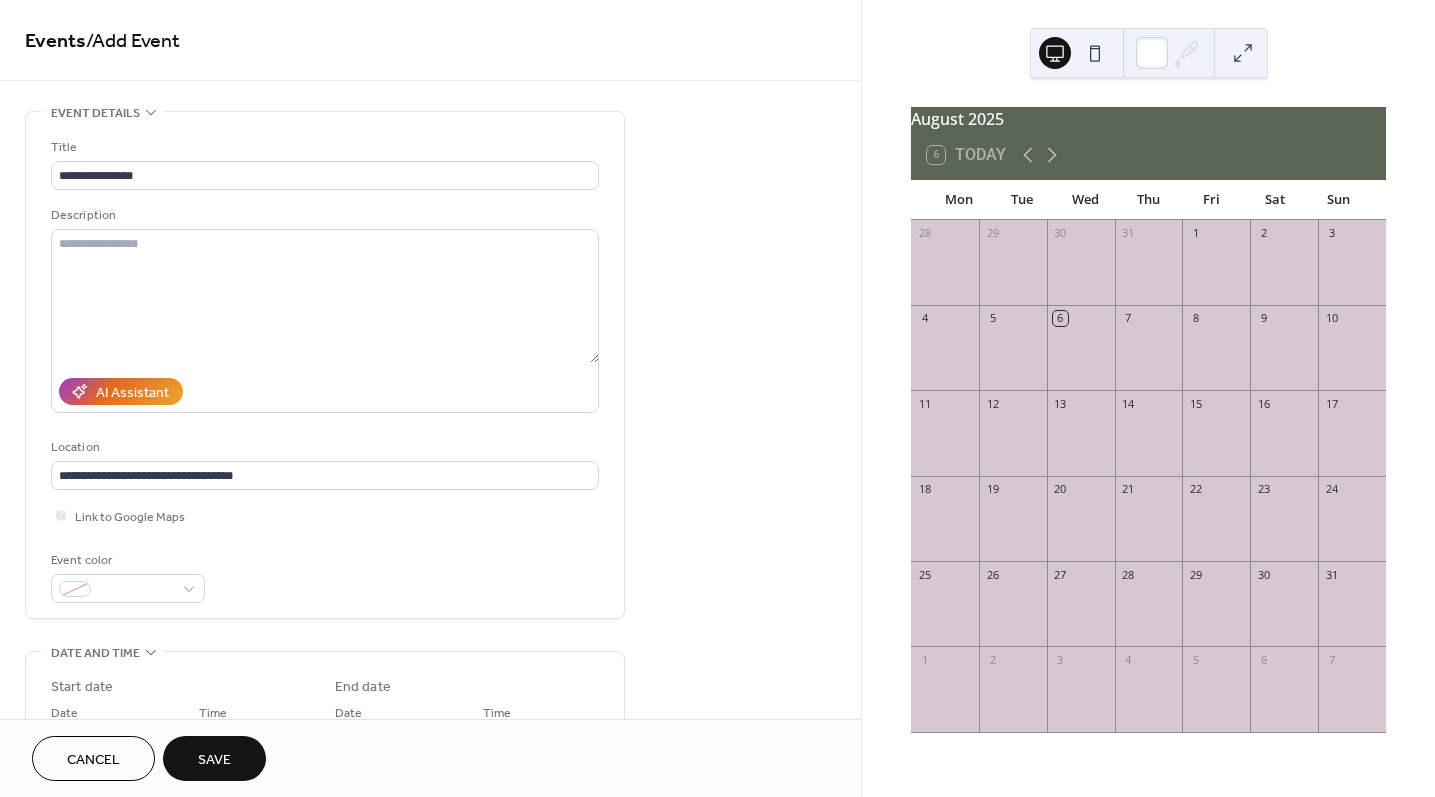 scroll, scrollTop: 0, scrollLeft: 0, axis: both 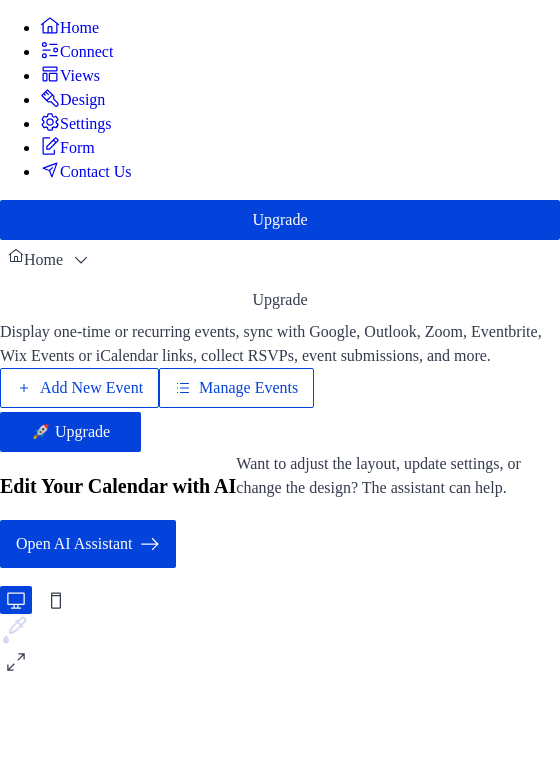 click on "Add New Event" at bounding box center (91, 388) 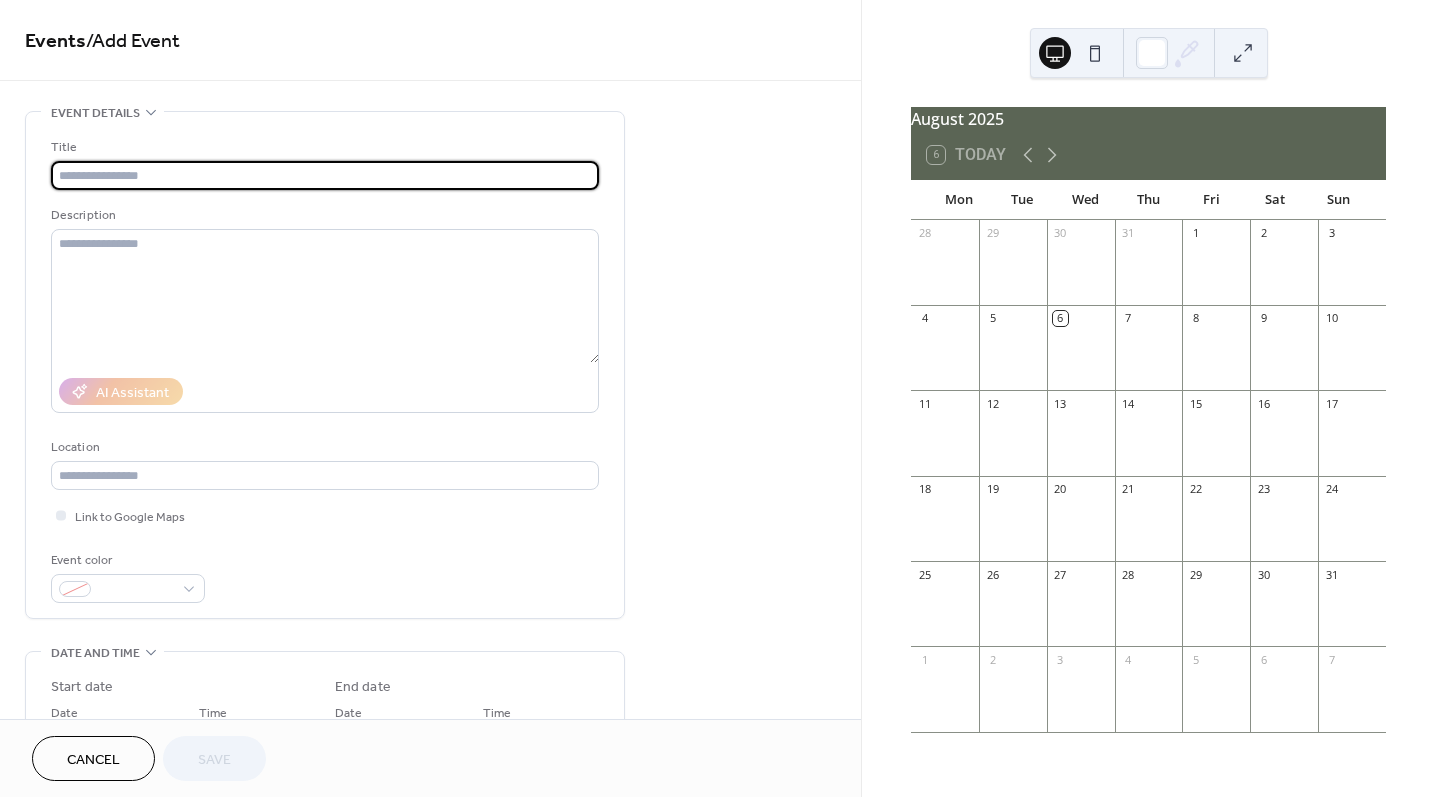 scroll, scrollTop: 0, scrollLeft: 0, axis: both 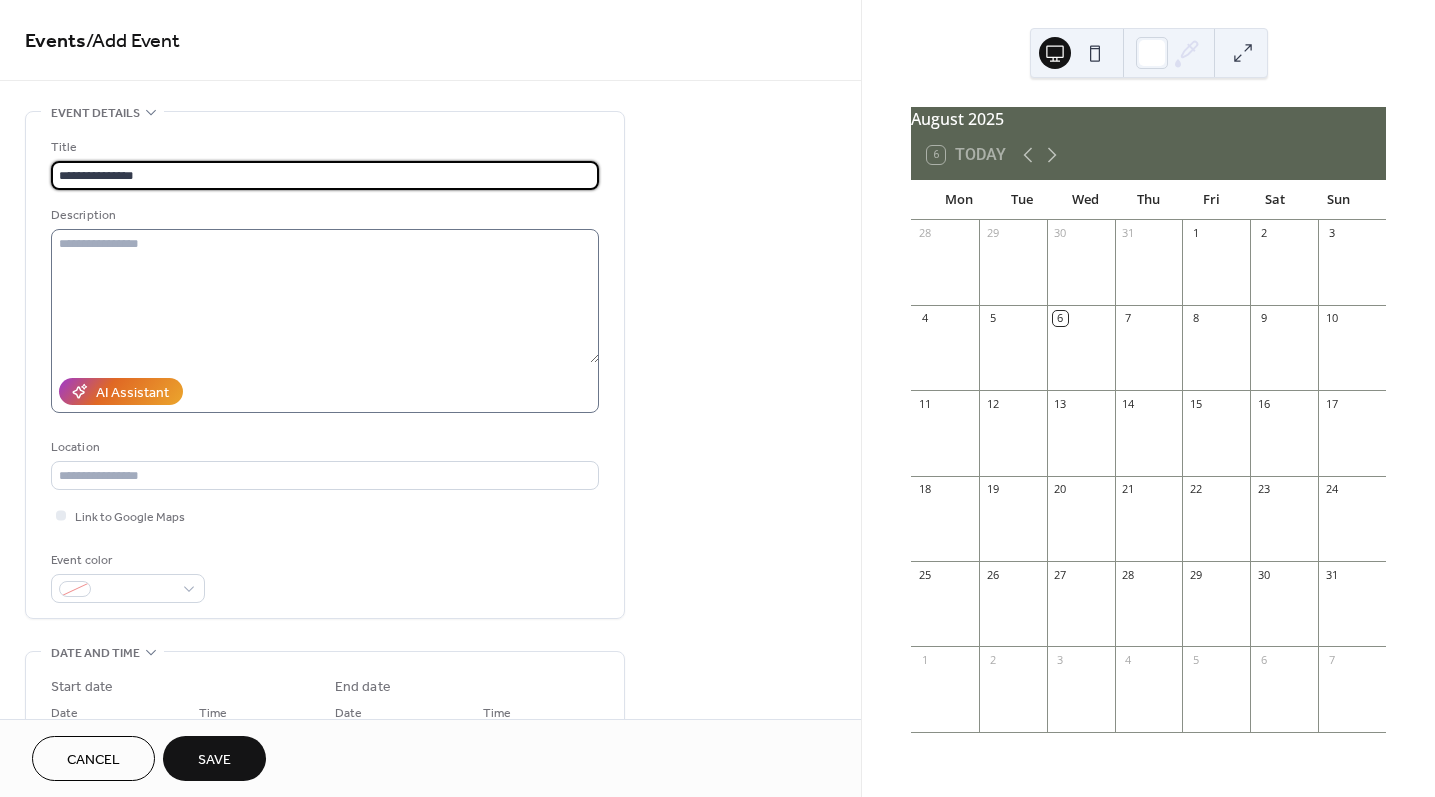 type on "**********" 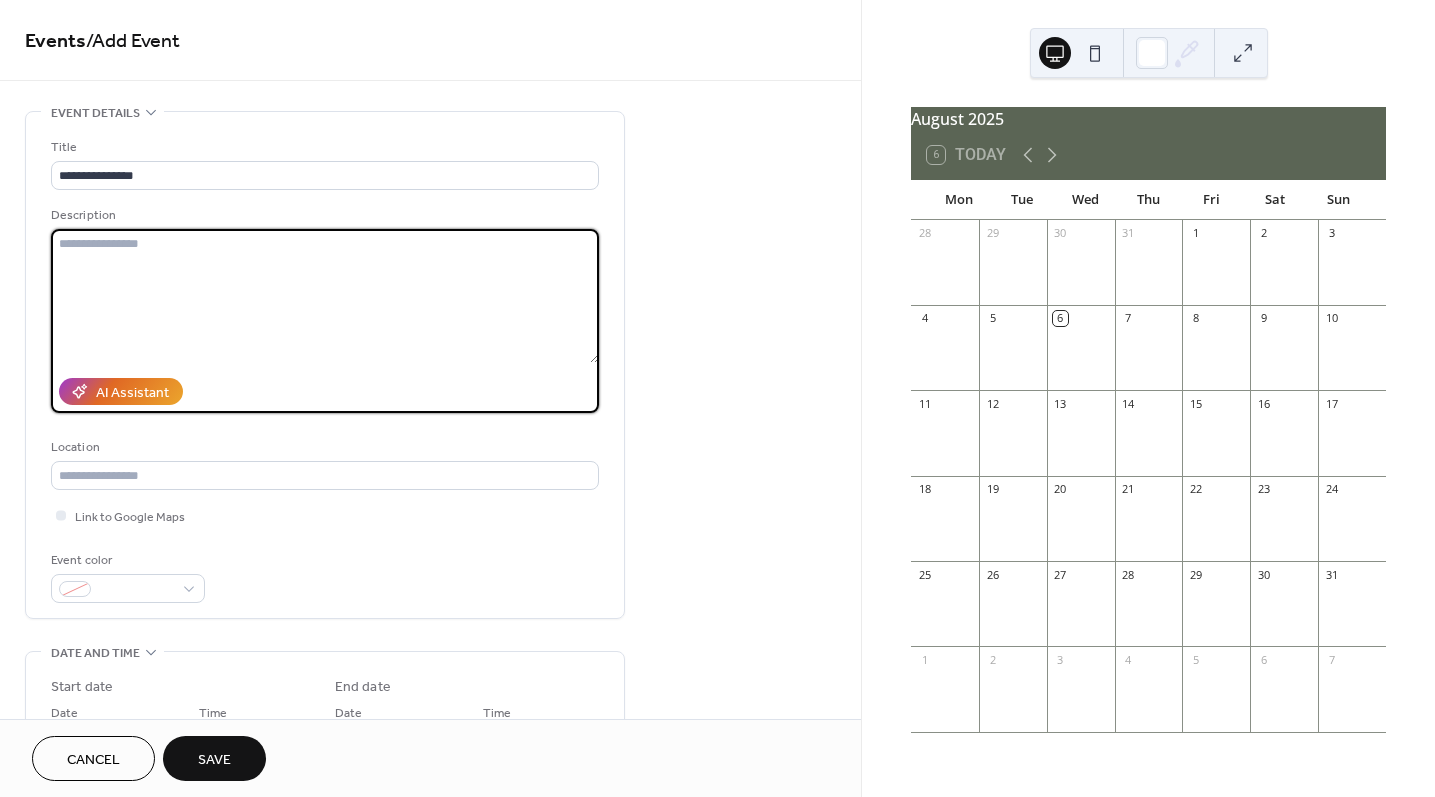 click at bounding box center (717, 224) 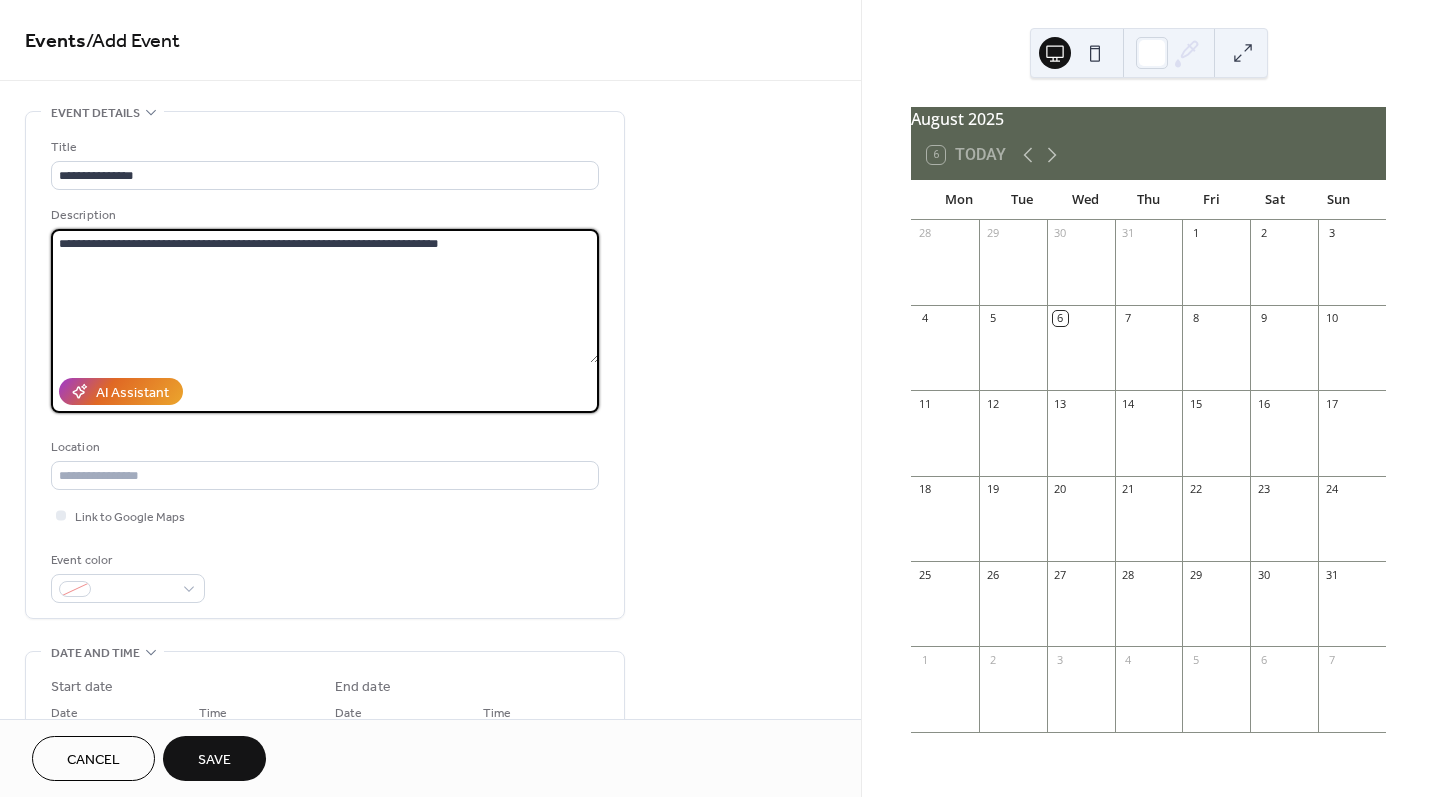 drag, startPoint x: 201, startPoint y: 244, endPoint x: 45, endPoint y: 236, distance: 156.20499 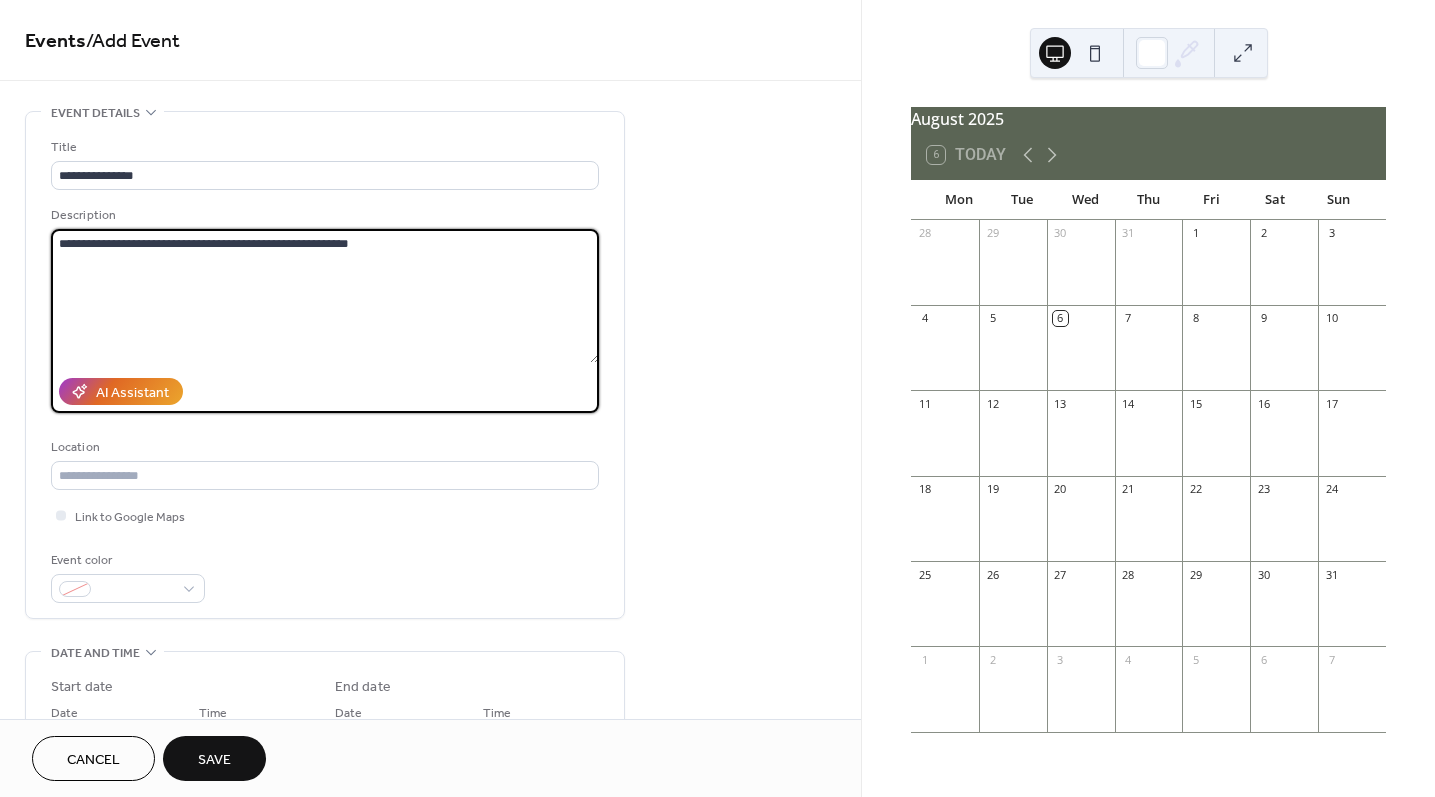 drag, startPoint x: 370, startPoint y: 241, endPoint x: 281, endPoint y: 239, distance: 89.02247 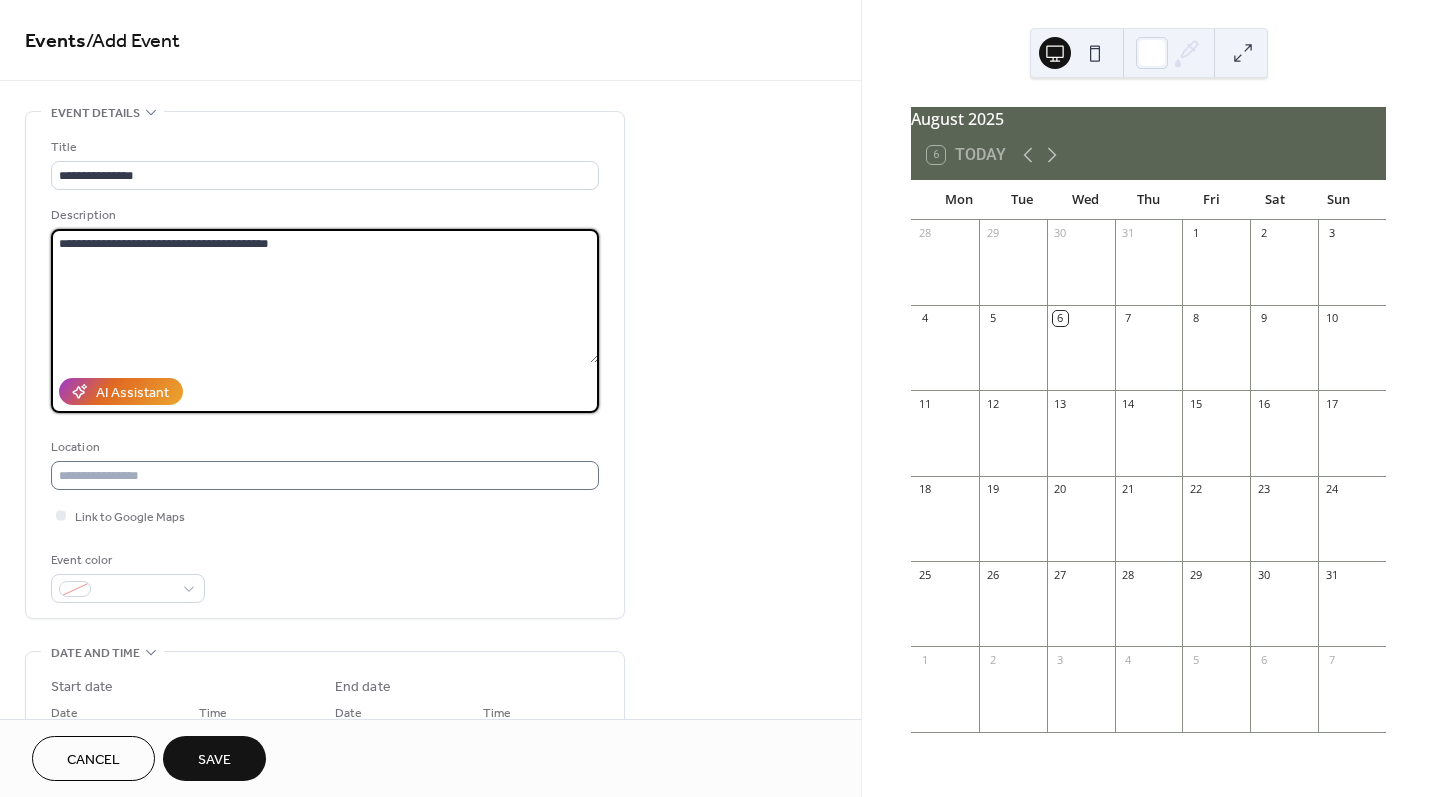 type on "**********" 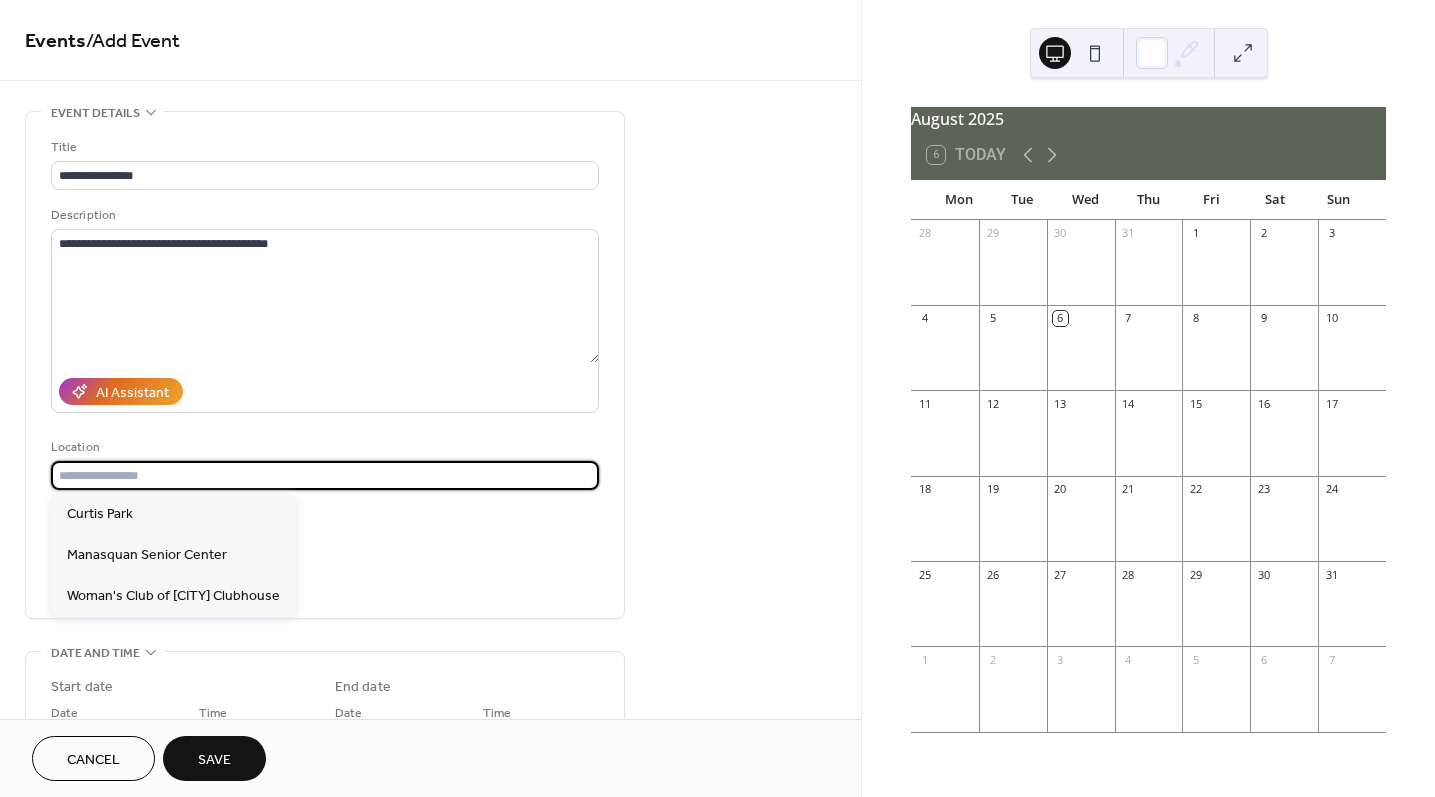 click at bounding box center [325, 475] 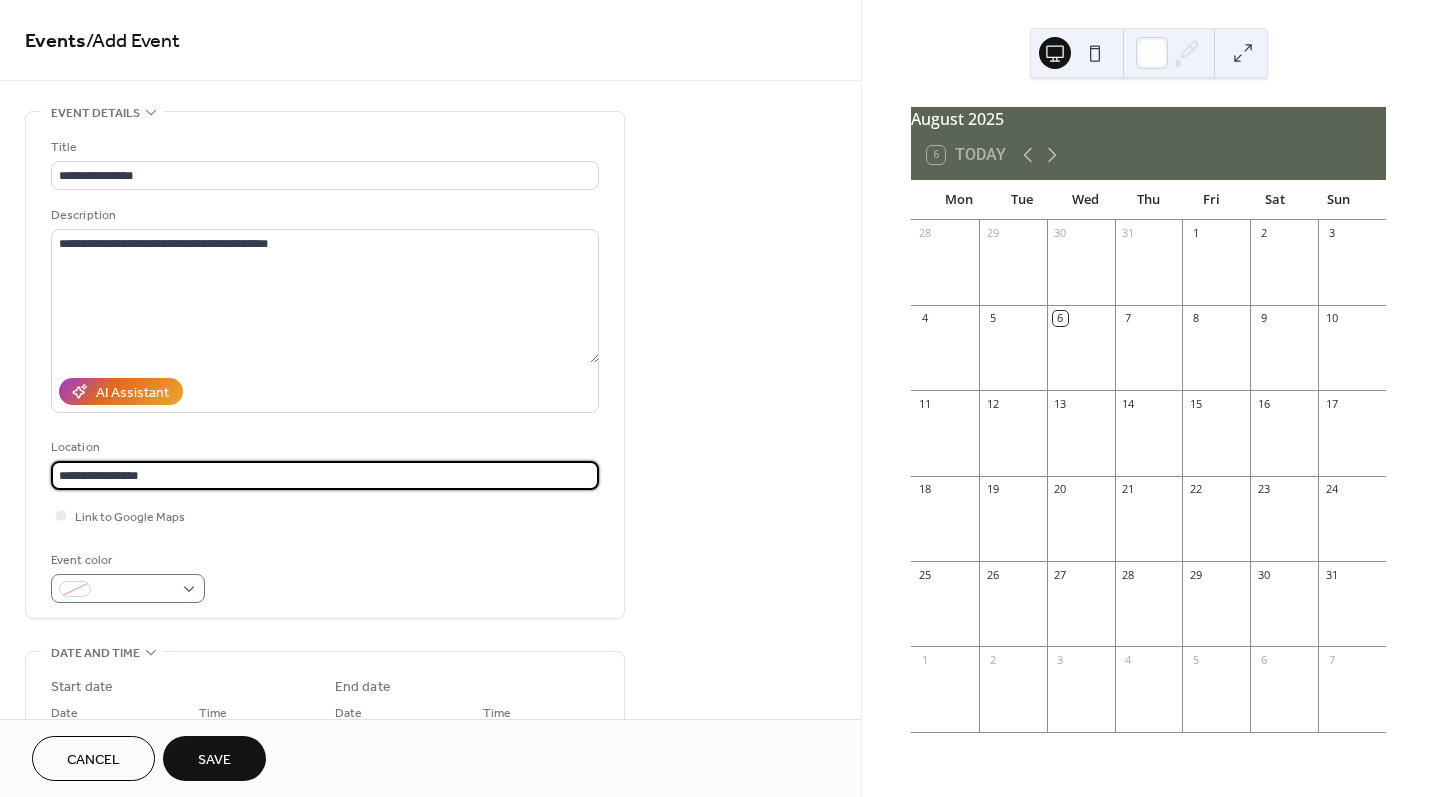 type on "**********" 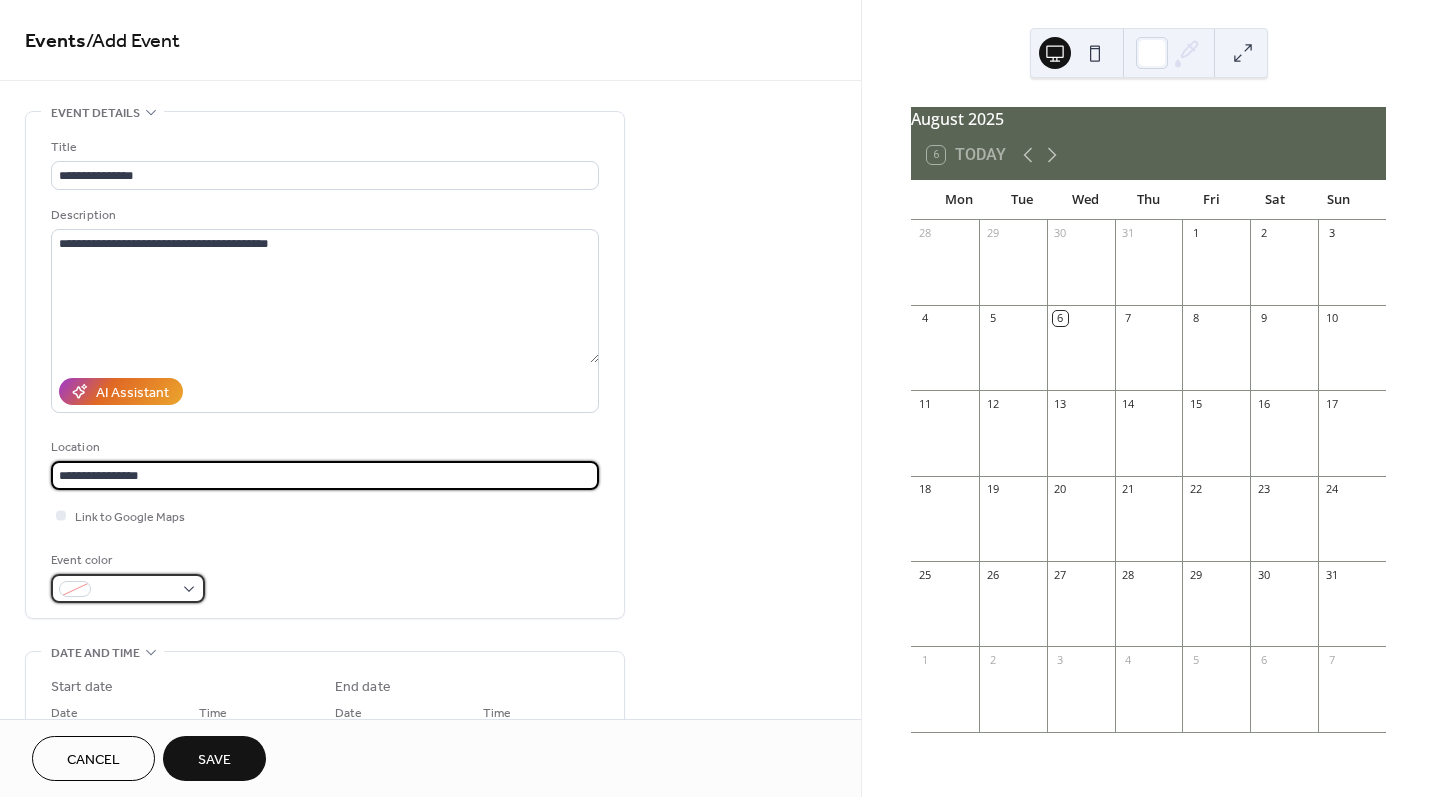 click at bounding box center [75, 589] 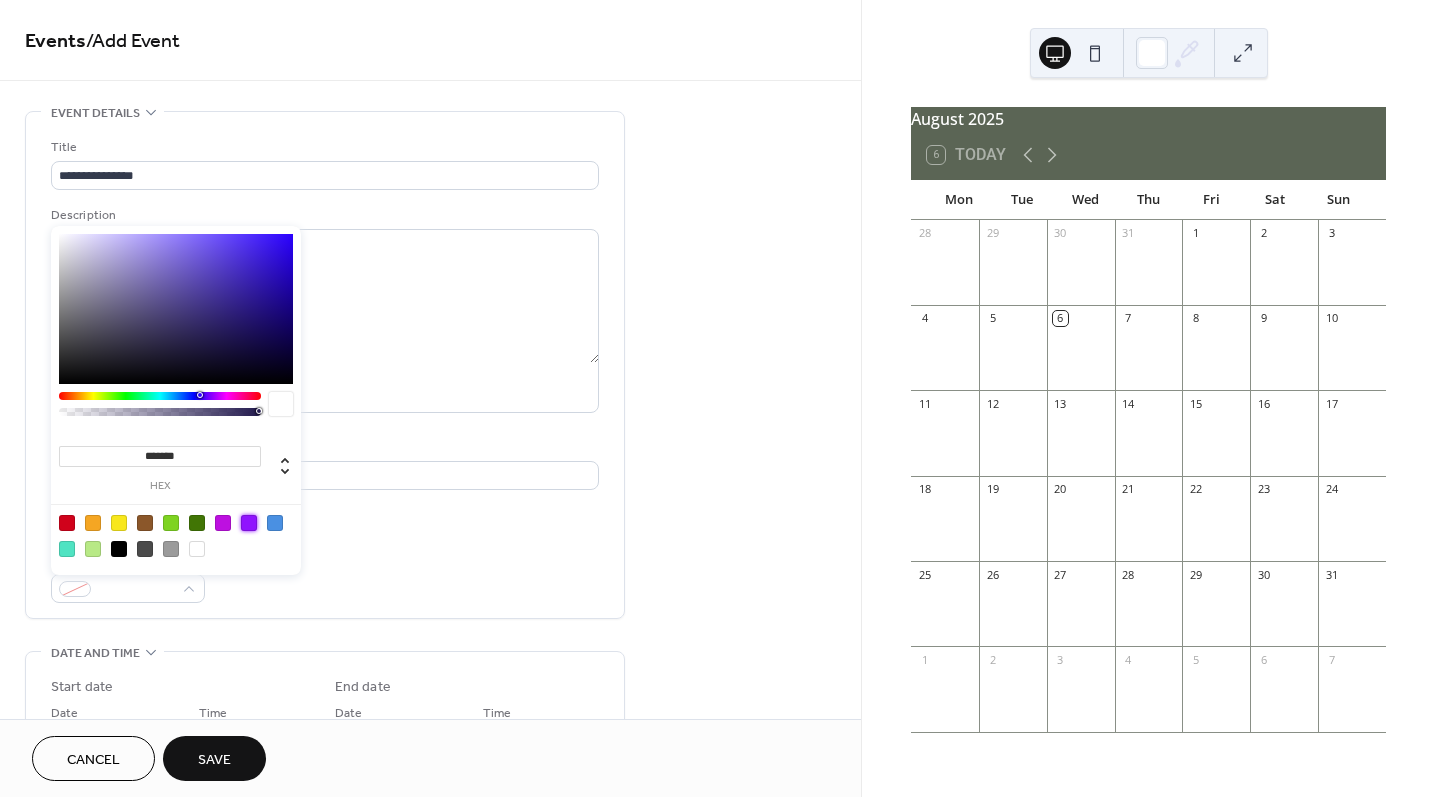 click at bounding box center [249, 523] 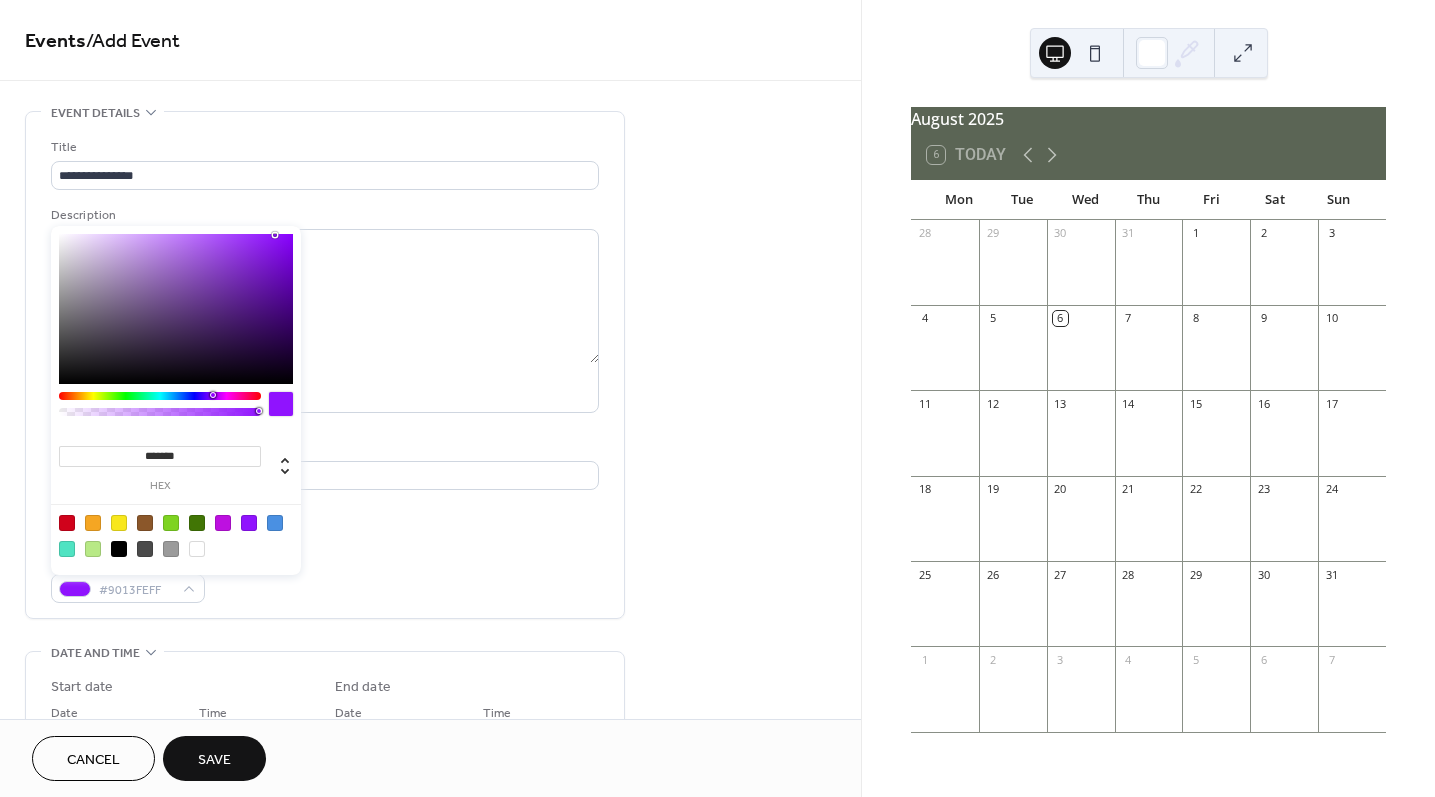 type on "***" 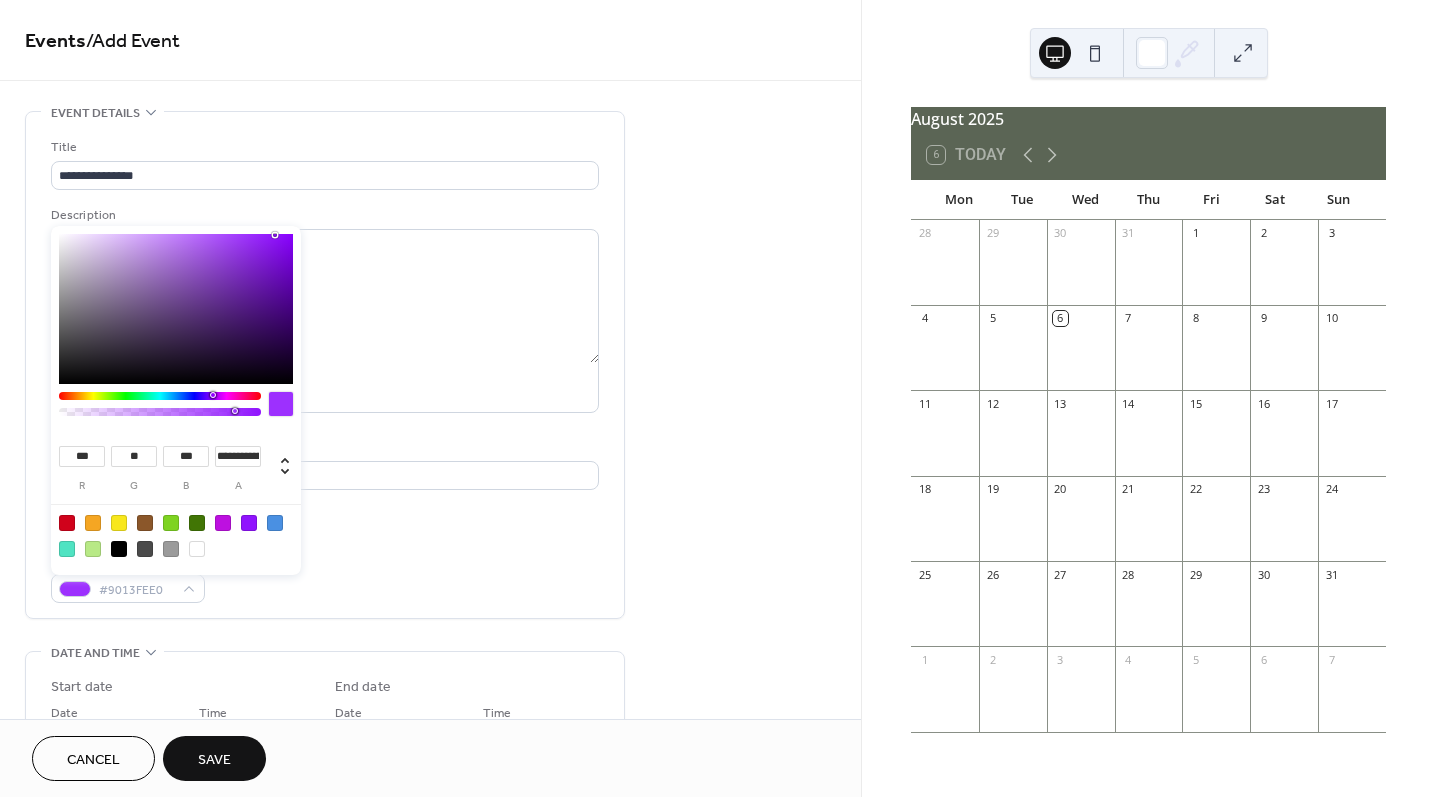 type on "*" 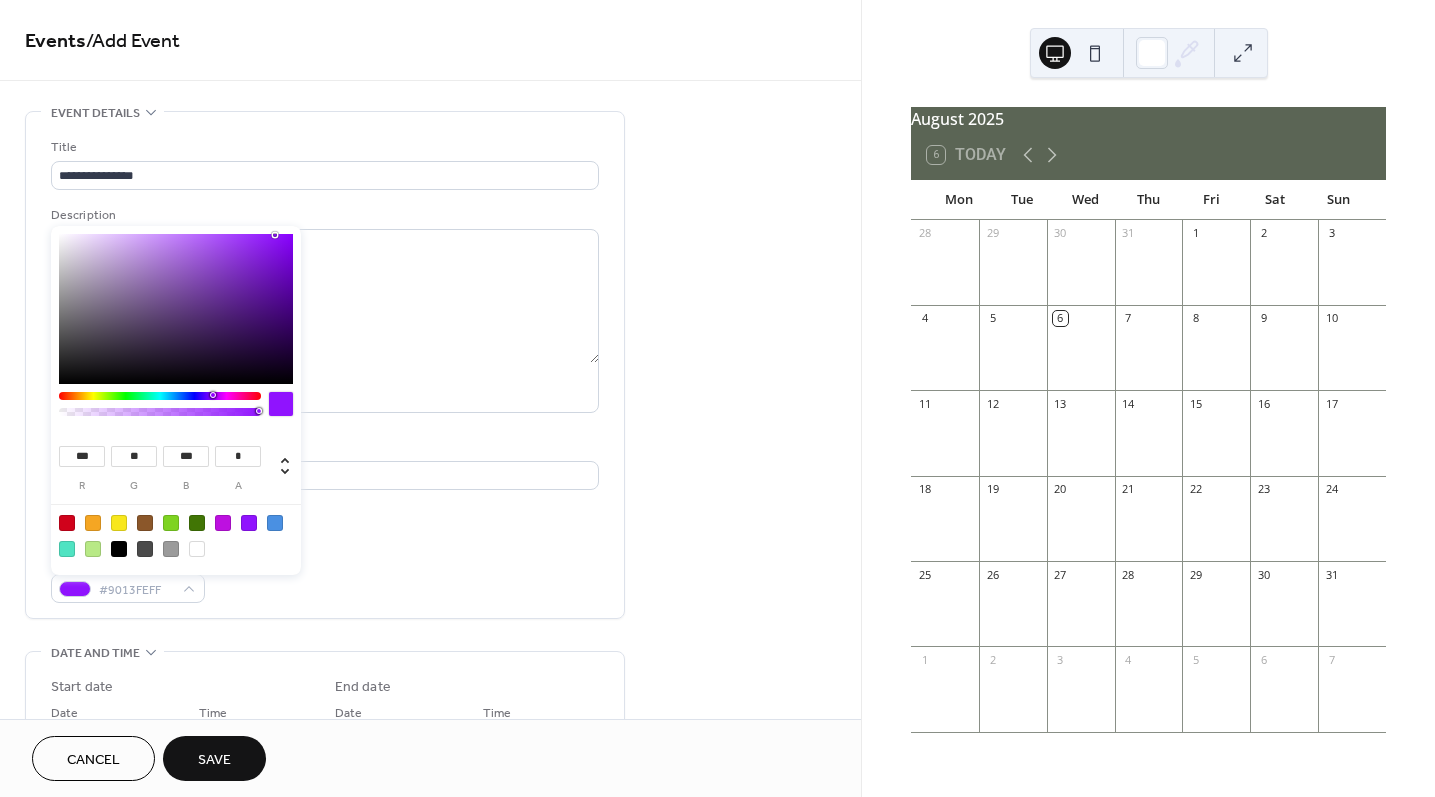 drag, startPoint x: 259, startPoint y: 413, endPoint x: 314, endPoint y: 413, distance: 55 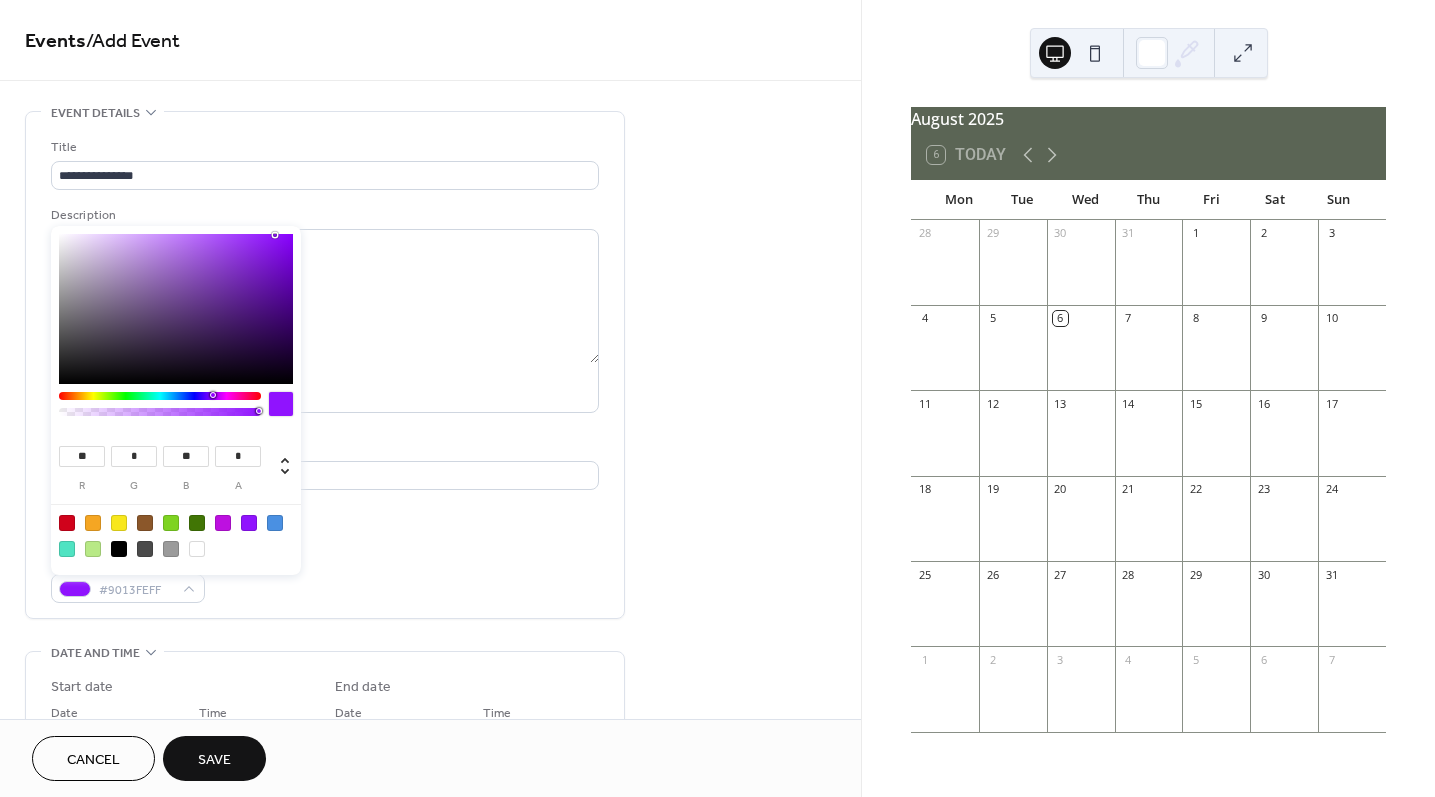 click at bounding box center (176, 309) 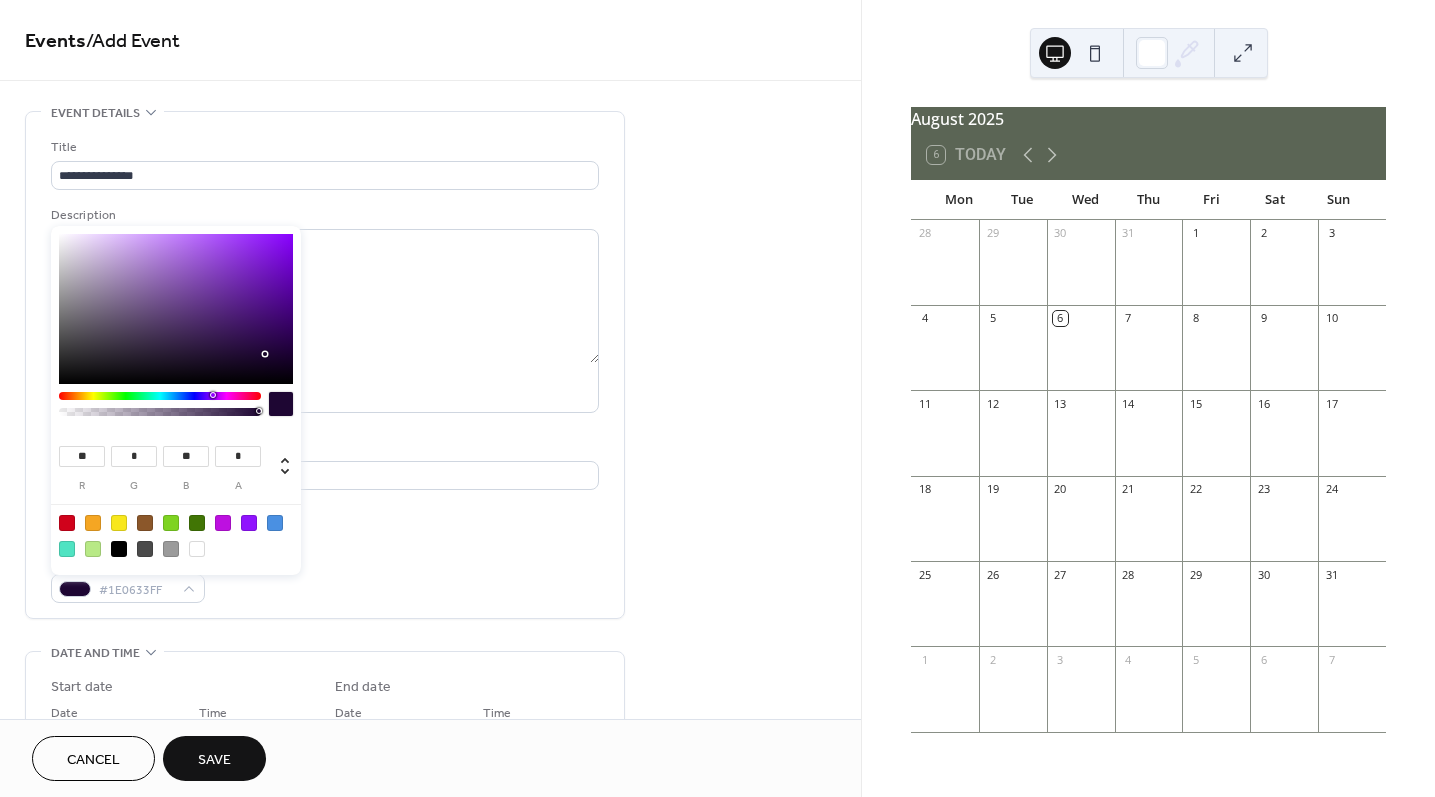 type on "**" 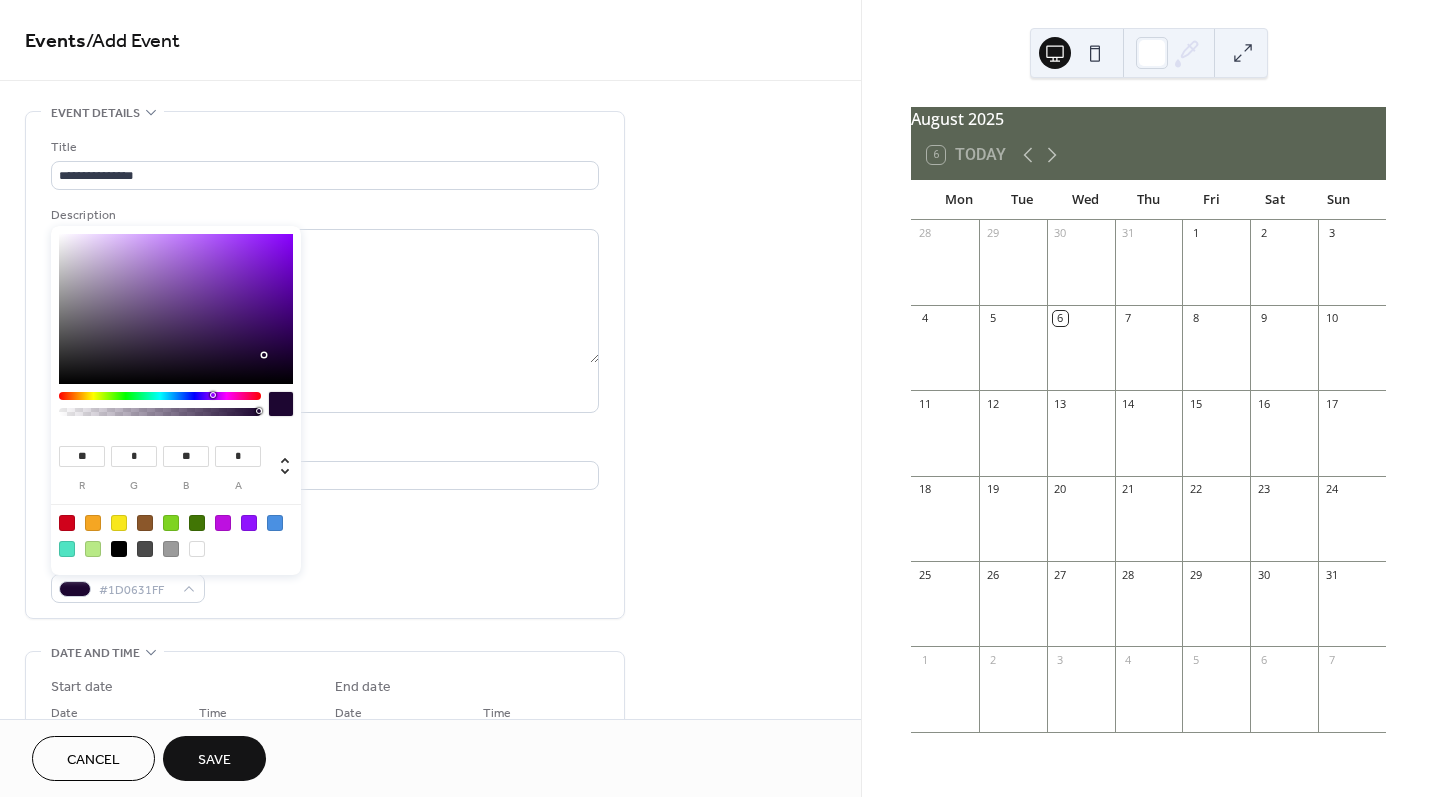 type on "**" 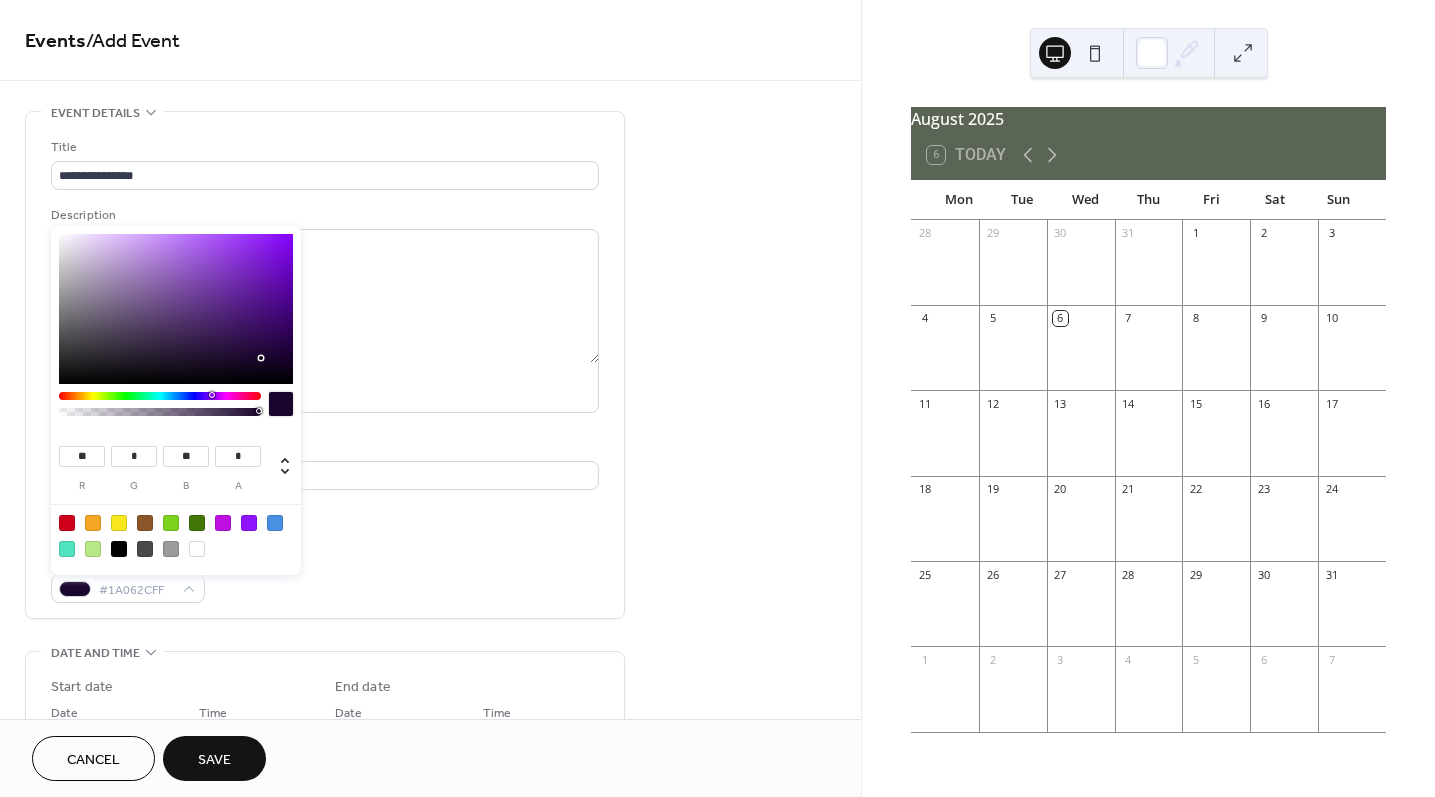 type on "**" 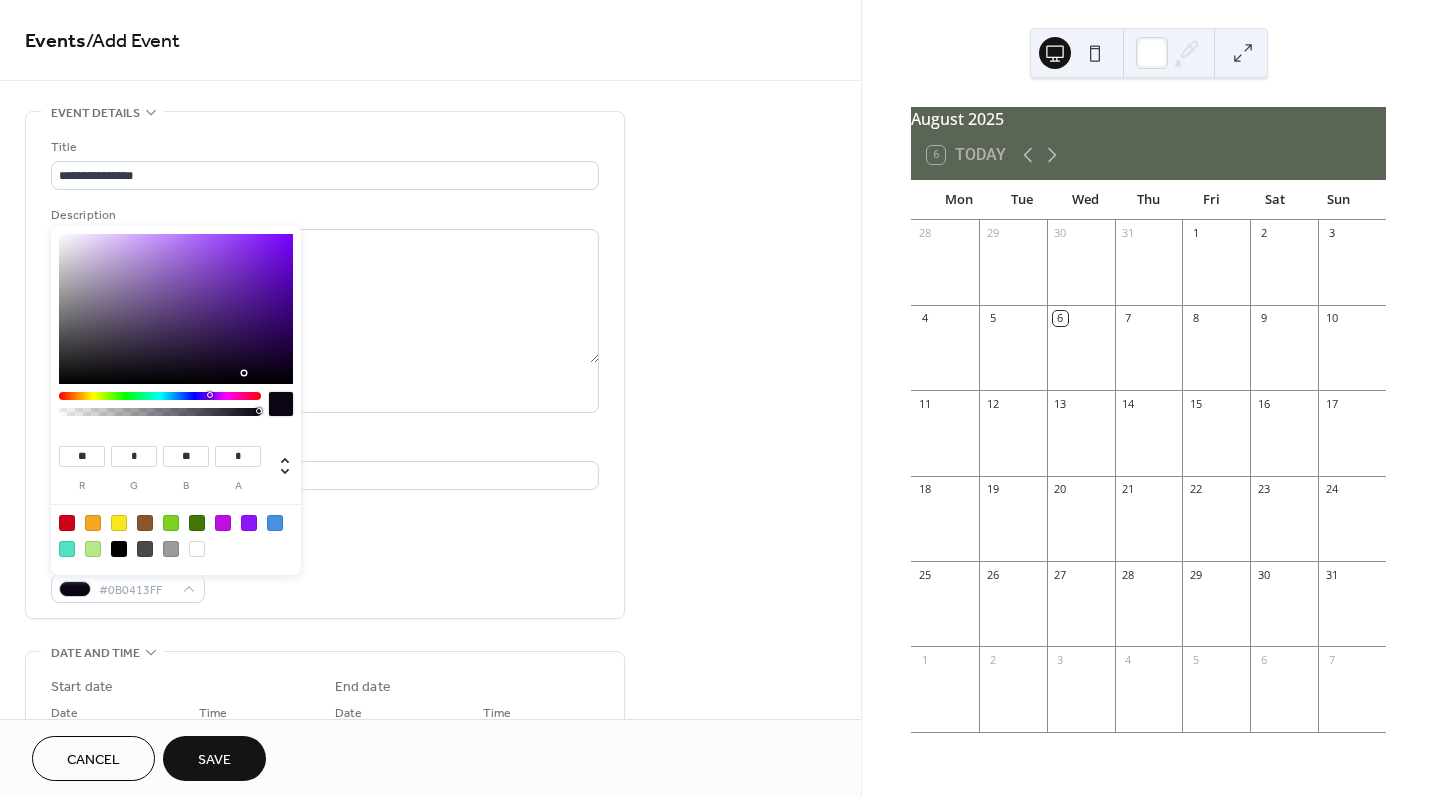 type on "*" 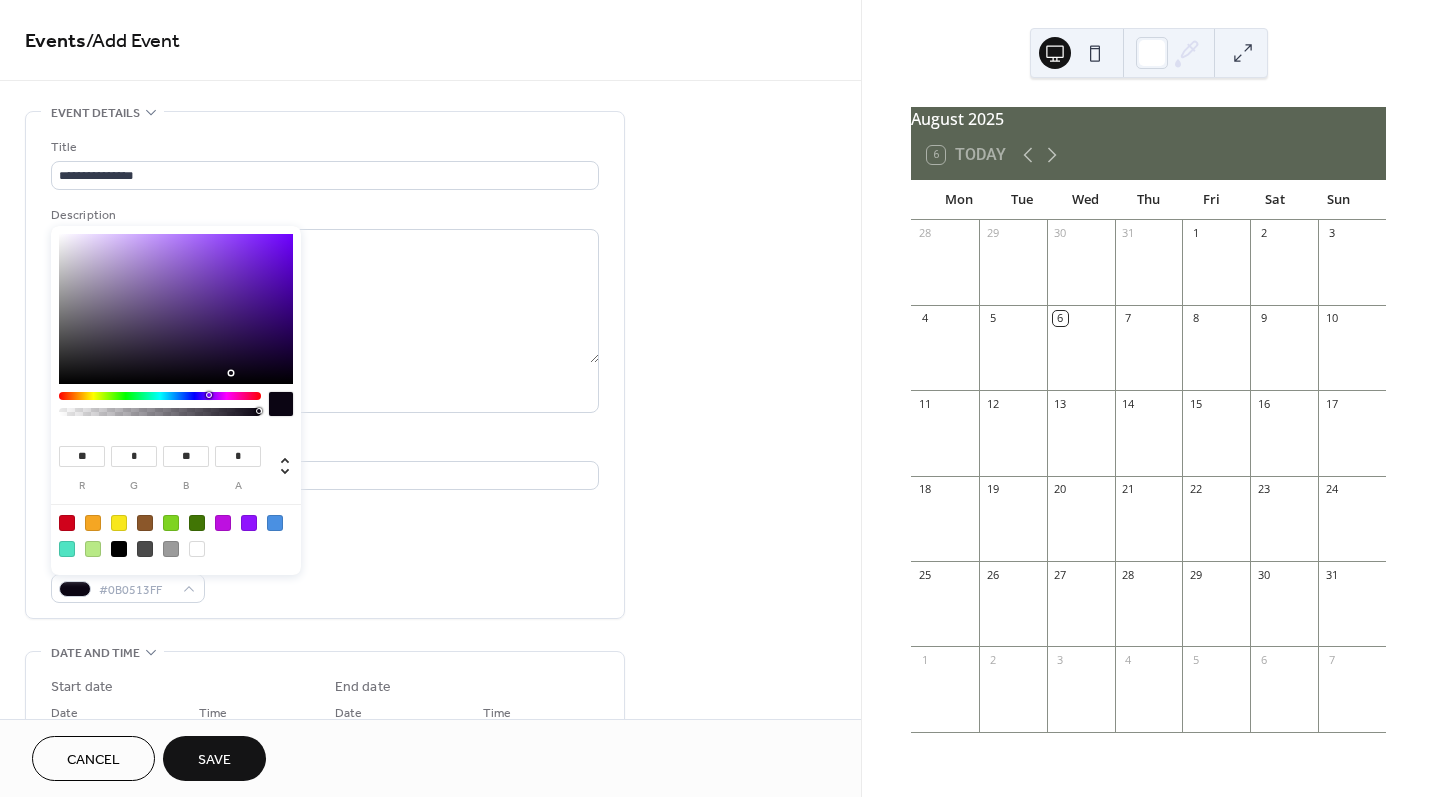 type on "**" 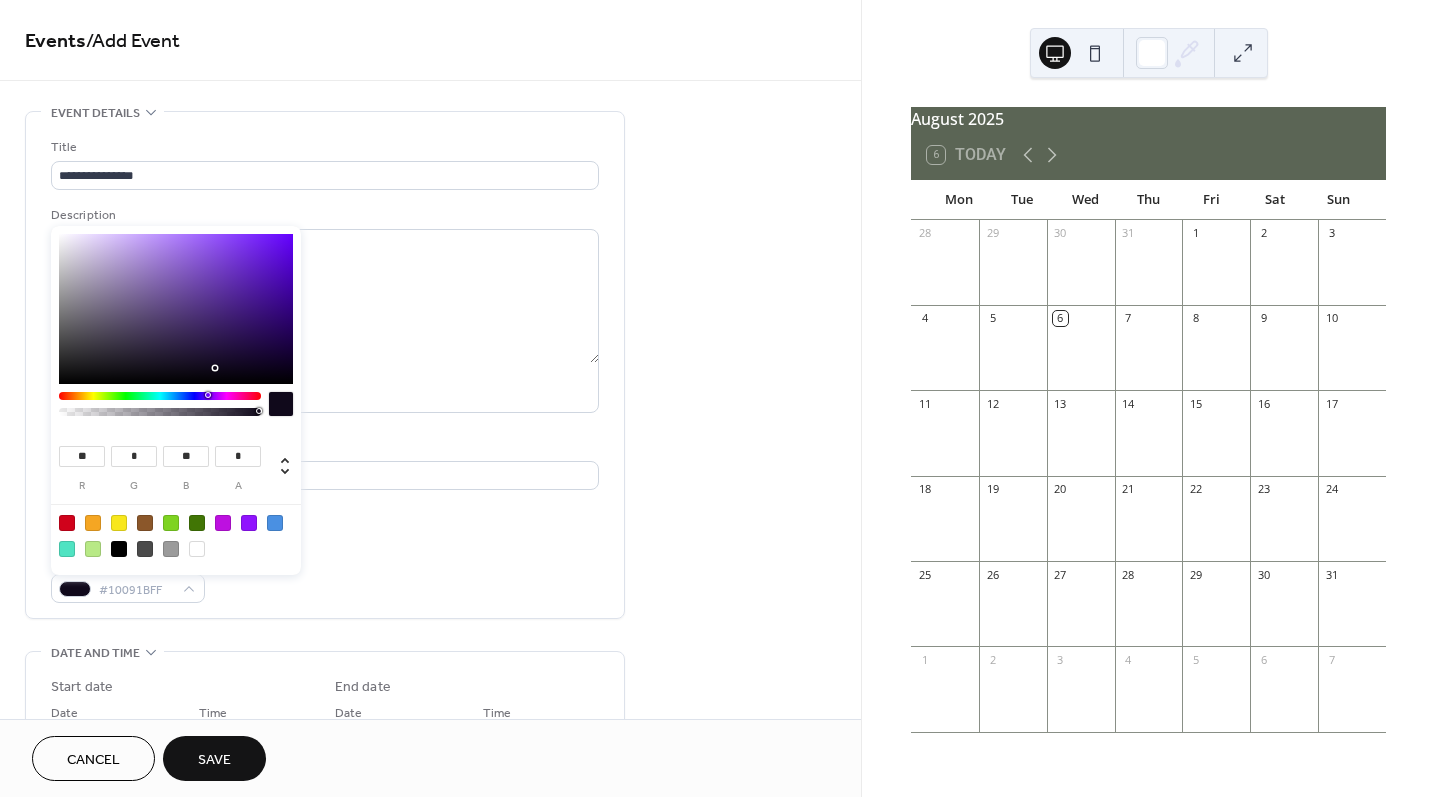 type on "**" 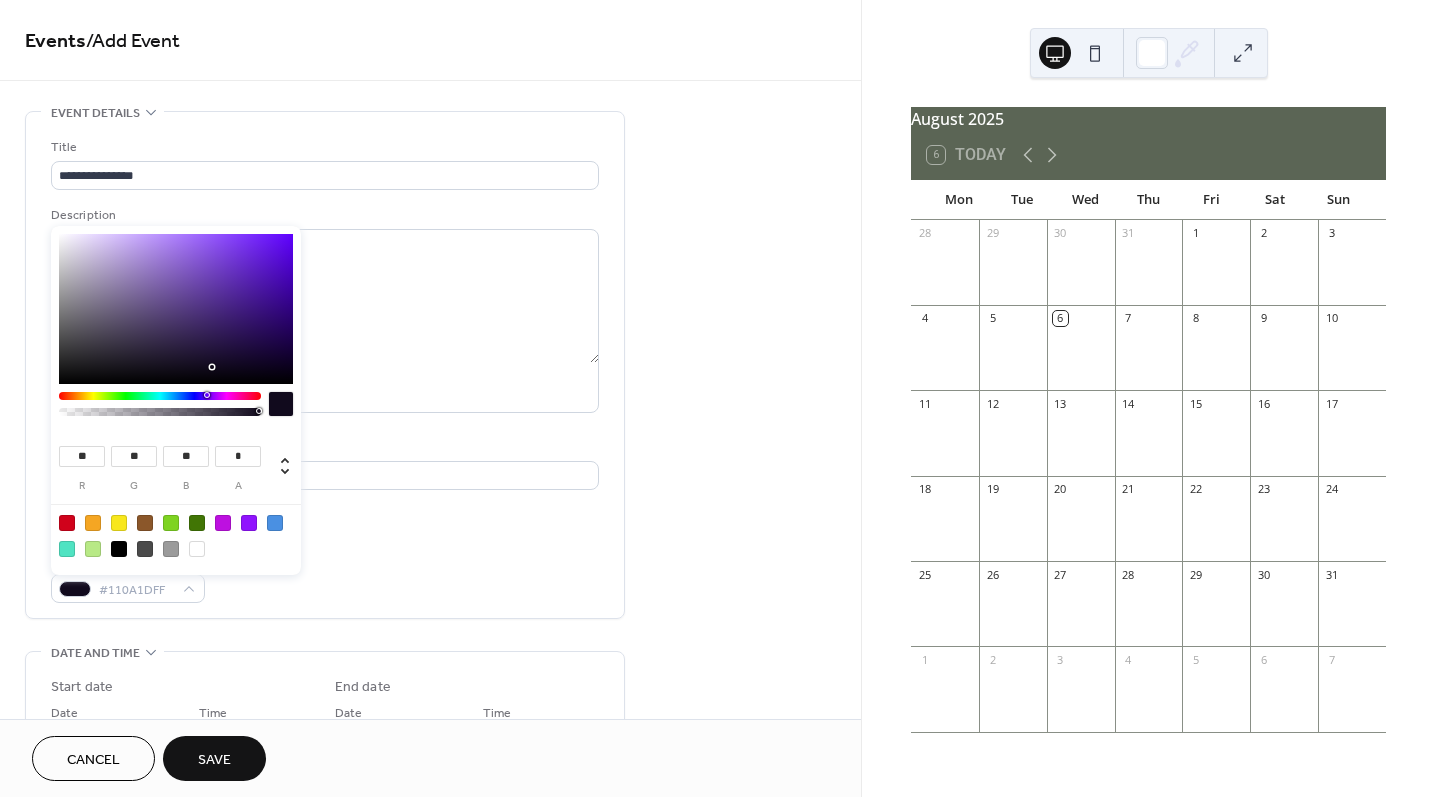 drag, startPoint x: 264, startPoint y: 355, endPoint x: 215, endPoint y: 367, distance: 50.447994 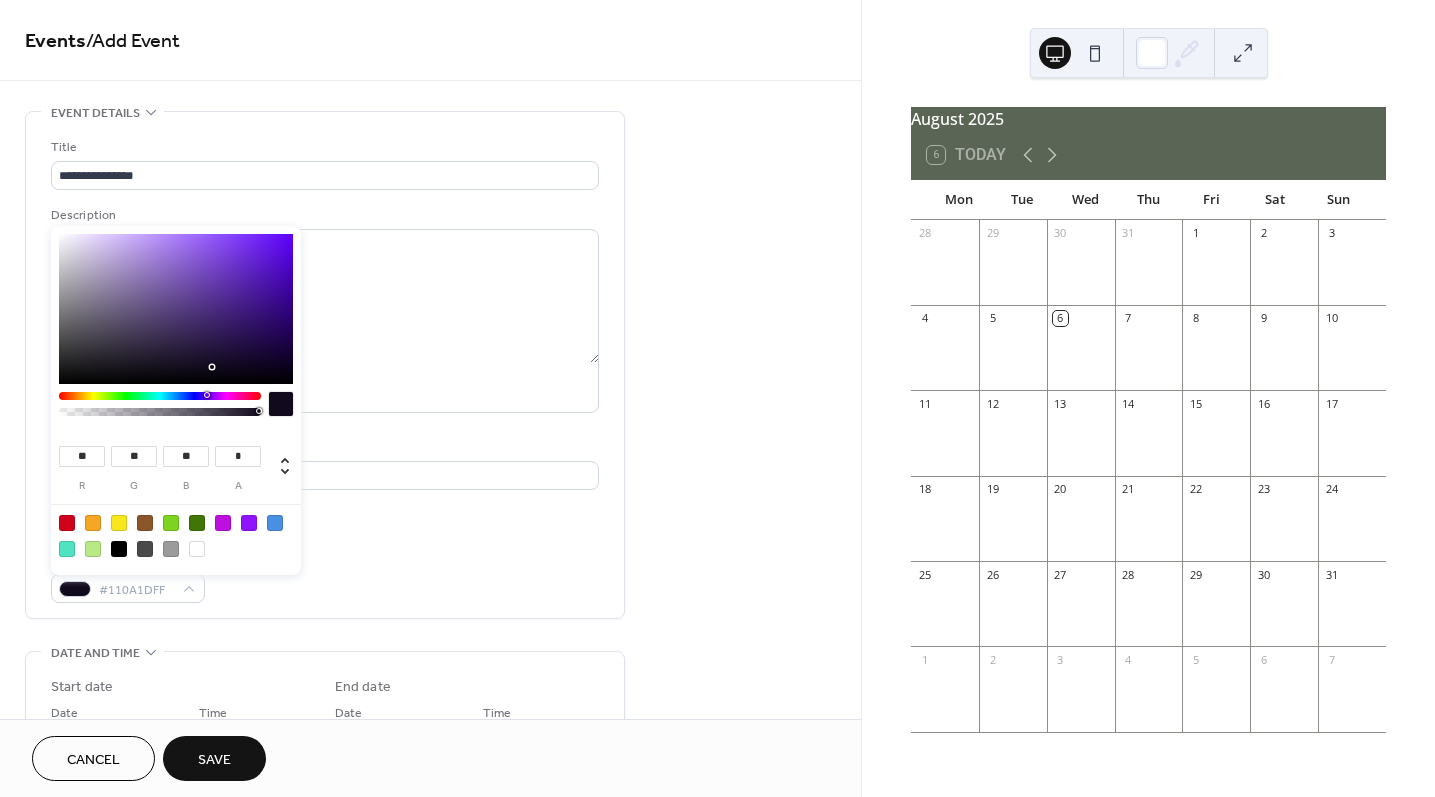 type on "**" 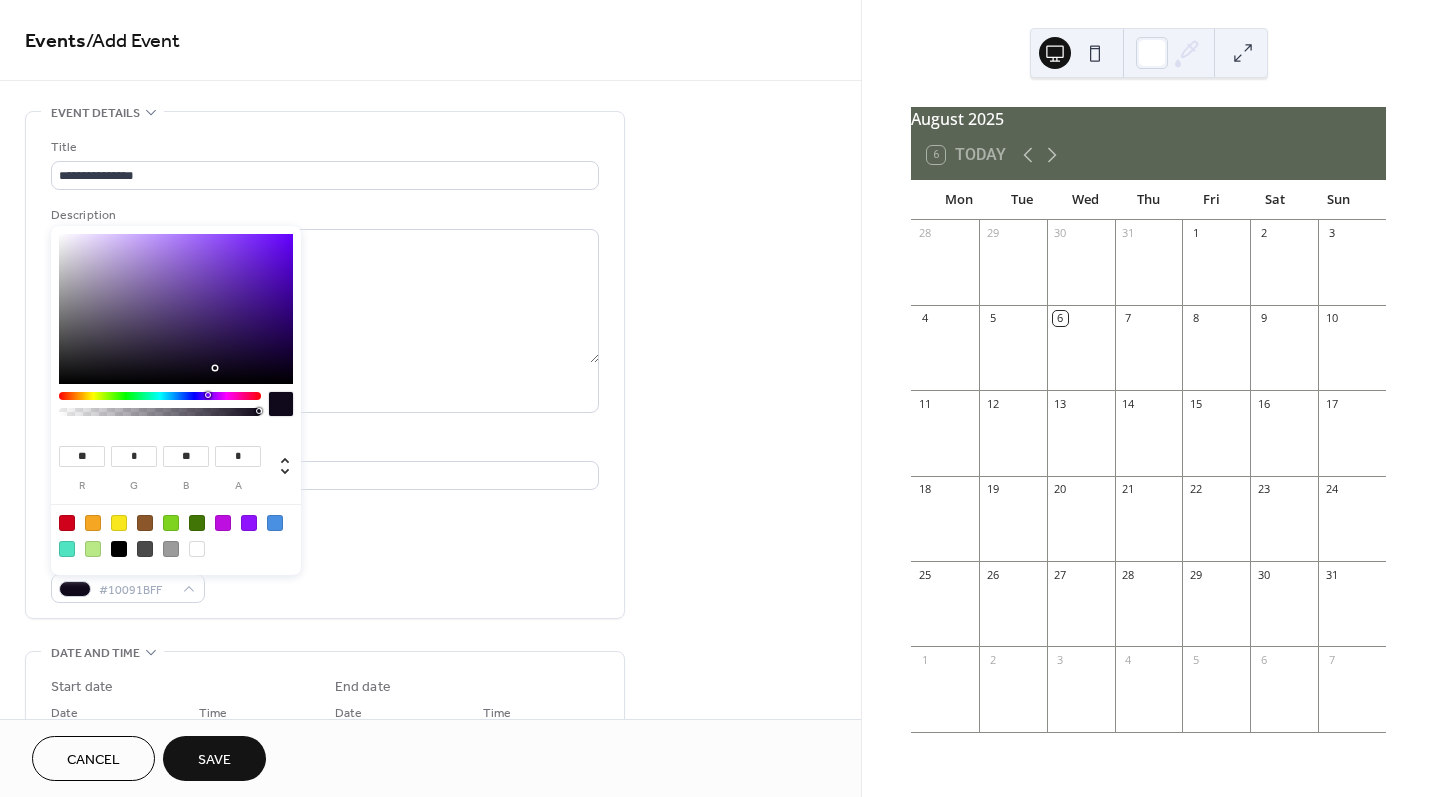 type on "**" 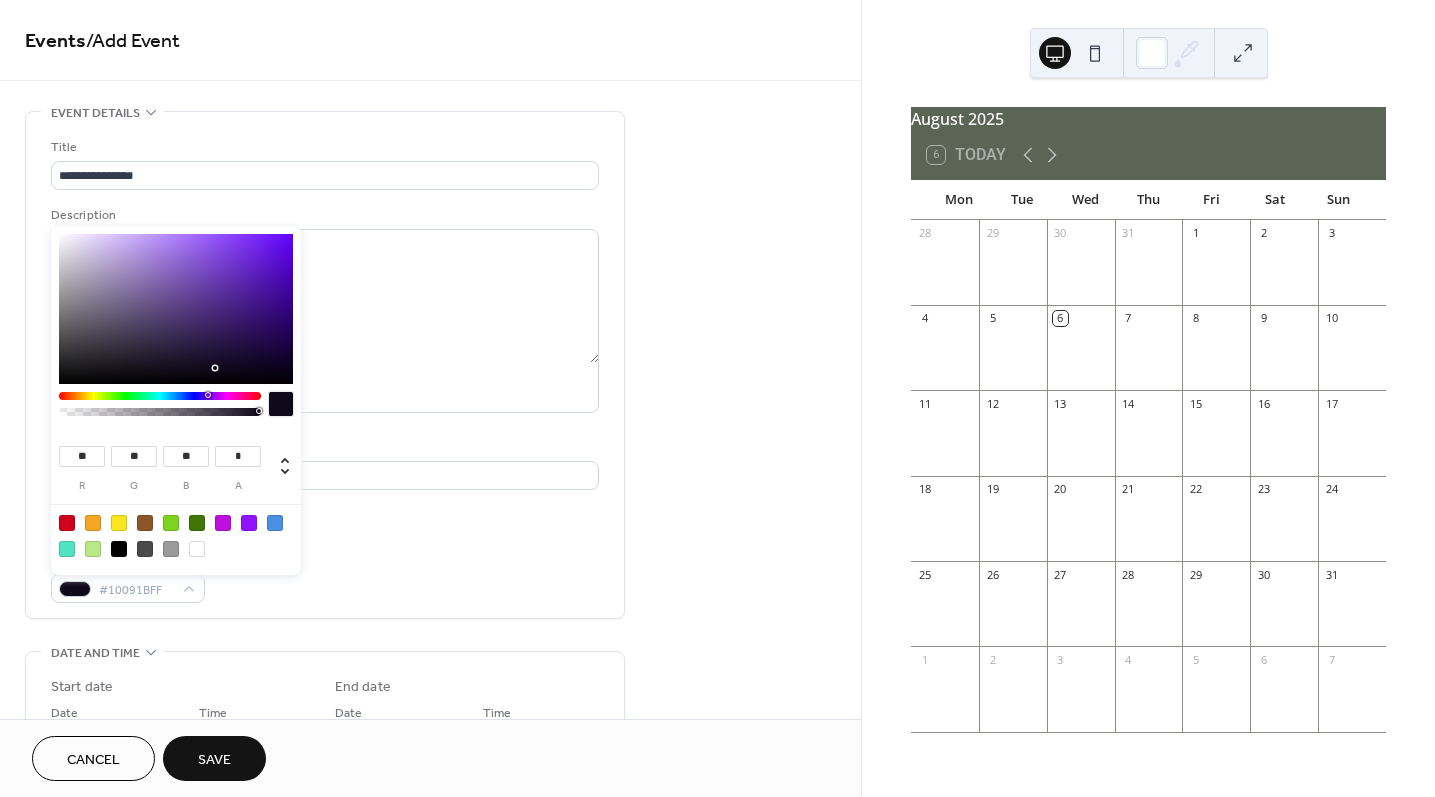type on "**" 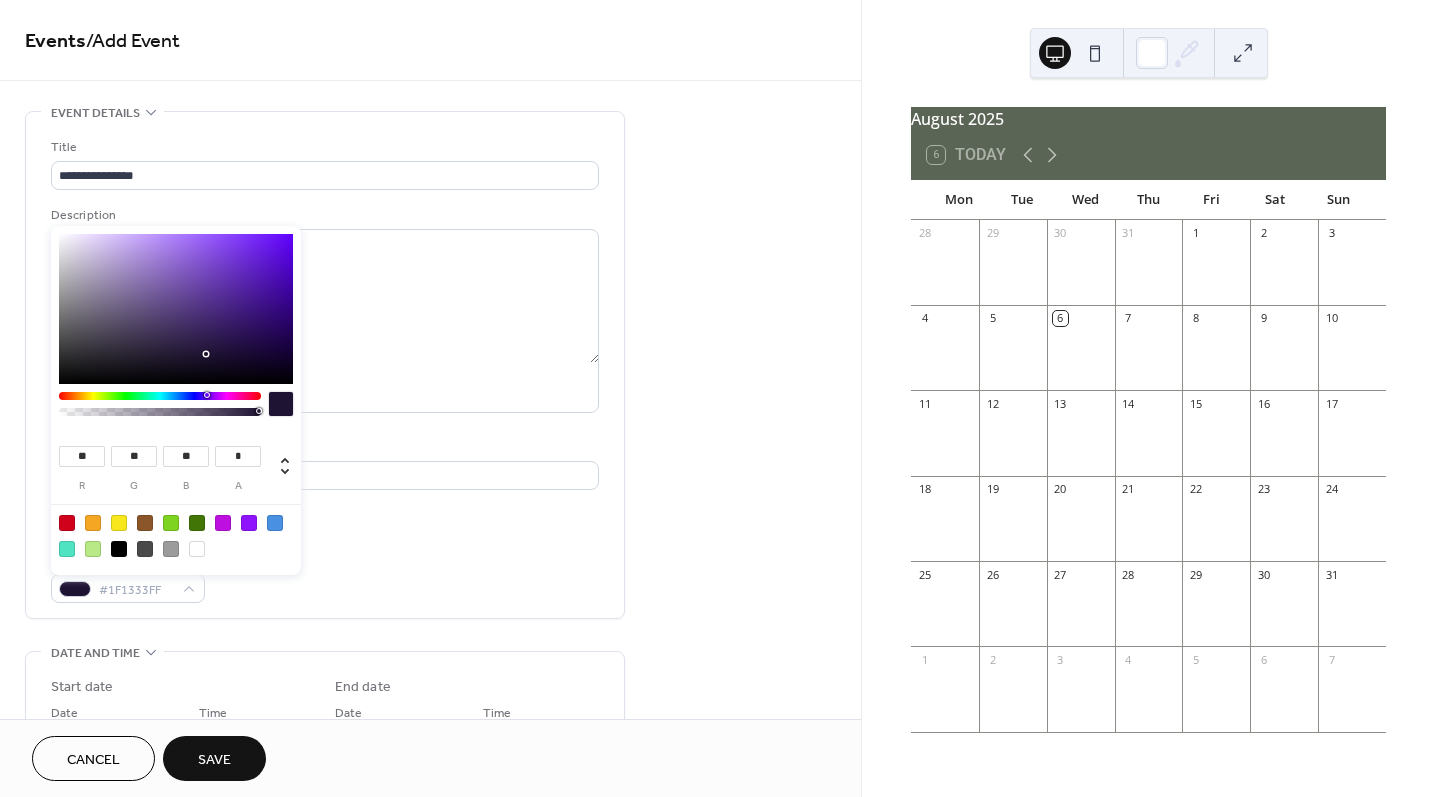 type on "**" 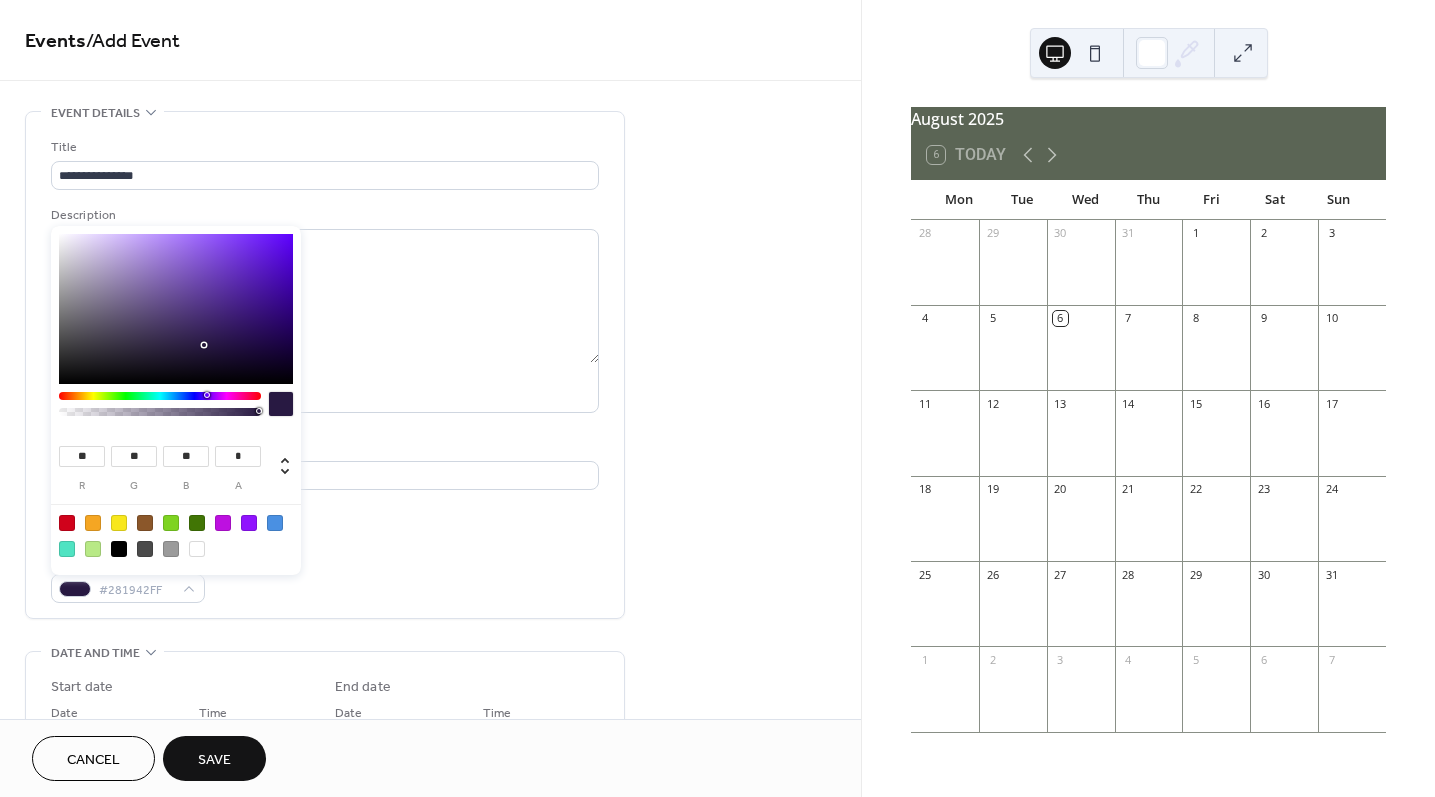 drag, startPoint x: 215, startPoint y: 367, endPoint x: 205, endPoint y: 345, distance: 24.166092 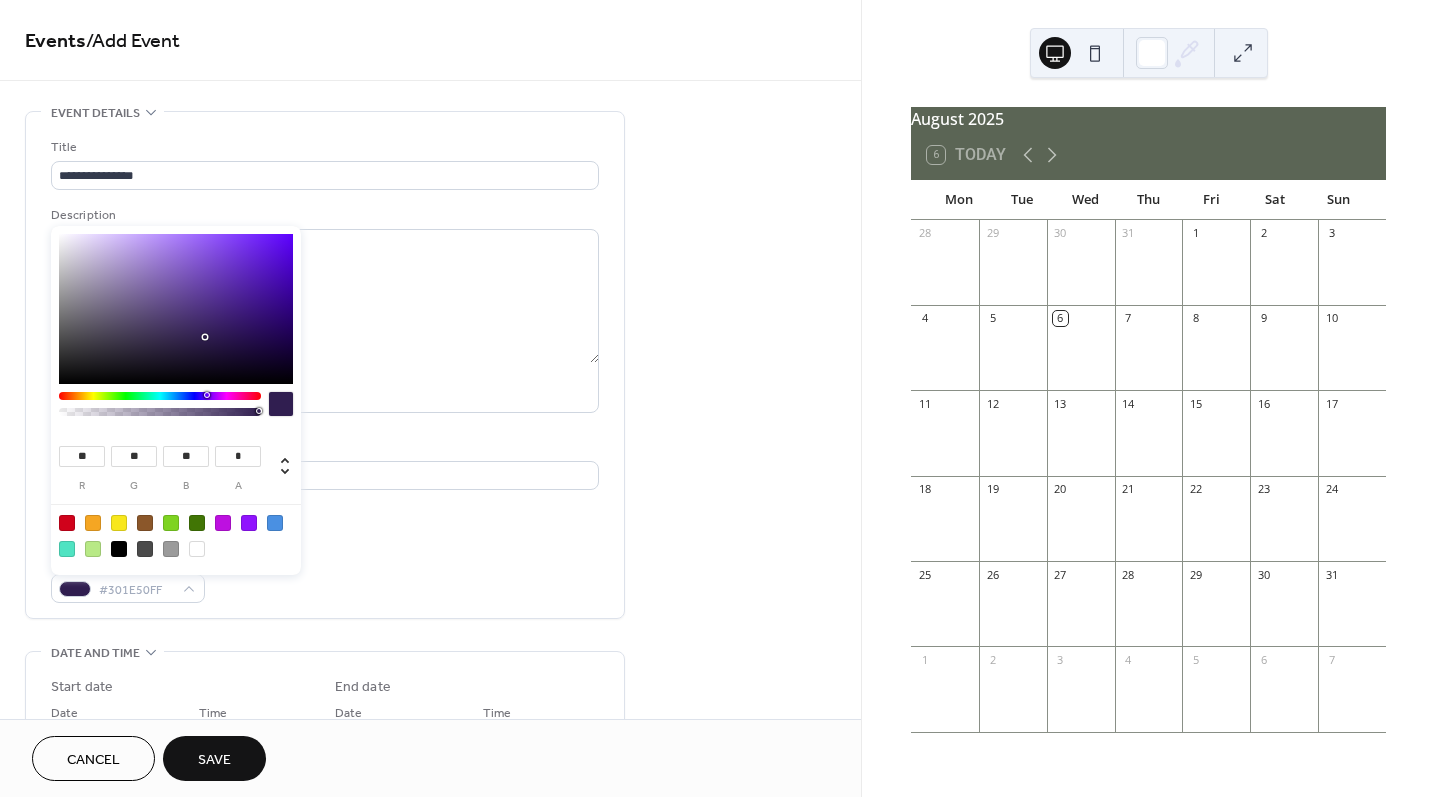 type on "**" 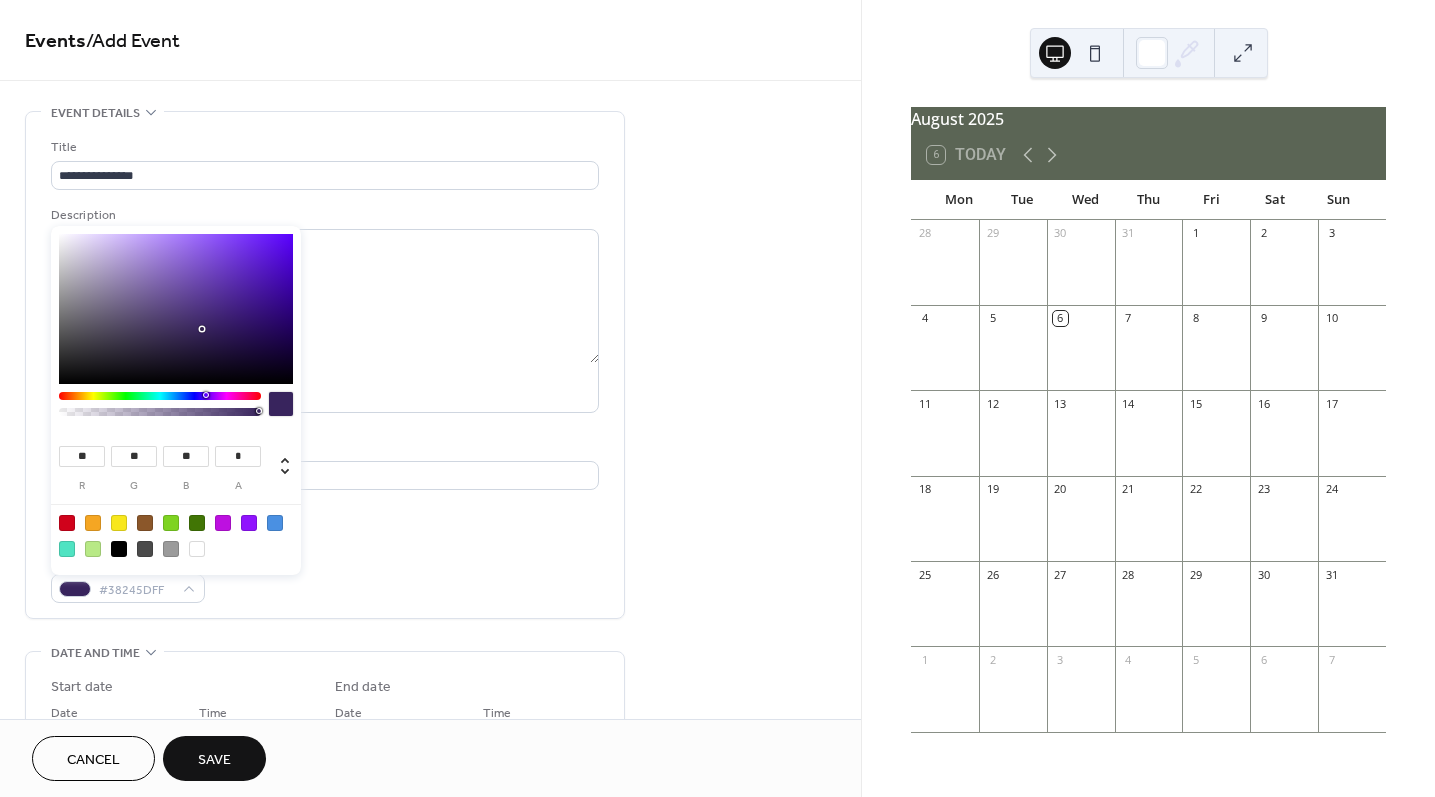 type on "**" 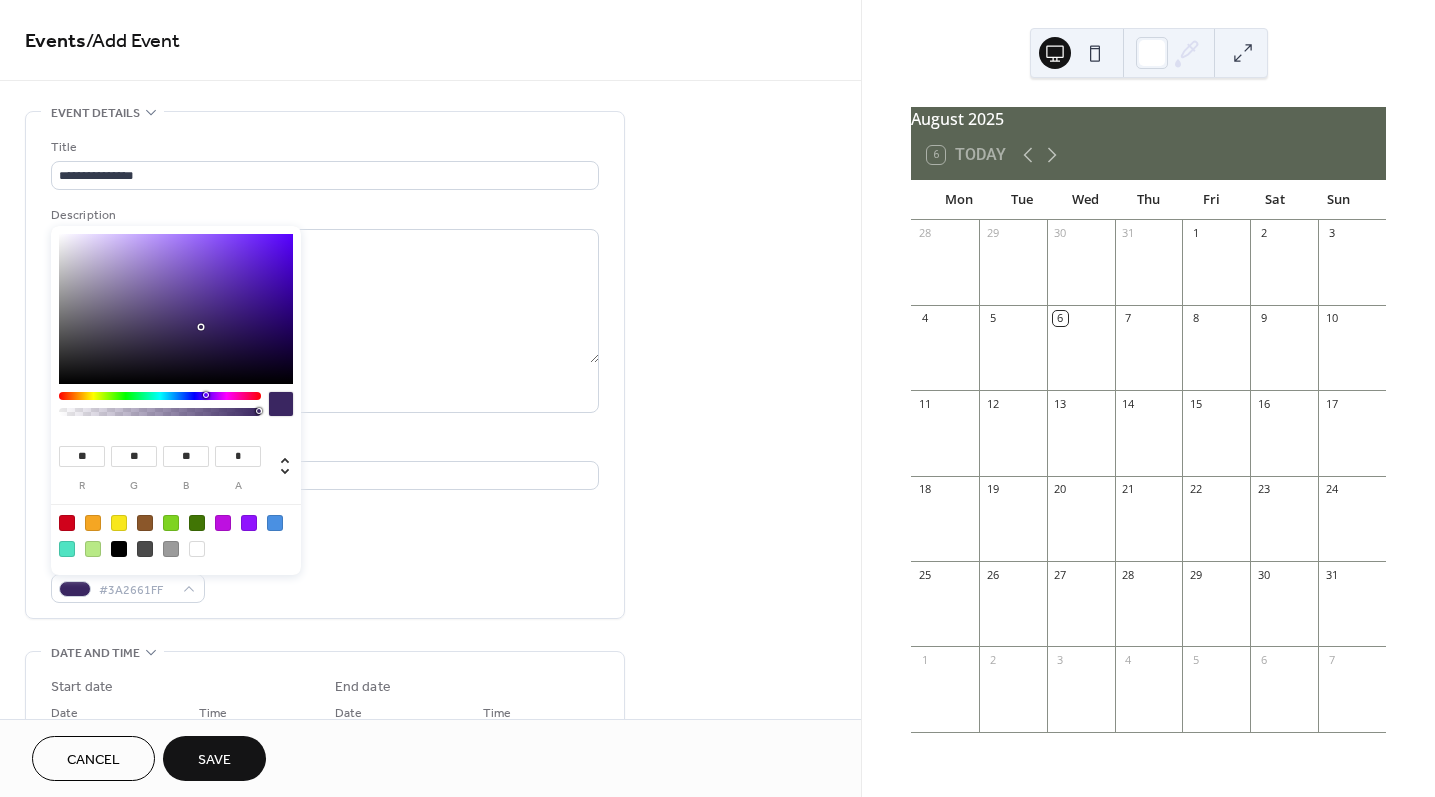 type on "**" 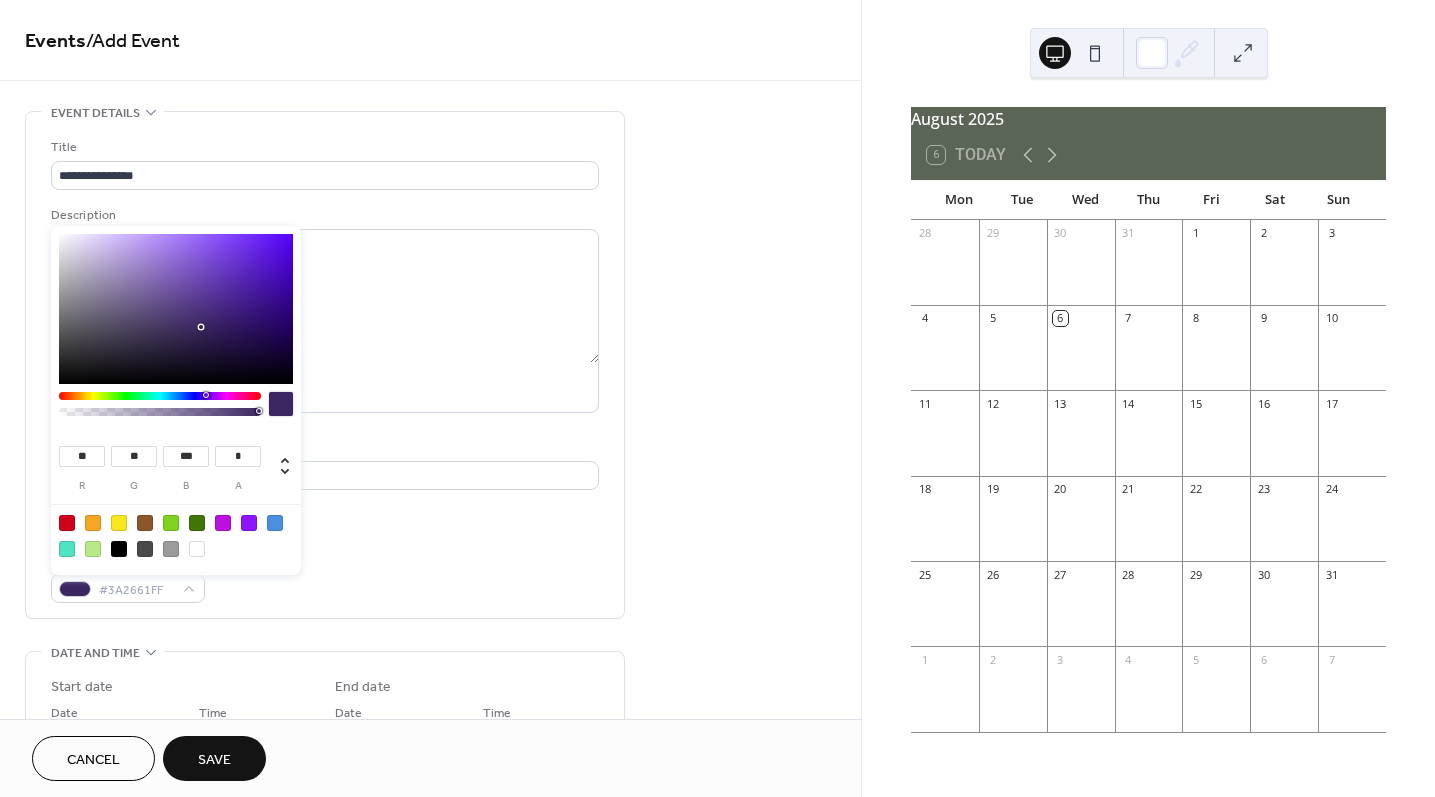 type on "**" 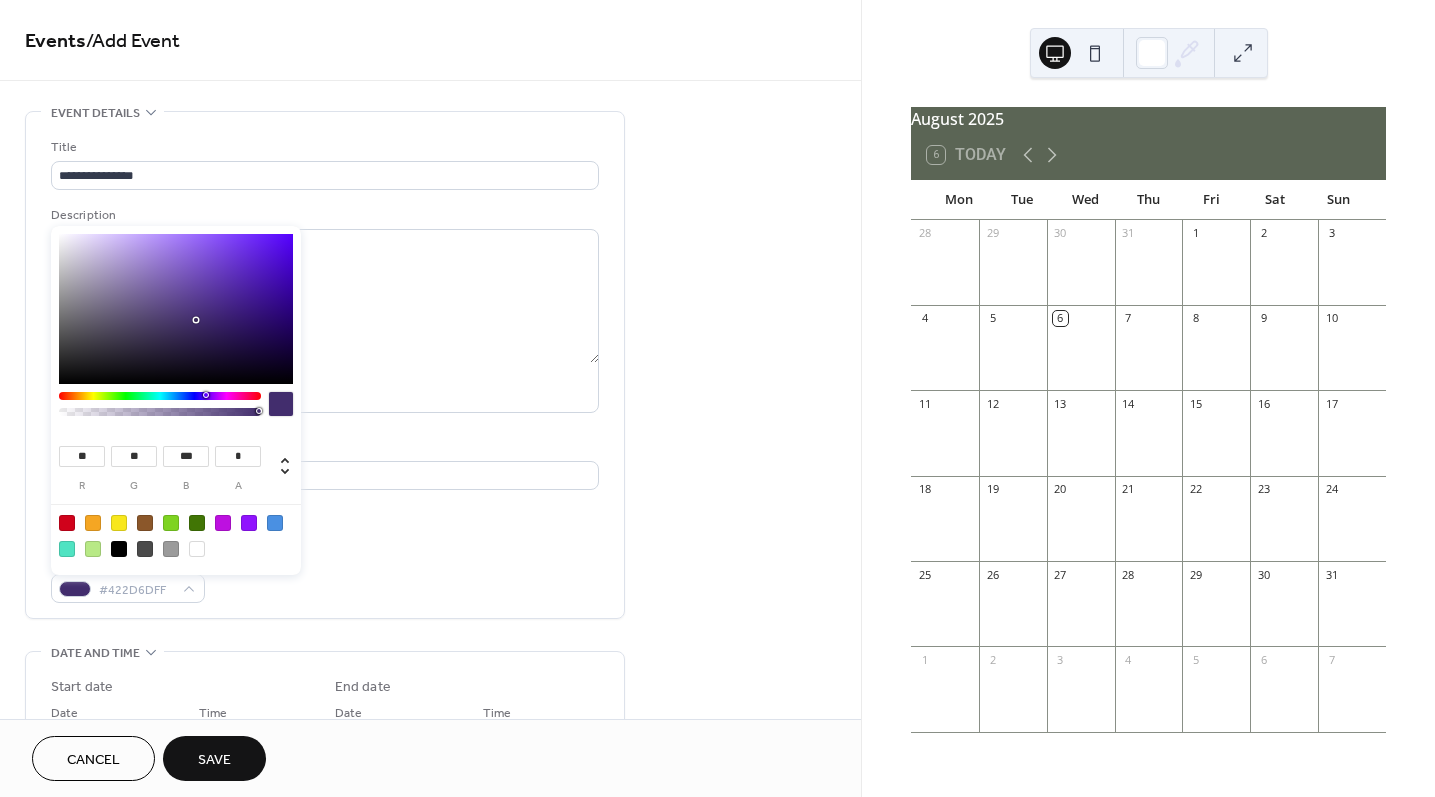 drag, startPoint x: 205, startPoint y: 345, endPoint x: 197, endPoint y: 320, distance: 26.24881 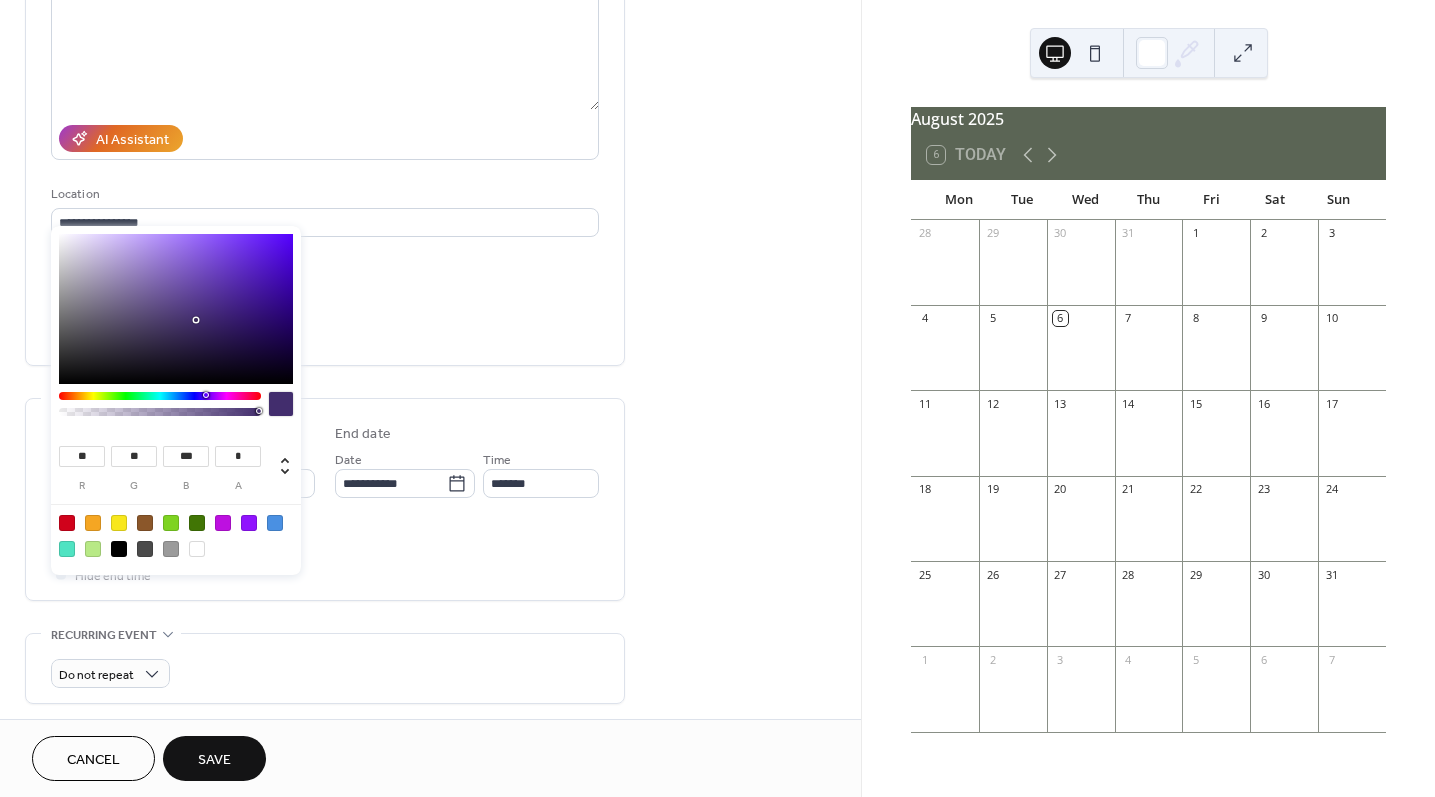 scroll, scrollTop: 254, scrollLeft: 0, axis: vertical 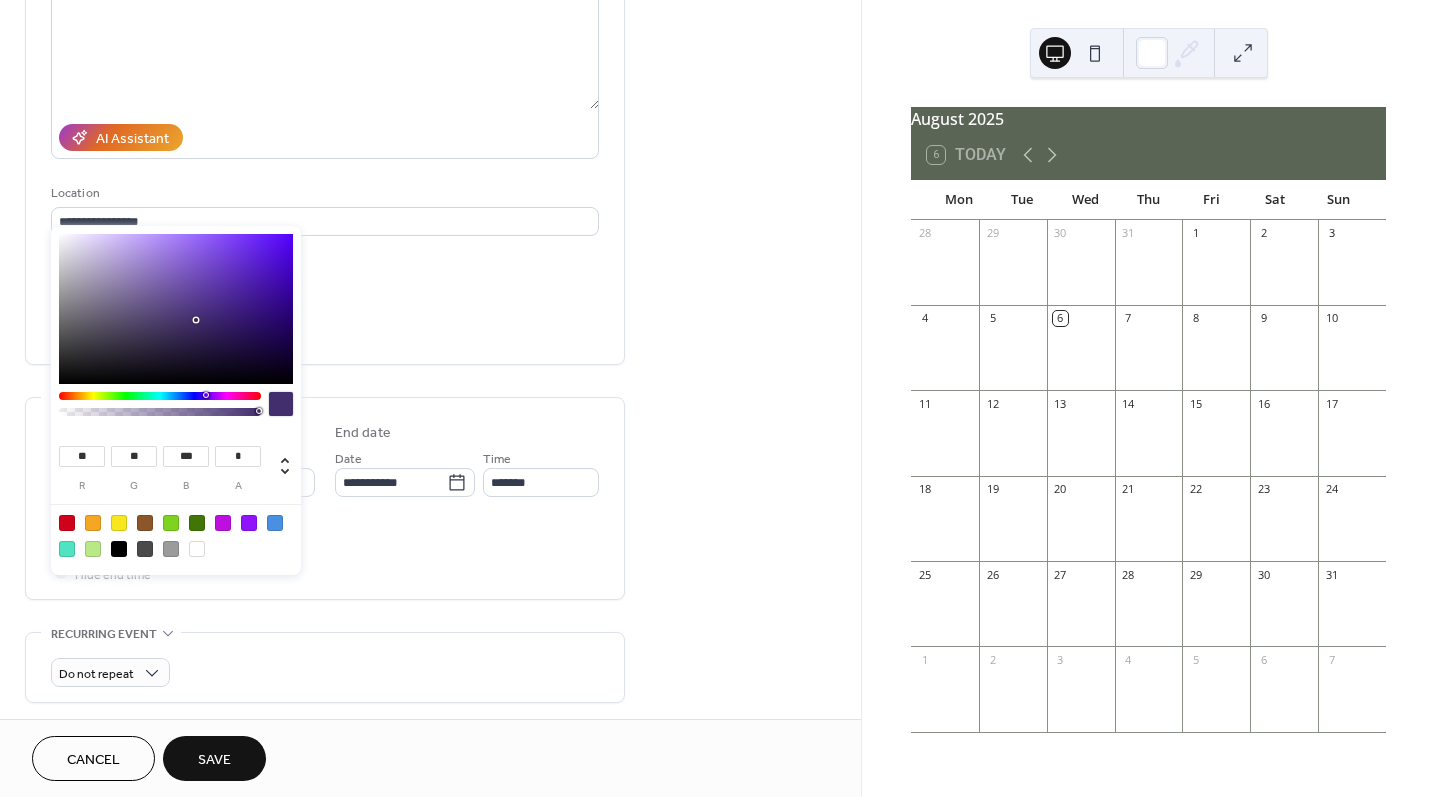 click on "All day Show date only Hide end time" at bounding box center (325, 552) 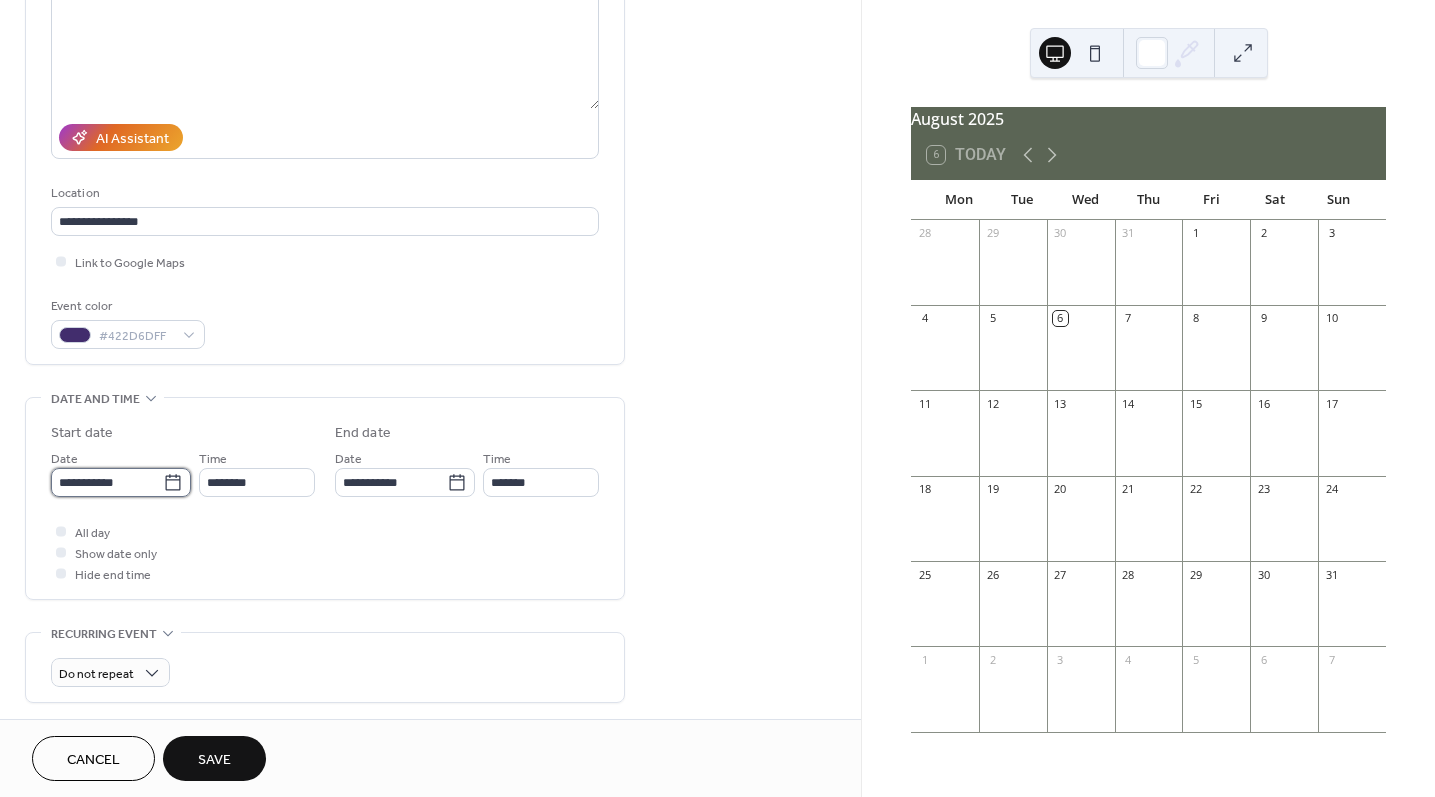 click on "**********" at bounding box center (107, 482) 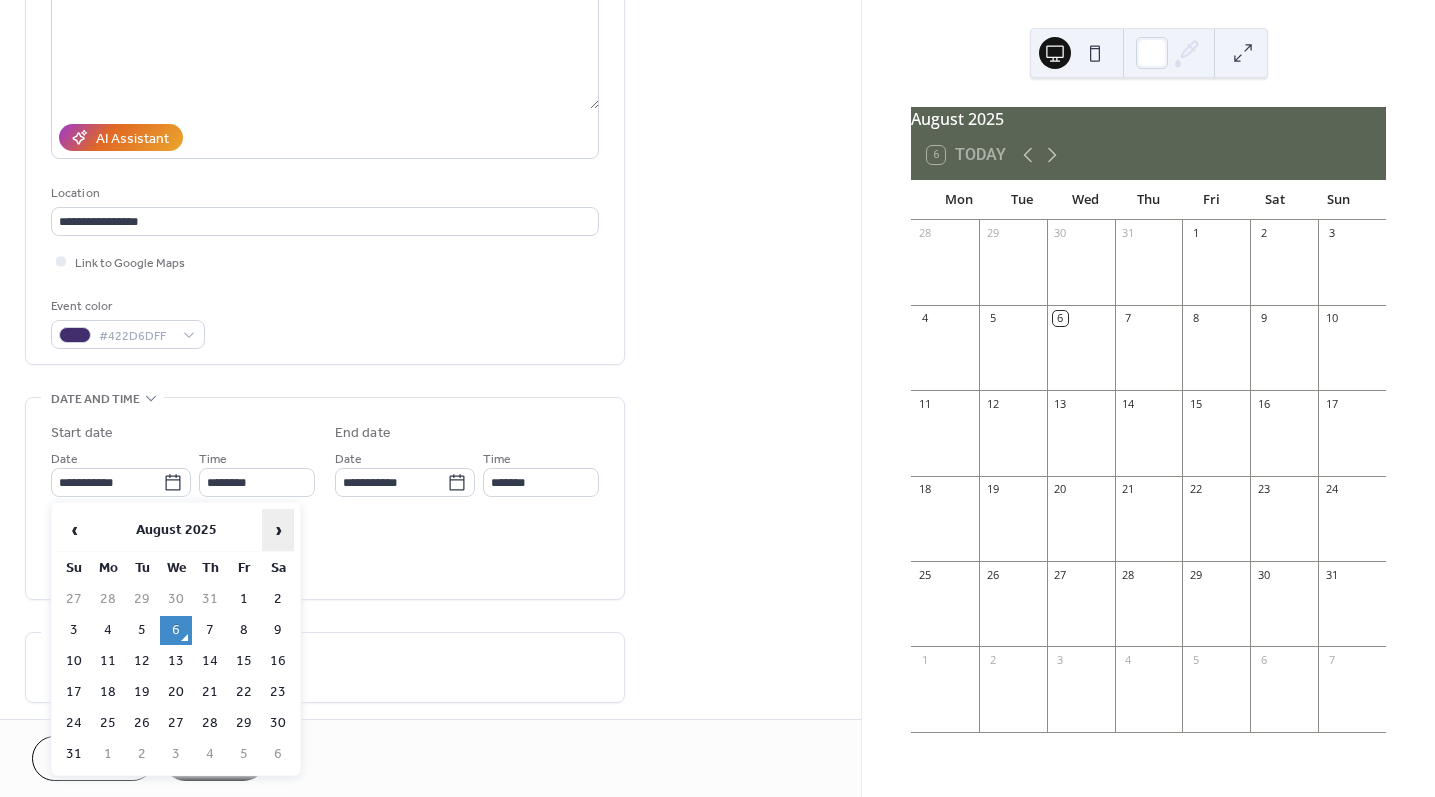 click on "›" at bounding box center (278, 530) 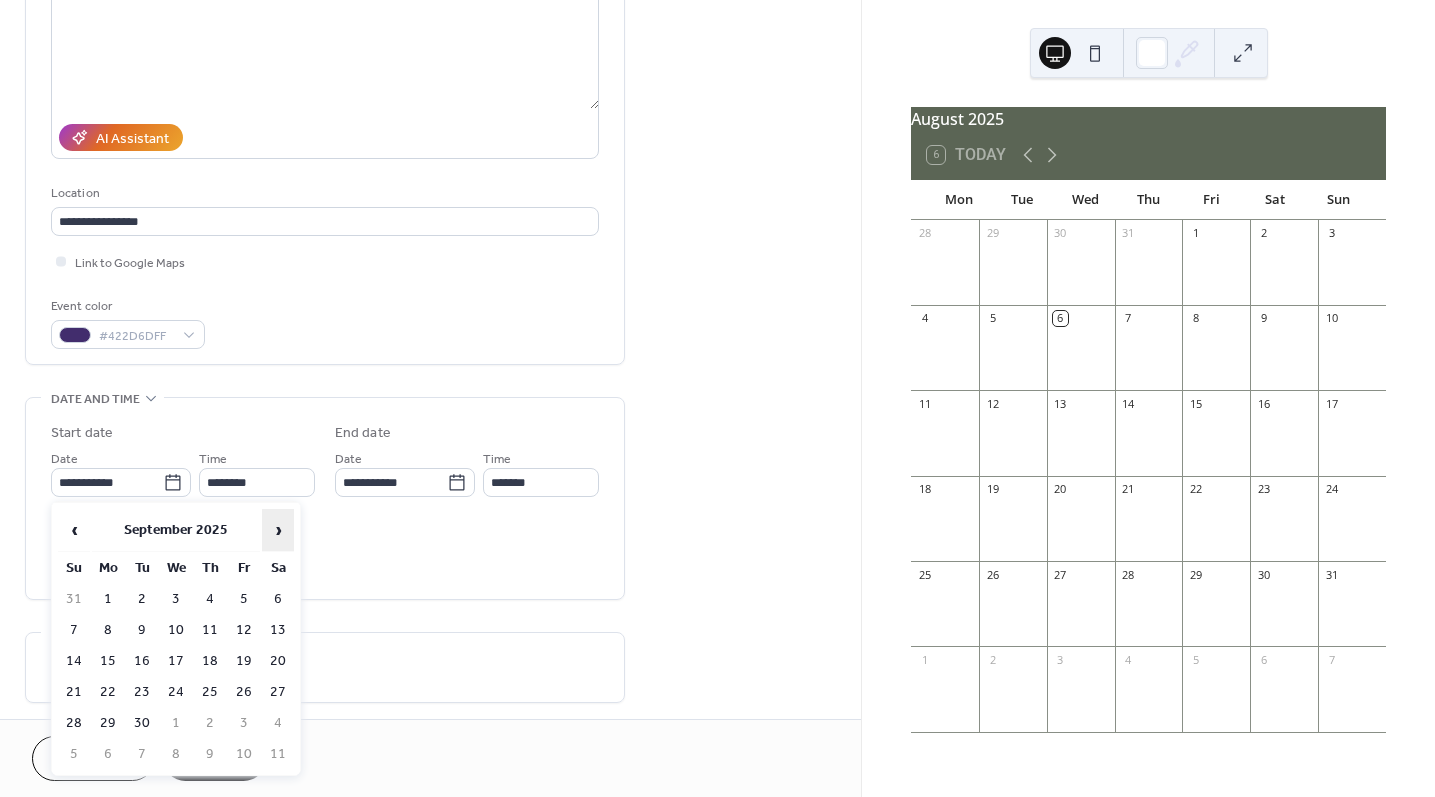 click on "›" at bounding box center (278, 530) 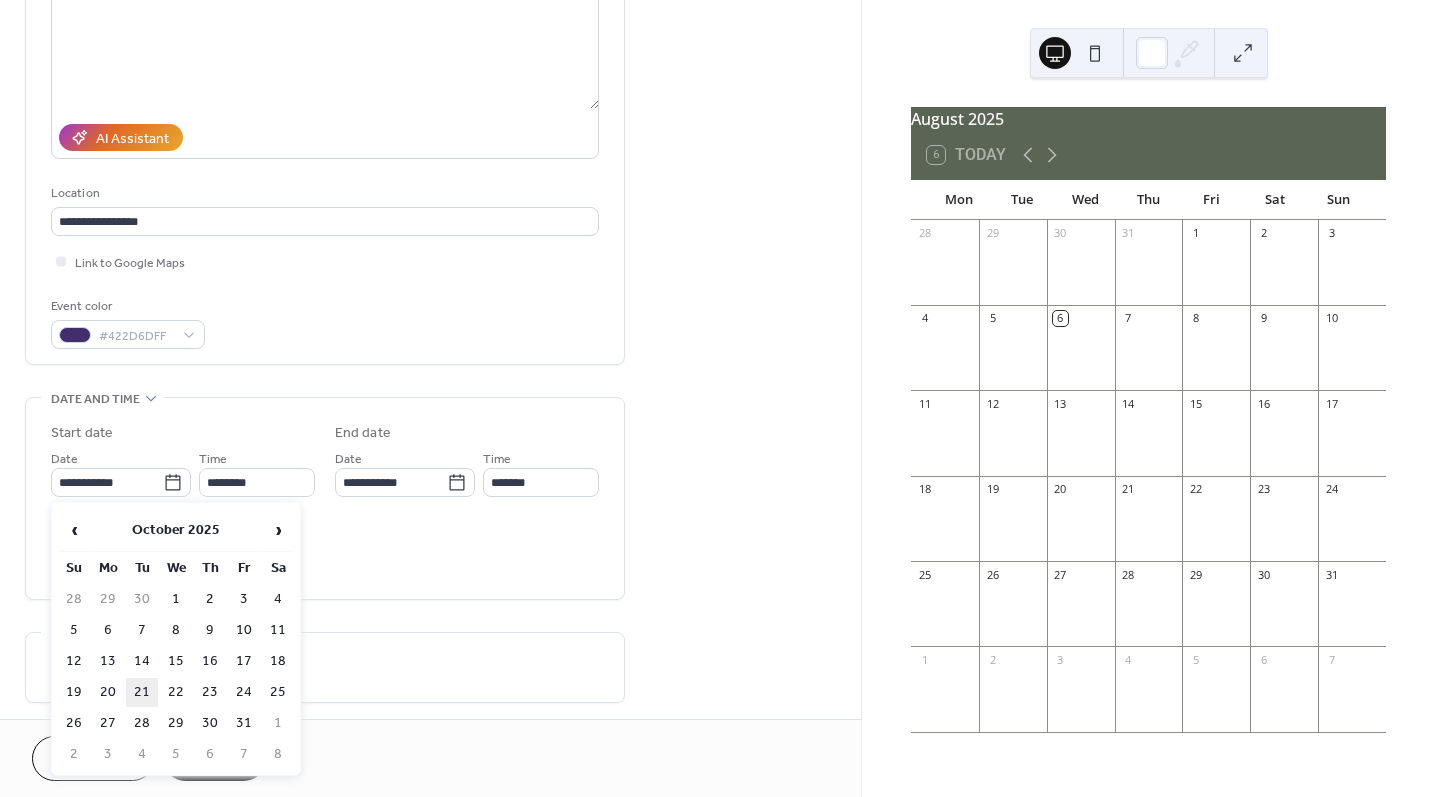 click on "21" at bounding box center [142, 692] 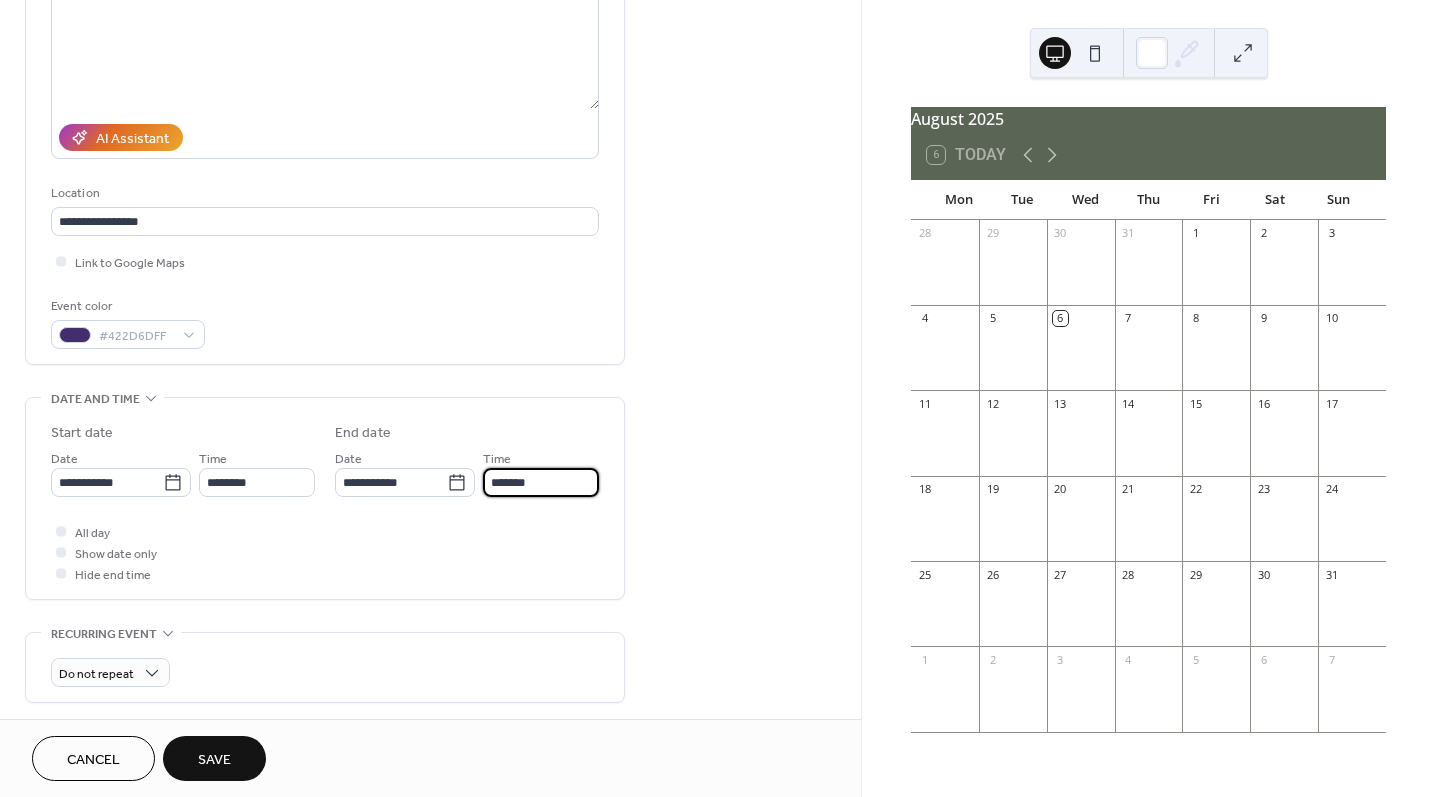 click on "*******" at bounding box center [541, 482] 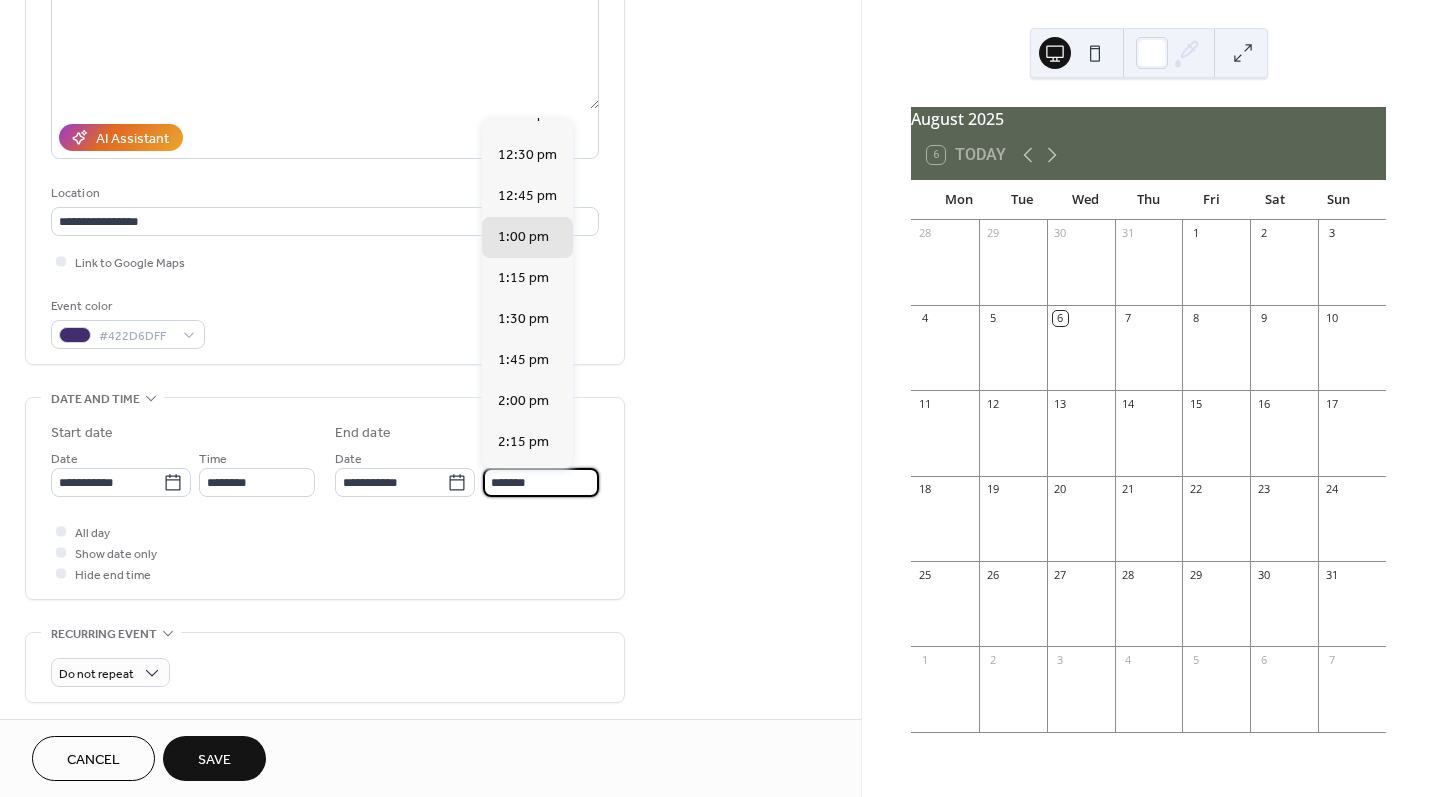 scroll, scrollTop: 0, scrollLeft: 0, axis: both 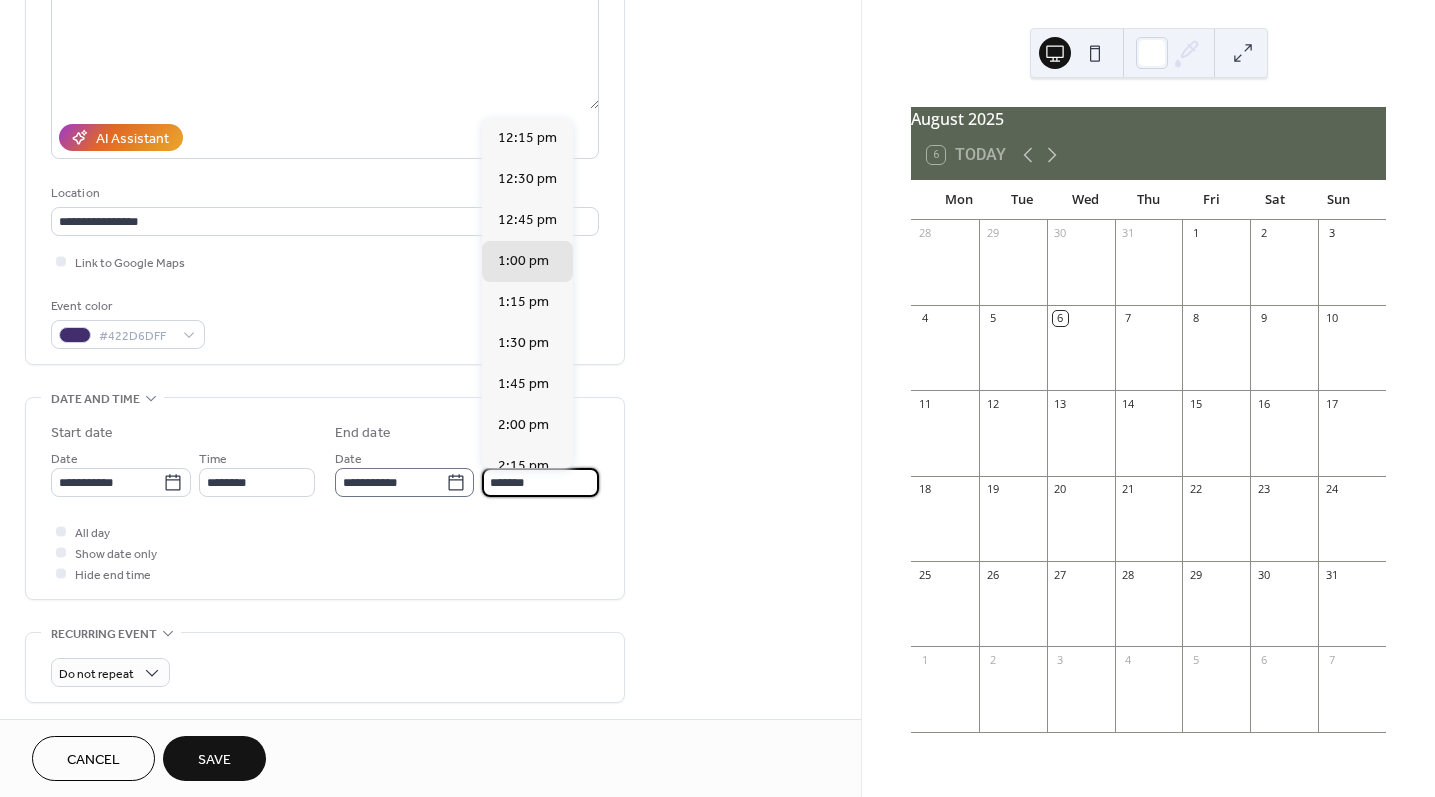 drag, startPoint x: 541, startPoint y: 485, endPoint x: 468, endPoint y: 483, distance: 73.02739 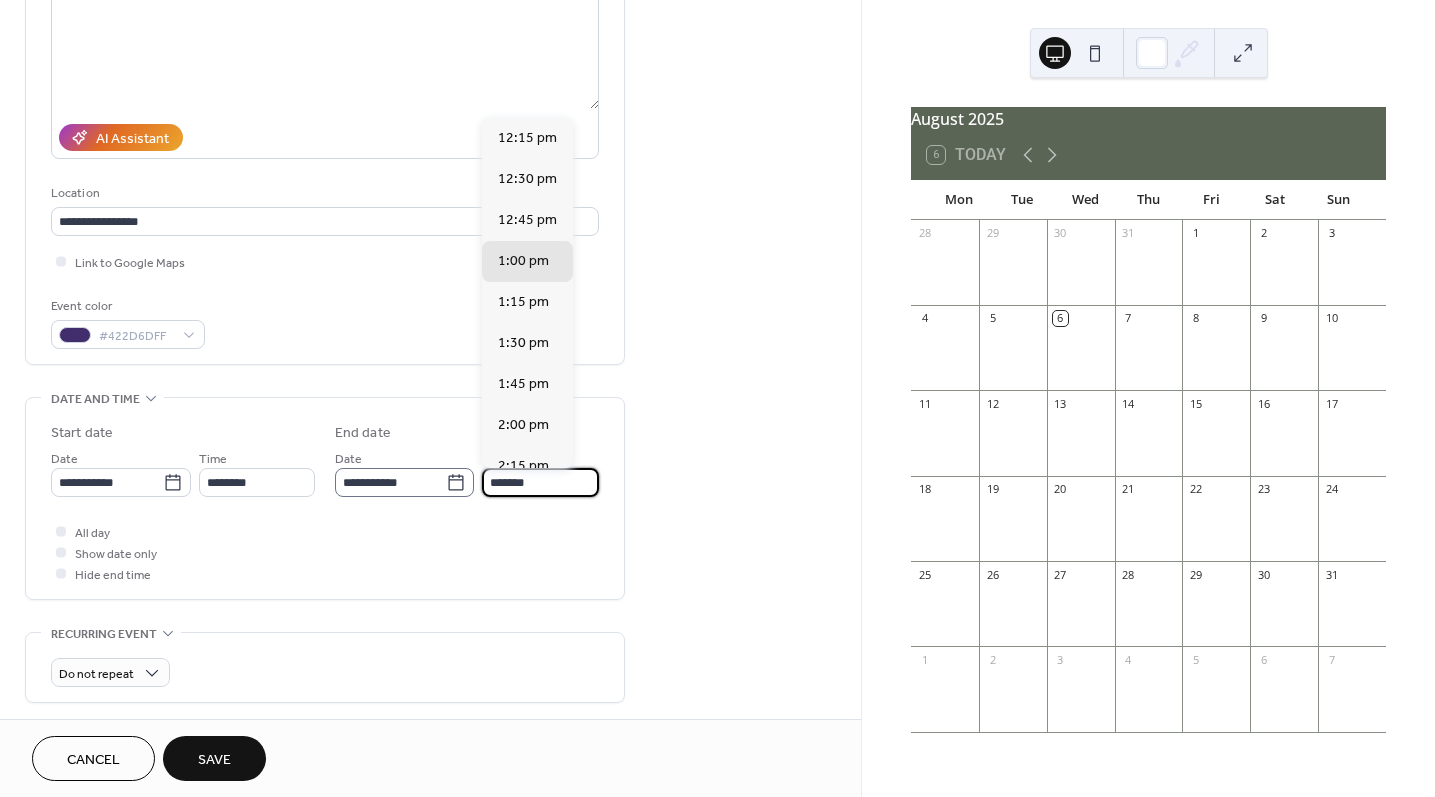 click on "**********" at bounding box center (467, 472) 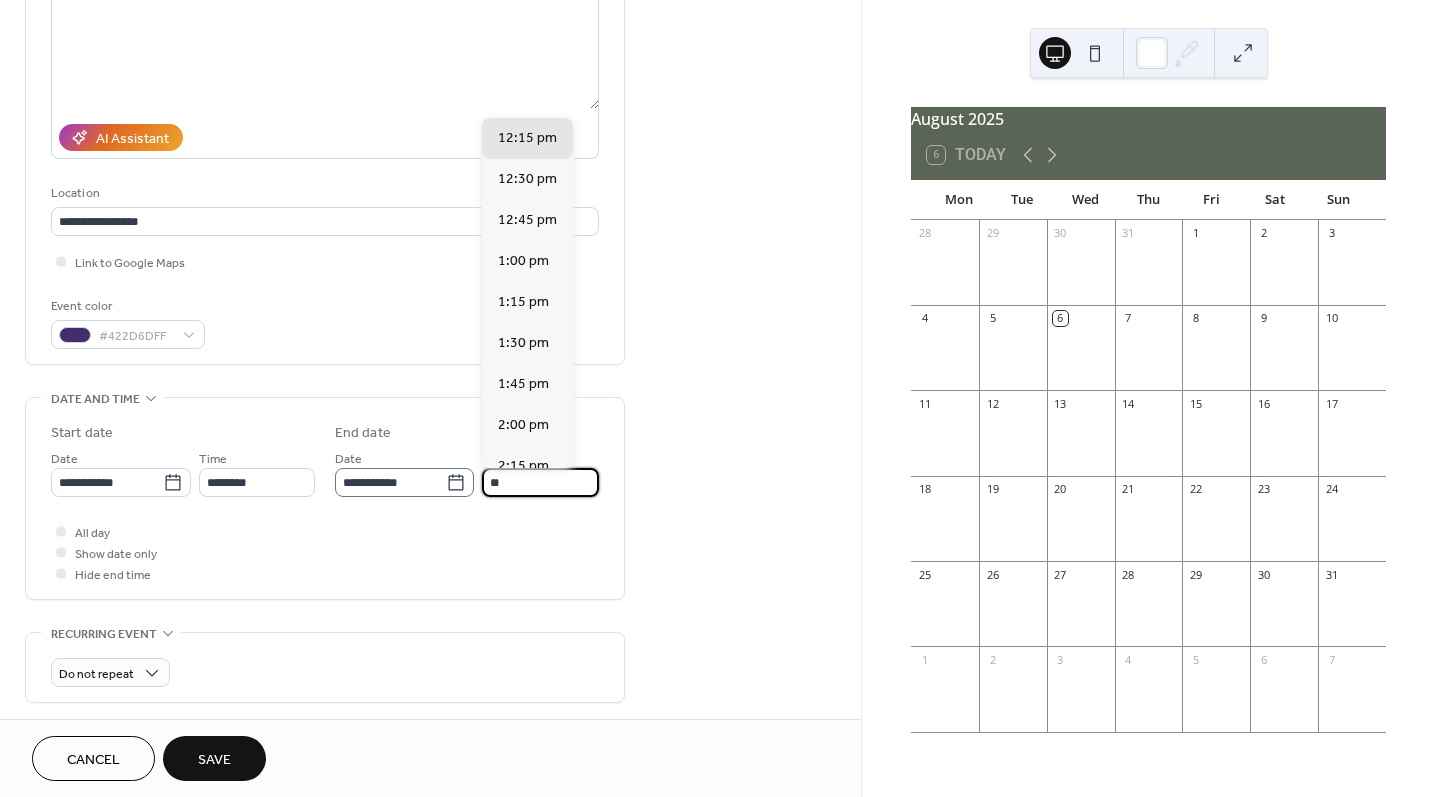 scroll, scrollTop: 1553, scrollLeft: 0, axis: vertical 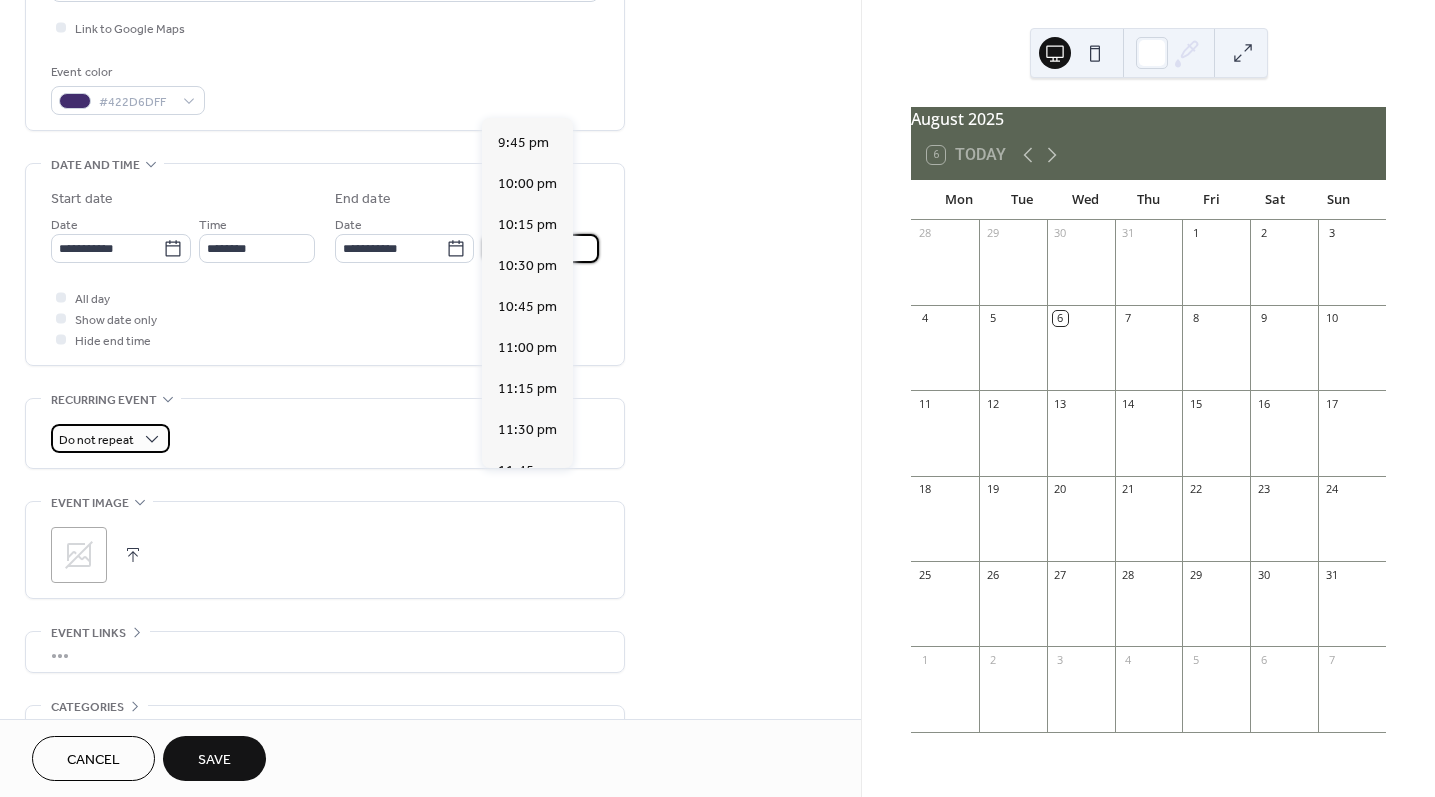 type on "********" 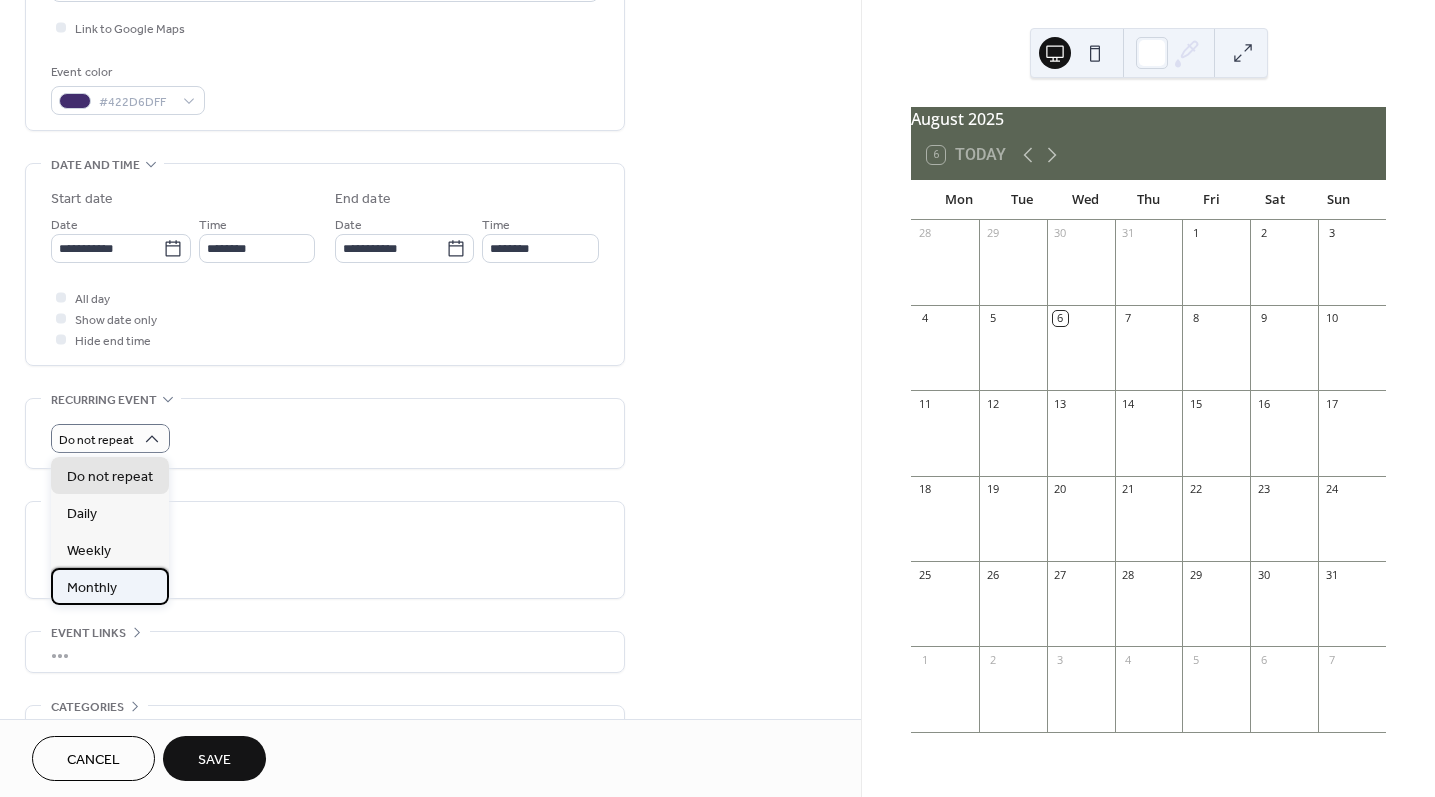 click on "Monthly" at bounding box center (92, 588) 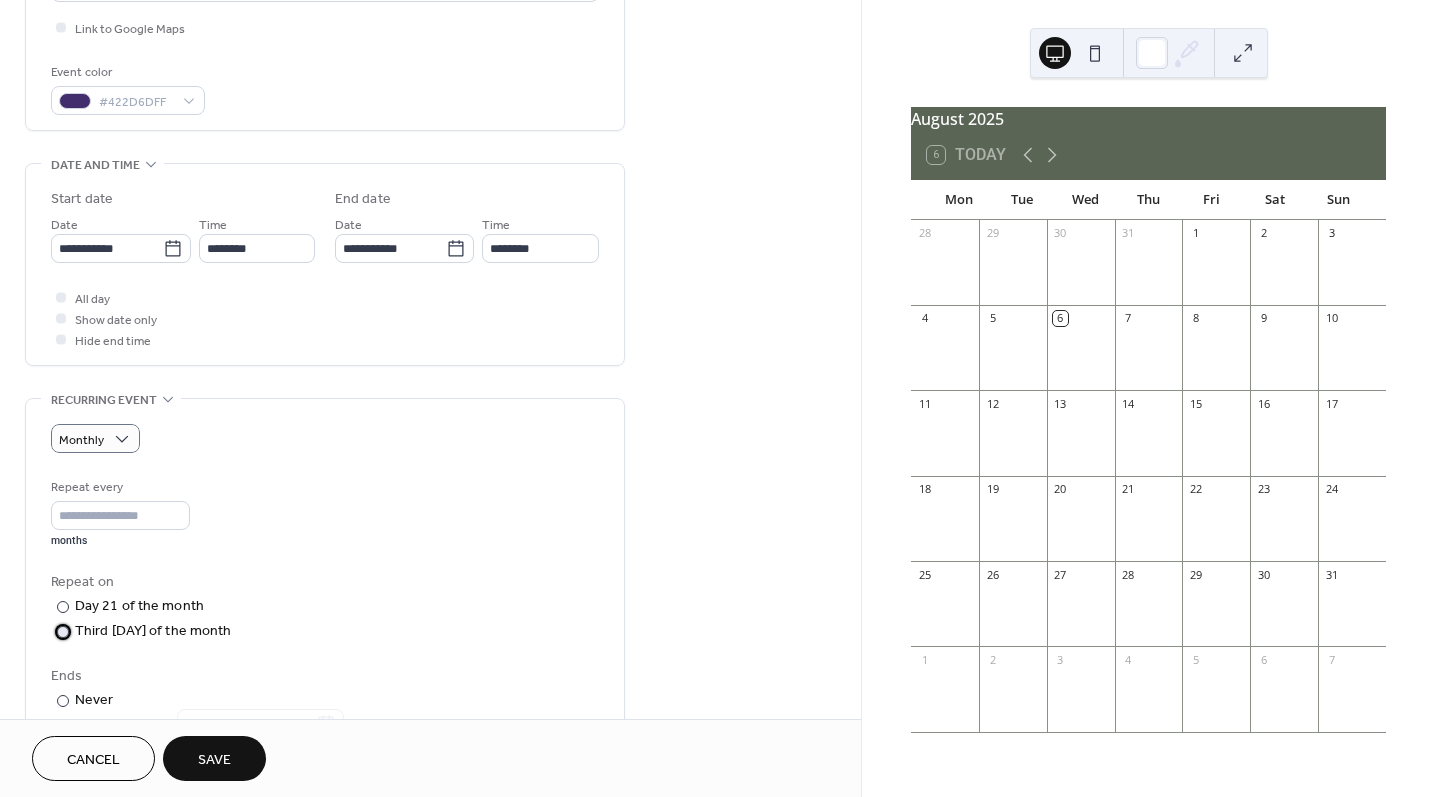 click at bounding box center [63, 632] 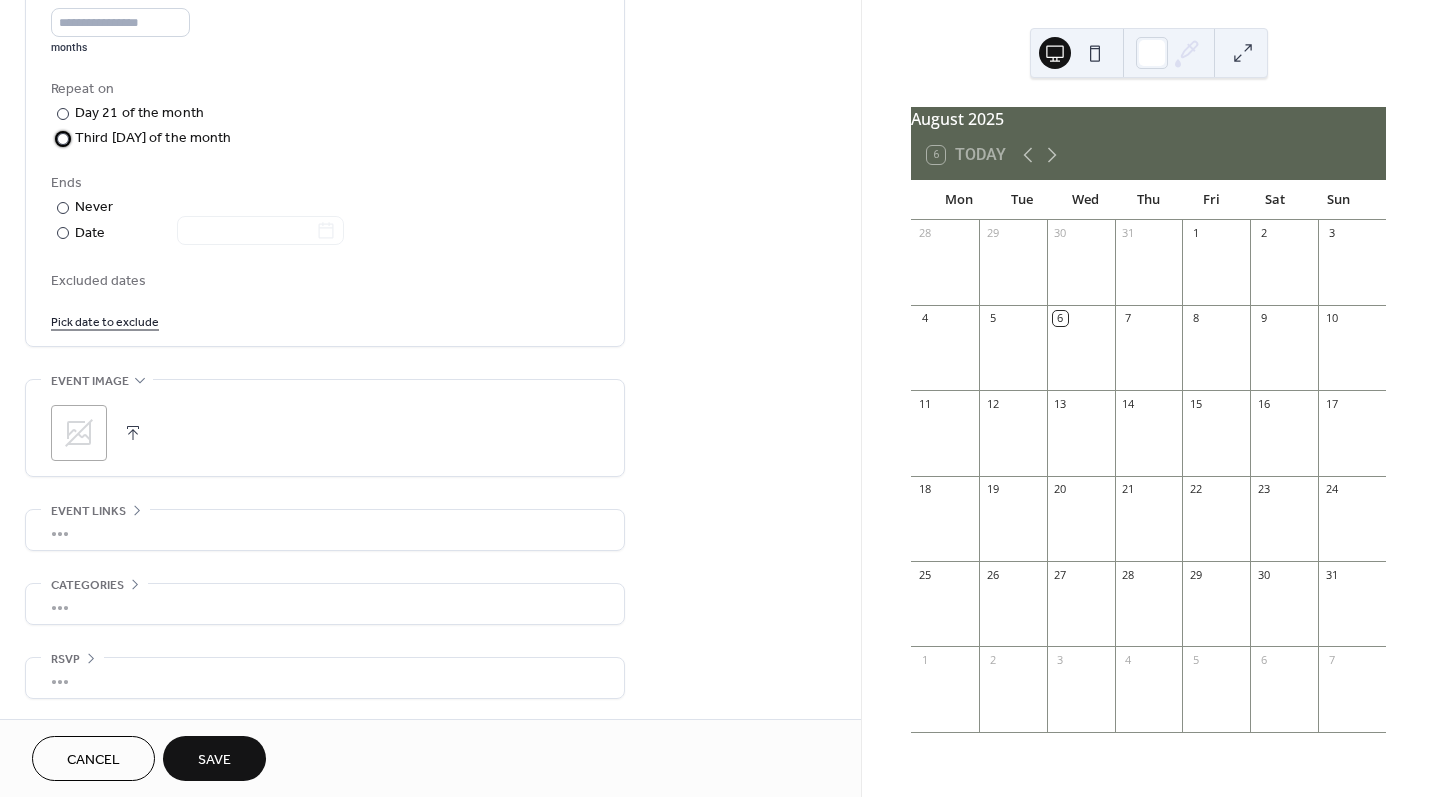 scroll, scrollTop: 981, scrollLeft: 0, axis: vertical 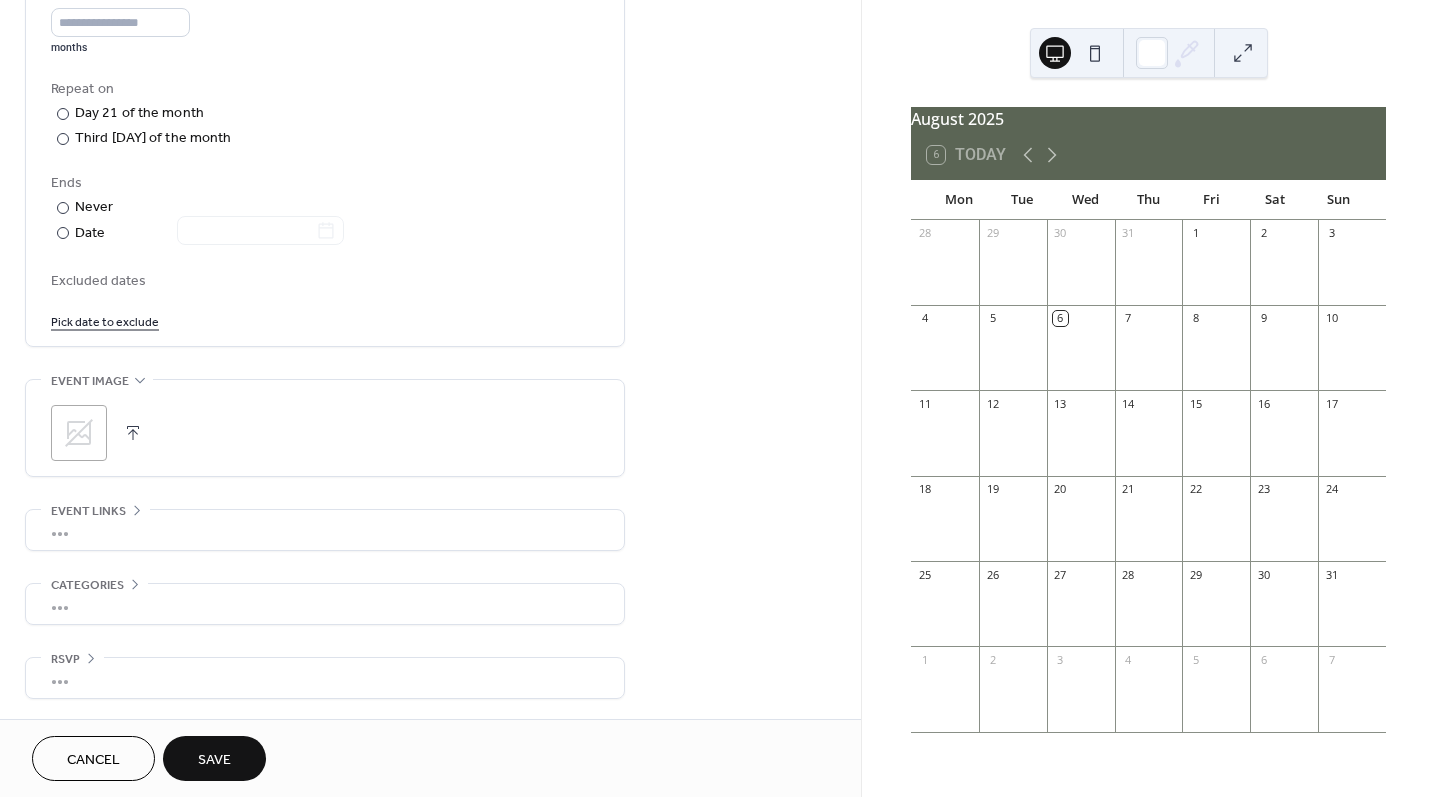 click on "Save" at bounding box center (214, 760) 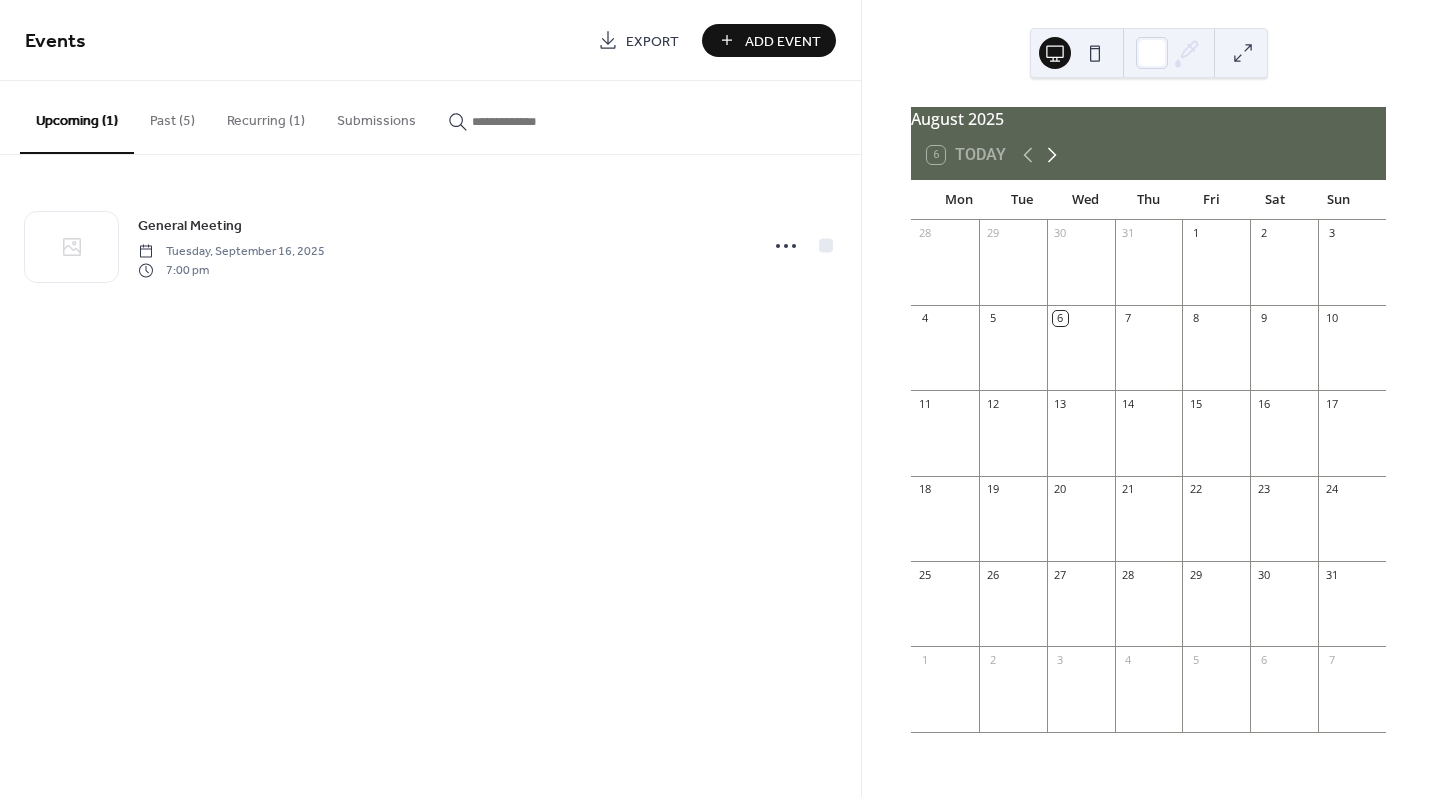 click 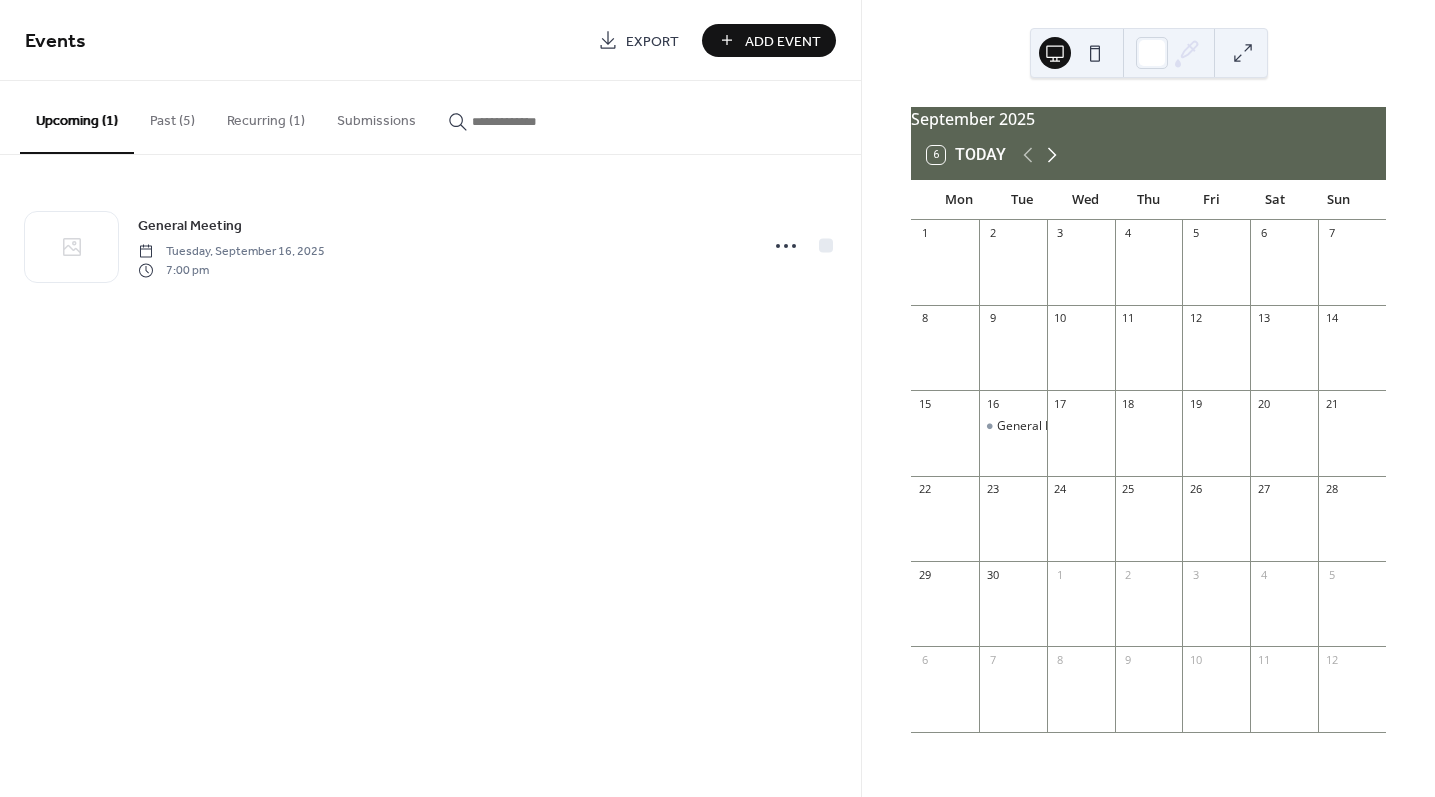 click 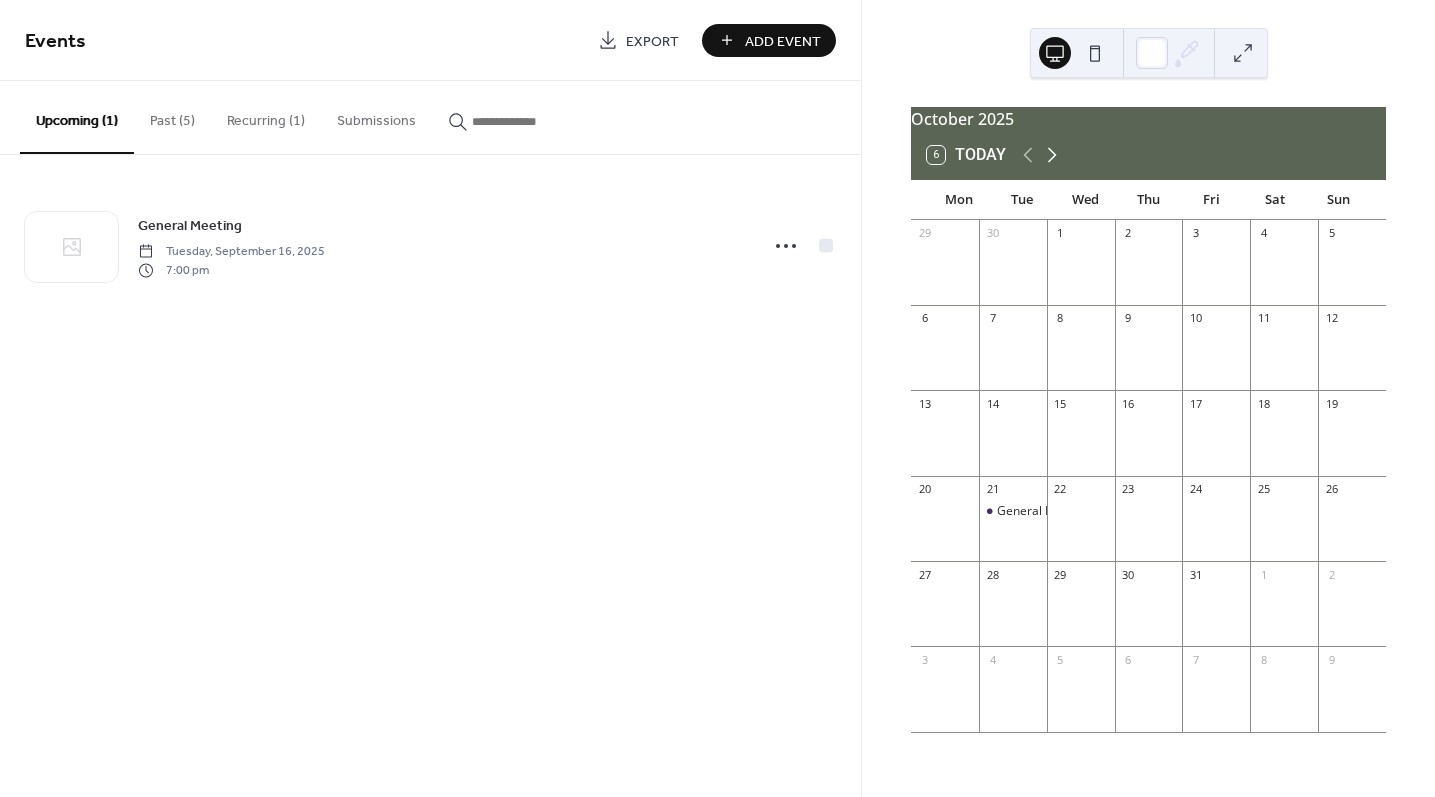 click 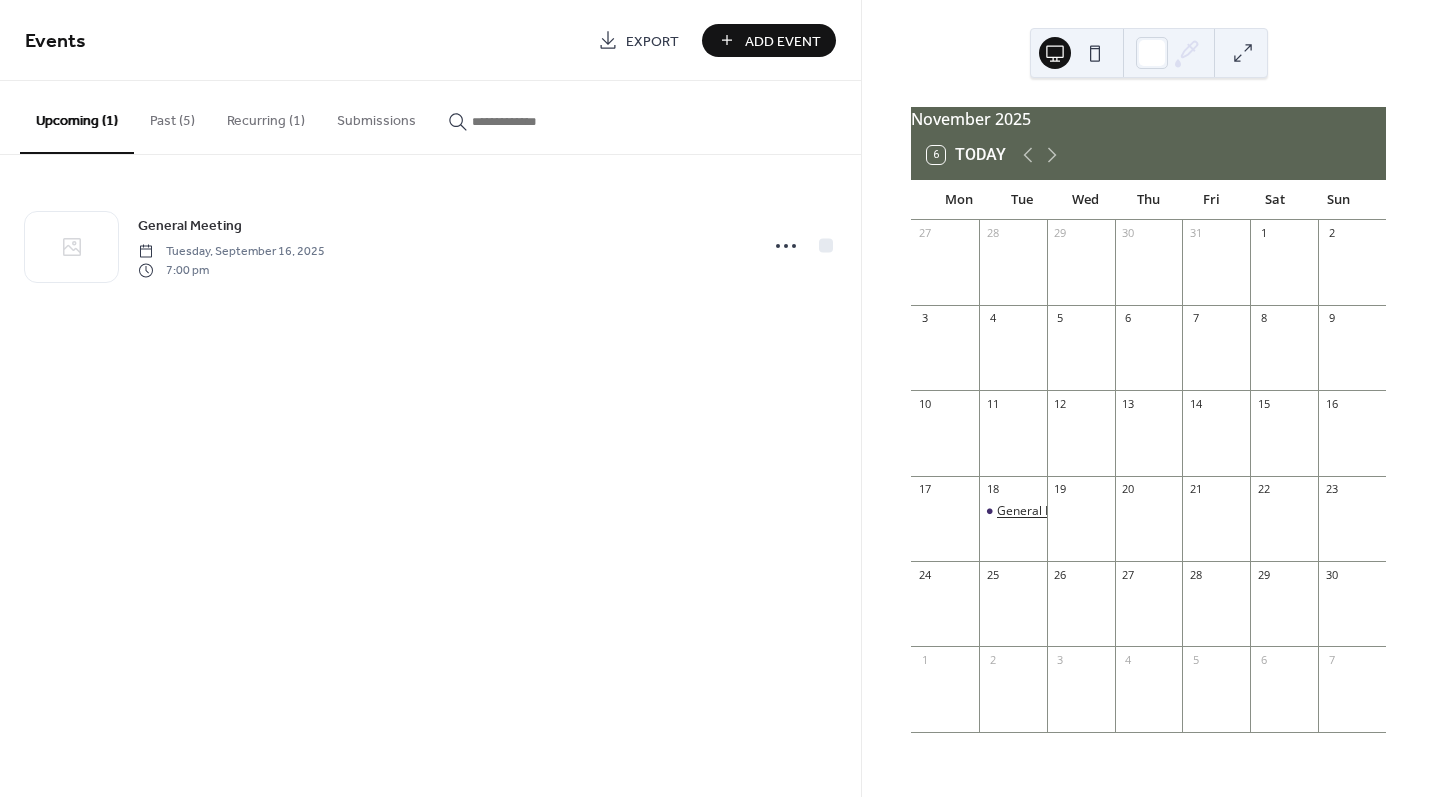 click on "General Meeting" at bounding box center (1044, 511) 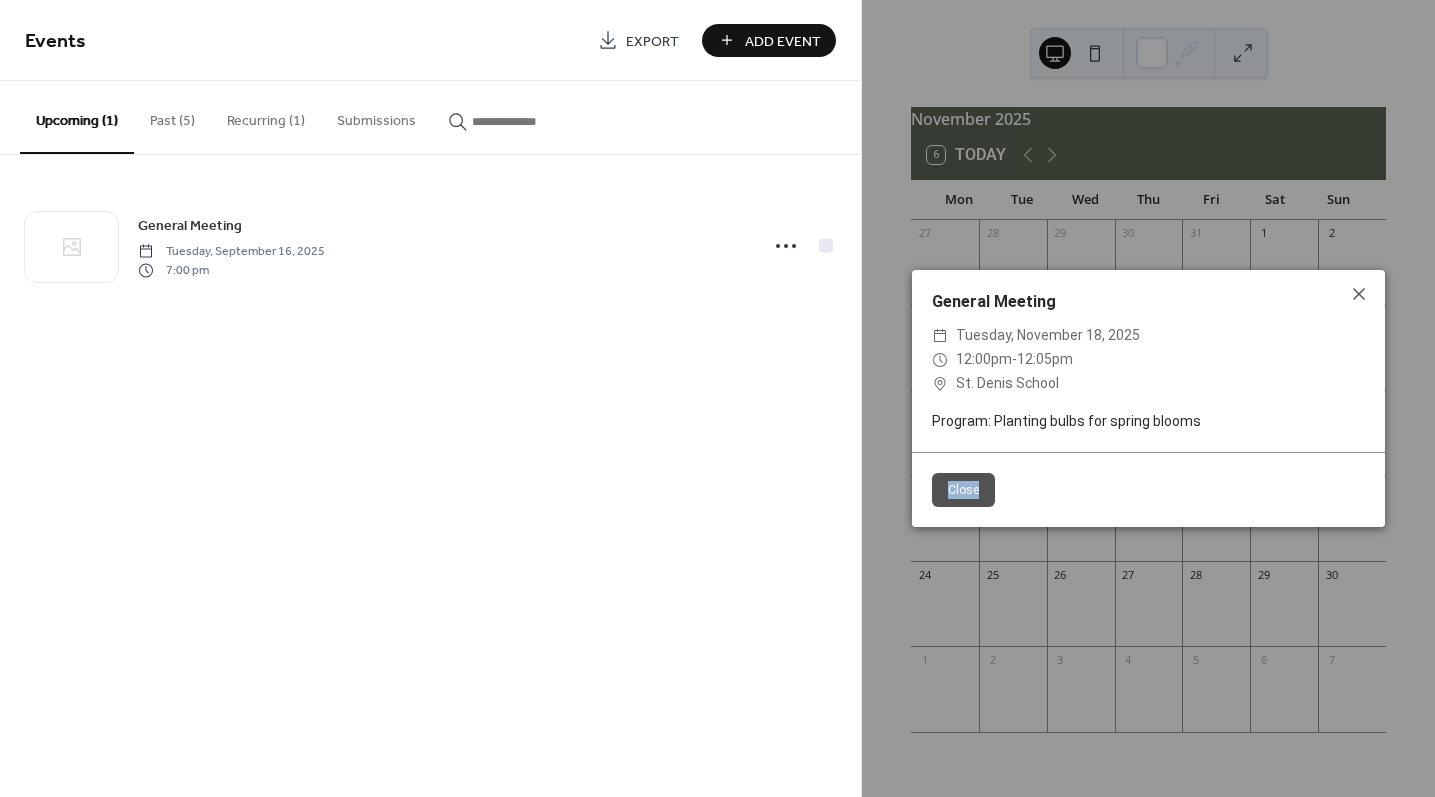 click on "Close" at bounding box center (1148, 489) 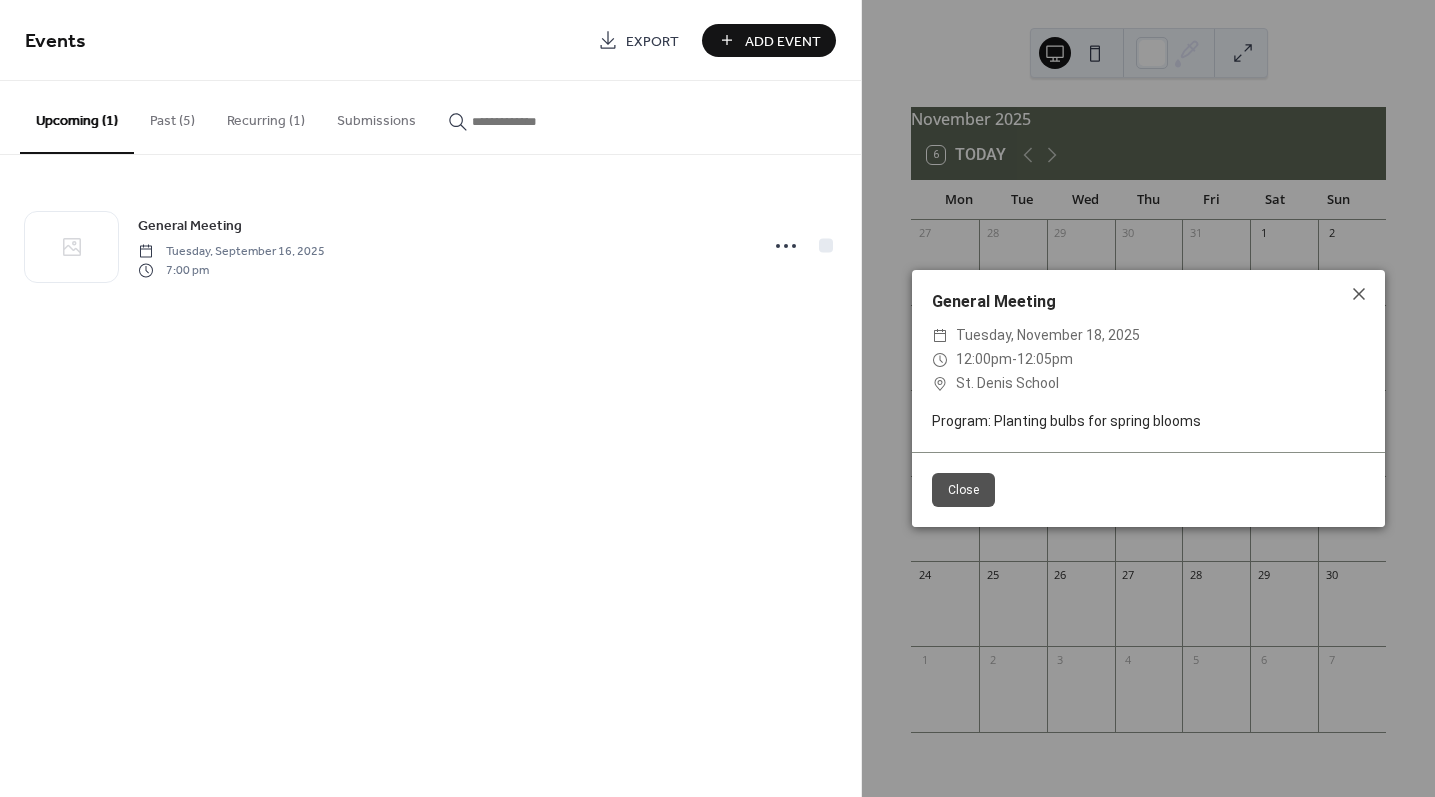 click on "Close" at bounding box center [1148, 489] 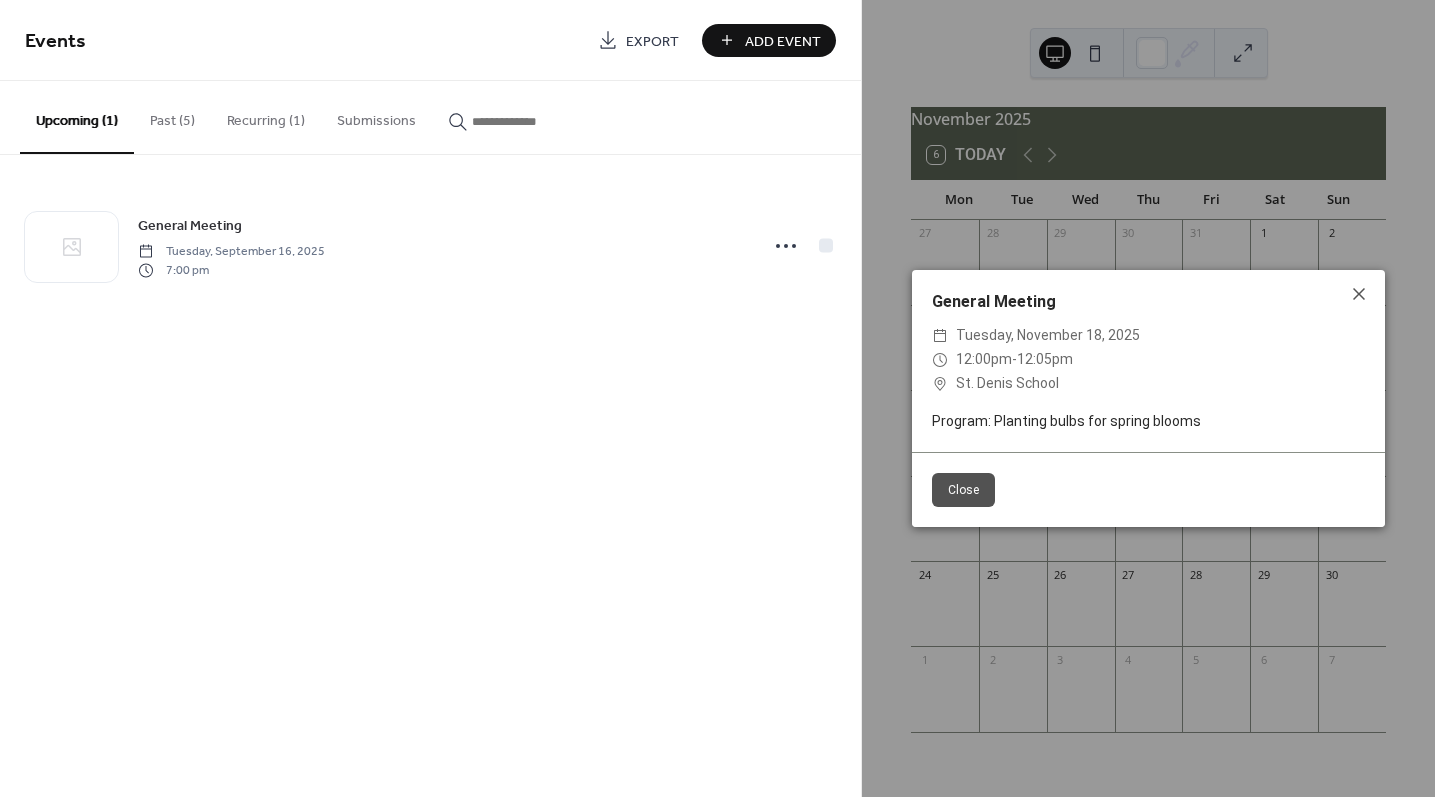click on "Close" at bounding box center (963, 490) 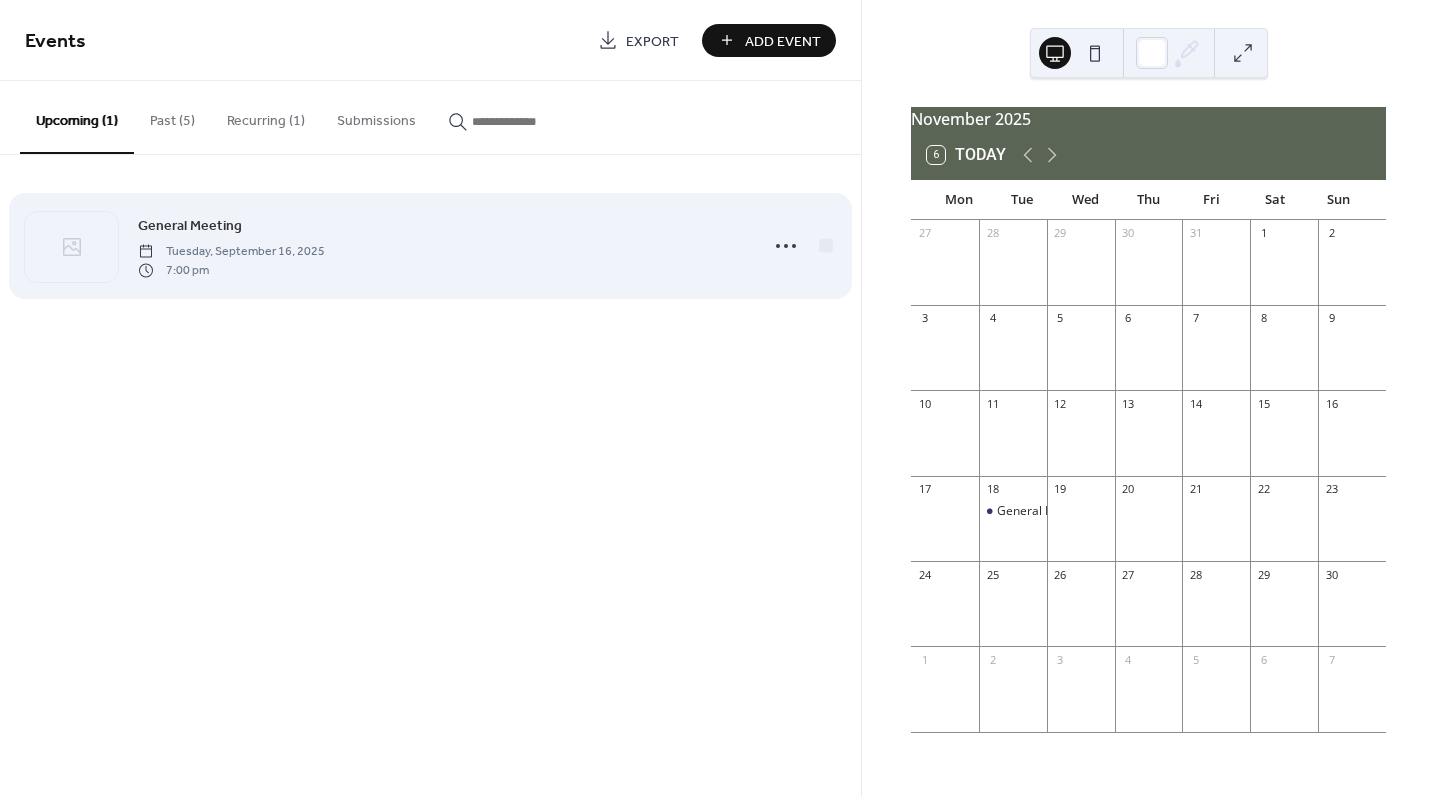 click on "General Meeting" at bounding box center [190, 226] 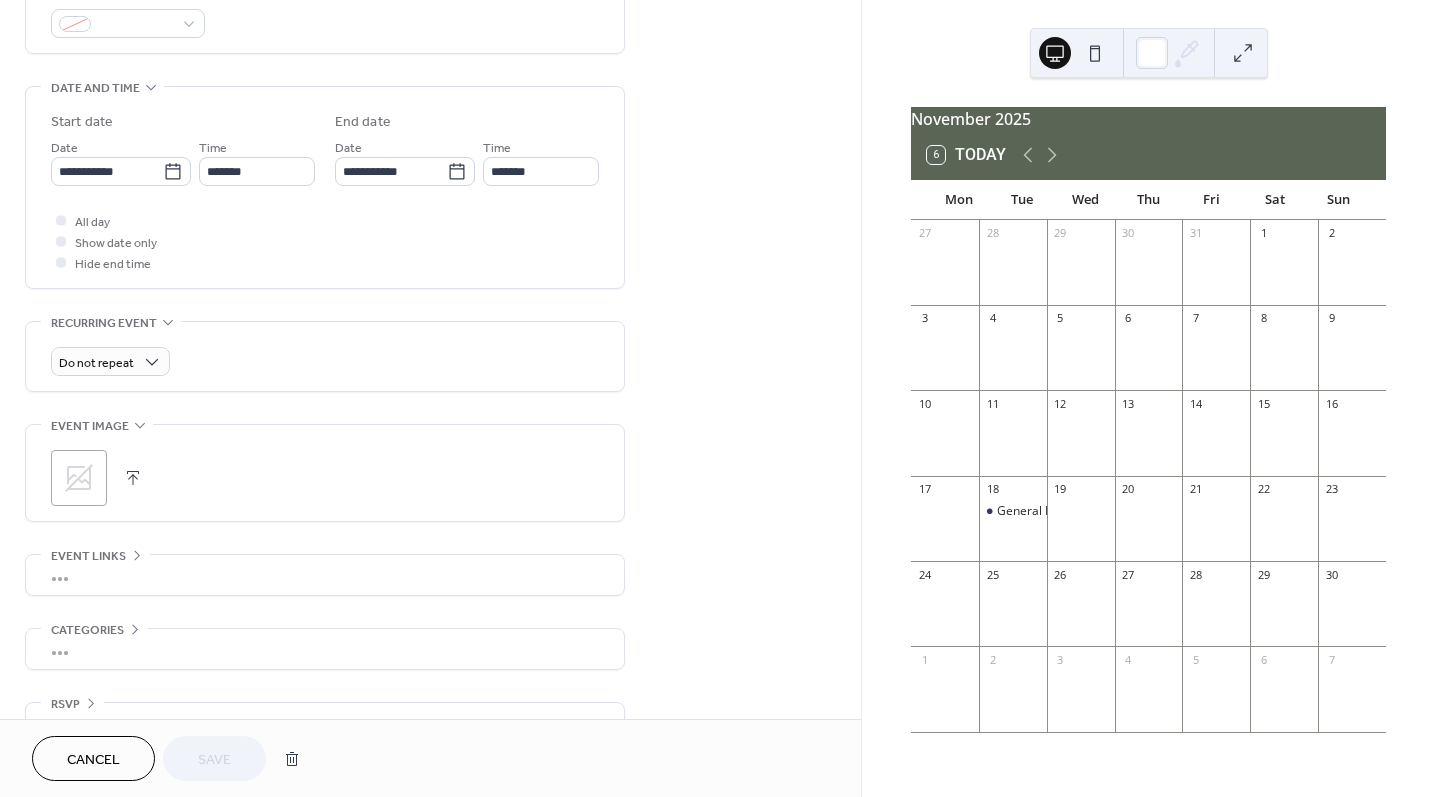 scroll, scrollTop: 610, scrollLeft: 0, axis: vertical 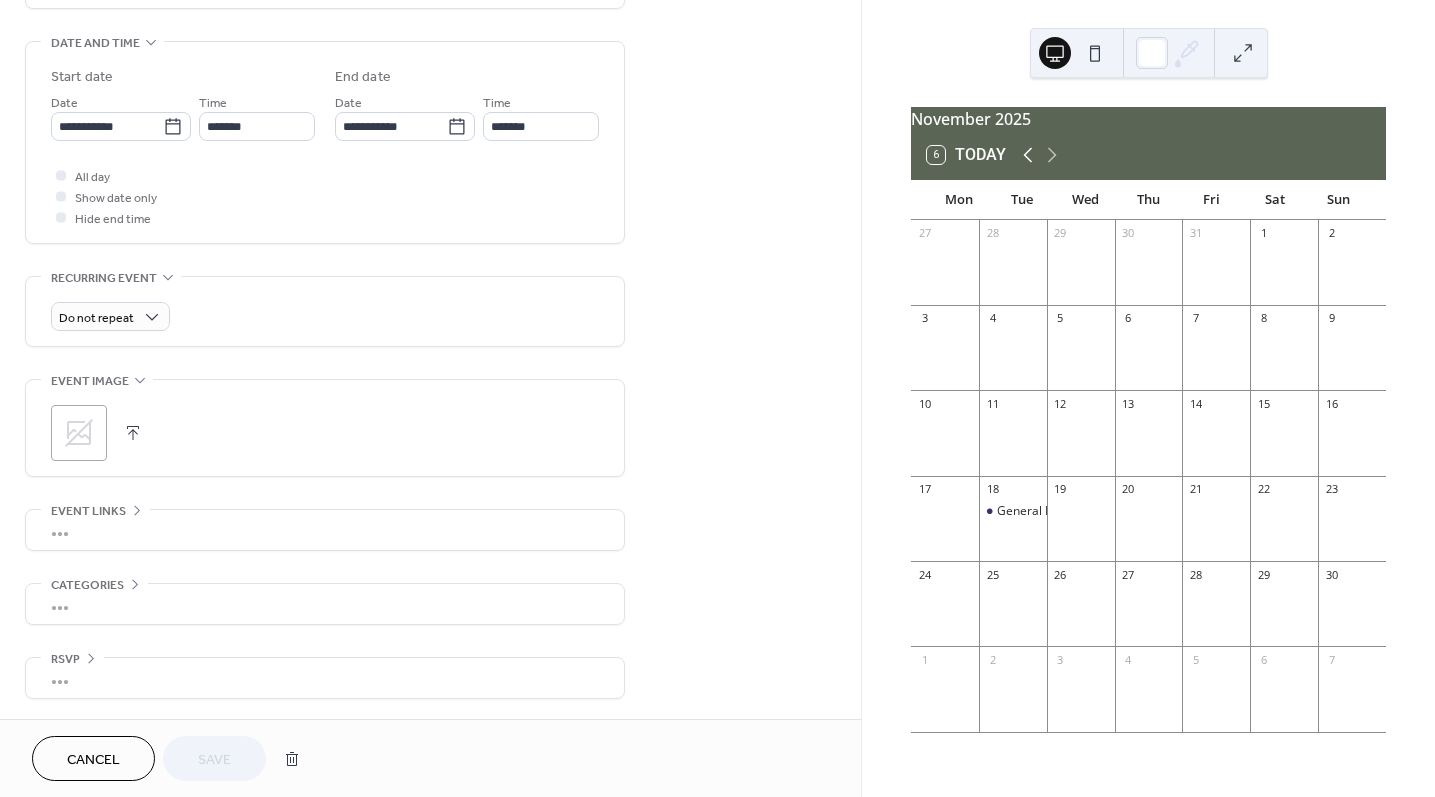 click 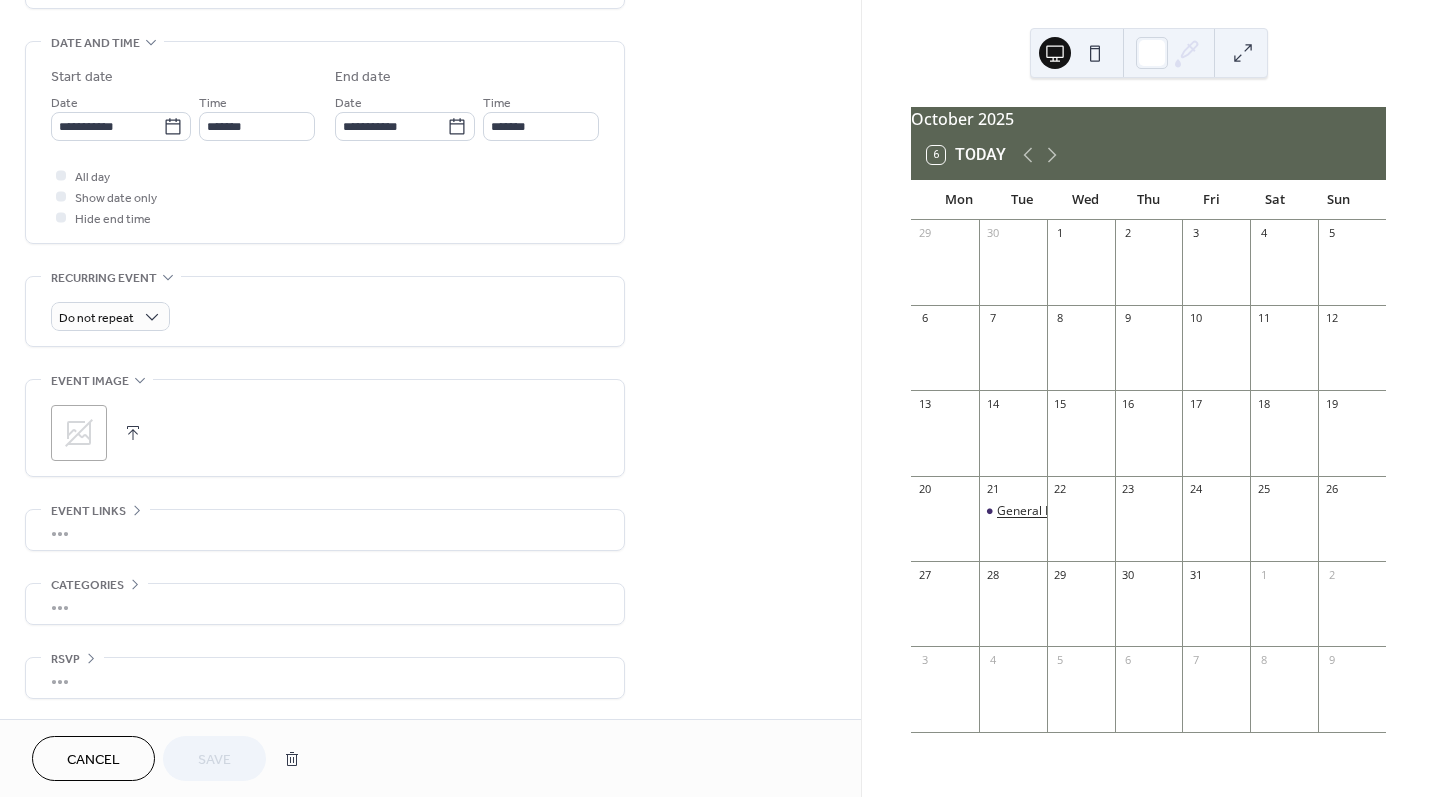 click on "General Meeting" at bounding box center [1044, 511] 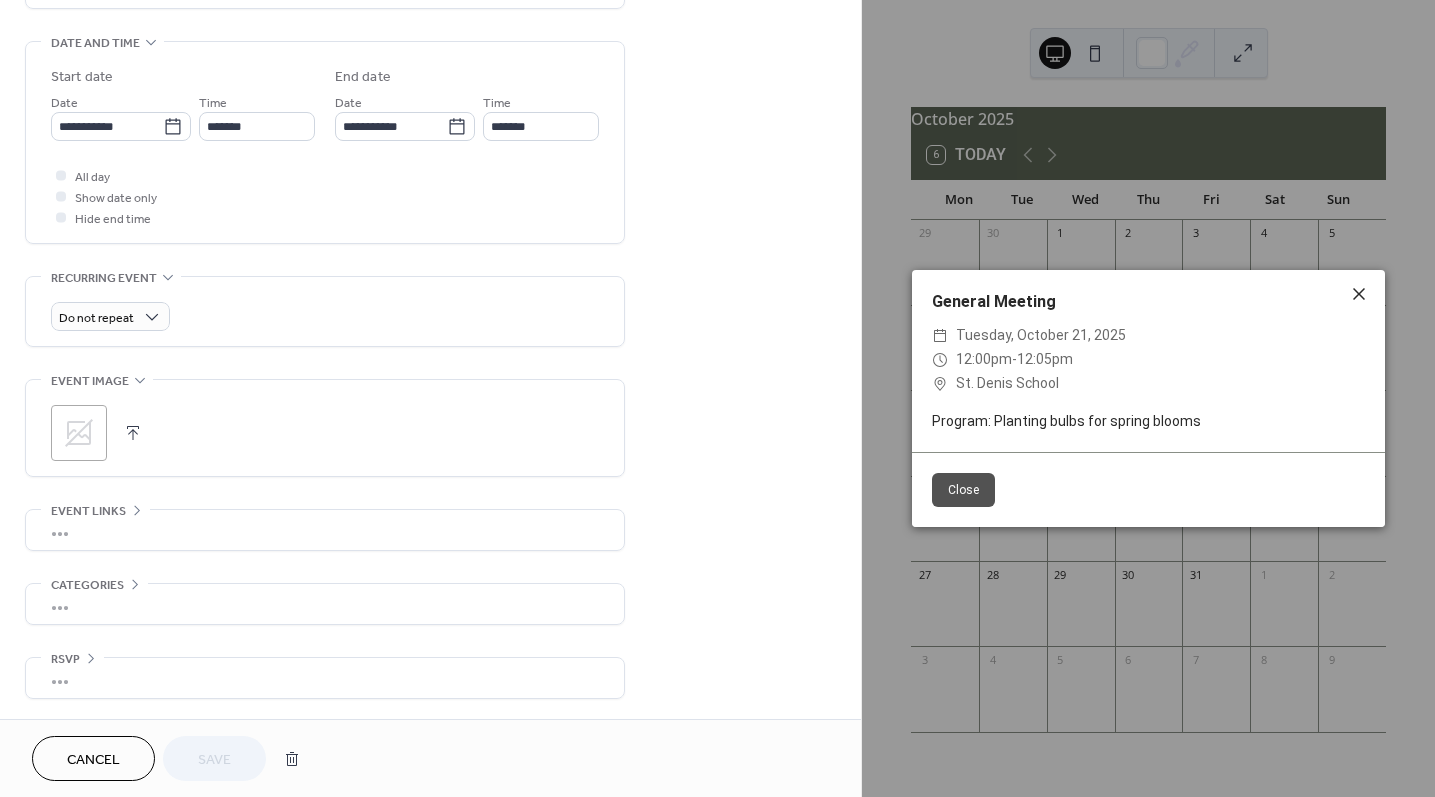 click 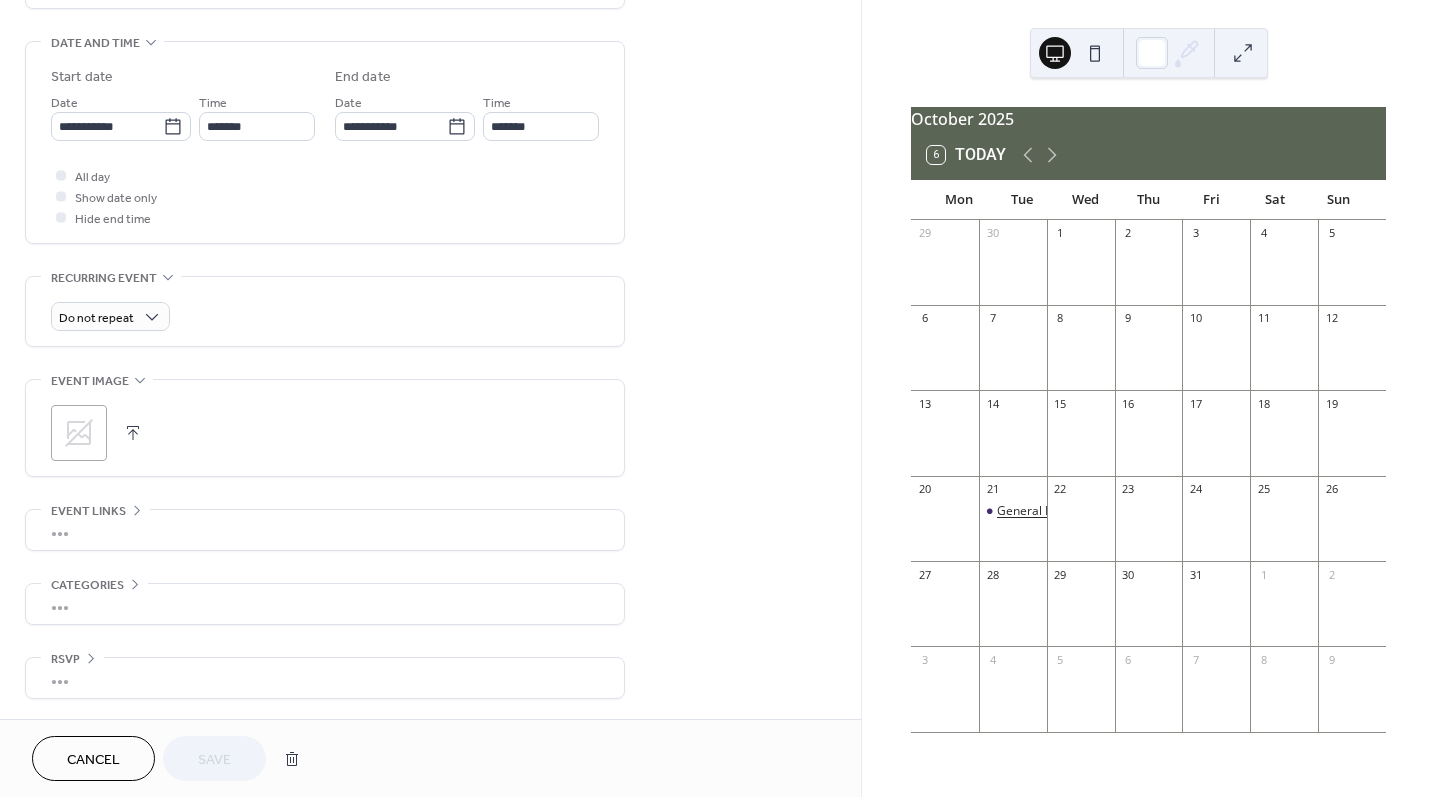 click on "General Meeting" at bounding box center [1044, 511] 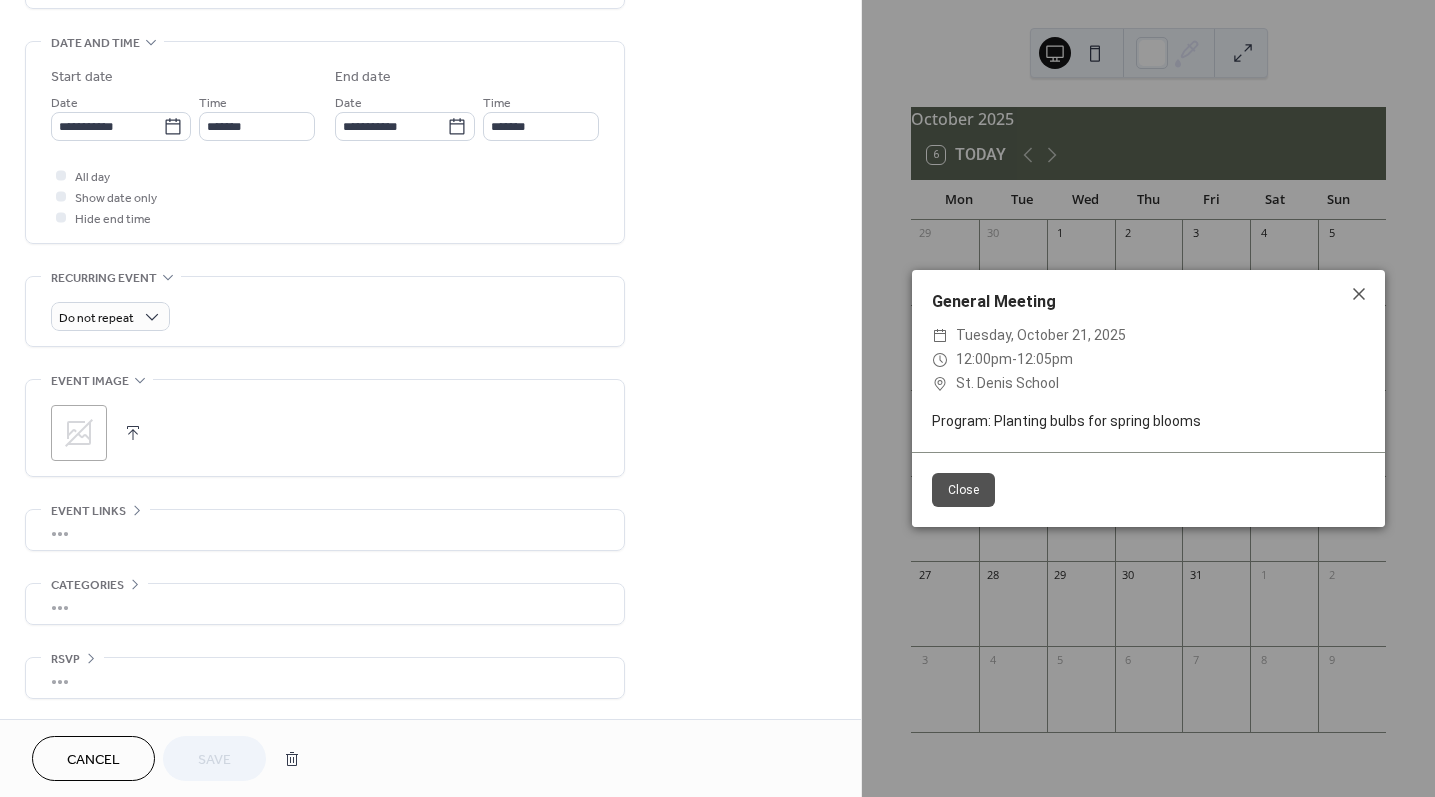 click on "Close" at bounding box center [1148, 489] 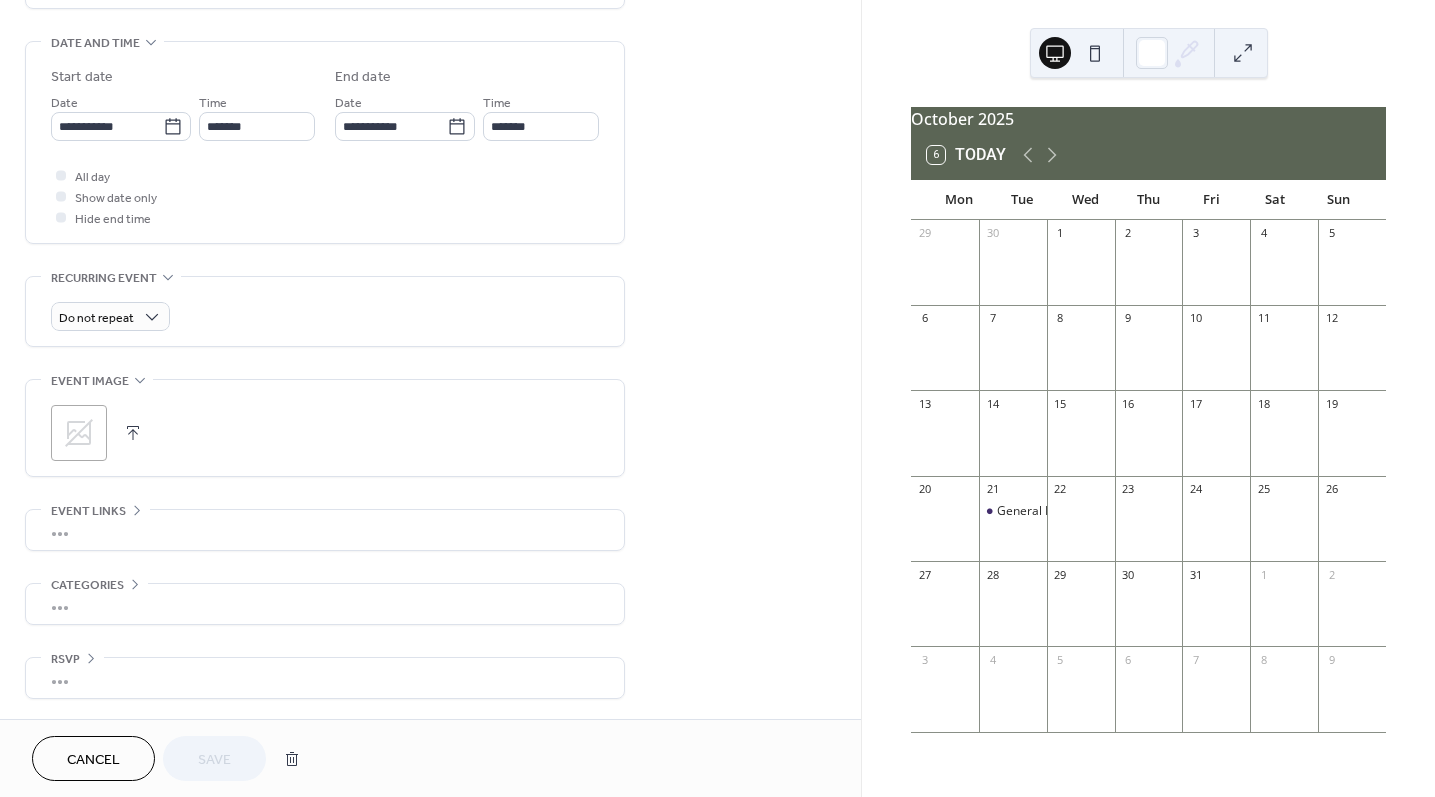 click on "**********" at bounding box center (430, 110) 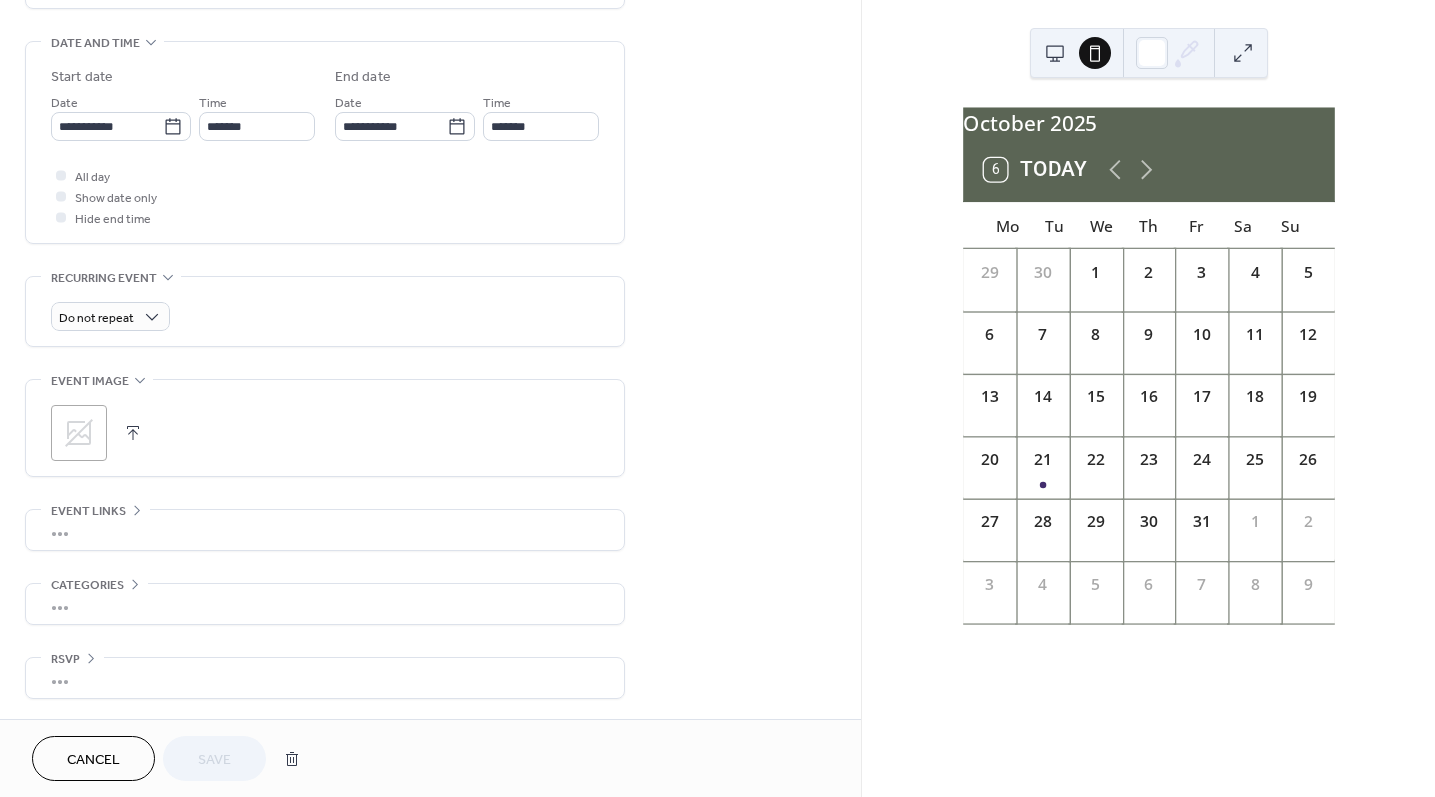 click at bounding box center (1055, 53) 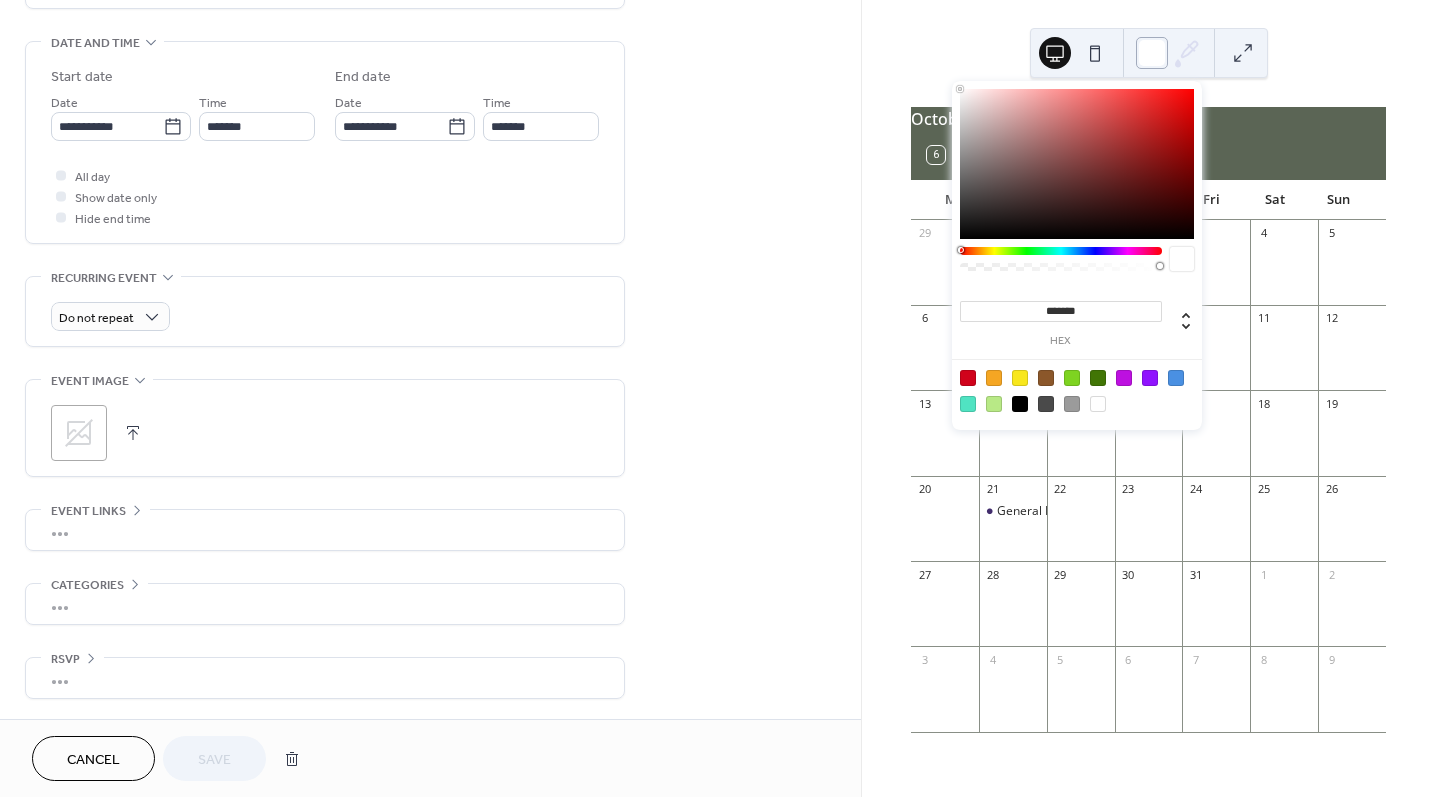 click at bounding box center (1152, 53) 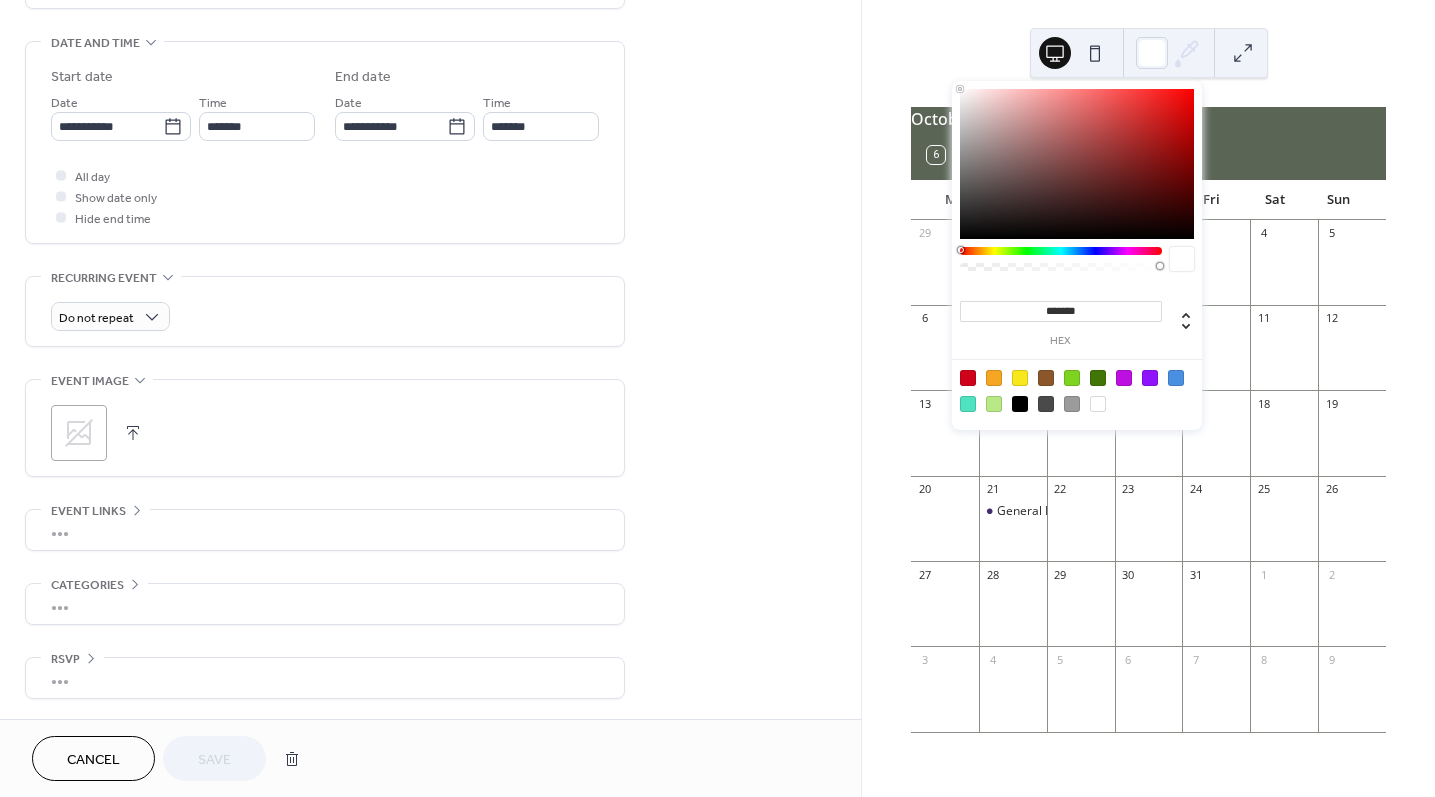 click at bounding box center [1243, 53] 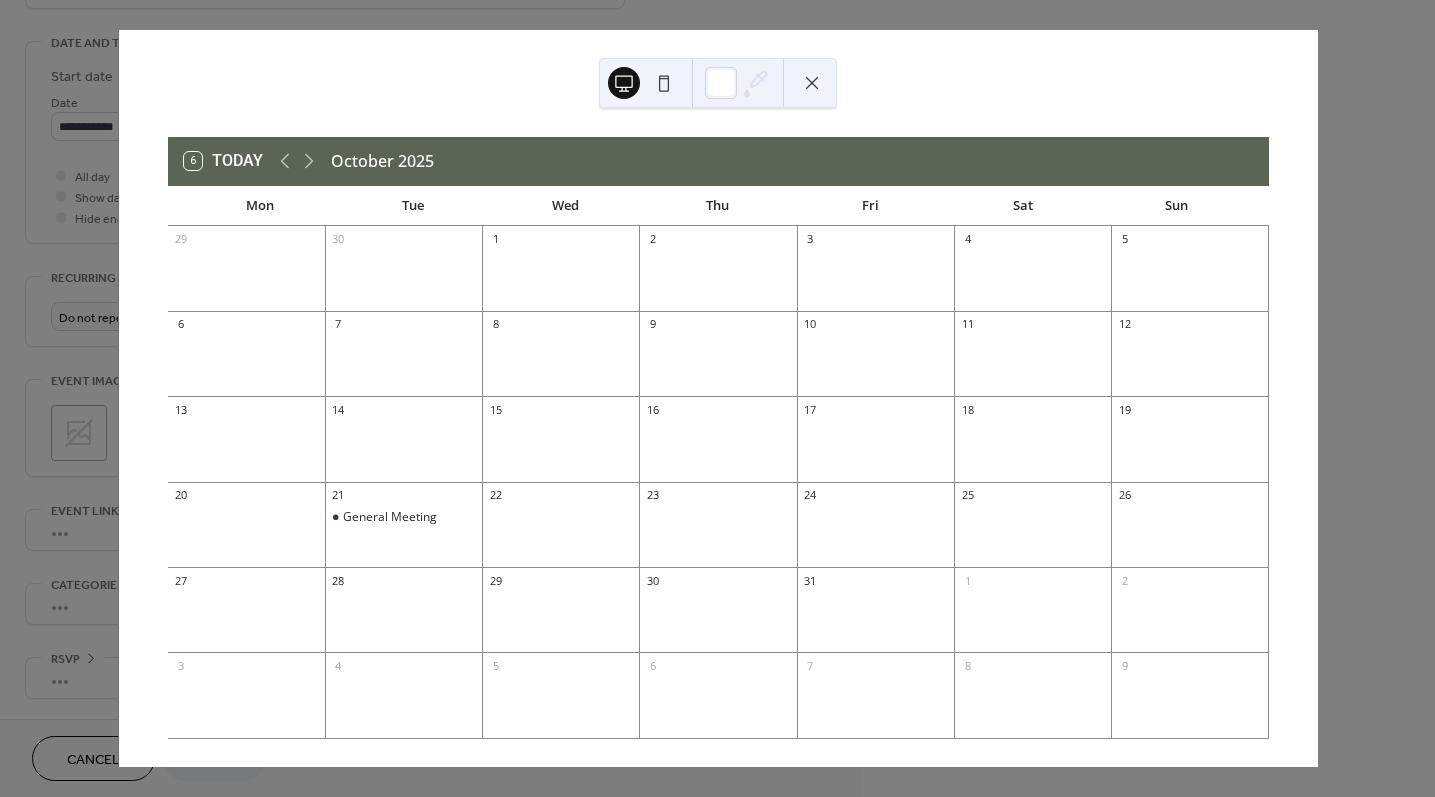 click on "6 Today October 2025 Mon Tue Wed Thu Fri Sat Sun 29 30 1 2 3 4 5 6 7 8 9 10 11 12 13 14 15 16 17 18 19 20 21 General Meeting 22 23 24 25 26 27 28 29 30 31 1 2 3 4 5 6 7 8 9" at bounding box center [718, 398] 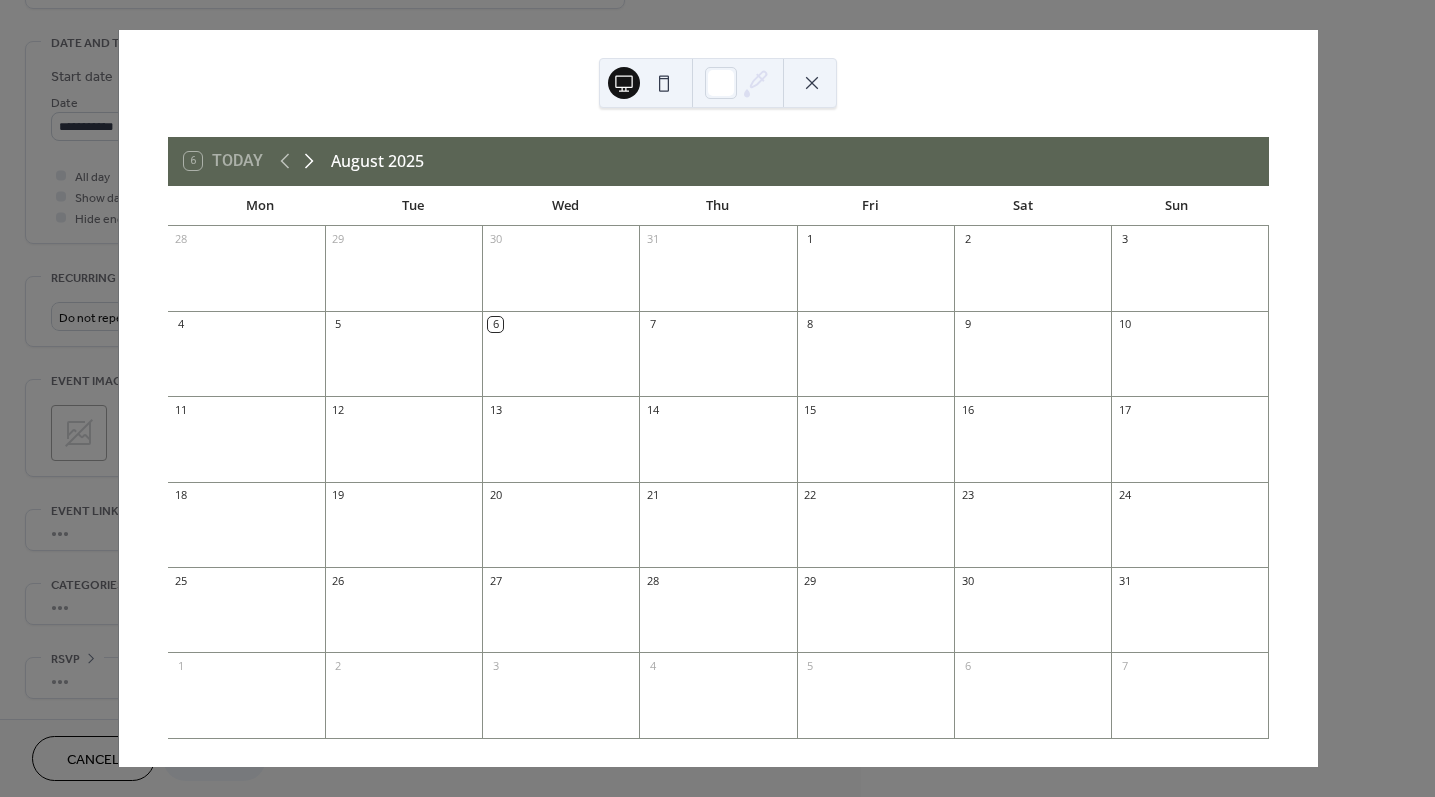 click 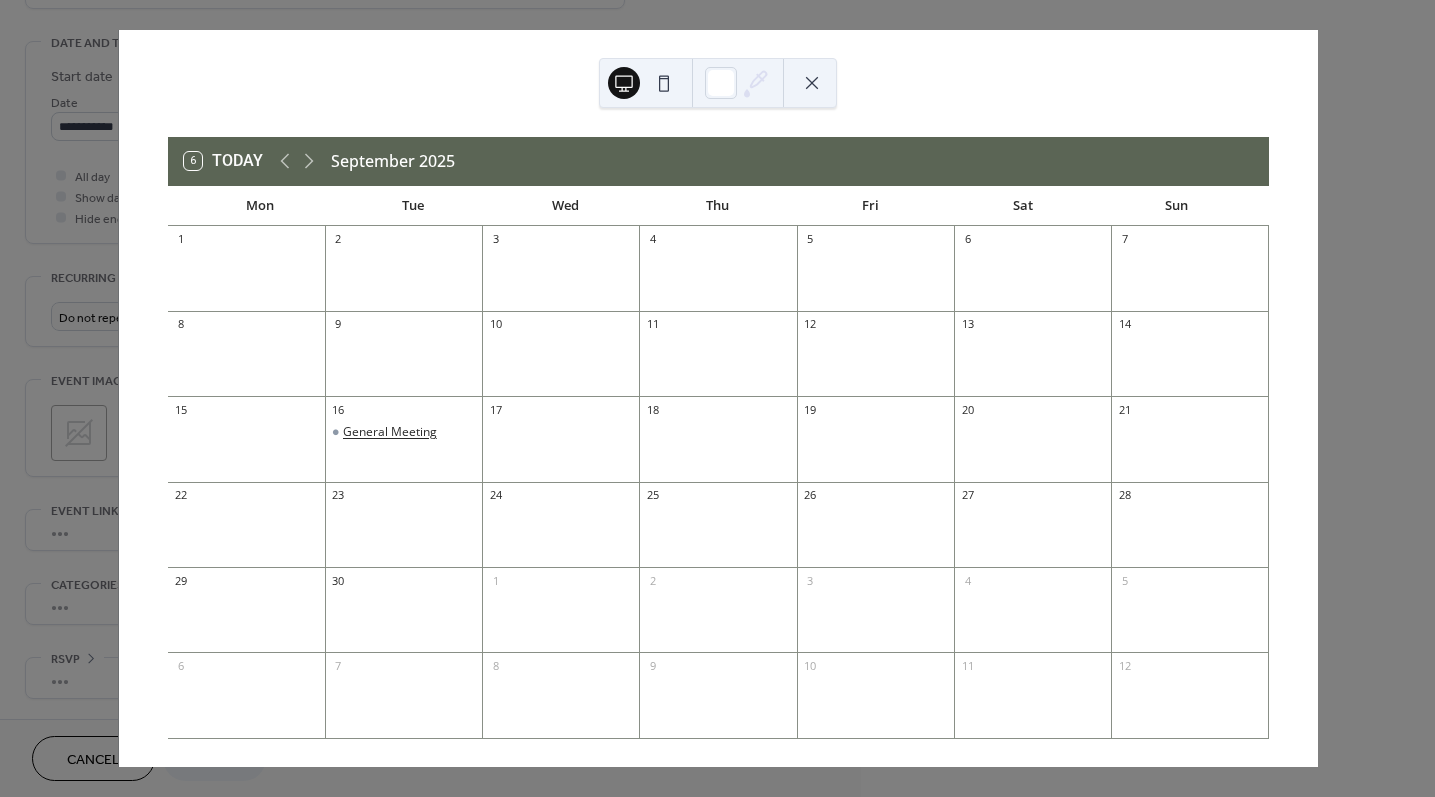 click on "General Meeting" at bounding box center (390, 432) 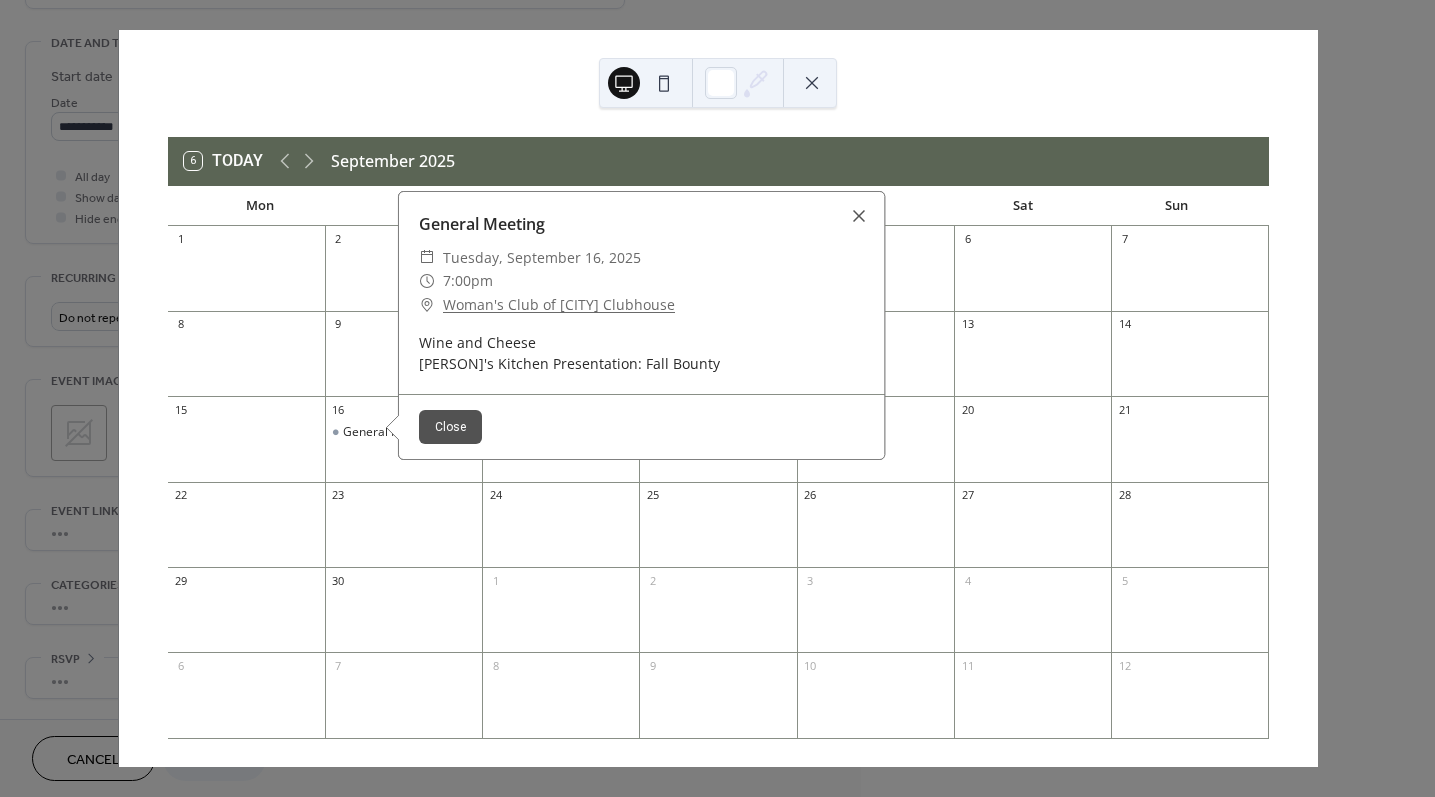 click on "Wine and Cheese Devon's Kitchen Presentation: Fall Bounty" at bounding box center (642, 353) 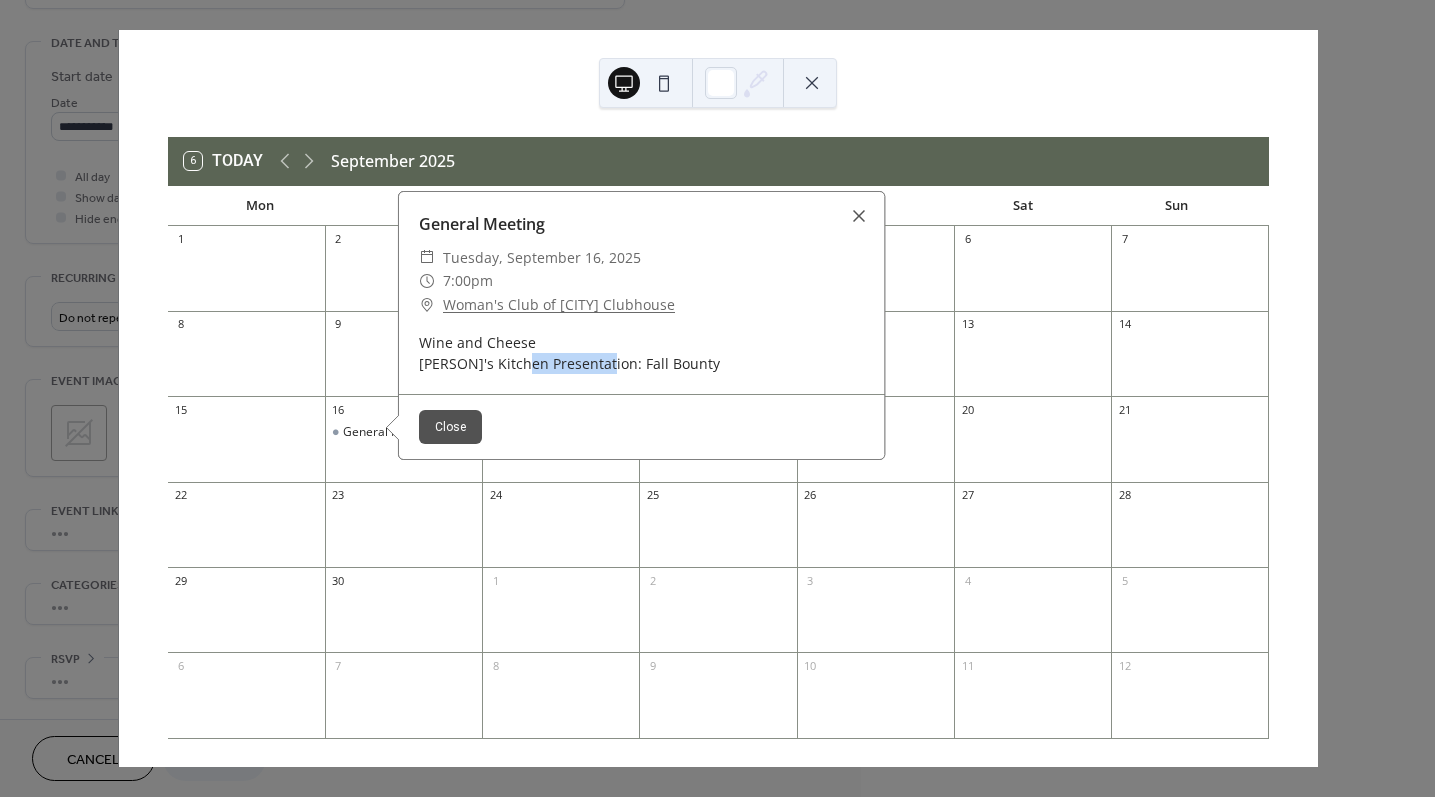 click on "Wine and Cheese Devon's Kitchen Presentation: Fall Bounty" at bounding box center [642, 353] 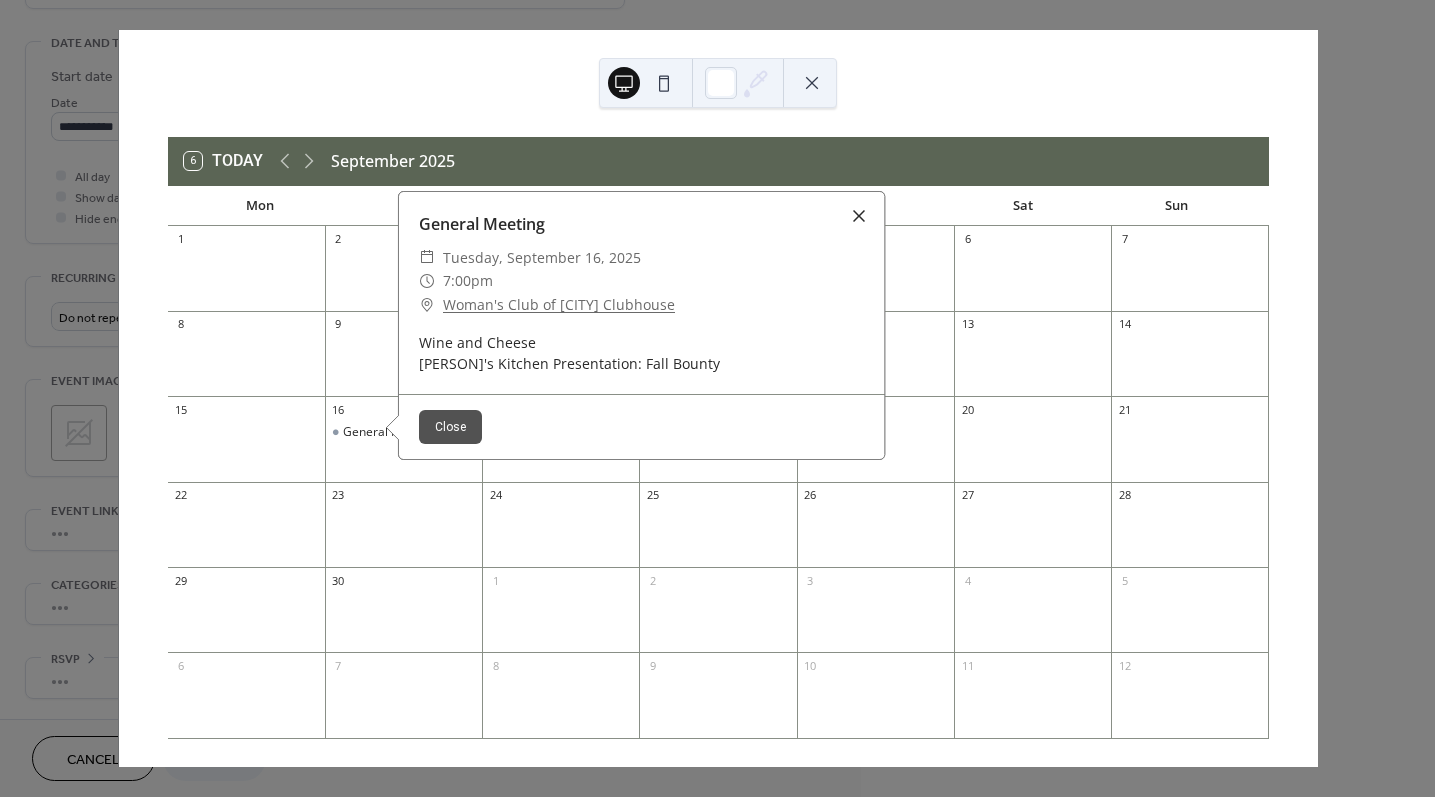 click at bounding box center (859, 216) 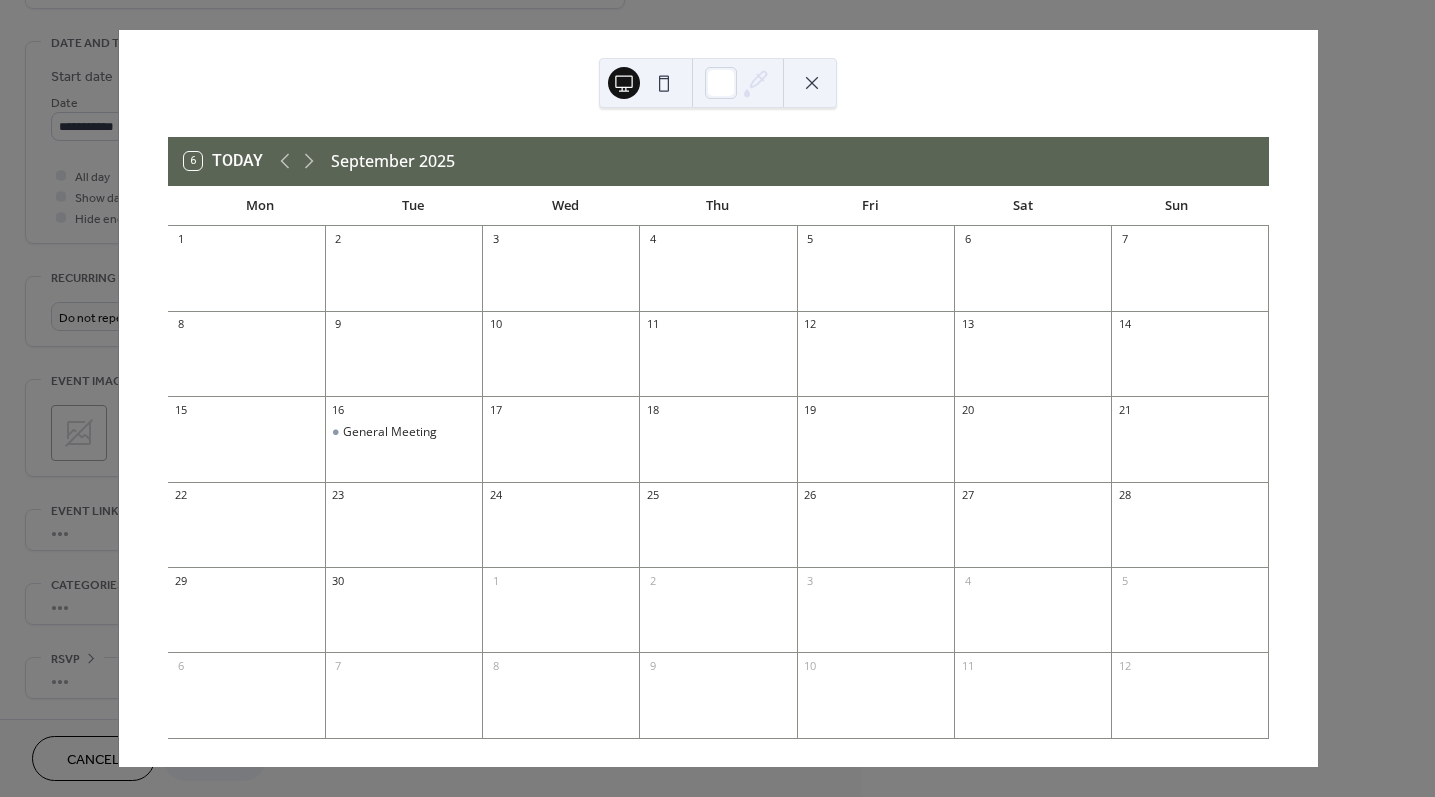 click on "6 Today September 2025 Mon Tue Wed Thu Fri Sat Sun 1 2 3 4 5 6 7 8 9 10 11 12 13 14 15 16 General Meeting 17 18 19 20 21 22 23 24 25 26 27 28 29 30 1 2 3 4 5 6 7 8 9 10 11 12" at bounding box center [718, 398] 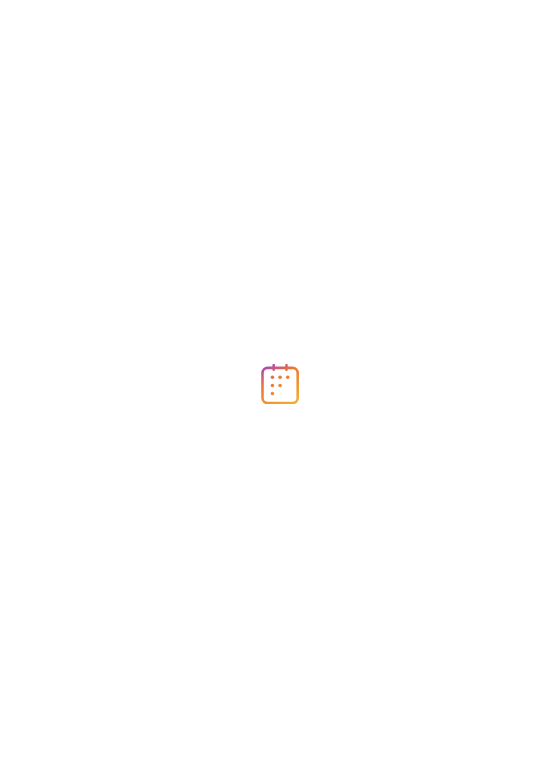 scroll, scrollTop: 0, scrollLeft: 0, axis: both 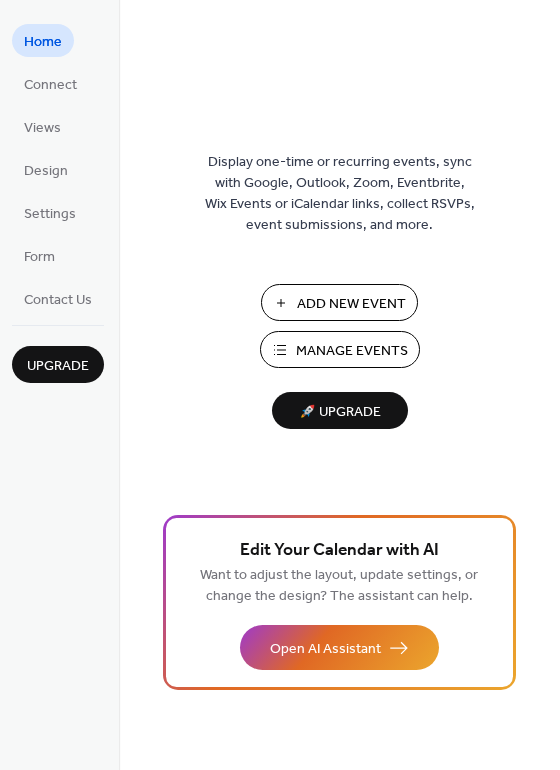 click on "Manage Events" at bounding box center [350, 351] 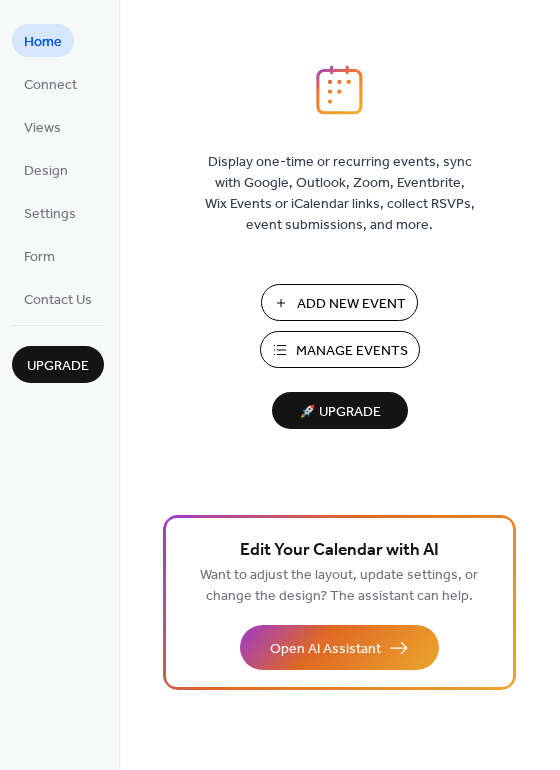 click on "Manage Events" at bounding box center [350, 351] 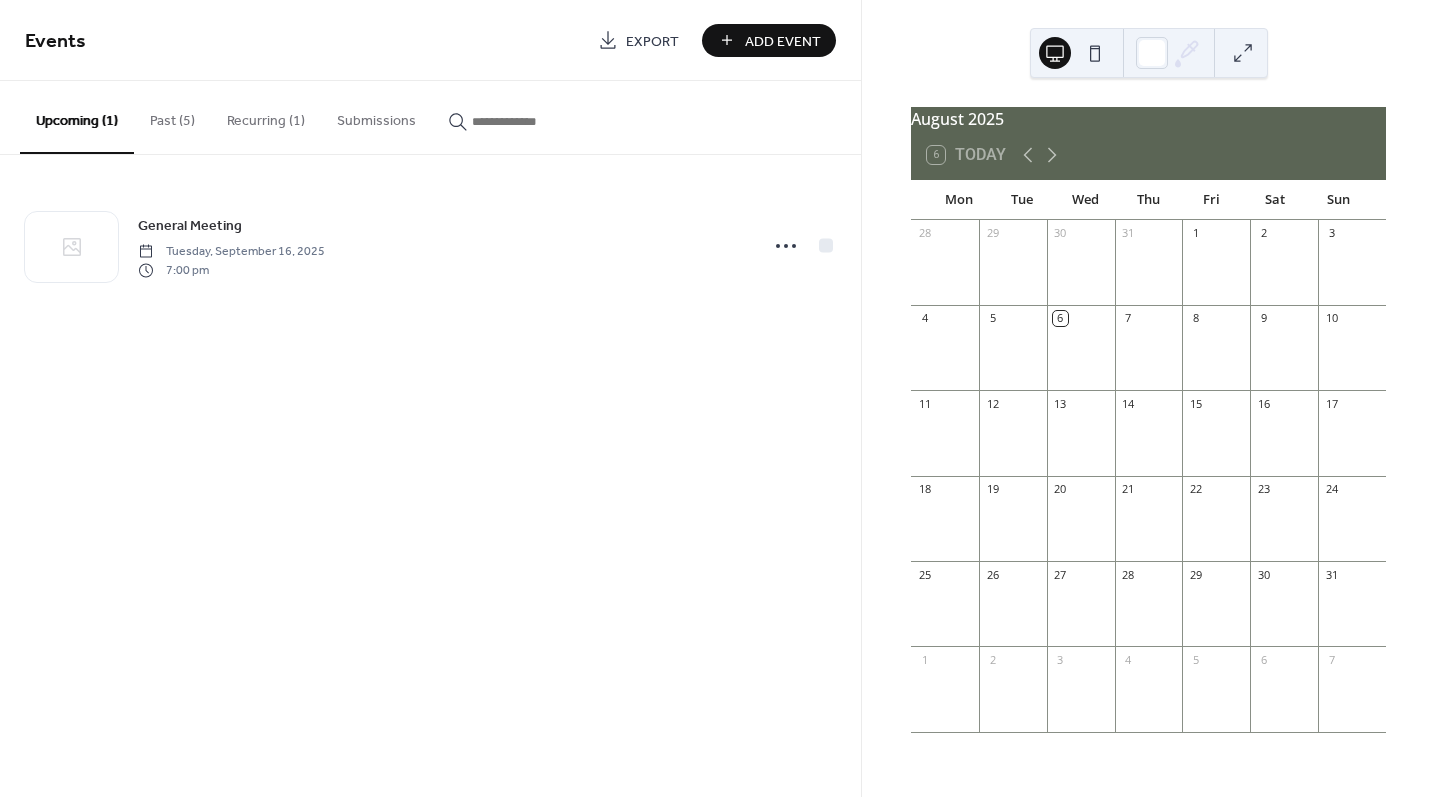 scroll, scrollTop: 0, scrollLeft: 0, axis: both 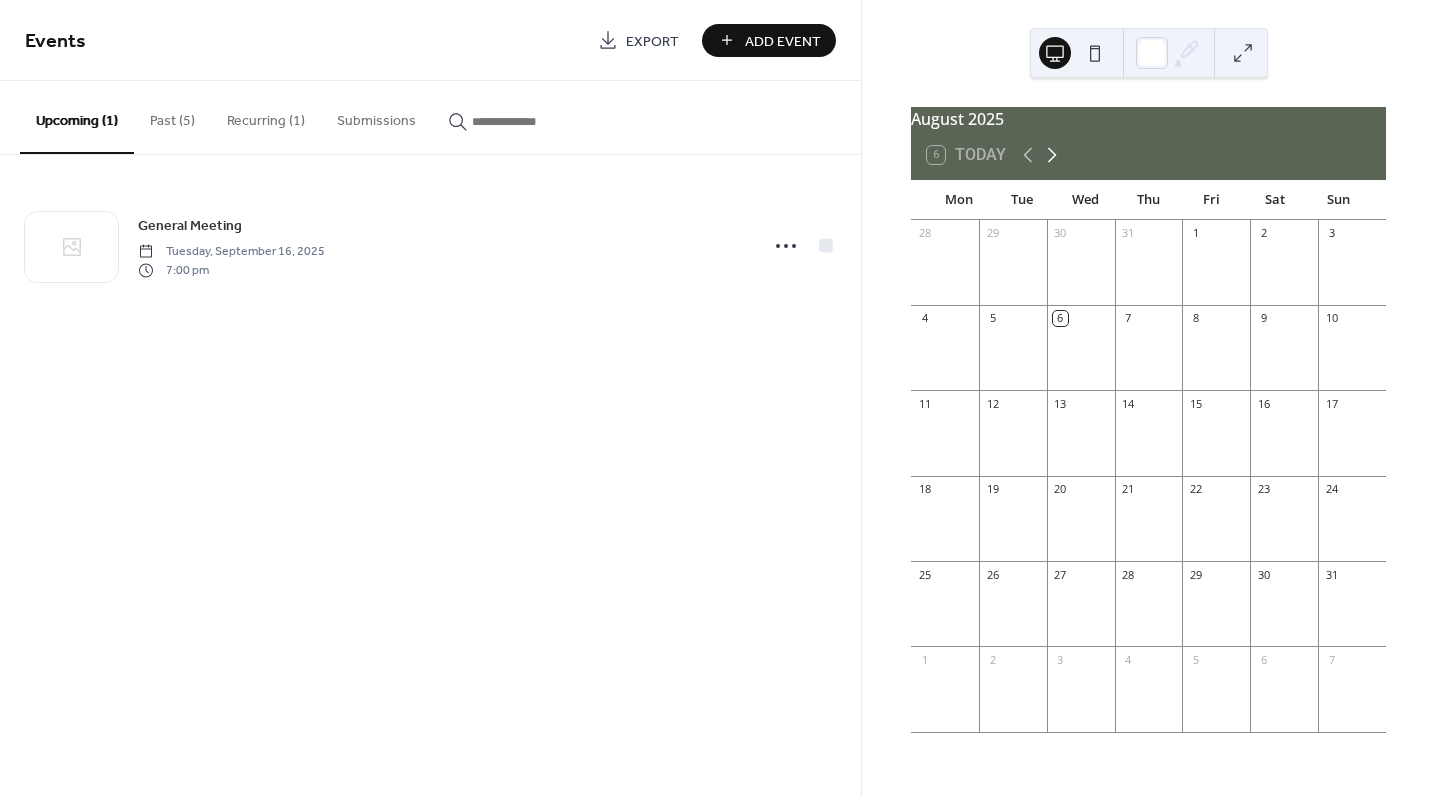click 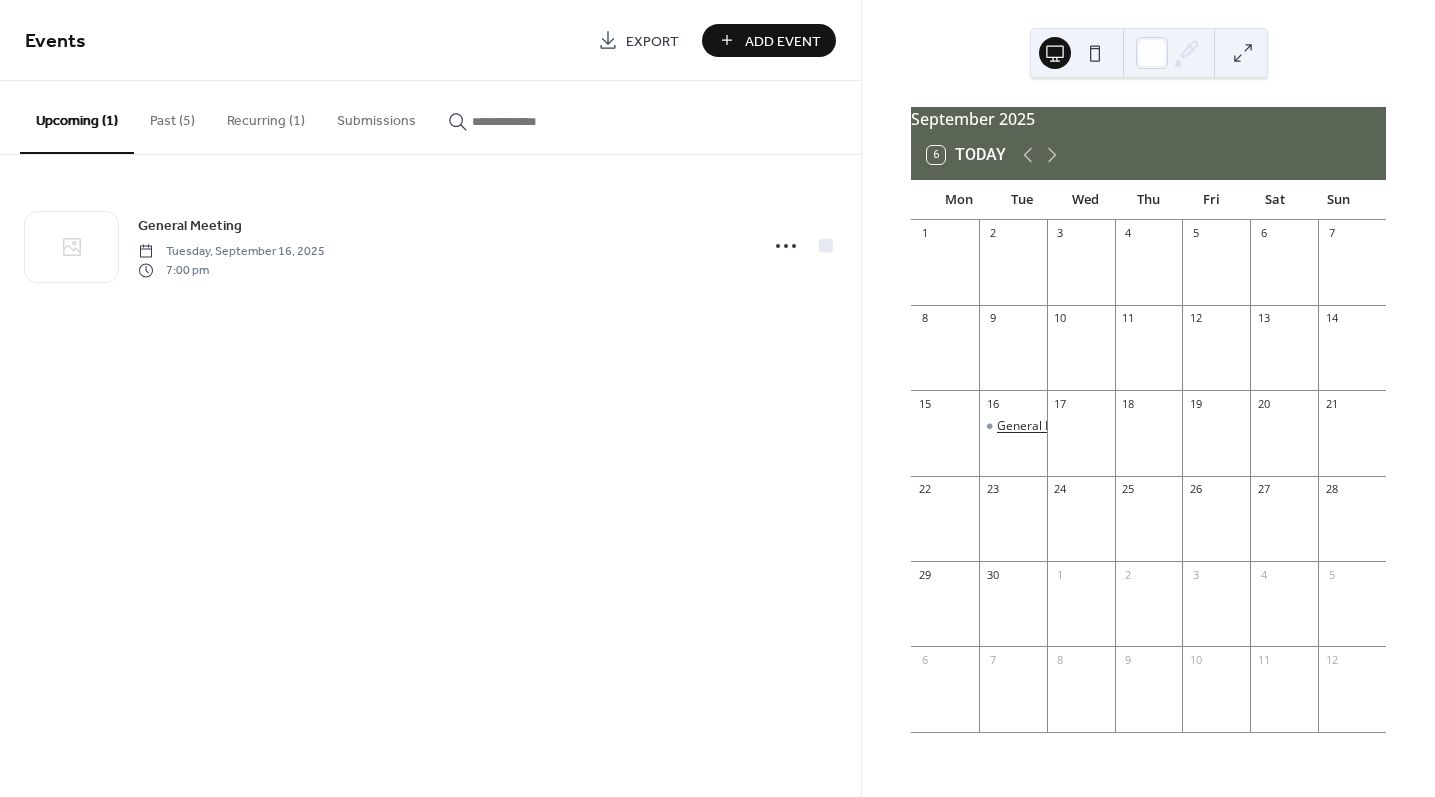 click on "General Meeting" at bounding box center [276, 718] 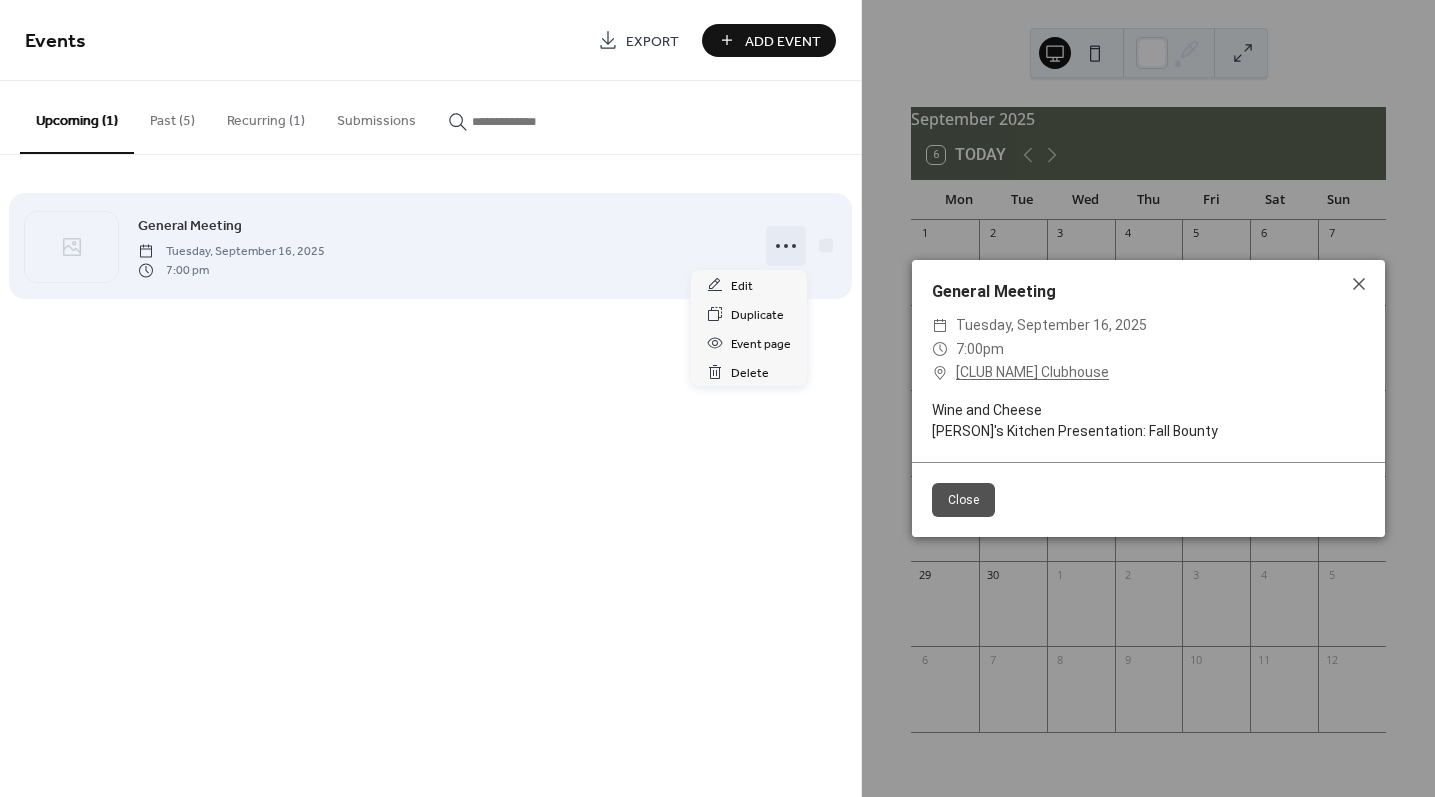 click 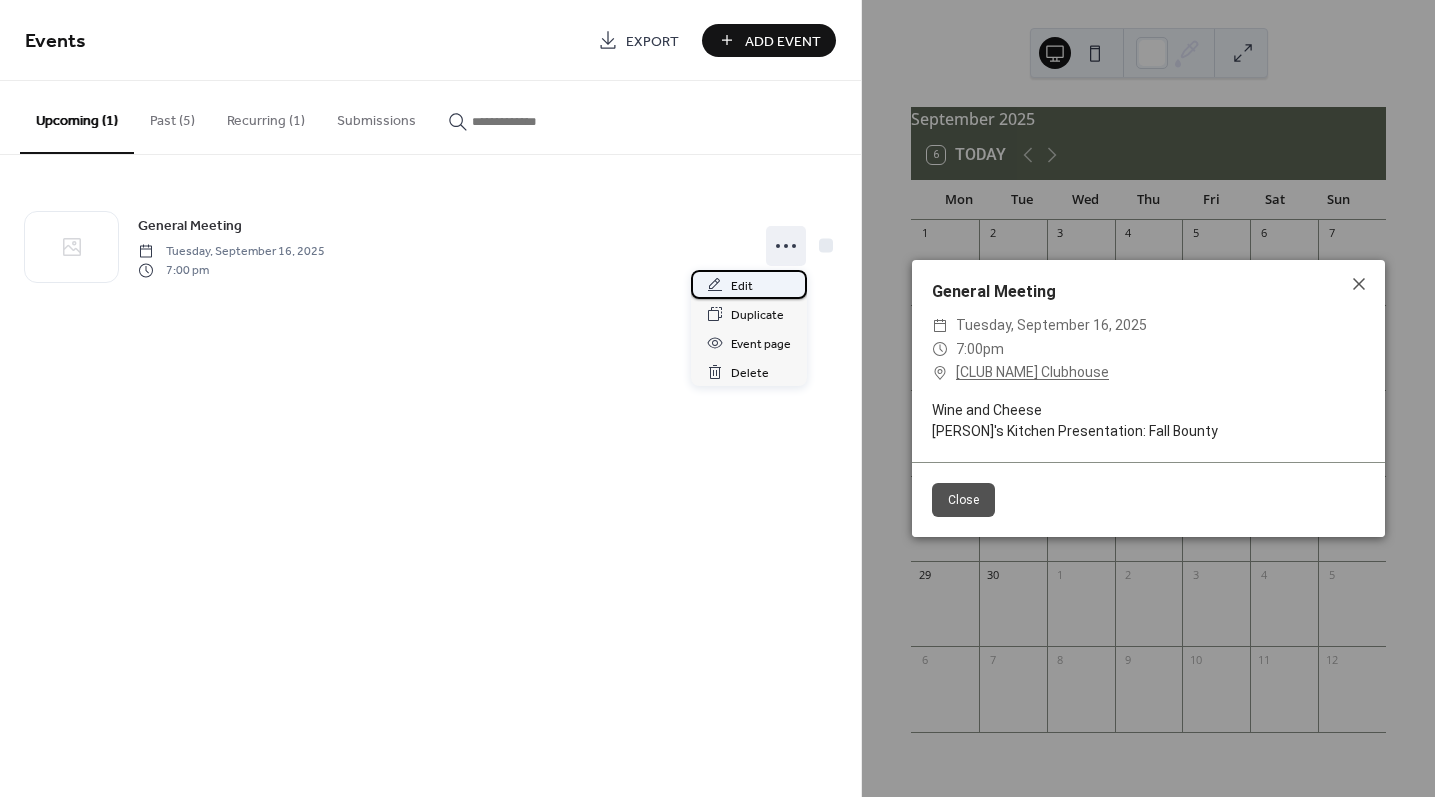 click on "Edit" at bounding box center (741, 286) 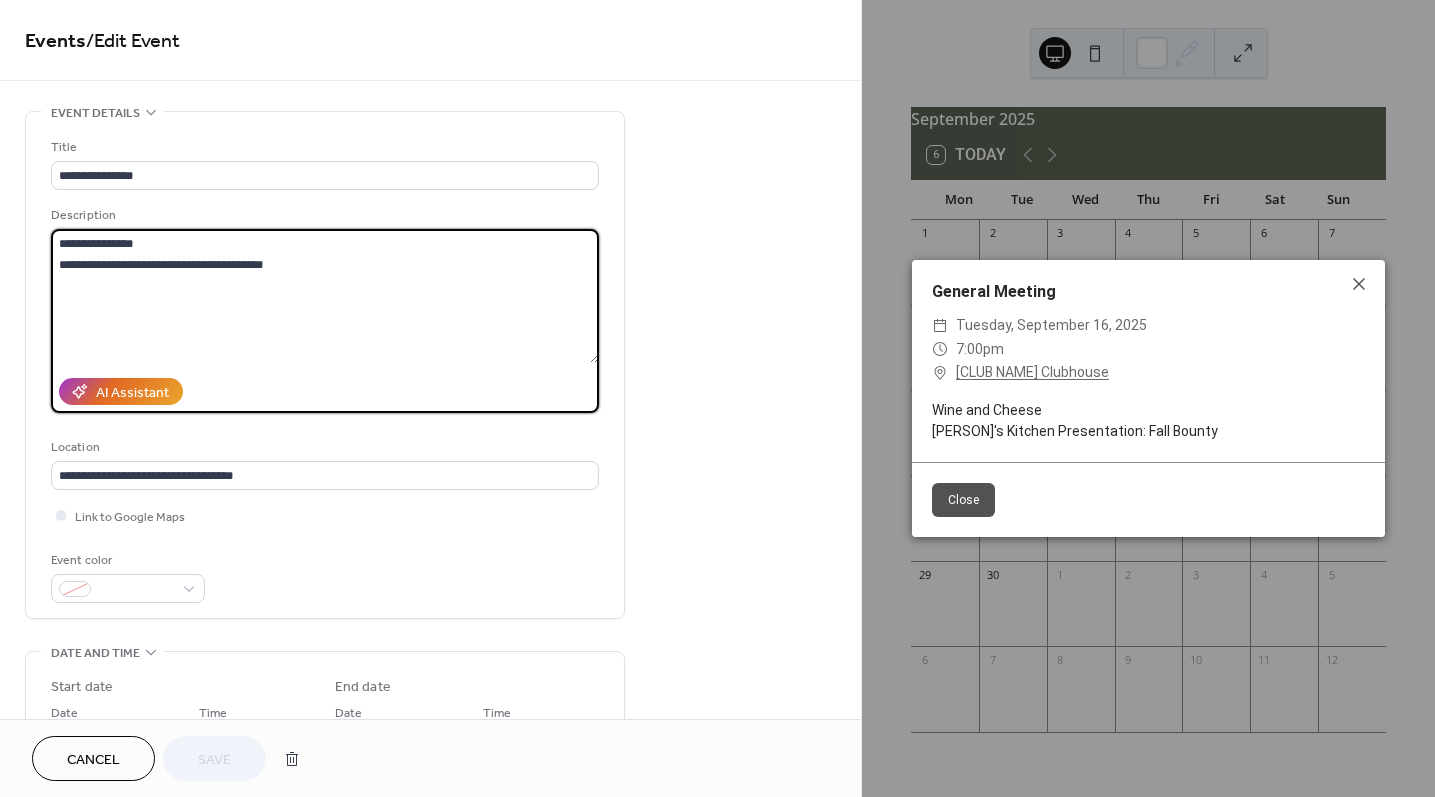 click on "**********" at bounding box center (325, 296) 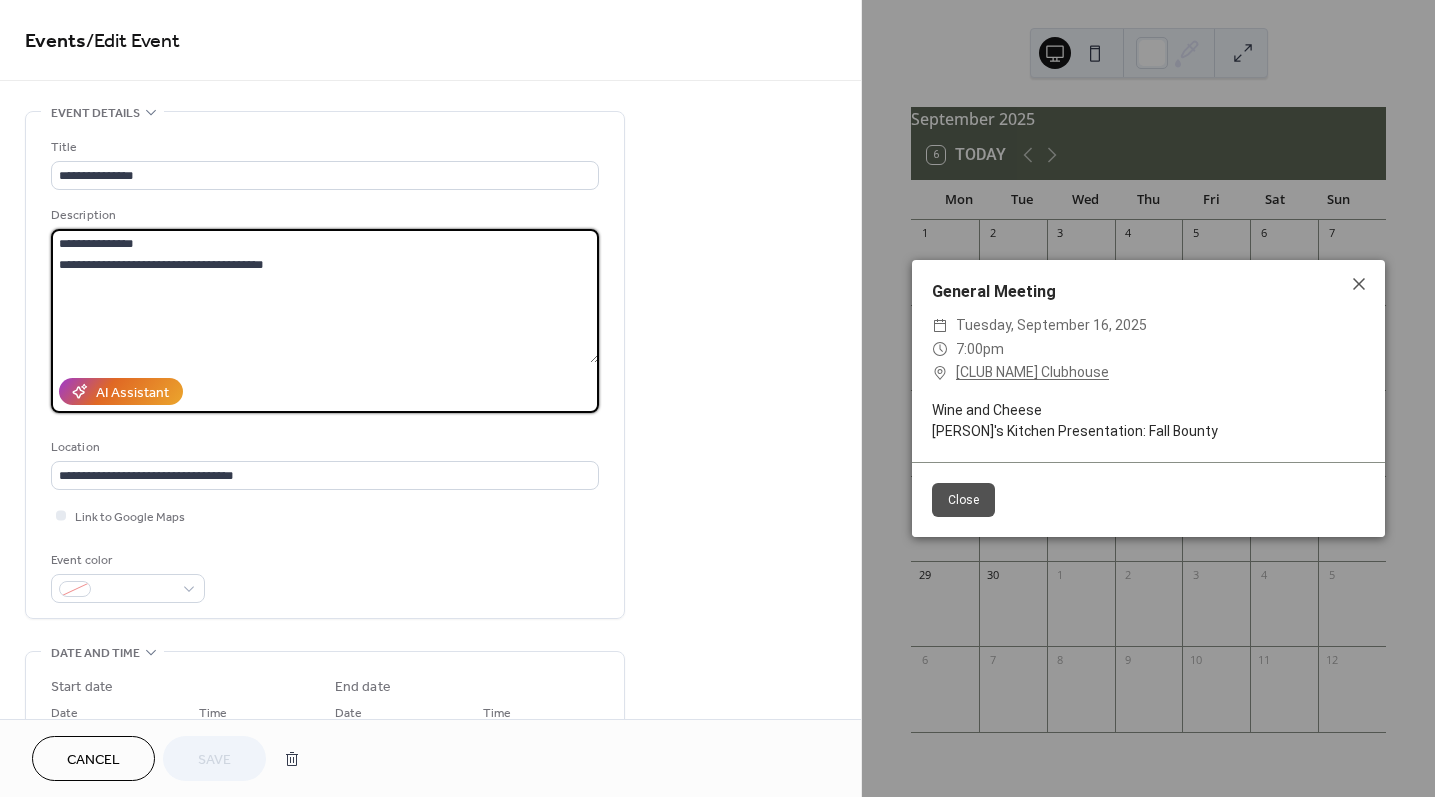 drag, startPoint x: 147, startPoint y: 264, endPoint x: 40, endPoint y: 264, distance: 107 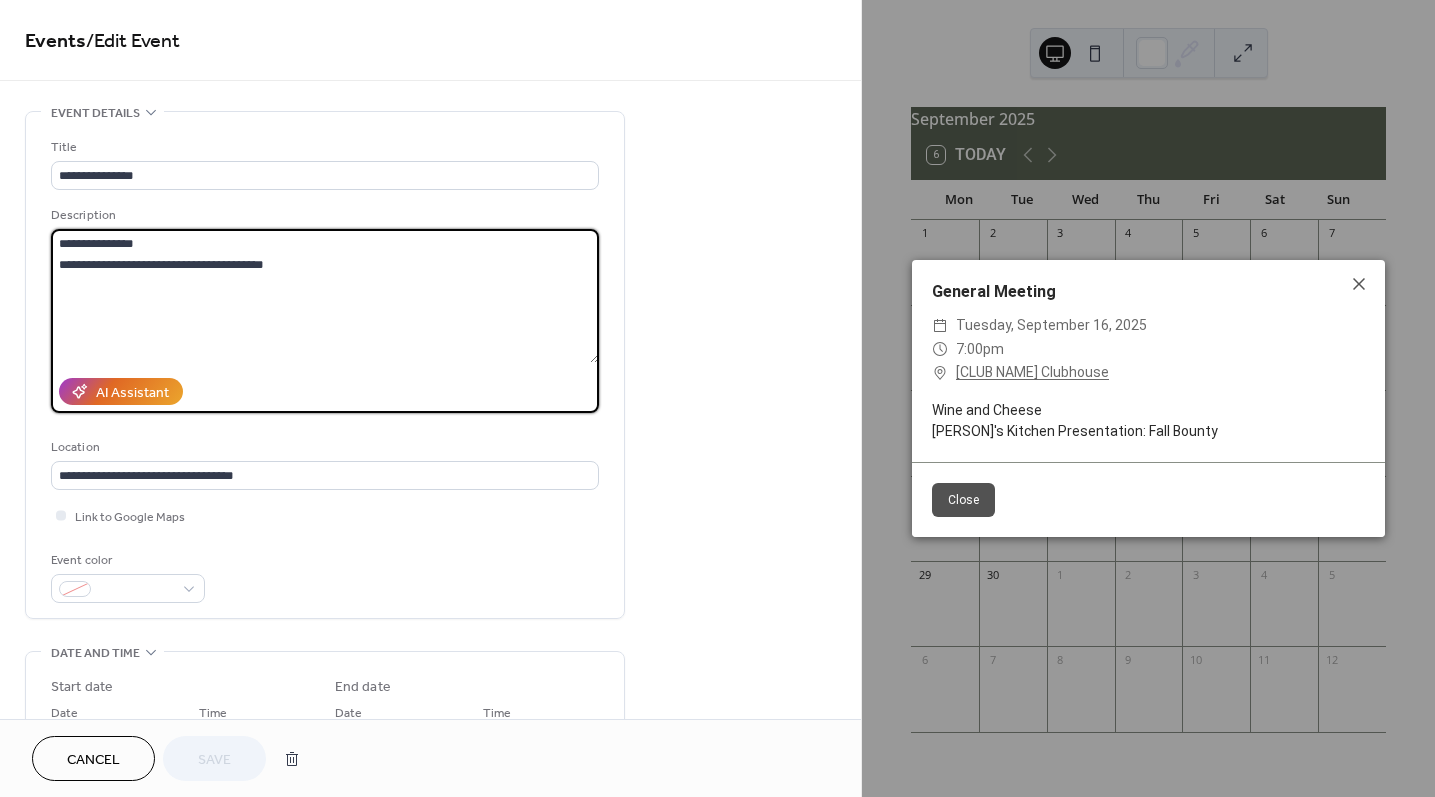 click on "**********" at bounding box center (325, 365) 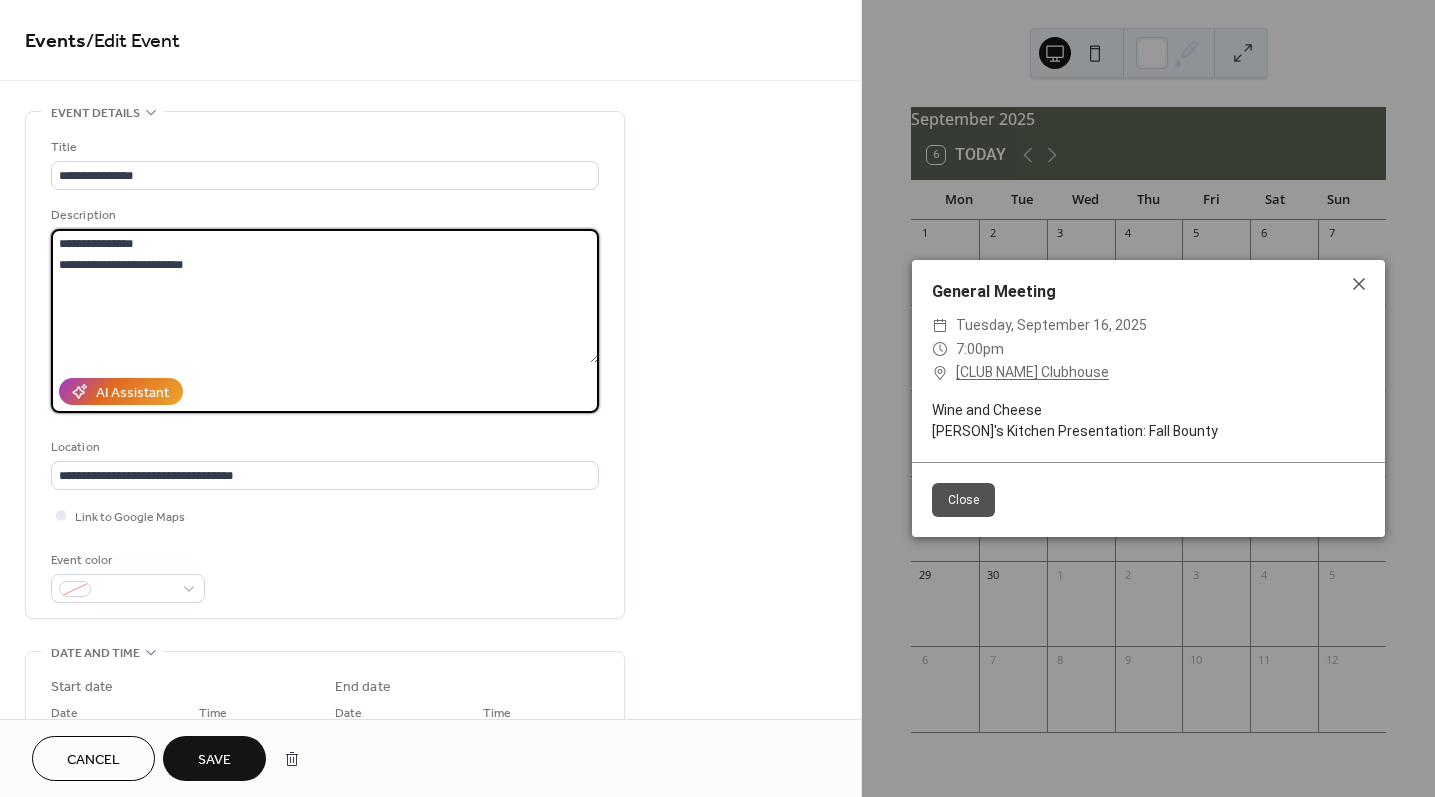 click on "**********" at bounding box center (325, 296) 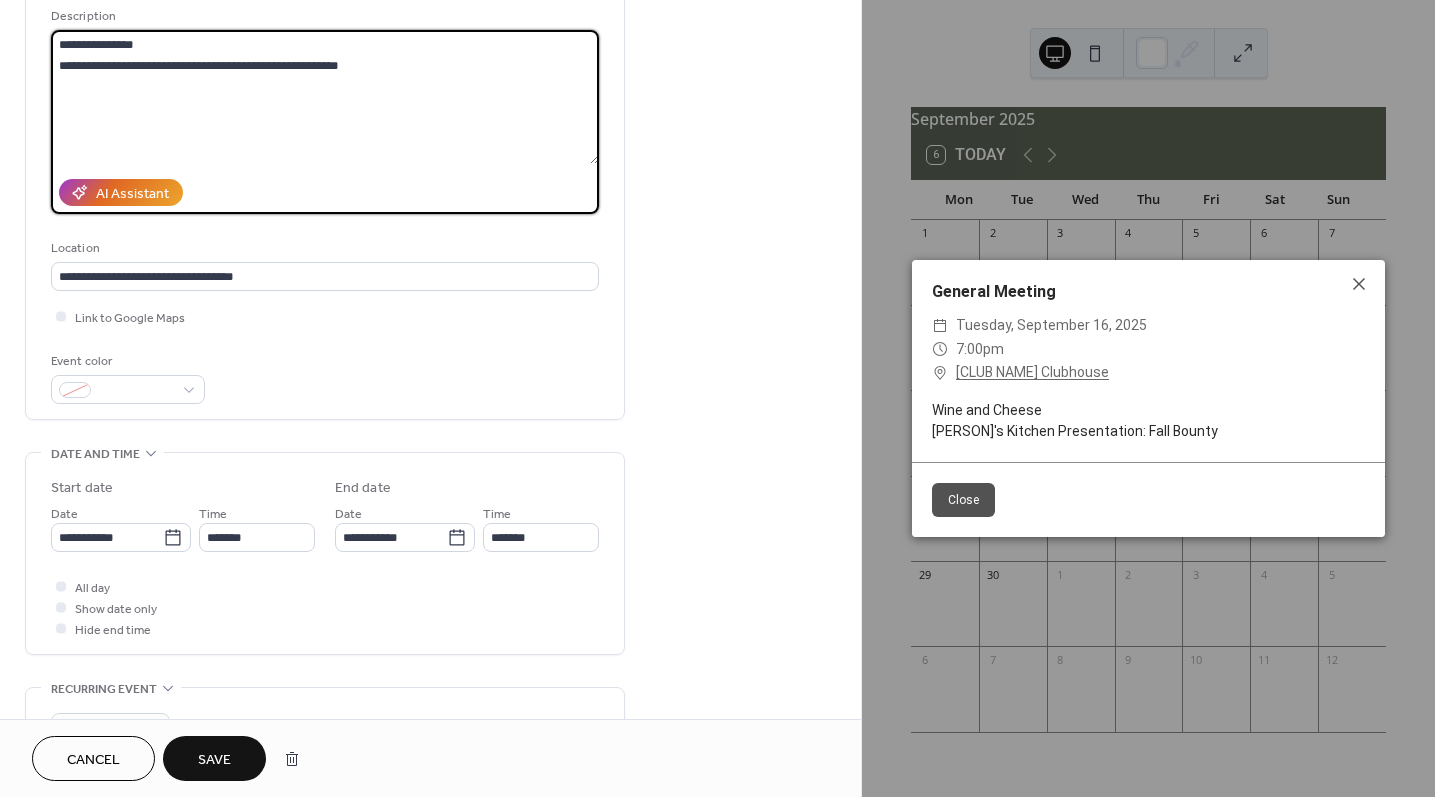 scroll, scrollTop: 0, scrollLeft: 0, axis: both 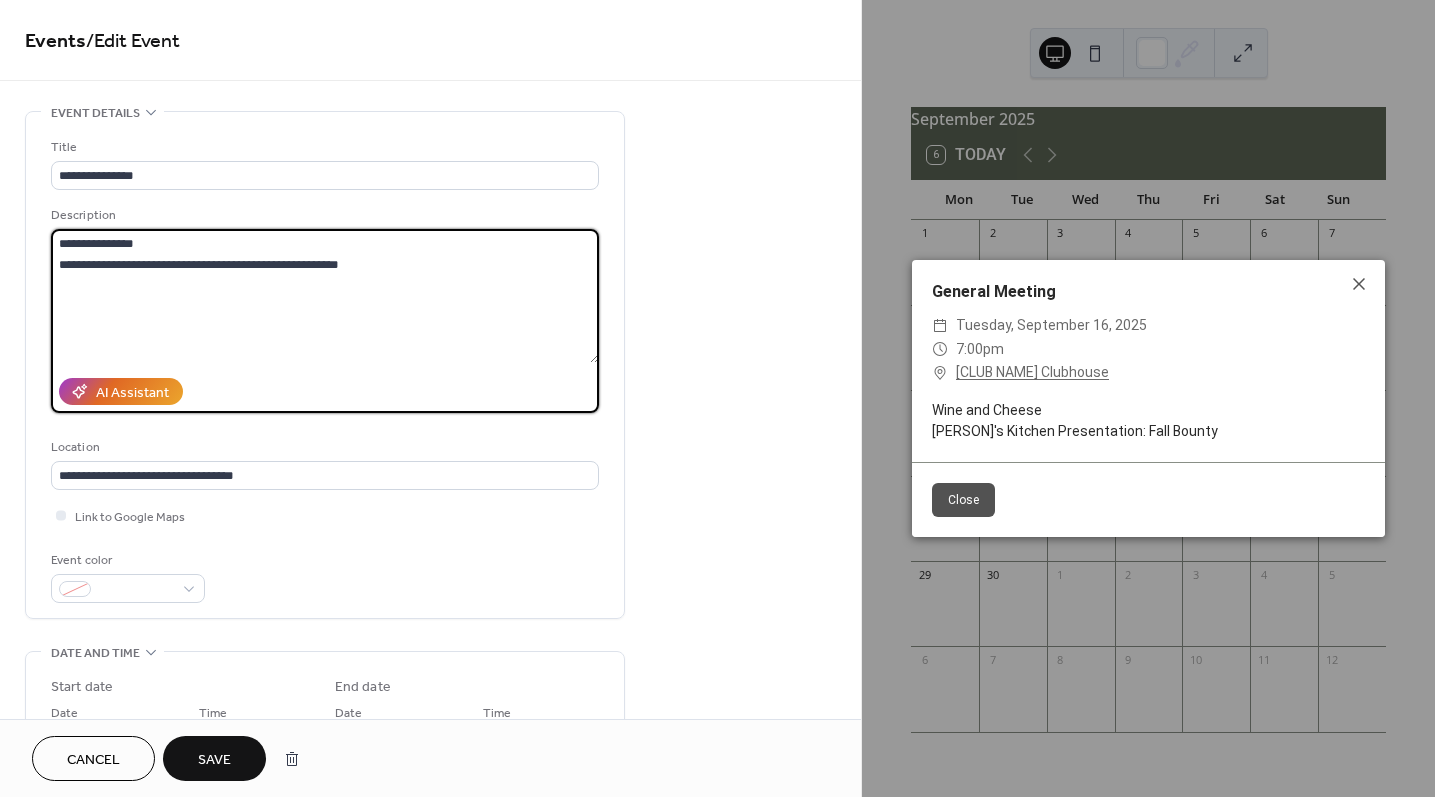 type on "**********" 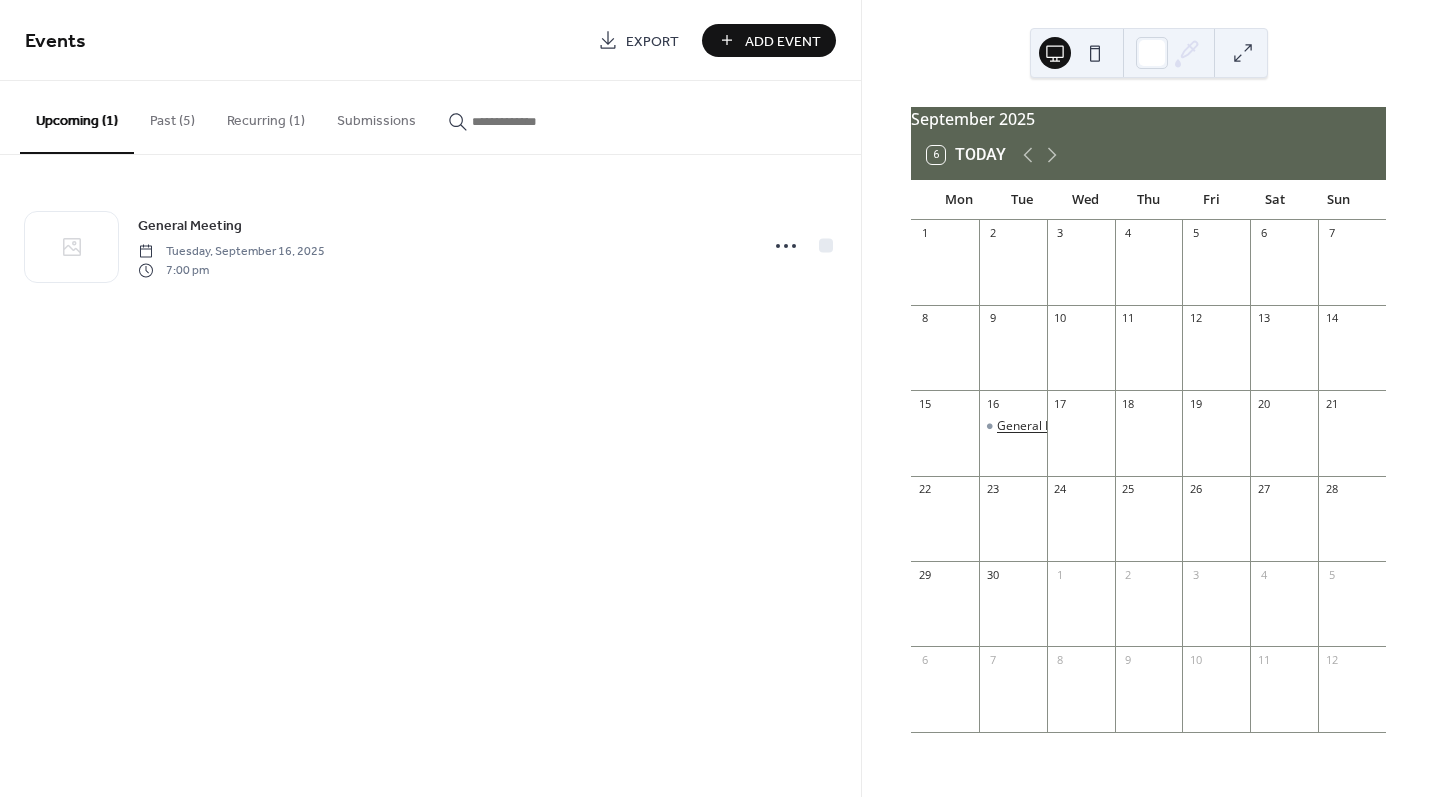 click on "General Meeting" at bounding box center [1044, 426] 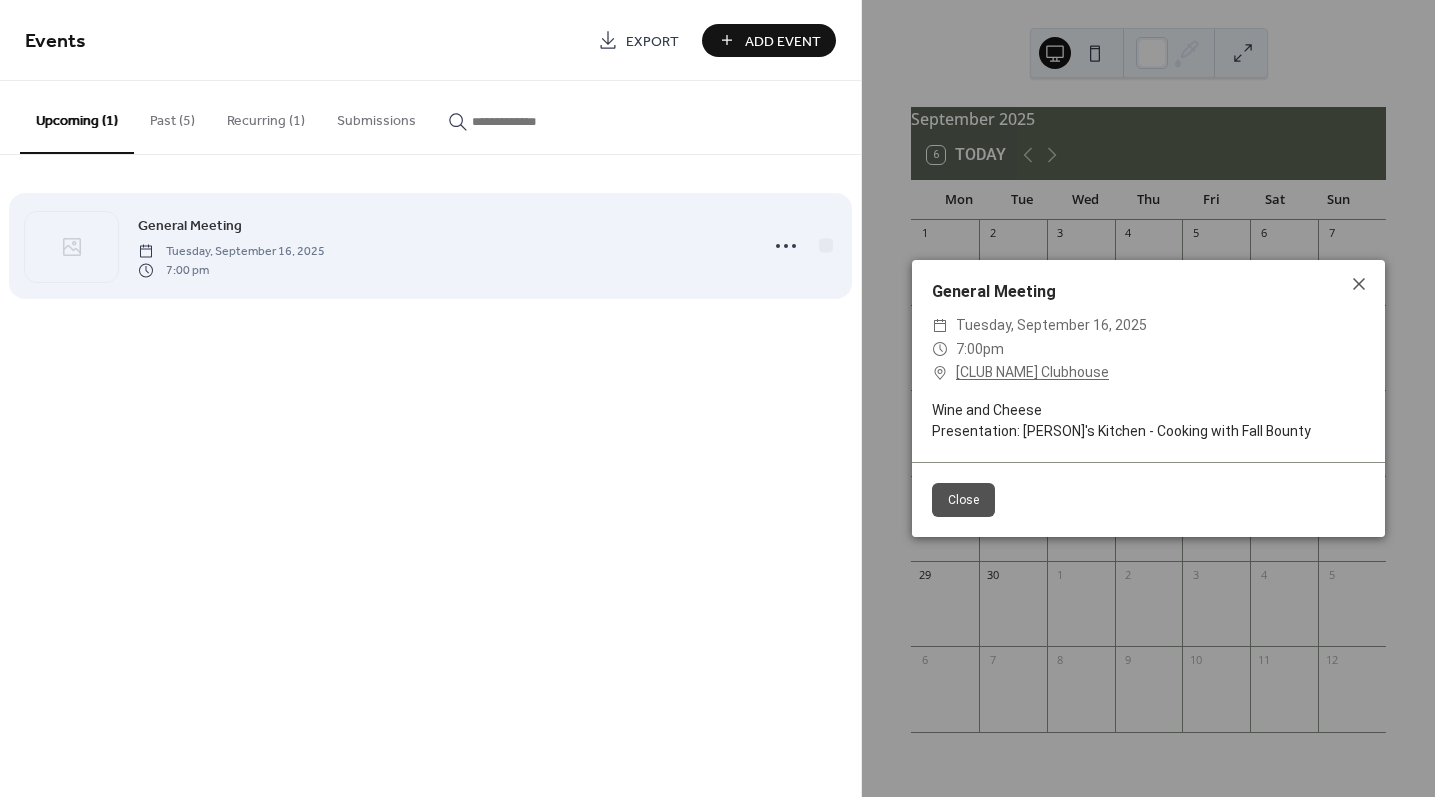 click on "General Meeting" at bounding box center (190, 226) 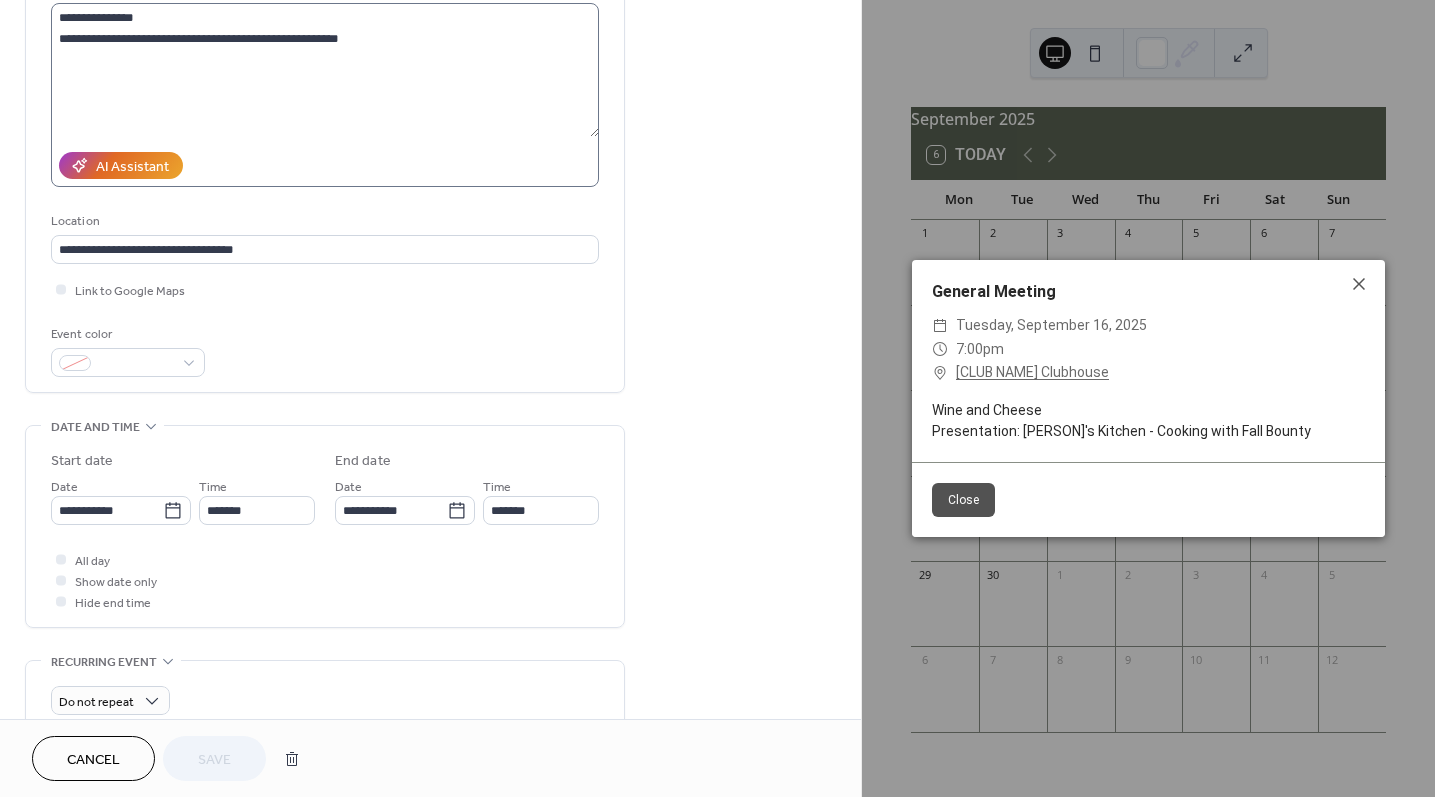 scroll, scrollTop: 231, scrollLeft: 0, axis: vertical 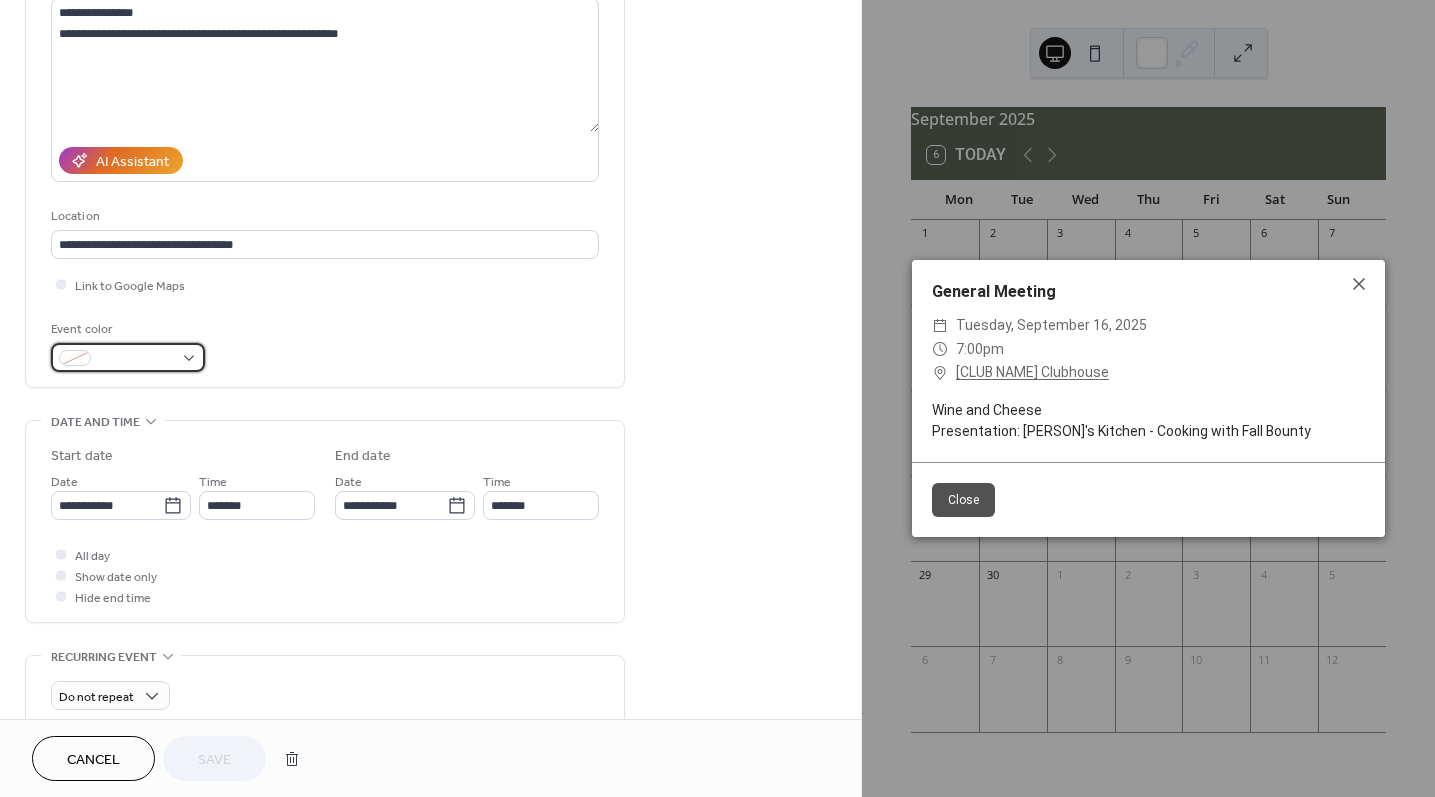 click at bounding box center [136, 359] 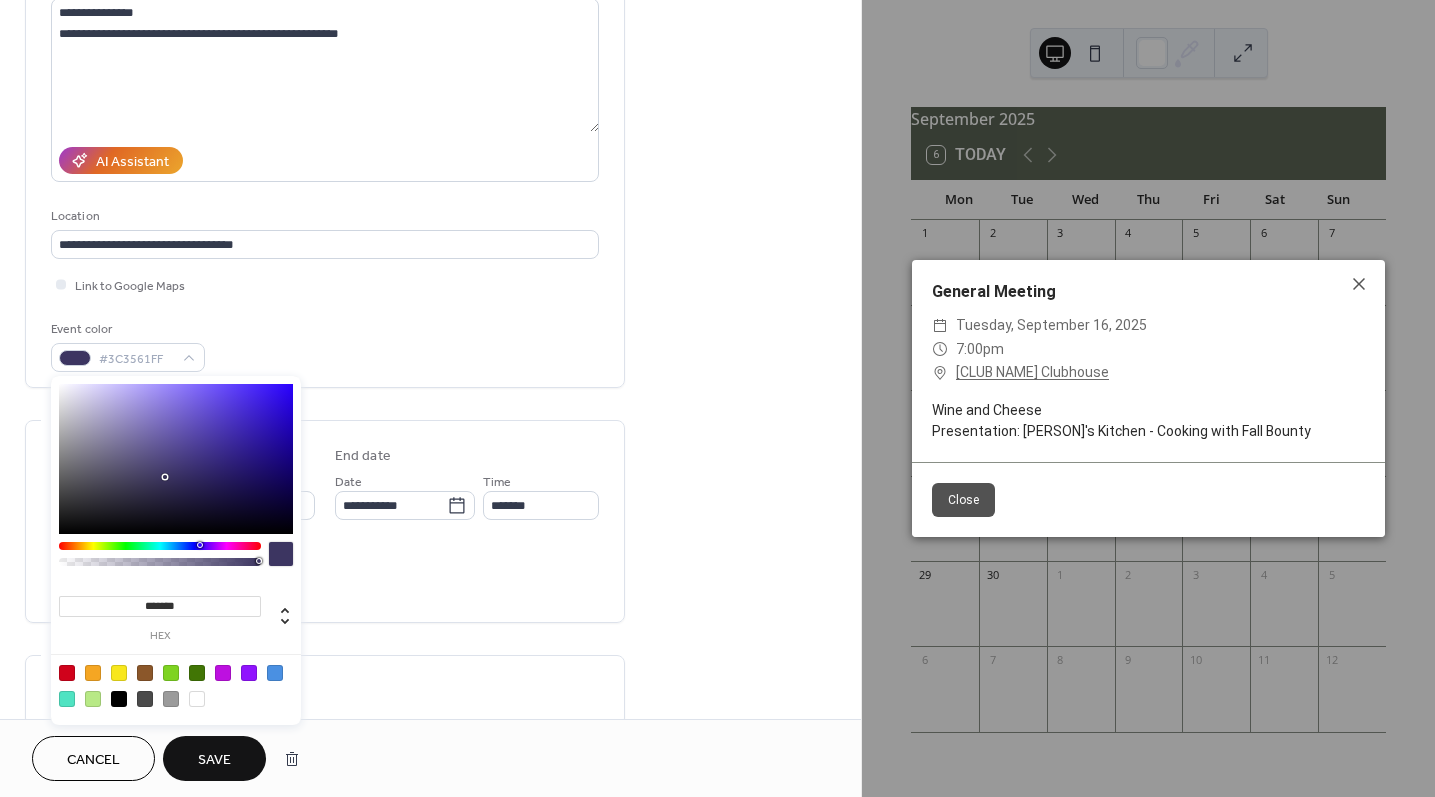 type on "*******" 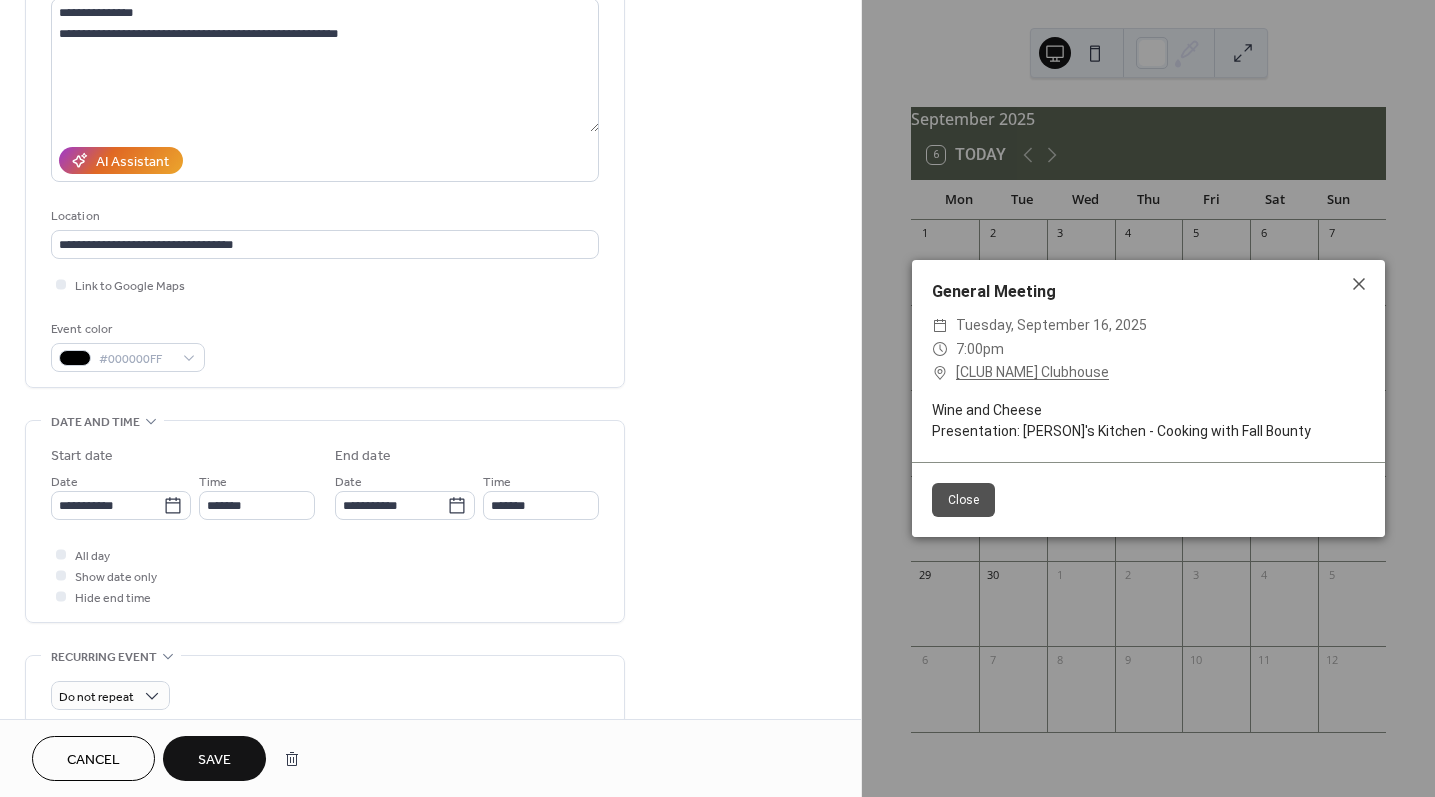 click on "Save" at bounding box center (214, 760) 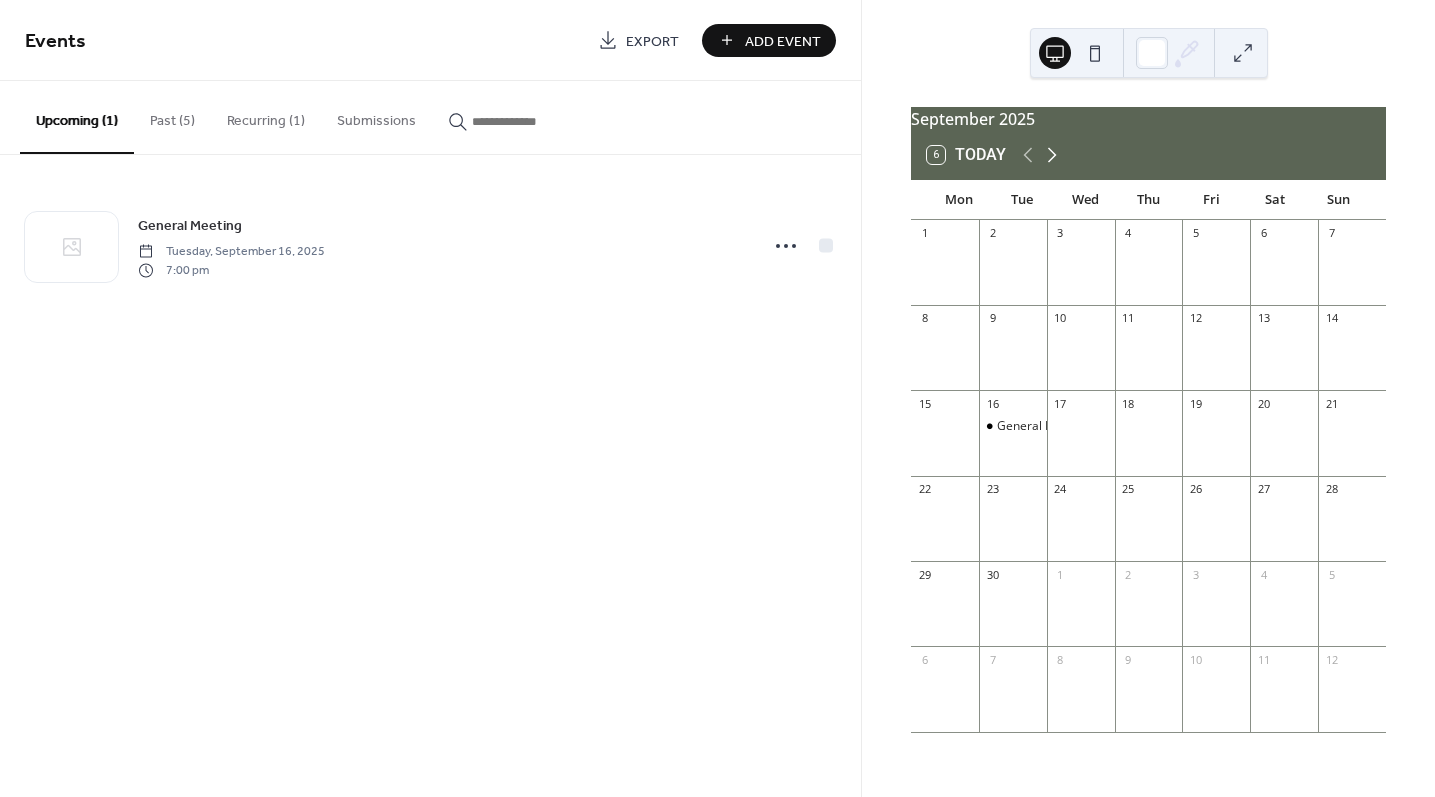 click 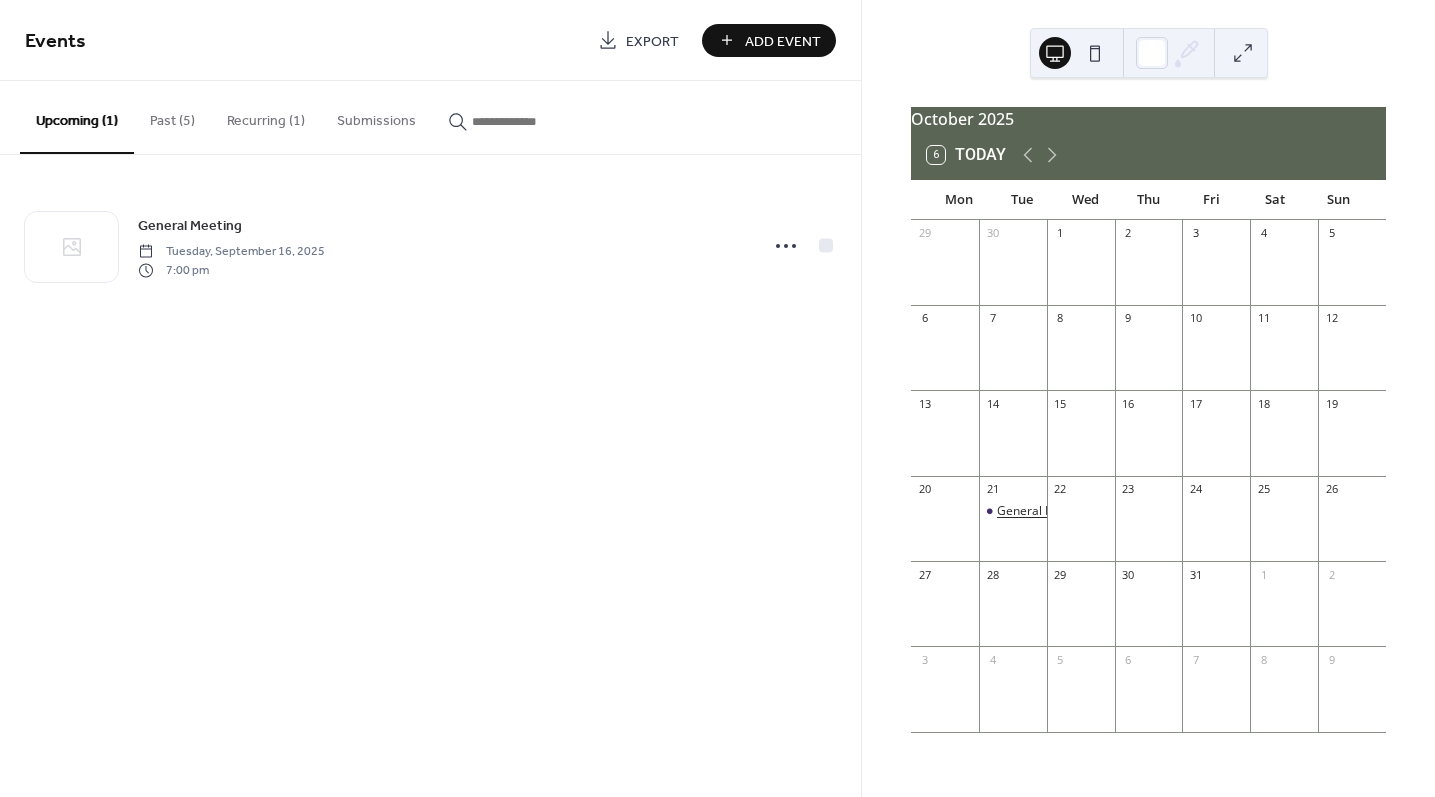 click on "General Meeting" at bounding box center [1044, 511] 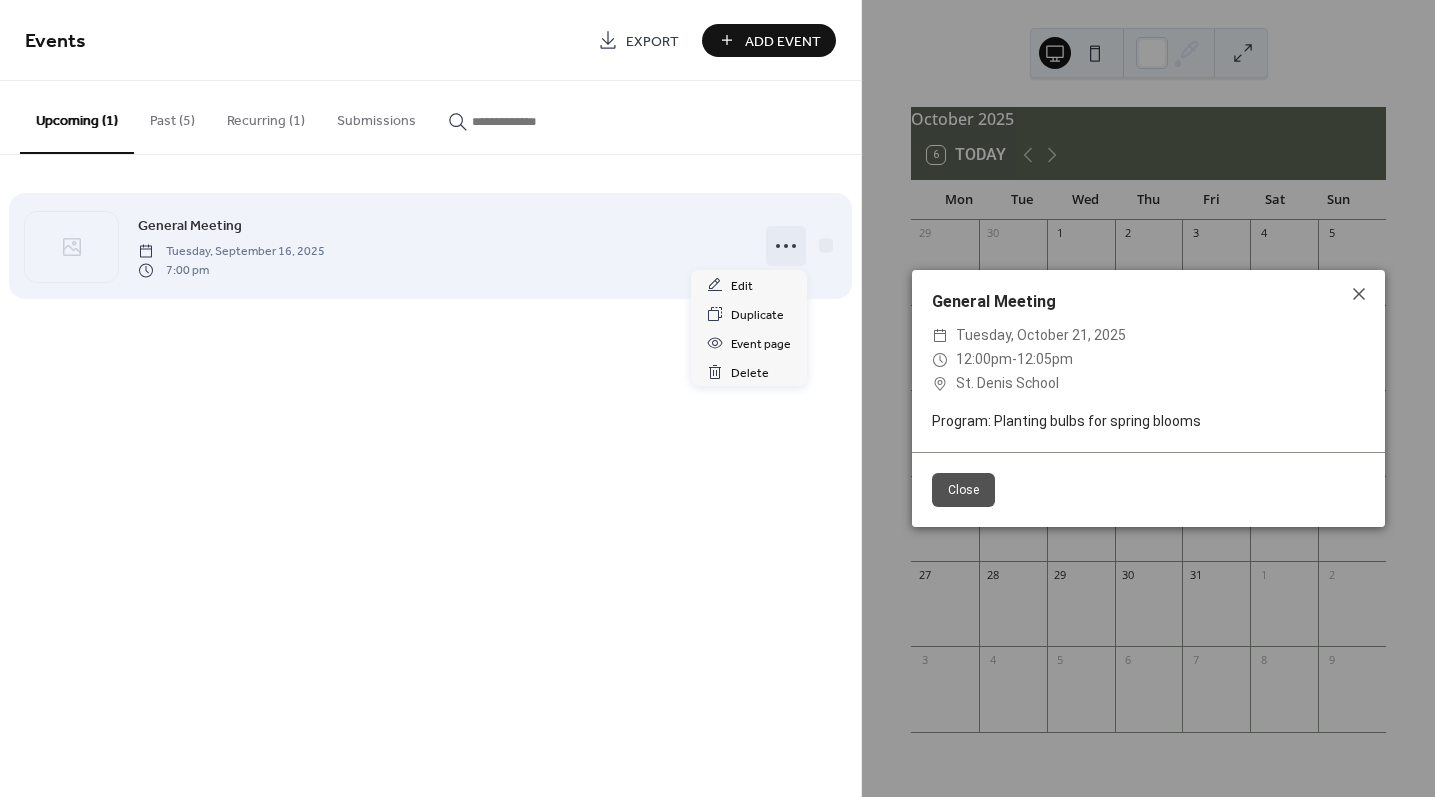 click 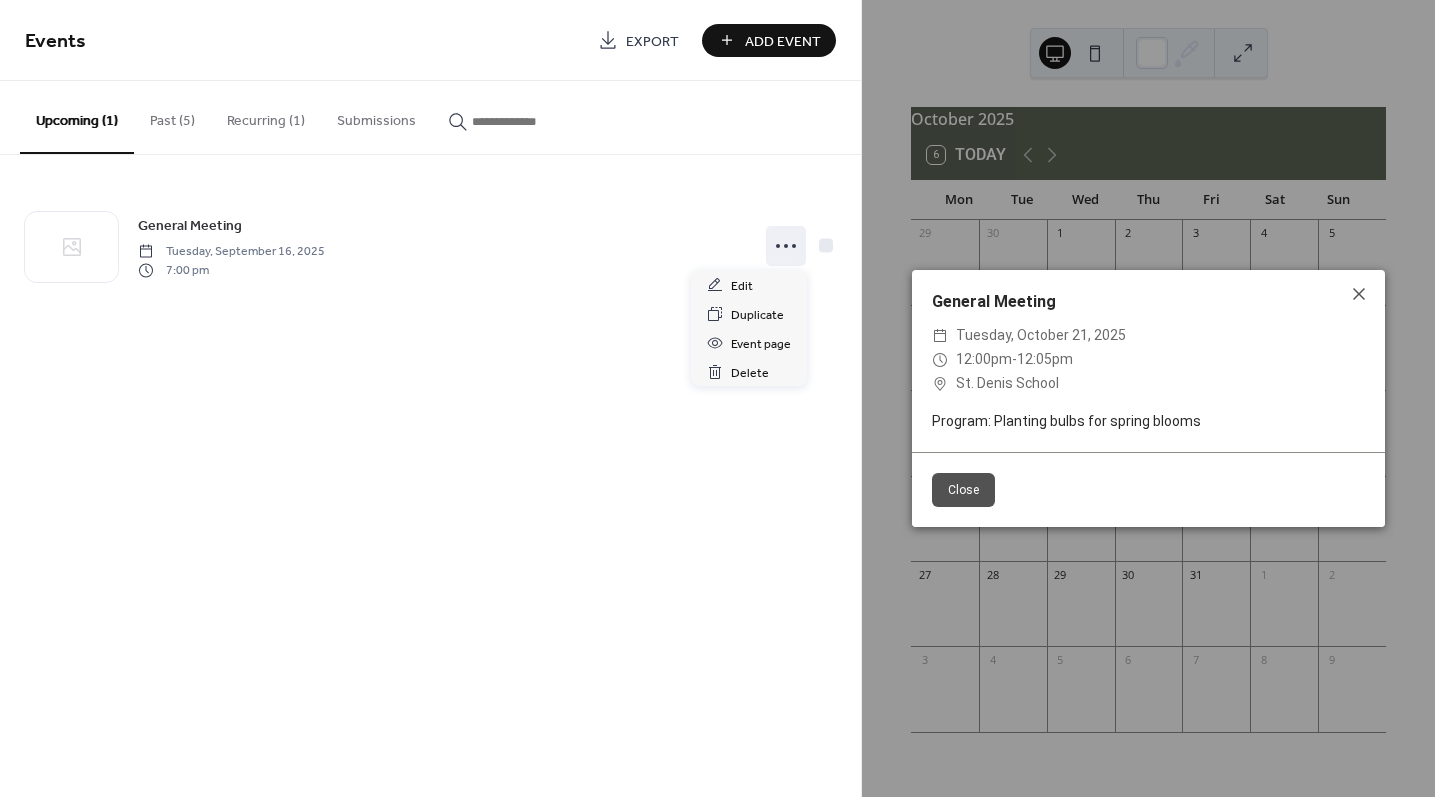 click on "Events Export Add Event Upcoming (1) Past (5) Recurring (1) Submissions General Meeting Tuesday, September 16, 2025 7:00 pm Cancel" at bounding box center (430, 398) 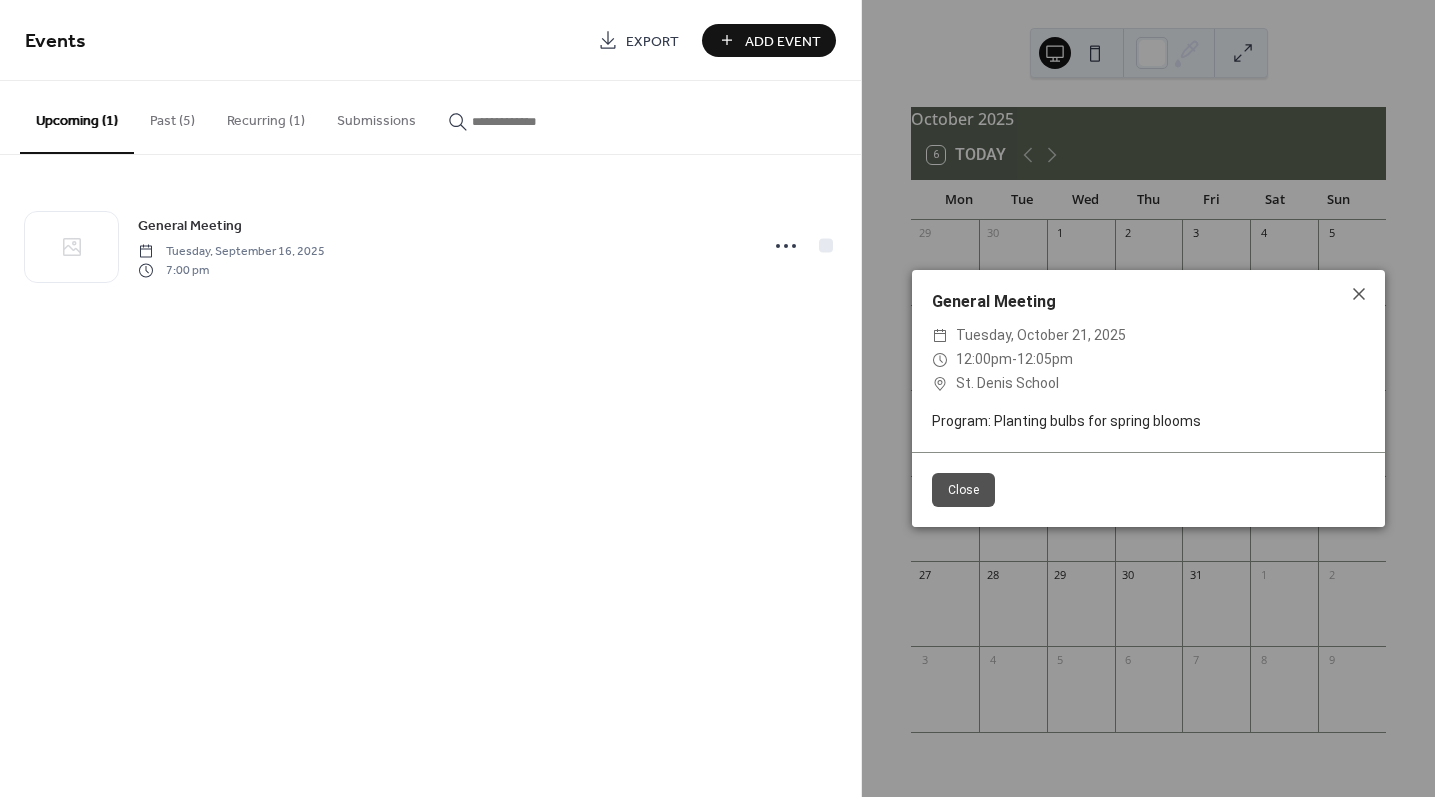 click on "Upcoming (1) Past (5) Recurring (1) Submissions" at bounding box center (430, 118) 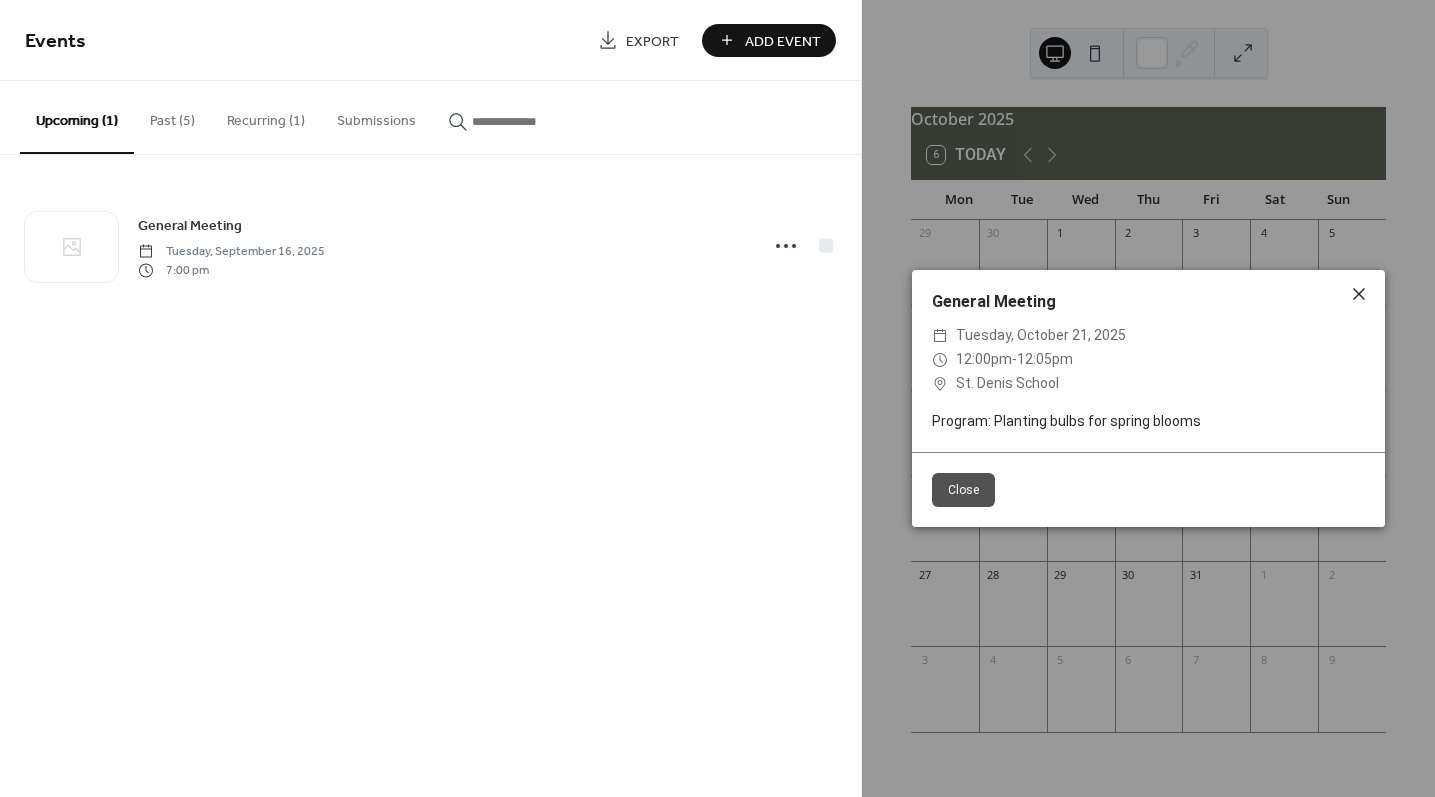 click 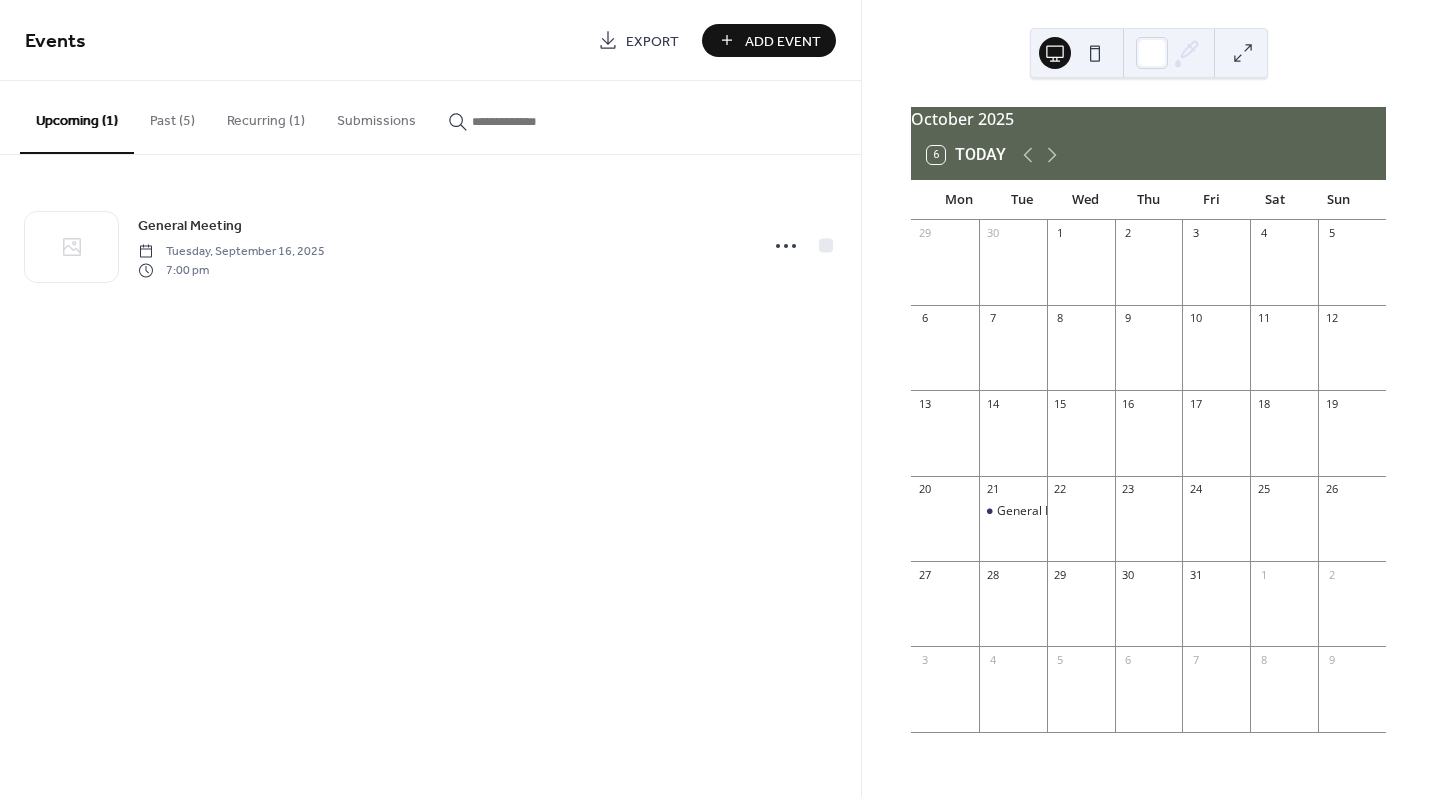 click on "29 30 1 2 3 4 5 6 7 8 9 10 11 12 13 14 15 16 17 18 19 20 21 General Meeting 22 23 24 25 26 27 28 29 30 31 1 2 3 4 5 6 7 8 9" at bounding box center [1148, 483] 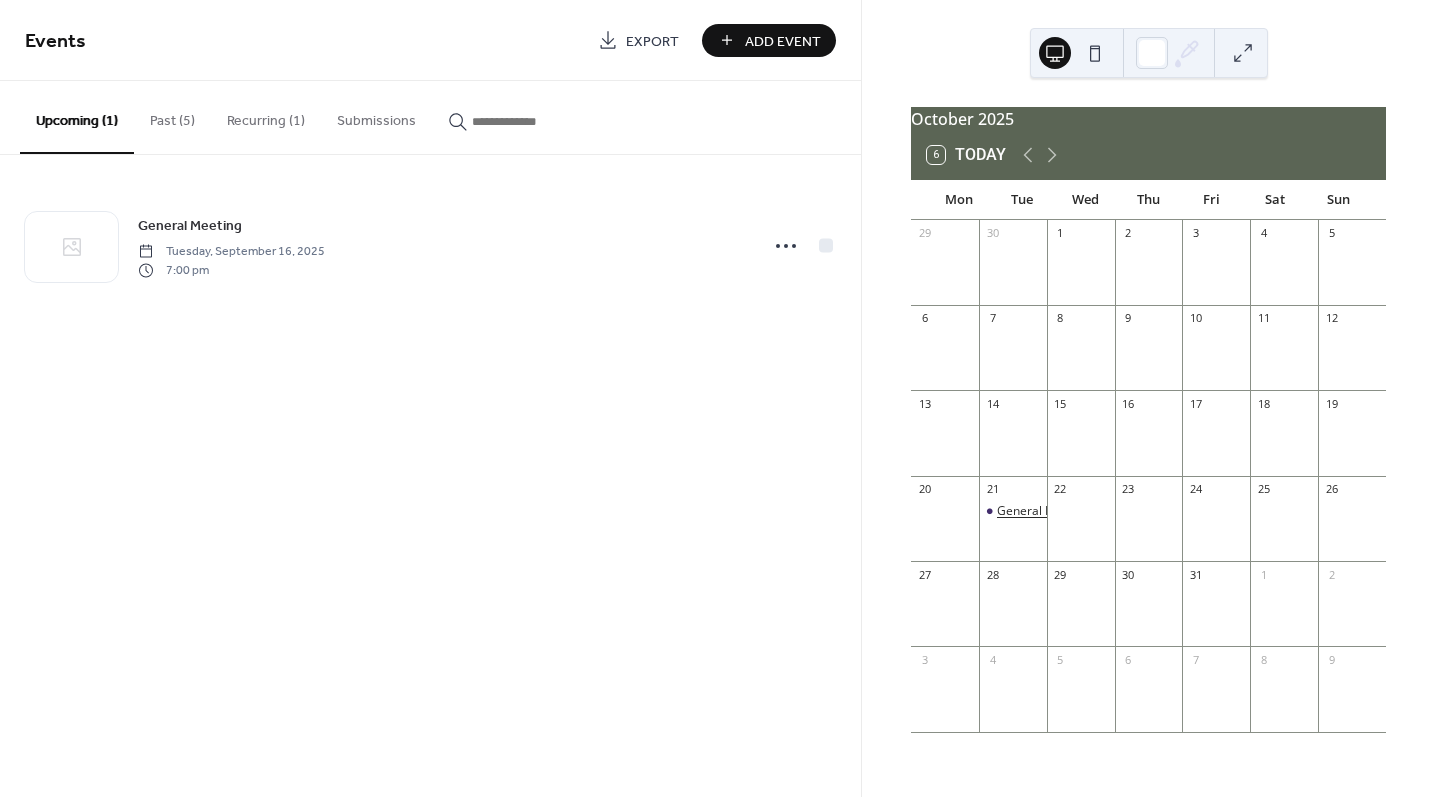 click on "General Meeting" at bounding box center [1044, 511] 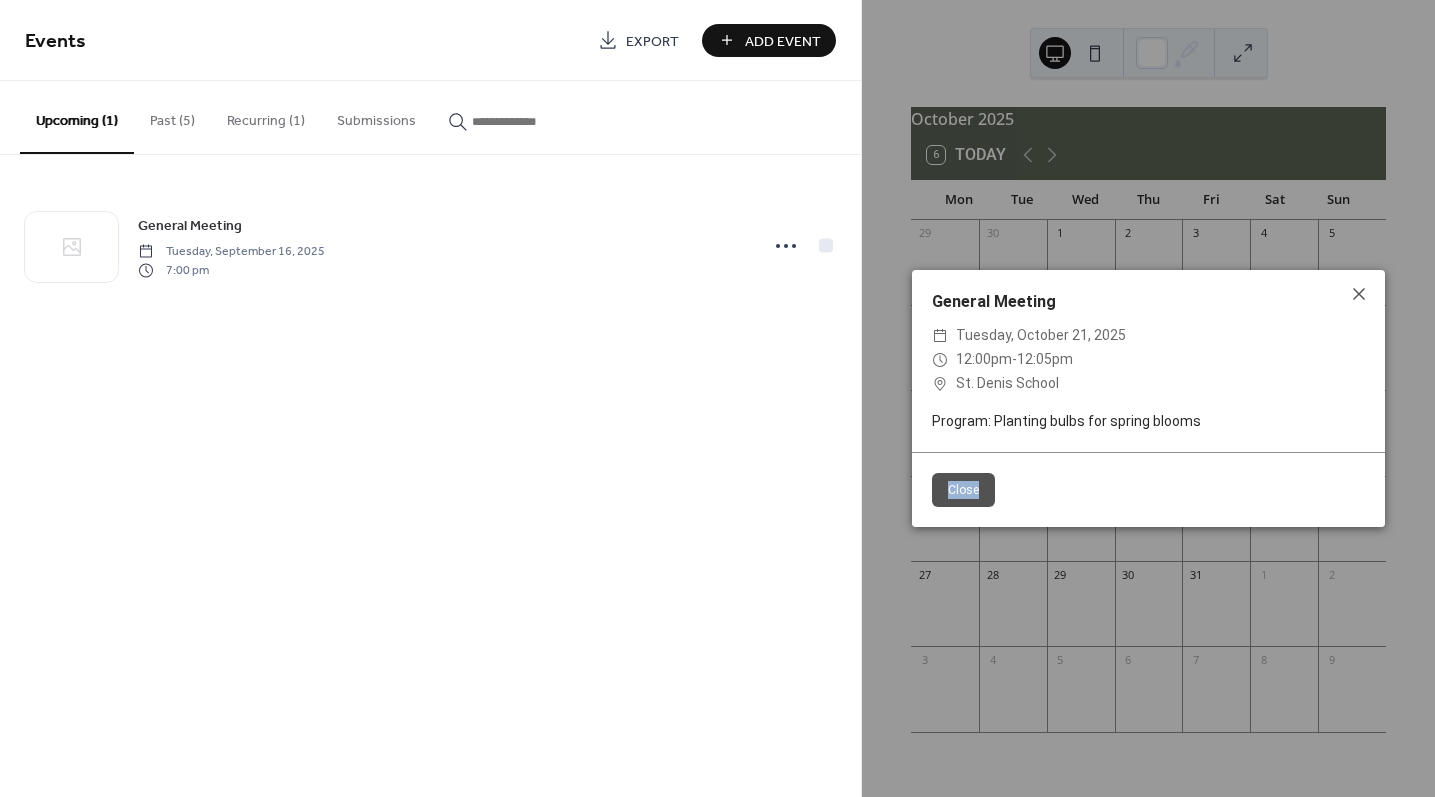 click on "Close" at bounding box center [1148, 489] 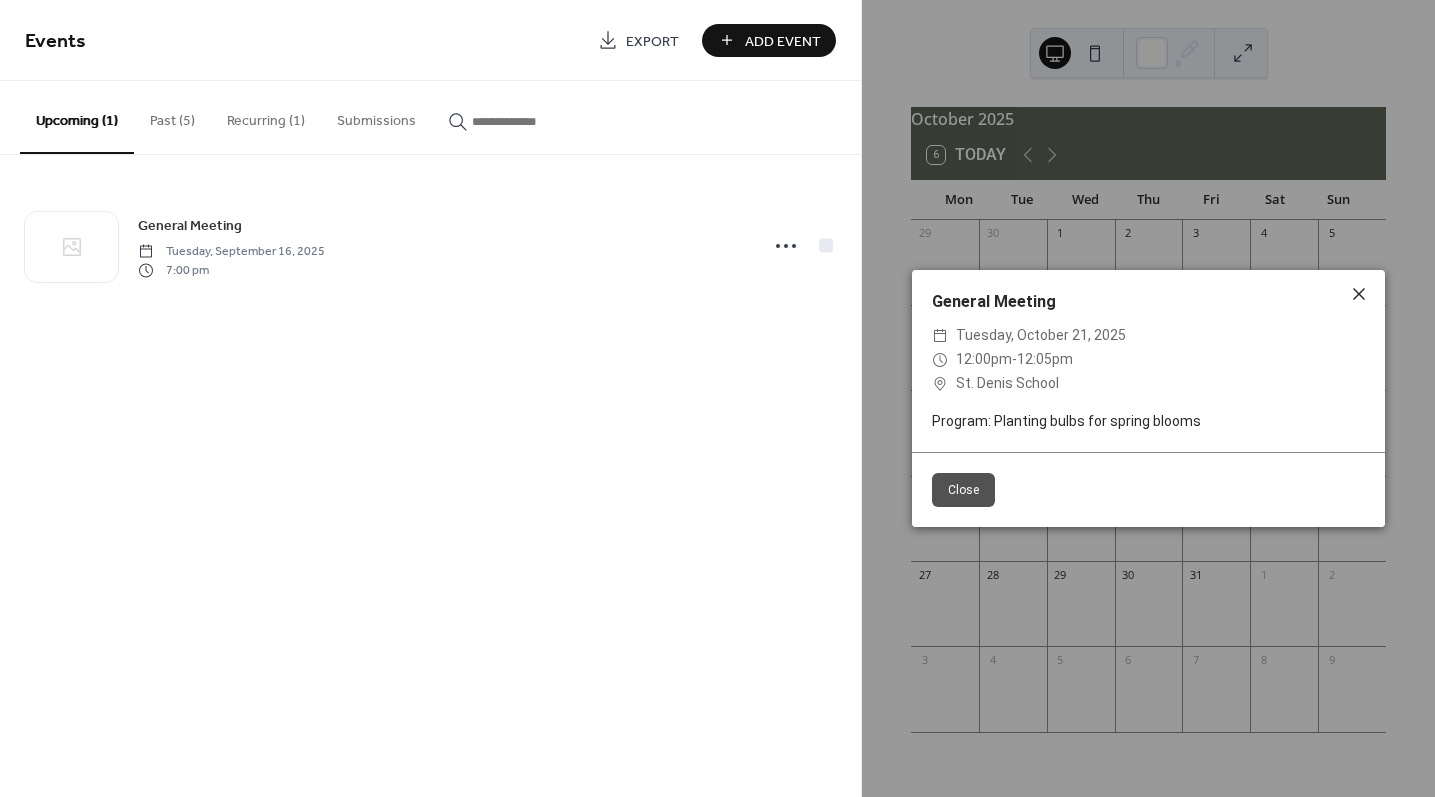 click 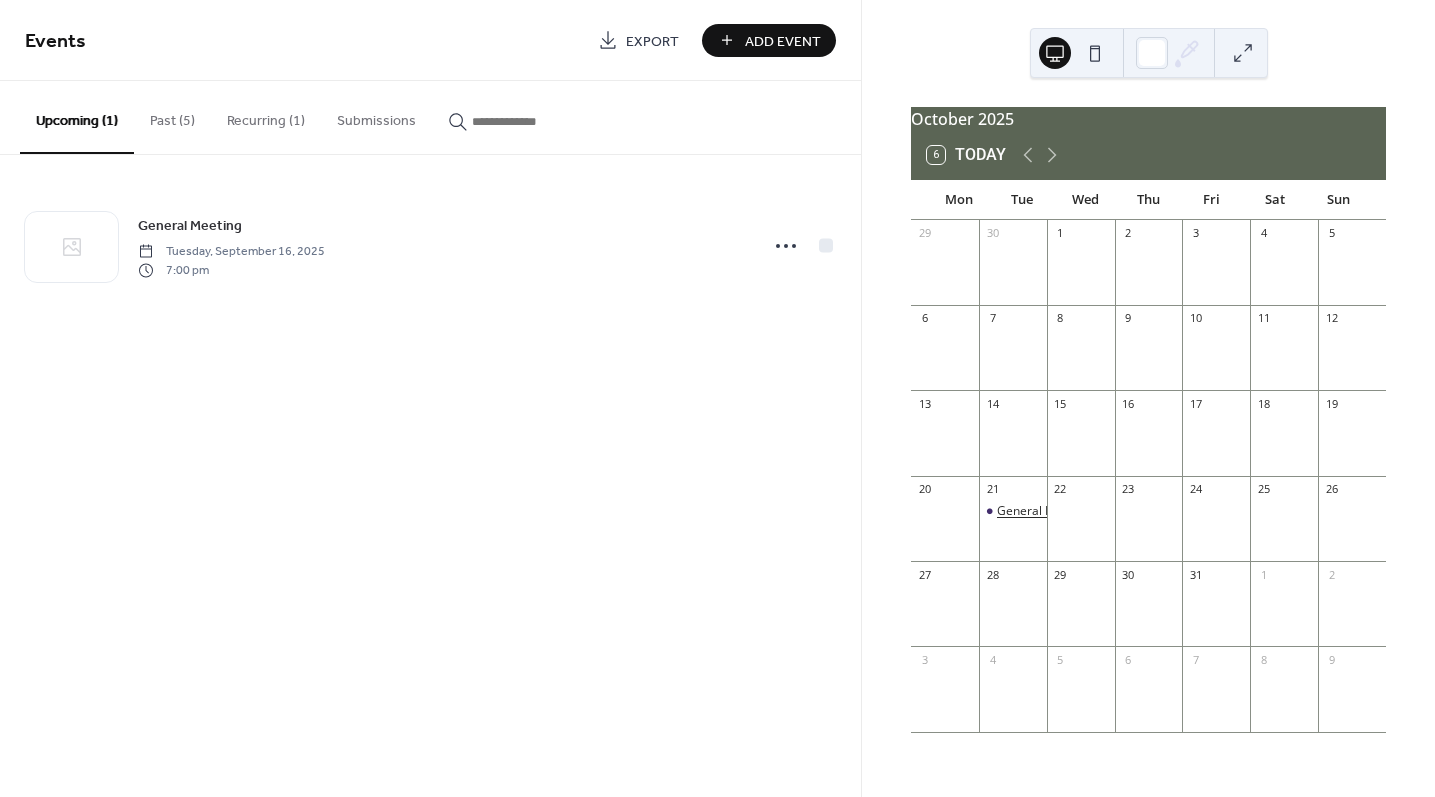click on "General Meeting" at bounding box center (1044, 511) 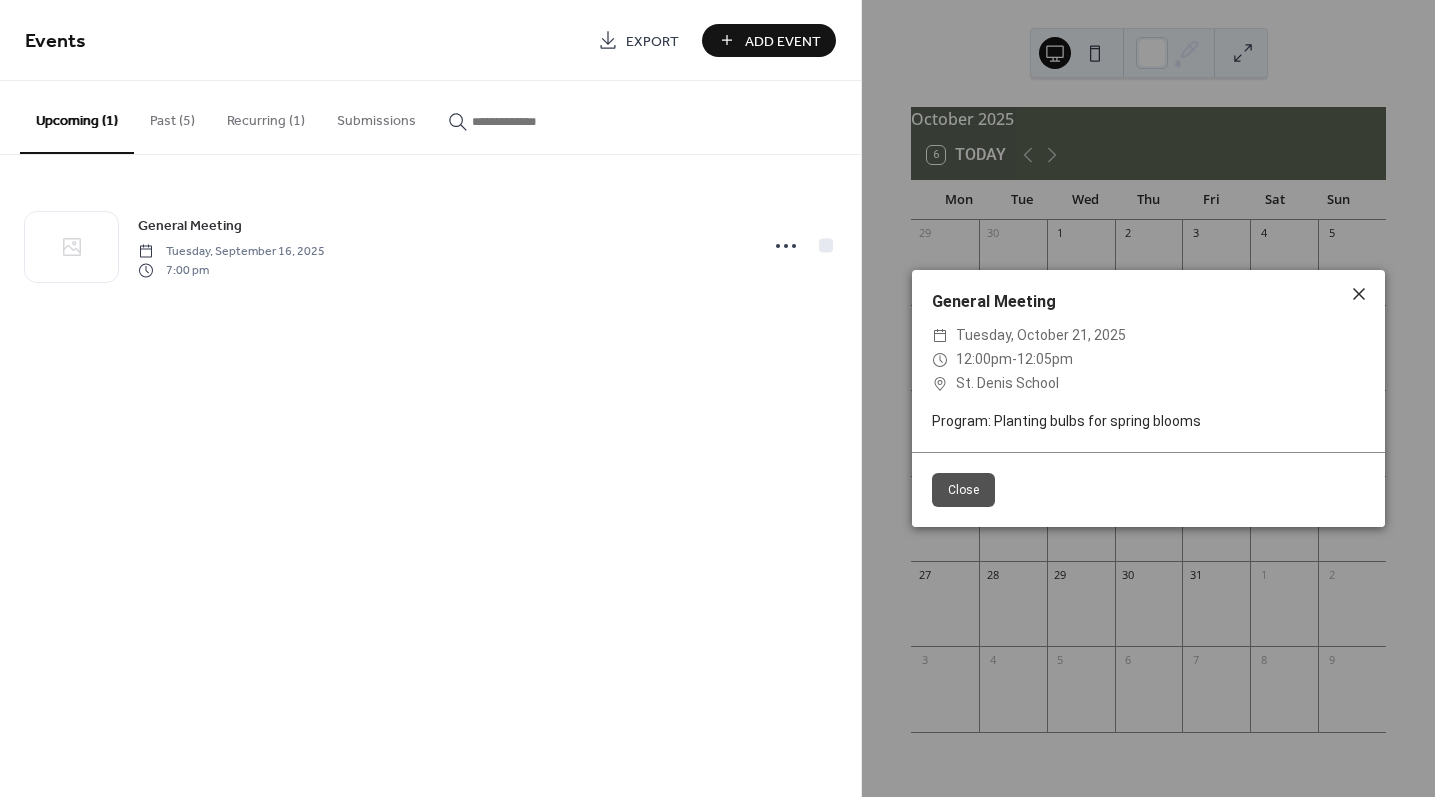 click 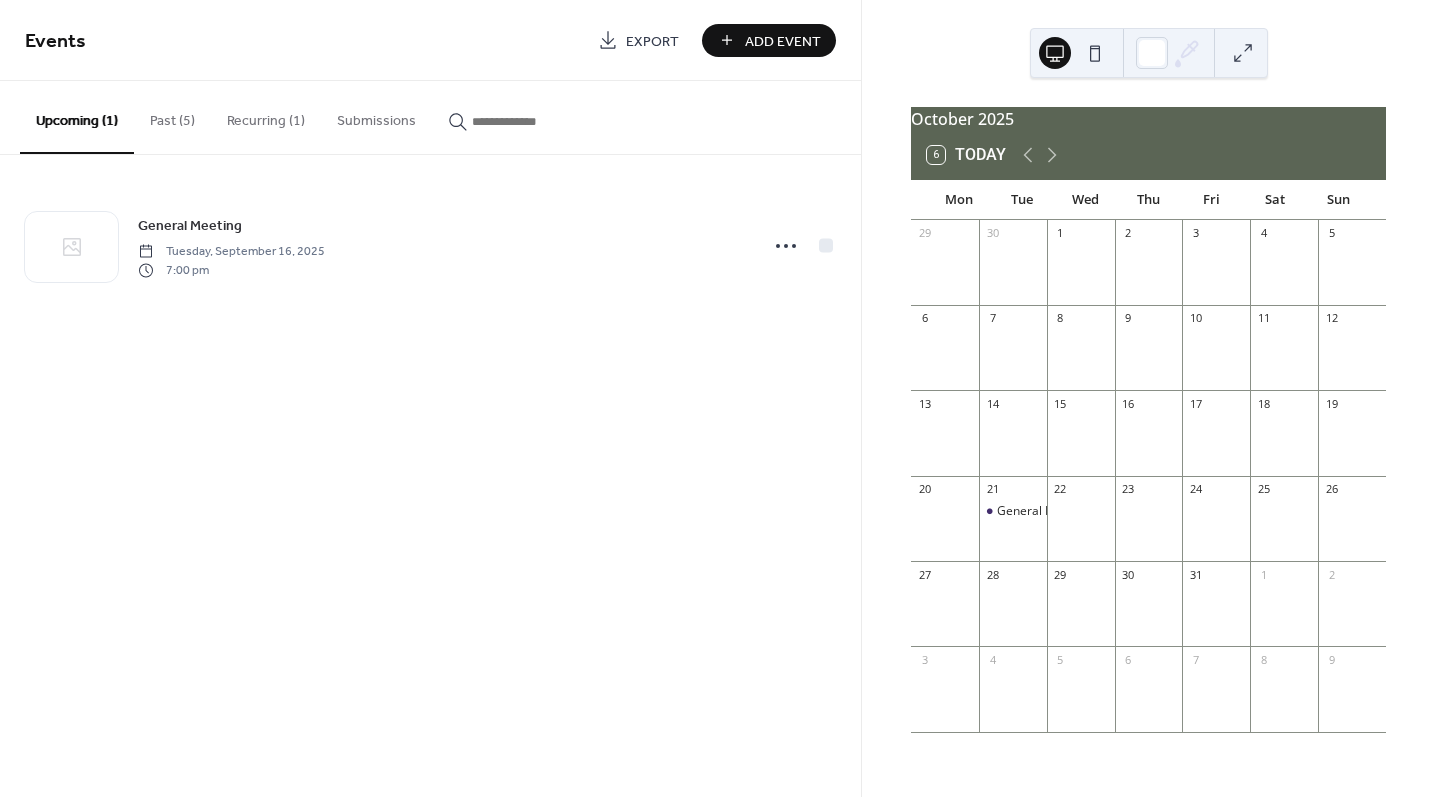 click on "Events Export Add Event Upcoming (1) Past (5) Recurring (1) Submissions General Meeting Tuesday, September 16, 2025 7:00 pm Cancel" at bounding box center (430, 398) 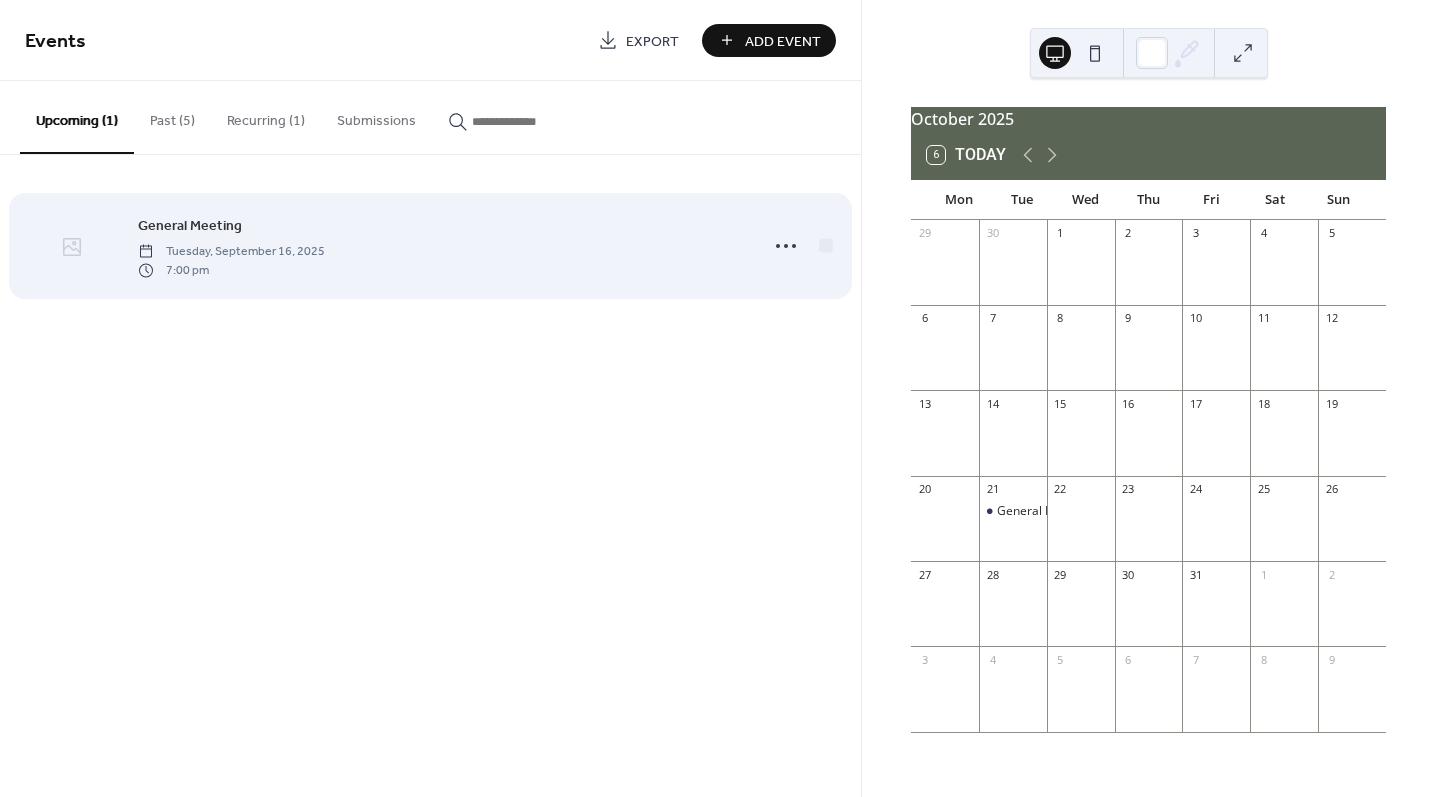click at bounding box center (71, 247) 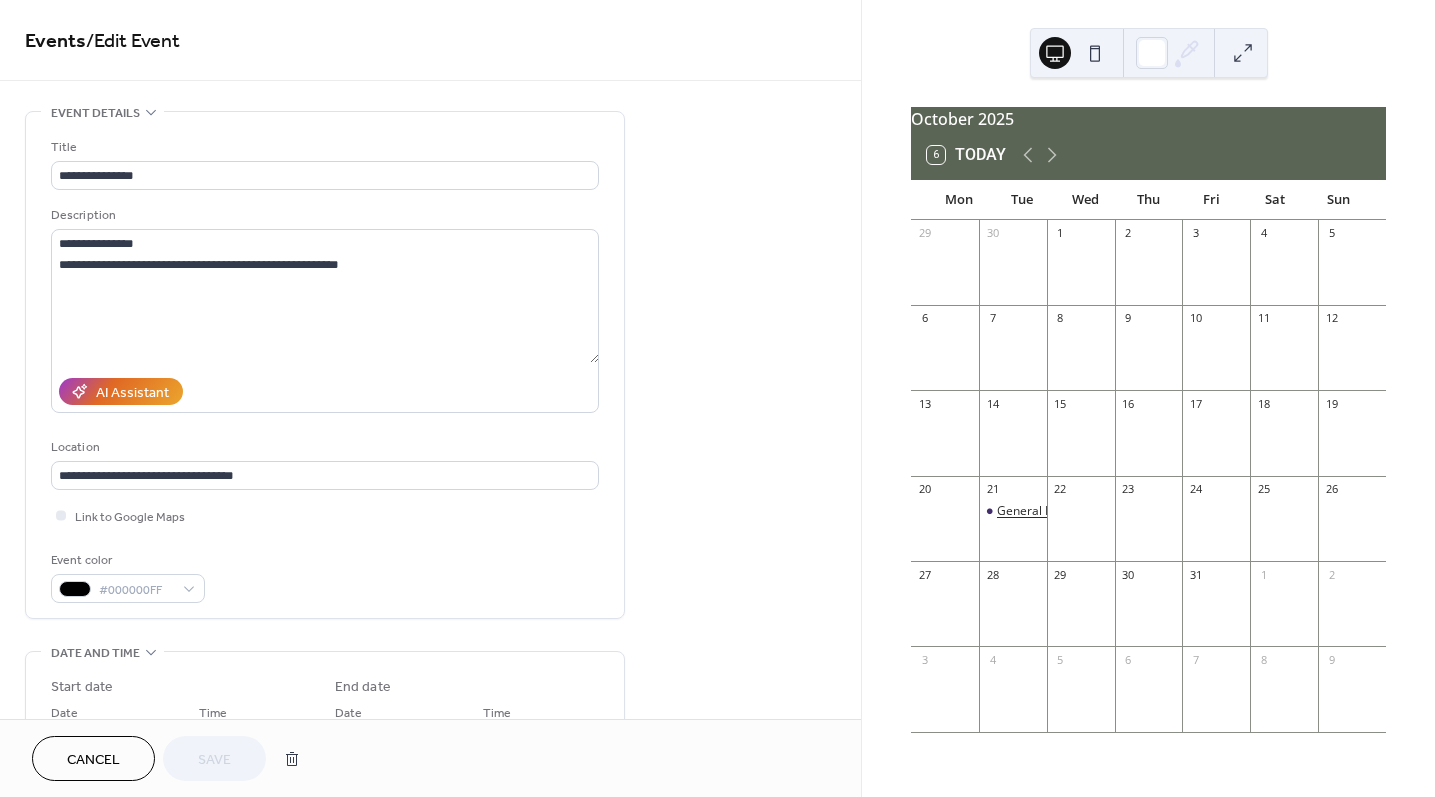 click on "General Meeting" at bounding box center (1044, 511) 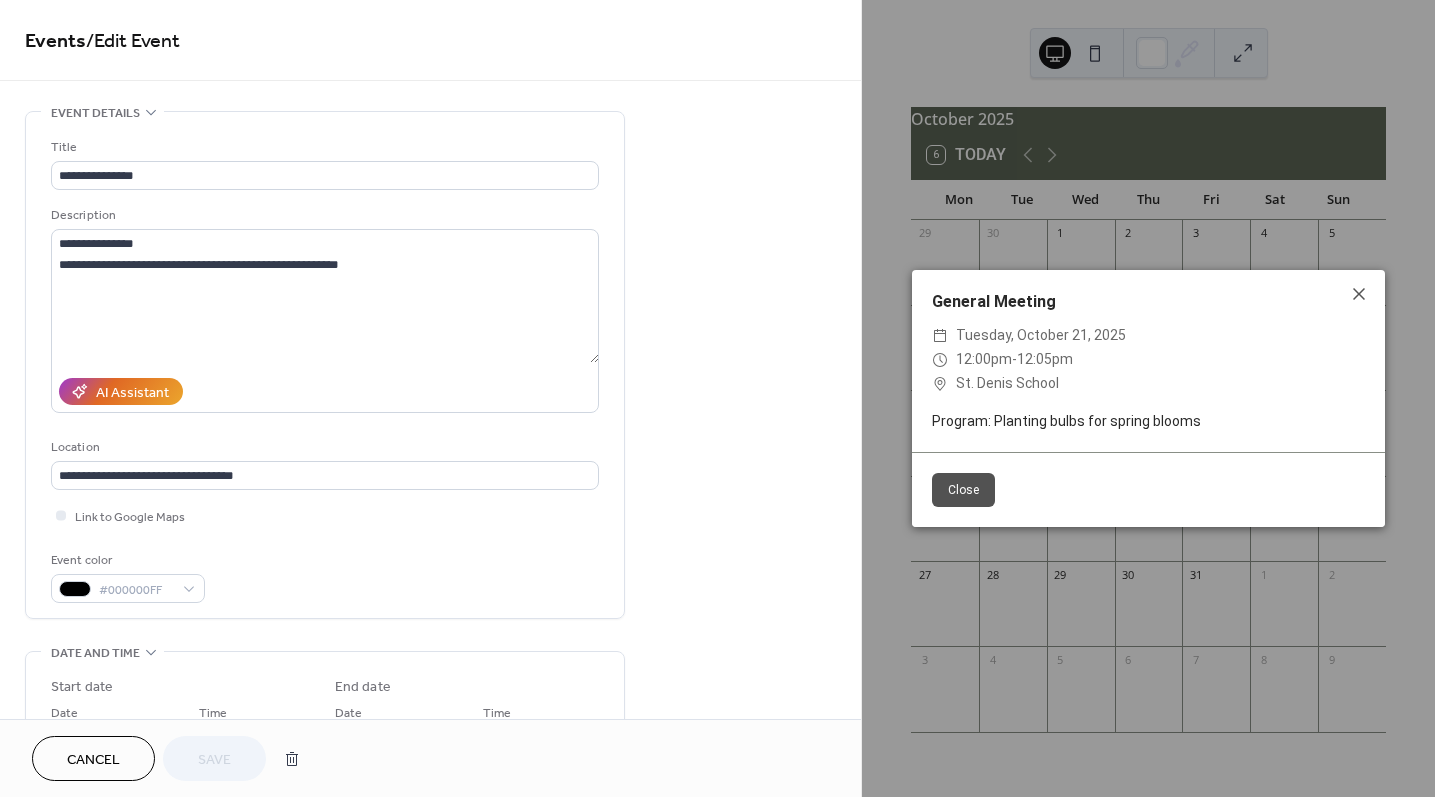 click on "General Meeting ​ Tuesday, October 21, 2025 ​ 12:00pm - 12:05pm ​ St. Denis School Program: Planting bulbs for spring blooms Close" at bounding box center [1148, 398] 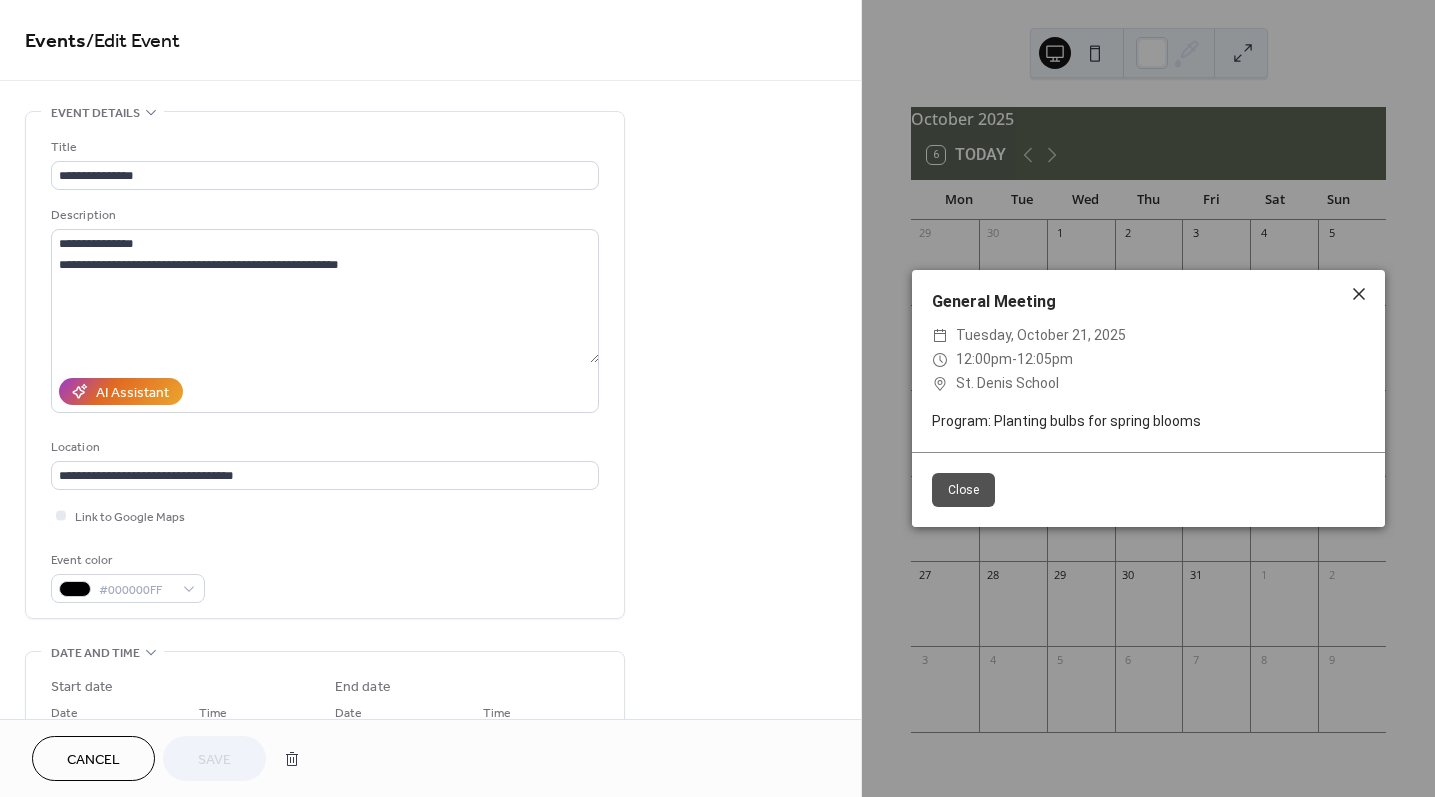 click 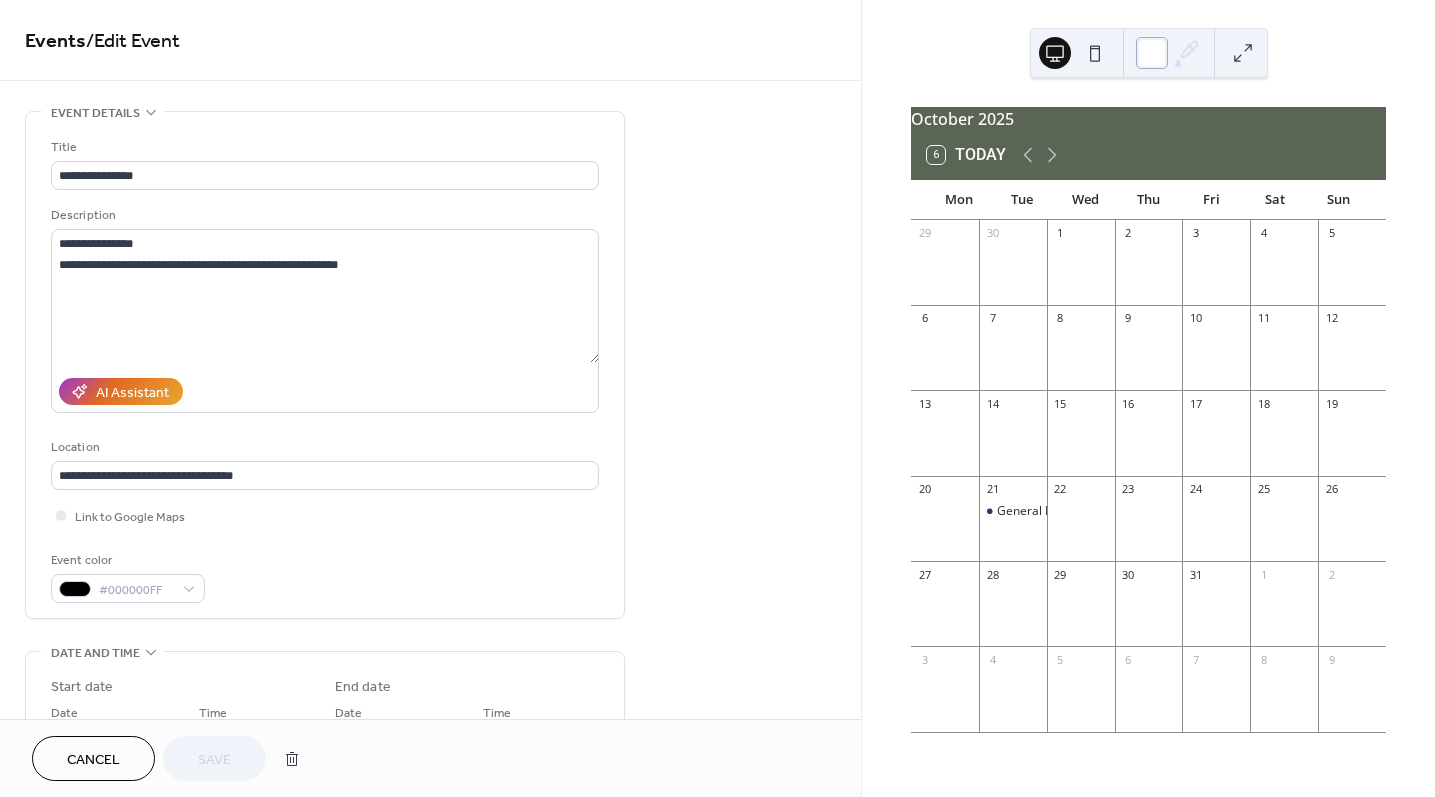 click at bounding box center (1152, 53) 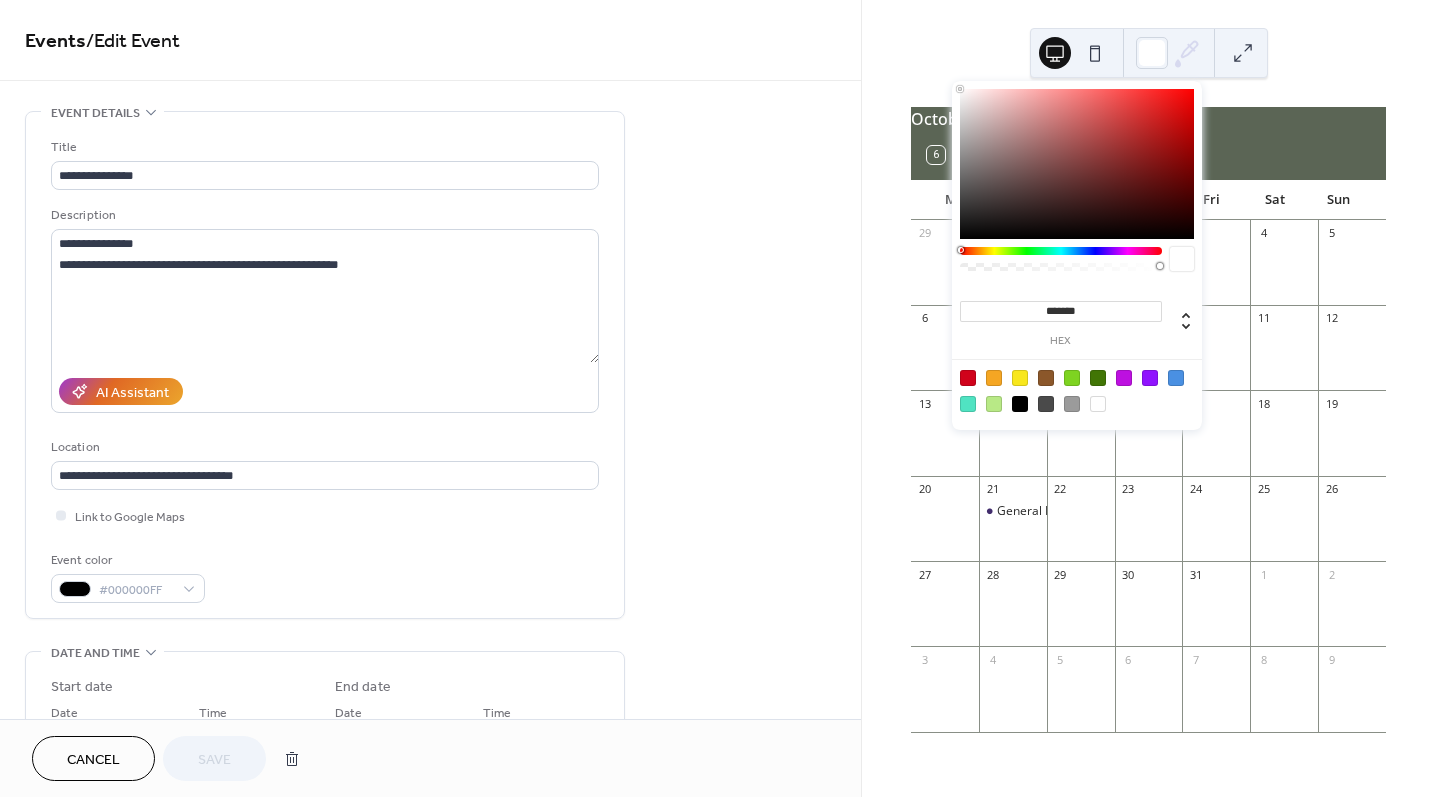 click 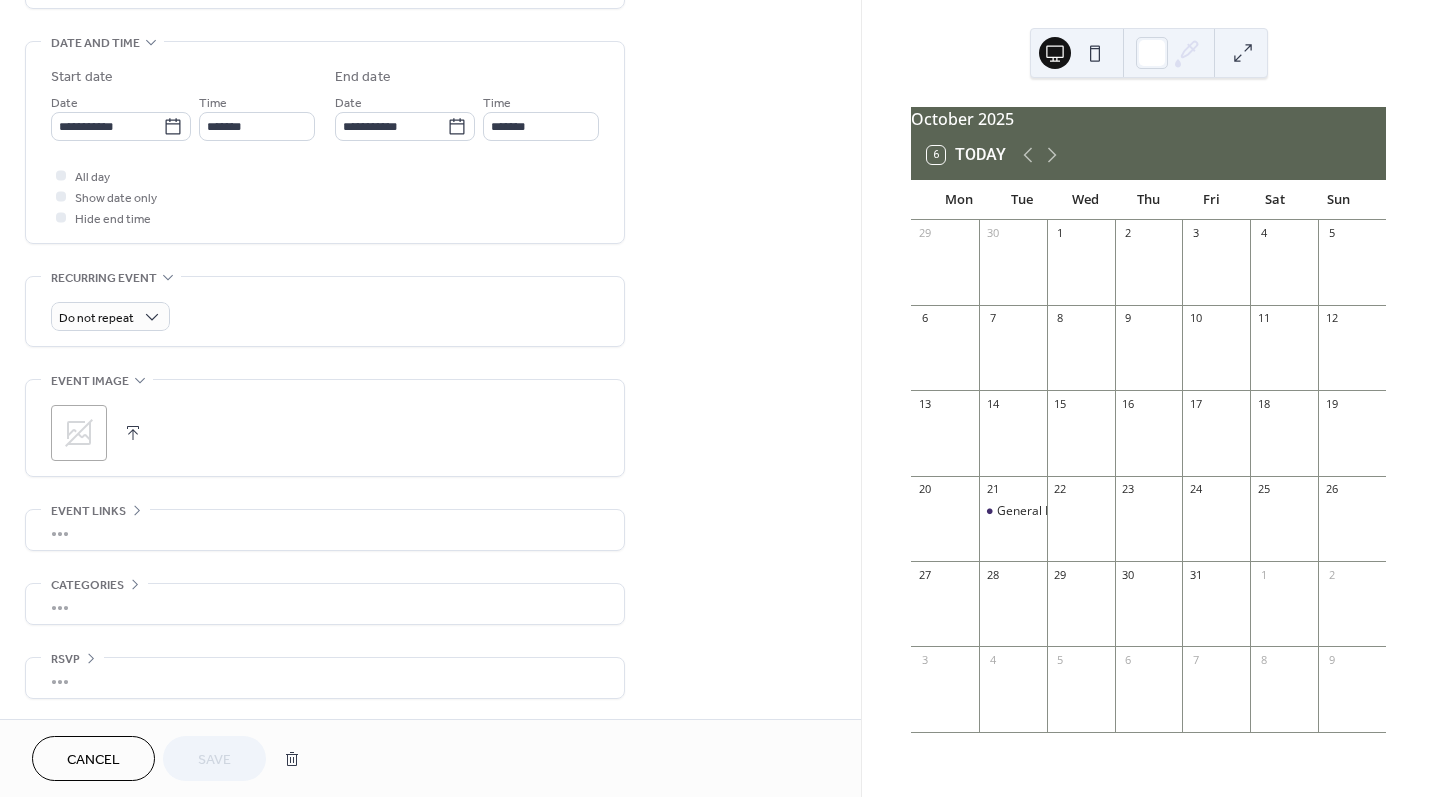 scroll, scrollTop: 0, scrollLeft: 0, axis: both 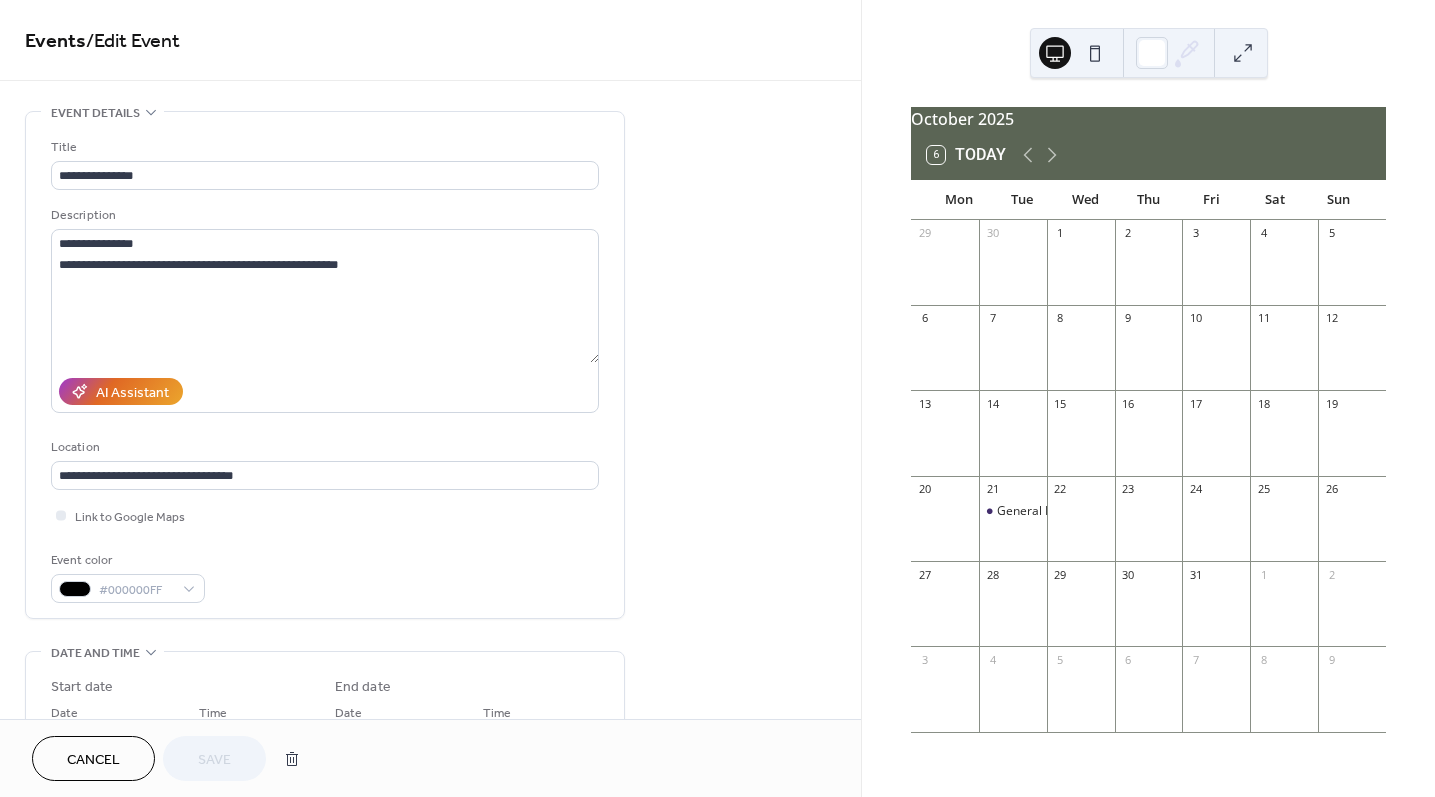 click on "Event details" at bounding box center (95, 113) 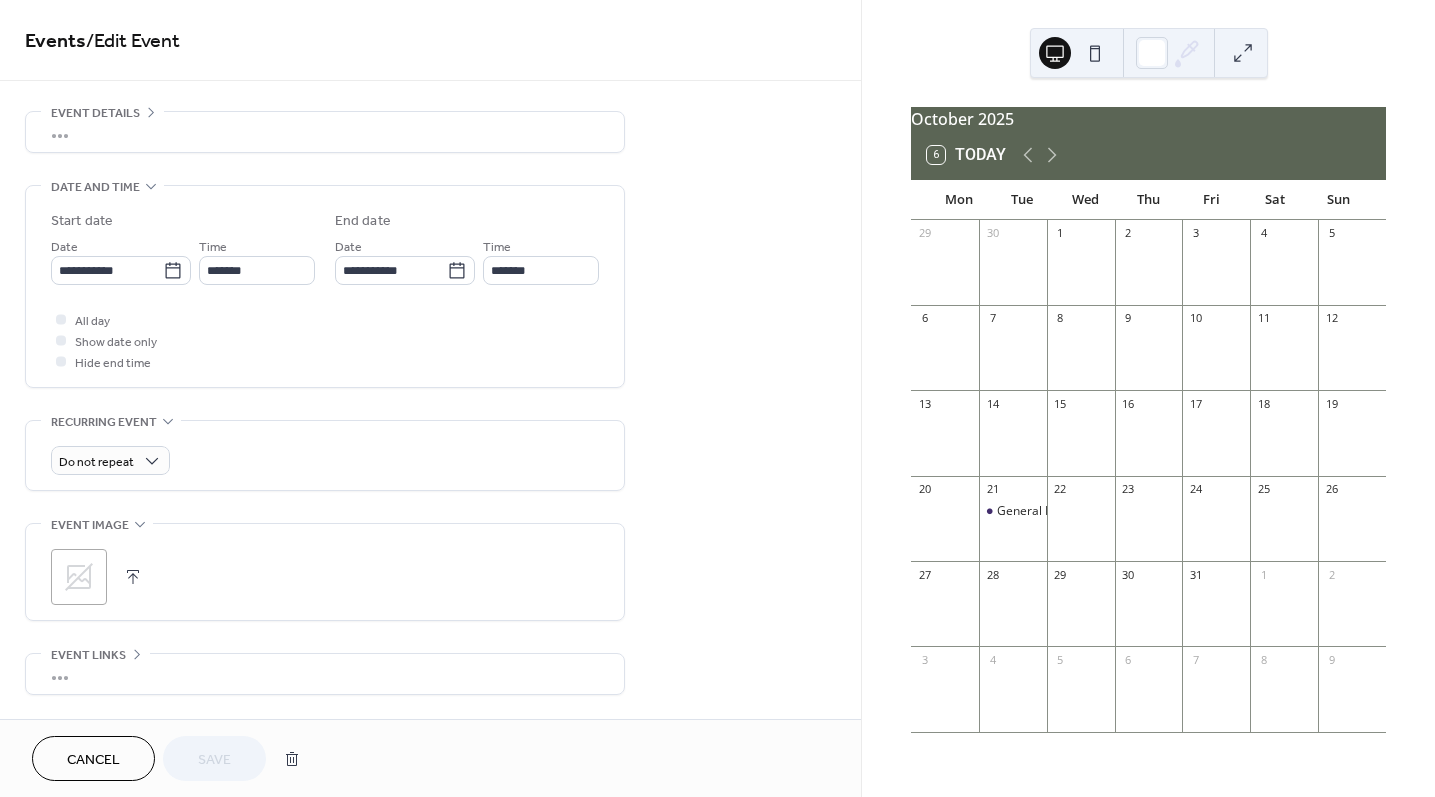 click on "Event details" at bounding box center [95, 113] 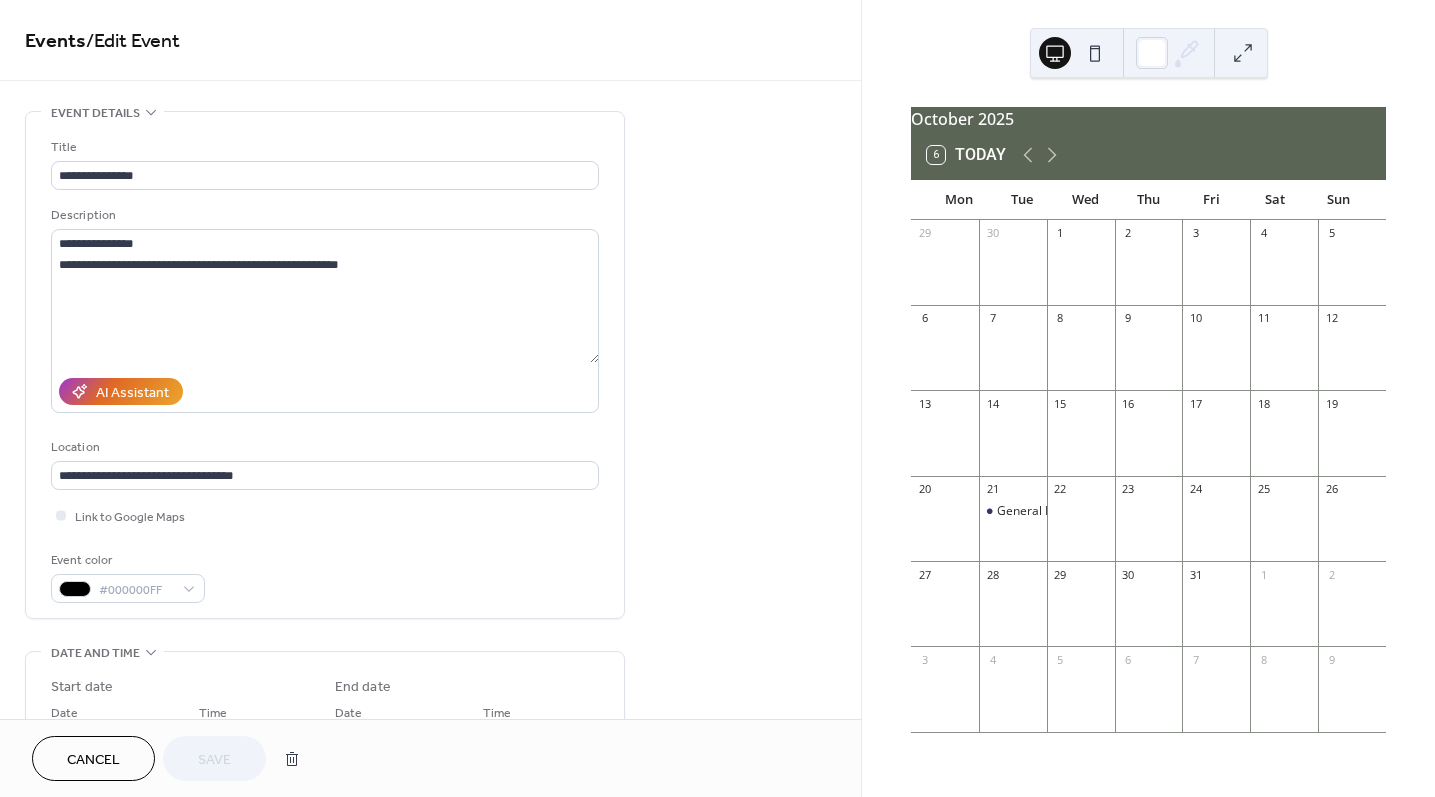 click on "**********" at bounding box center [430, 720] 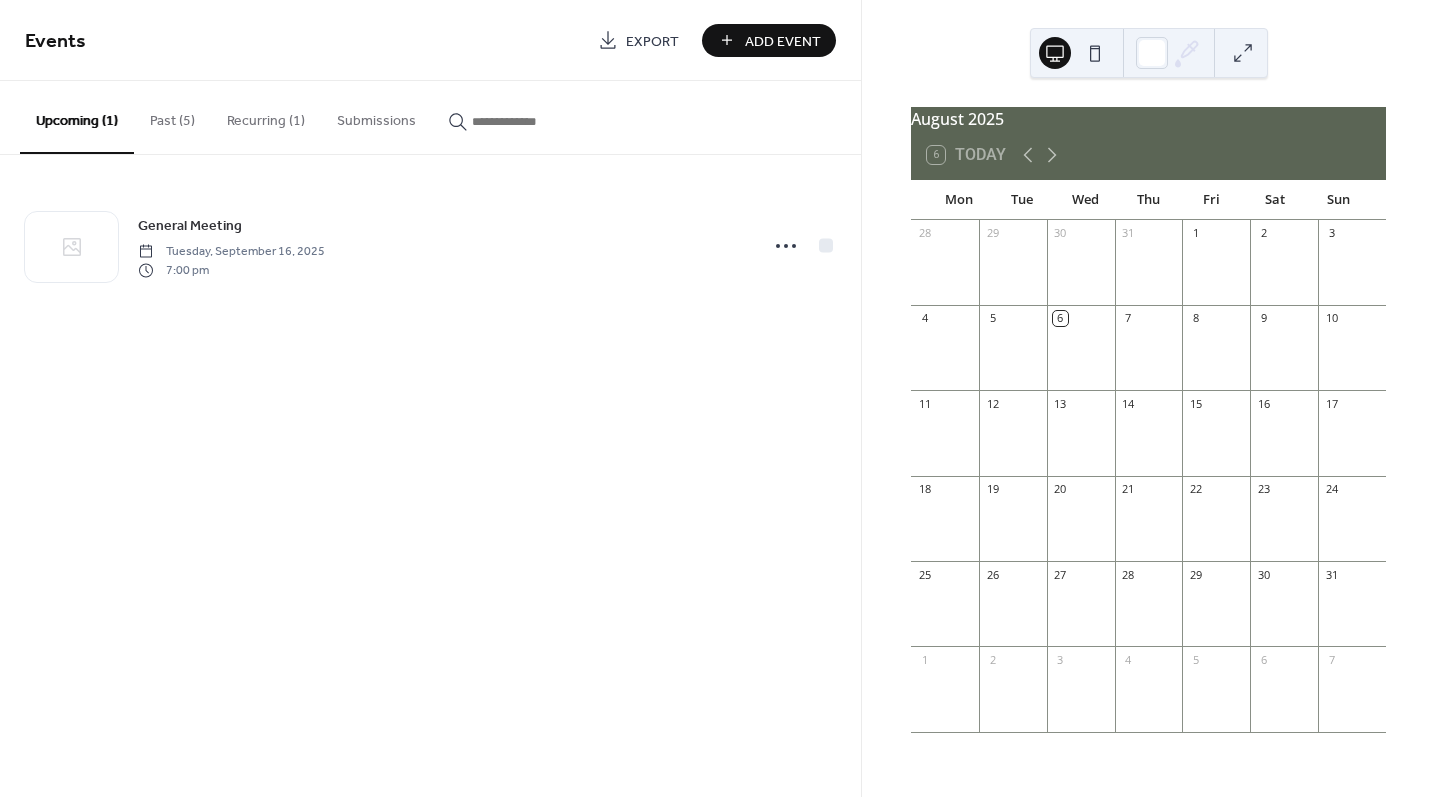 scroll, scrollTop: 0, scrollLeft: 0, axis: both 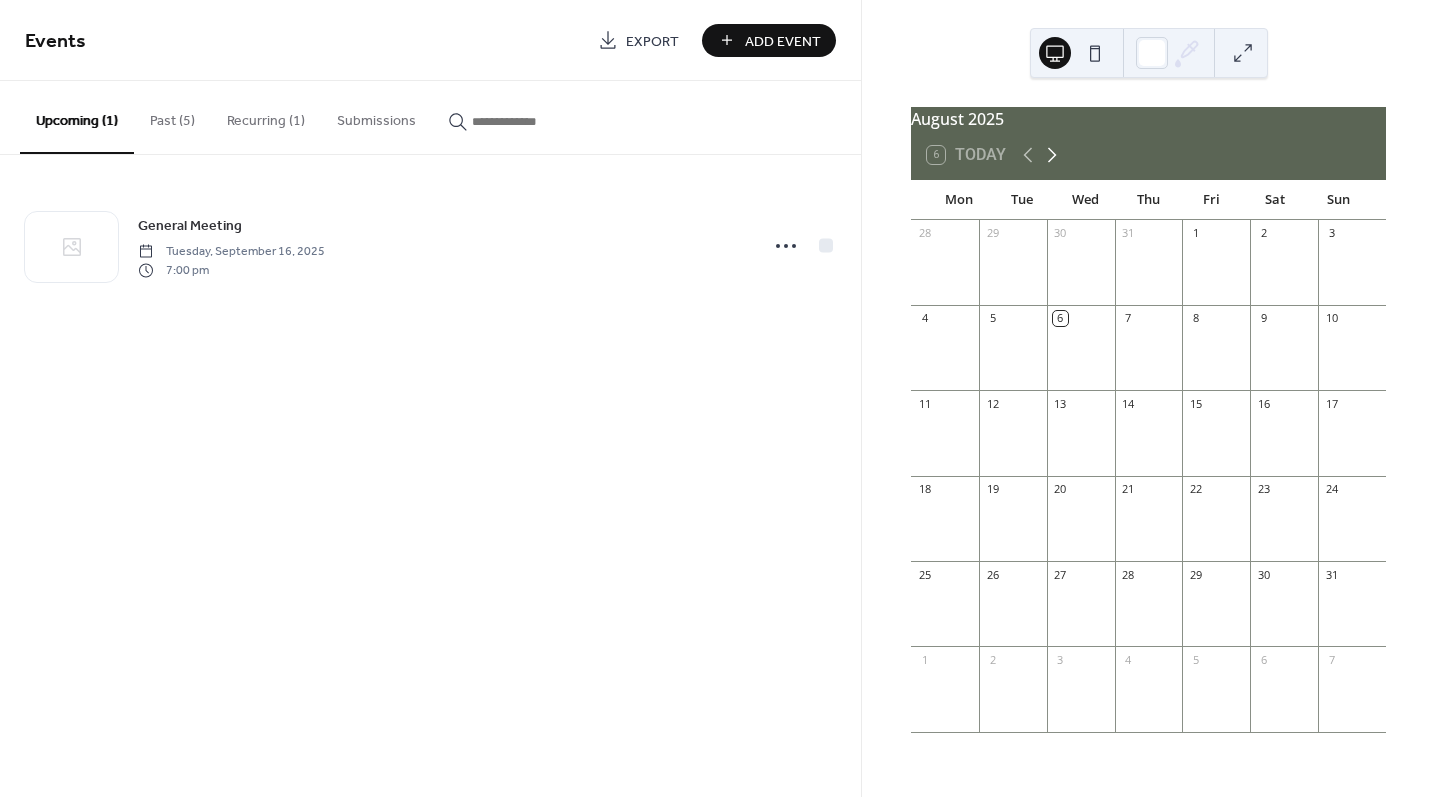 click 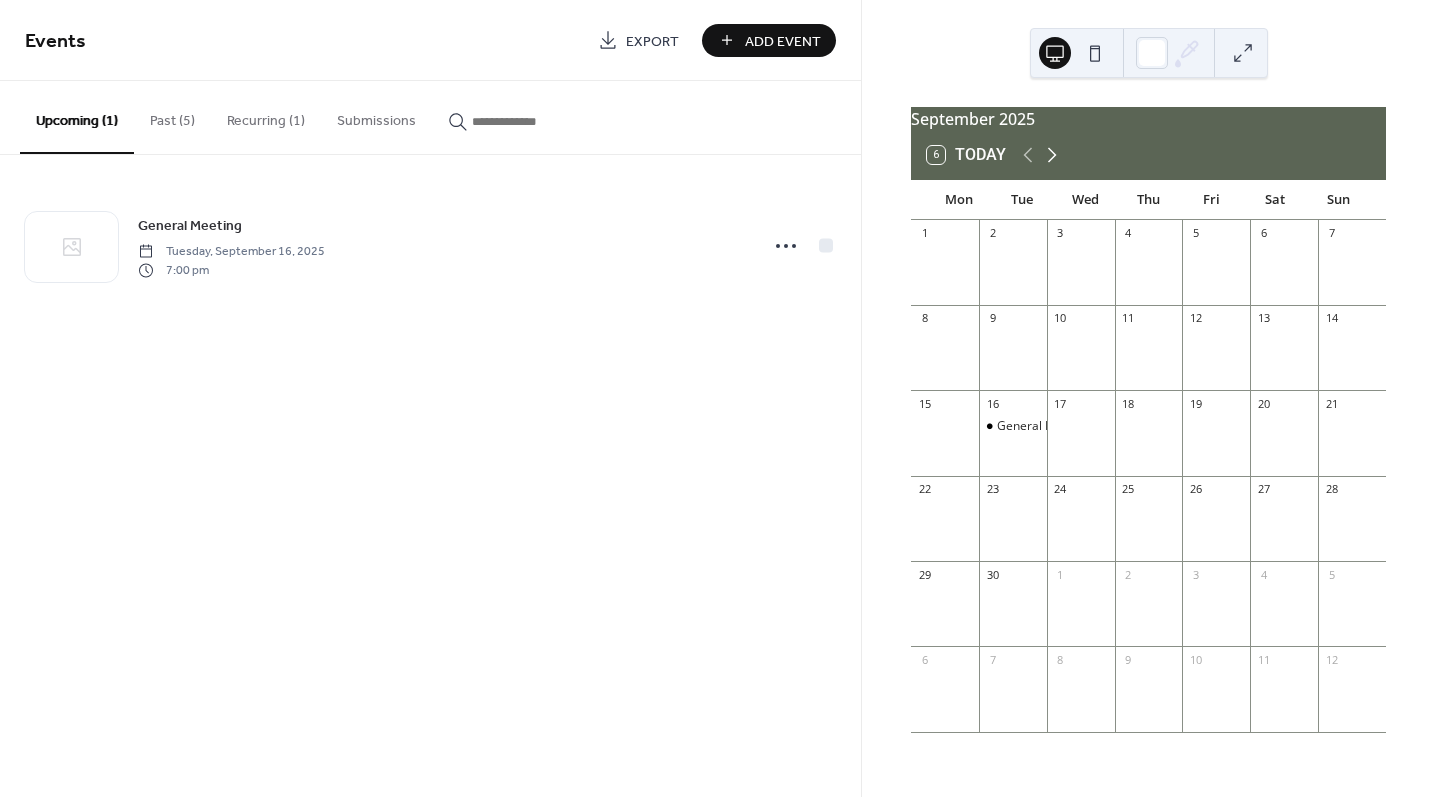 click 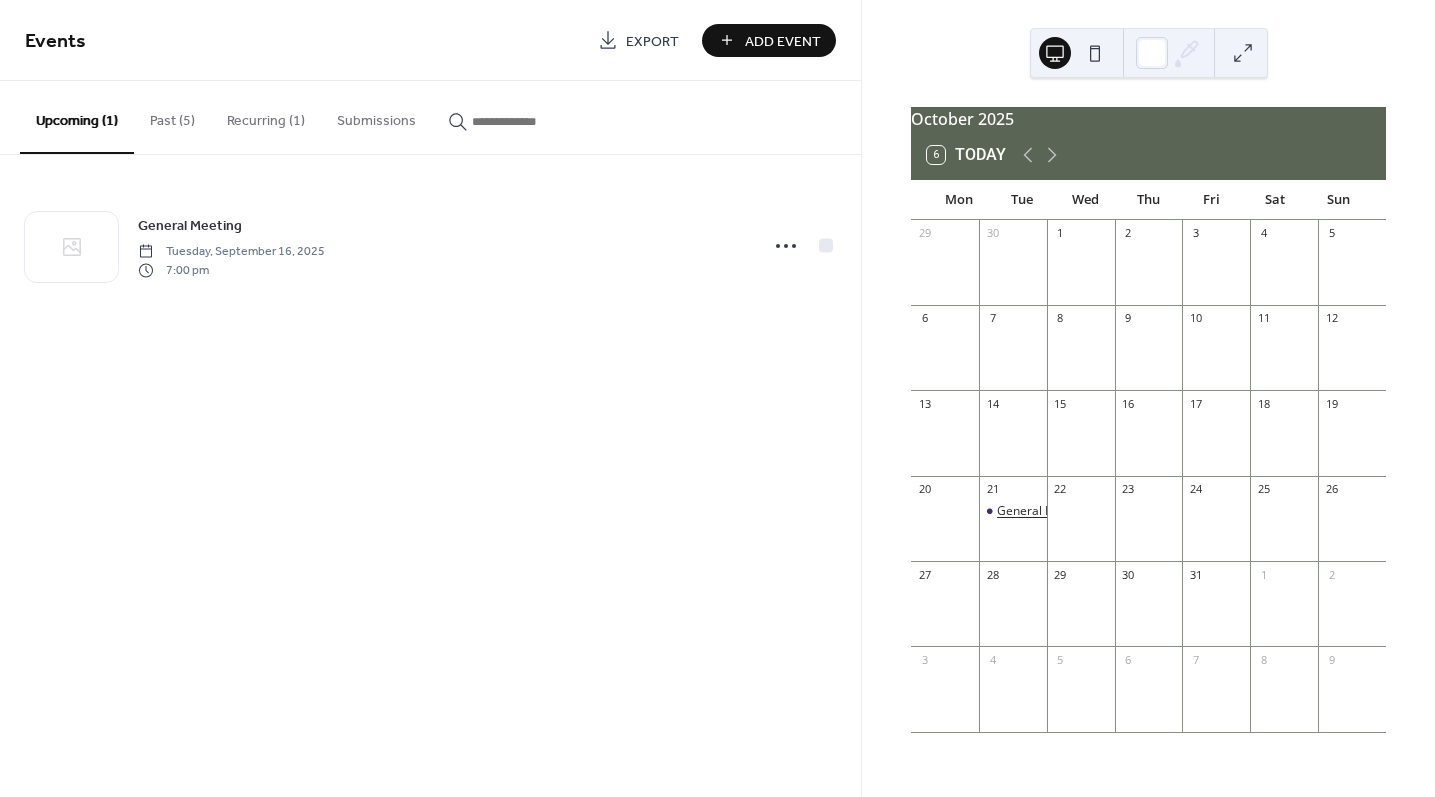 click on "General Meeting" at bounding box center (1044, 511) 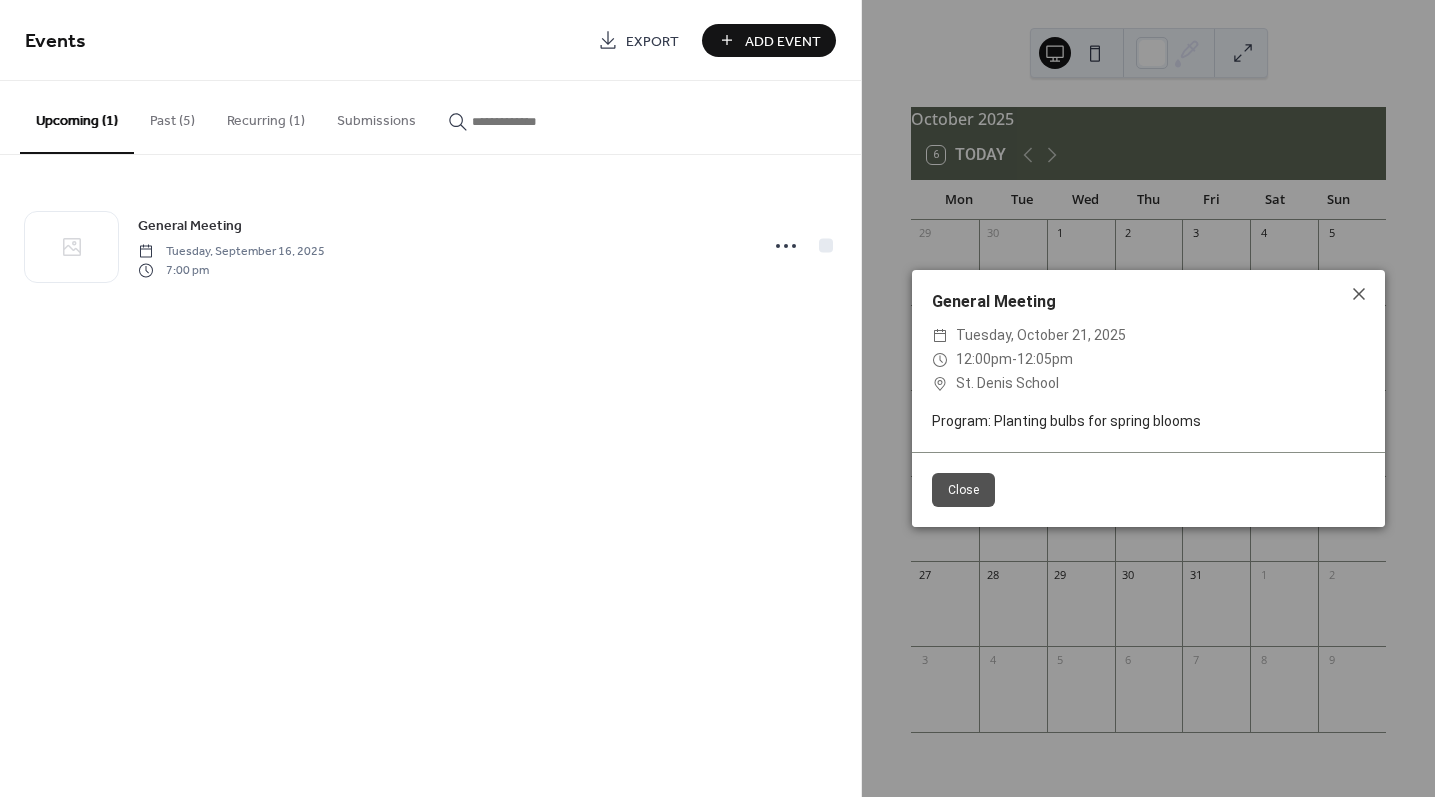 click on "Close" at bounding box center [1148, 489] 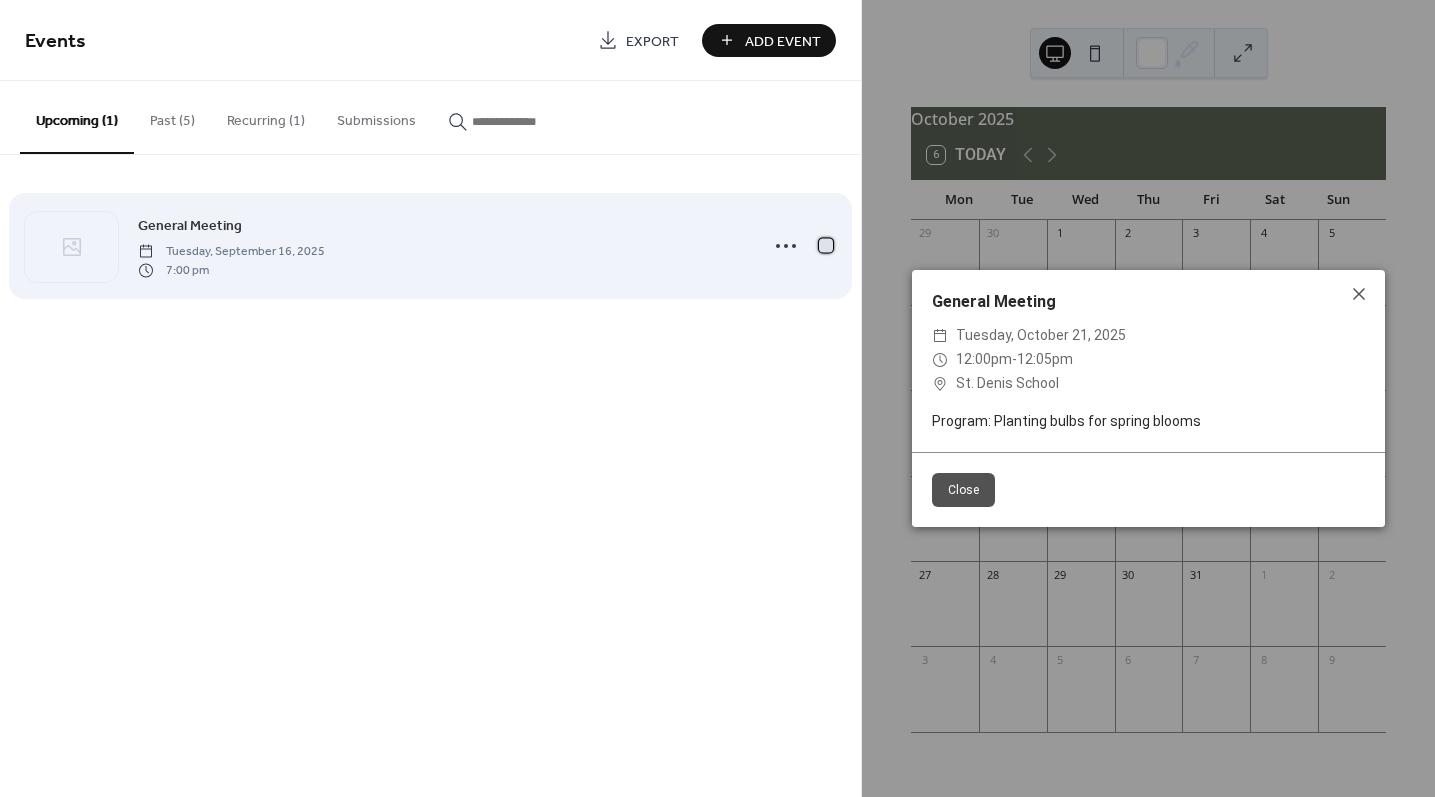 click at bounding box center [826, 245] 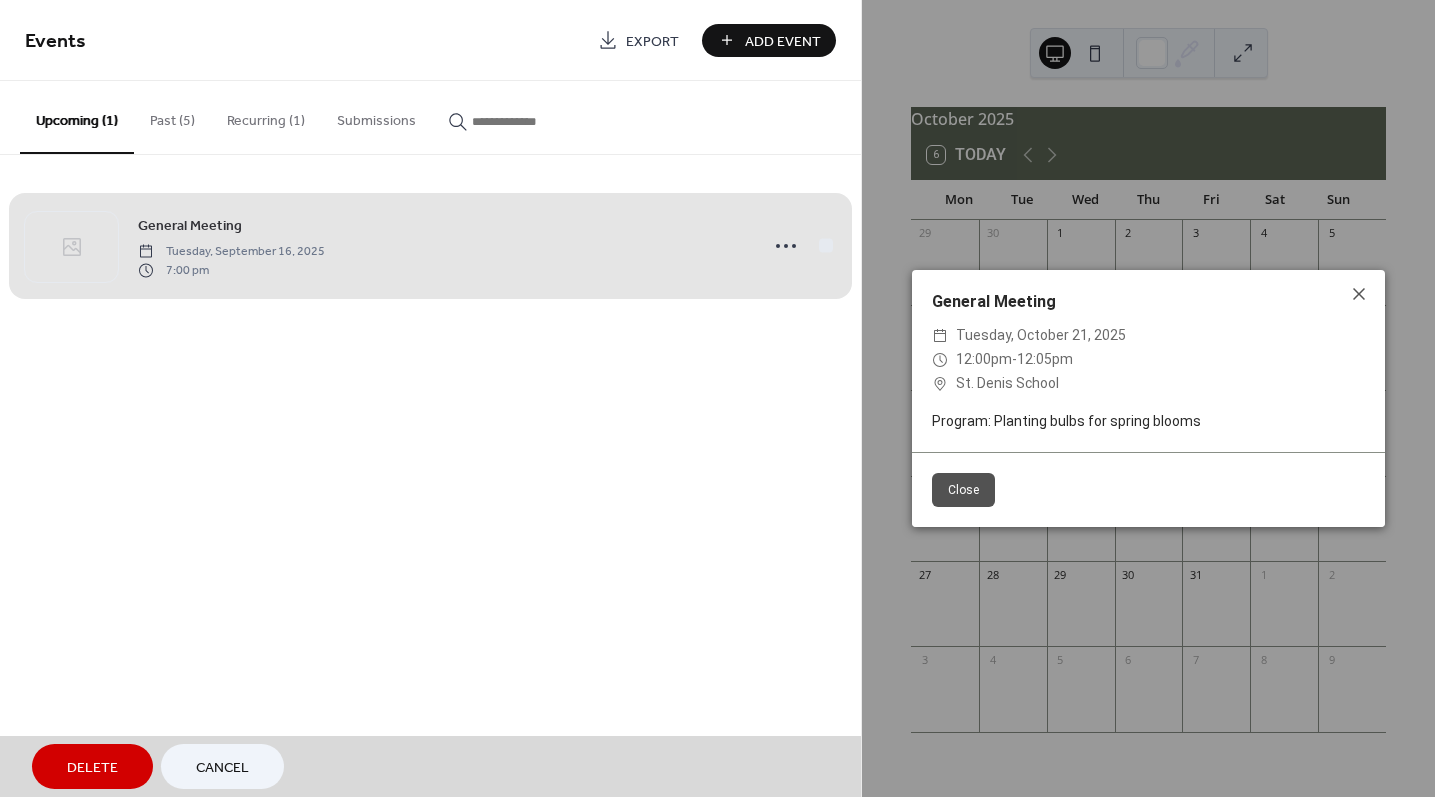 click on "General Meeting Tuesday, September 16, 2025 7:00 pm" at bounding box center [430, 246] 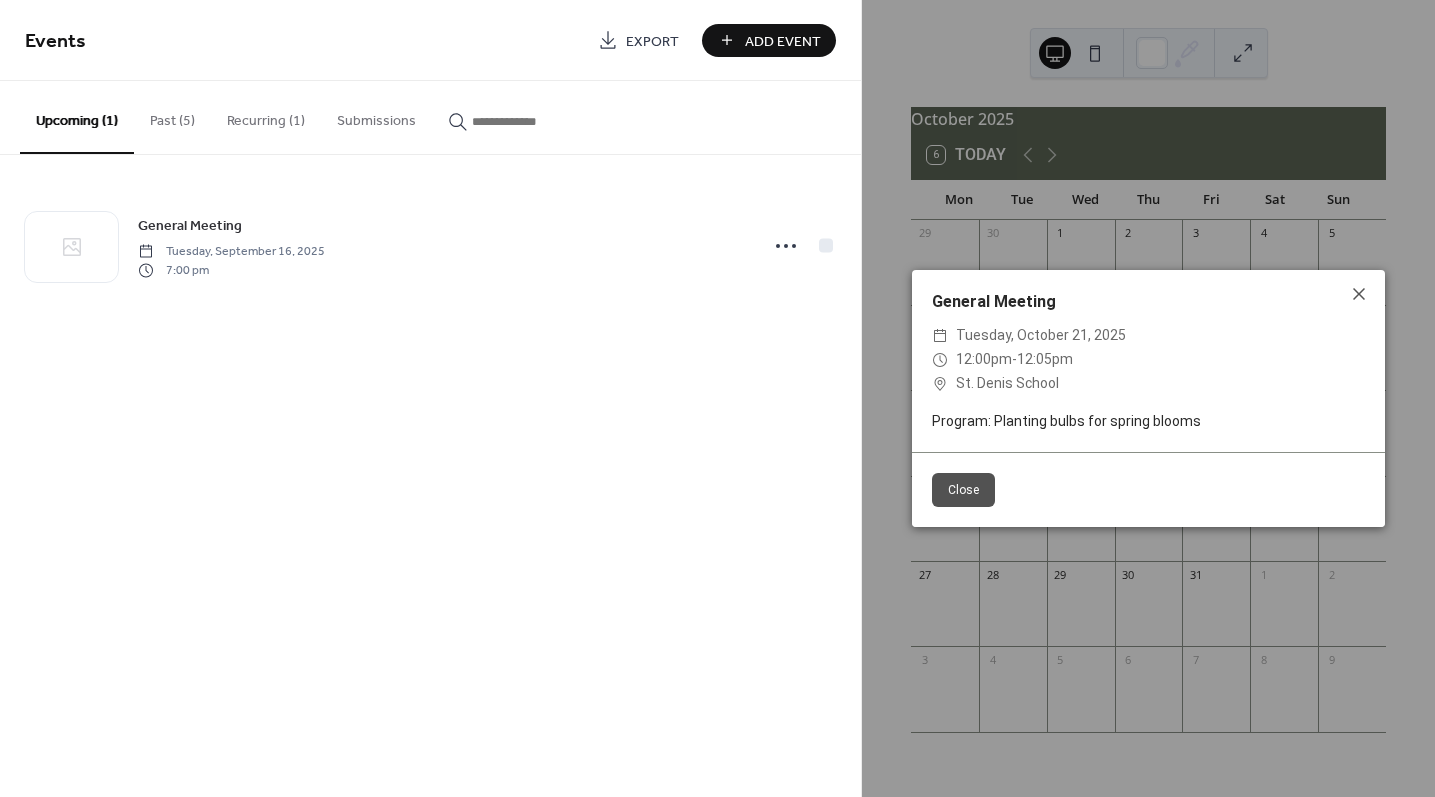 click on "Events Export Add Event Upcoming (1) Past (5) Recurring (1) Submissions General Meeting Tuesday, September 16, 2025 7:00 pm Cancel" at bounding box center (430, 398) 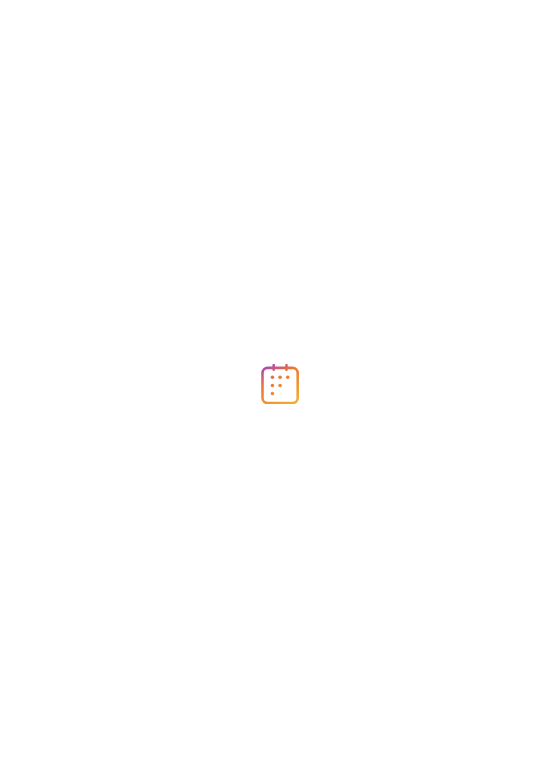 scroll, scrollTop: 0, scrollLeft: 0, axis: both 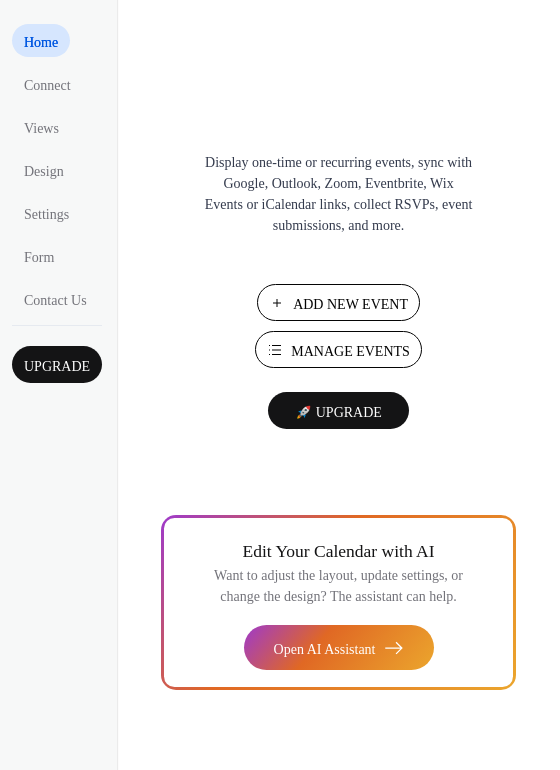 click on "Add New Event" at bounding box center (91, 388) 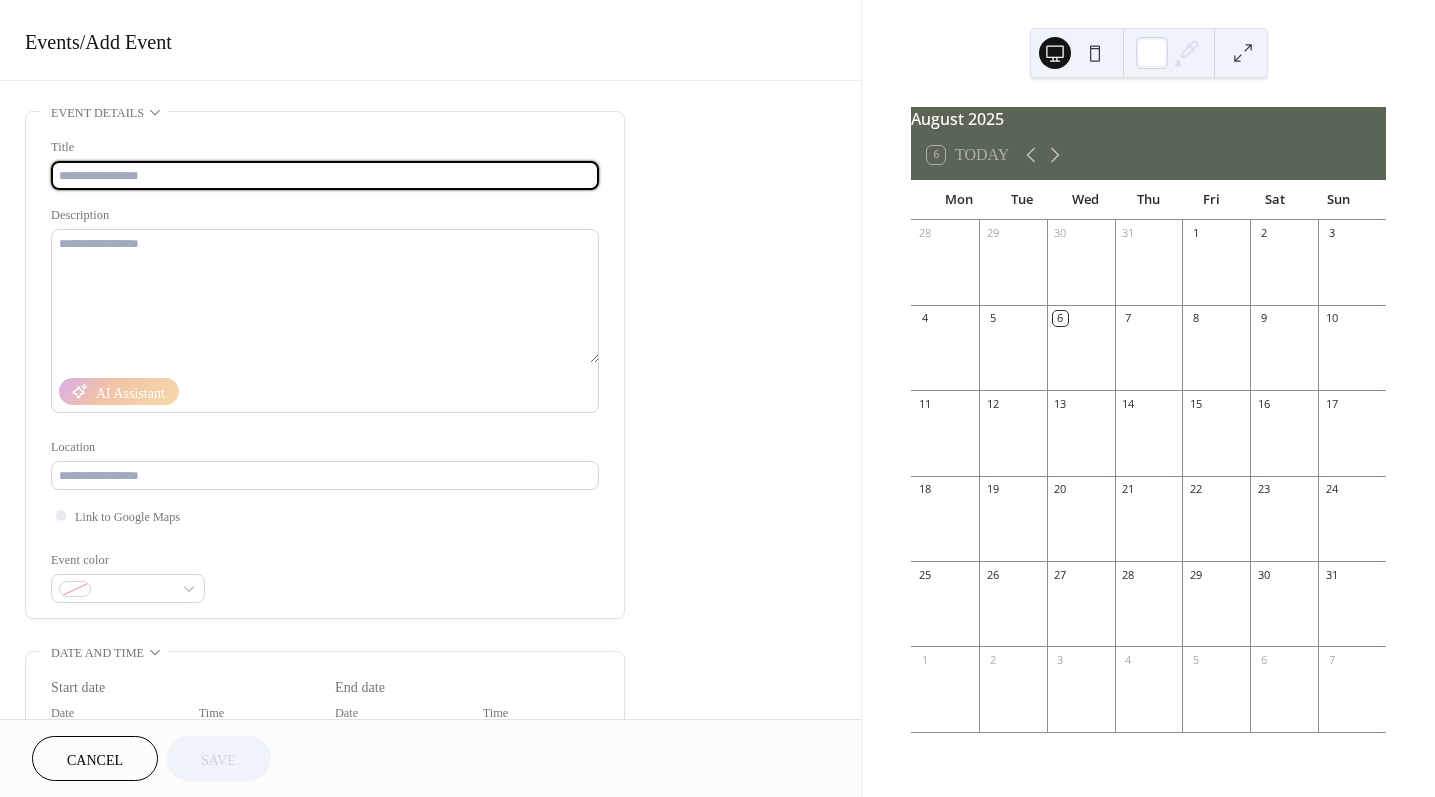 scroll, scrollTop: 0, scrollLeft: 0, axis: both 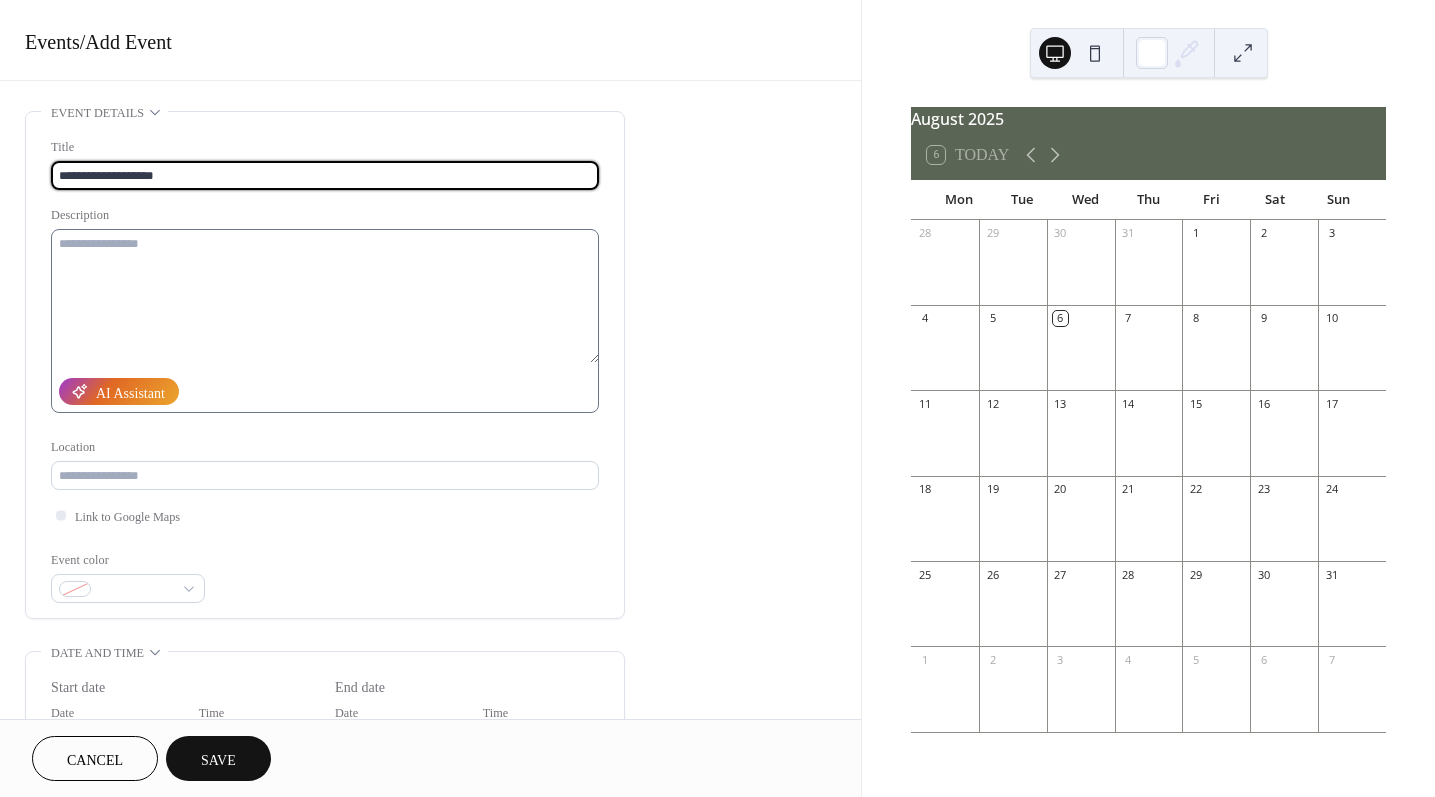 type on "**********" 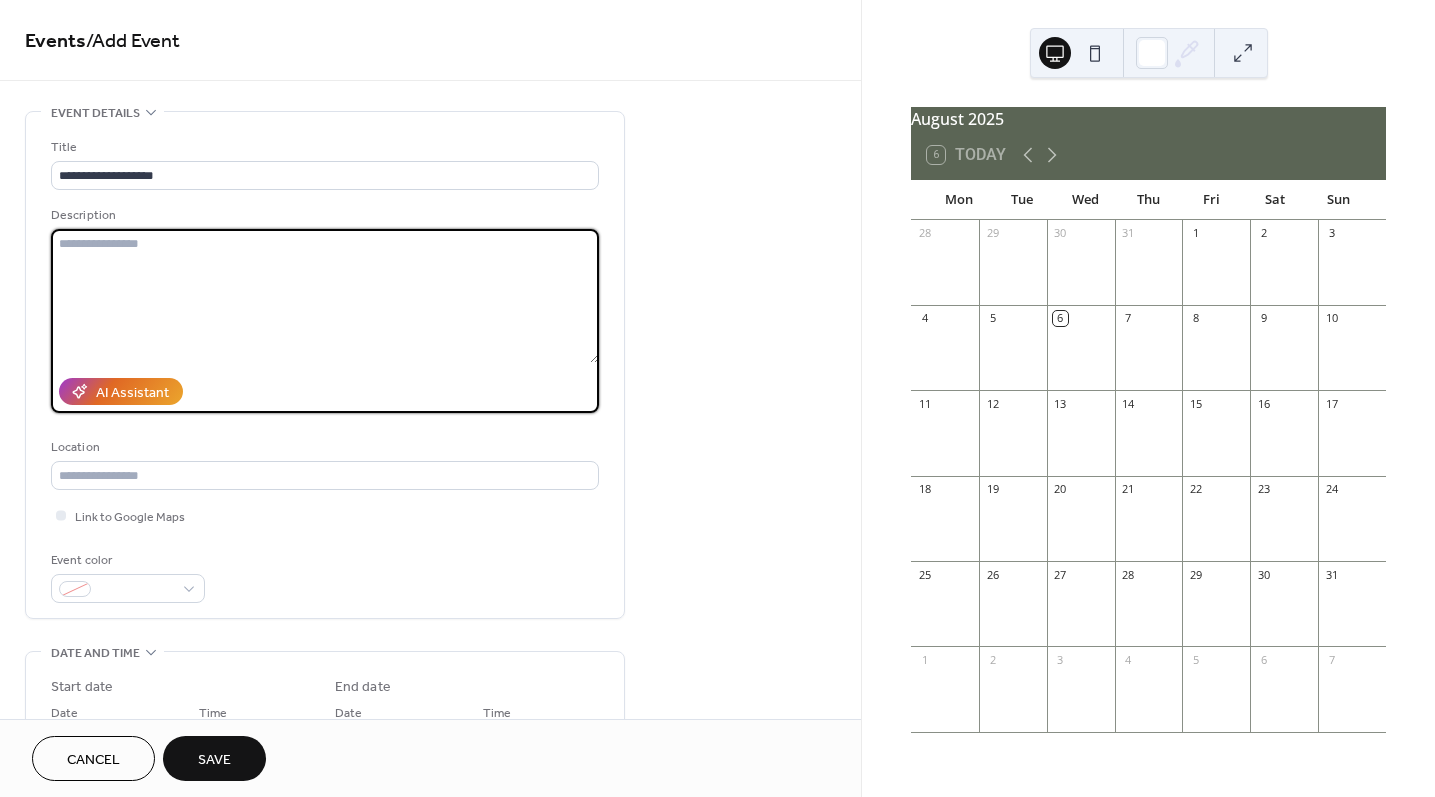 click at bounding box center [325, 296] 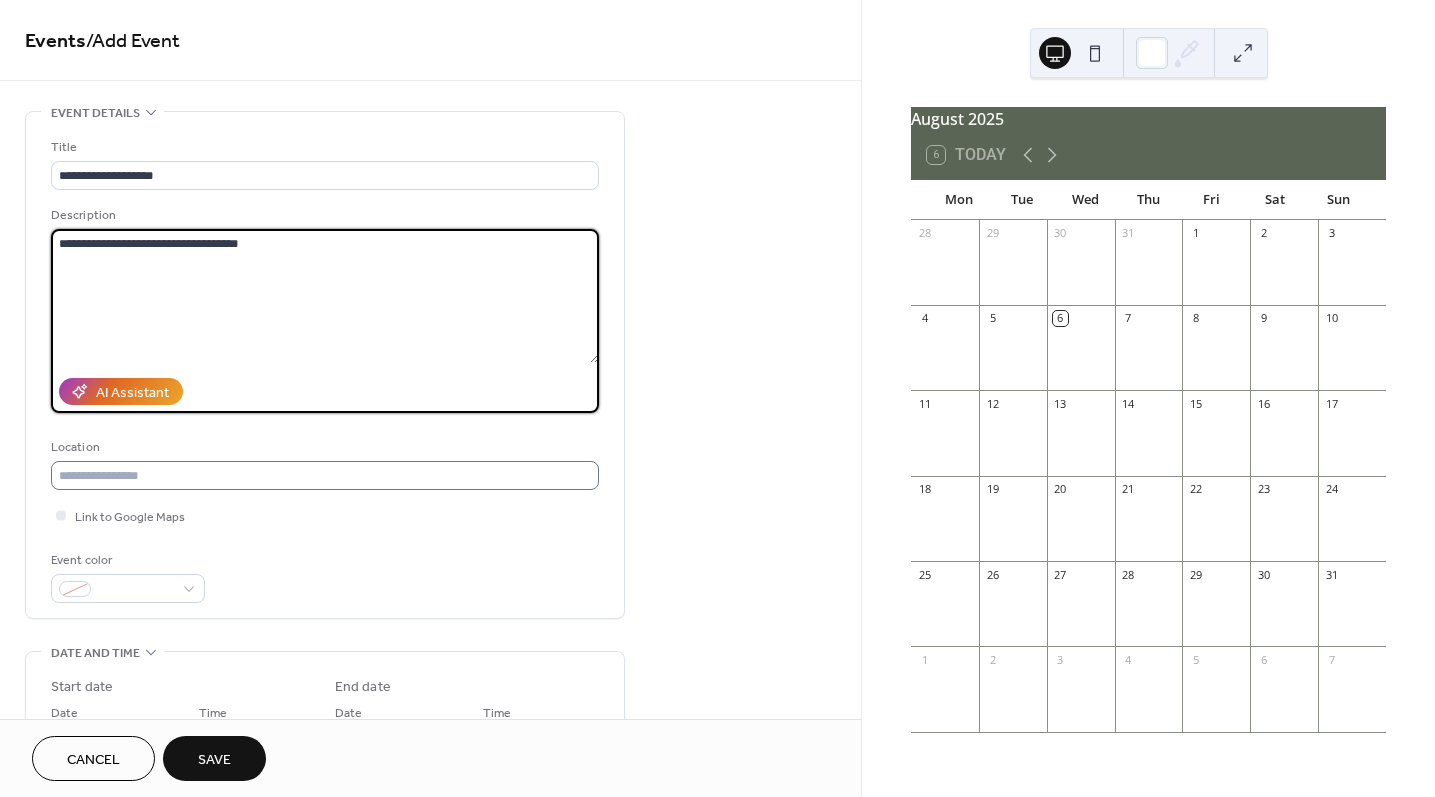 type on "**********" 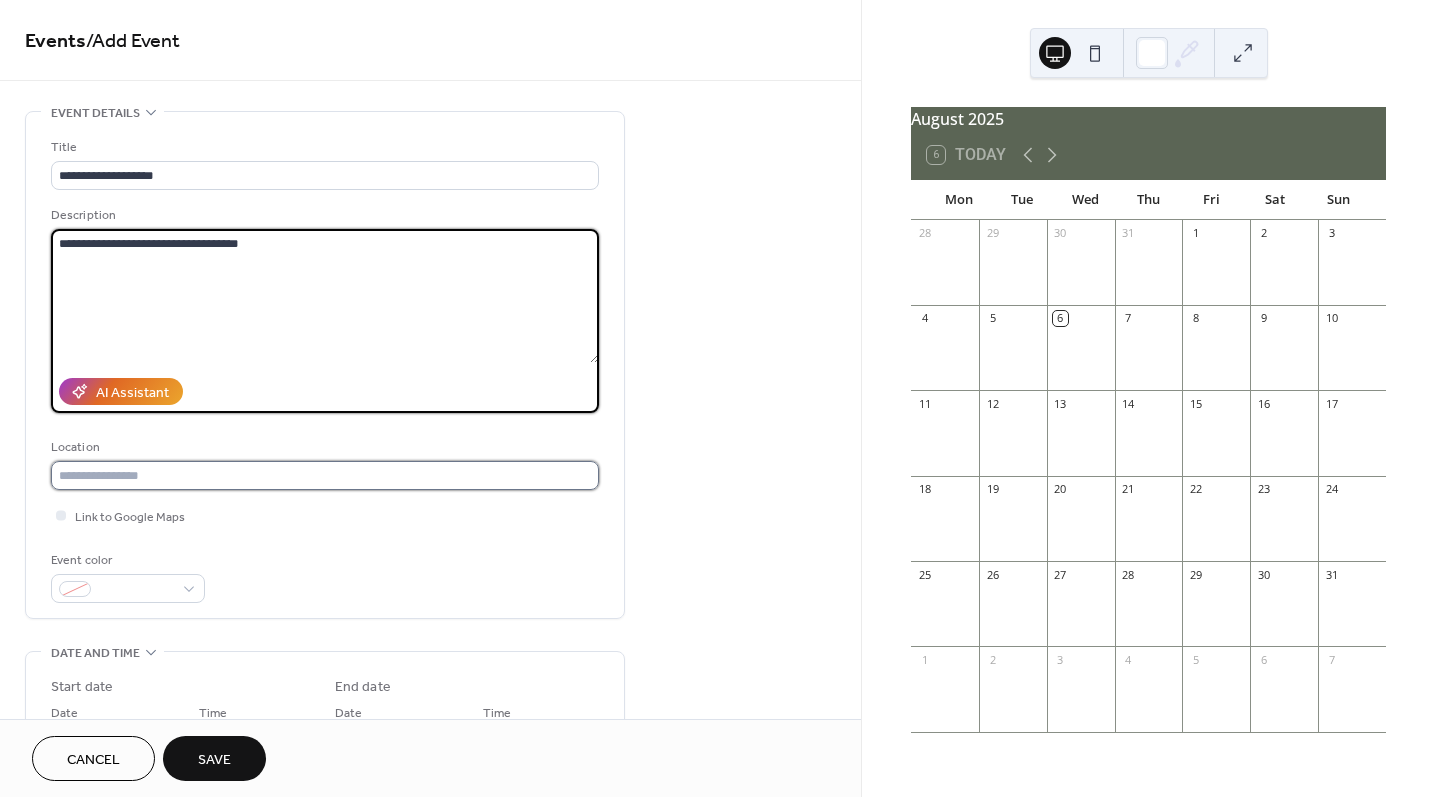 click at bounding box center (325, 475) 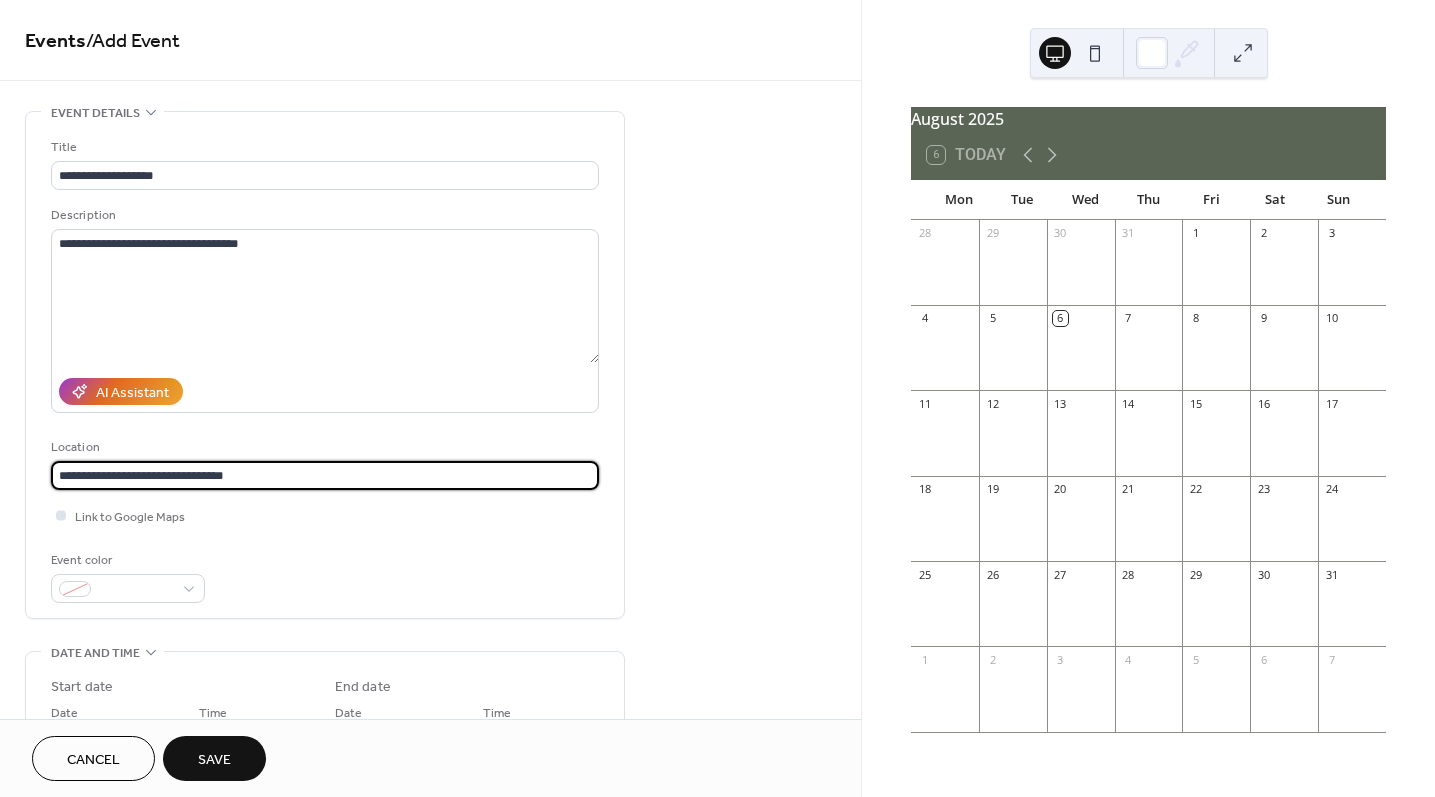 type on "**********" 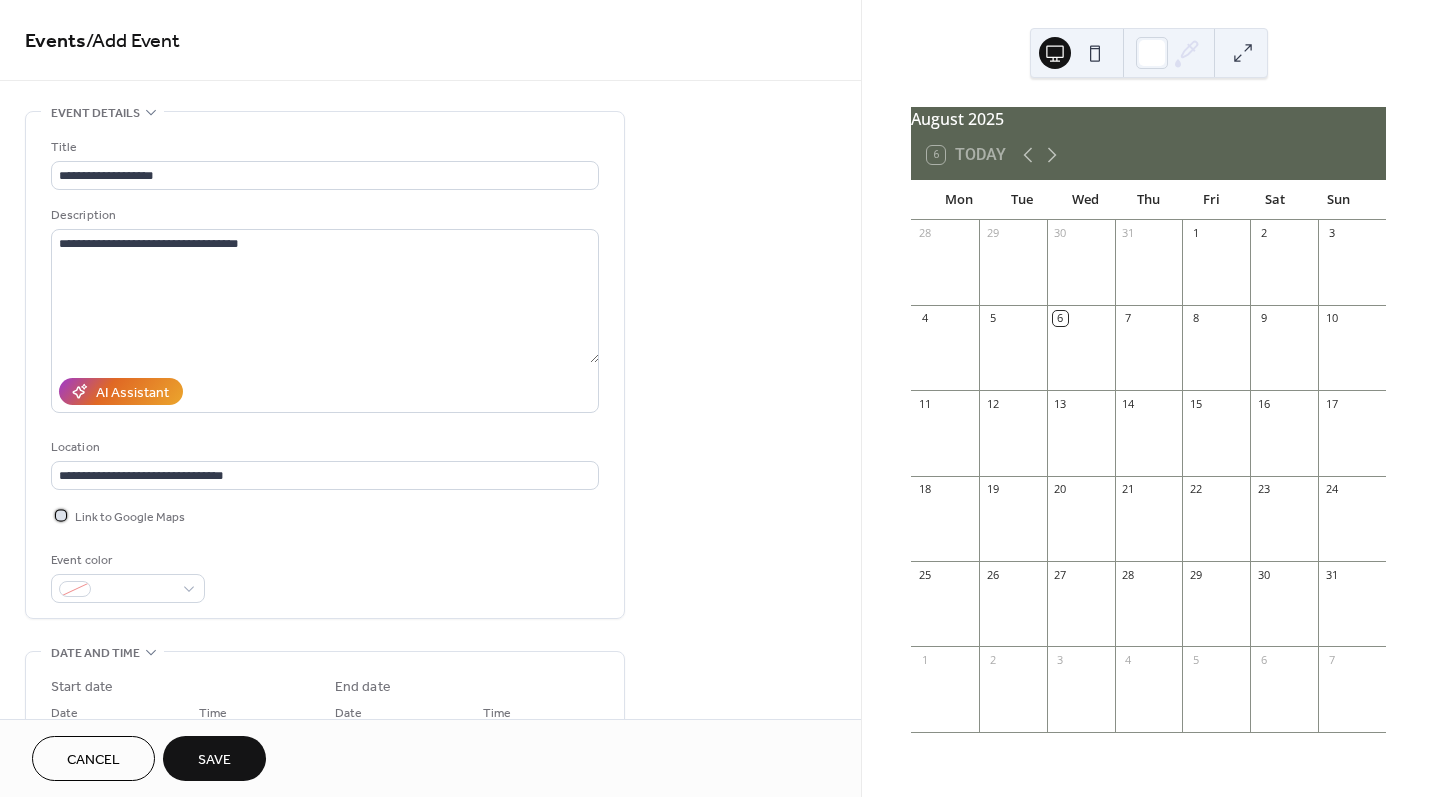 click at bounding box center (61, 515) 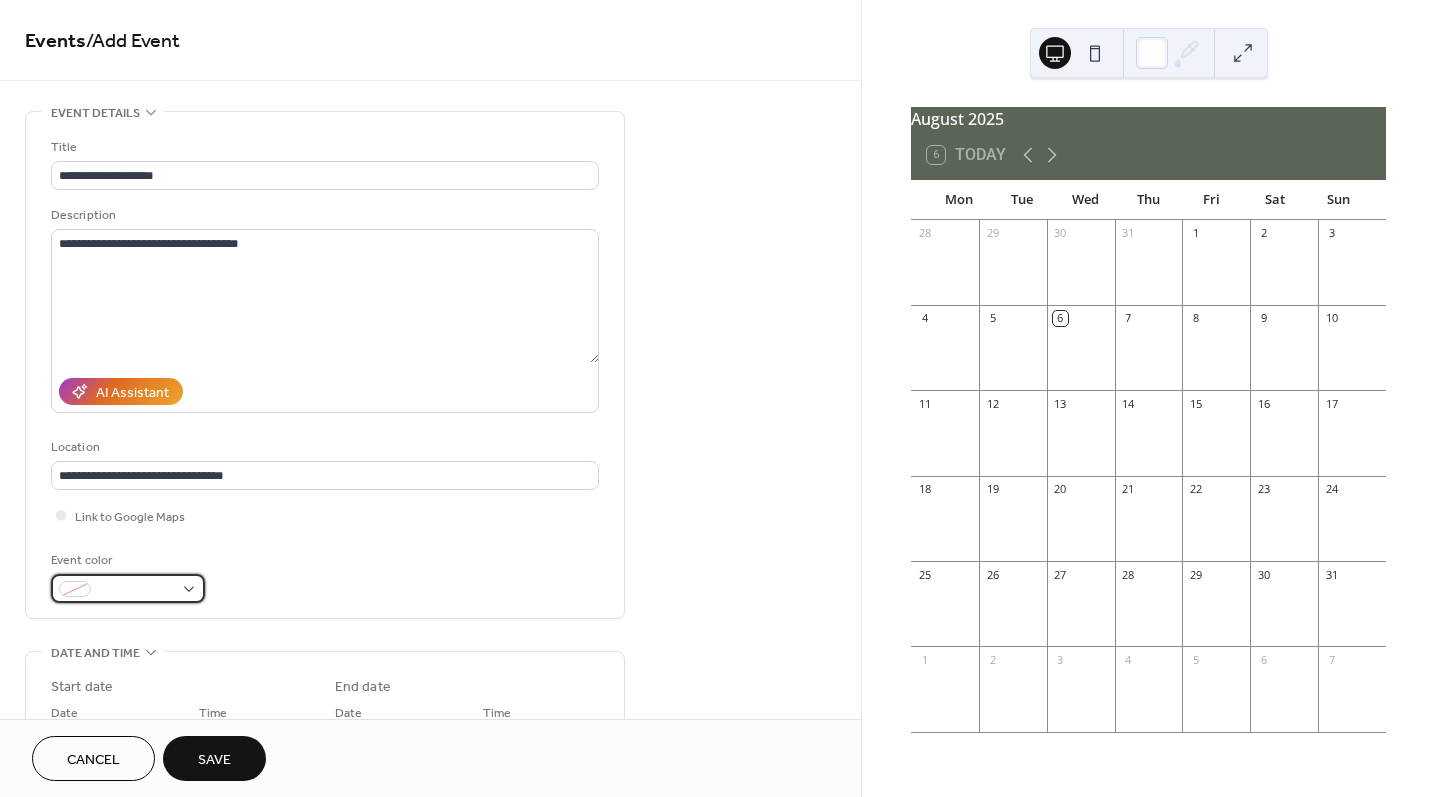 click at bounding box center (136, 590) 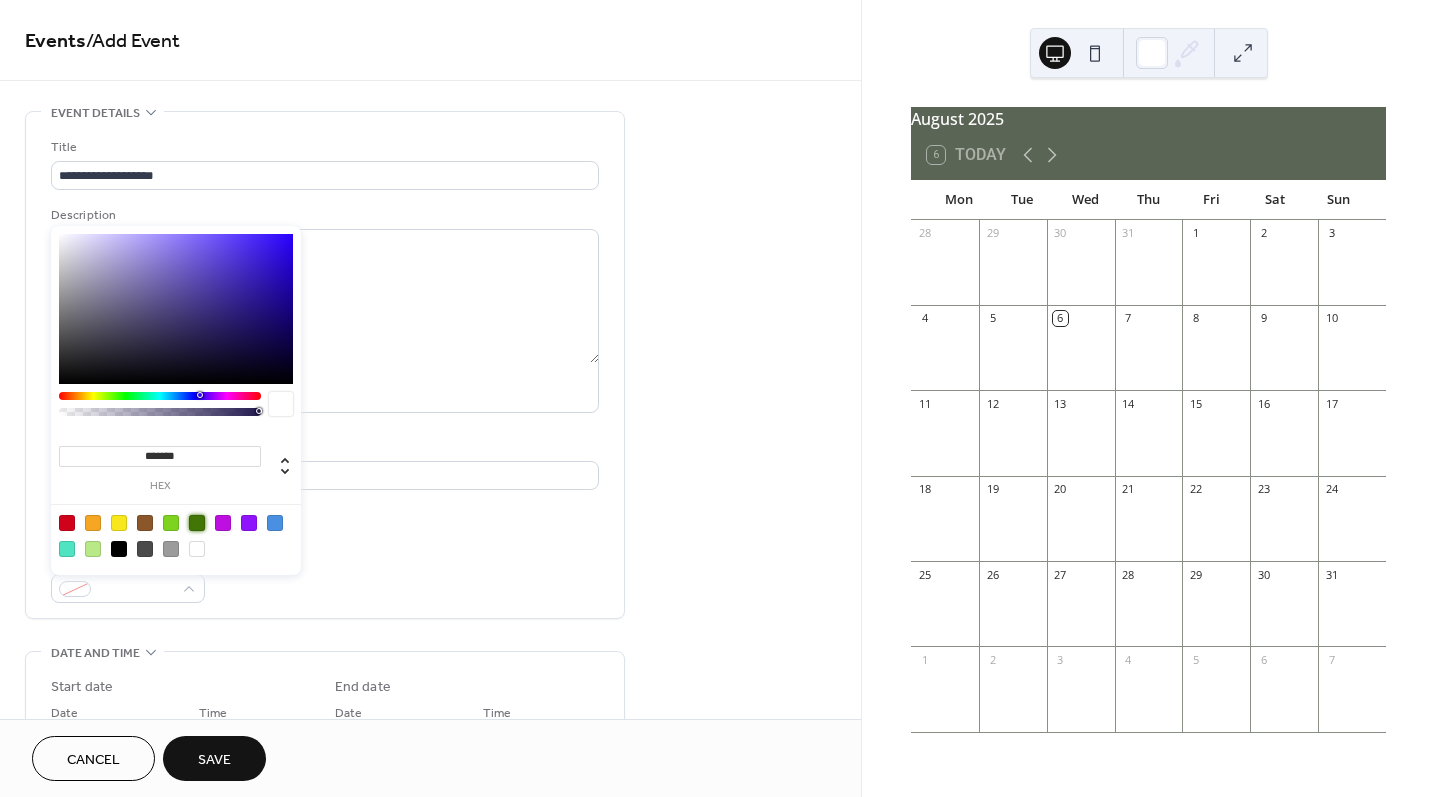 click at bounding box center (197, 523) 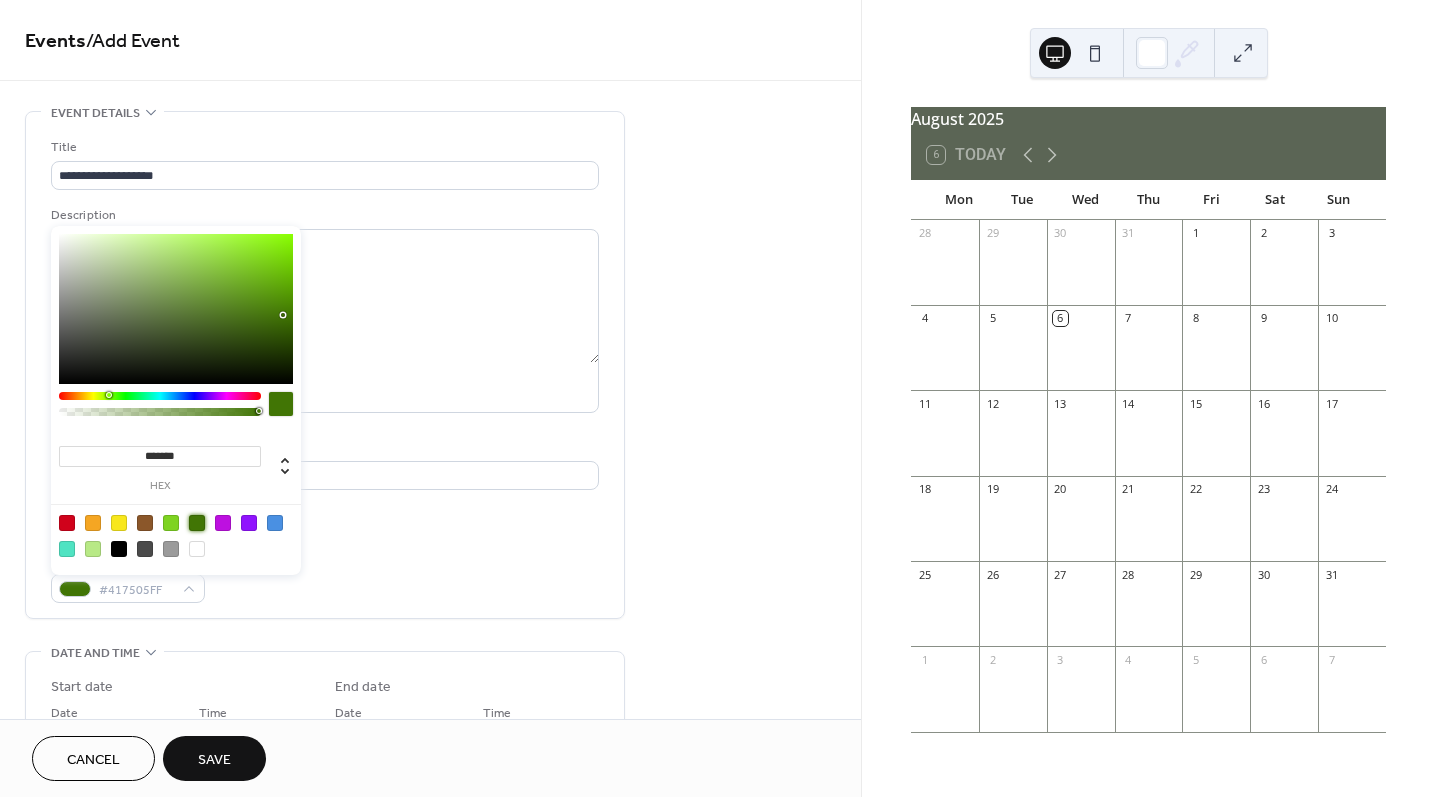click on "Event color #417505FF" at bounding box center (325, 576) 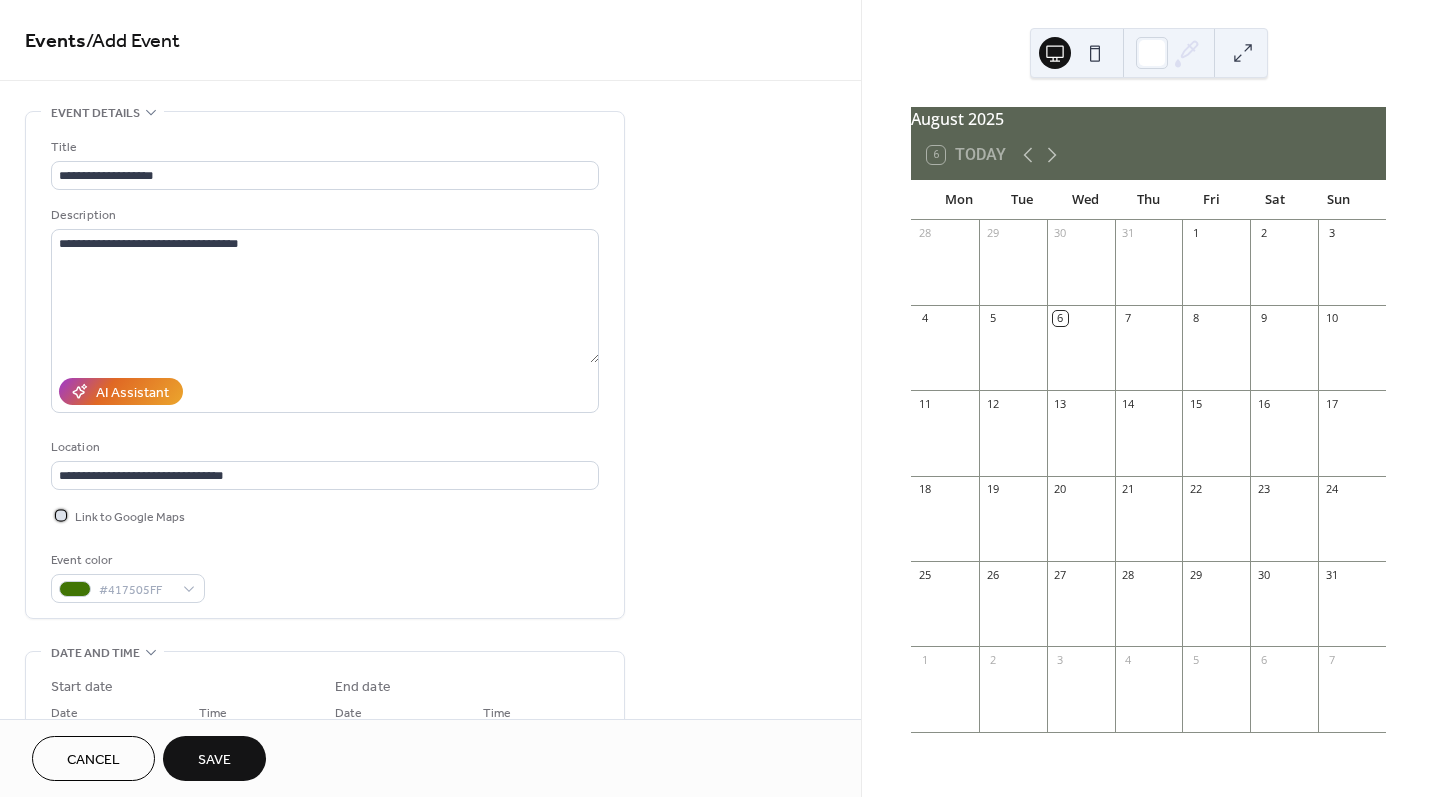 click on "Link to Google Maps" at bounding box center (130, 517) 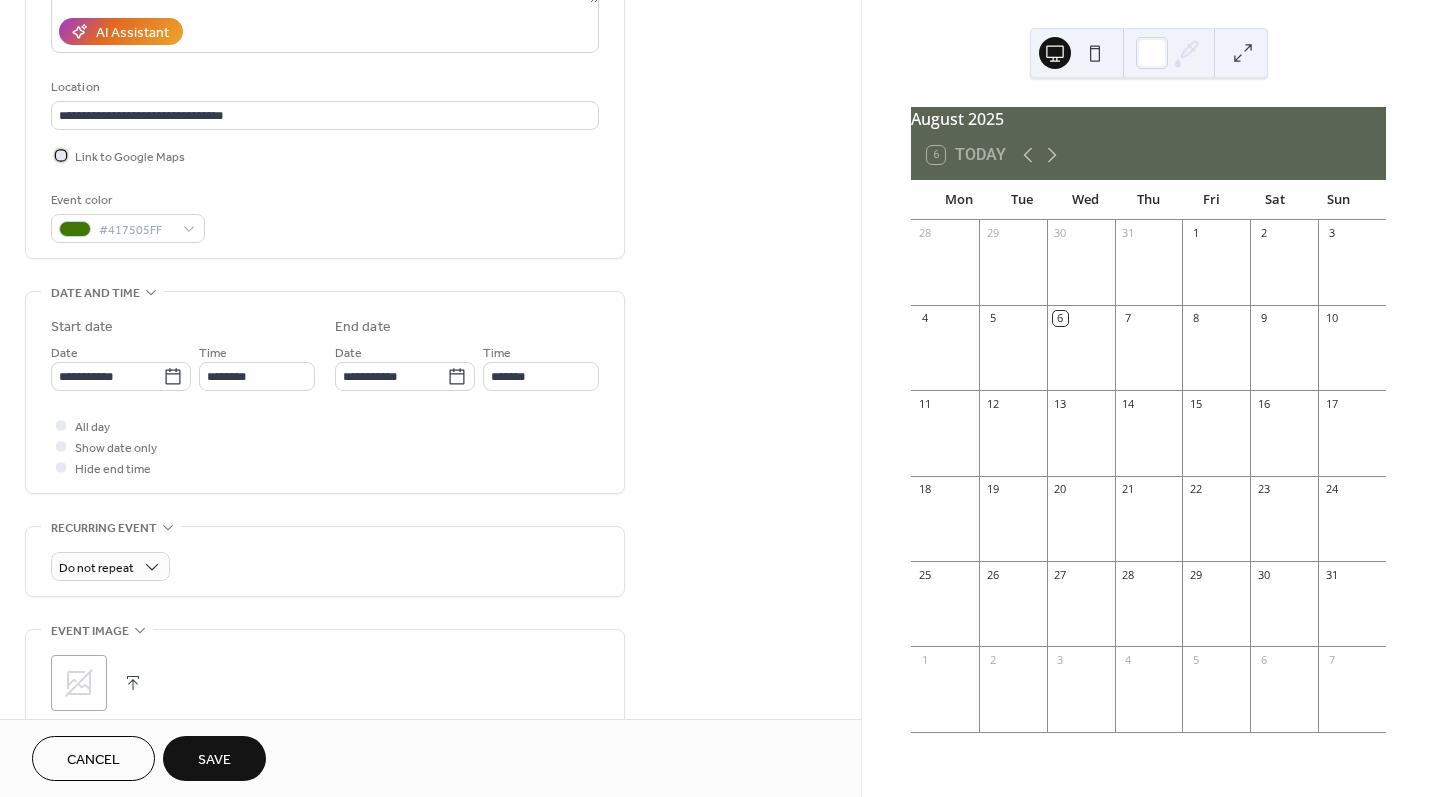 scroll, scrollTop: 378, scrollLeft: 0, axis: vertical 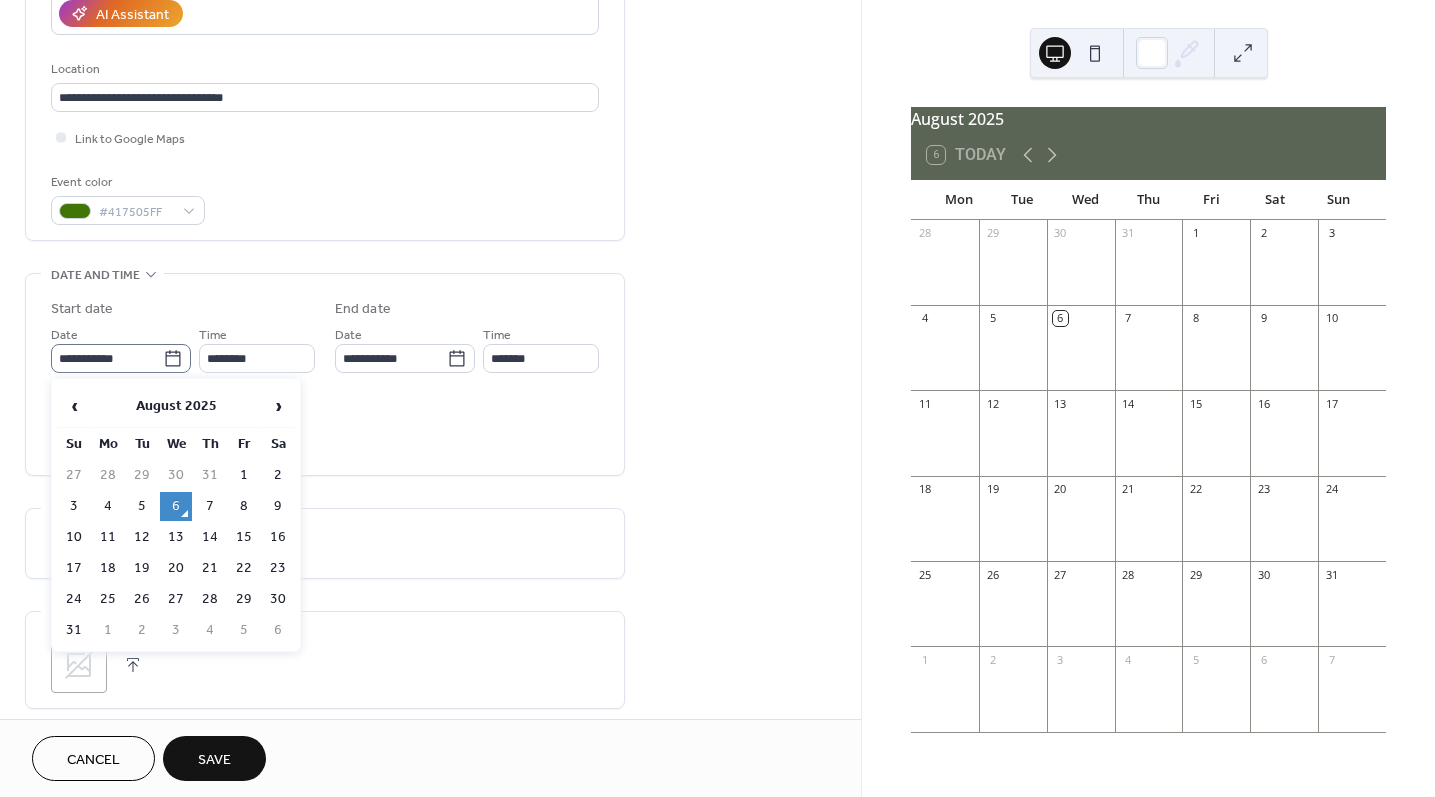 click 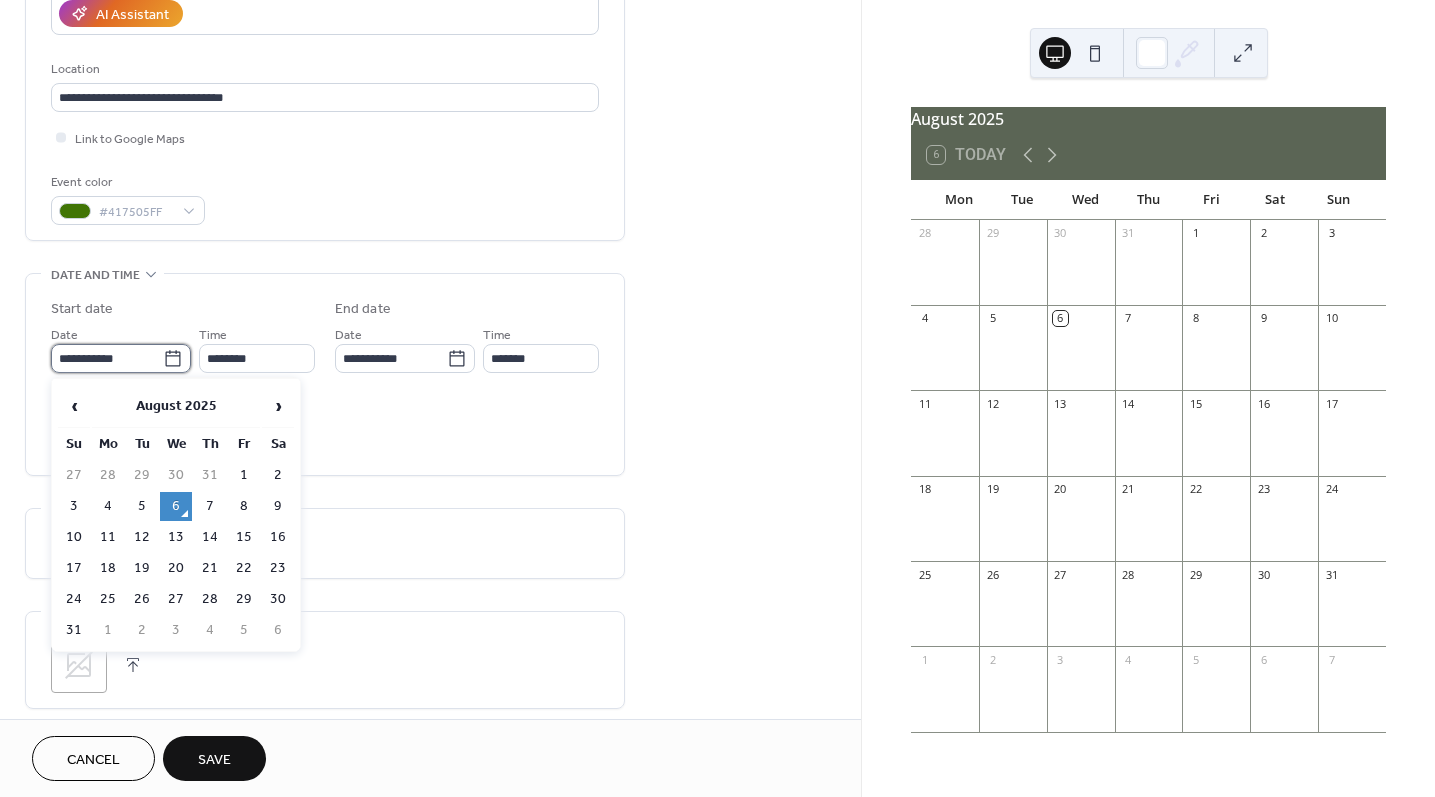 click on "**********" at bounding box center [107, 358] 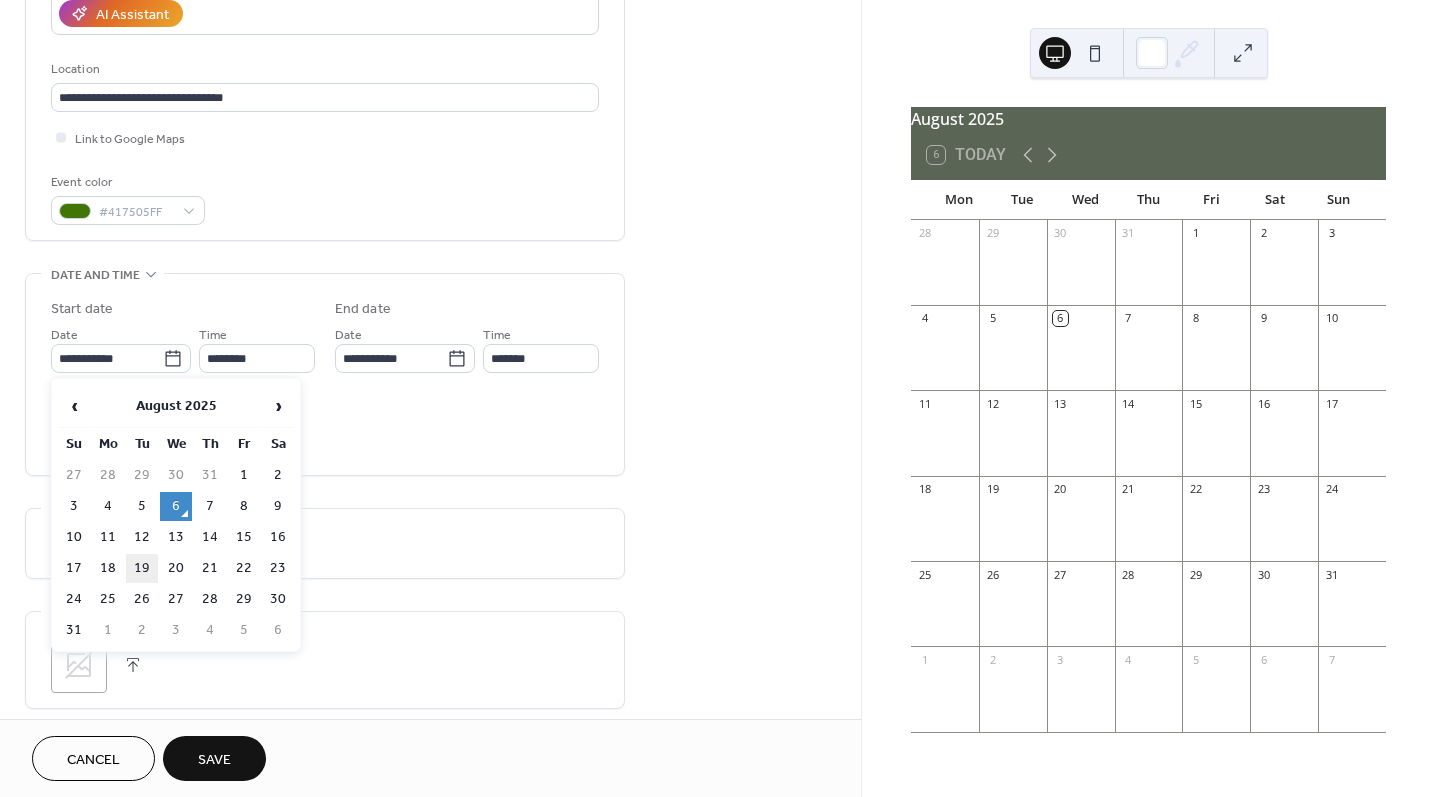 click on "19" at bounding box center [142, 568] 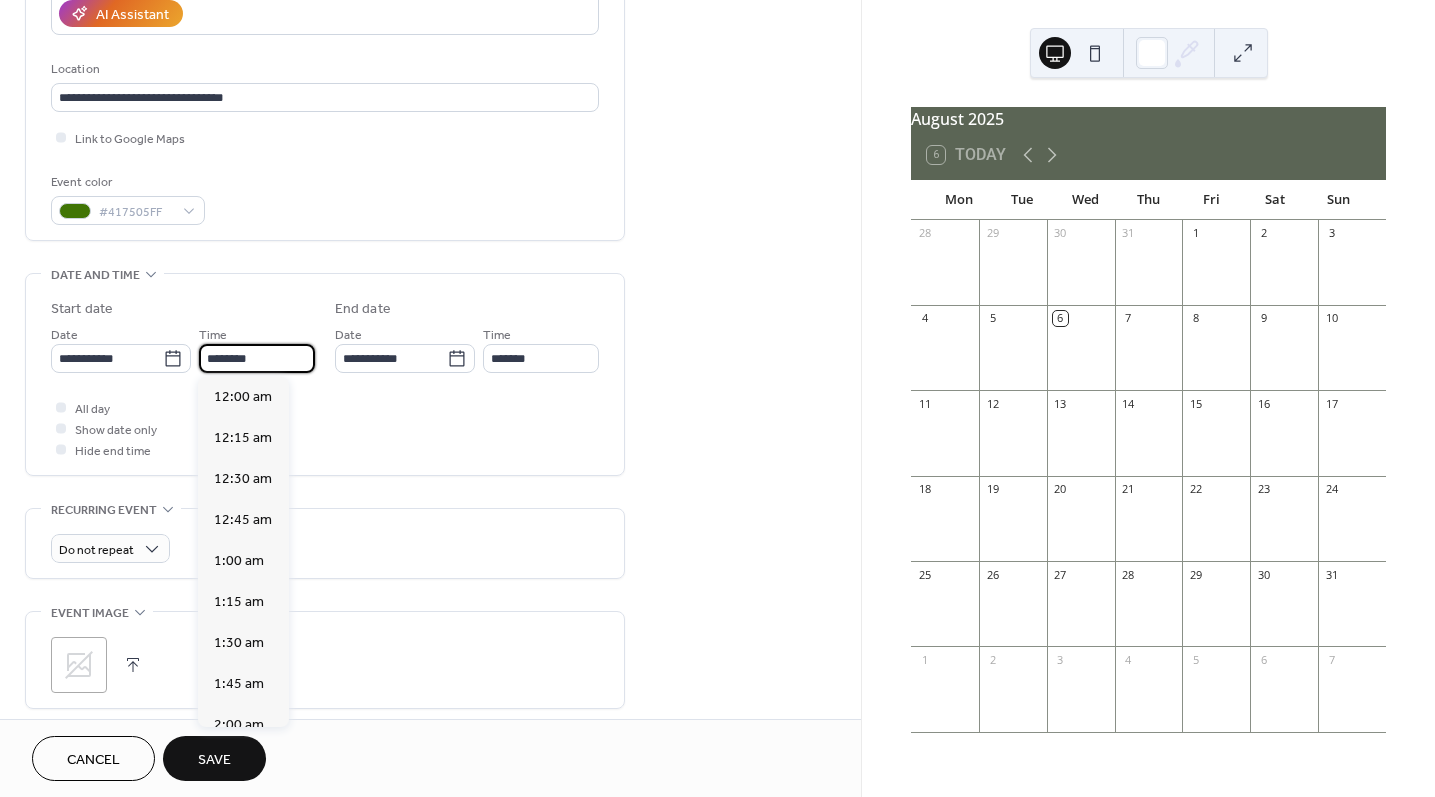 click on "********" at bounding box center [257, 358] 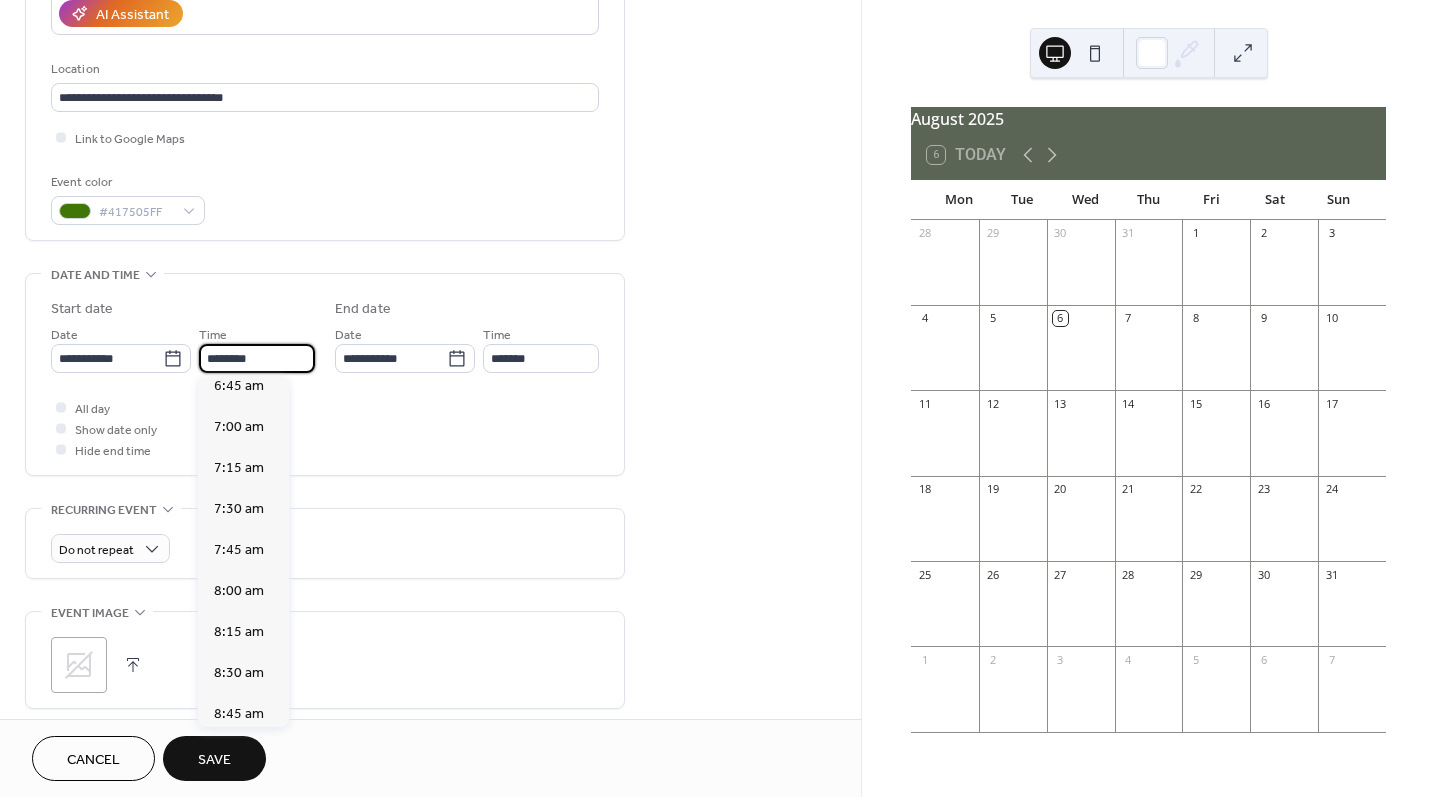 scroll, scrollTop: 887, scrollLeft: 0, axis: vertical 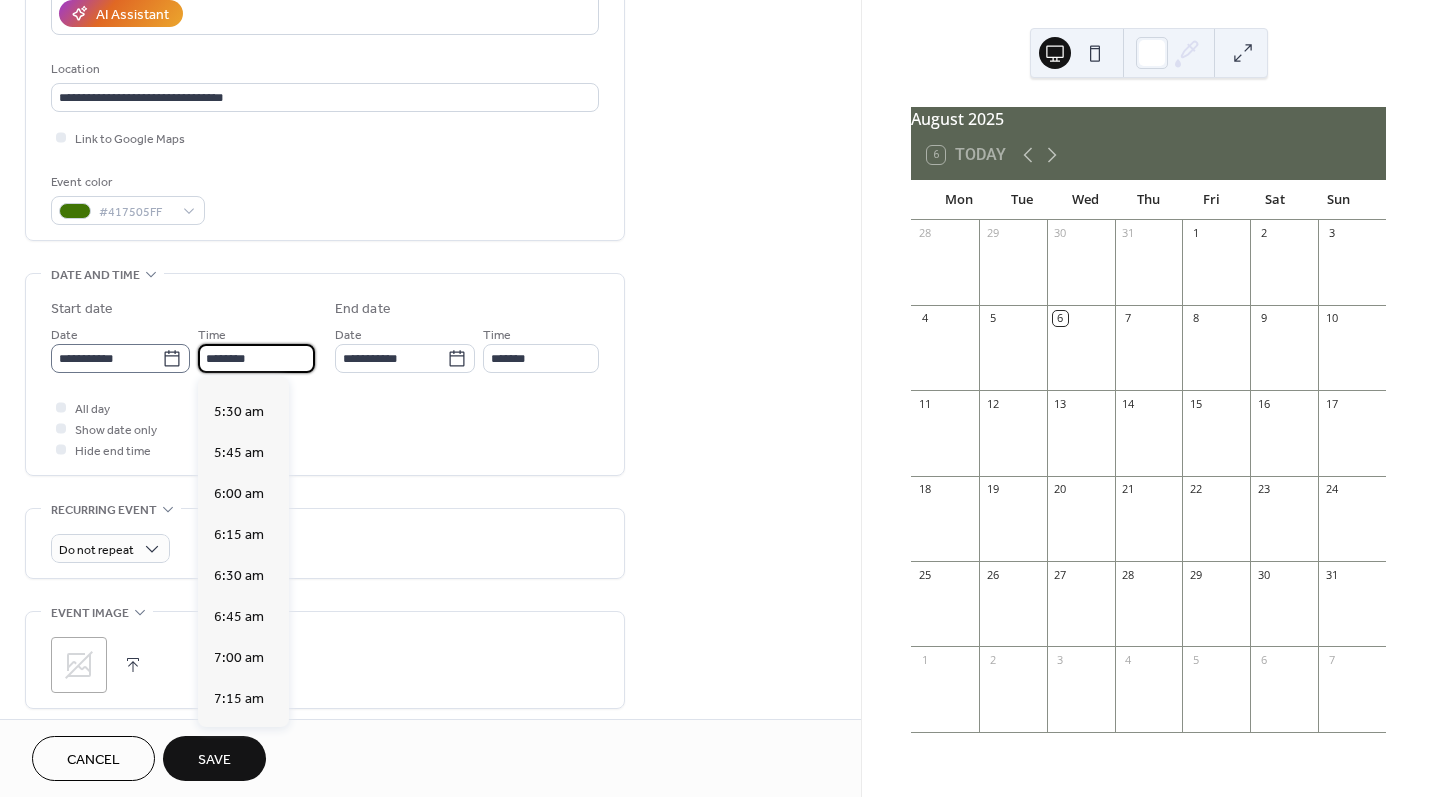 drag, startPoint x: 276, startPoint y: 364, endPoint x: 168, endPoint y: 356, distance: 108.29589 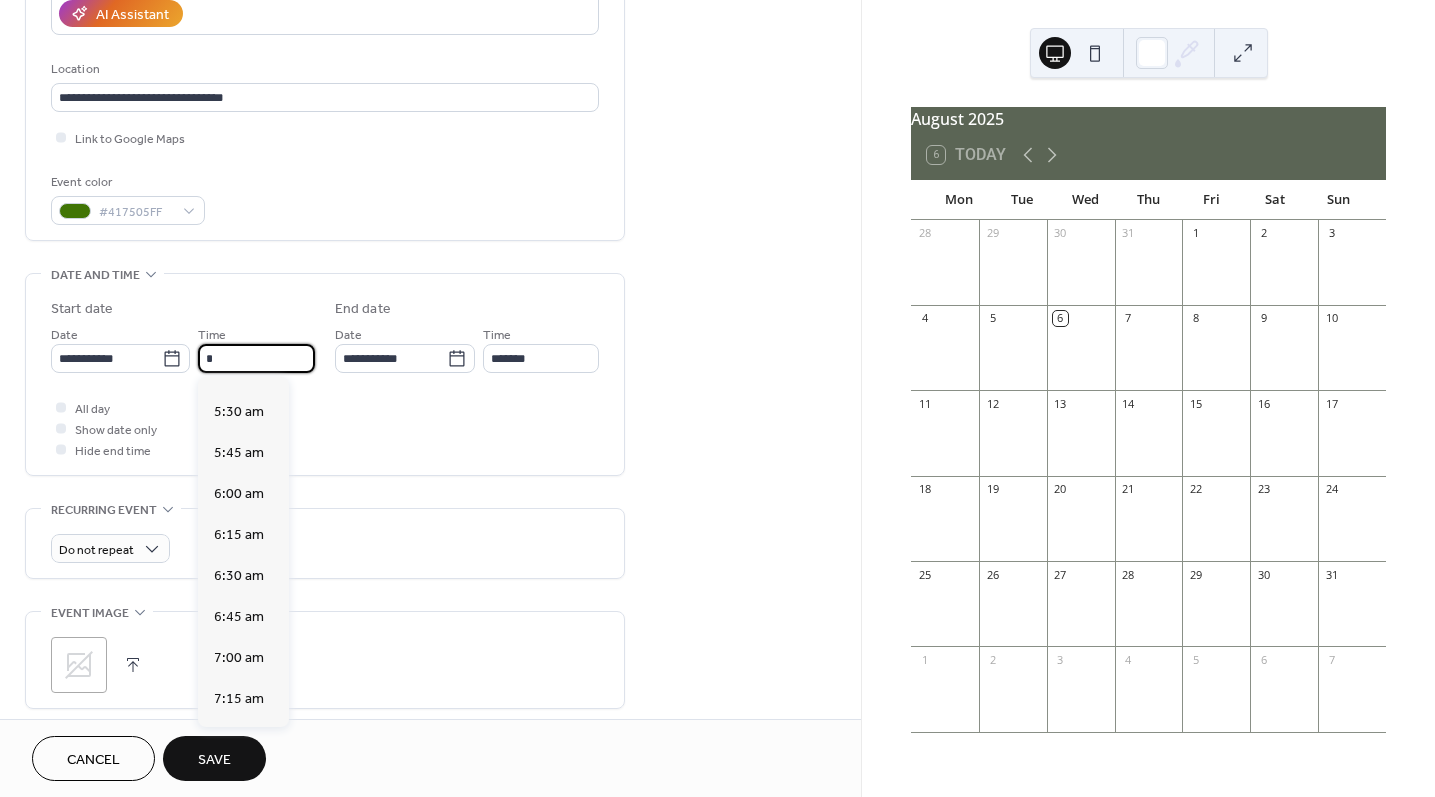 scroll, scrollTop: 1296, scrollLeft: 0, axis: vertical 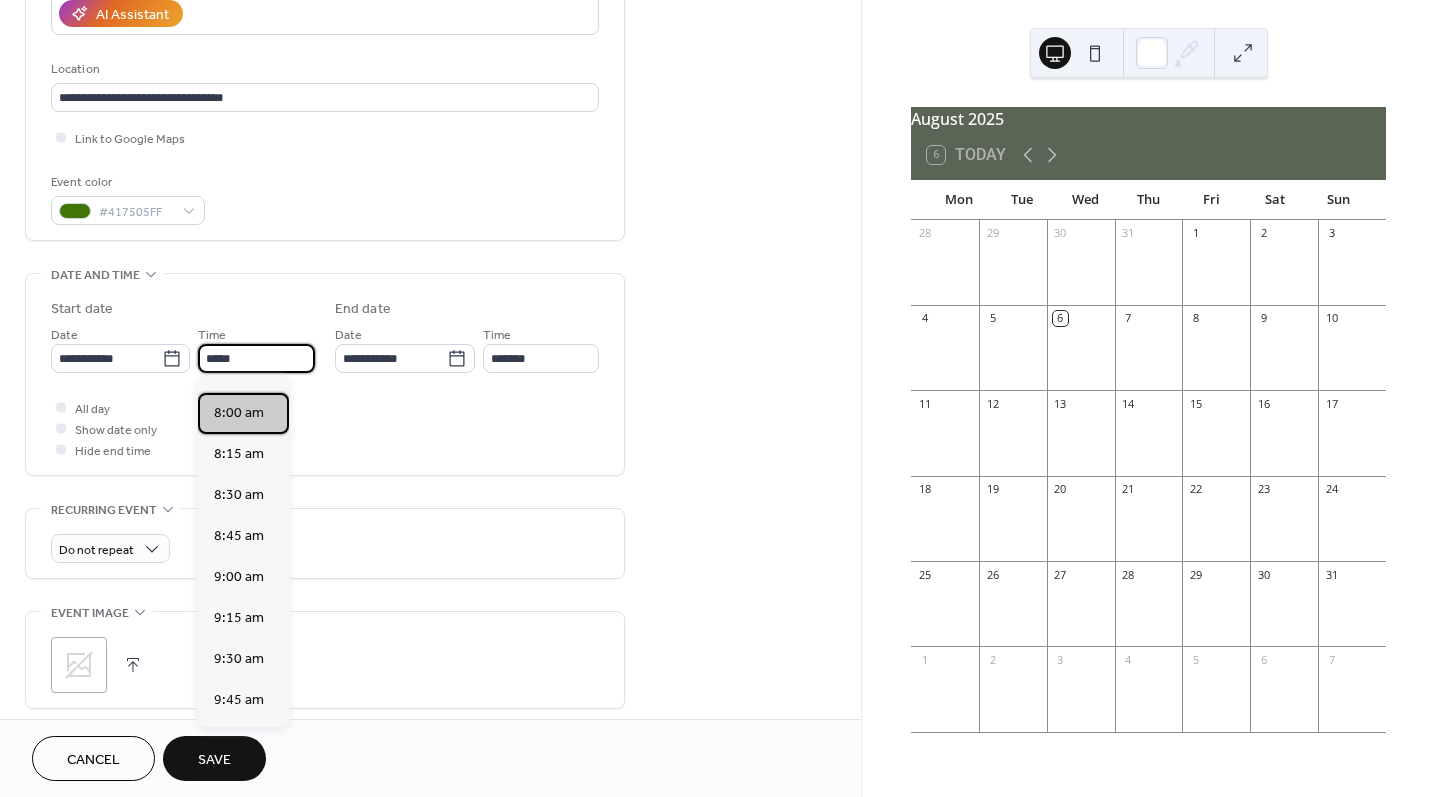 click on "8:00 am" at bounding box center (243, 413) 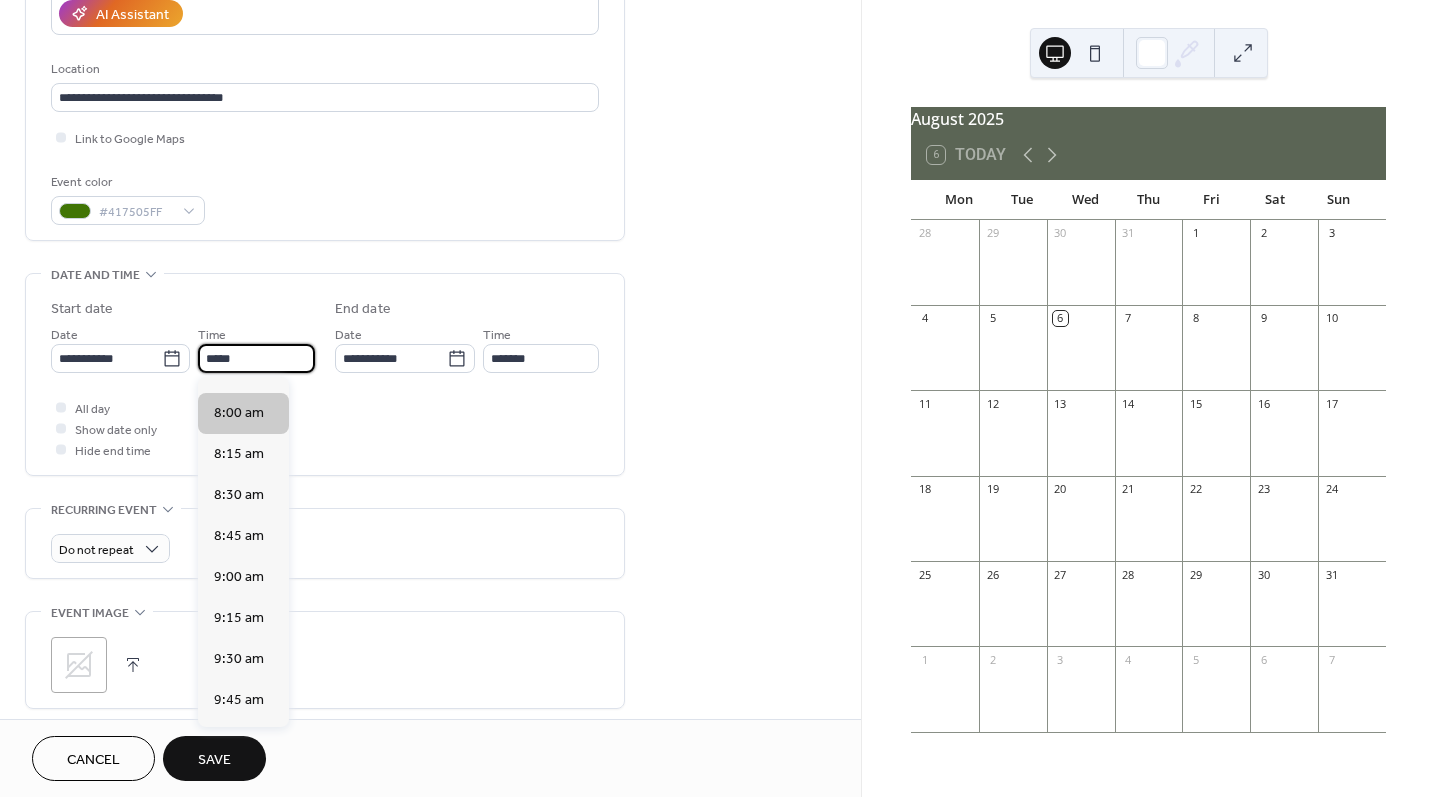 type on "*******" 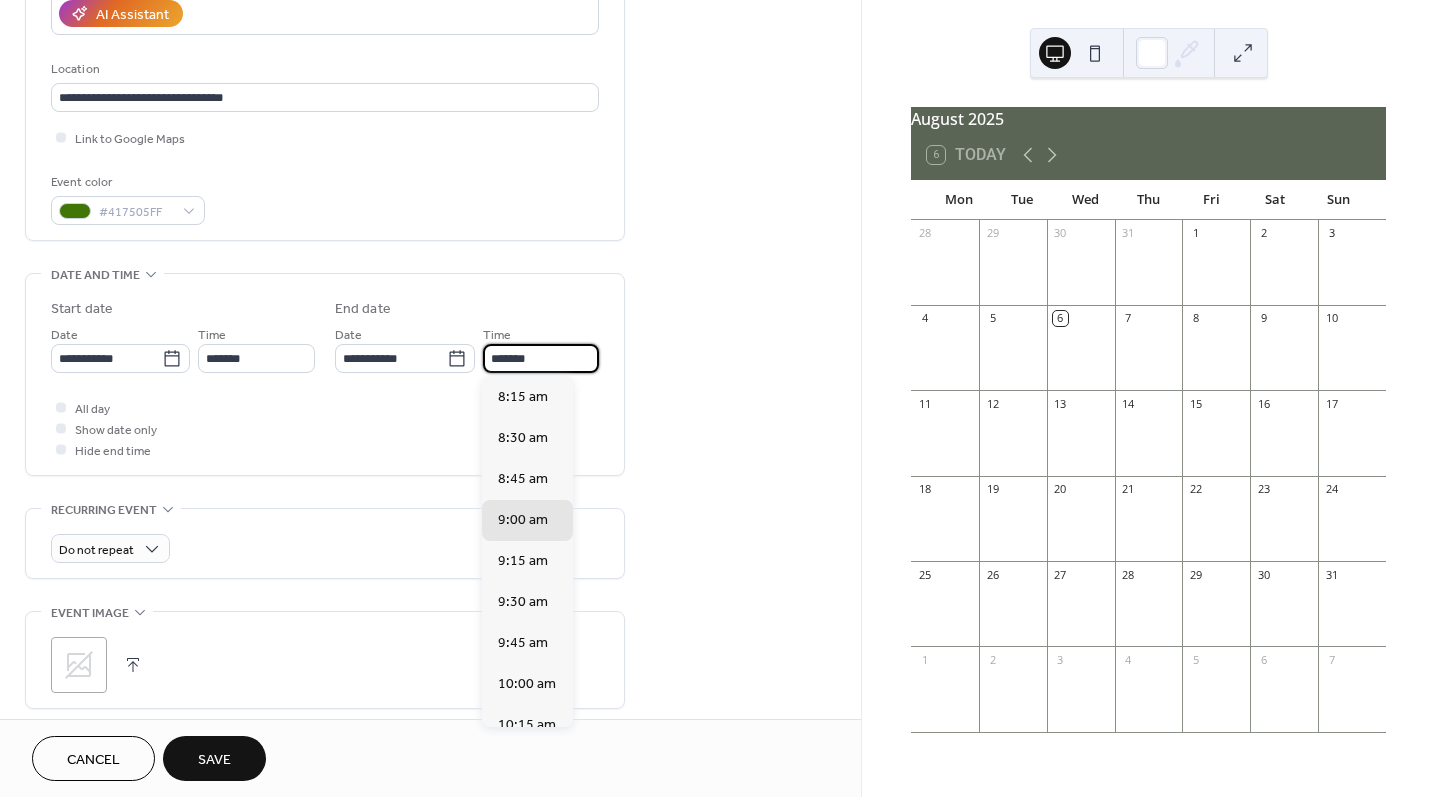 click on "*******" at bounding box center [541, 358] 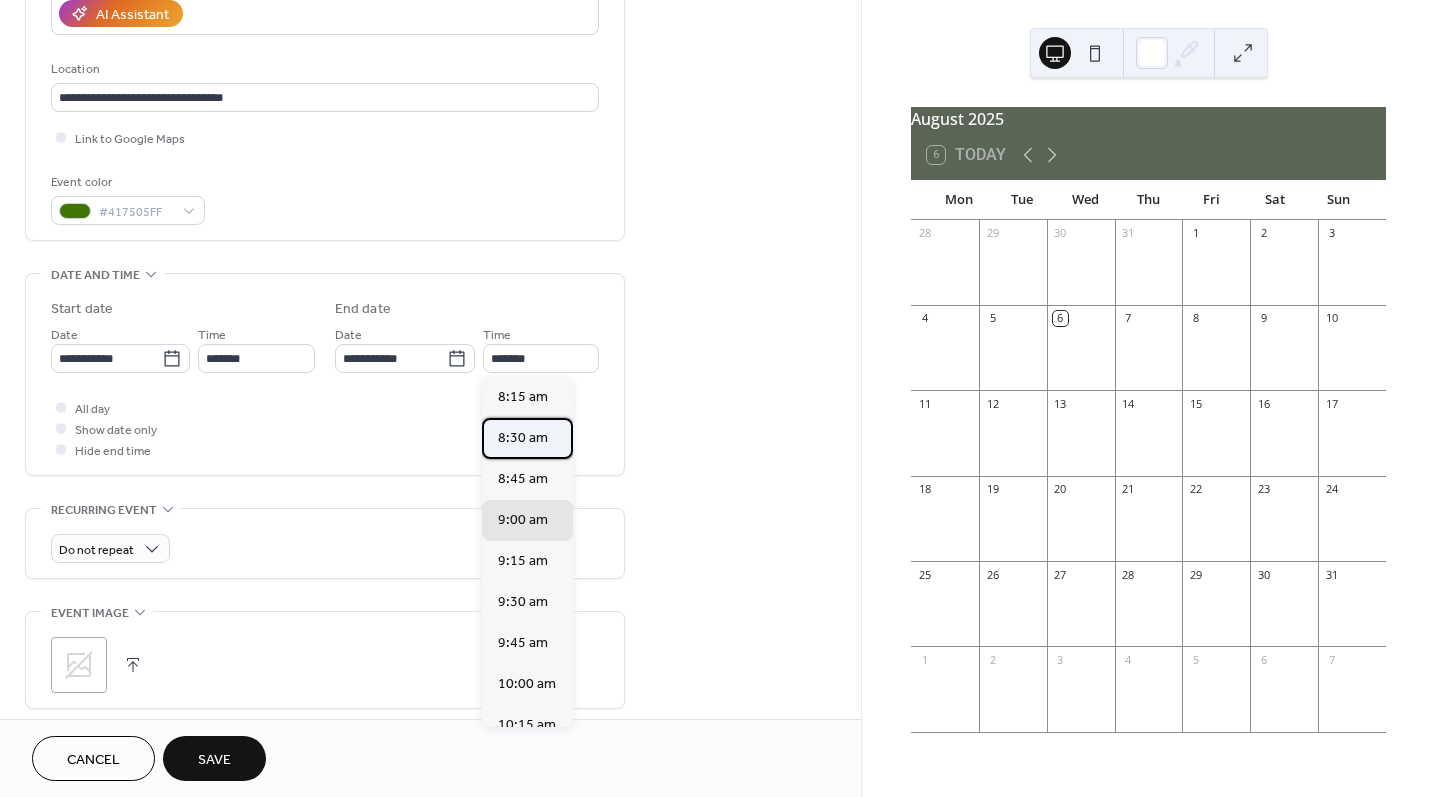 click on "8:30 am" at bounding box center (523, 438) 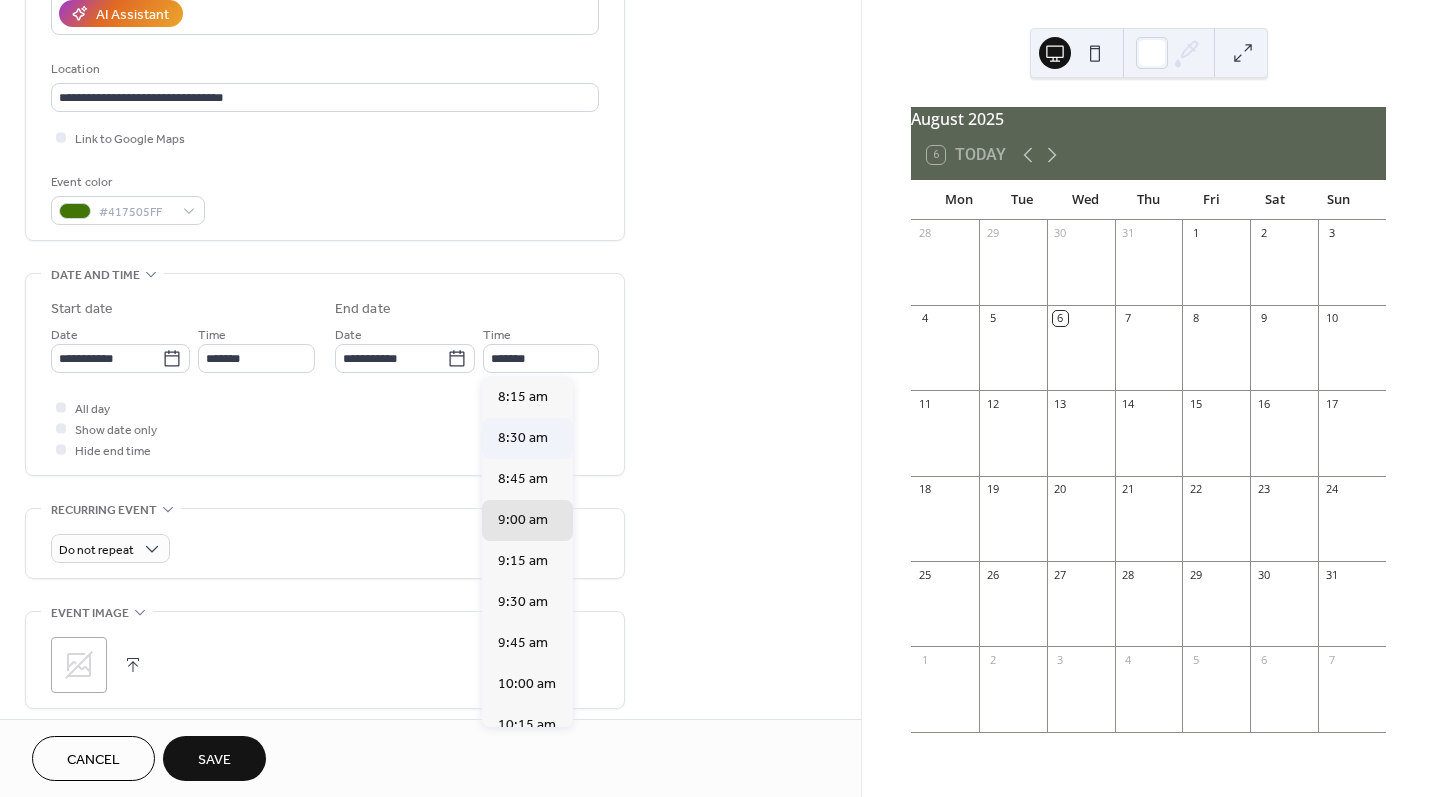 type on "*******" 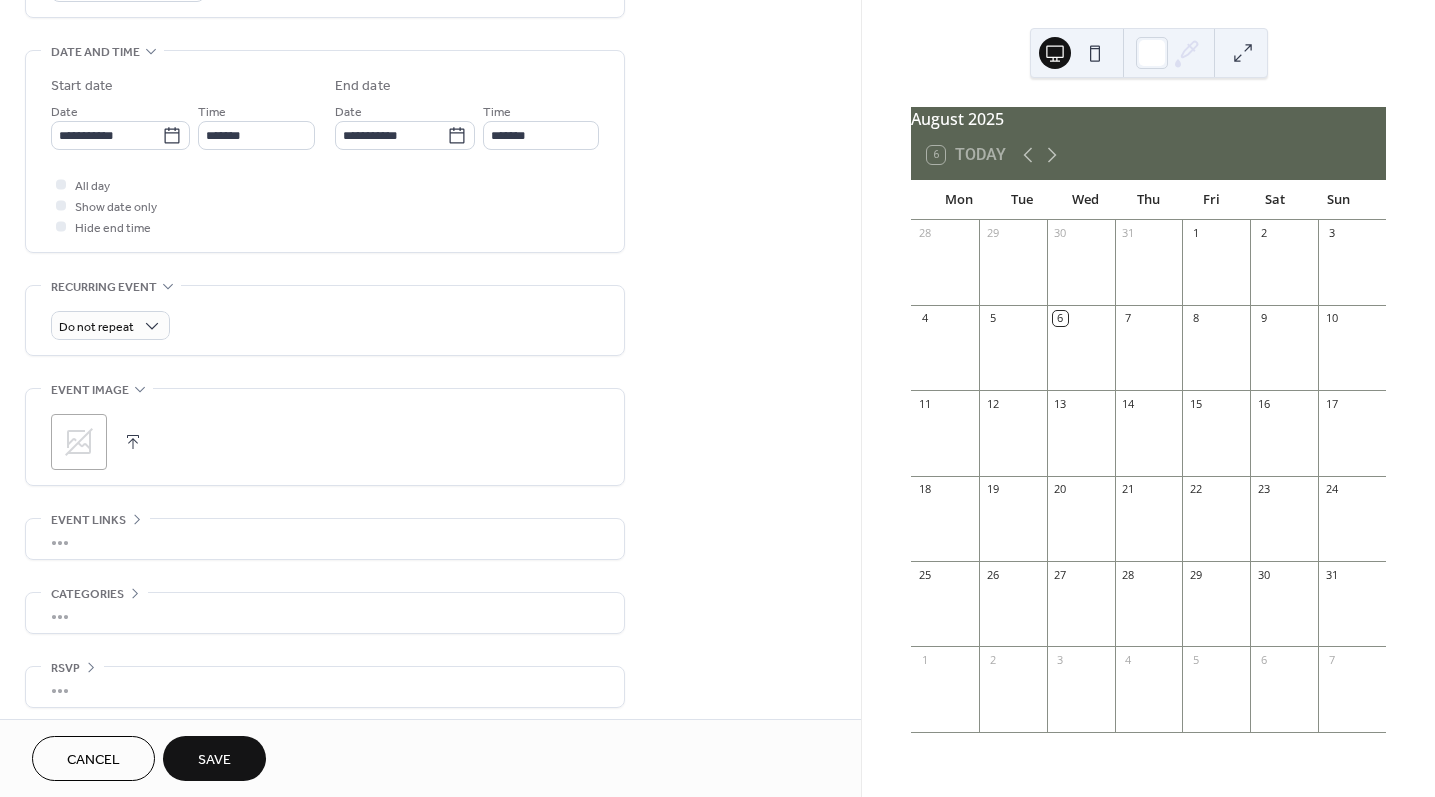 scroll, scrollTop: 610, scrollLeft: 0, axis: vertical 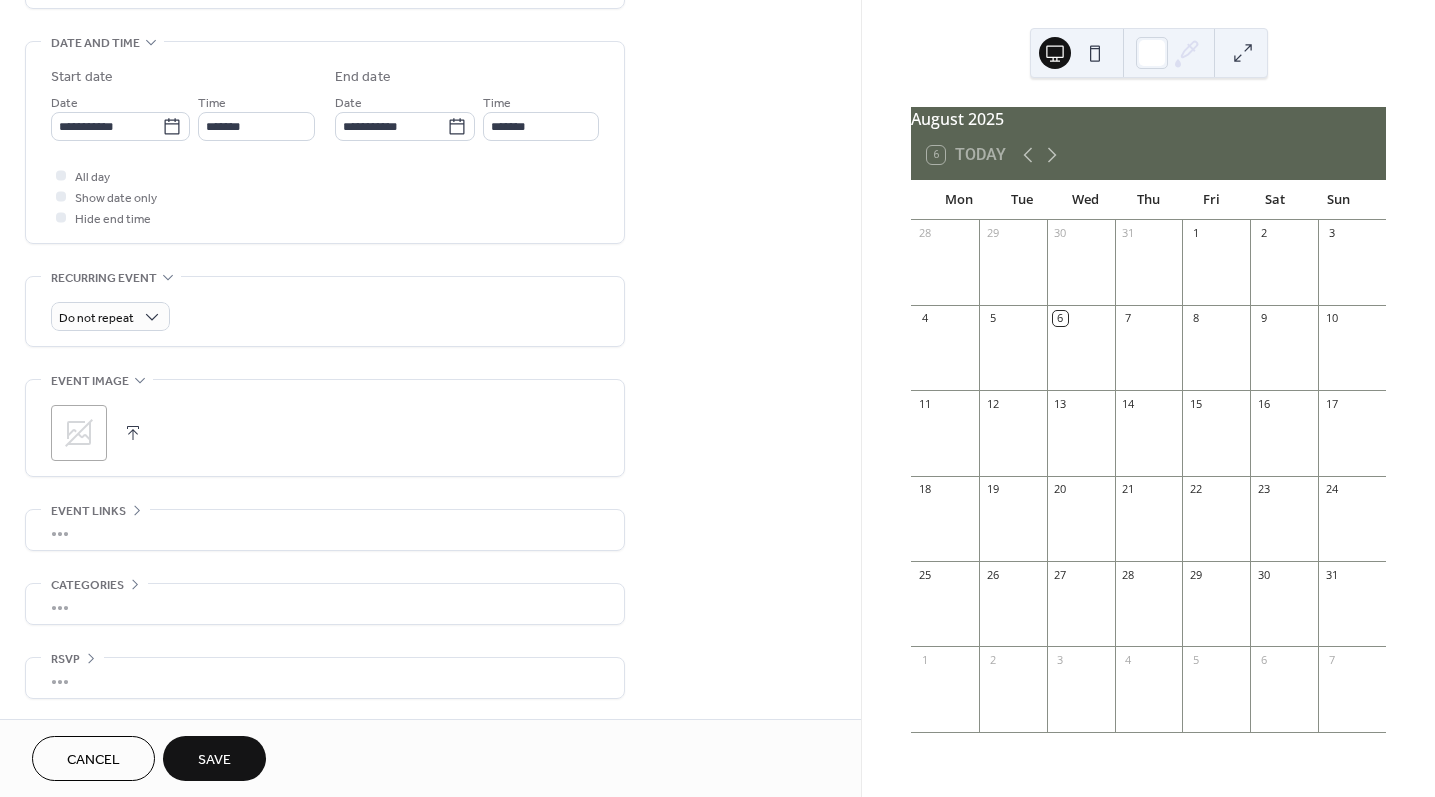 click on "Save" at bounding box center [214, 760] 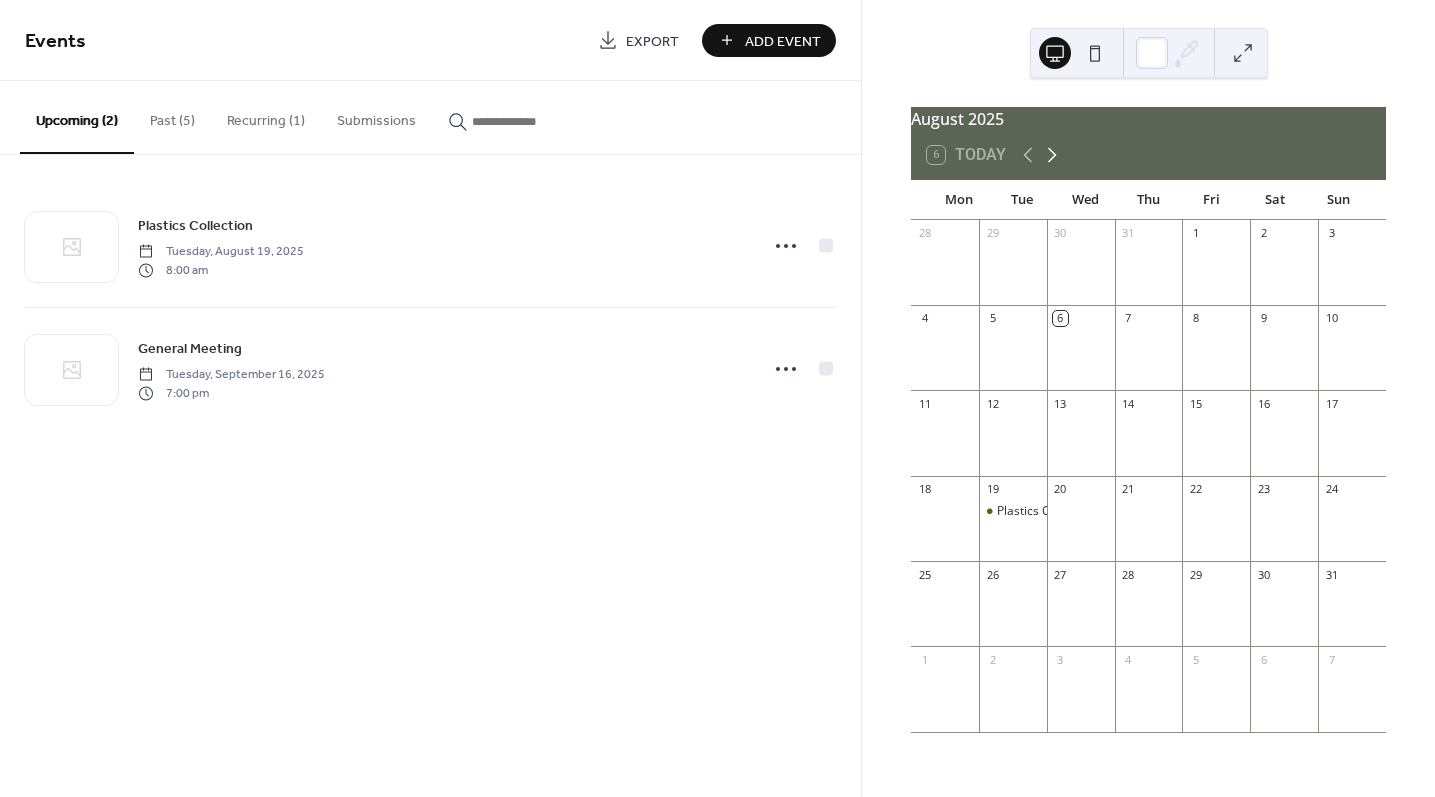 click 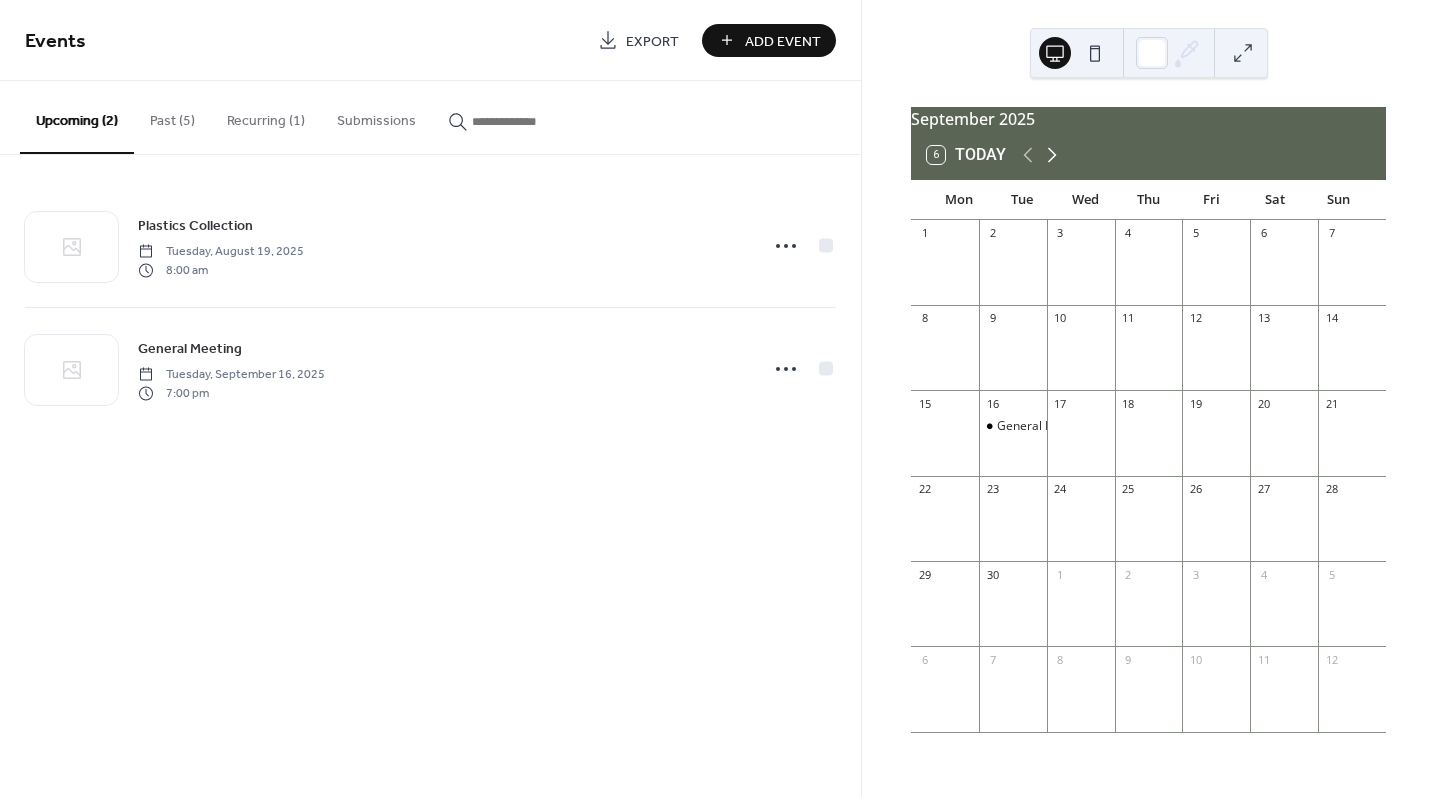 click 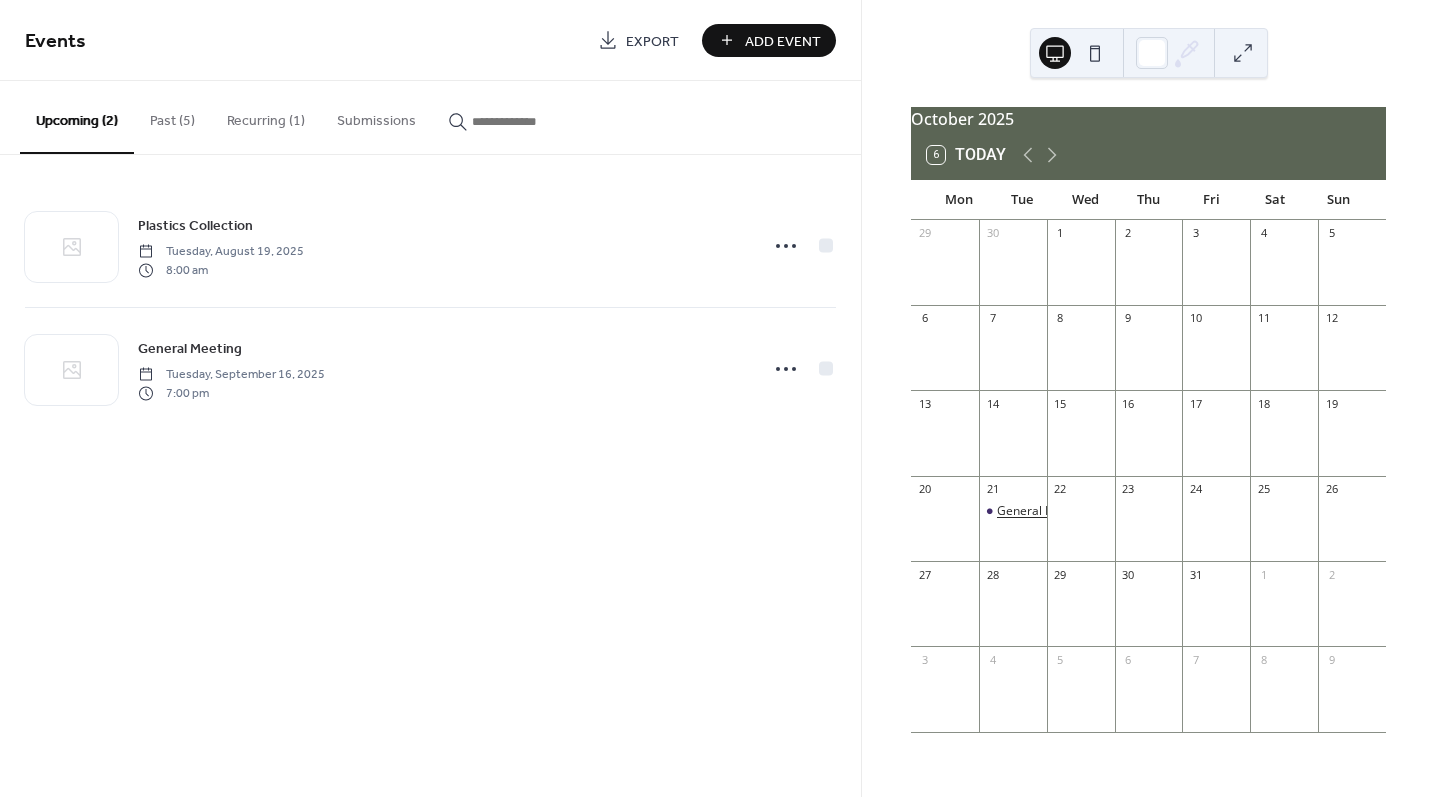 click on "General Meeting" at bounding box center [1044, 511] 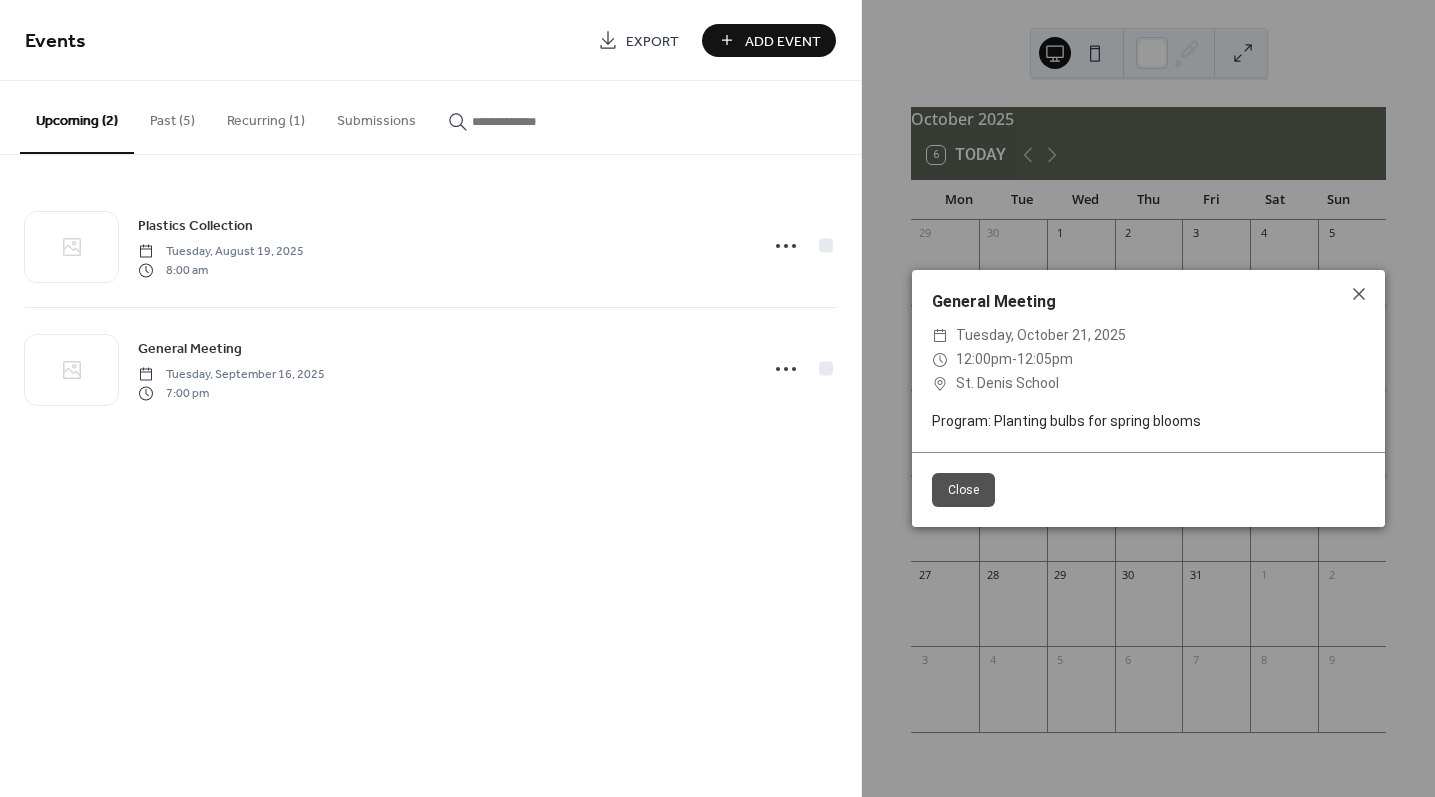 click on "Recurring (1)" at bounding box center (266, 116) 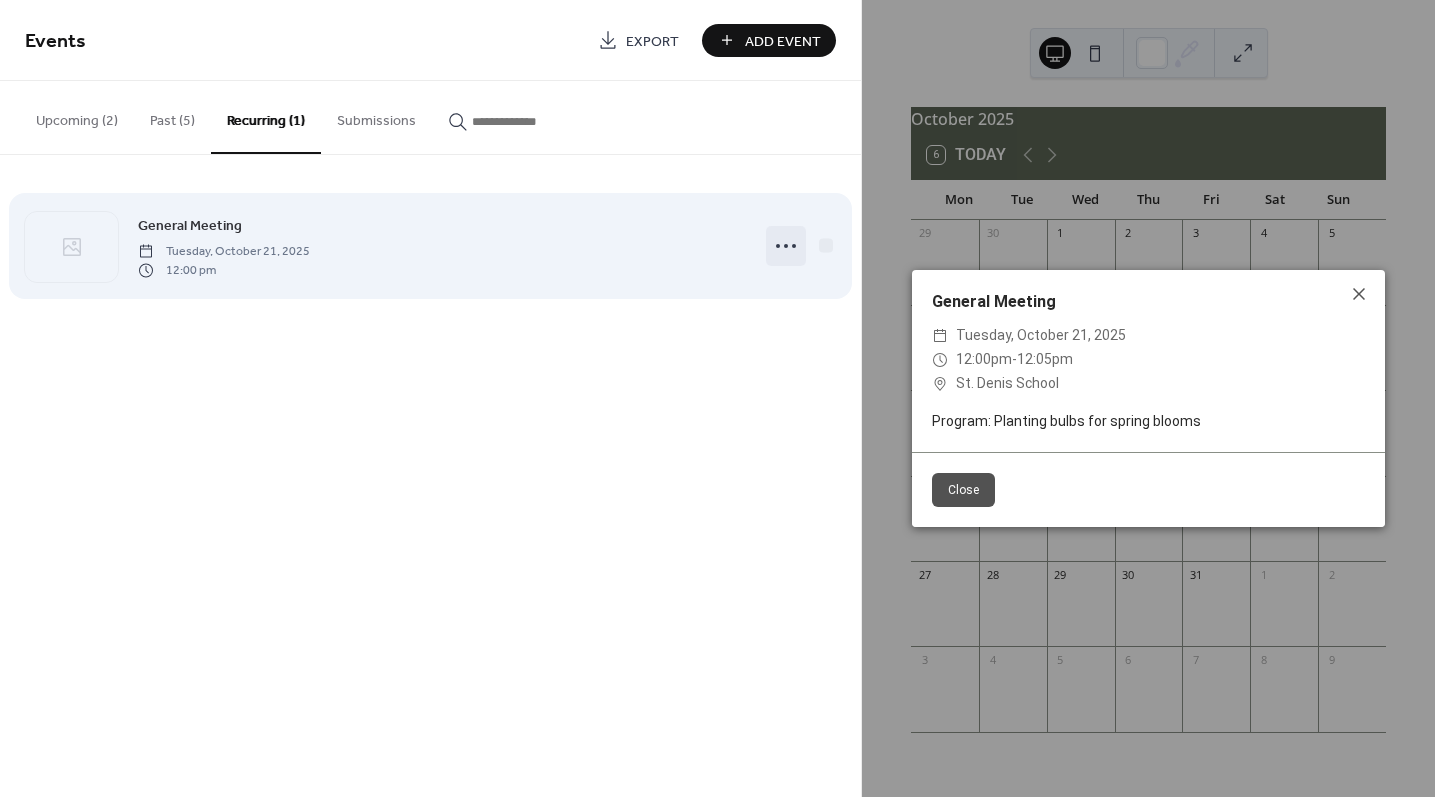 click 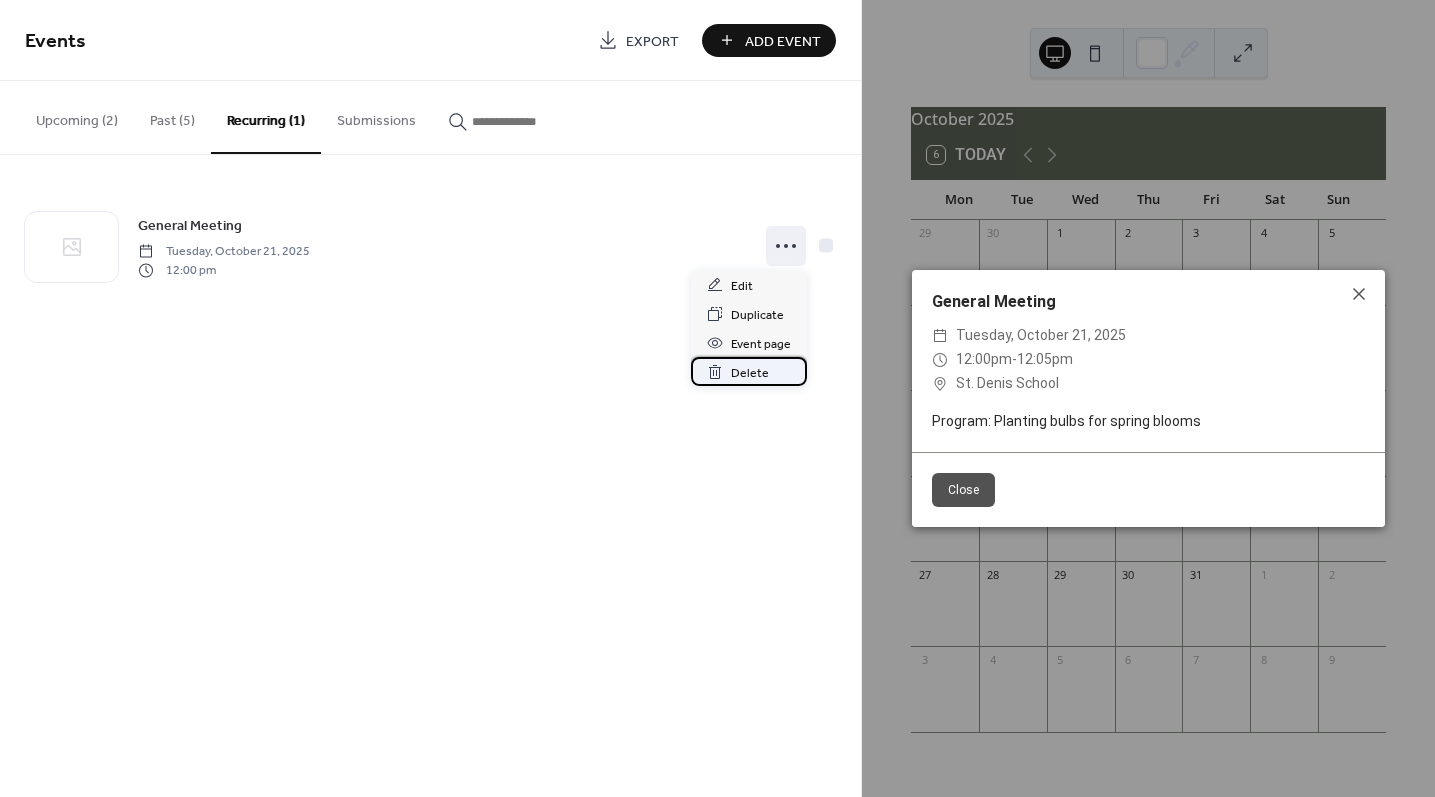 click on "Delete" at bounding box center [750, 373] 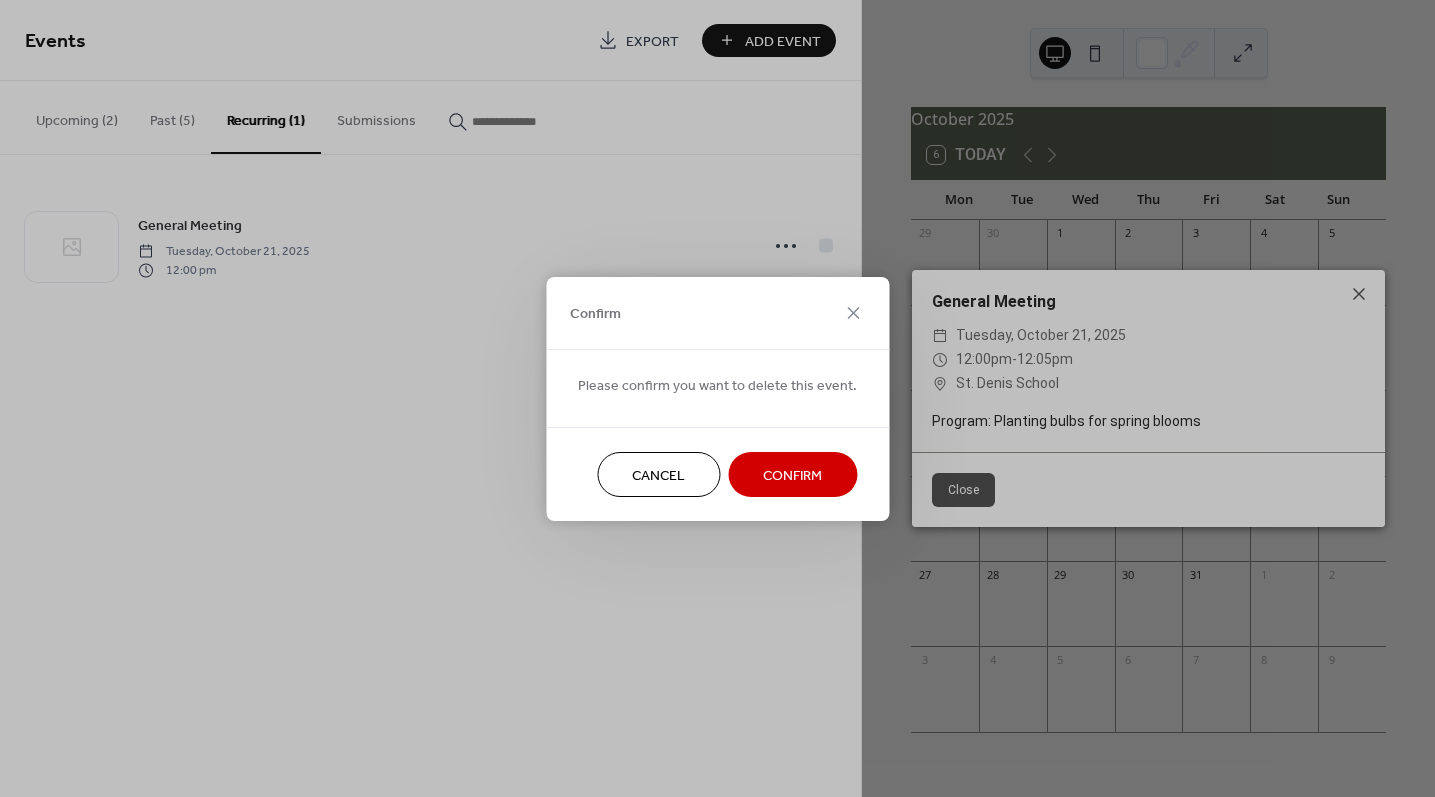 click on "Confirm" at bounding box center (792, 474) 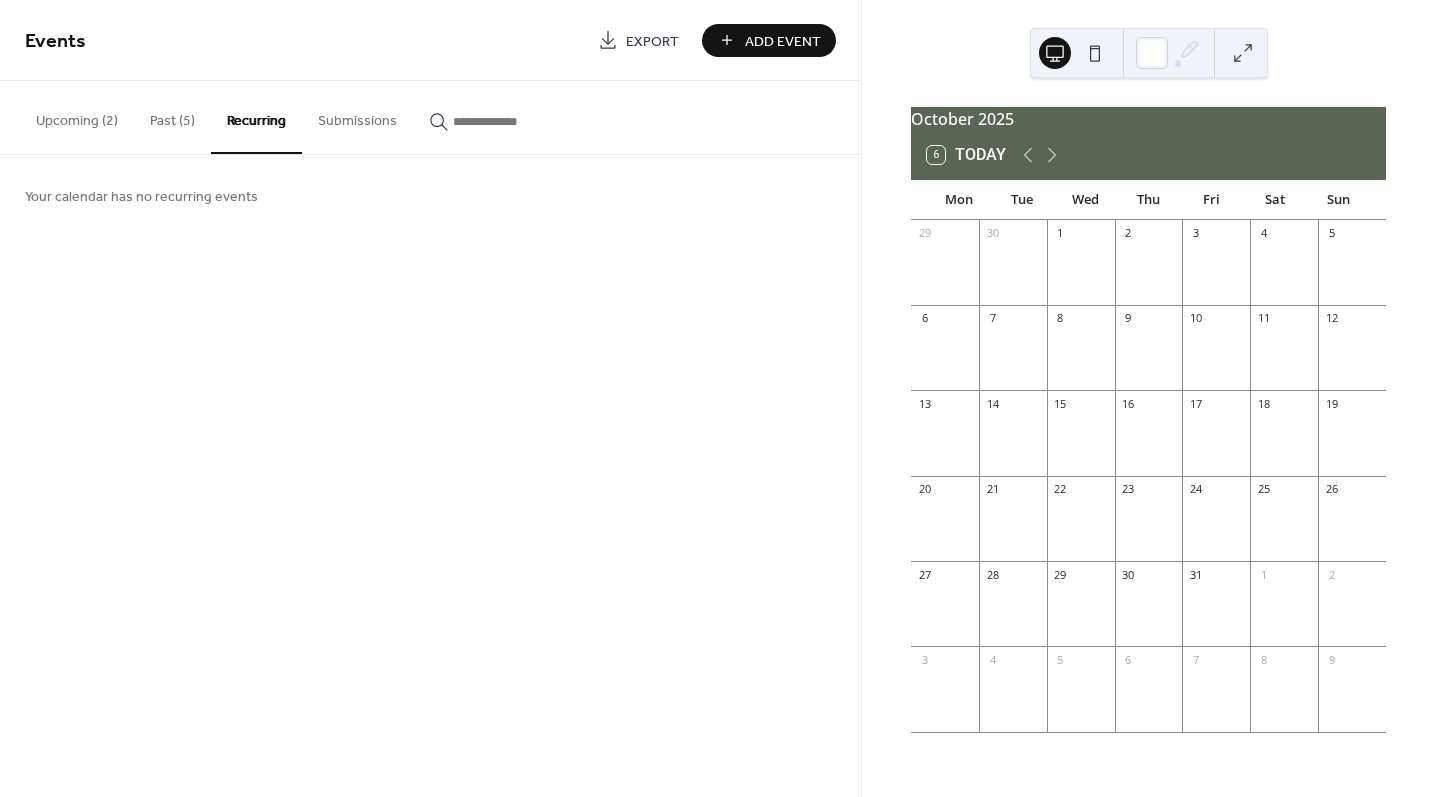 click on "Upcoming (2)" at bounding box center (77, 116) 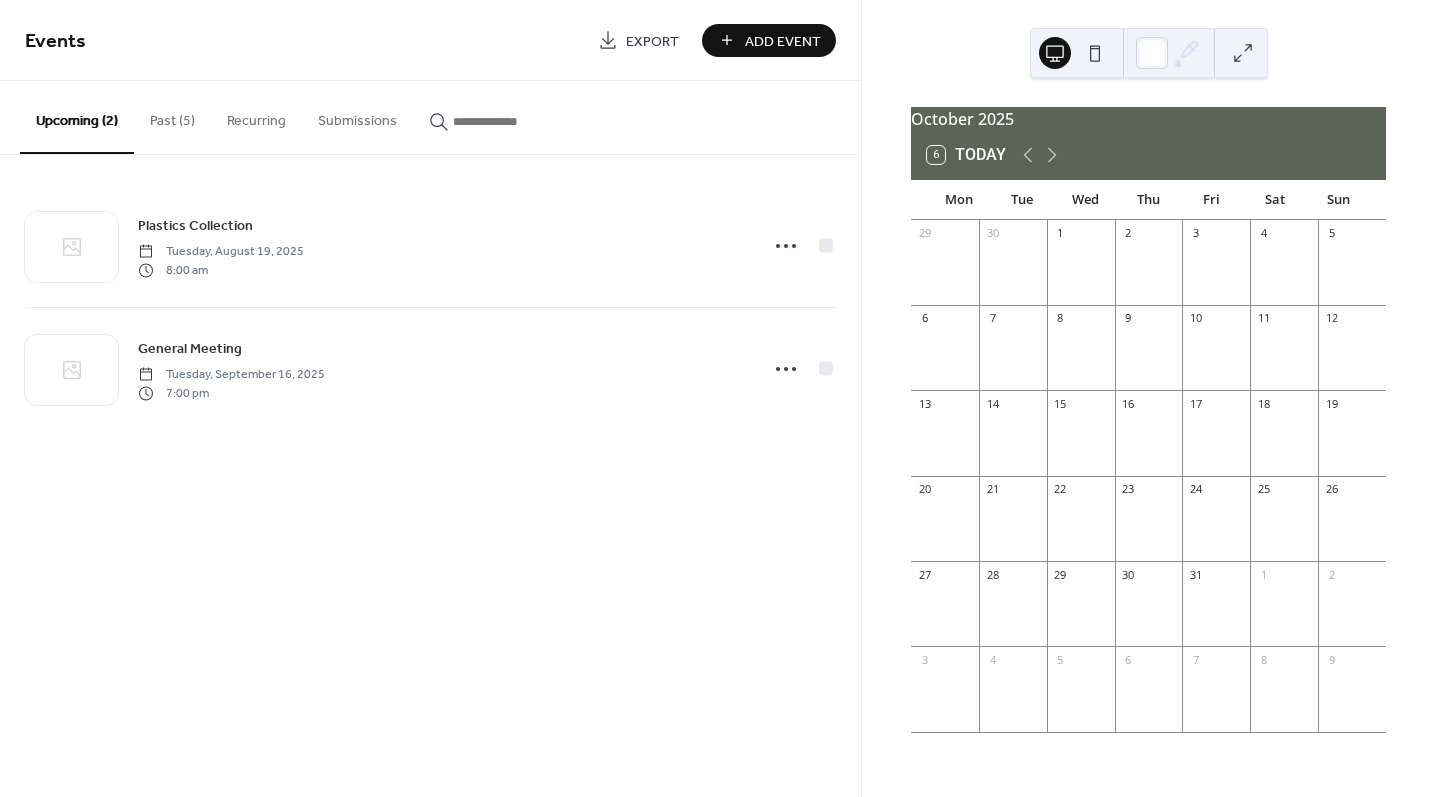 click at bounding box center (1013, 528) 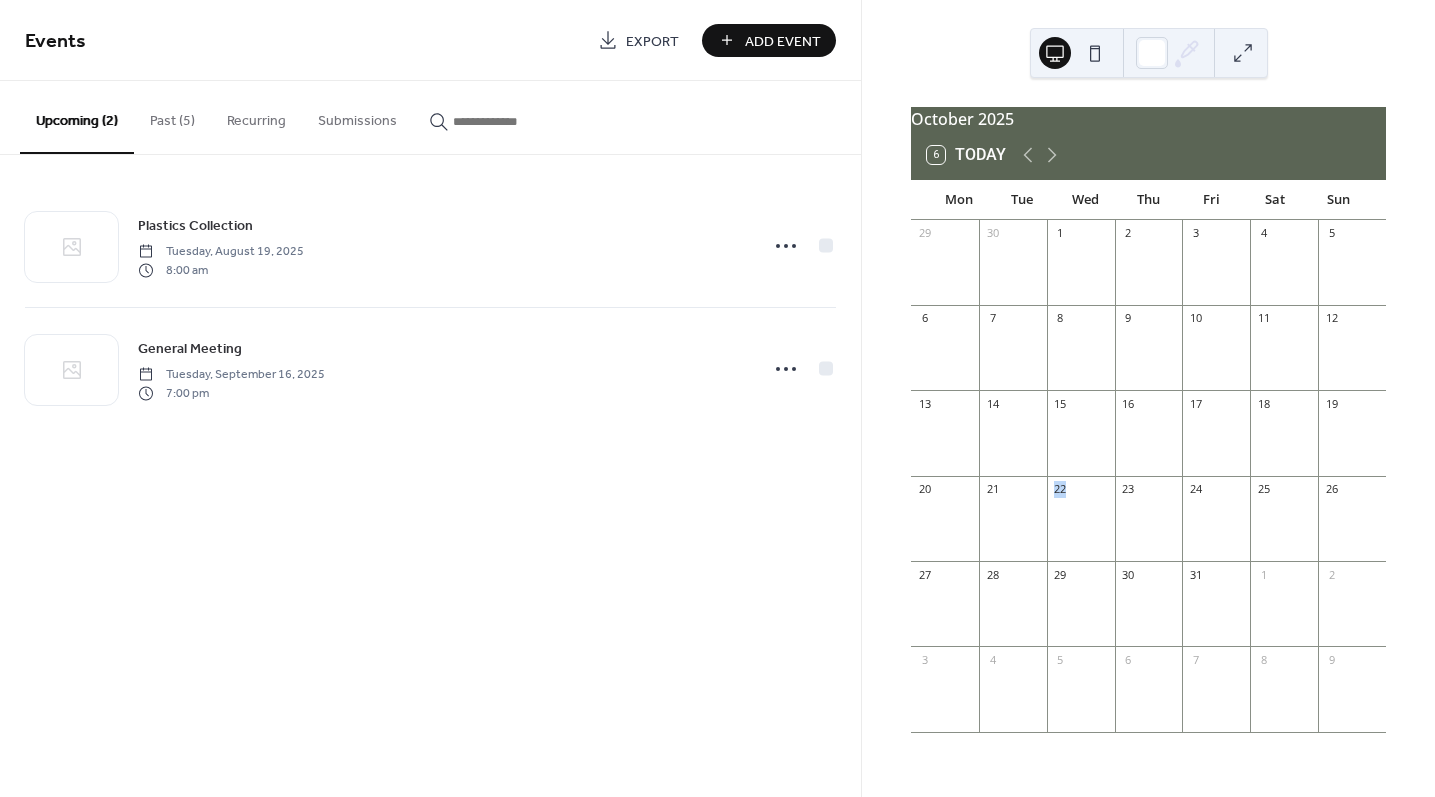 click at bounding box center (1013, 528) 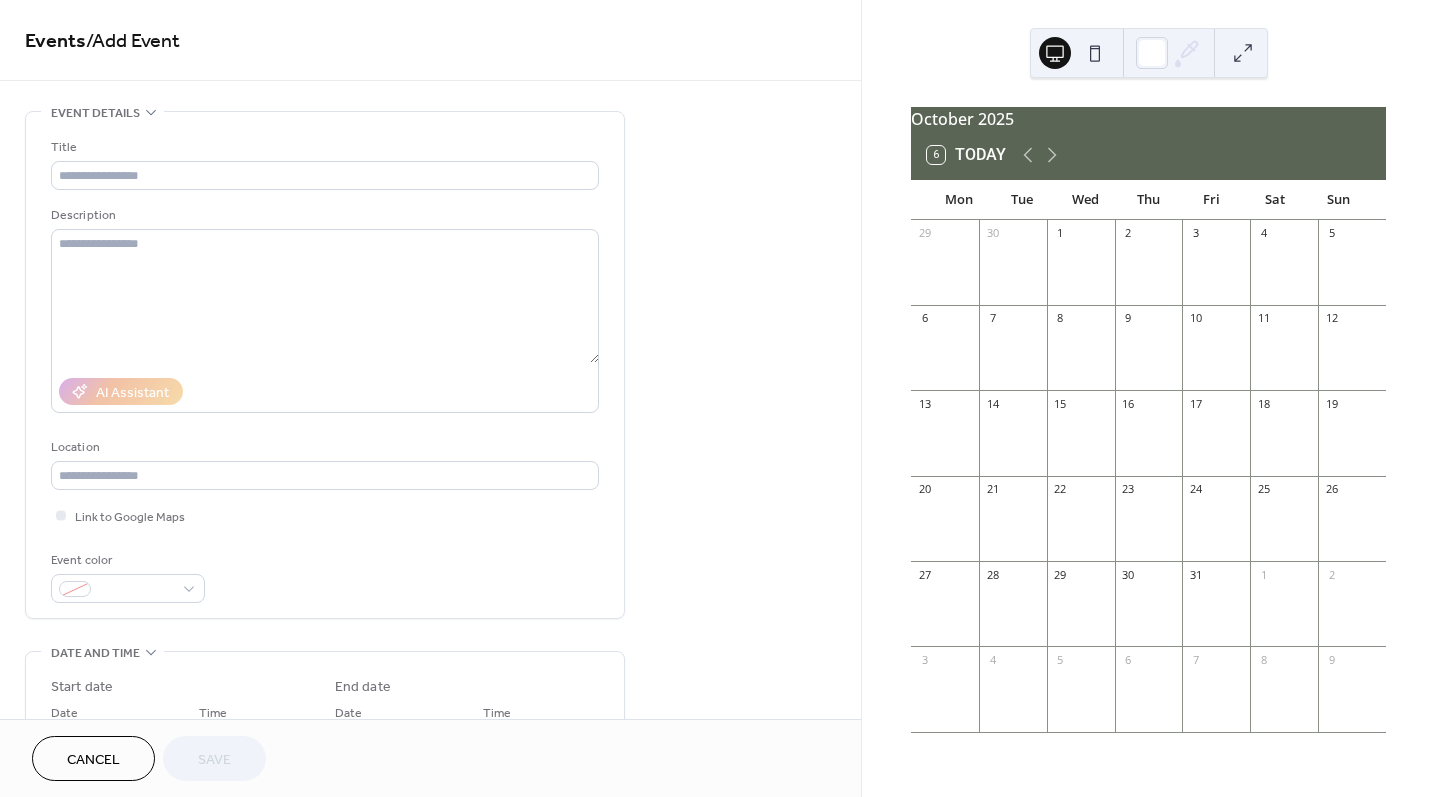 click at bounding box center (1013, 528) 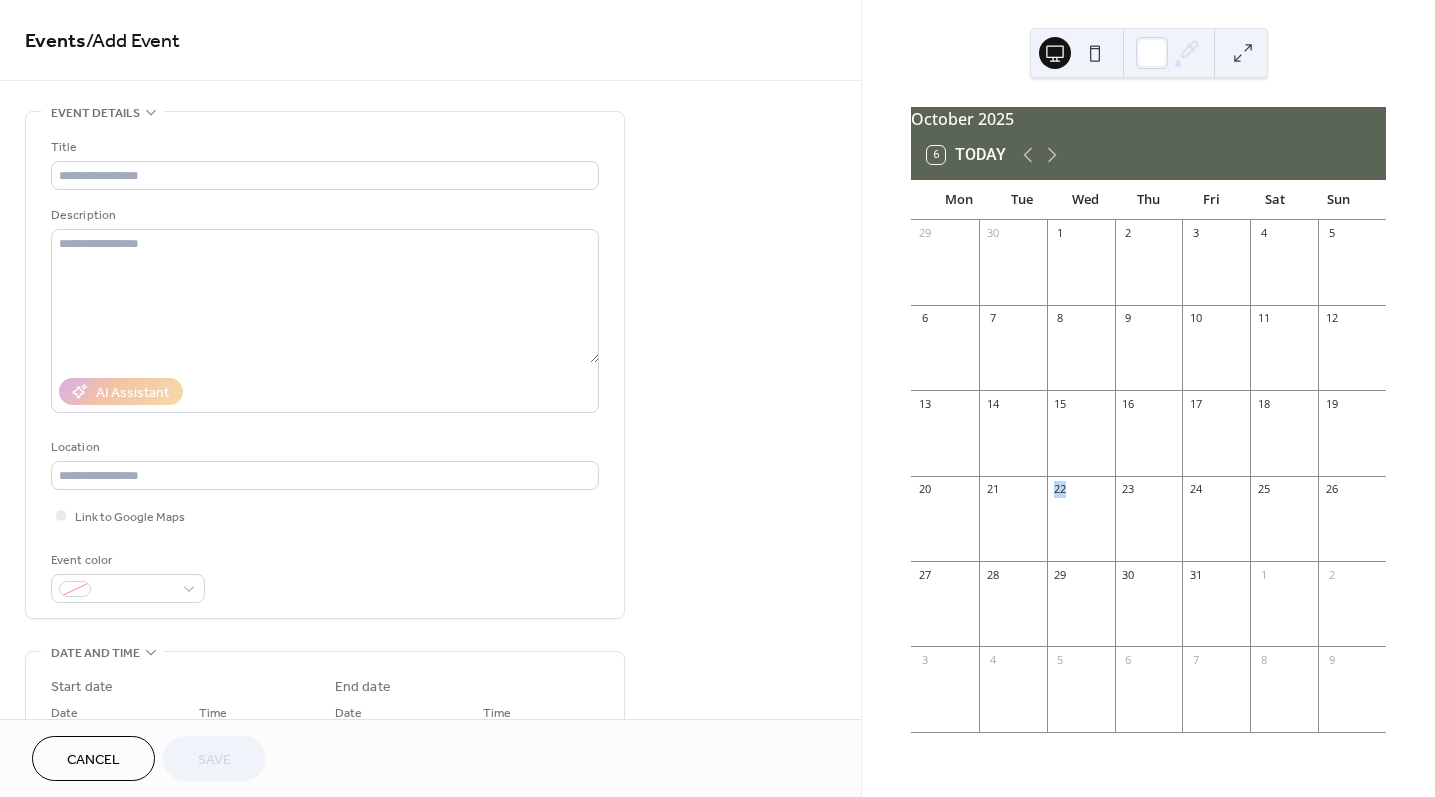click at bounding box center (1013, 528) 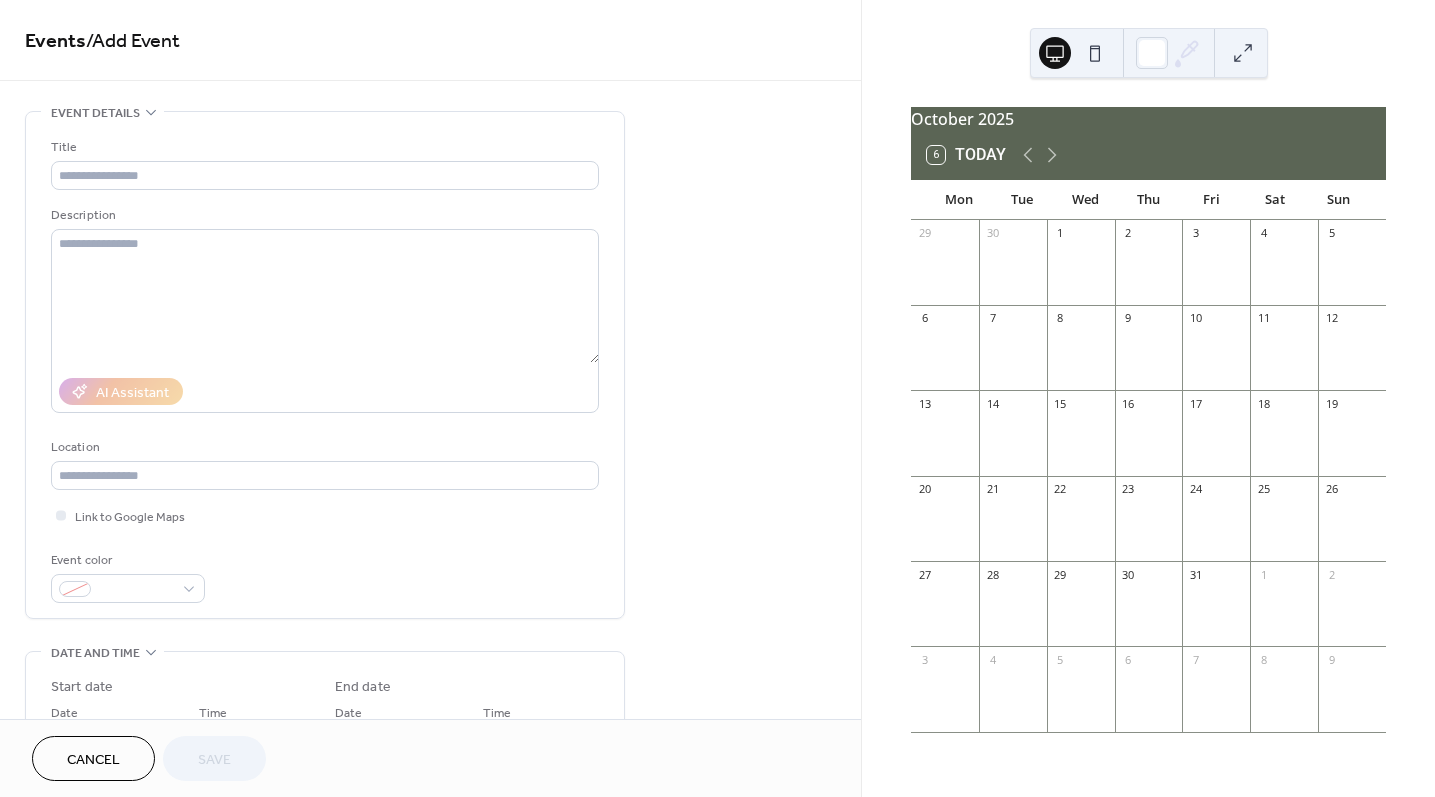 click at bounding box center [1013, 528] 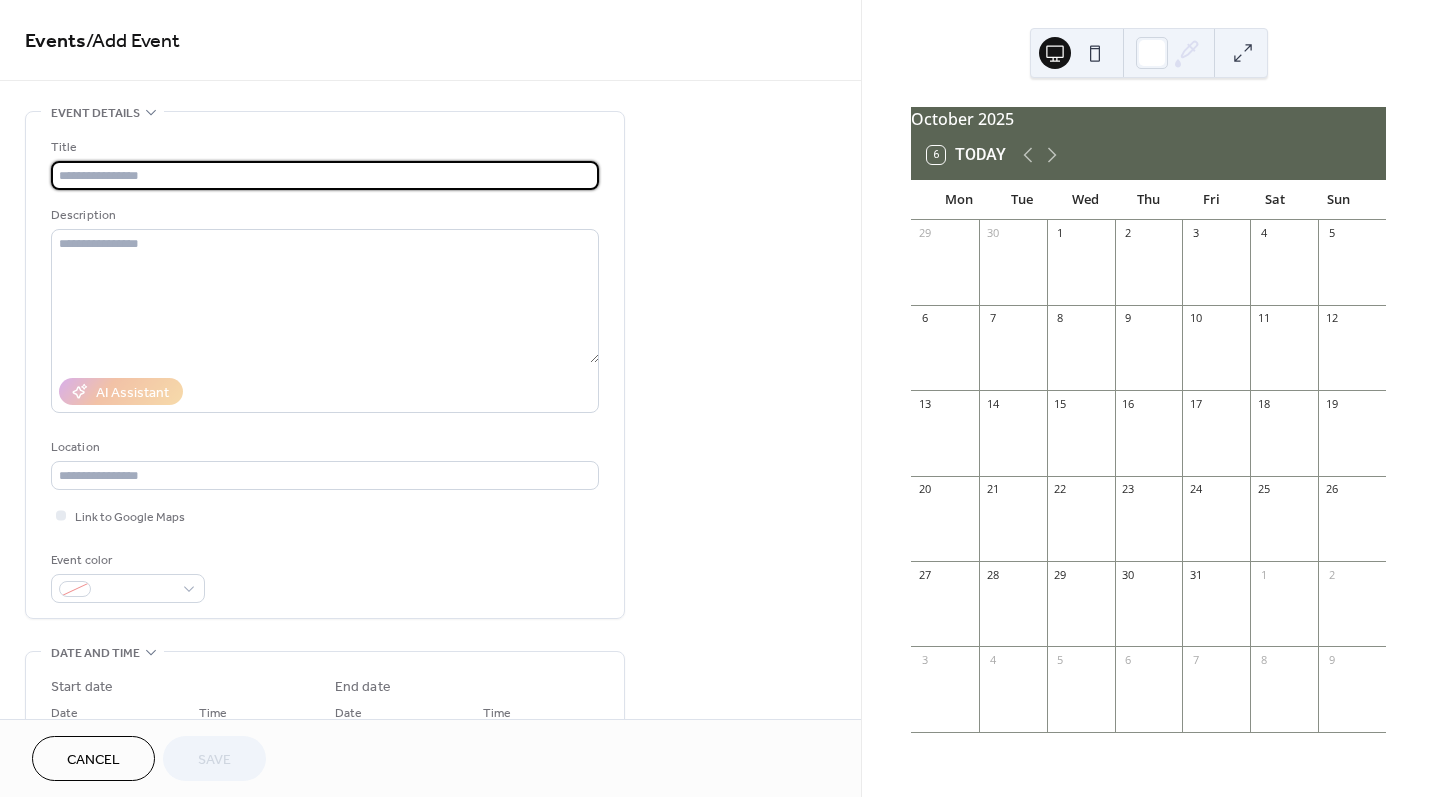 click at bounding box center (325, 175) 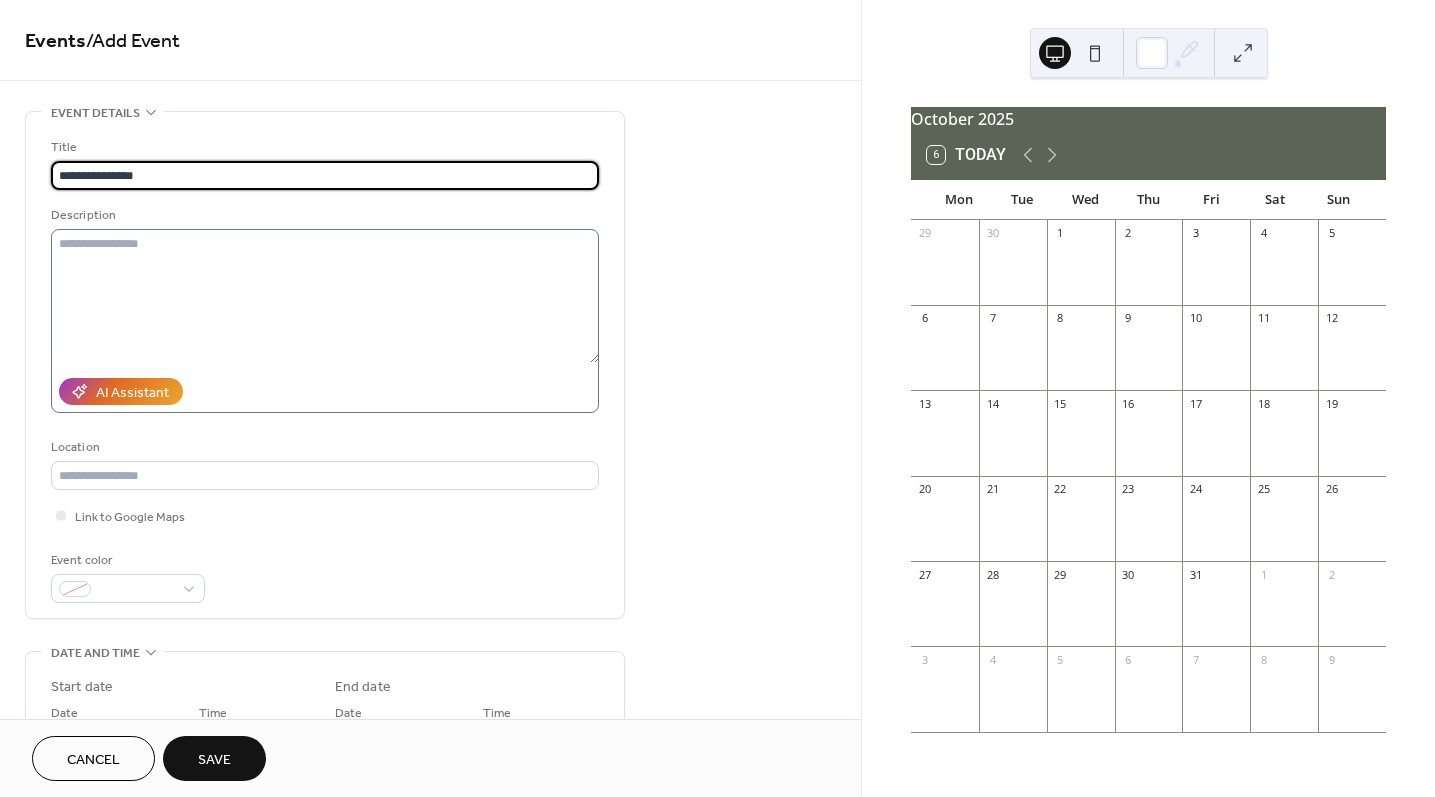 type on "**********" 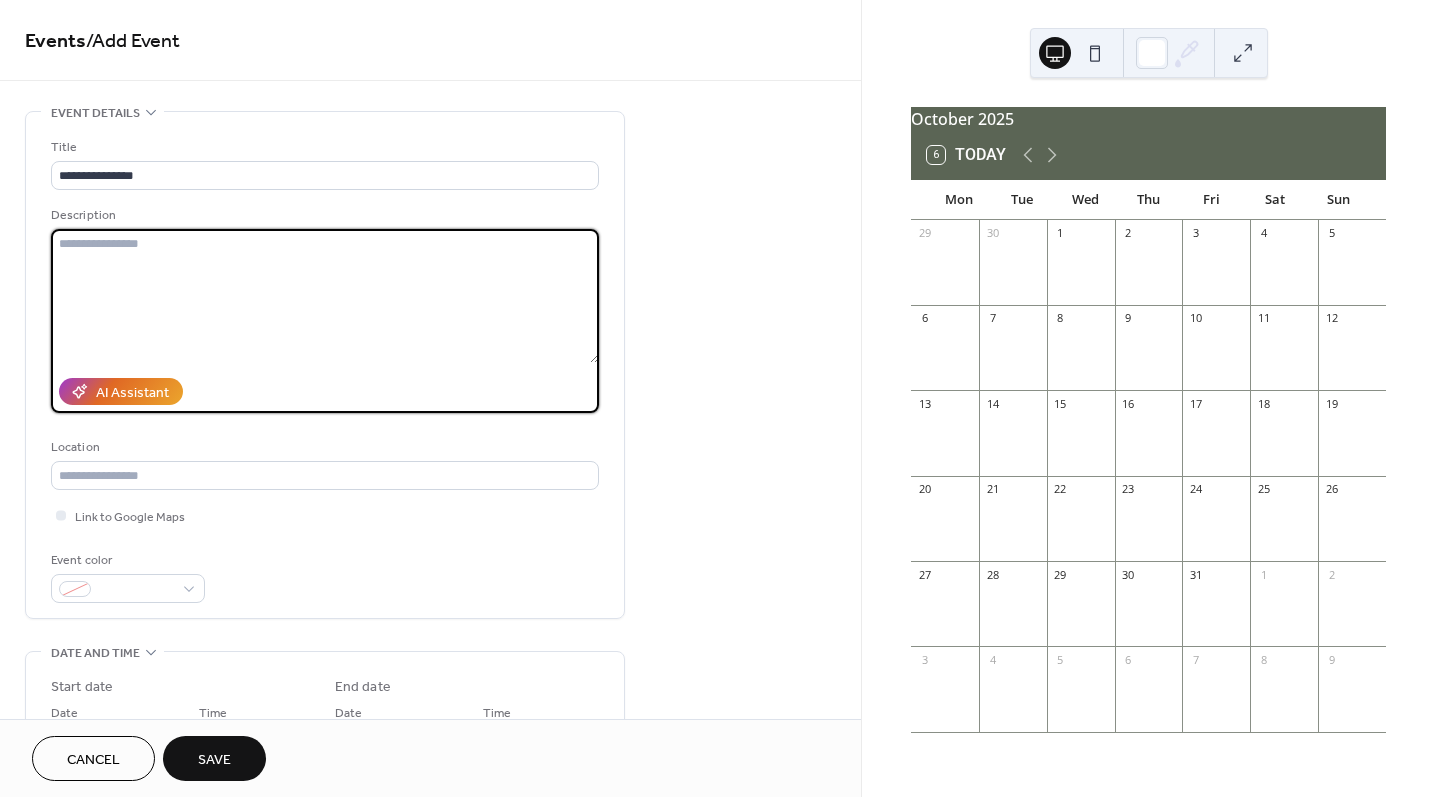 click at bounding box center (325, 296) 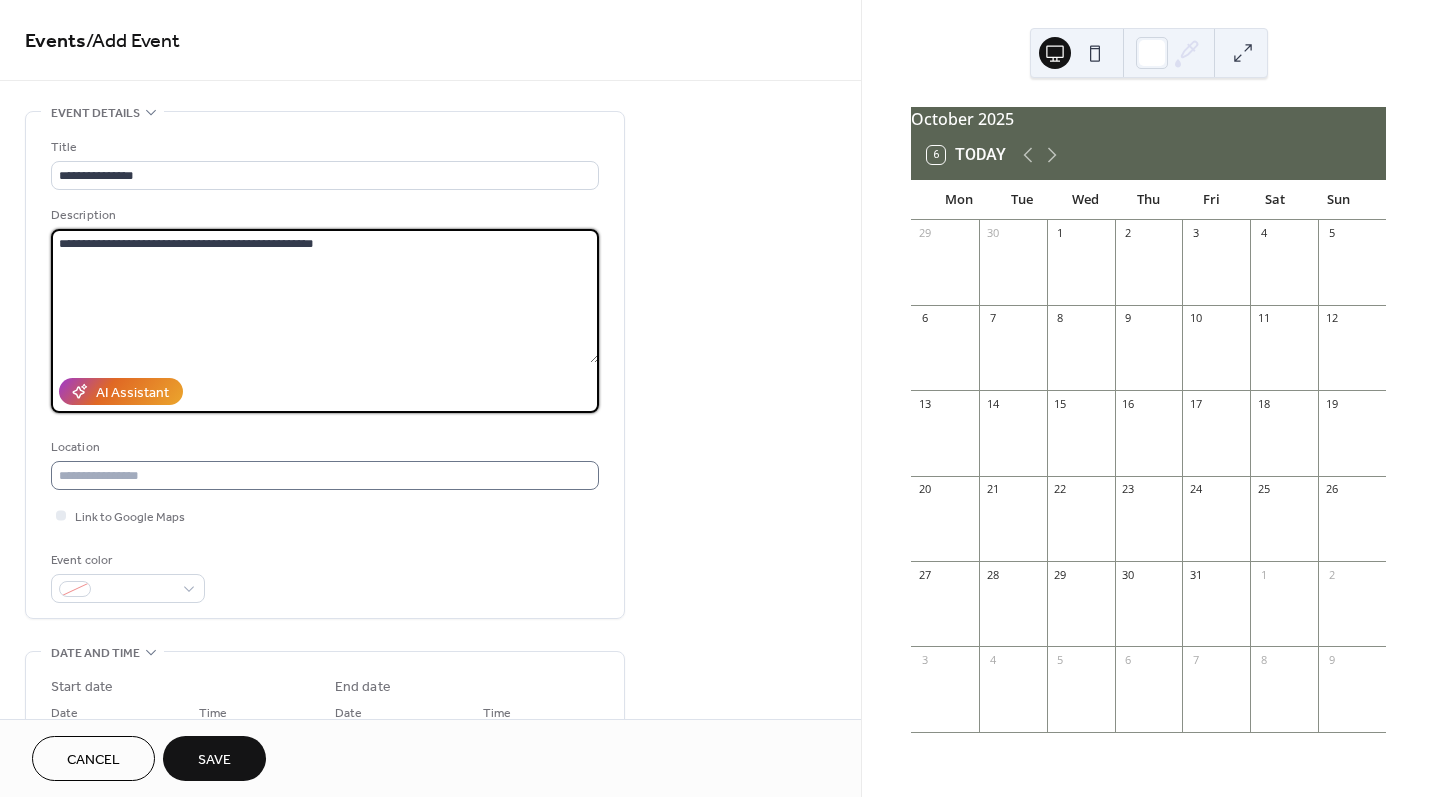 type on "**********" 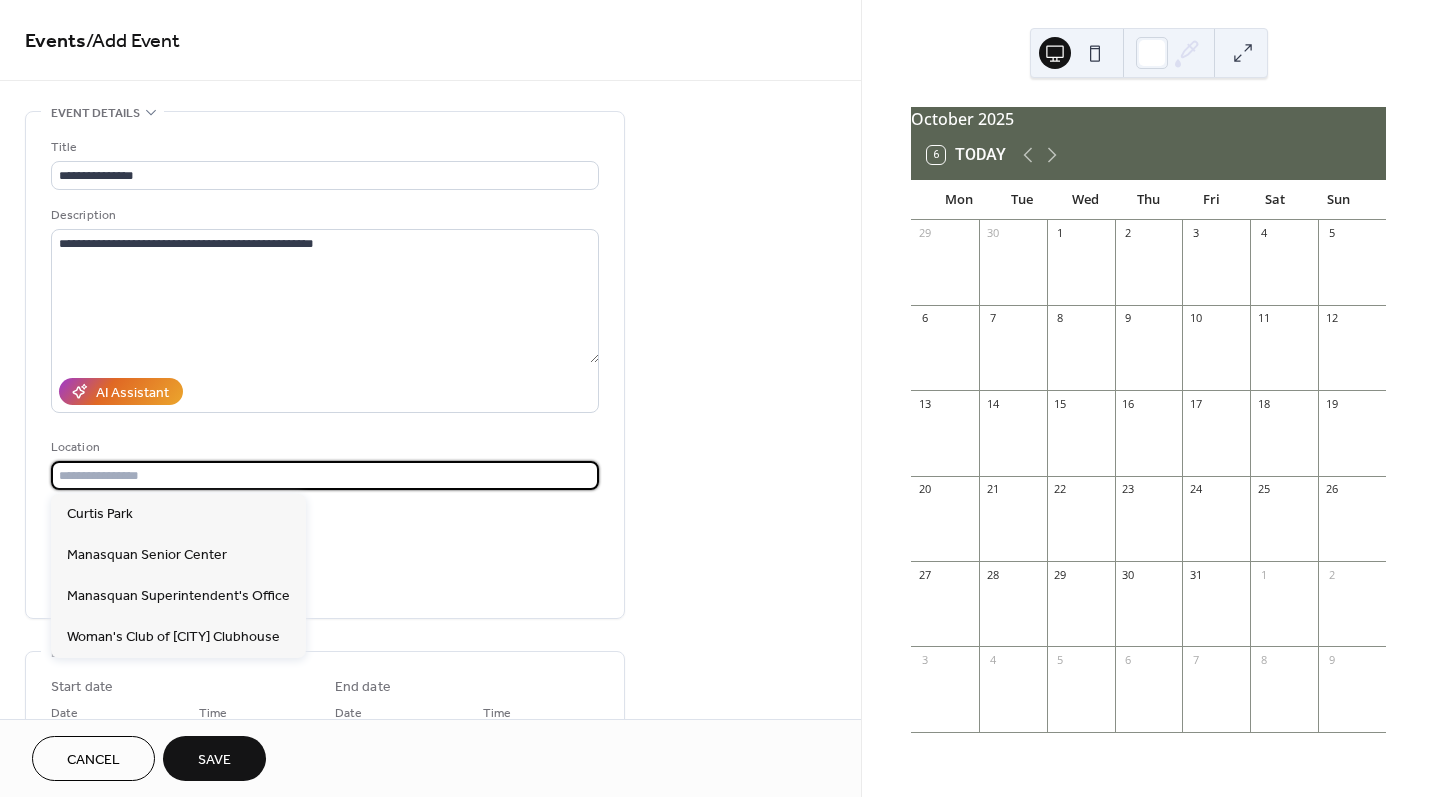 click at bounding box center (325, 475) 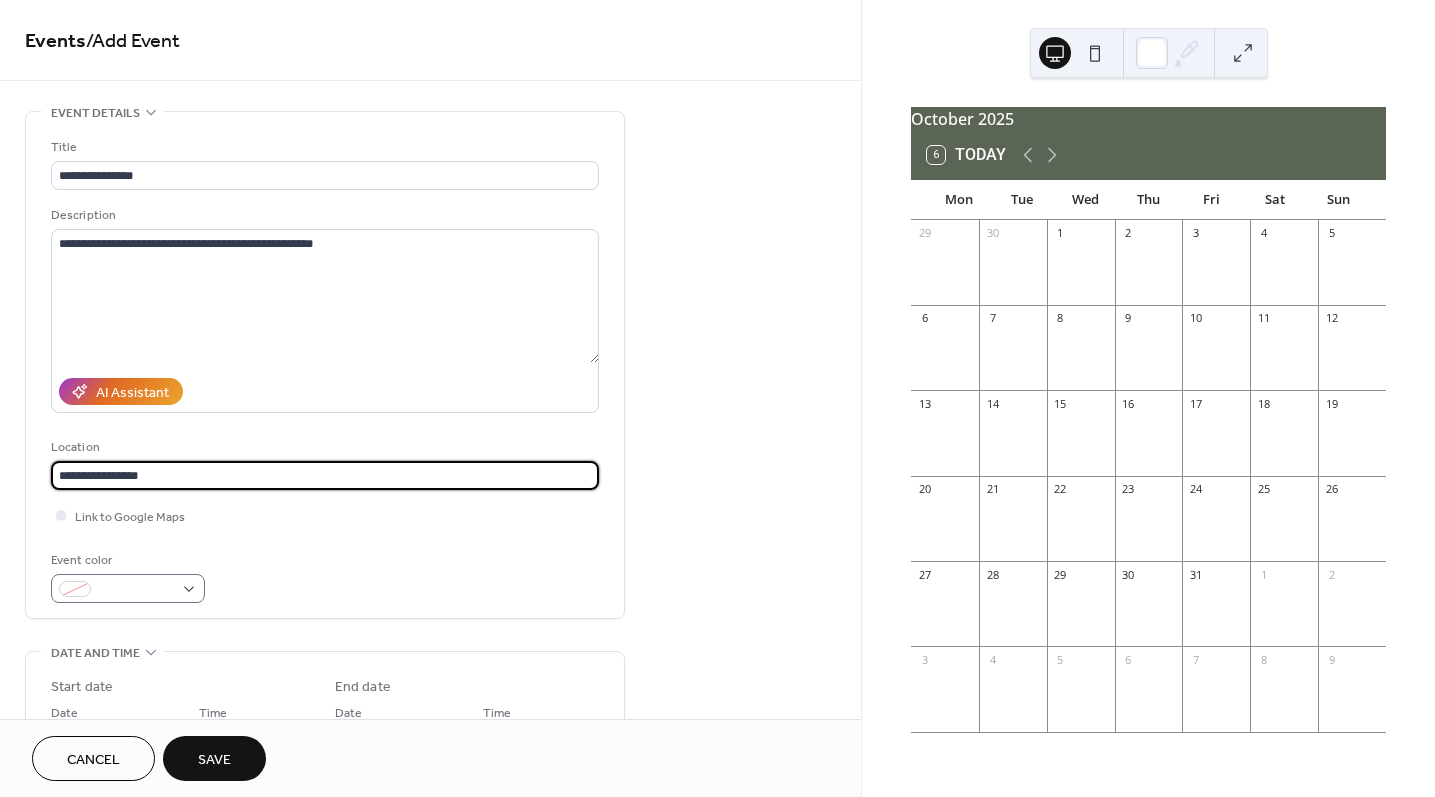 type on "**********" 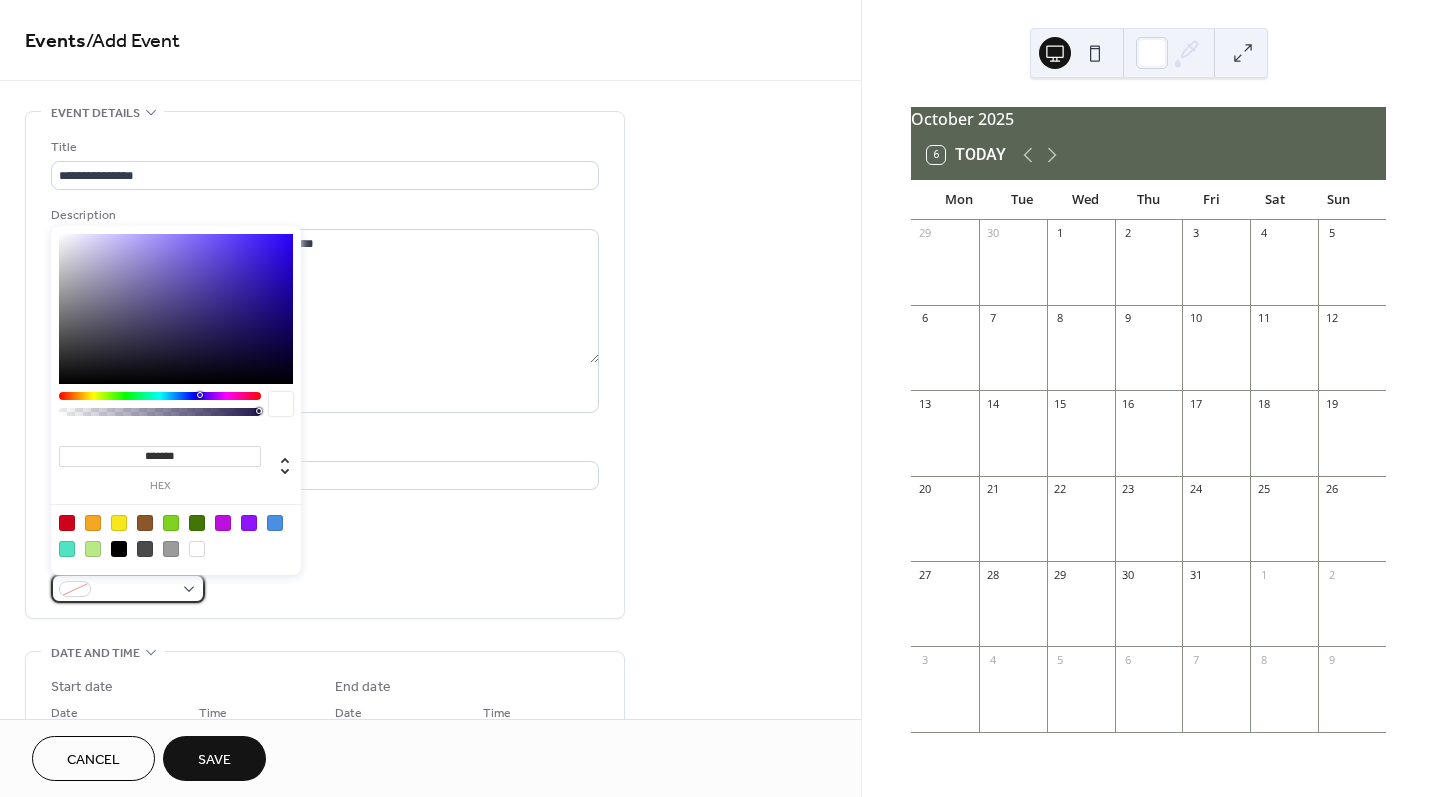 click at bounding box center (75, 589) 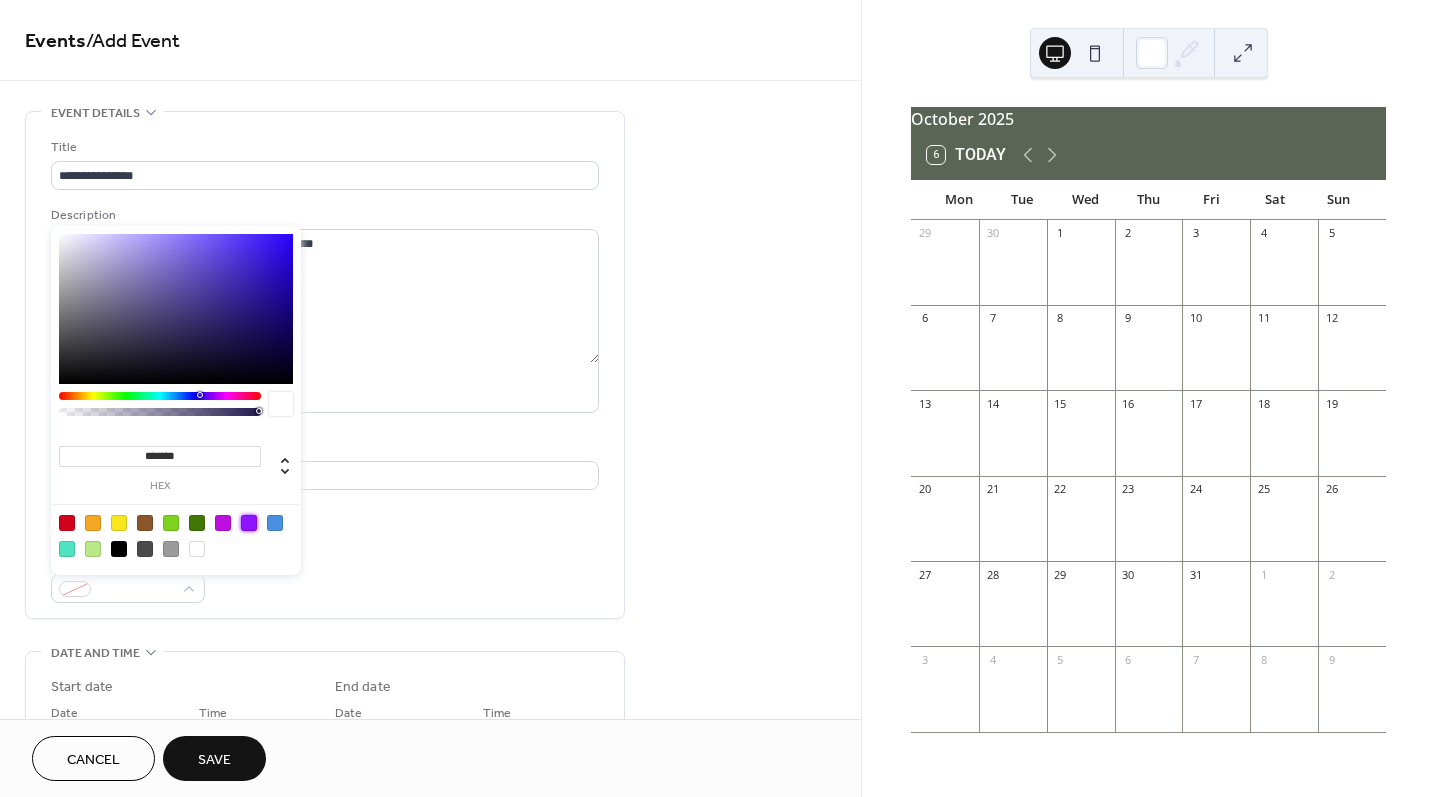 click at bounding box center (249, 523) 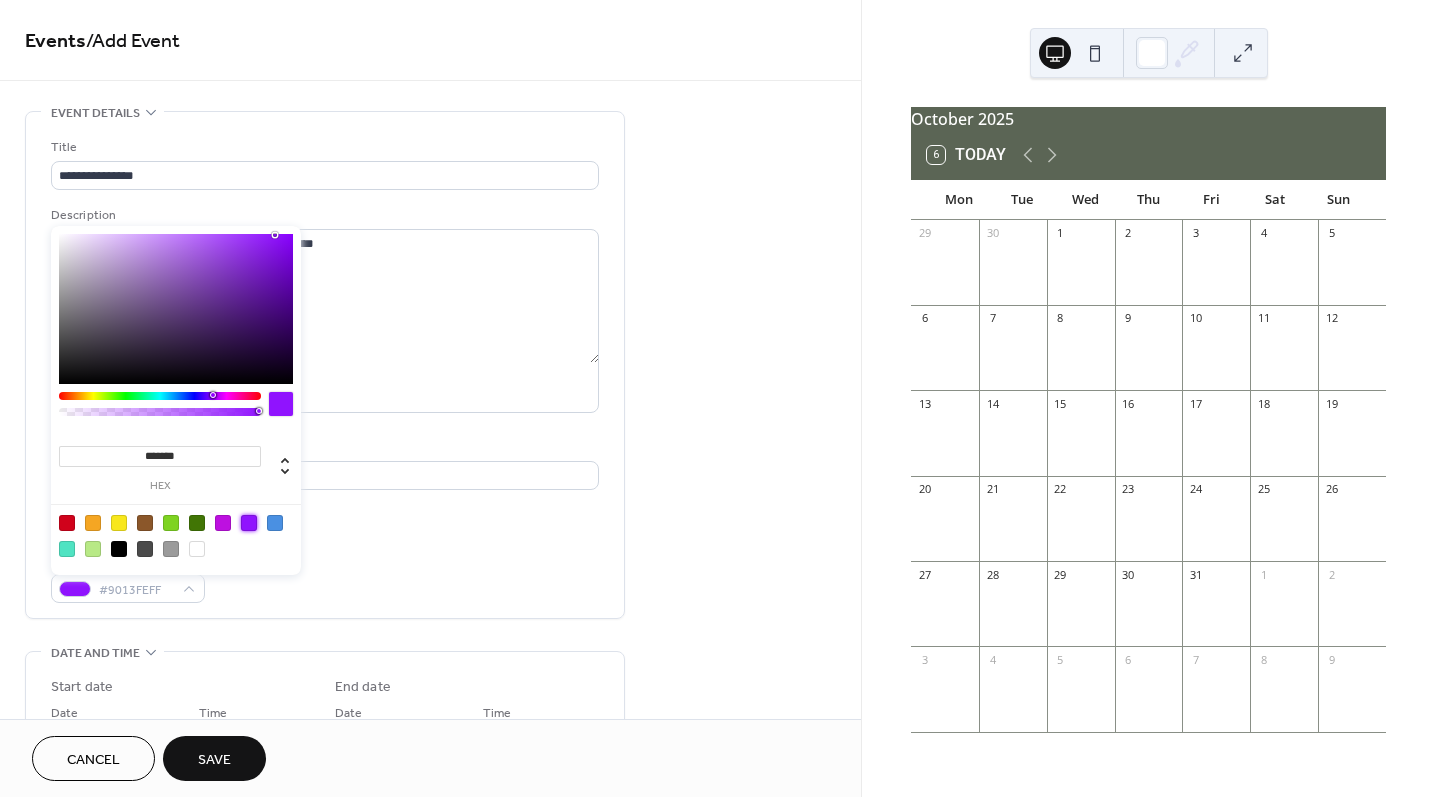 type on "***" 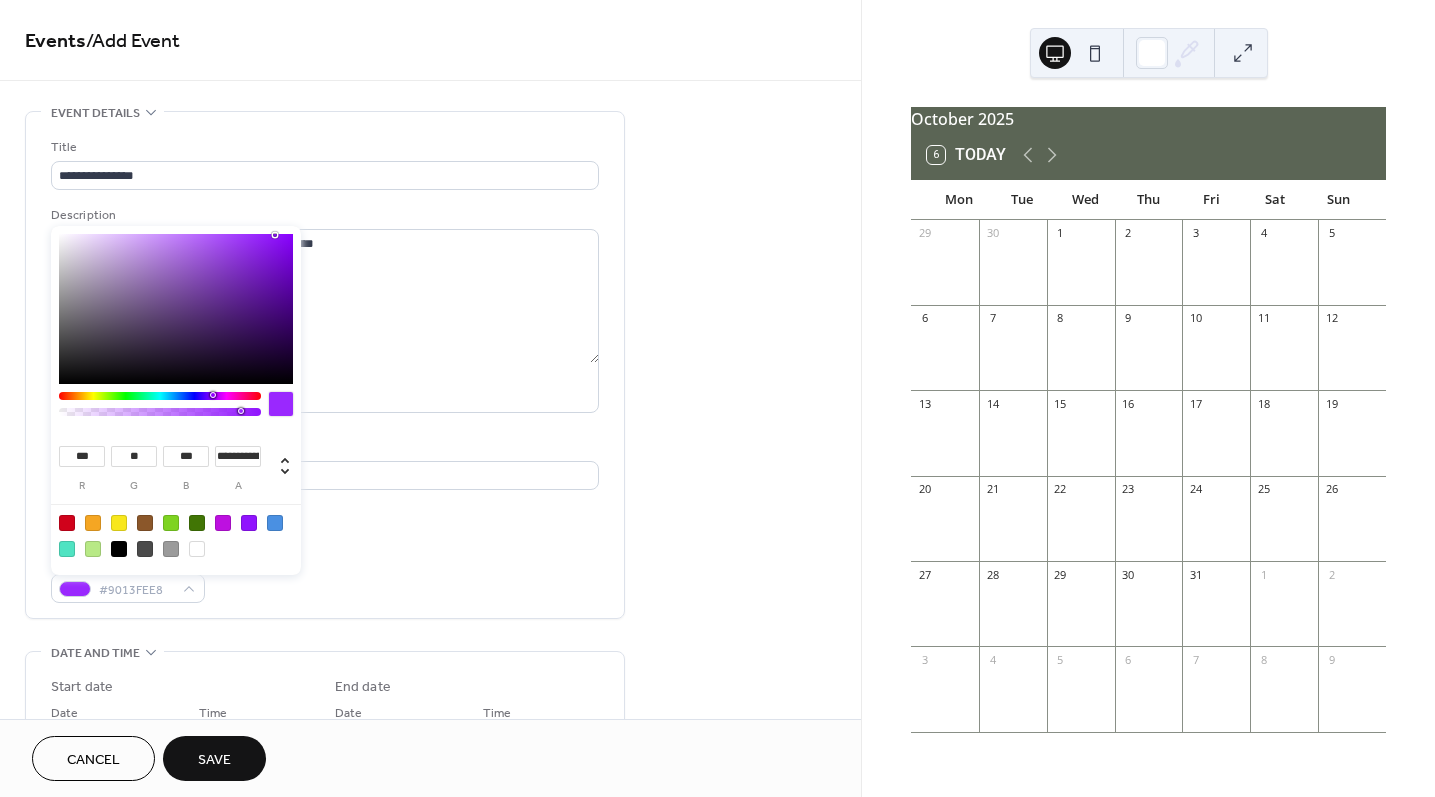 type on "*" 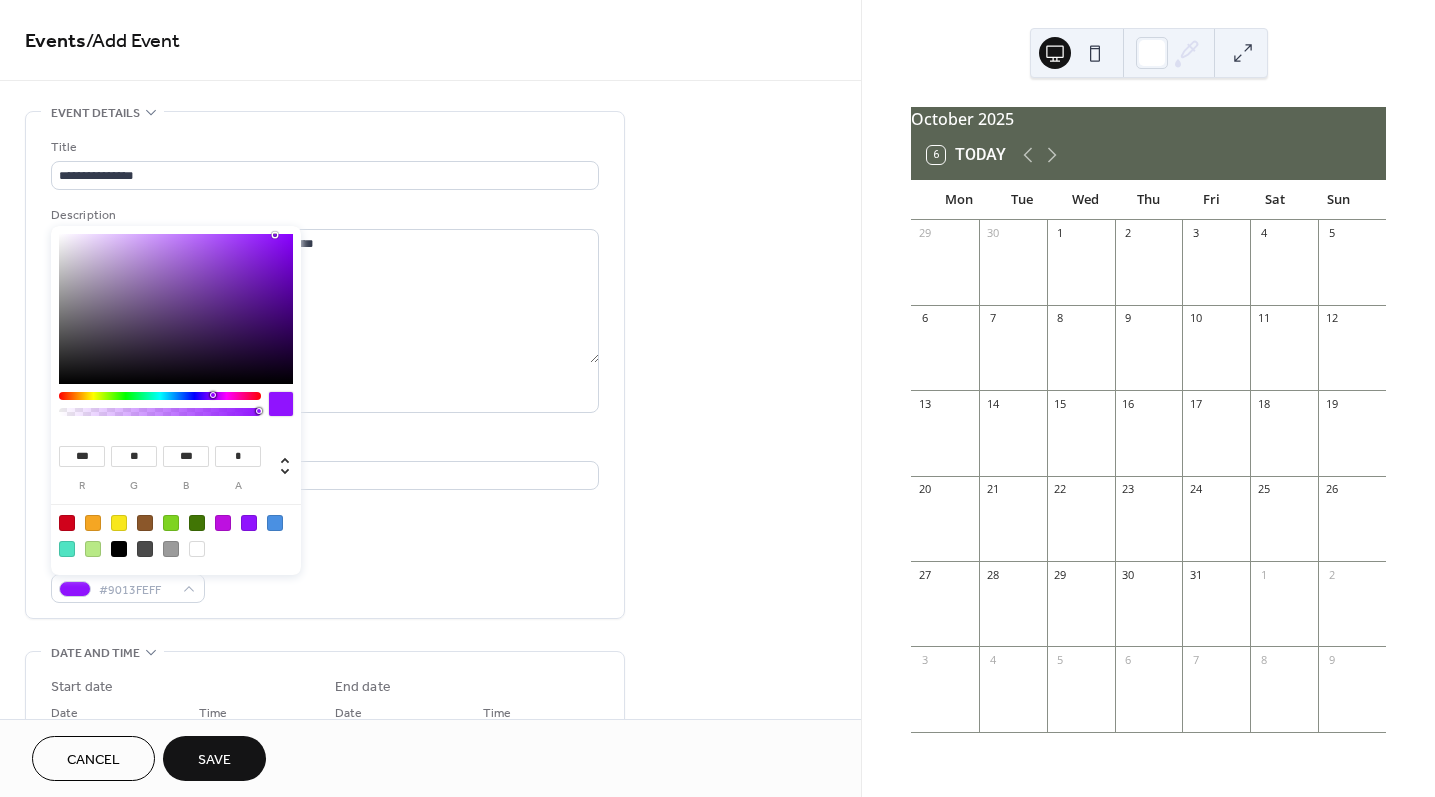 drag, startPoint x: 256, startPoint y: 409, endPoint x: 299, endPoint y: 403, distance: 43.416588 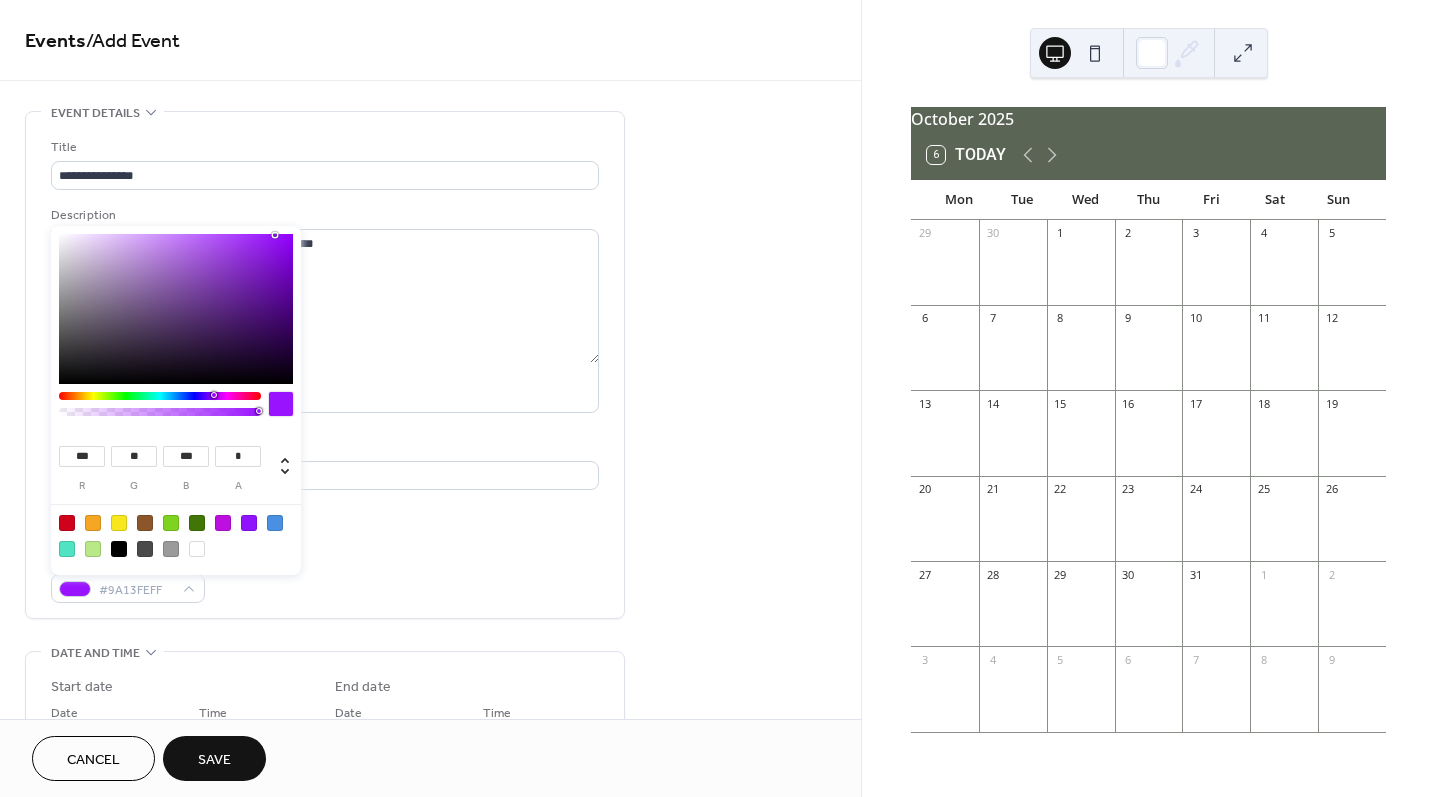 type on "***" 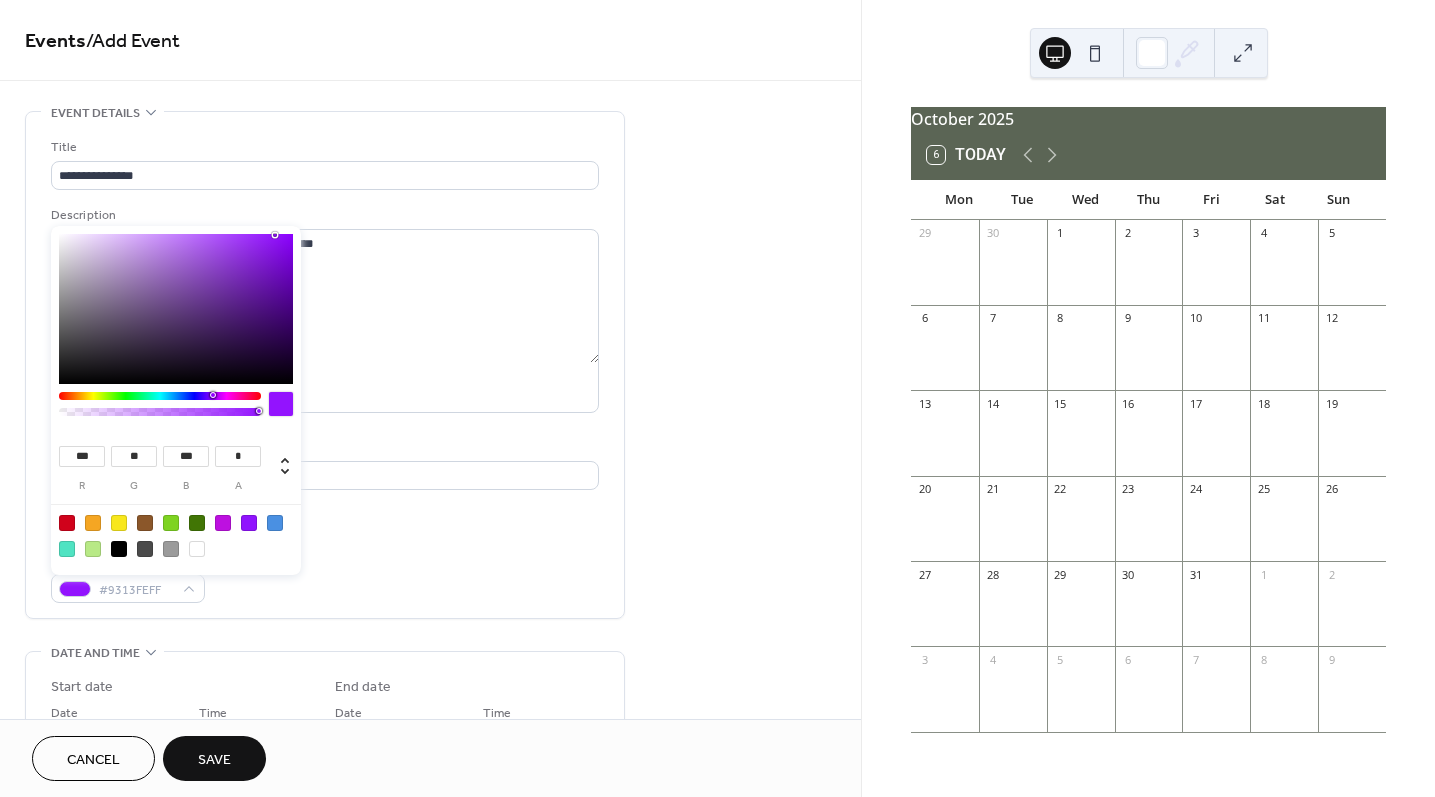 click at bounding box center (213, 395) 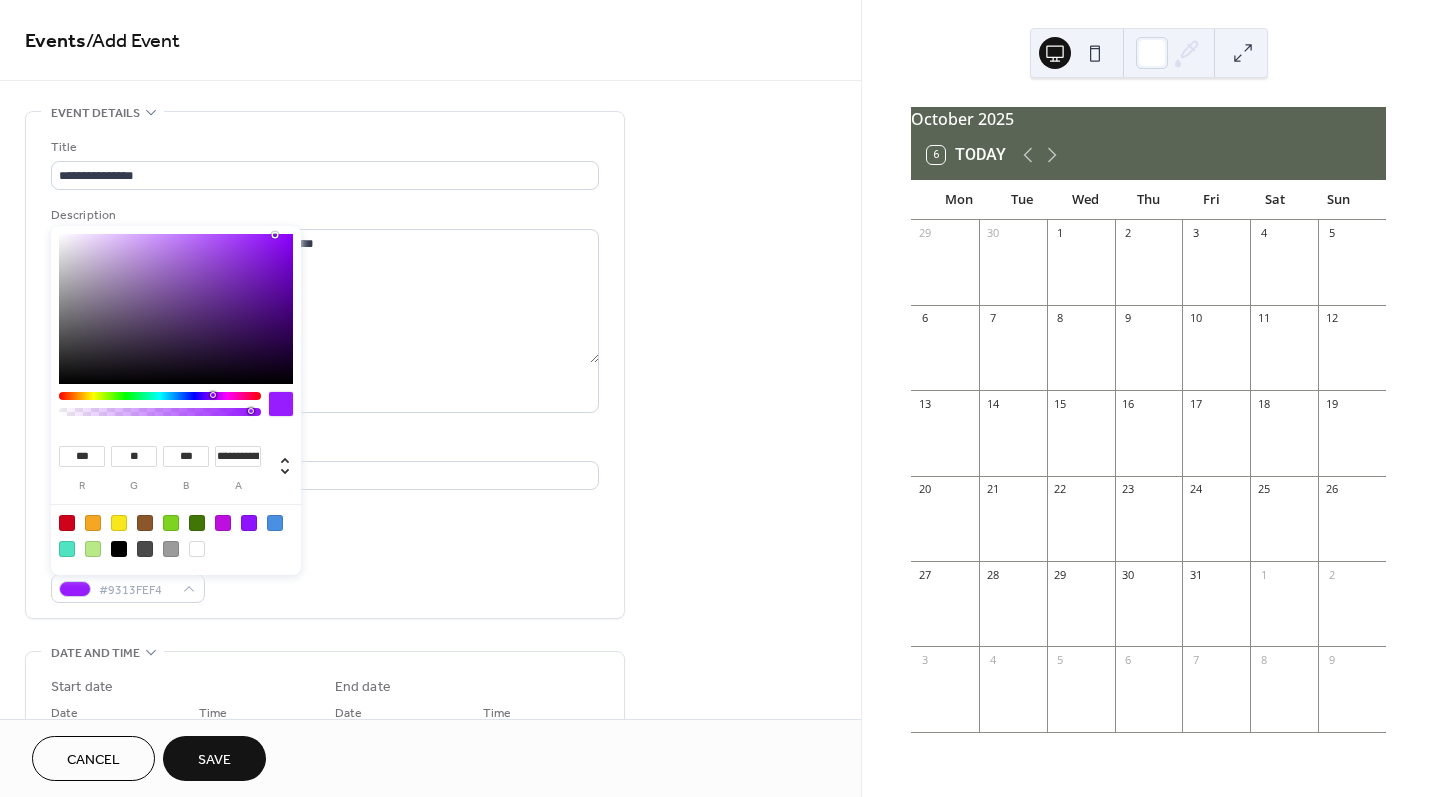 type on "*" 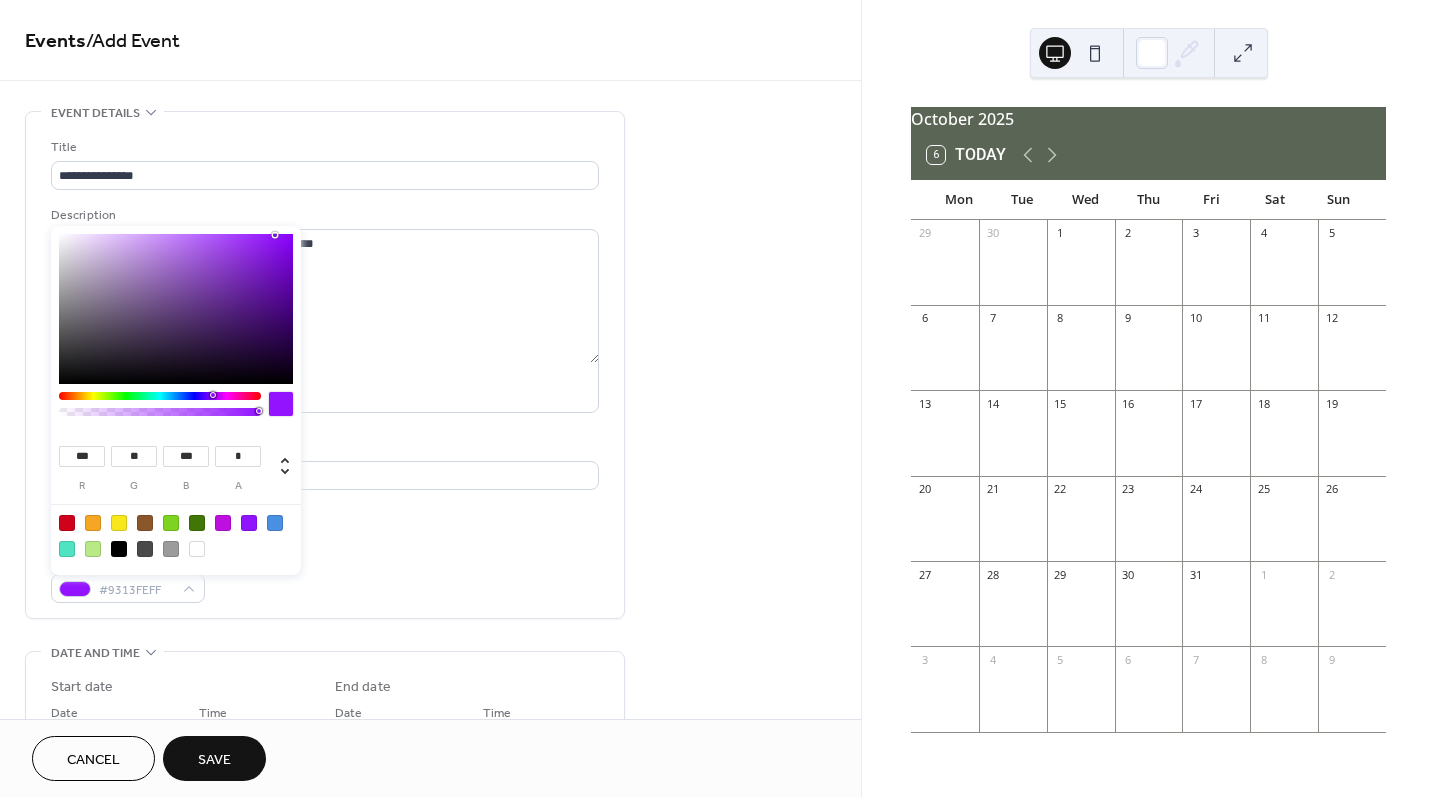 drag, startPoint x: 257, startPoint y: 410, endPoint x: 279, endPoint y: 415, distance: 22.561028 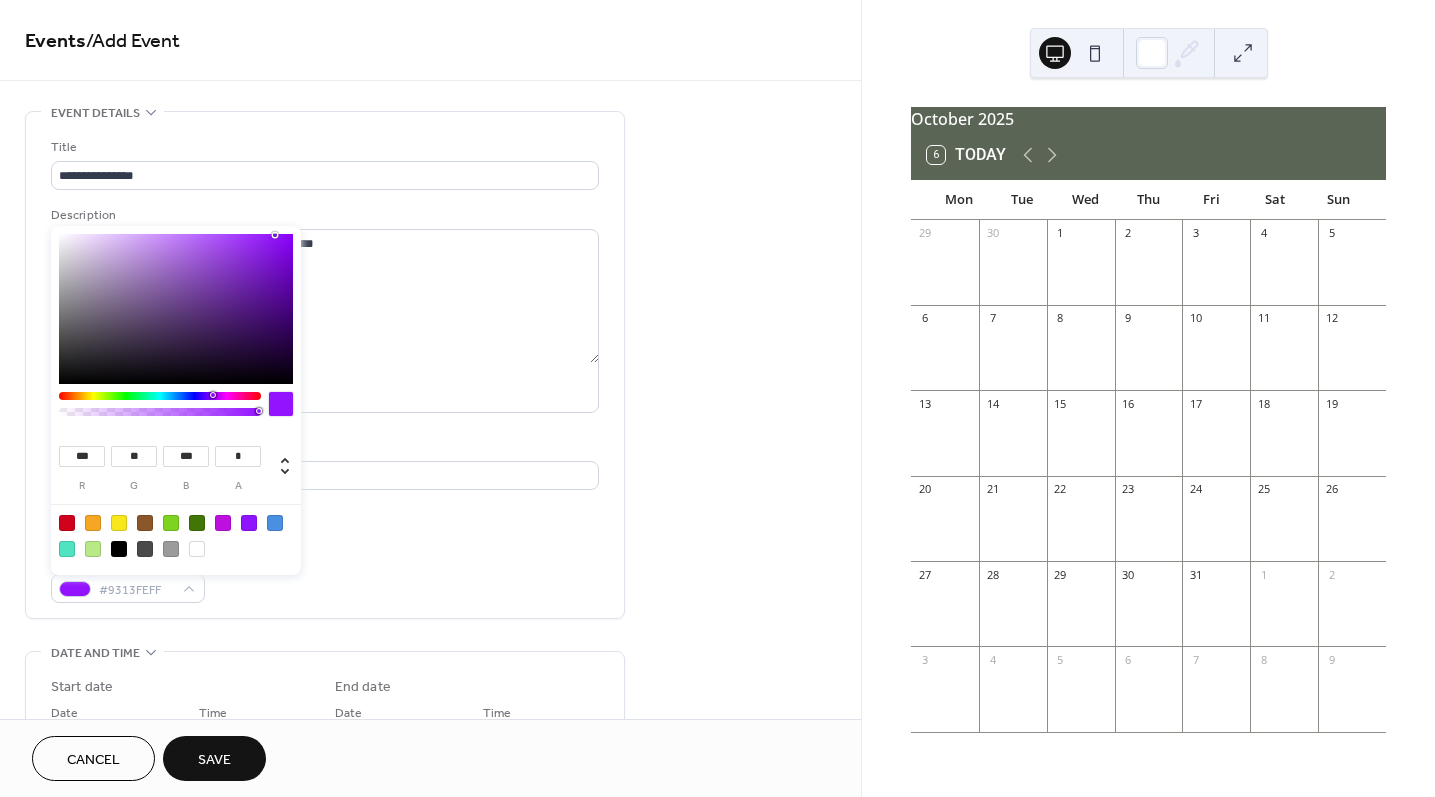 type on "**" 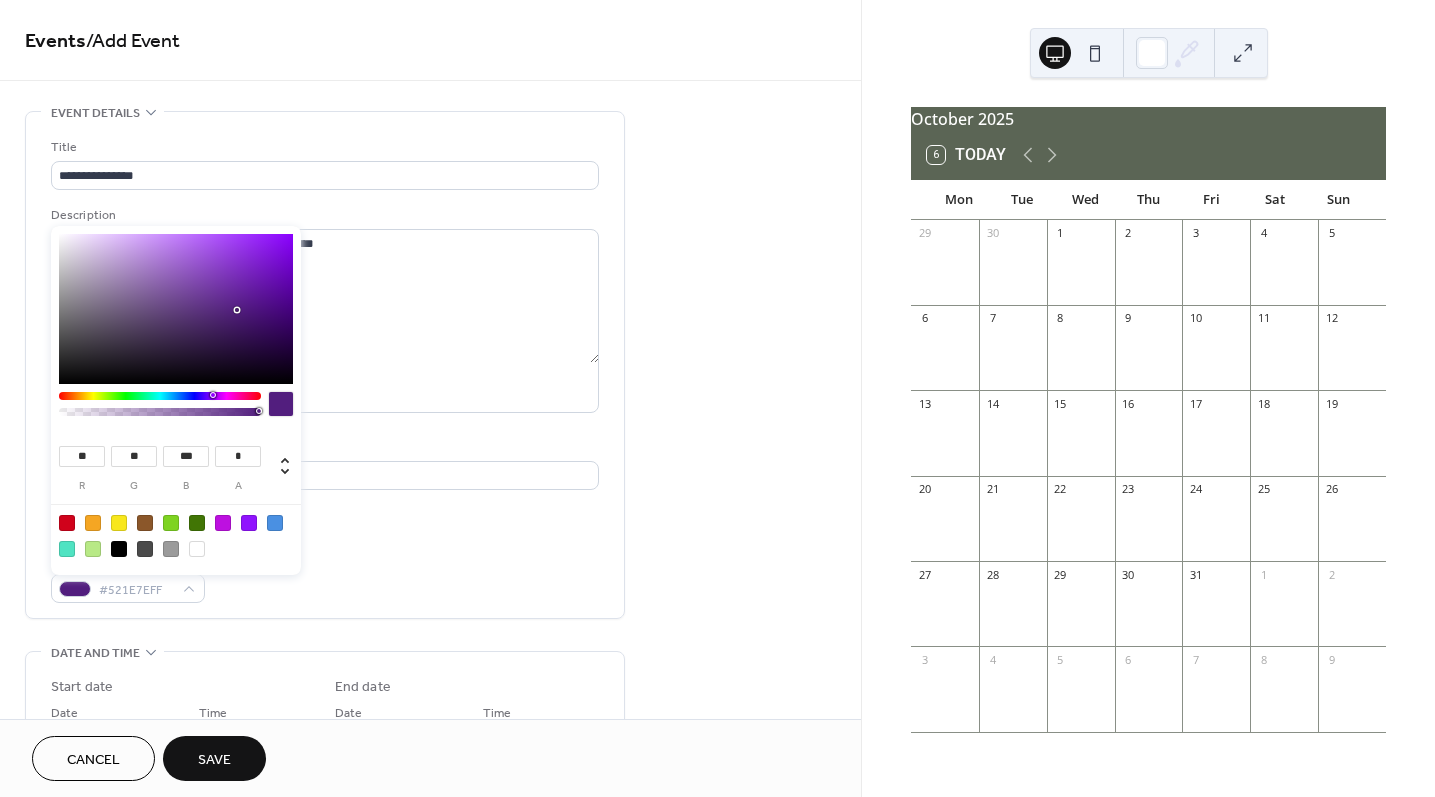 click at bounding box center (176, 309) 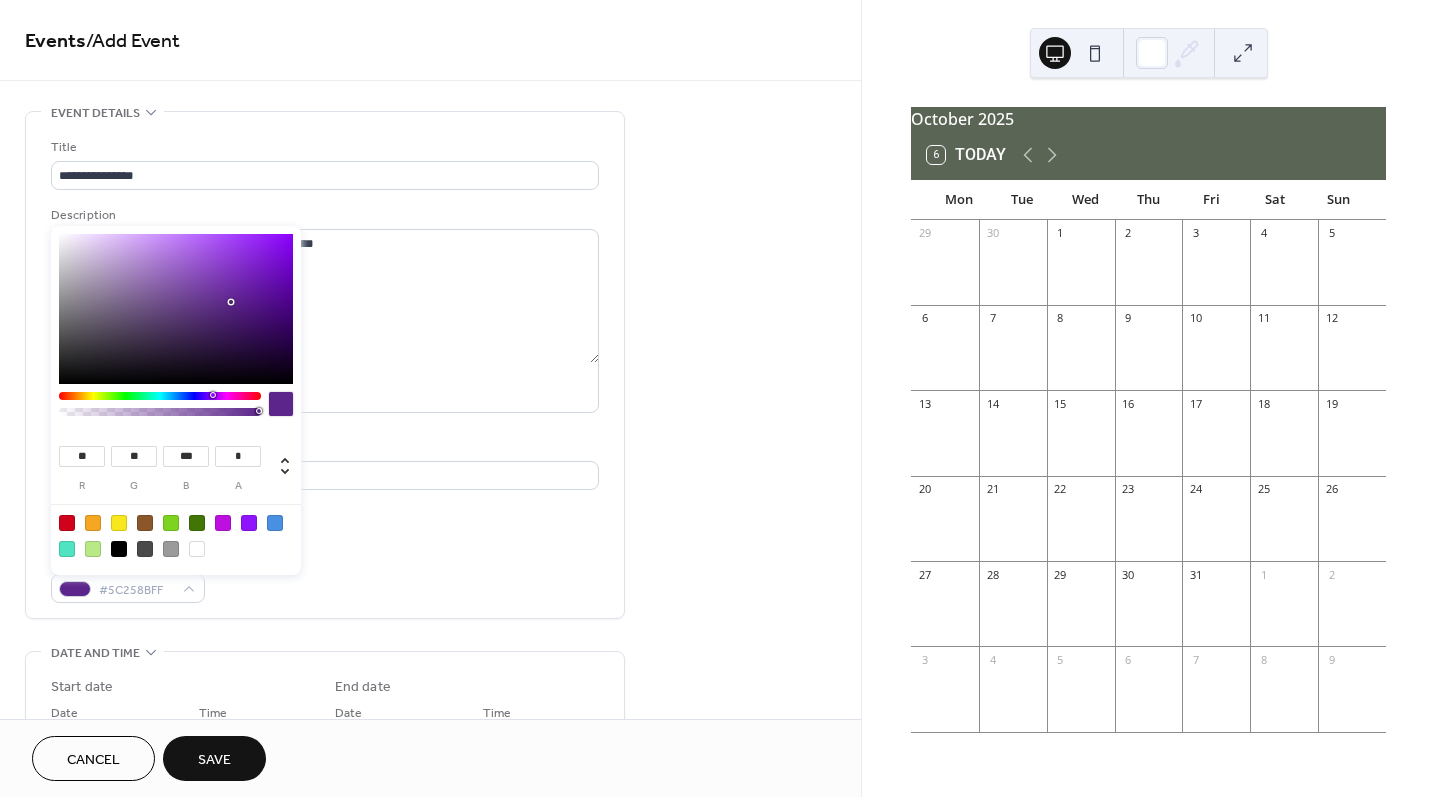 click at bounding box center (176, 309) 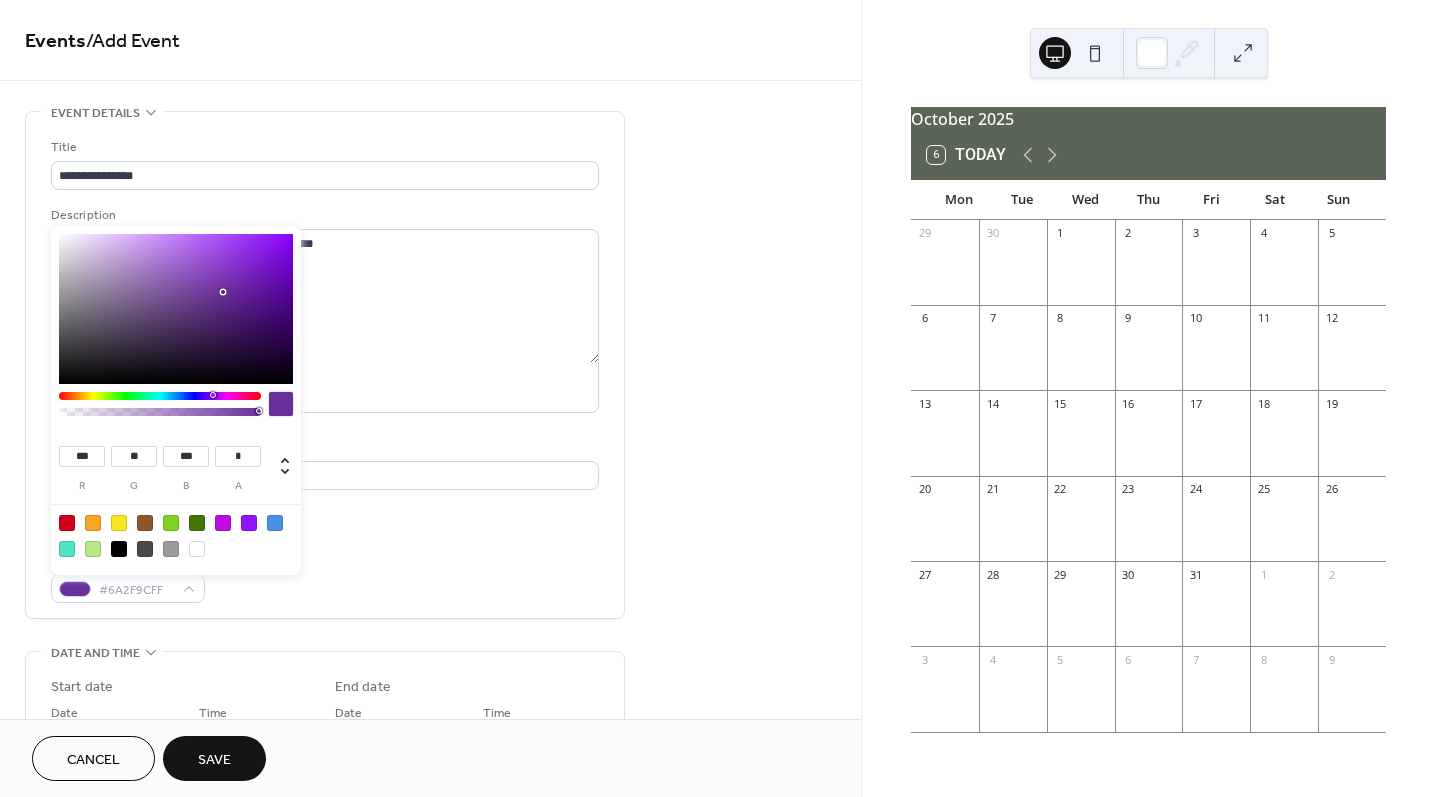 click at bounding box center [176, 309] 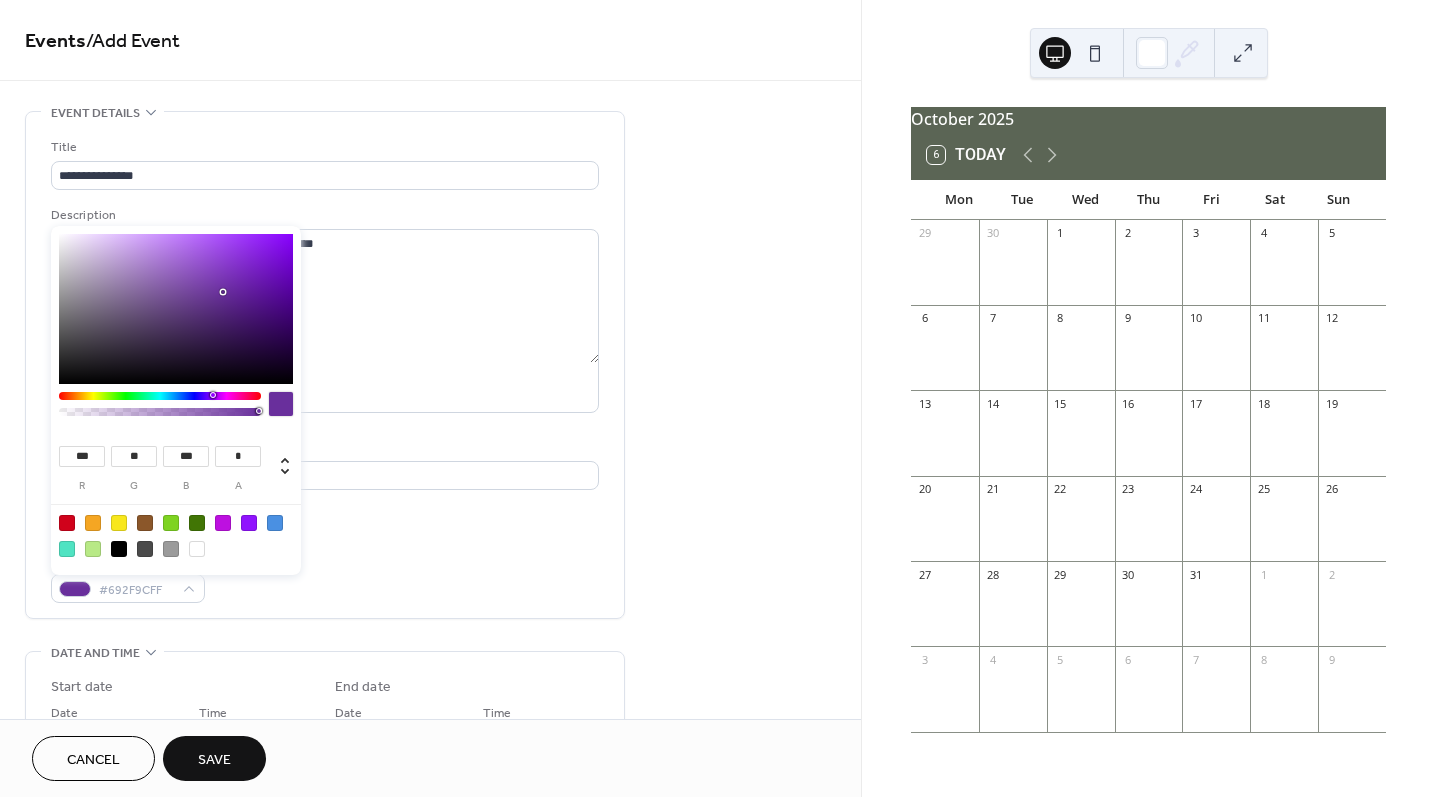 type on "***" 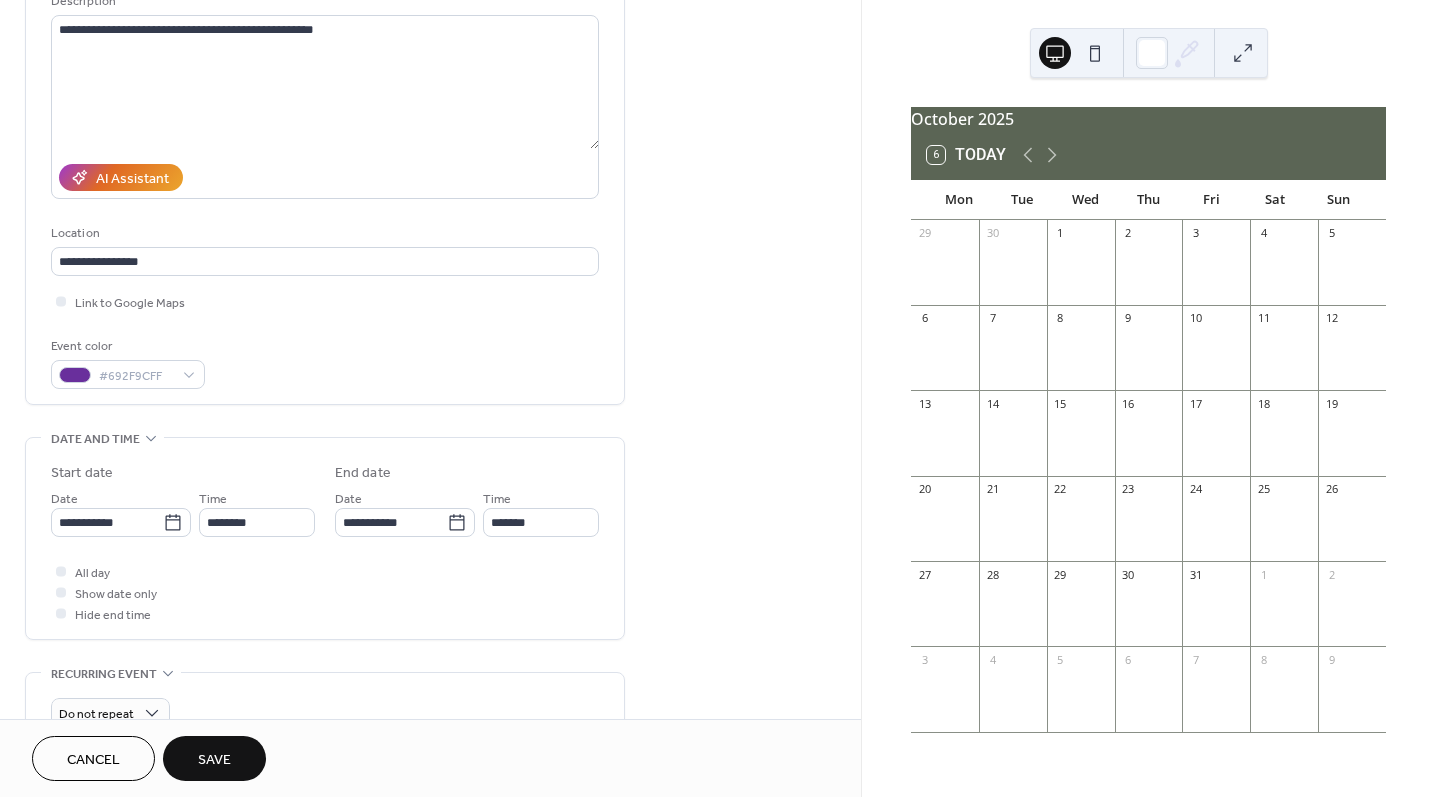 scroll, scrollTop: 215, scrollLeft: 0, axis: vertical 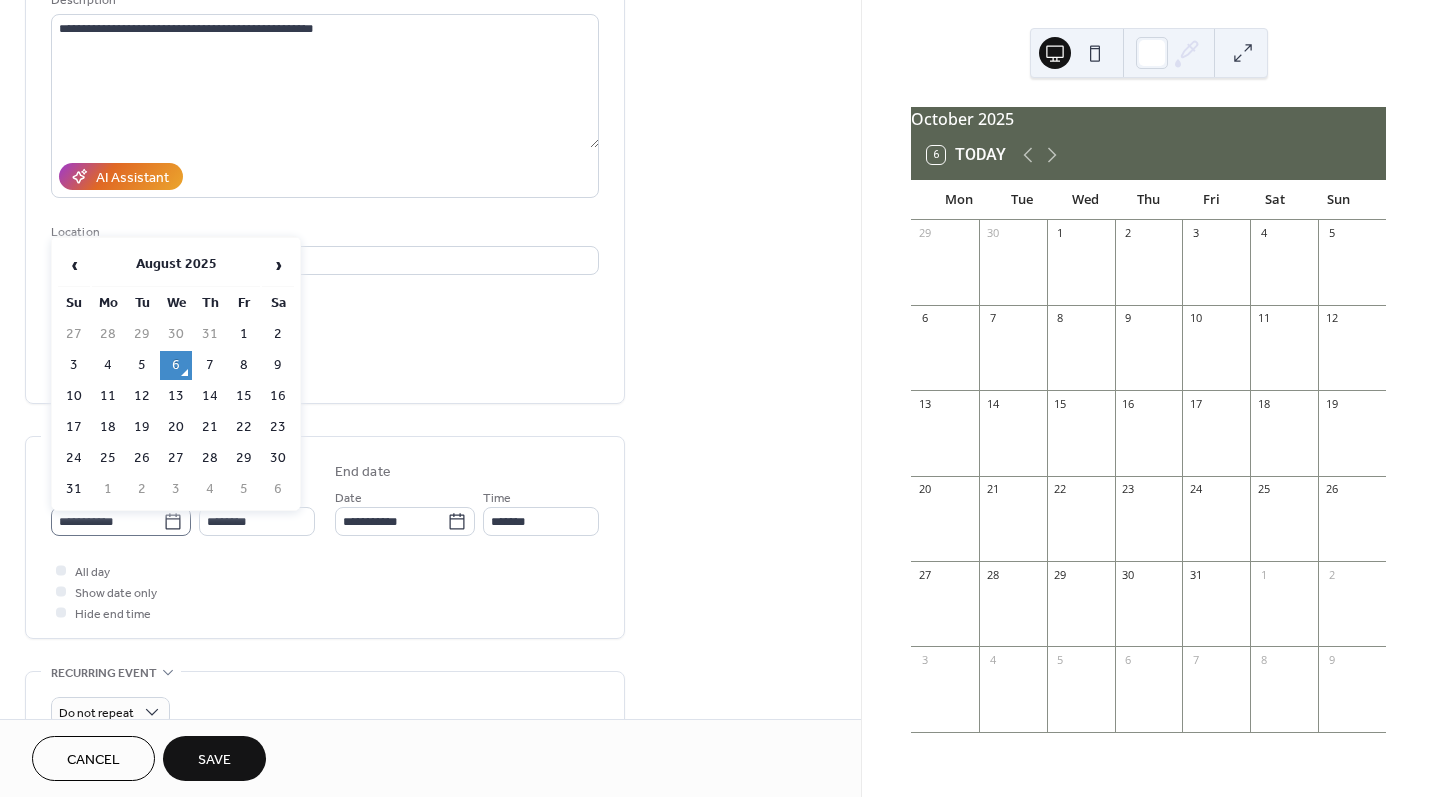 click 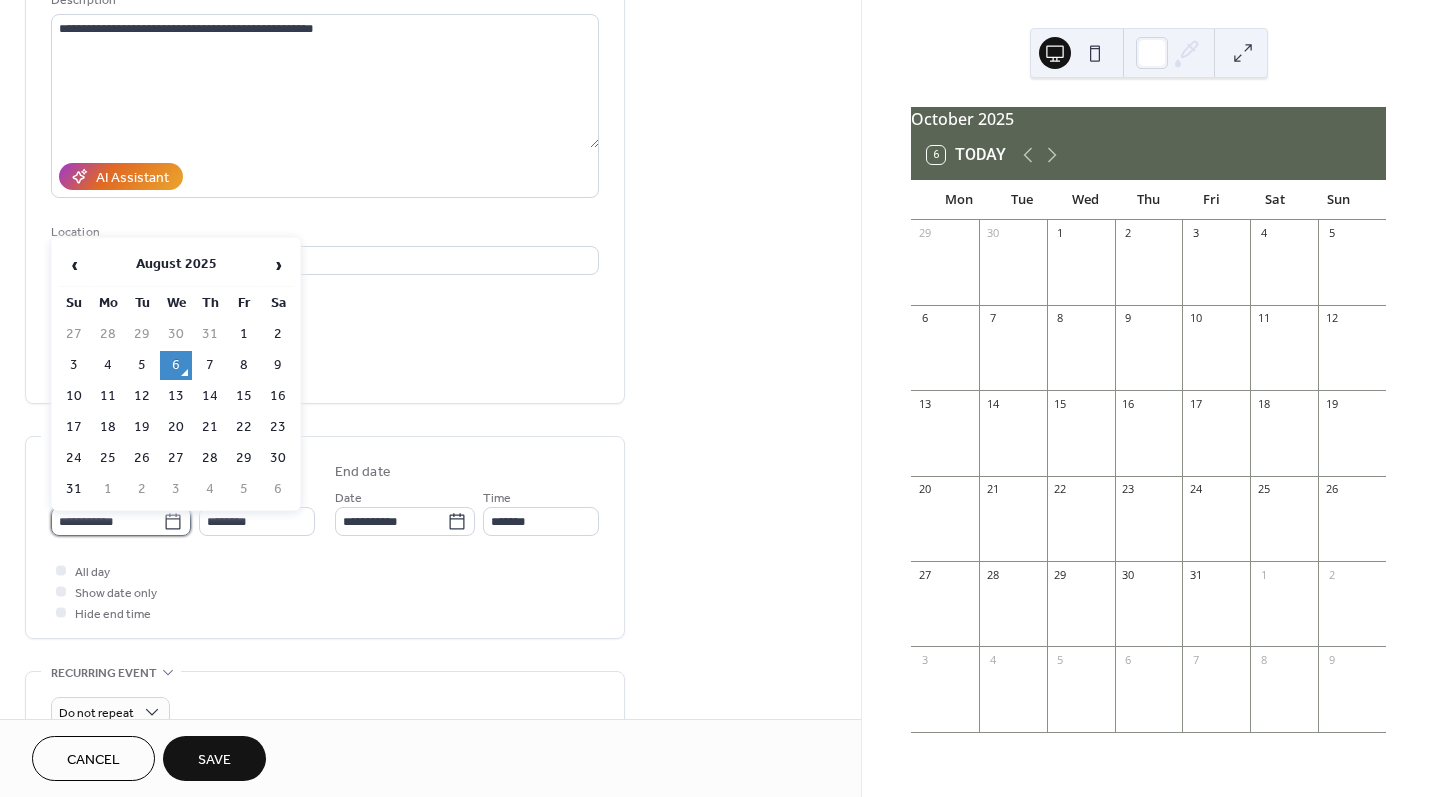 click on "**********" at bounding box center (107, 521) 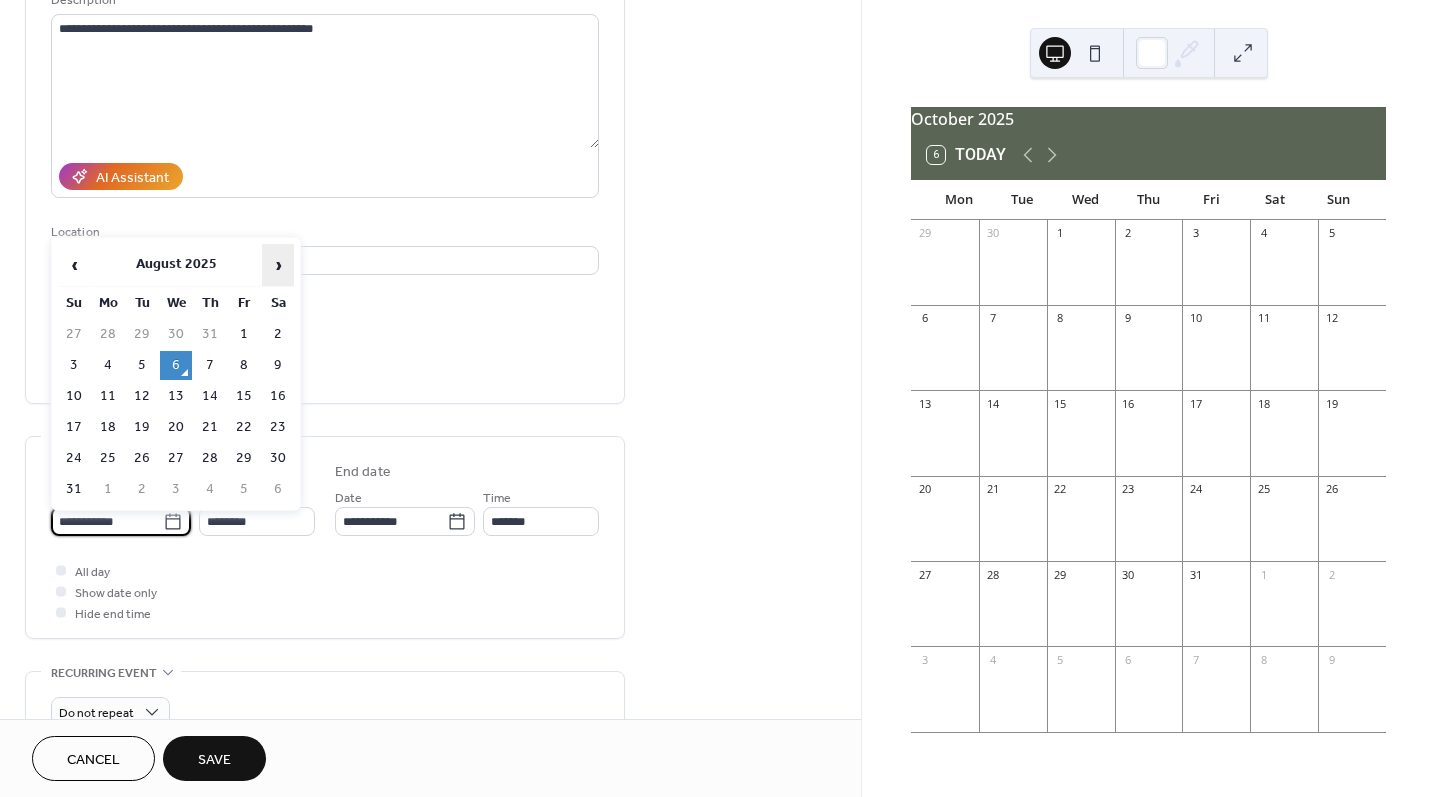 click on "›" at bounding box center [278, 265] 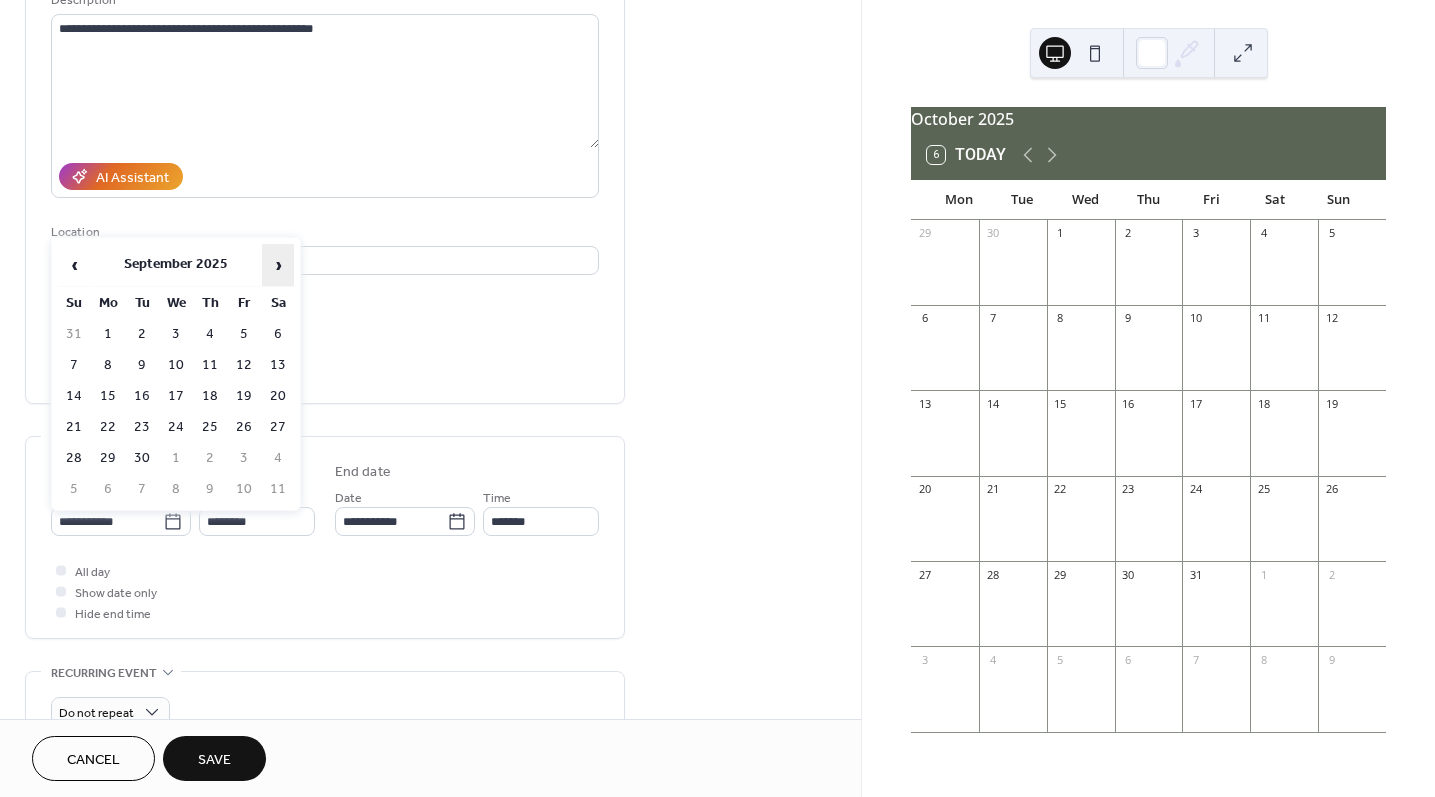 click on "›" at bounding box center [278, 265] 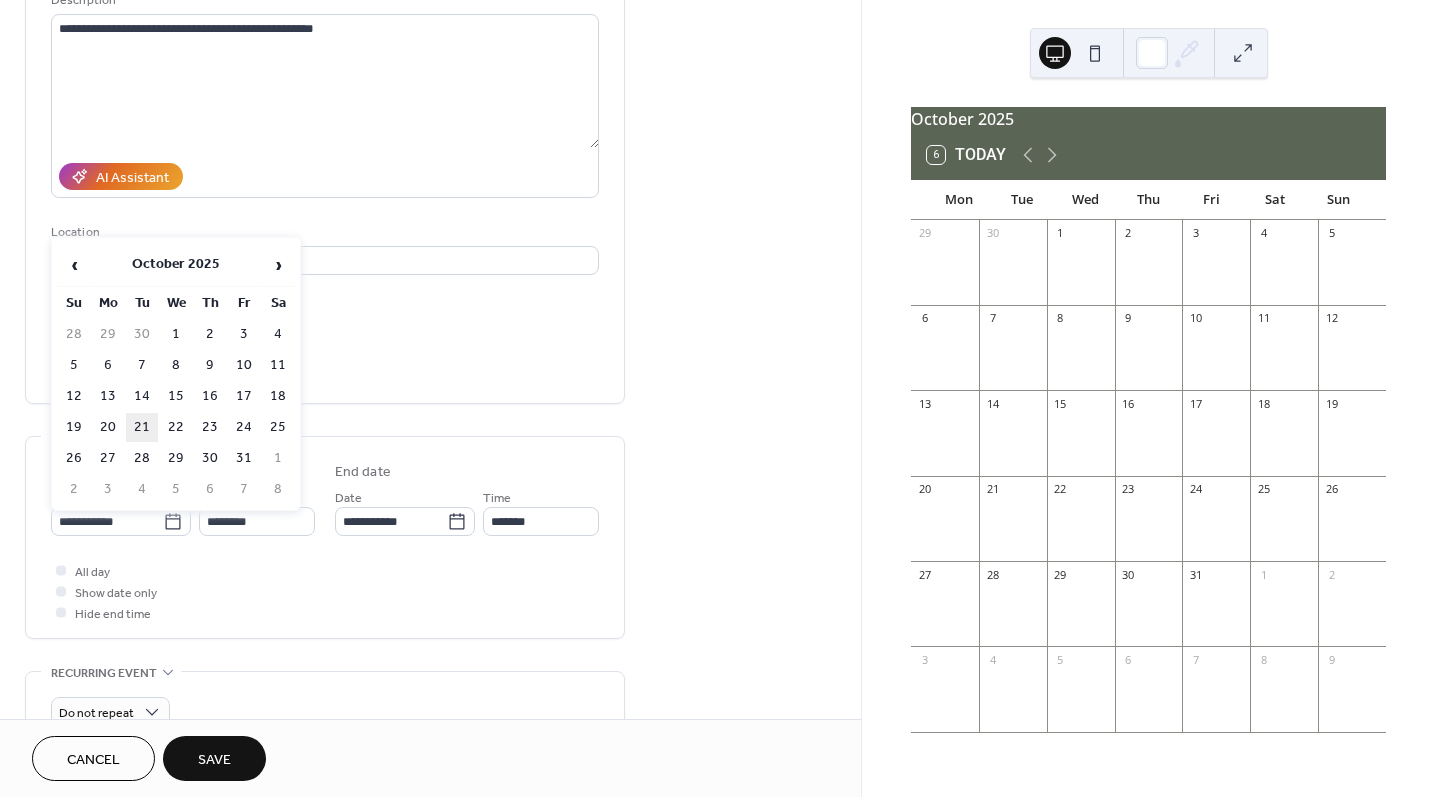 click on "21" at bounding box center [142, 427] 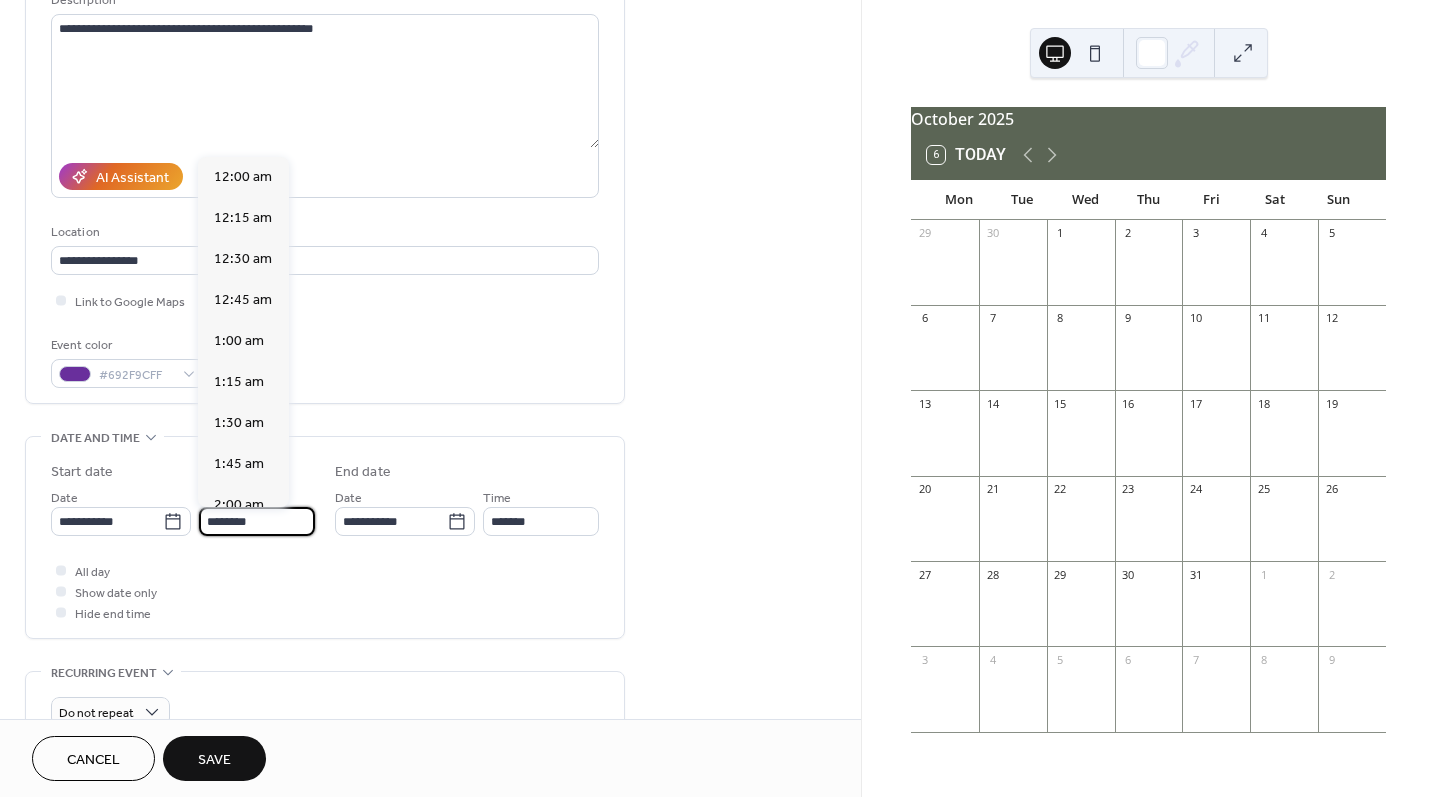scroll, scrollTop: 1944, scrollLeft: 0, axis: vertical 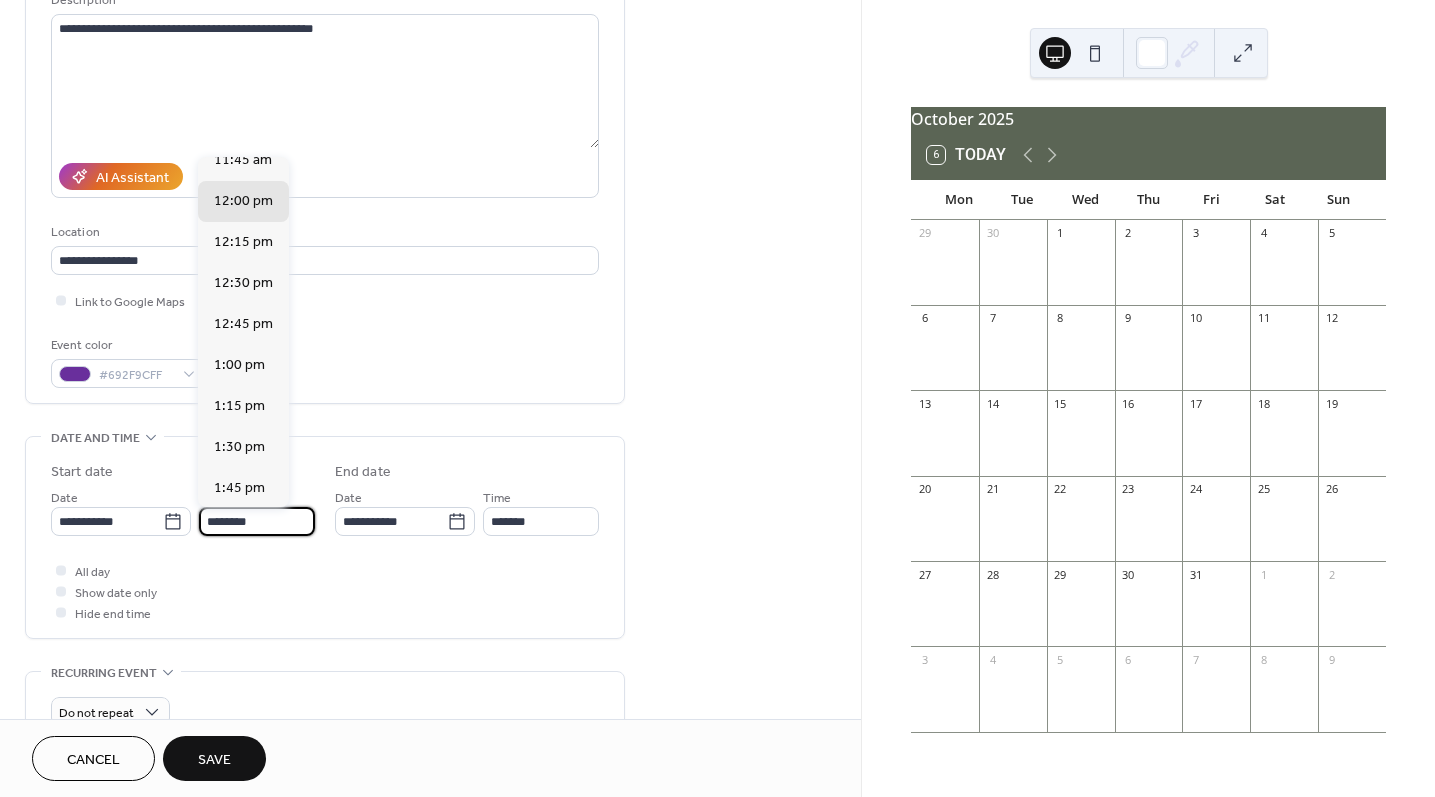 click on "********" at bounding box center [257, 521] 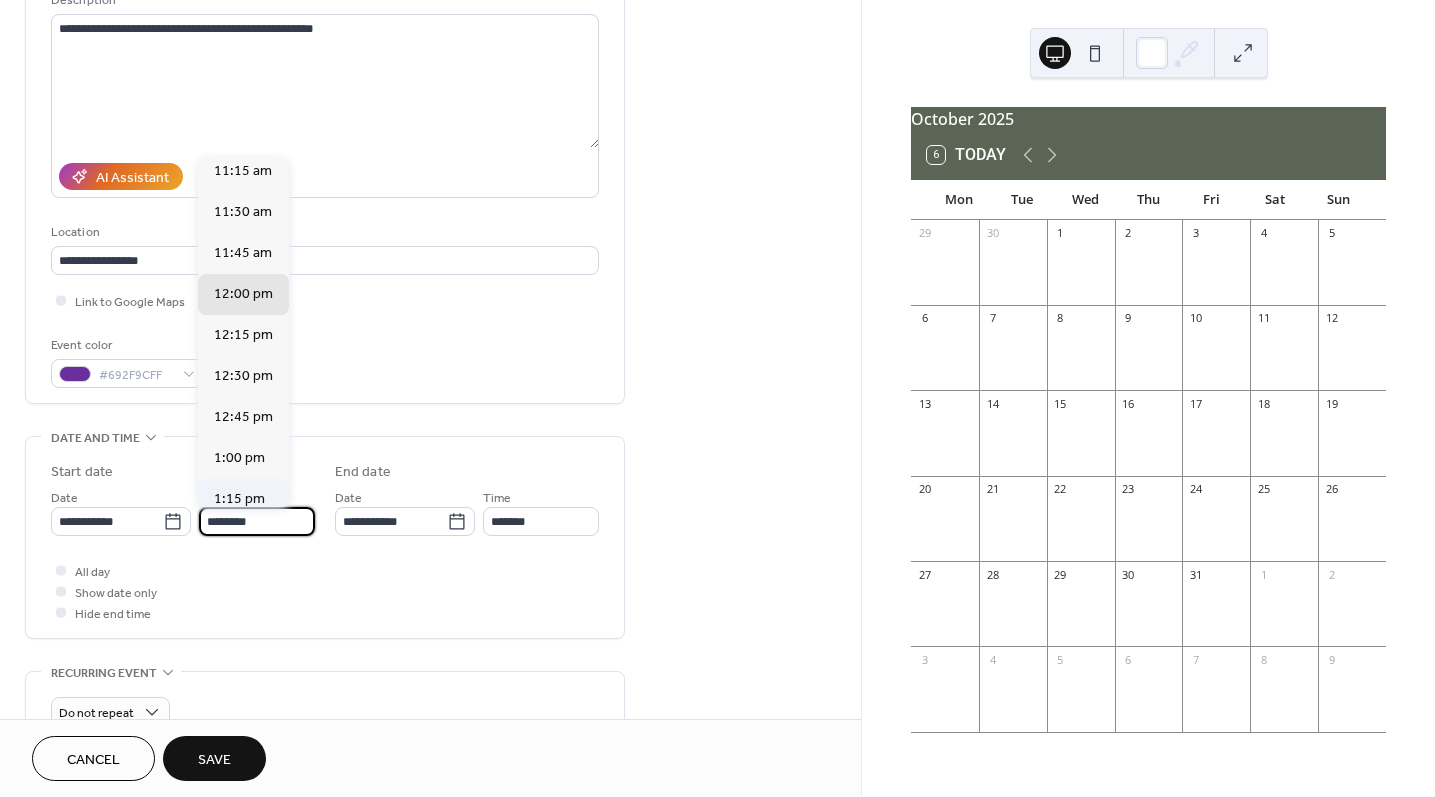 scroll, scrollTop: 1855, scrollLeft: 0, axis: vertical 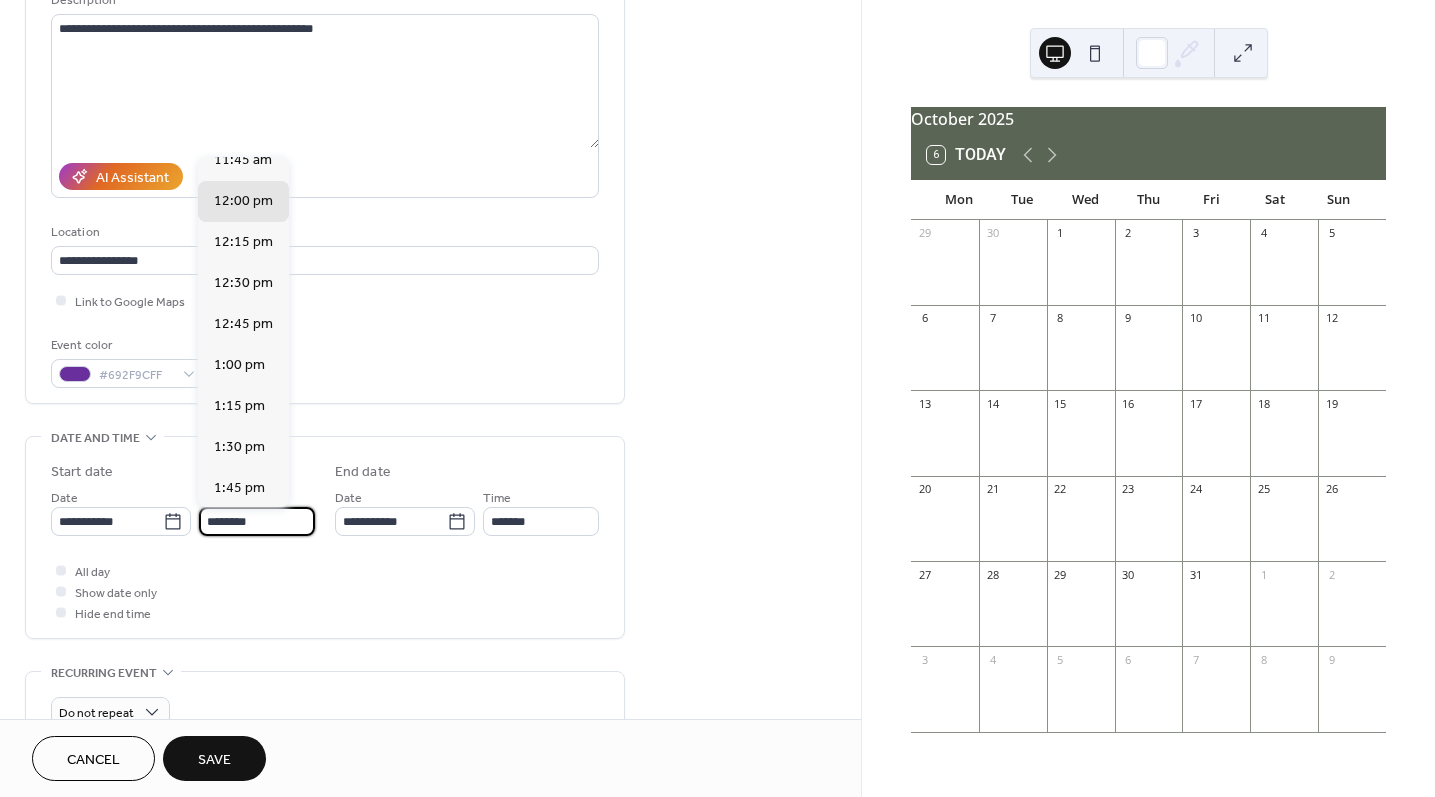 click on "********" at bounding box center [257, 521] 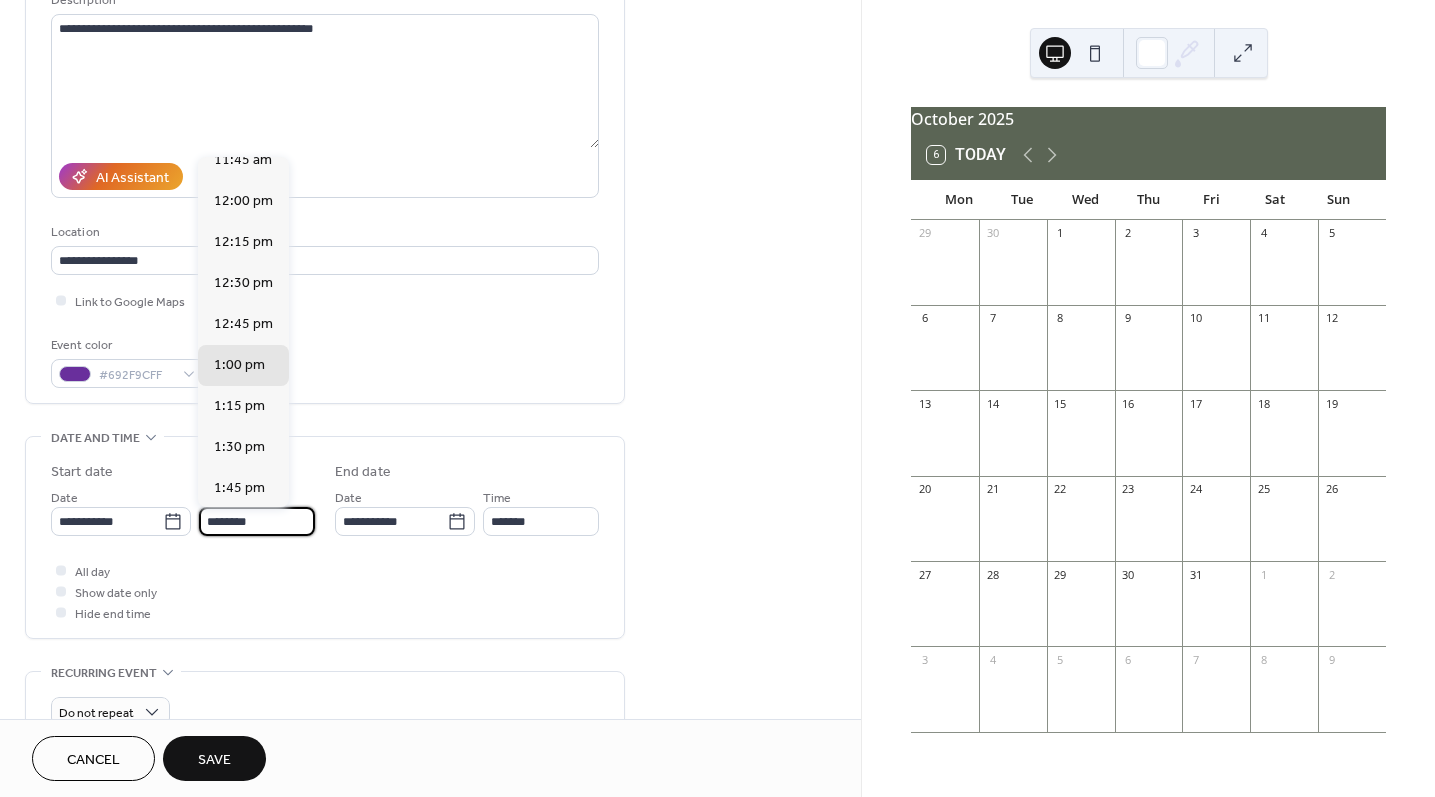 scroll, scrollTop: 3538, scrollLeft: 0, axis: vertical 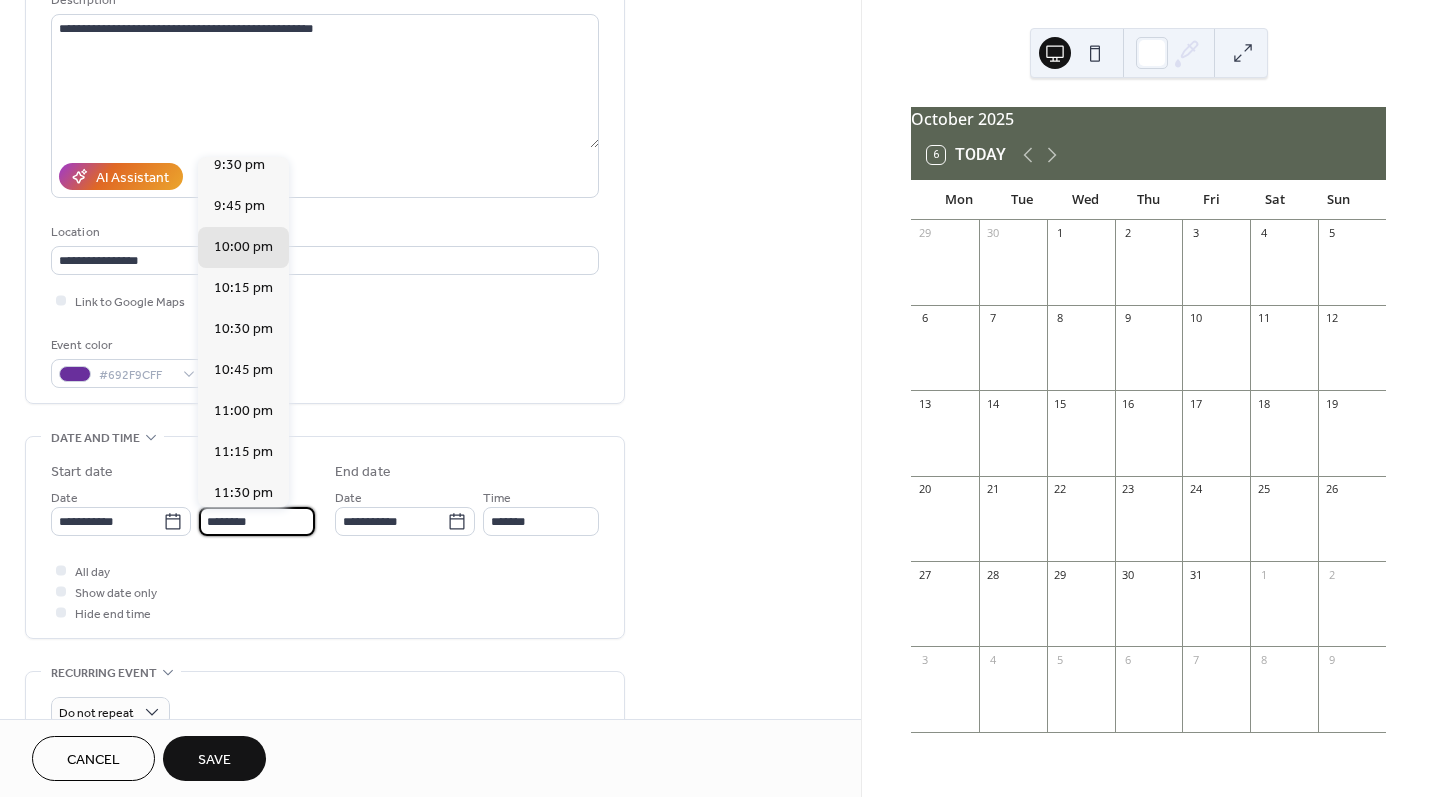 click on "********" at bounding box center (257, 521) 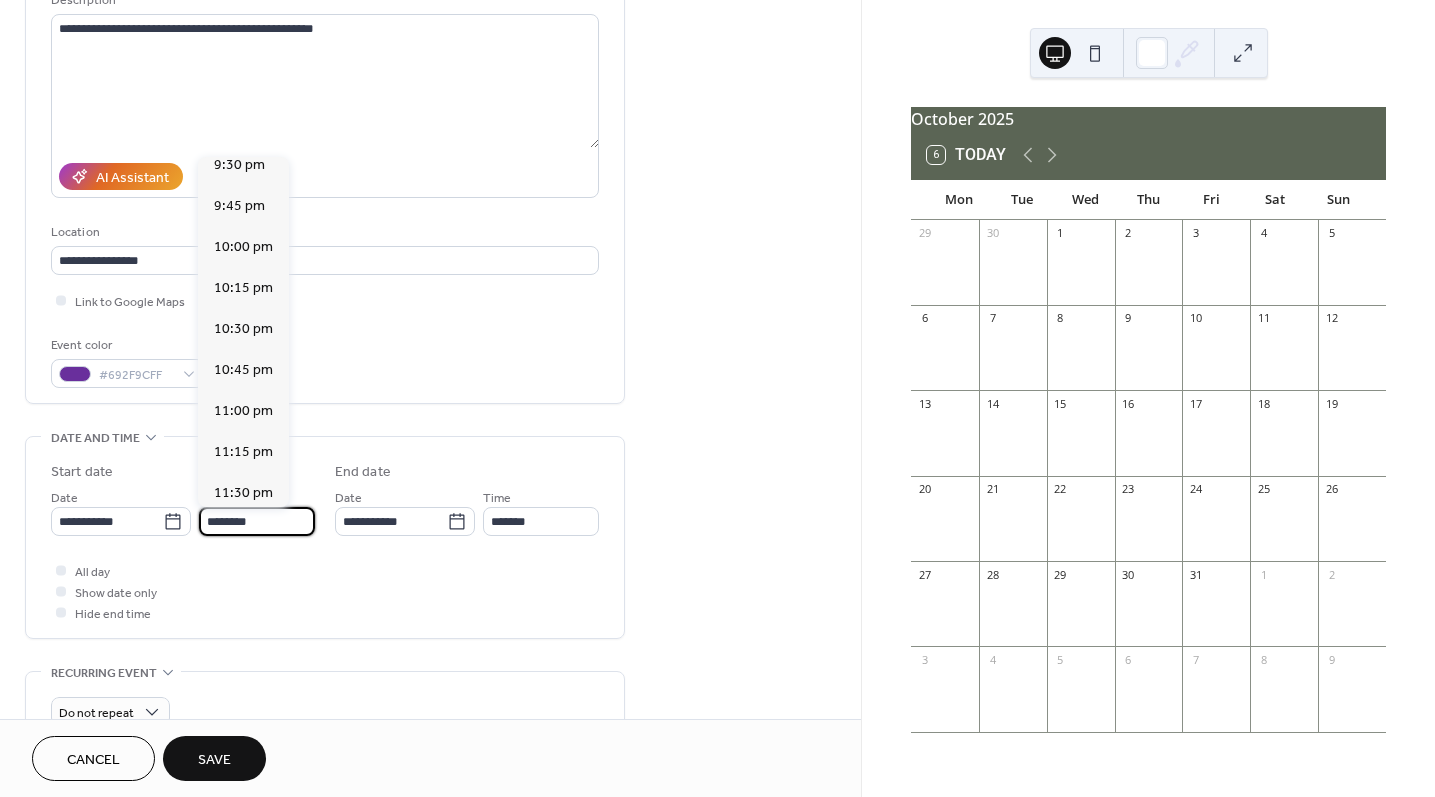 scroll, scrollTop: 1620, scrollLeft: 0, axis: vertical 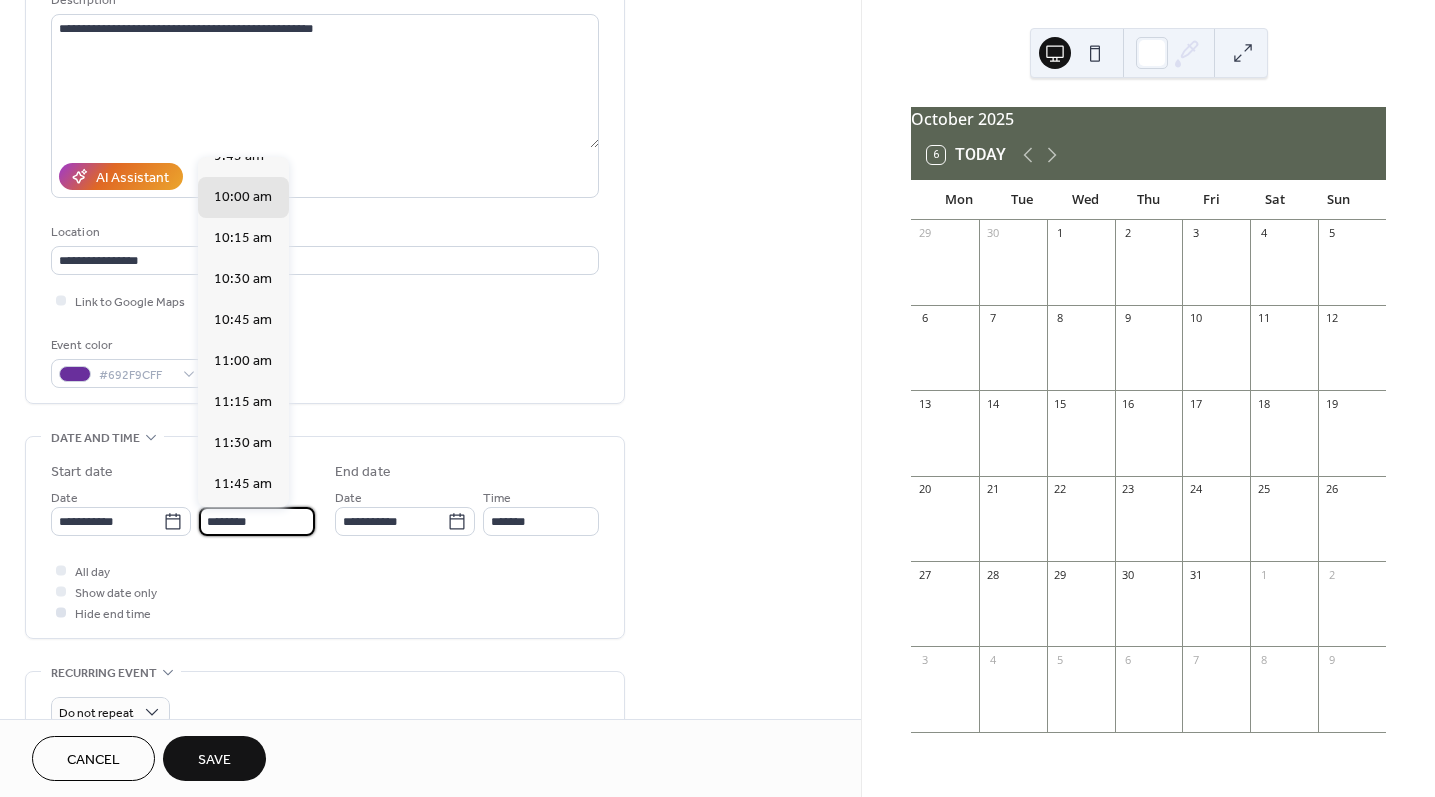 type on "********" 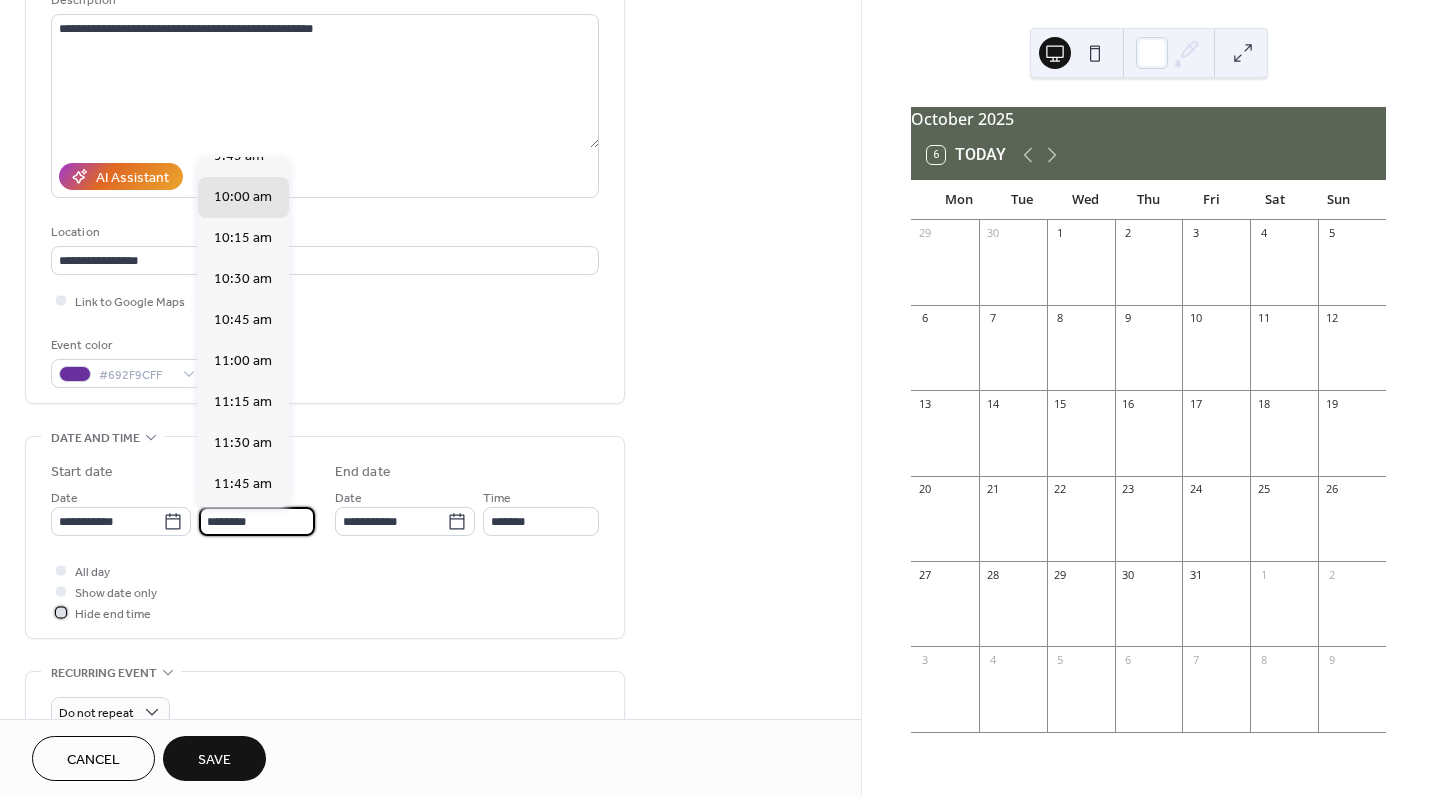 type on "********" 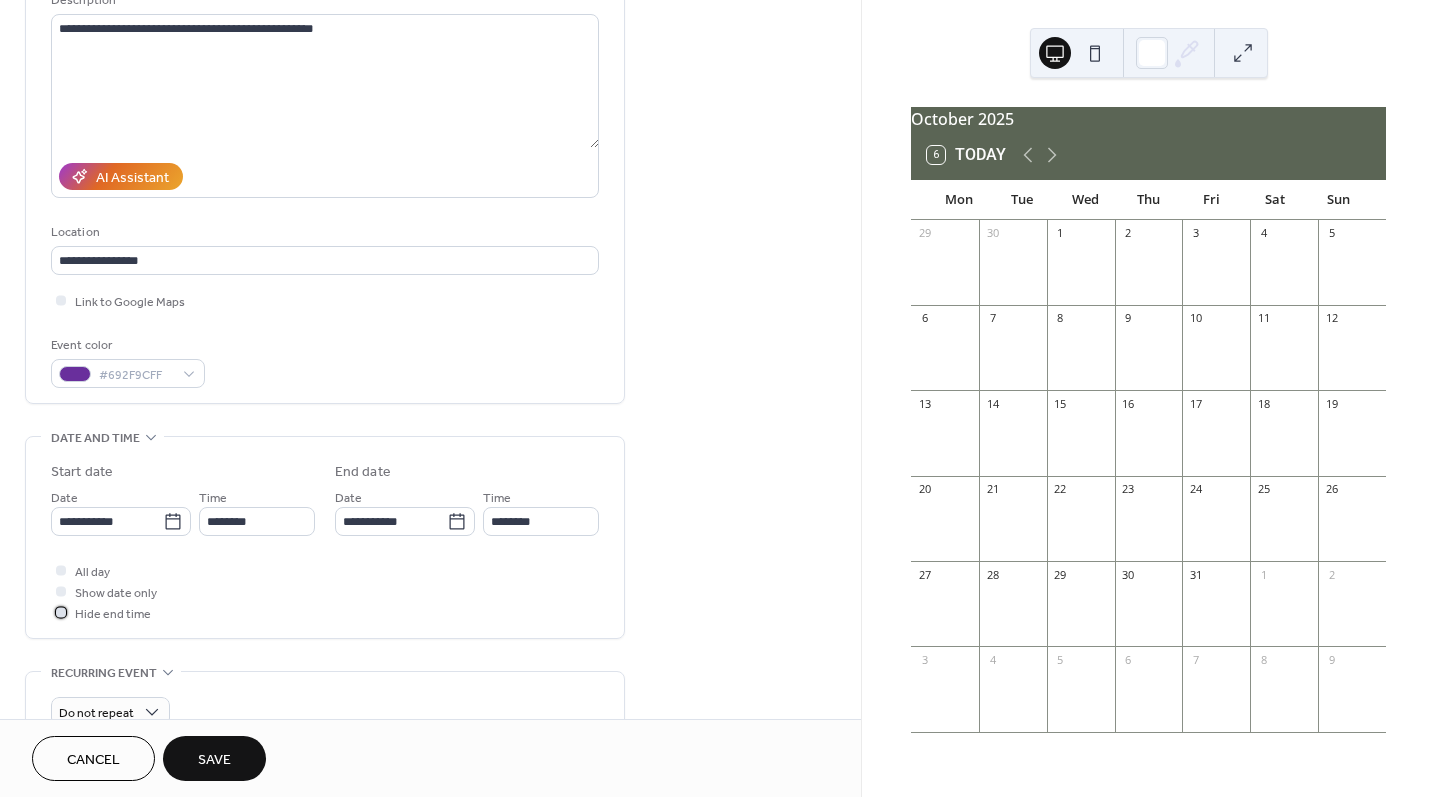 click at bounding box center (61, 612) 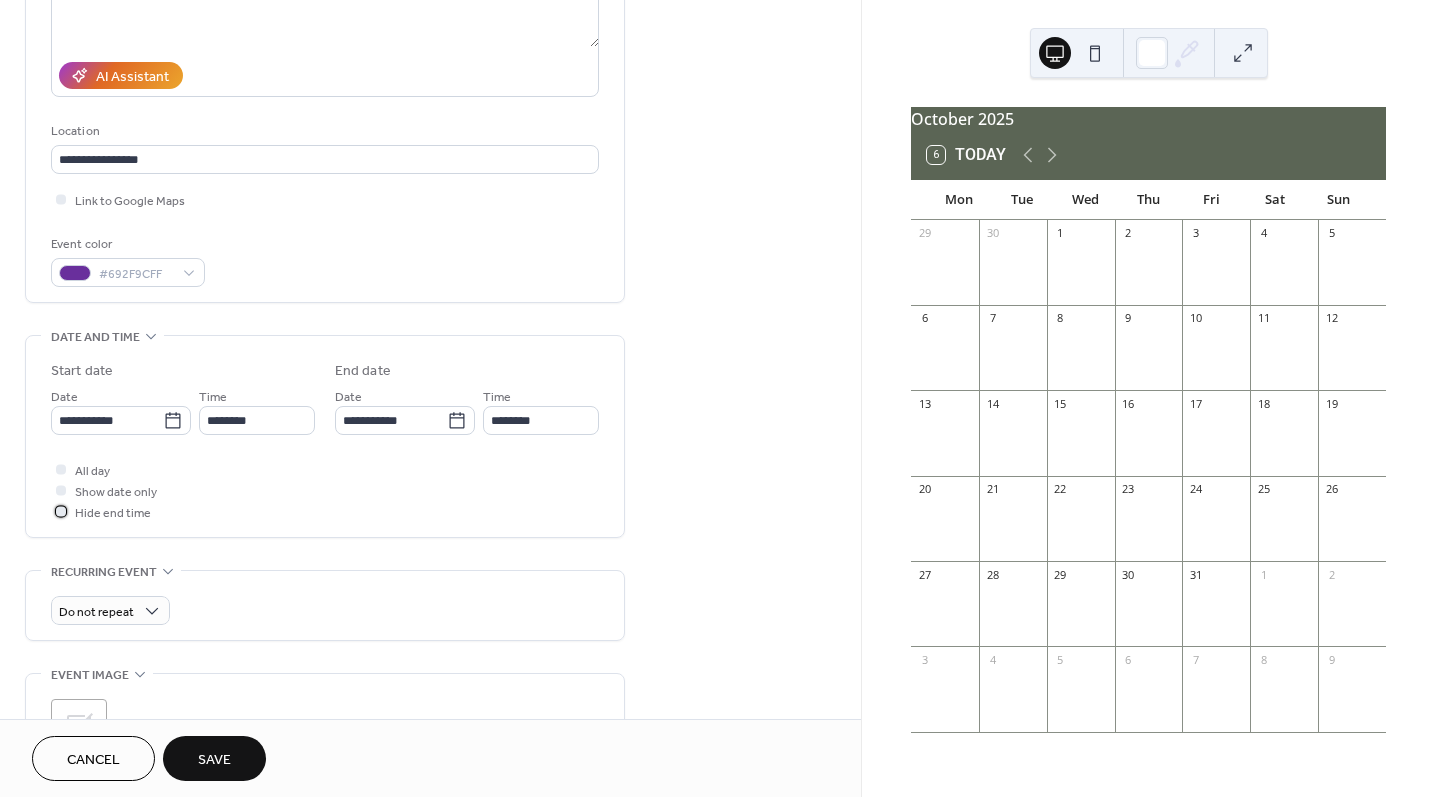 scroll, scrollTop: 319, scrollLeft: 0, axis: vertical 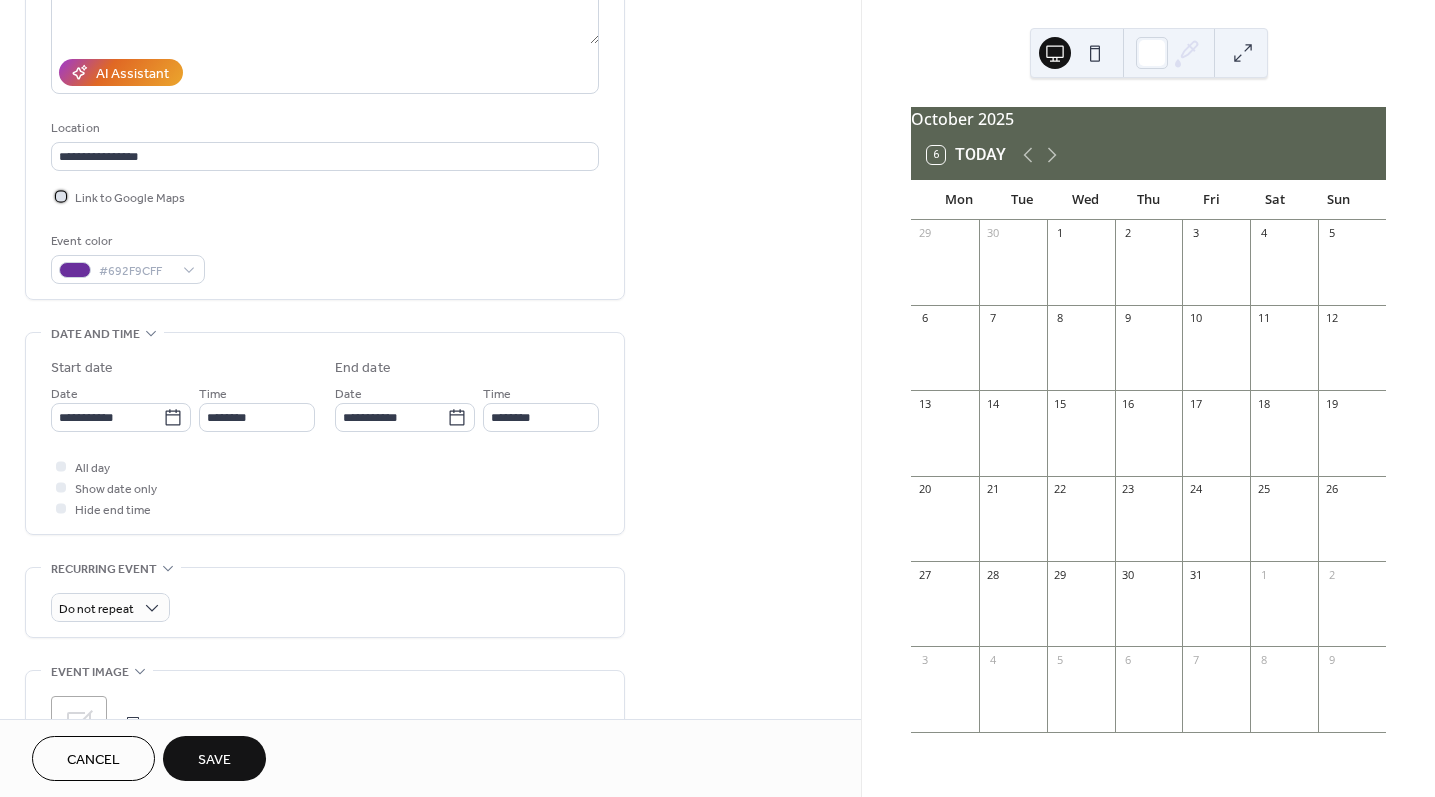 click at bounding box center [61, 196] 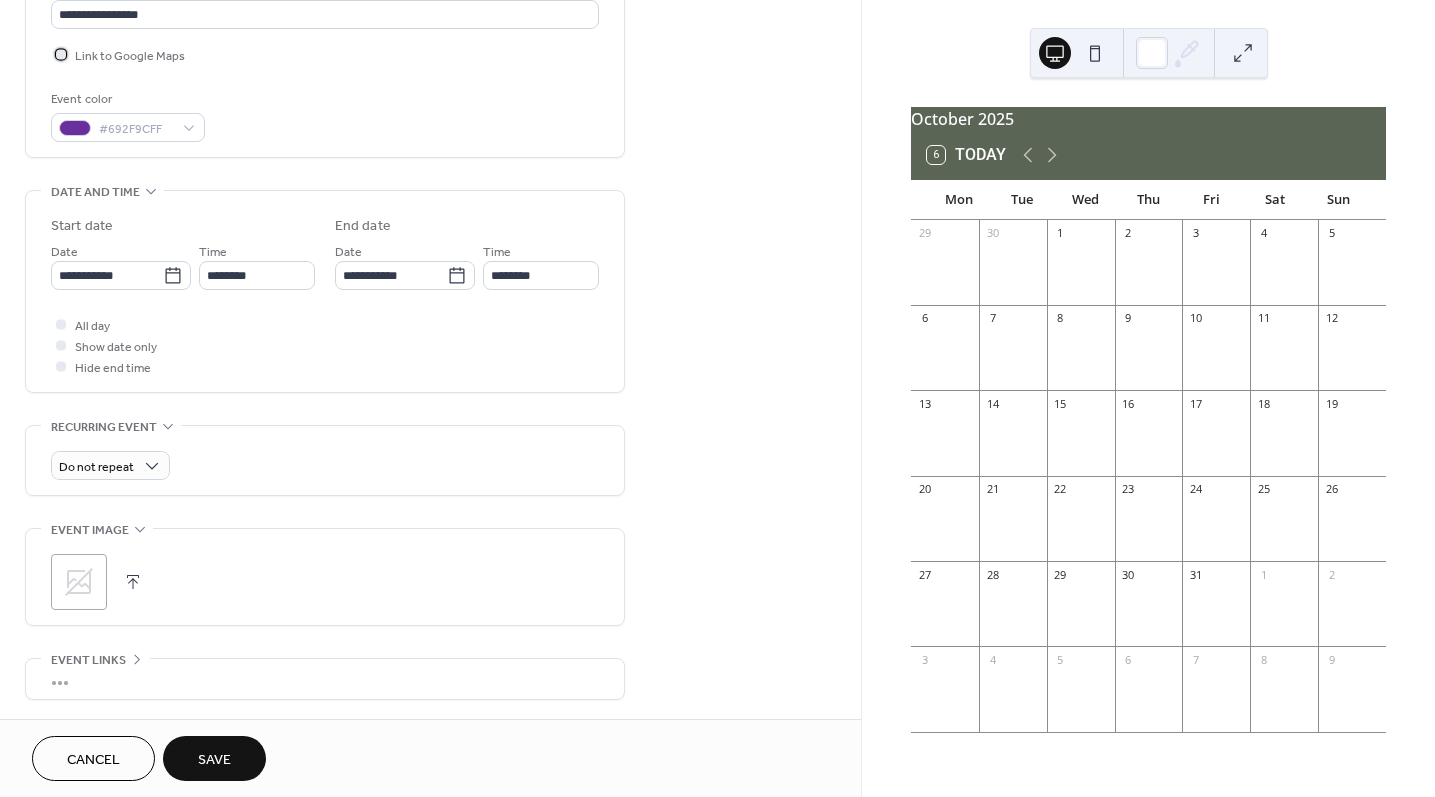 scroll, scrollTop: 610, scrollLeft: 0, axis: vertical 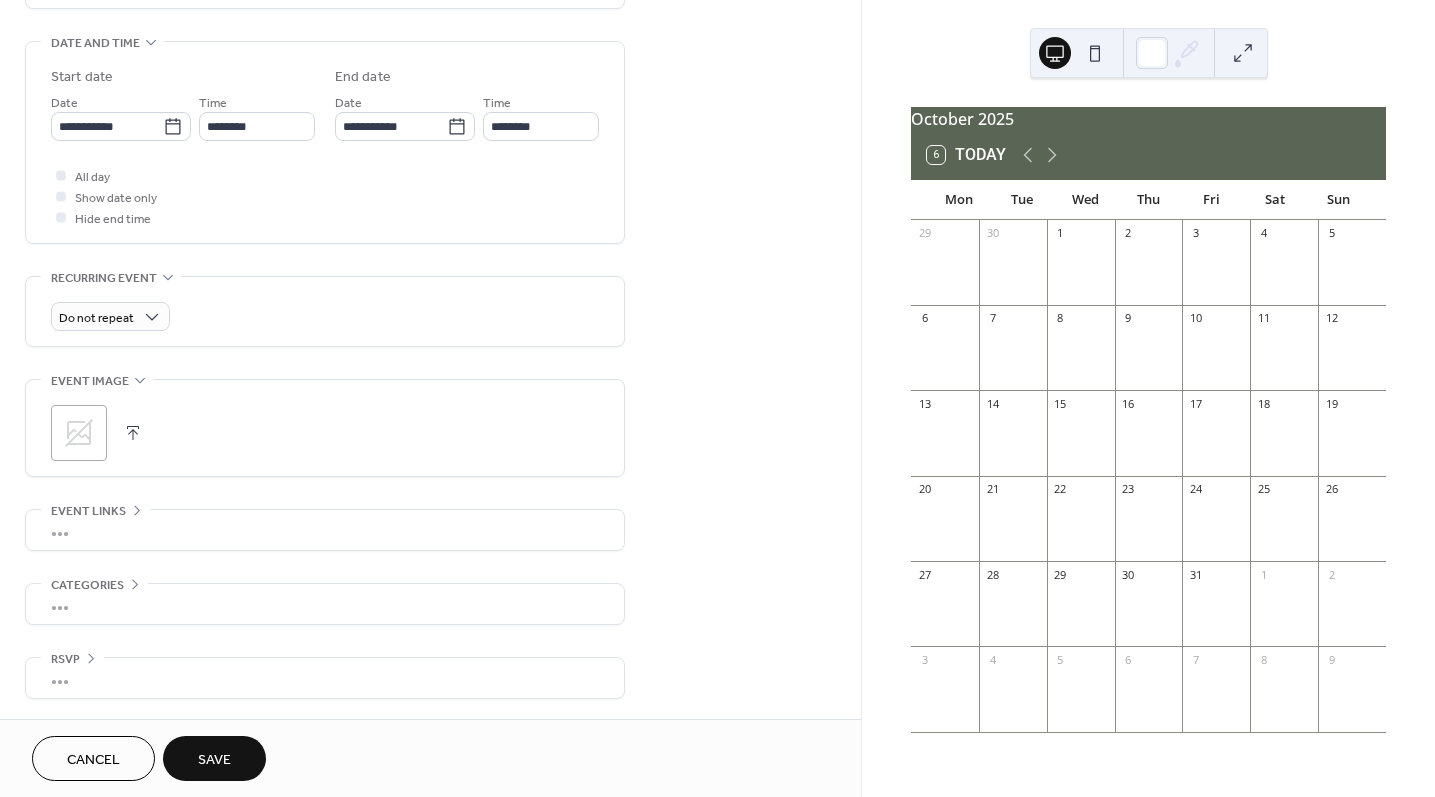click on "Save" at bounding box center (214, 758) 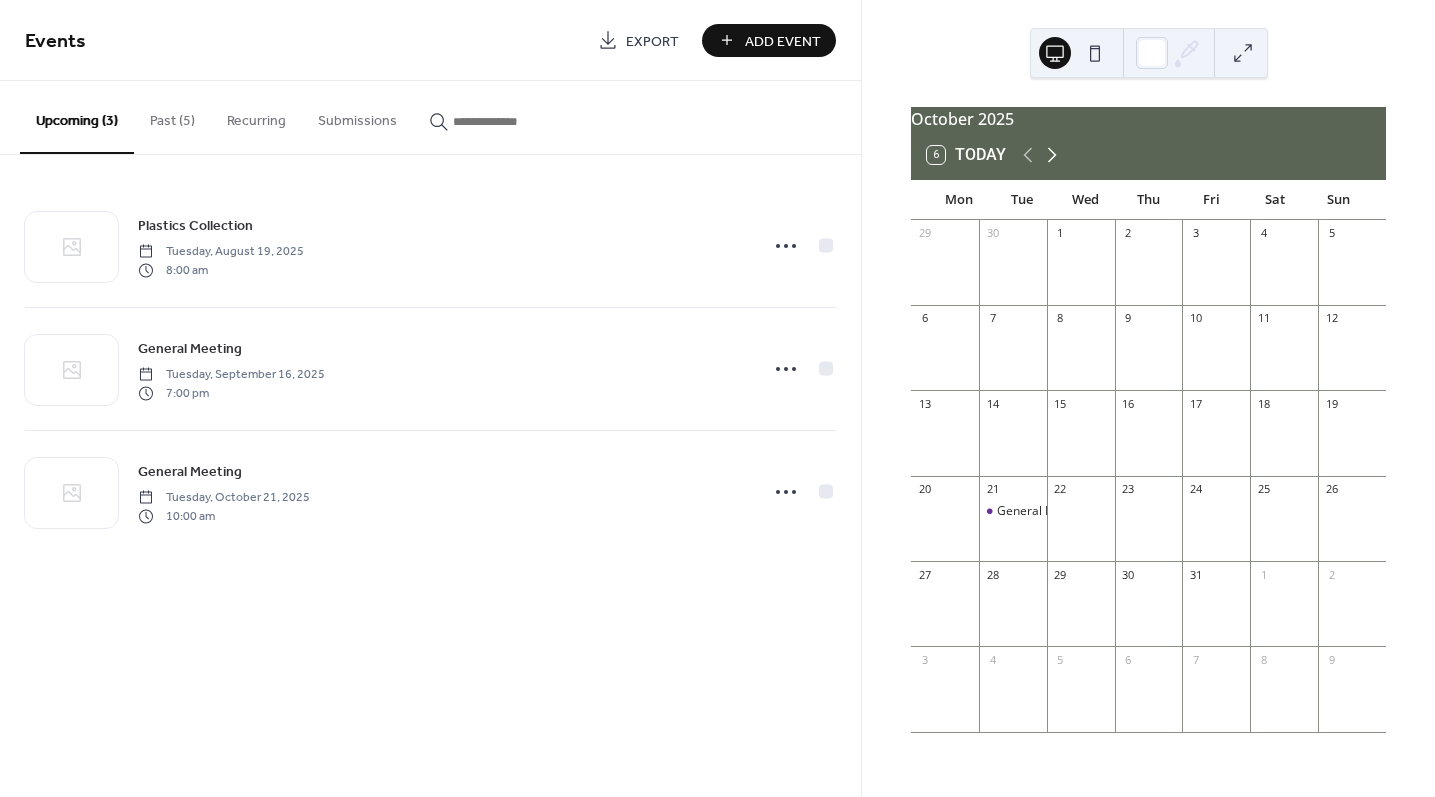 click 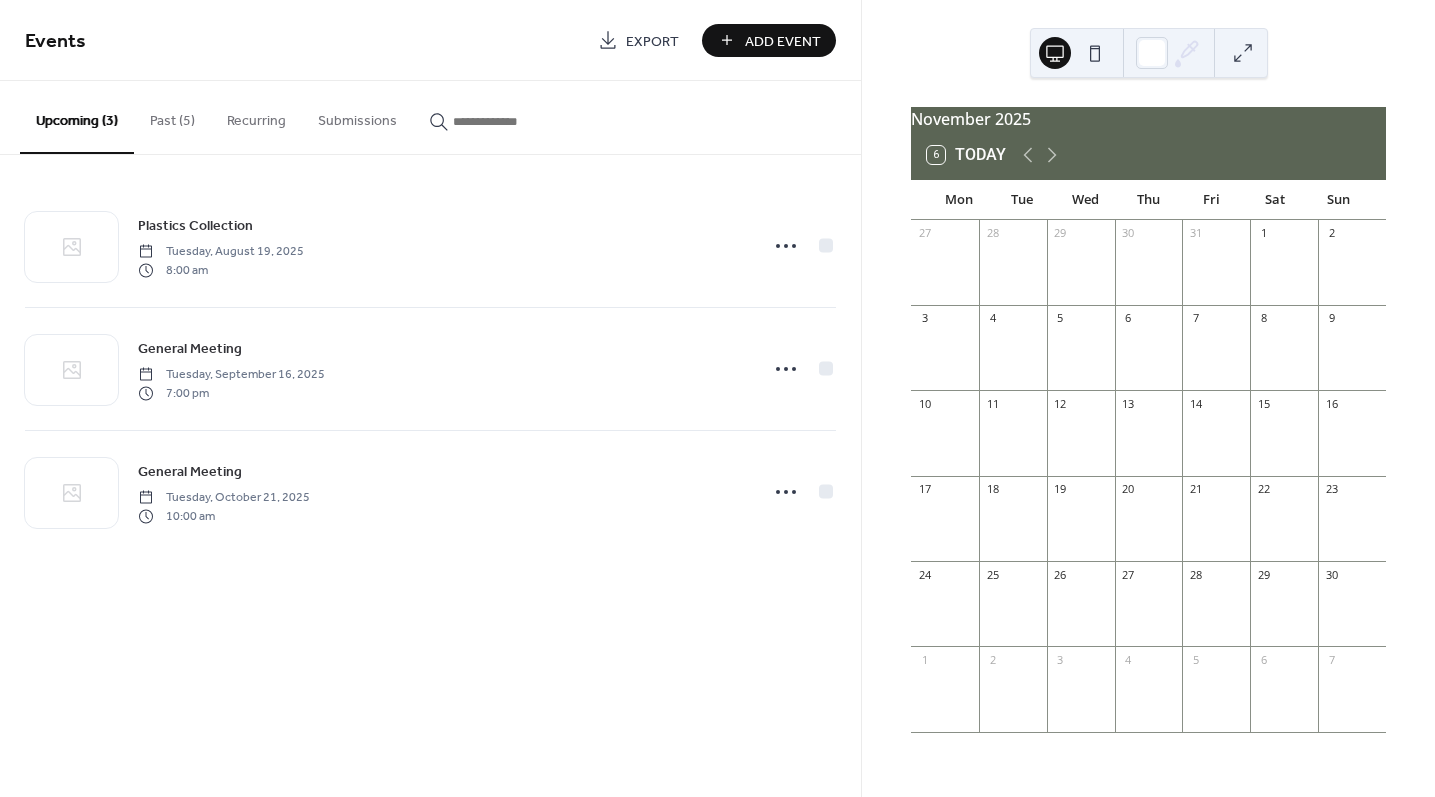 click on "Add Event" at bounding box center [783, 41] 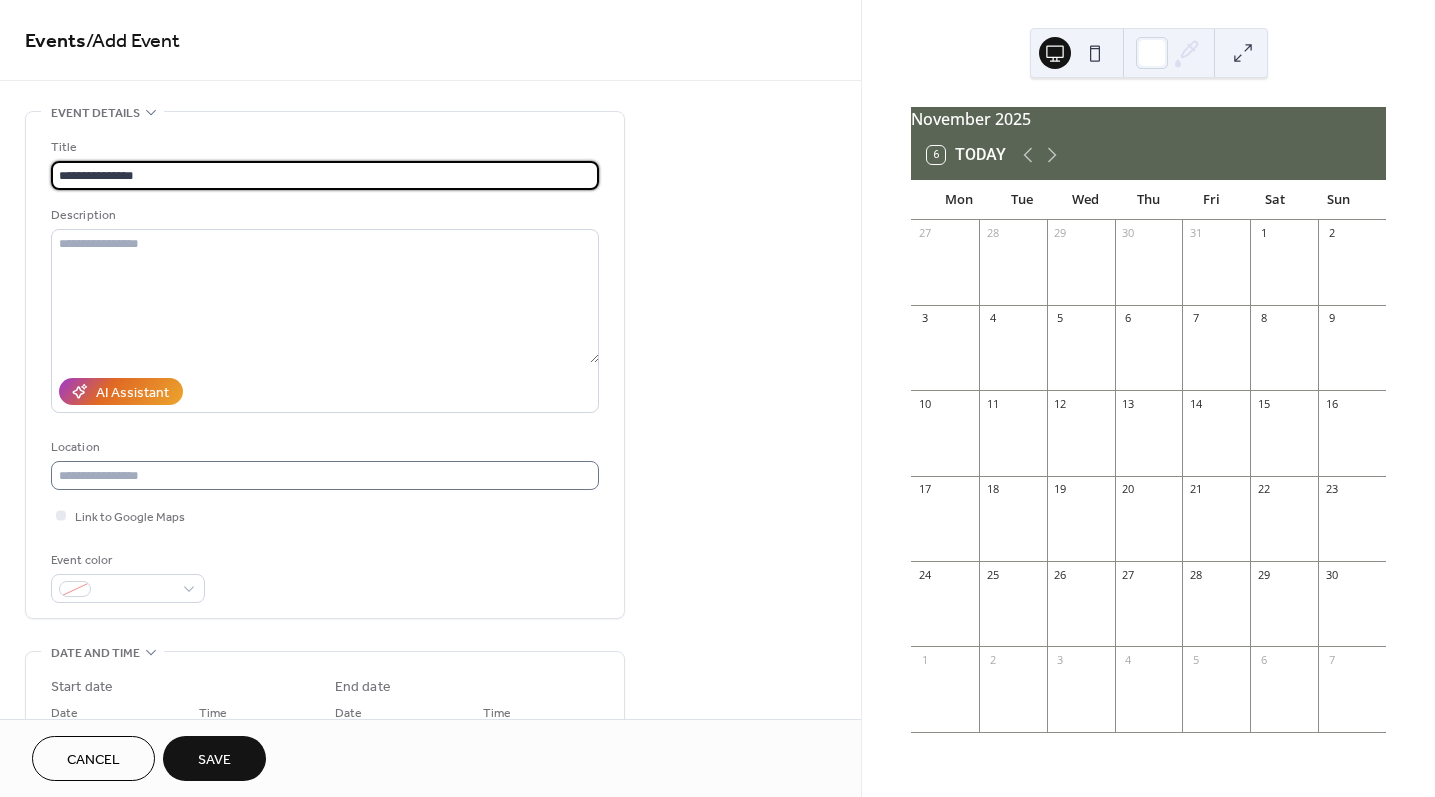 type on "**********" 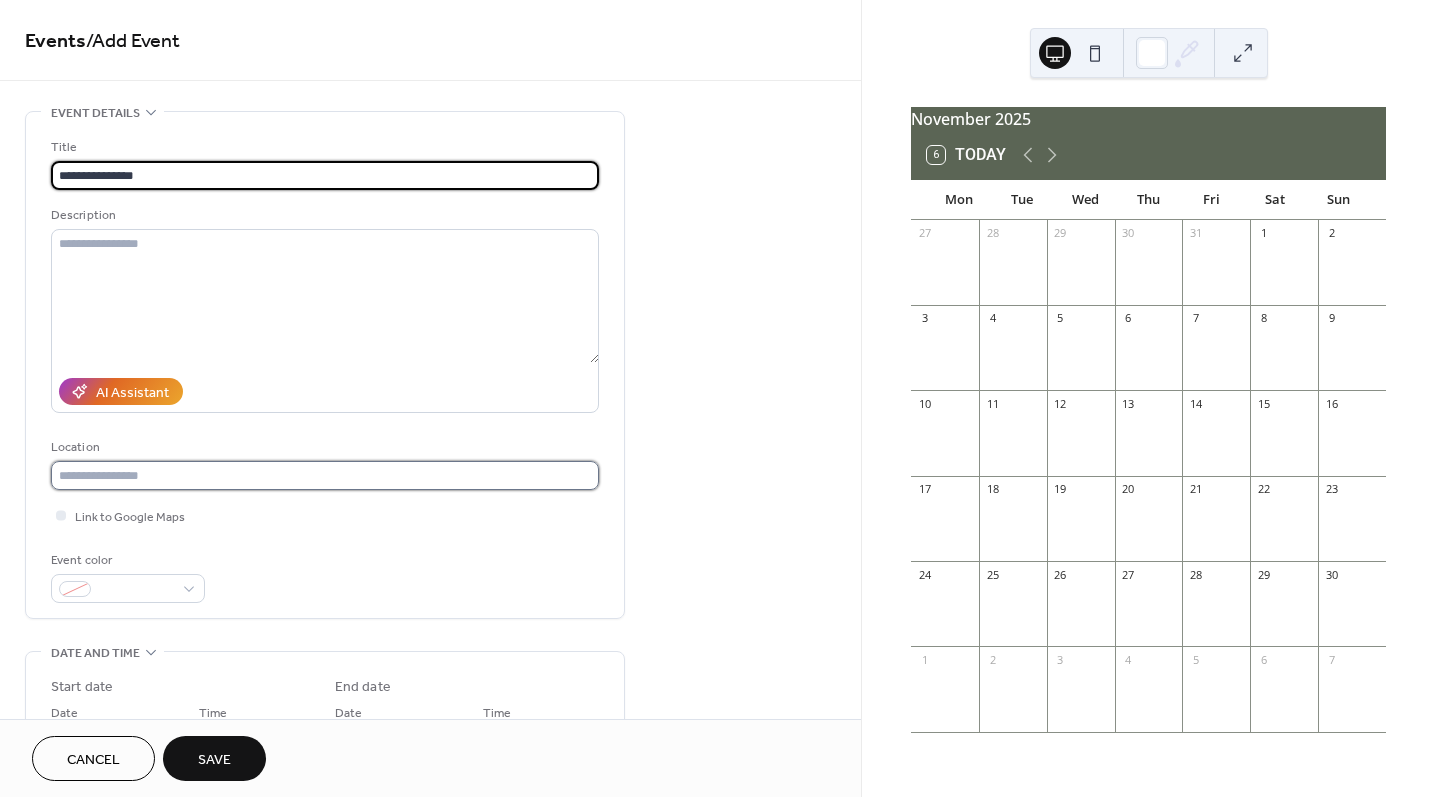 click at bounding box center (325, 475) 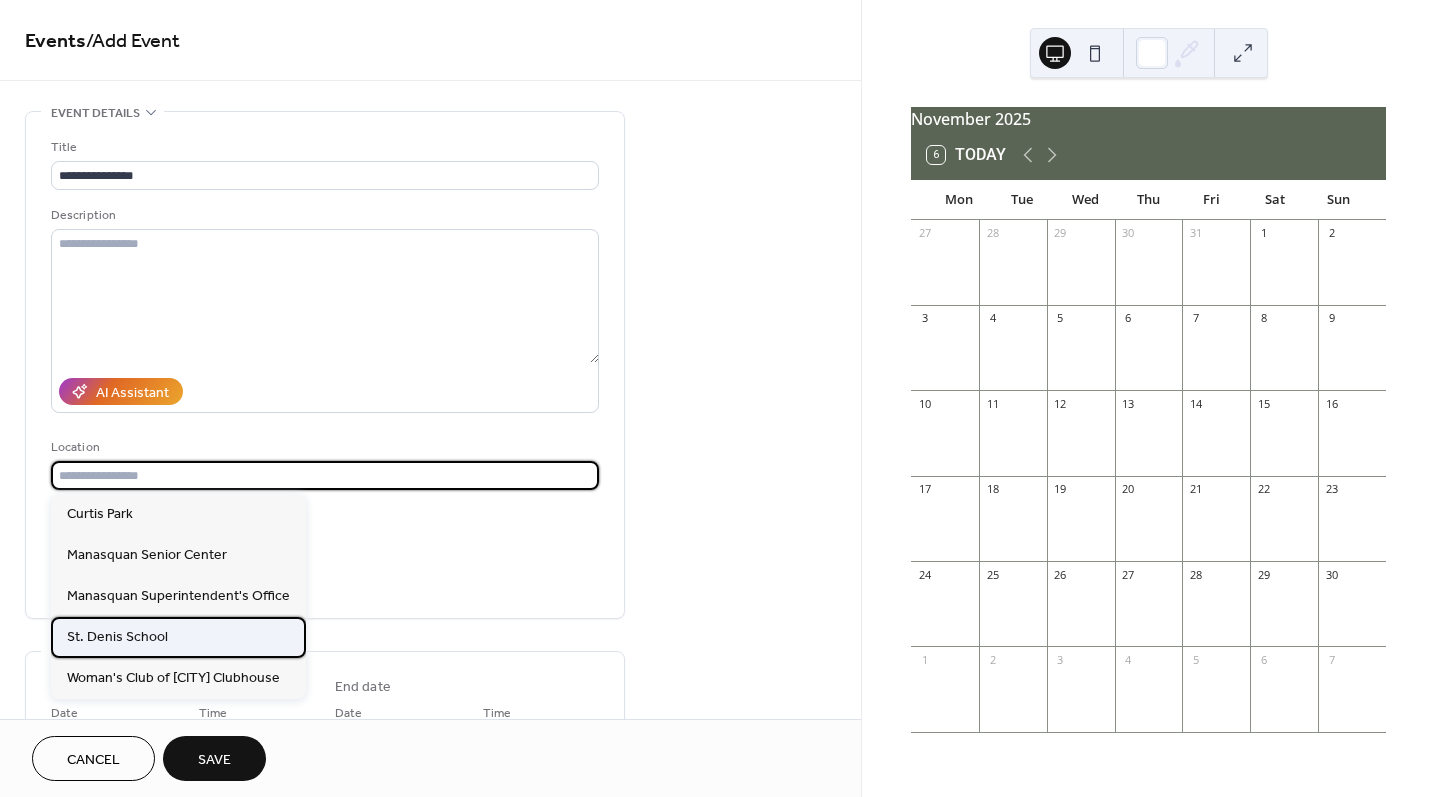 click on "St. Denis School" at bounding box center [117, 637] 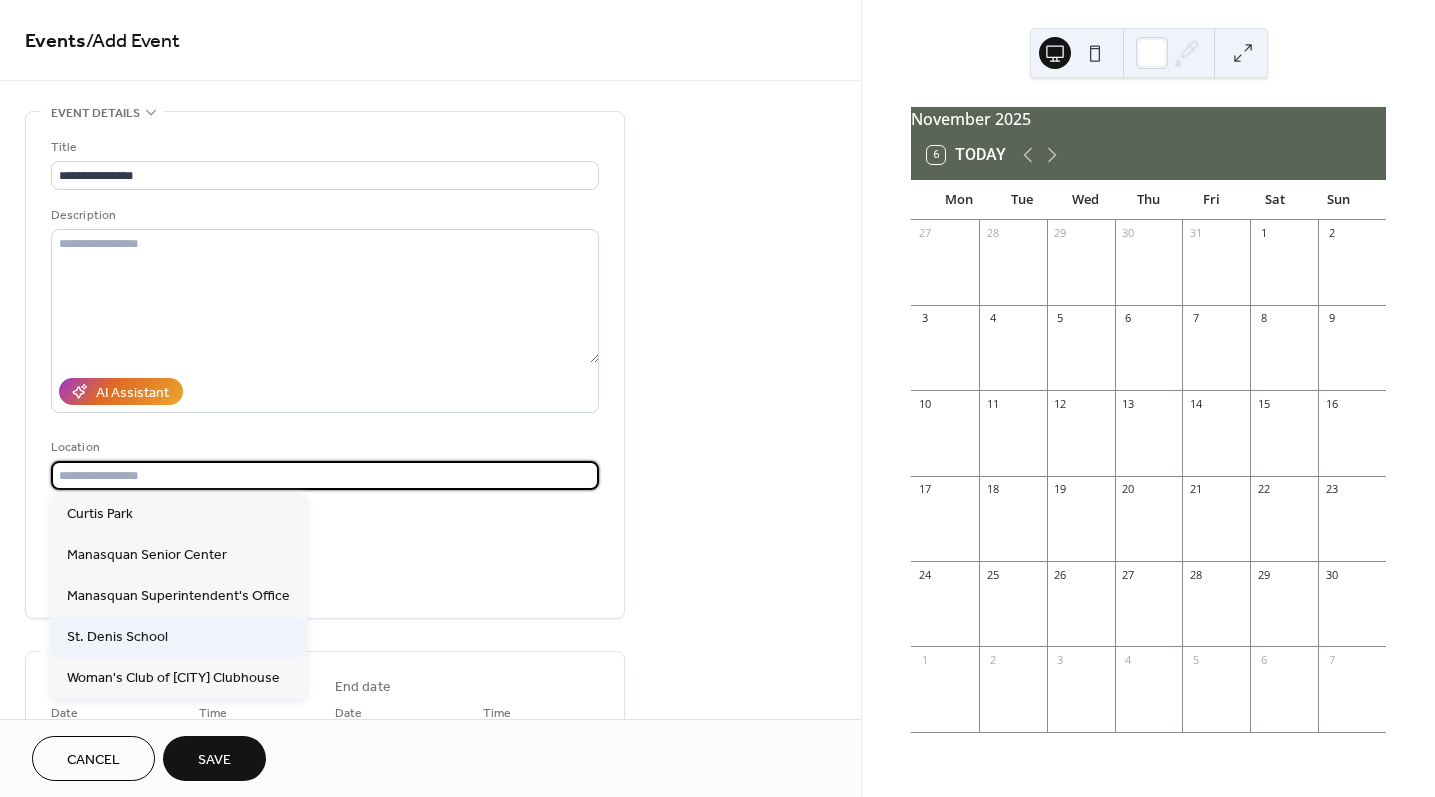 type on "**********" 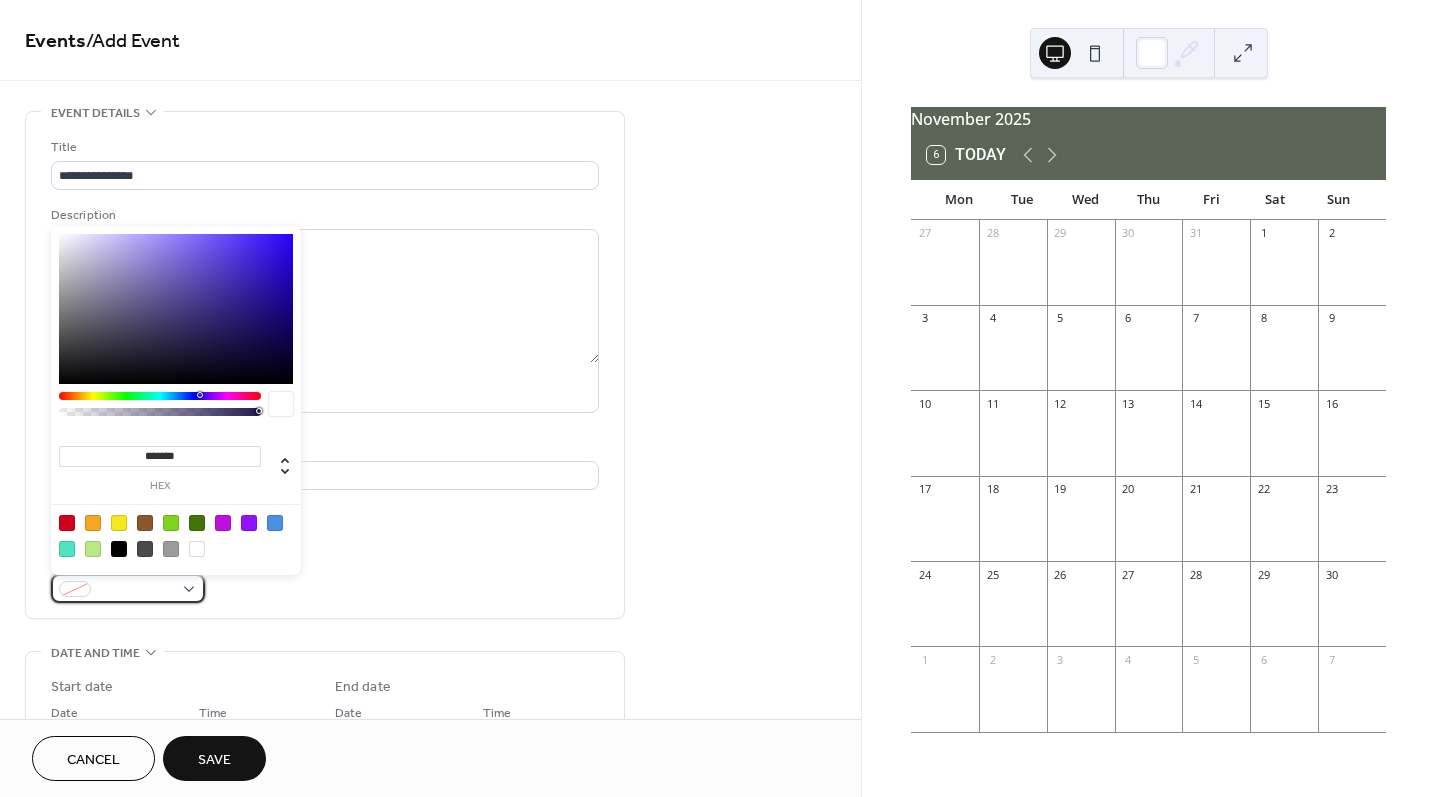 click at bounding box center (136, 590) 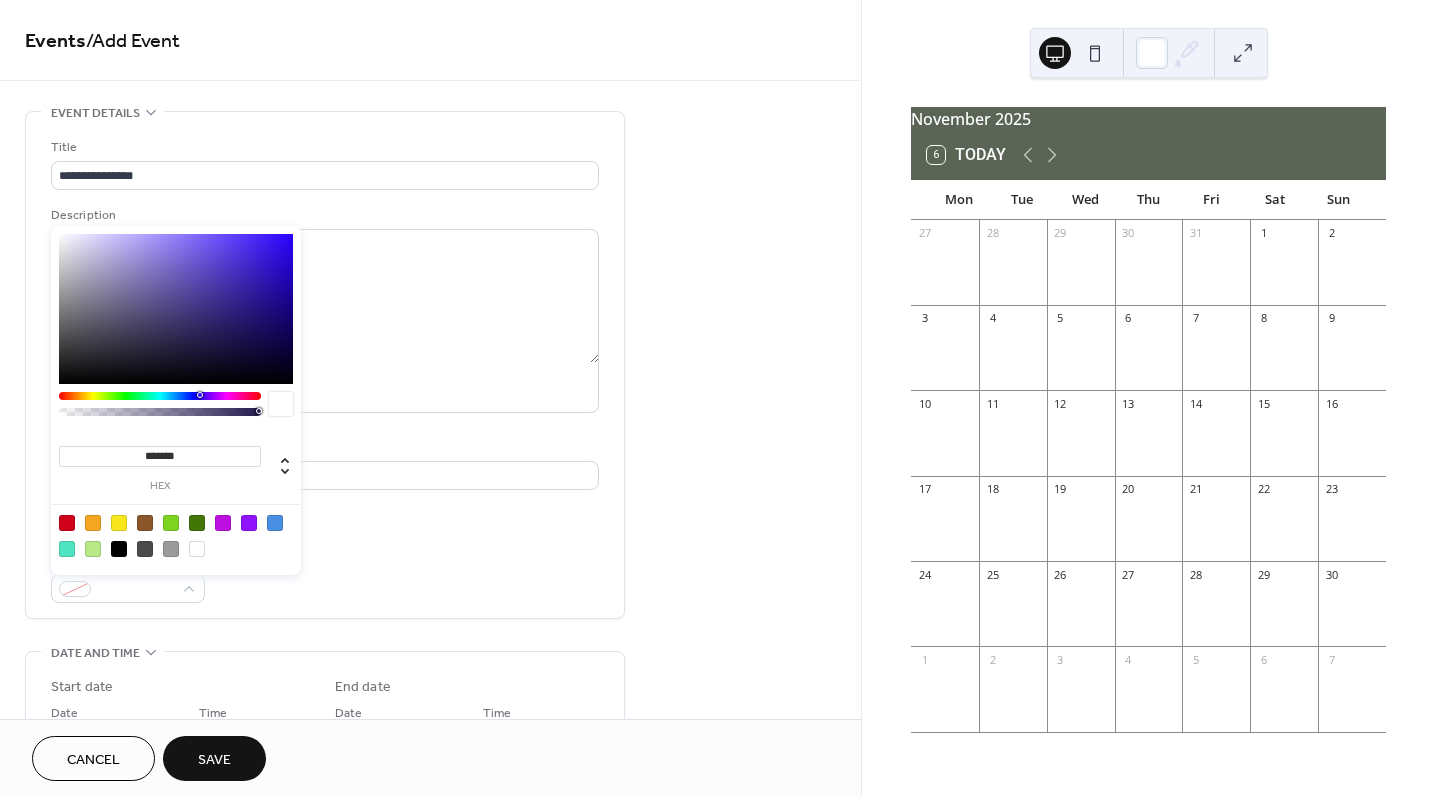click at bounding box center [249, 523] 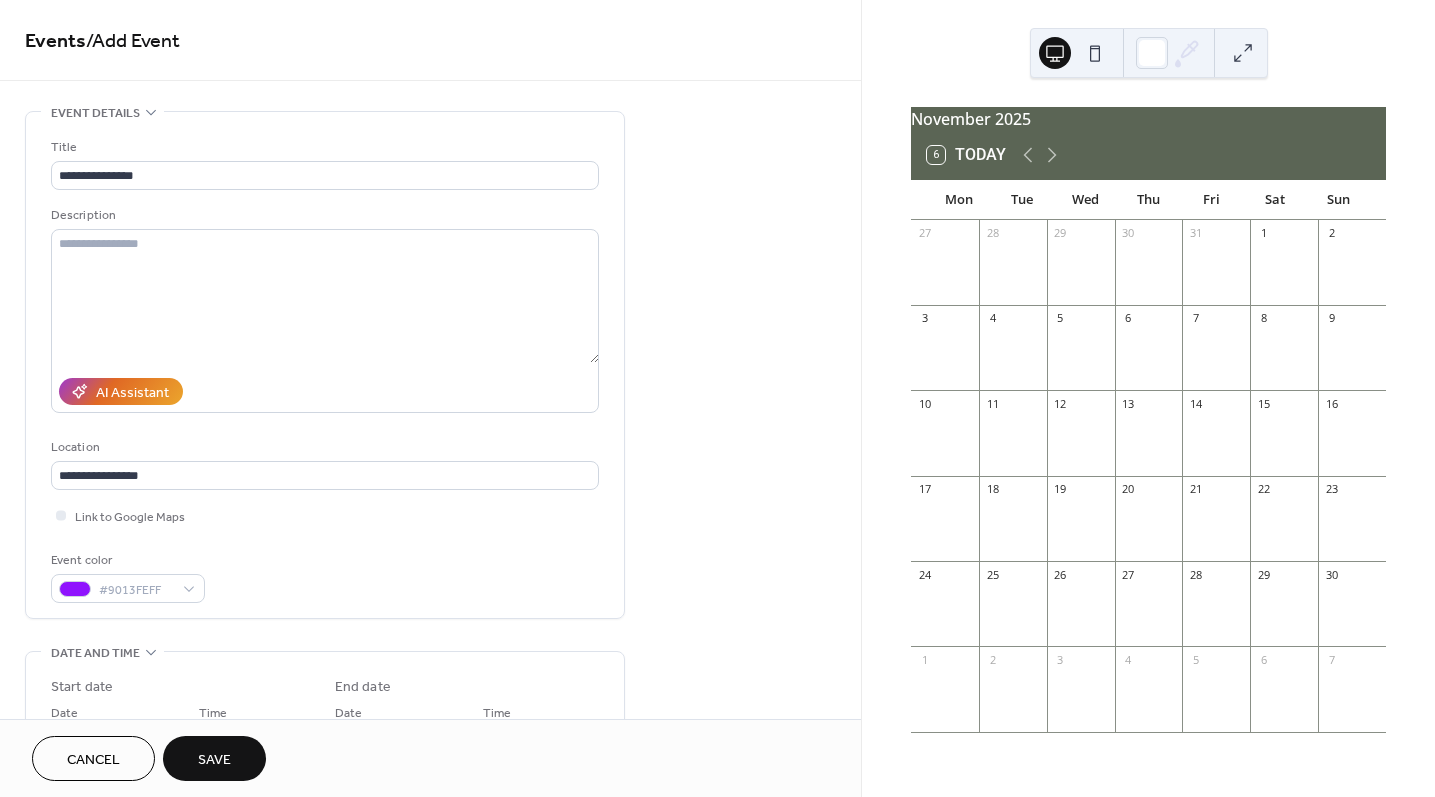 click on "**********" at bounding box center [325, 710] 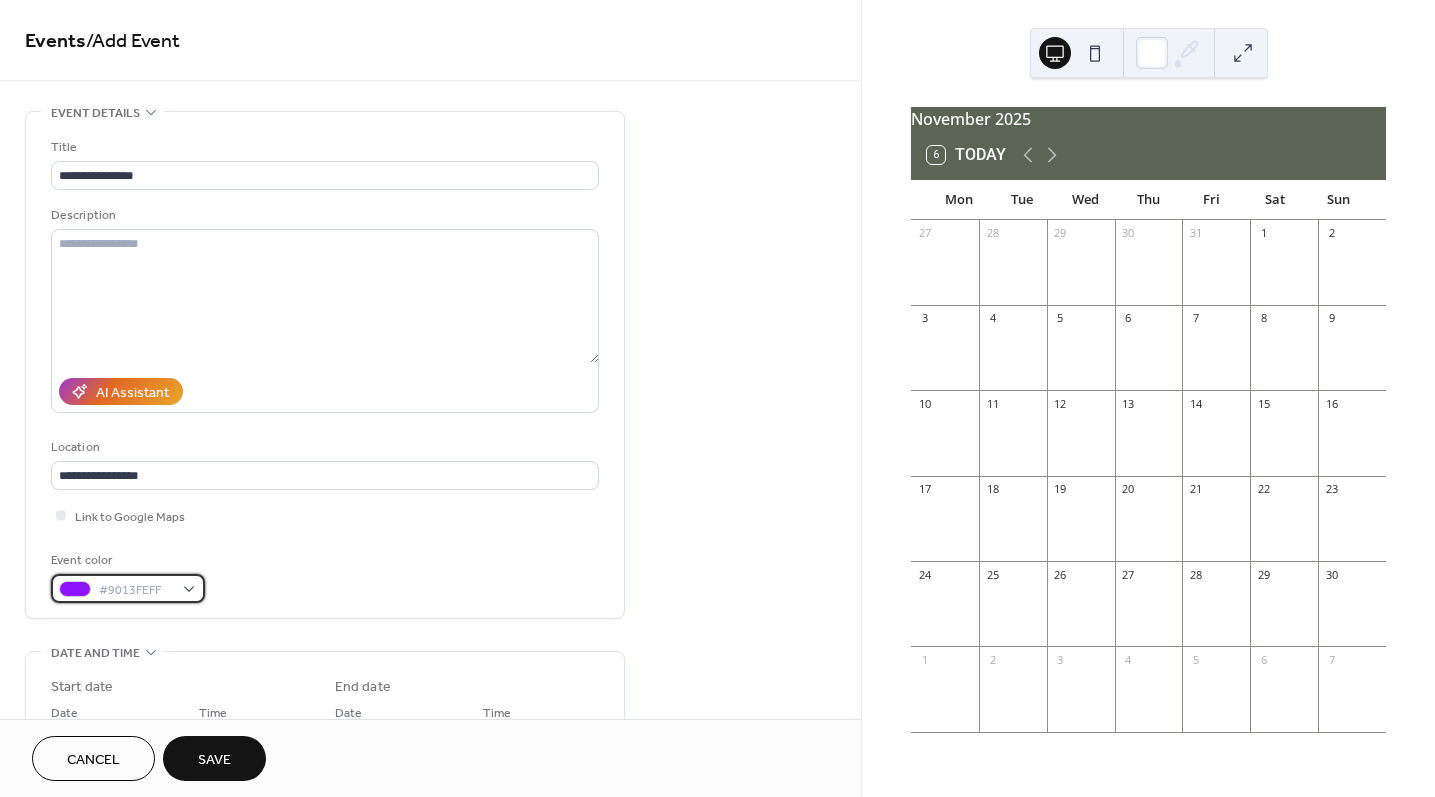 click at bounding box center (75, 589) 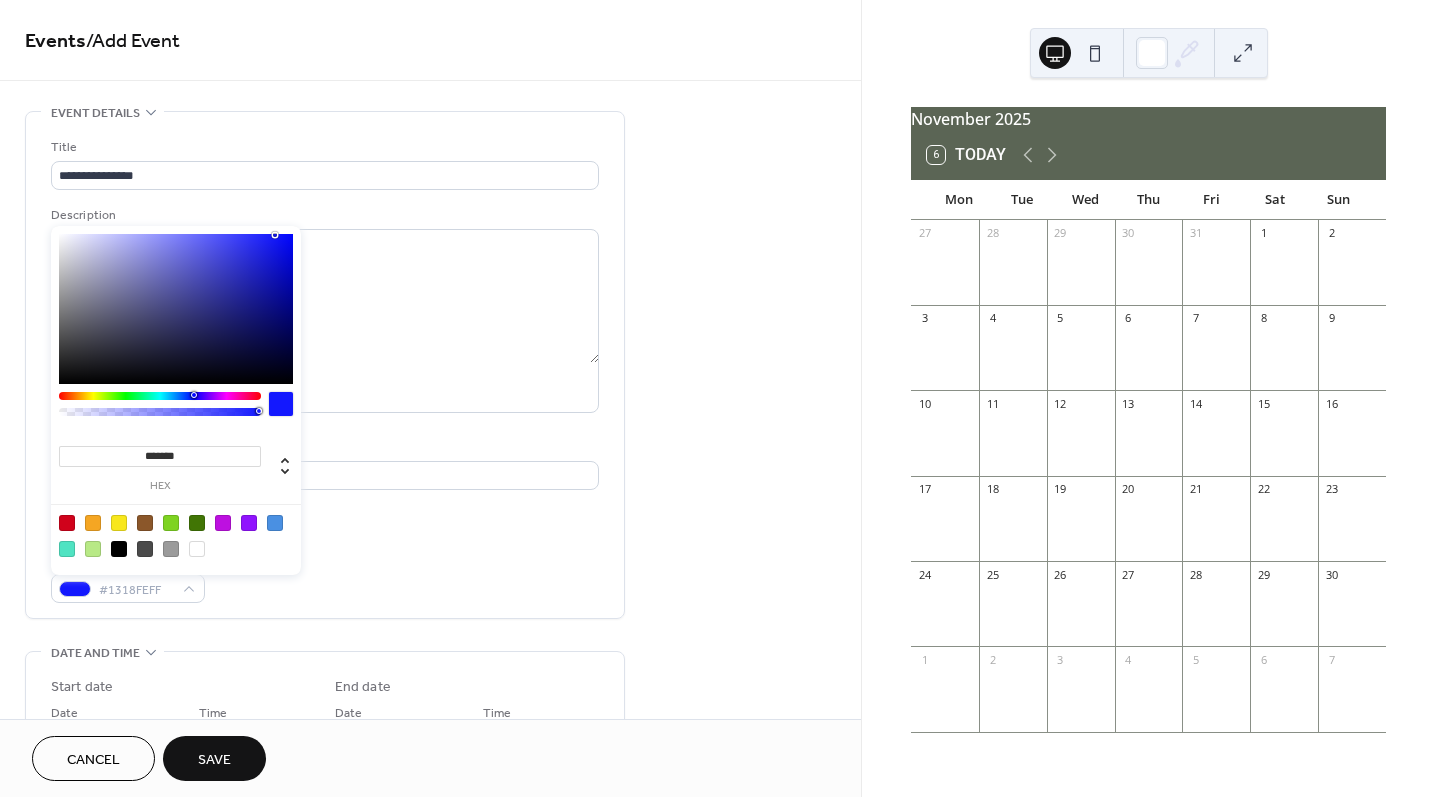 drag, startPoint x: 211, startPoint y: 395, endPoint x: 193, endPoint y: 395, distance: 18 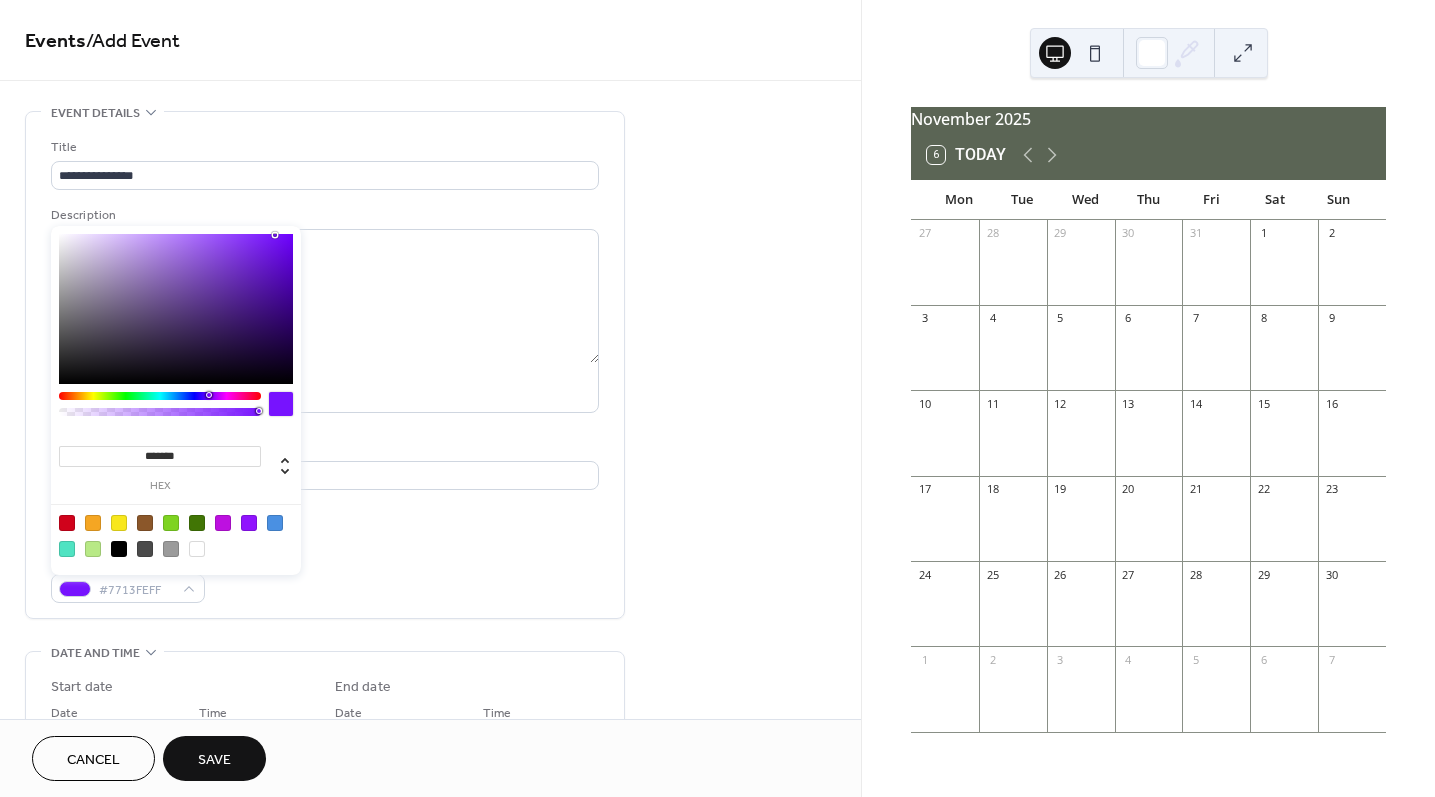 drag, startPoint x: 193, startPoint y: 396, endPoint x: 208, endPoint y: 395, distance: 15.033297 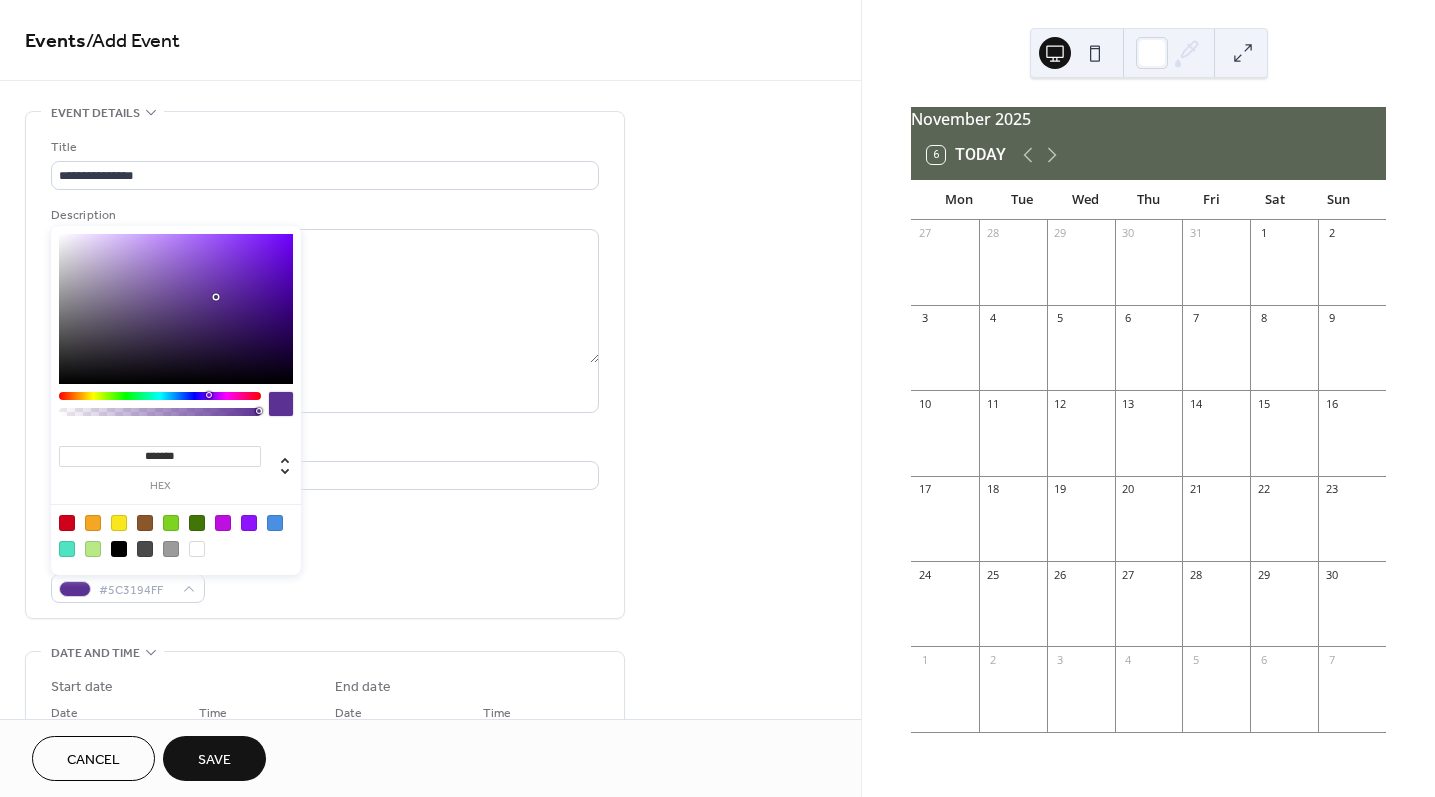 type on "*******" 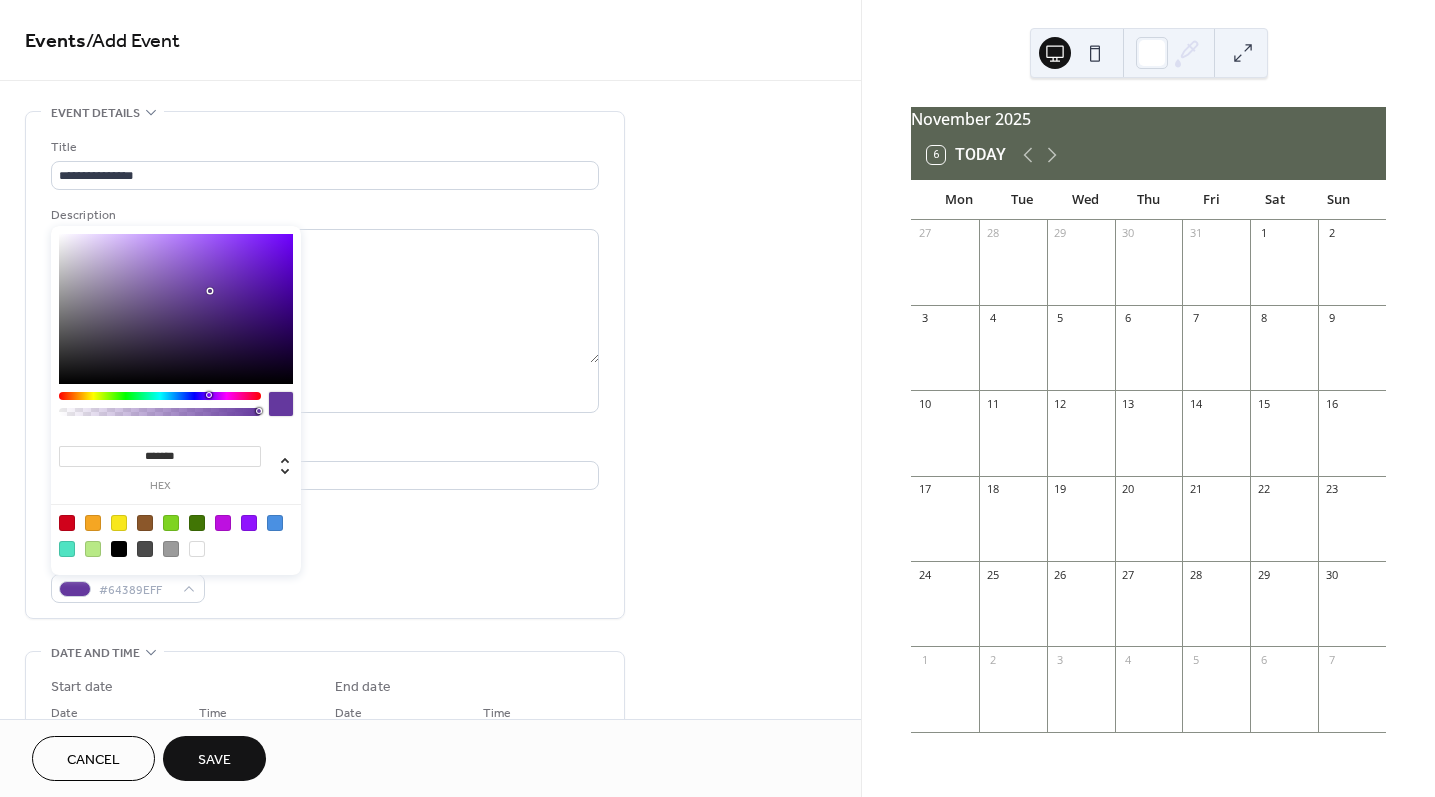 click at bounding box center [176, 309] 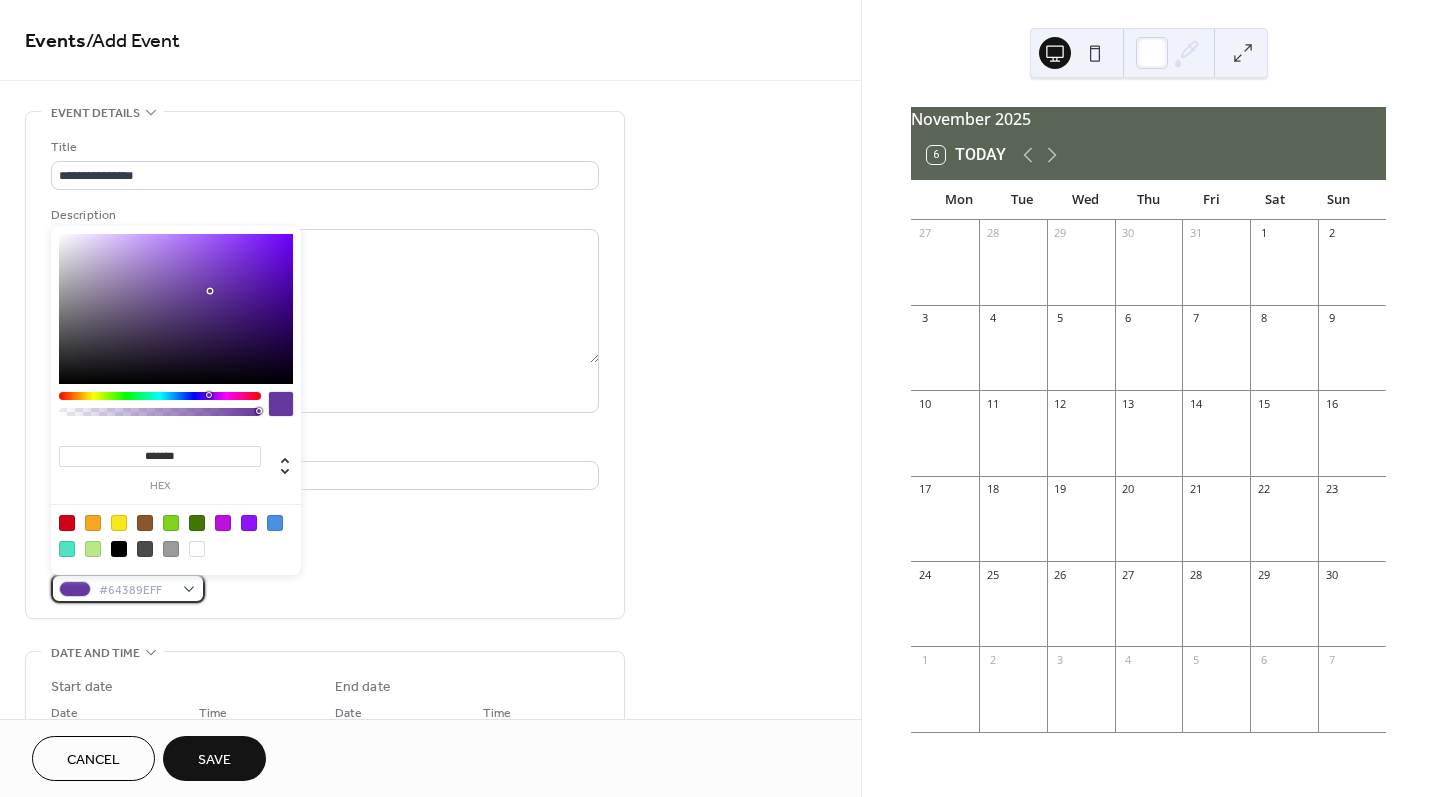click on "#64389EFF" at bounding box center (136, 590) 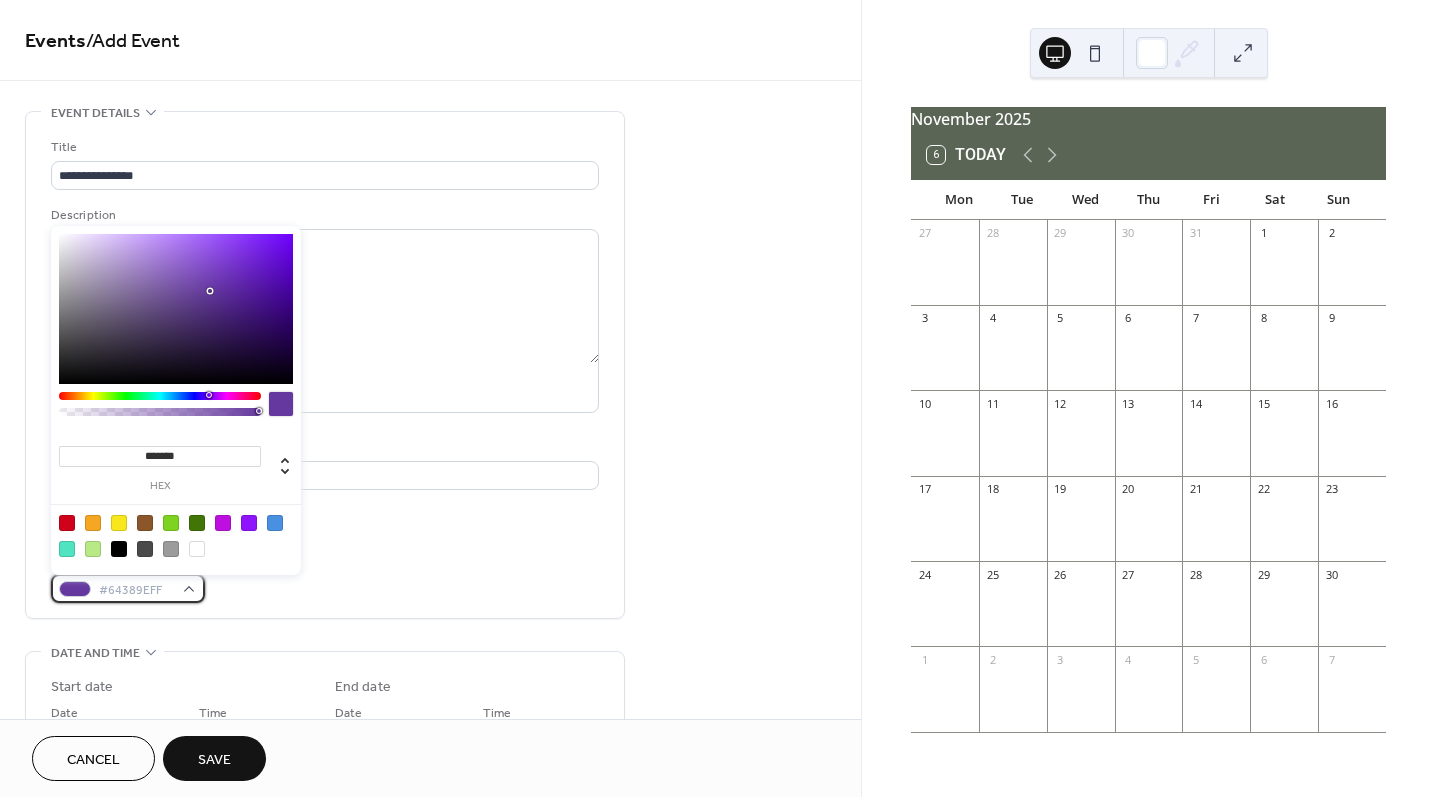 click on "#64389EFF" at bounding box center [136, 590] 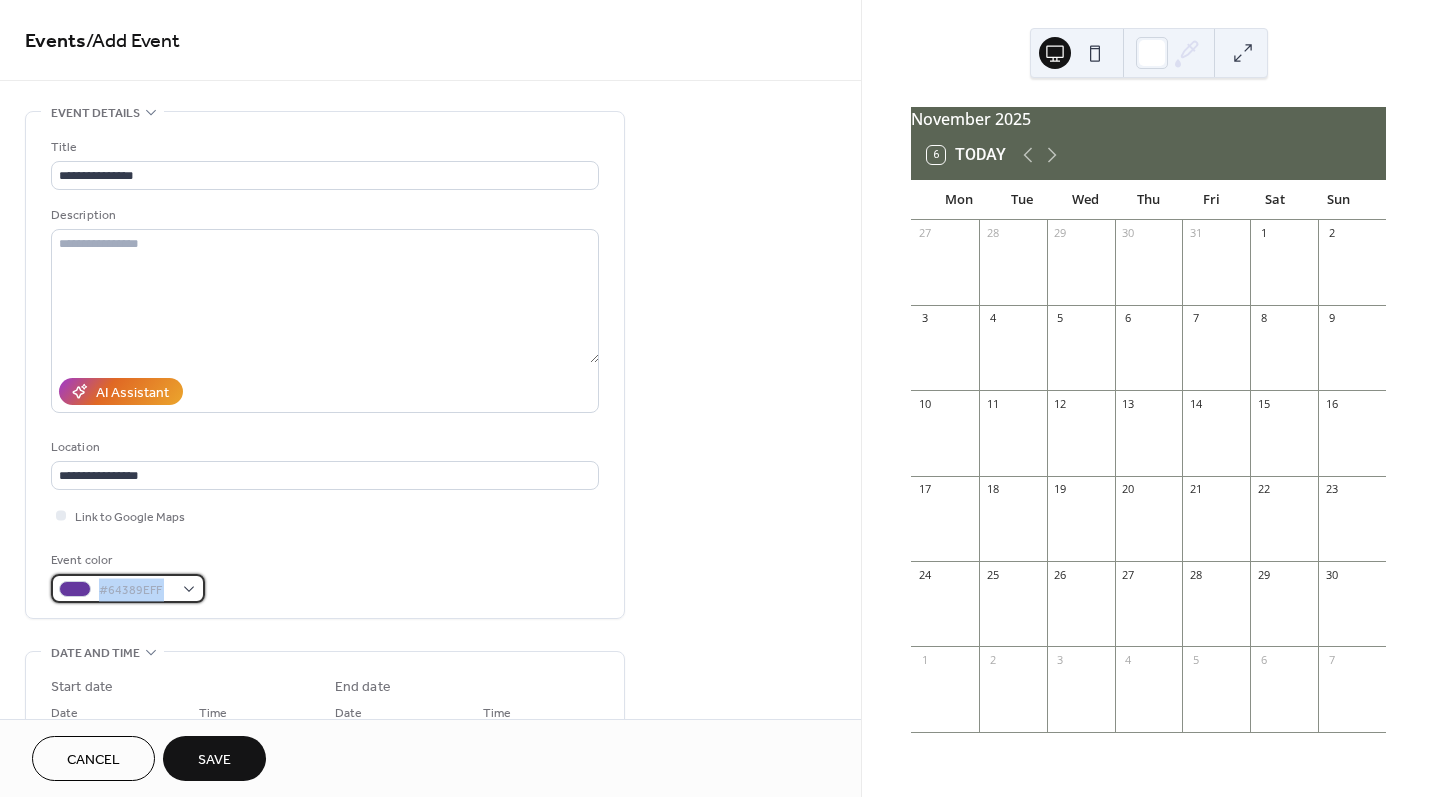 click on "#64389EFF" at bounding box center [136, 590] 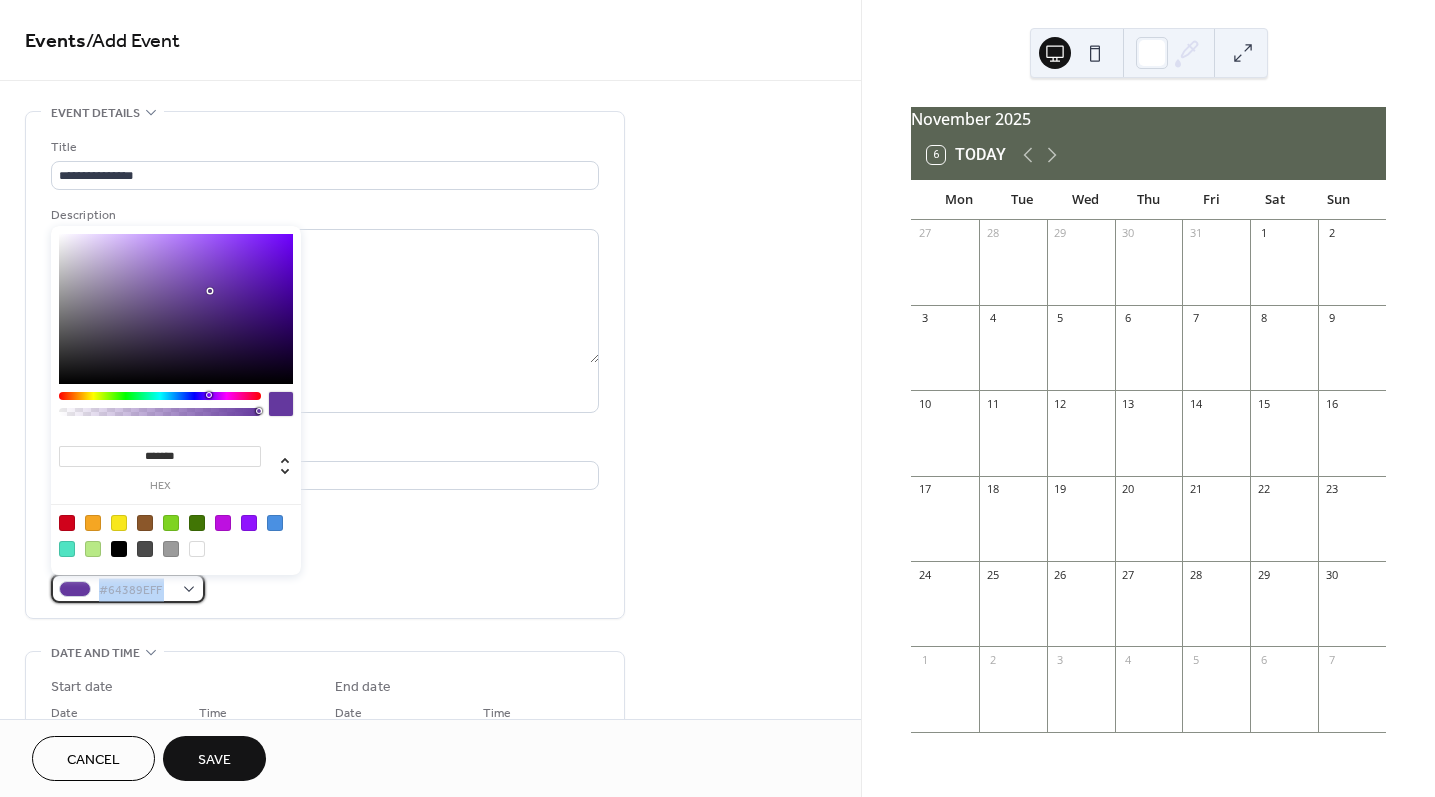 copy on "#64389EFF" 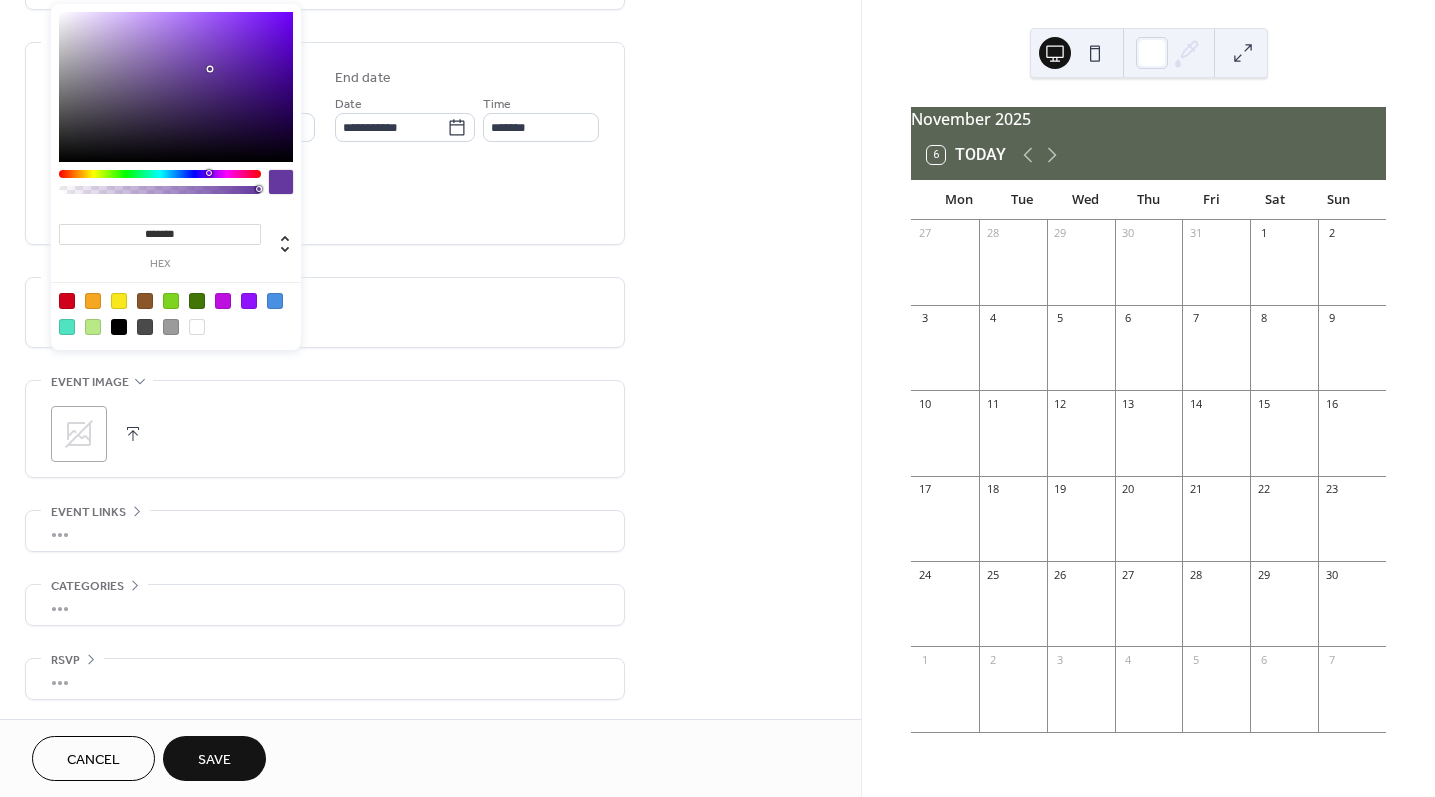 scroll, scrollTop: 610, scrollLeft: 0, axis: vertical 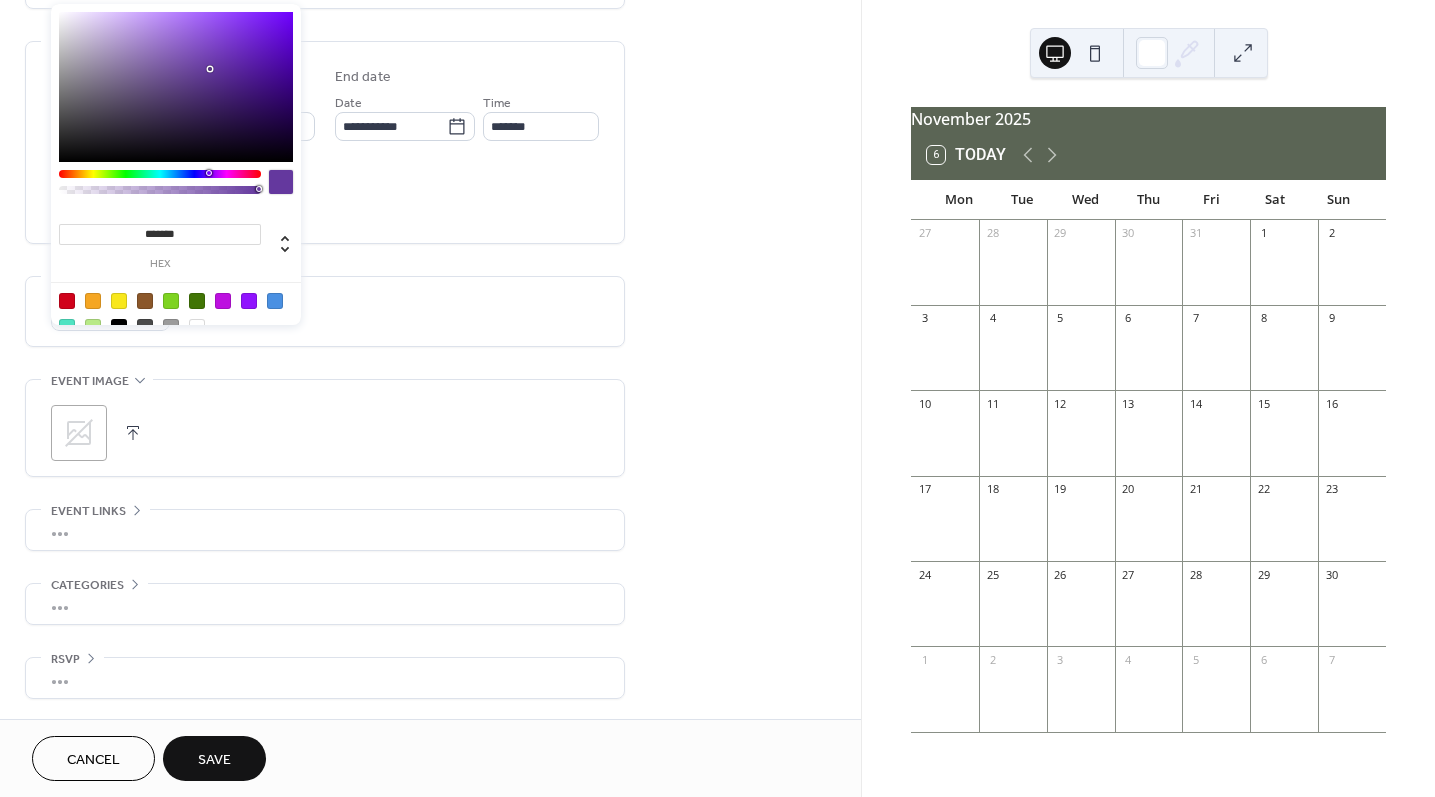 click on "*******" at bounding box center [160, 234] 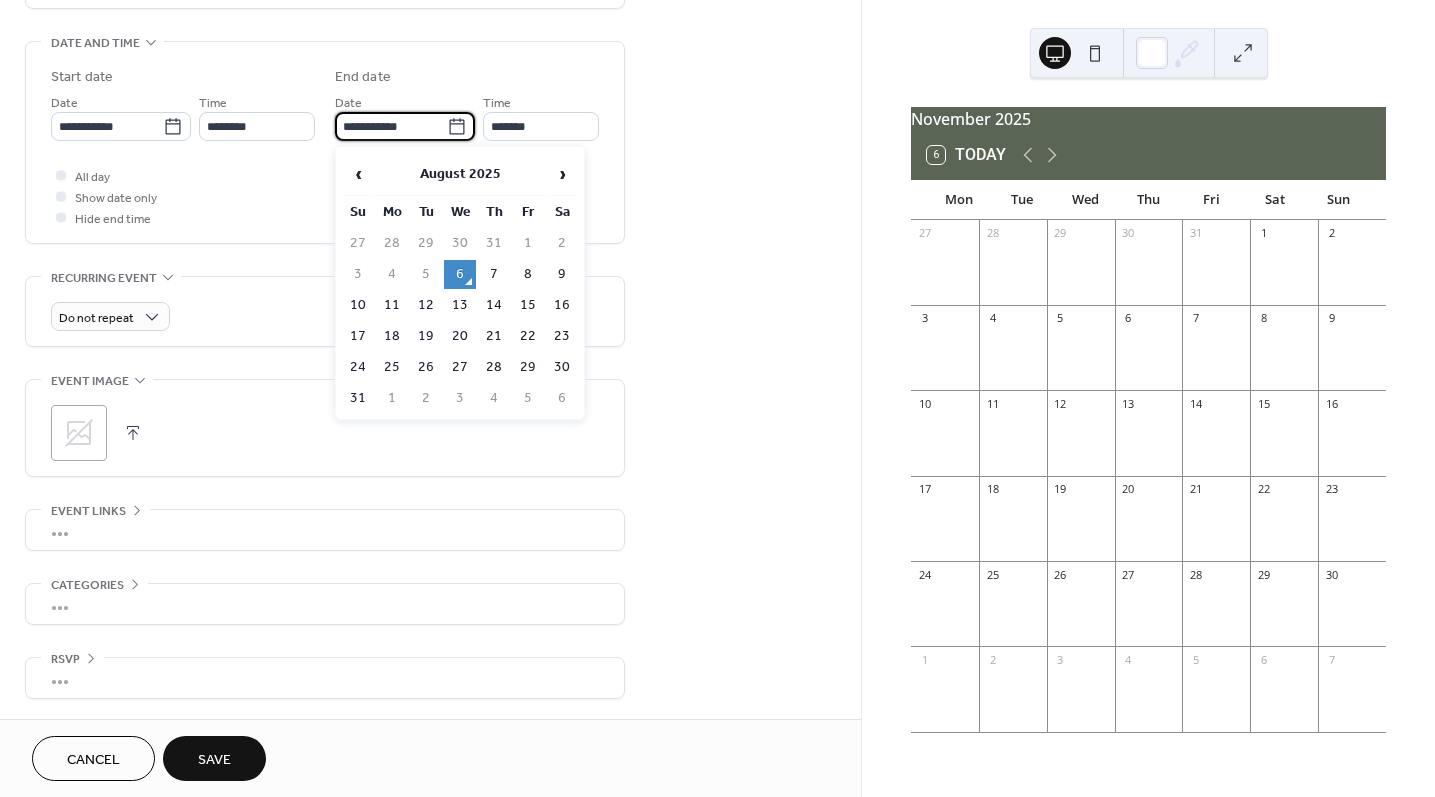 click on "**********" at bounding box center [391, 126] 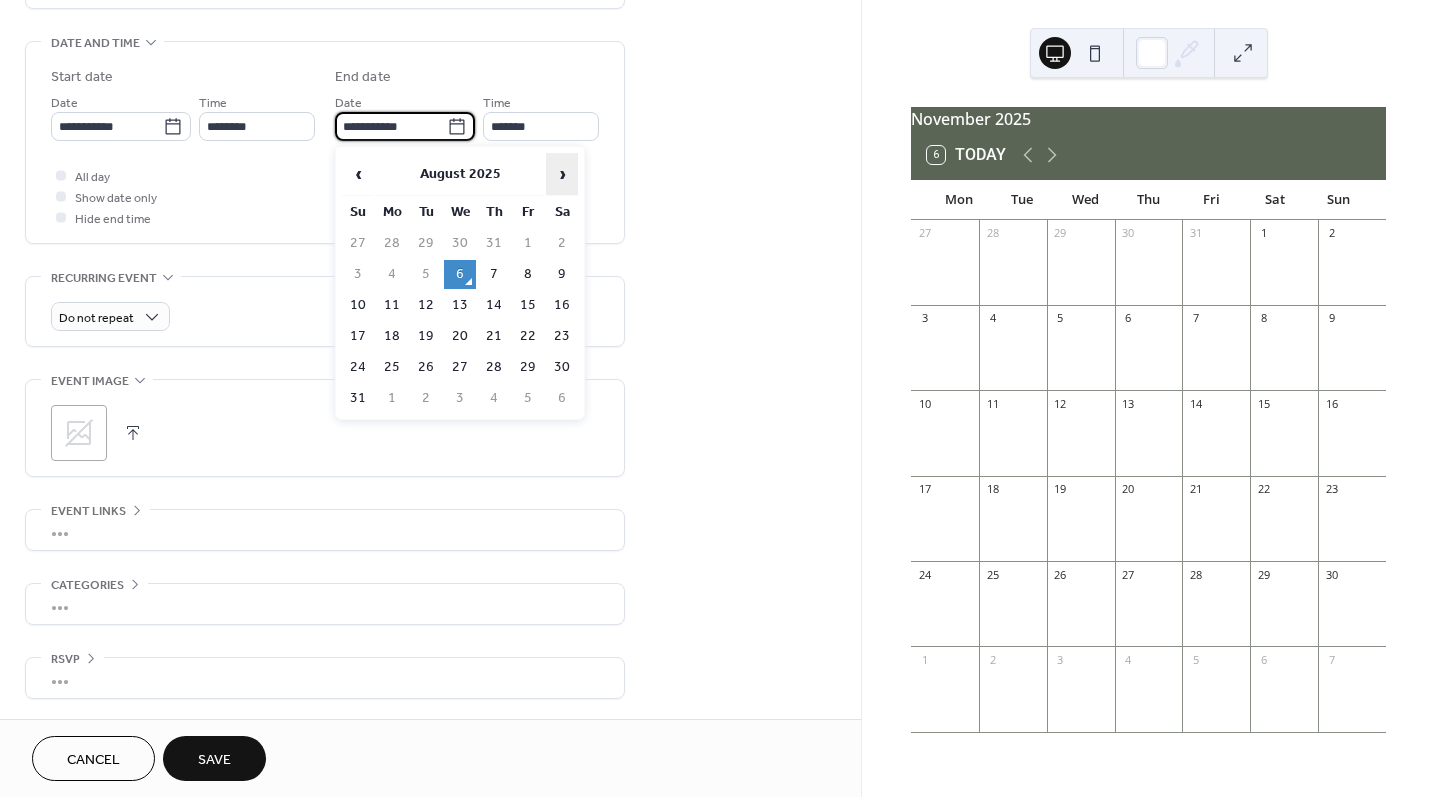 click on "›" at bounding box center [562, 174] 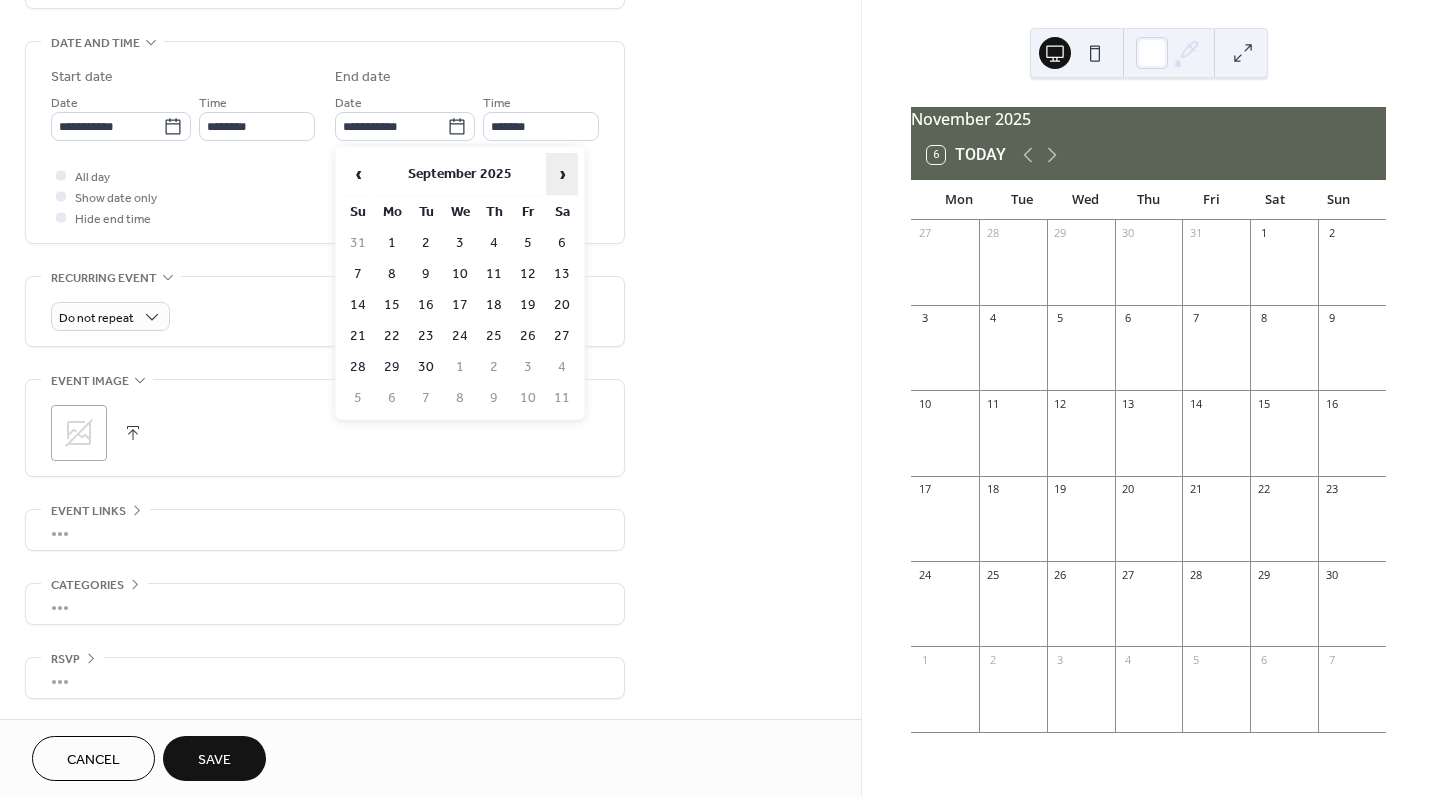click on "›" at bounding box center (562, 174) 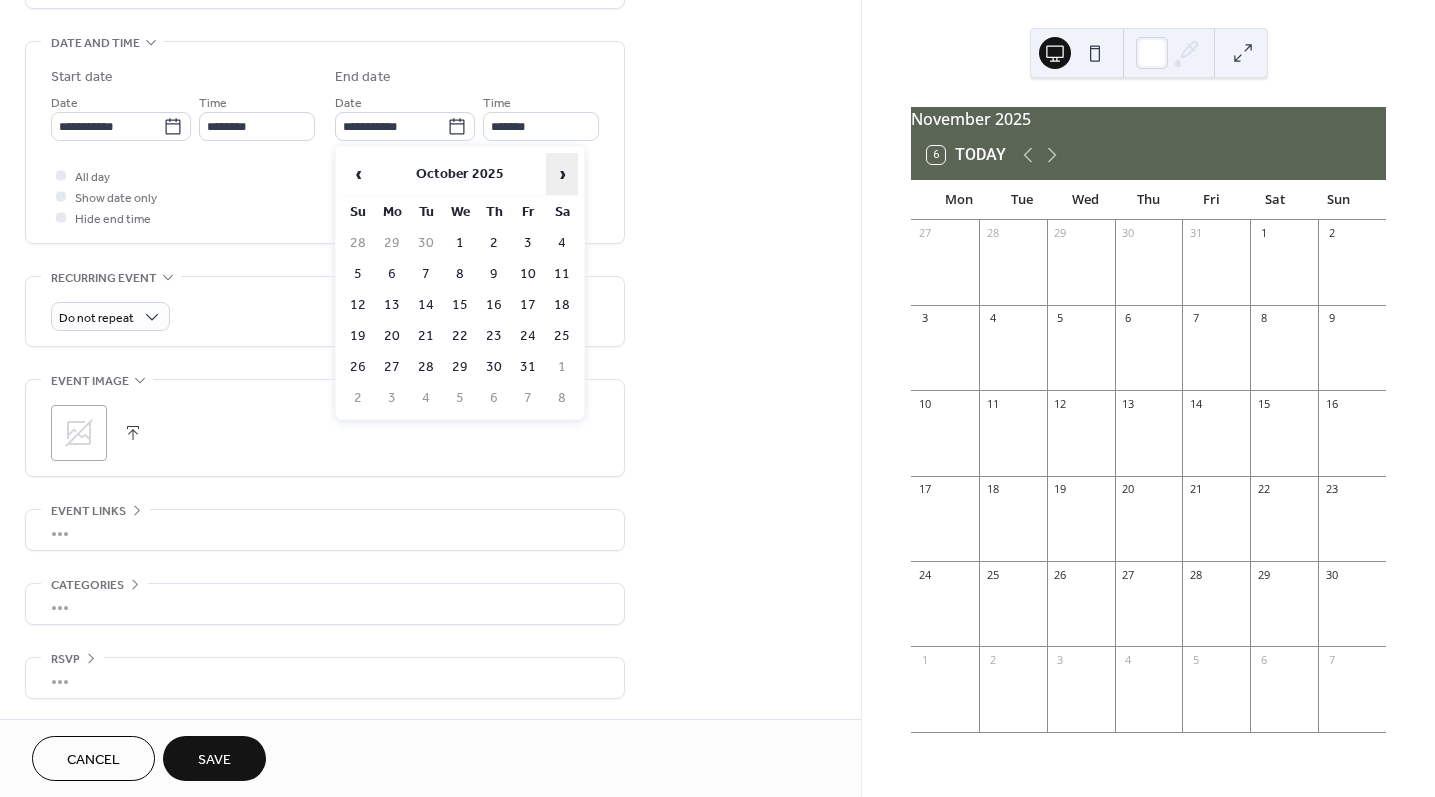 click on "›" at bounding box center [562, 174] 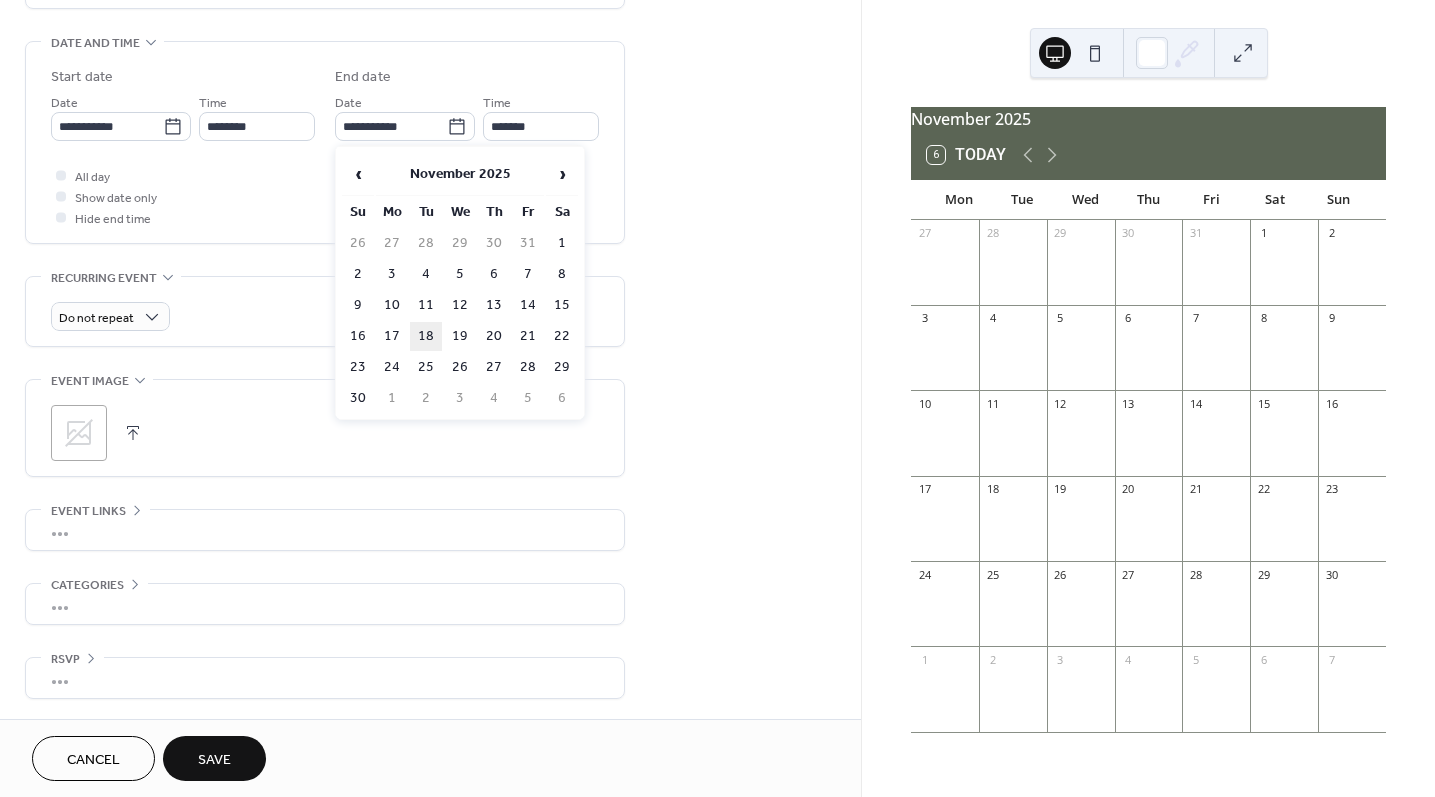 click on "18" at bounding box center (426, 336) 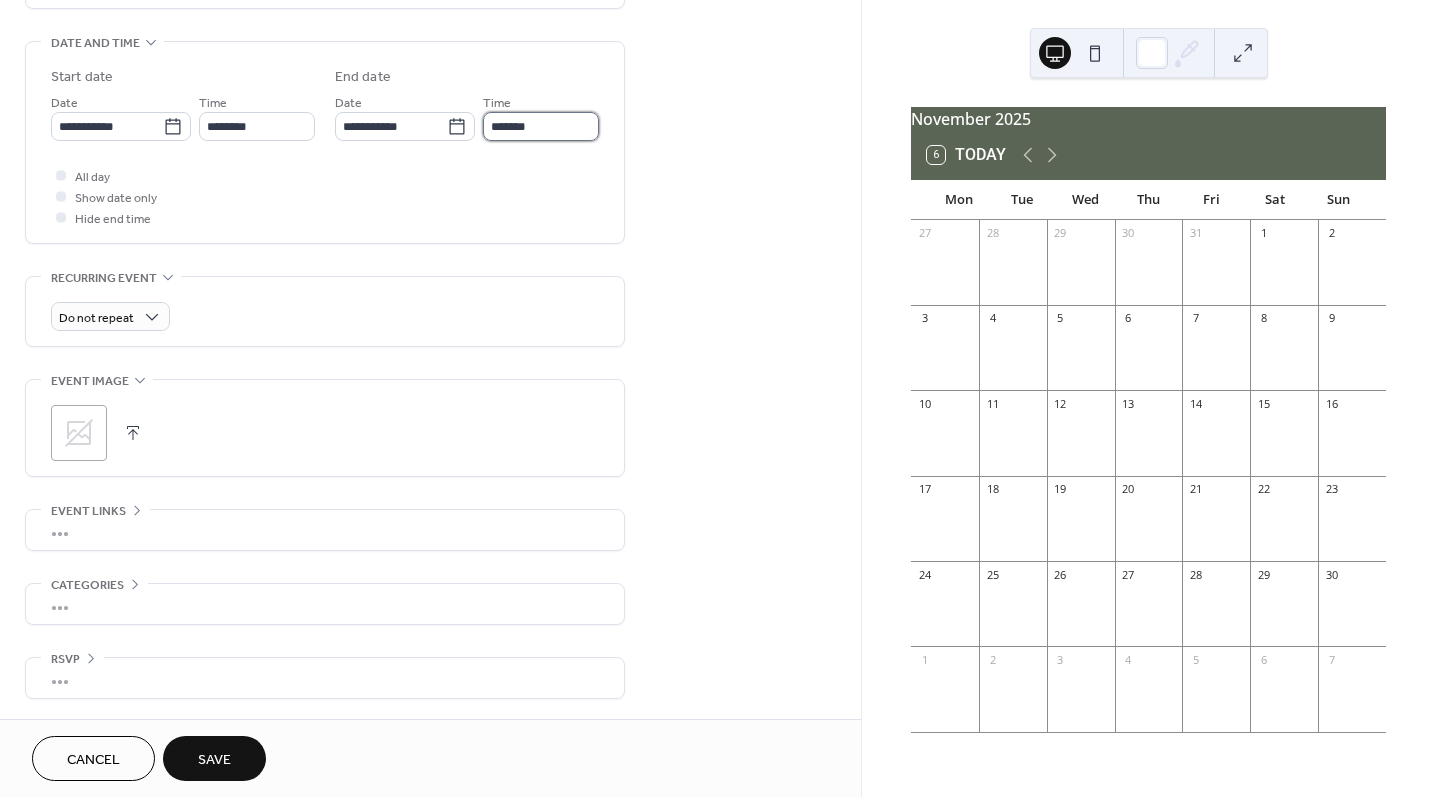 click on "*******" at bounding box center [541, 126] 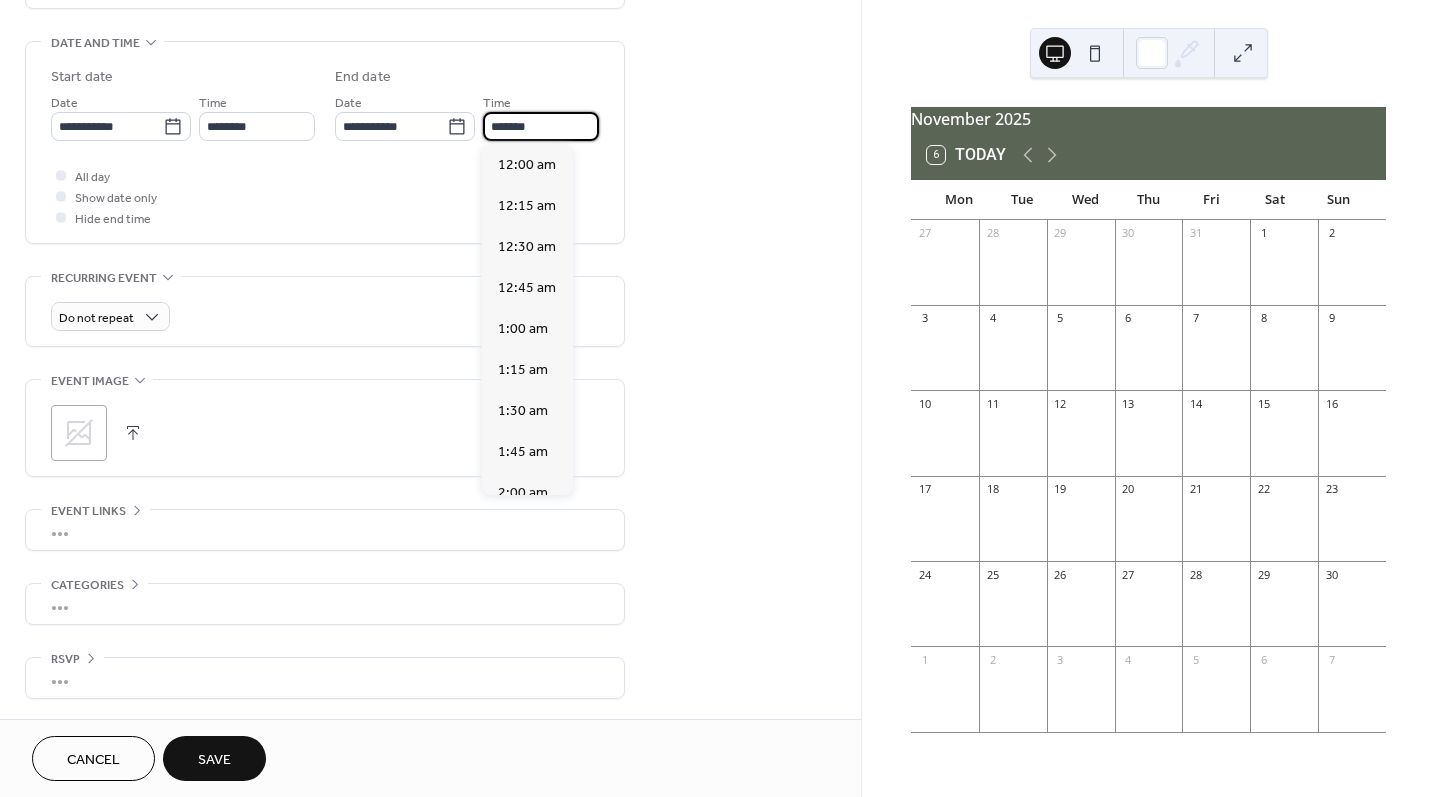 scroll, scrollTop: 2106, scrollLeft: 0, axis: vertical 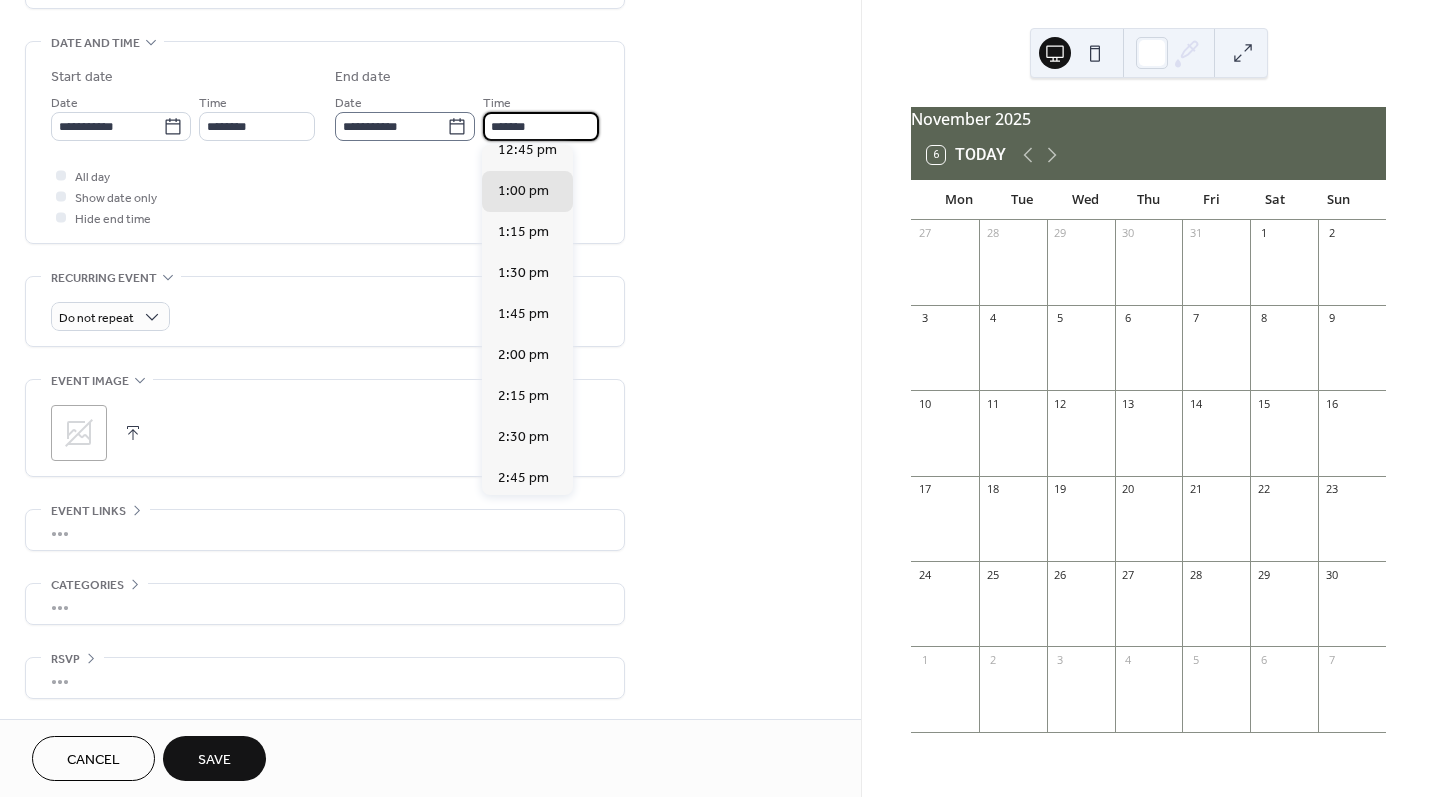 drag, startPoint x: 542, startPoint y: 125, endPoint x: 455, endPoint y: 122, distance: 87.05171 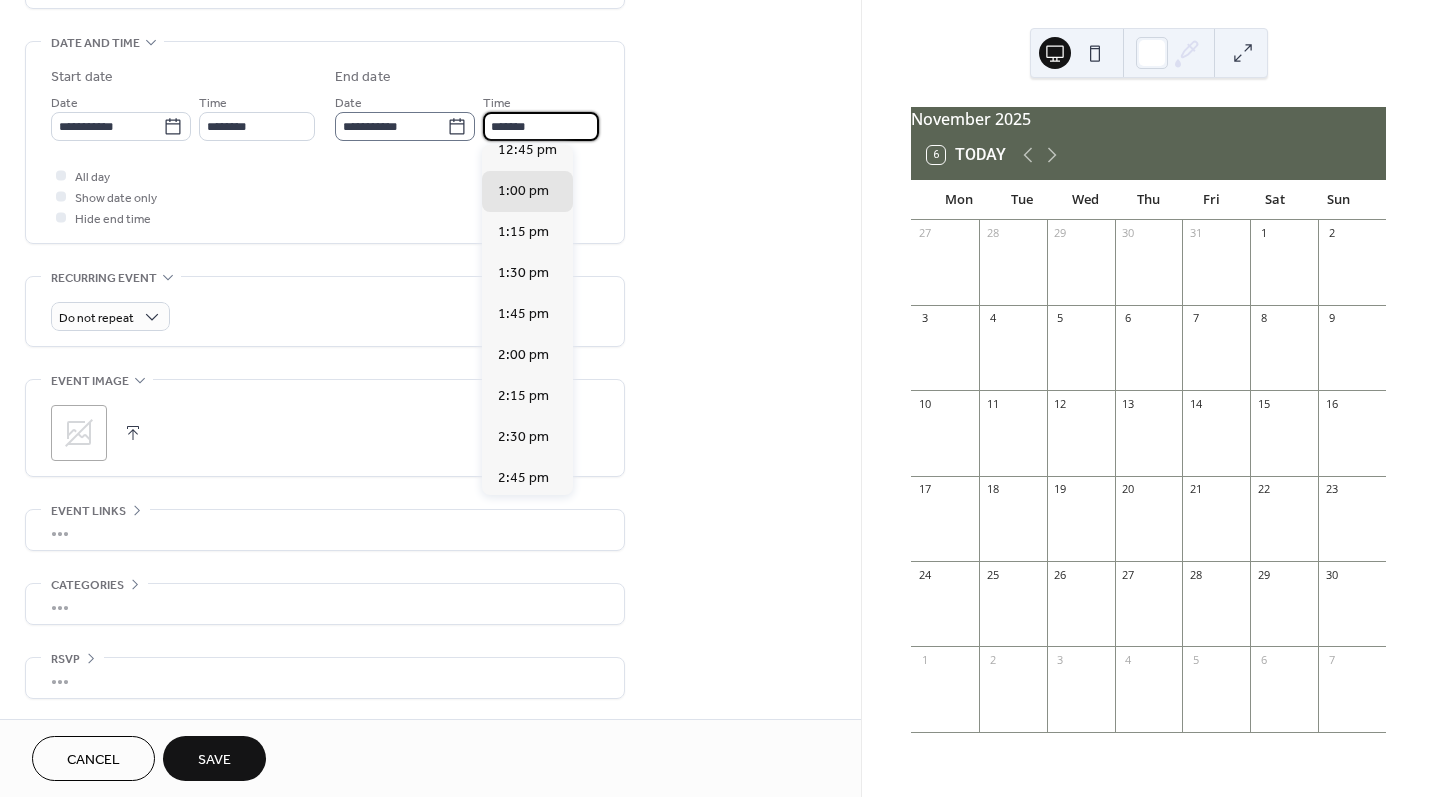 click on "**********" at bounding box center (467, 116) 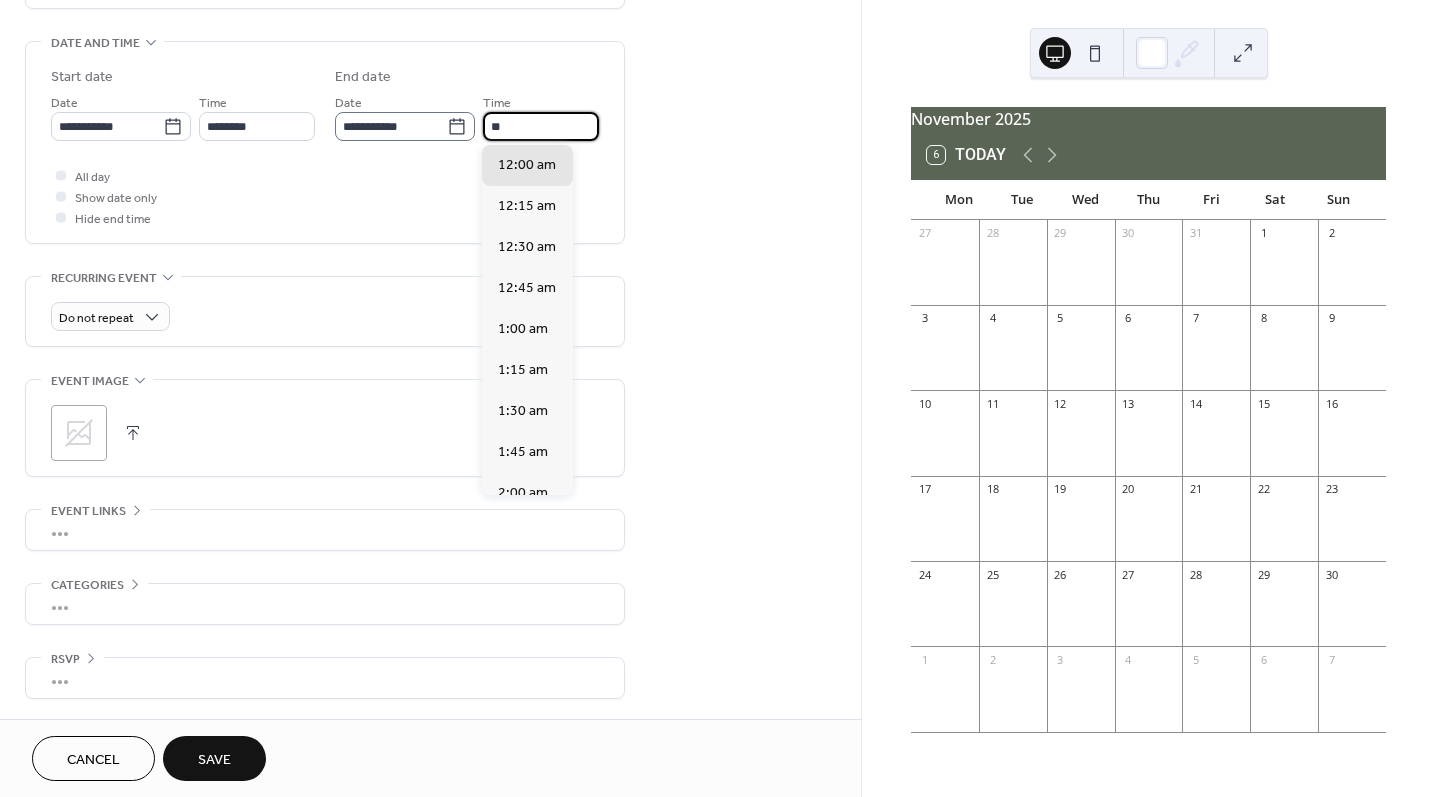 scroll, scrollTop: 1620, scrollLeft: 0, axis: vertical 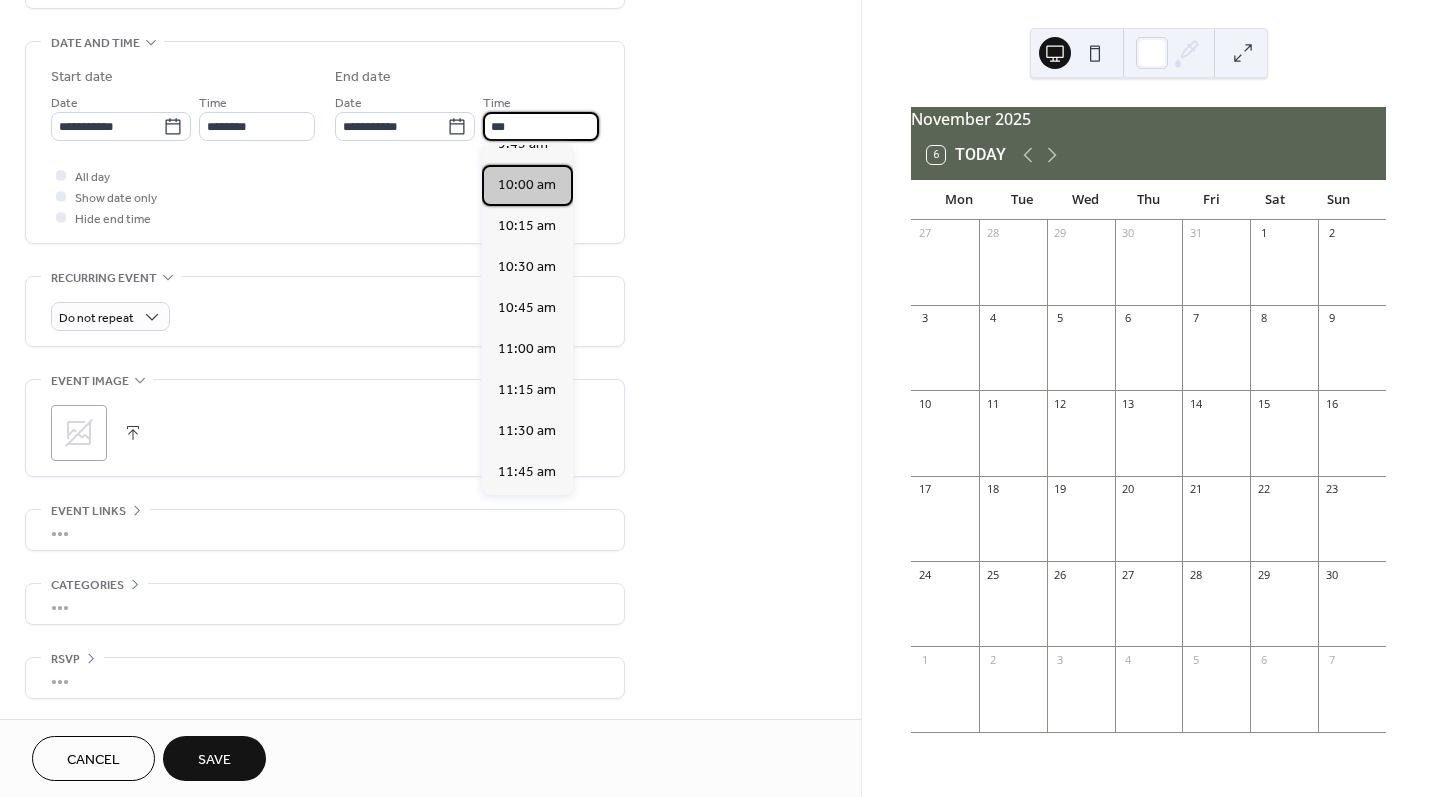 click on "10:00 am" at bounding box center (527, 185) 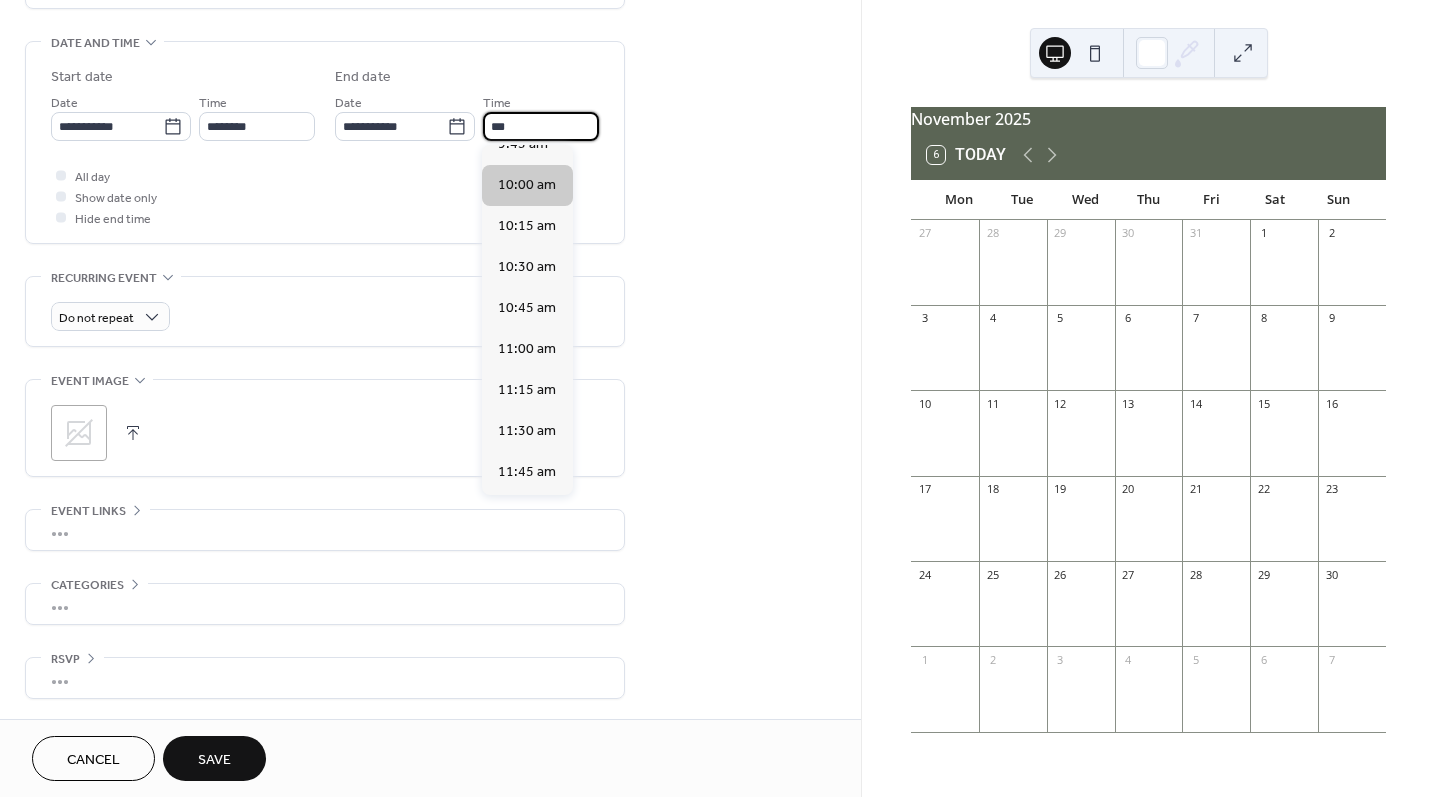 type on "********" 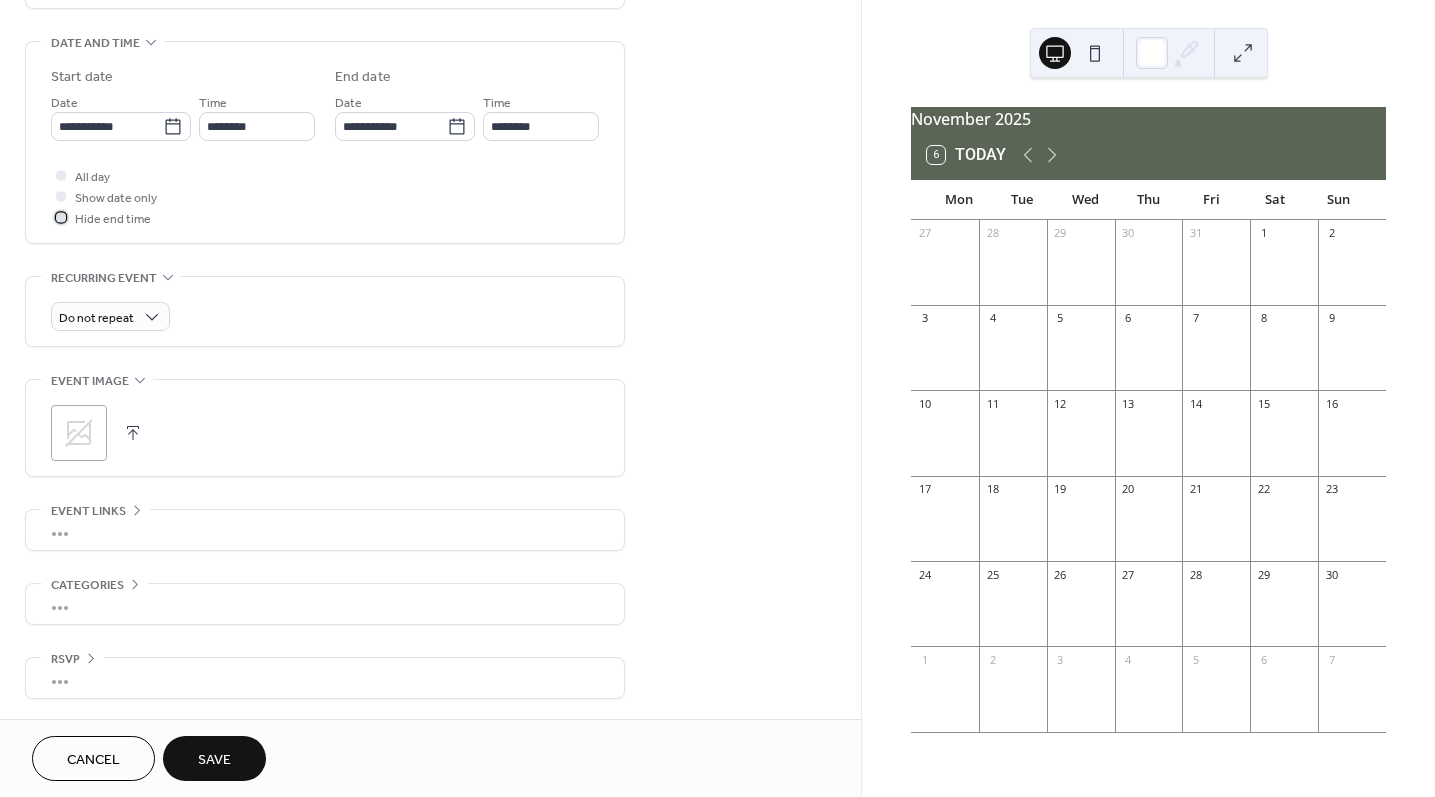 click at bounding box center [61, 217] 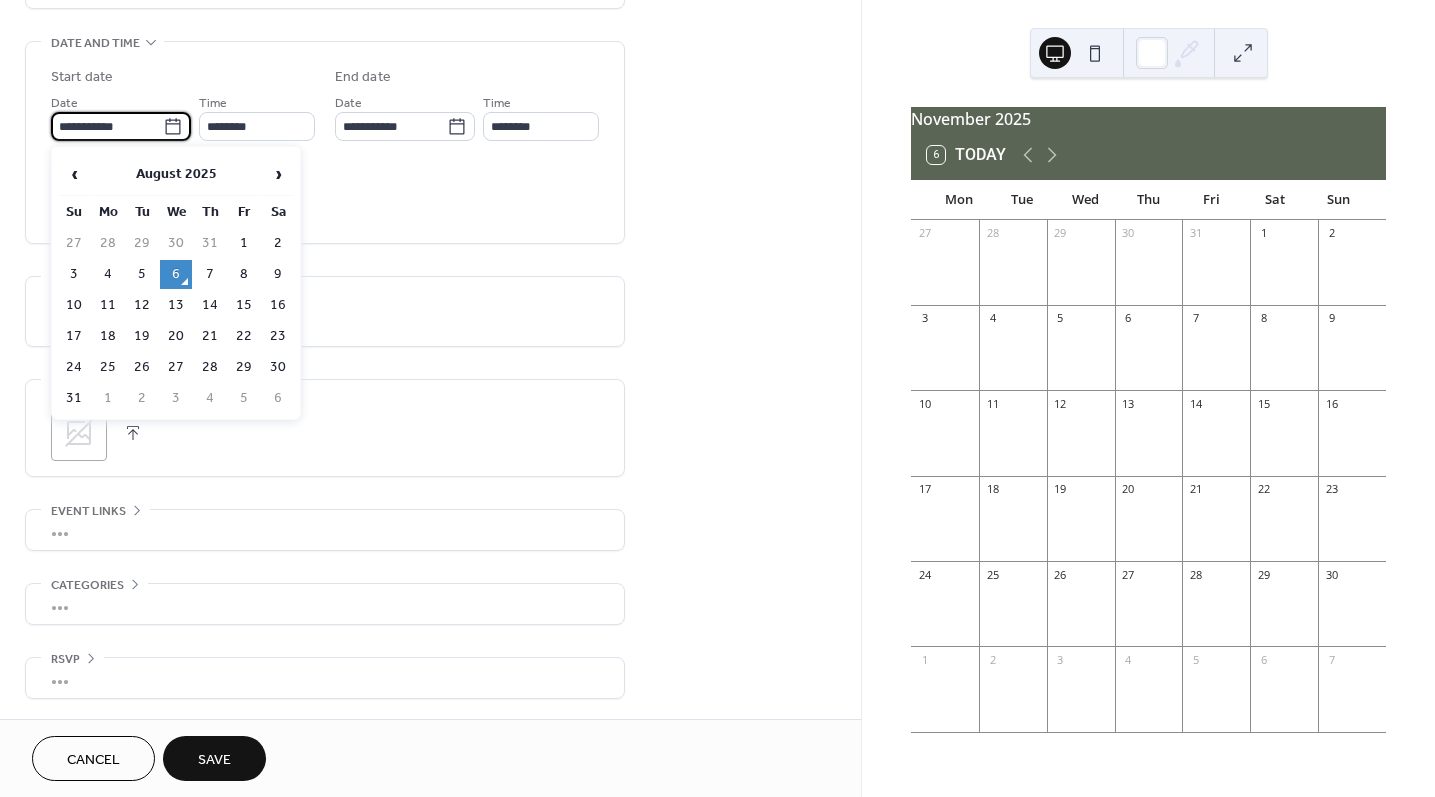 click on "**********" at bounding box center (107, 126) 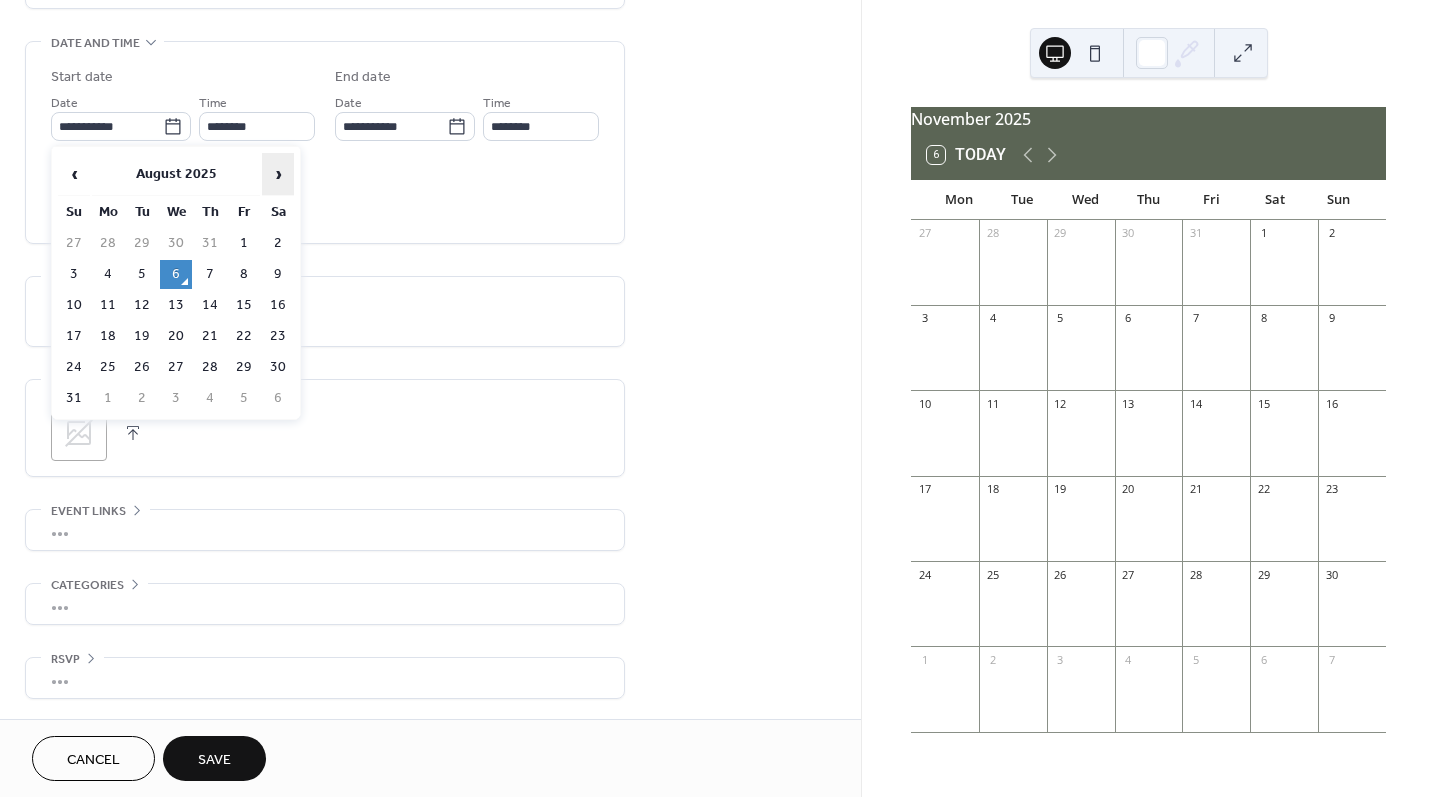 click on "›" at bounding box center [278, 174] 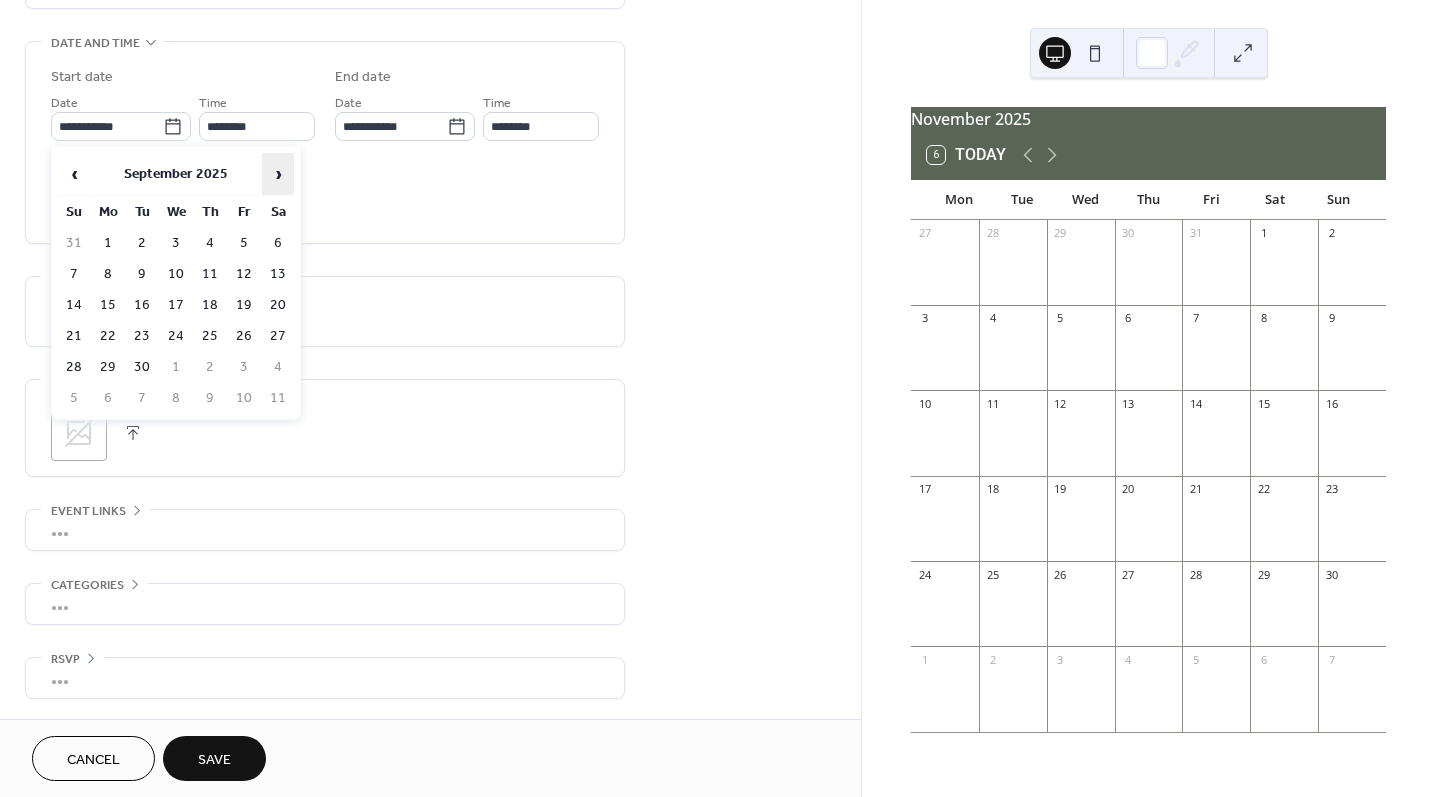 click on "›" at bounding box center (278, 174) 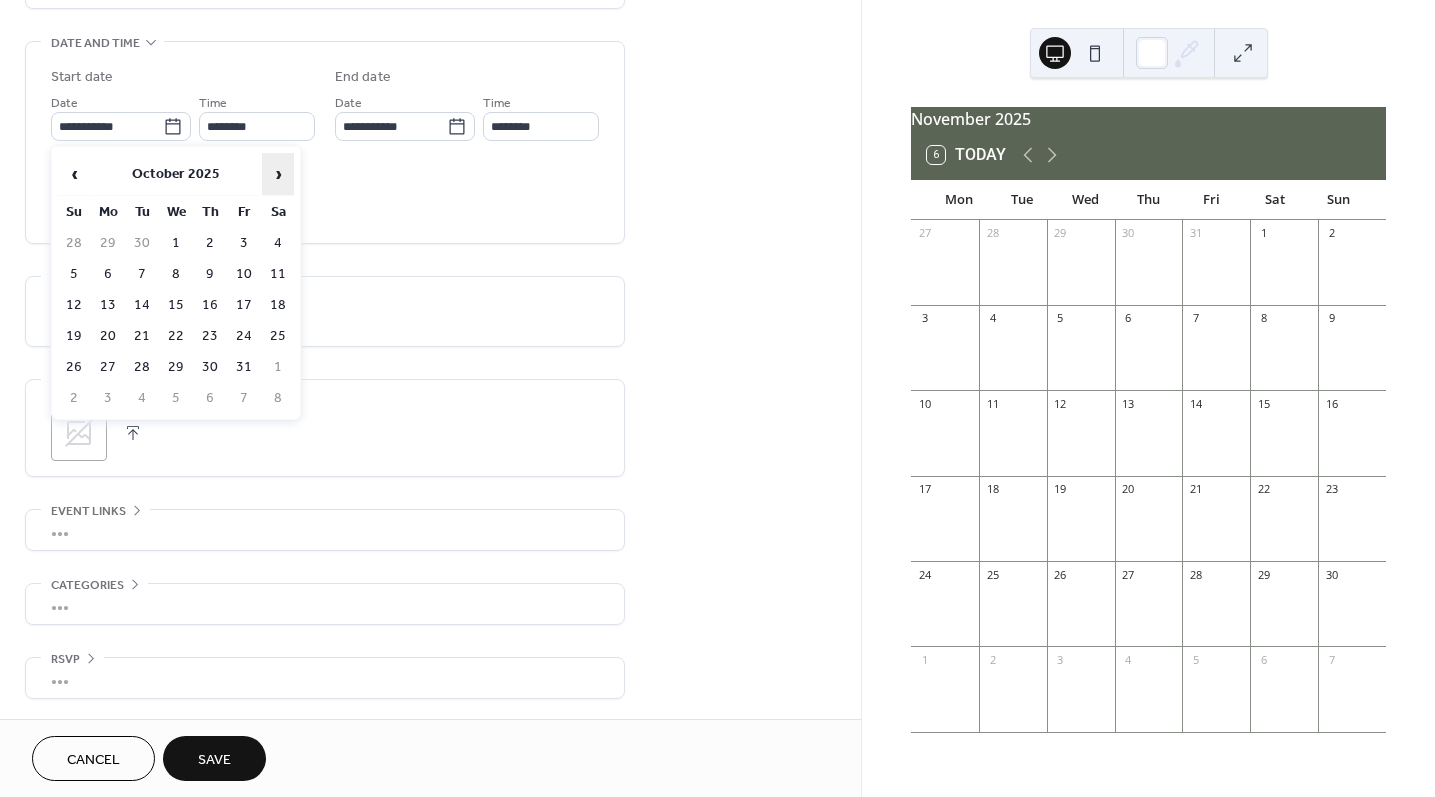 click on "›" at bounding box center [278, 174] 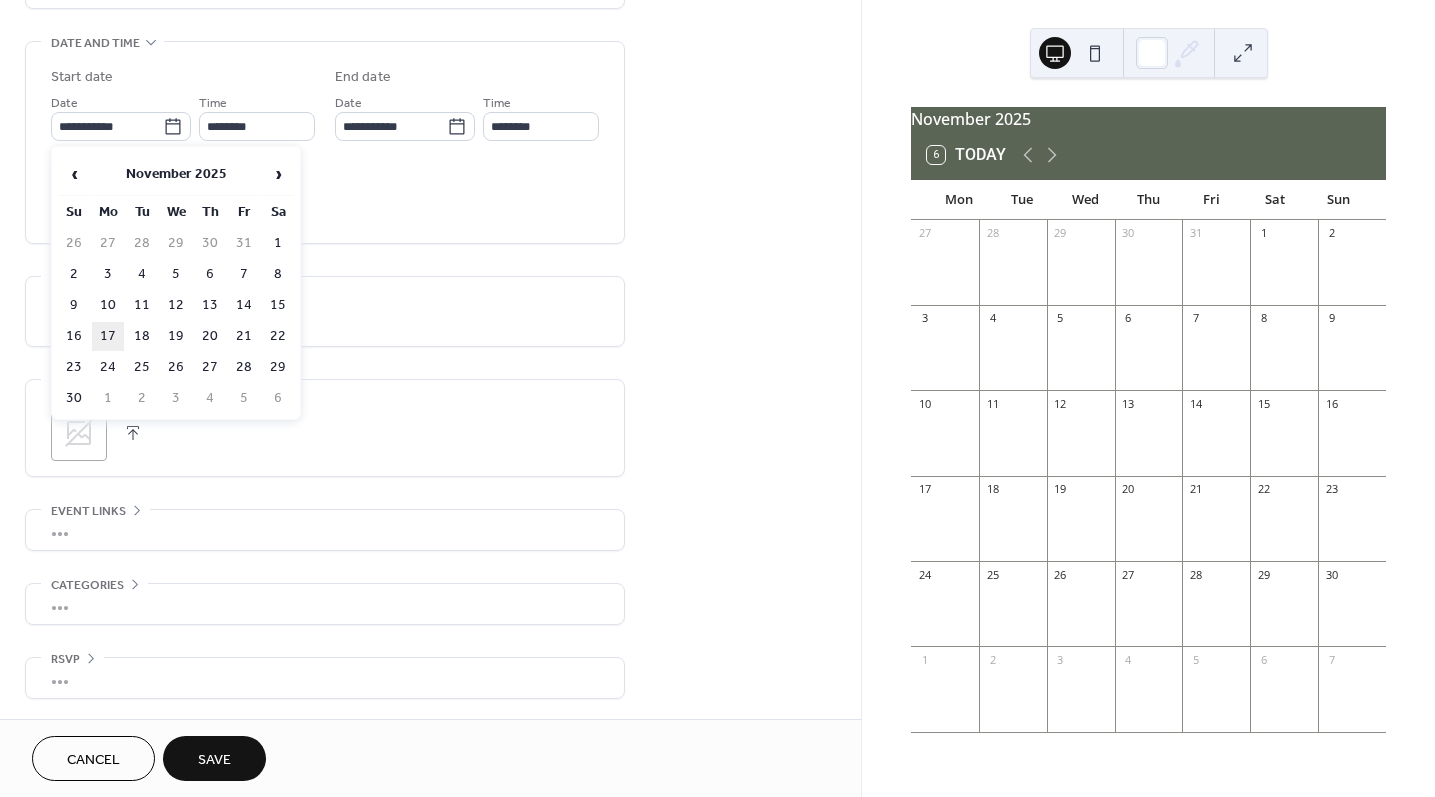 click on "17" at bounding box center [108, 336] 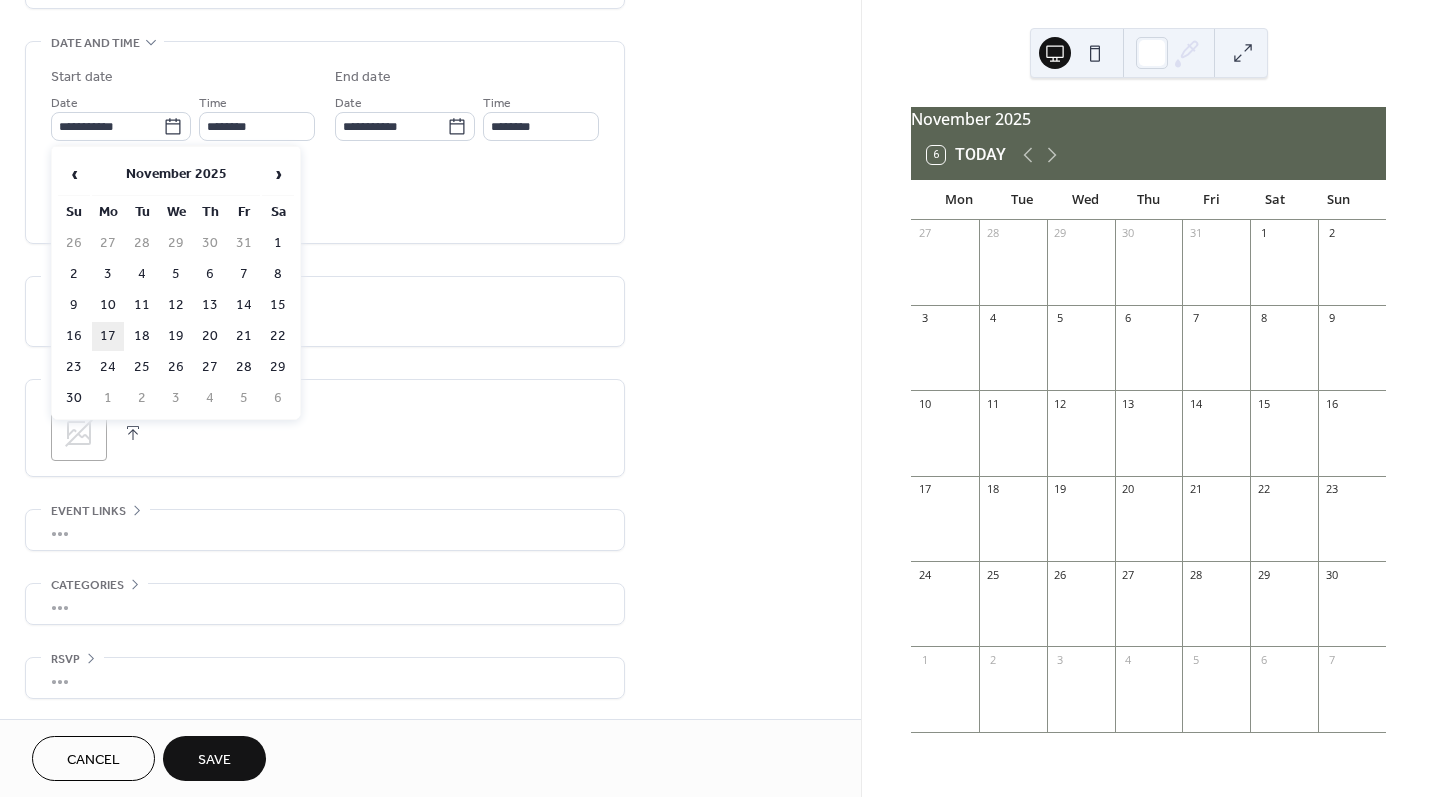 type on "**********" 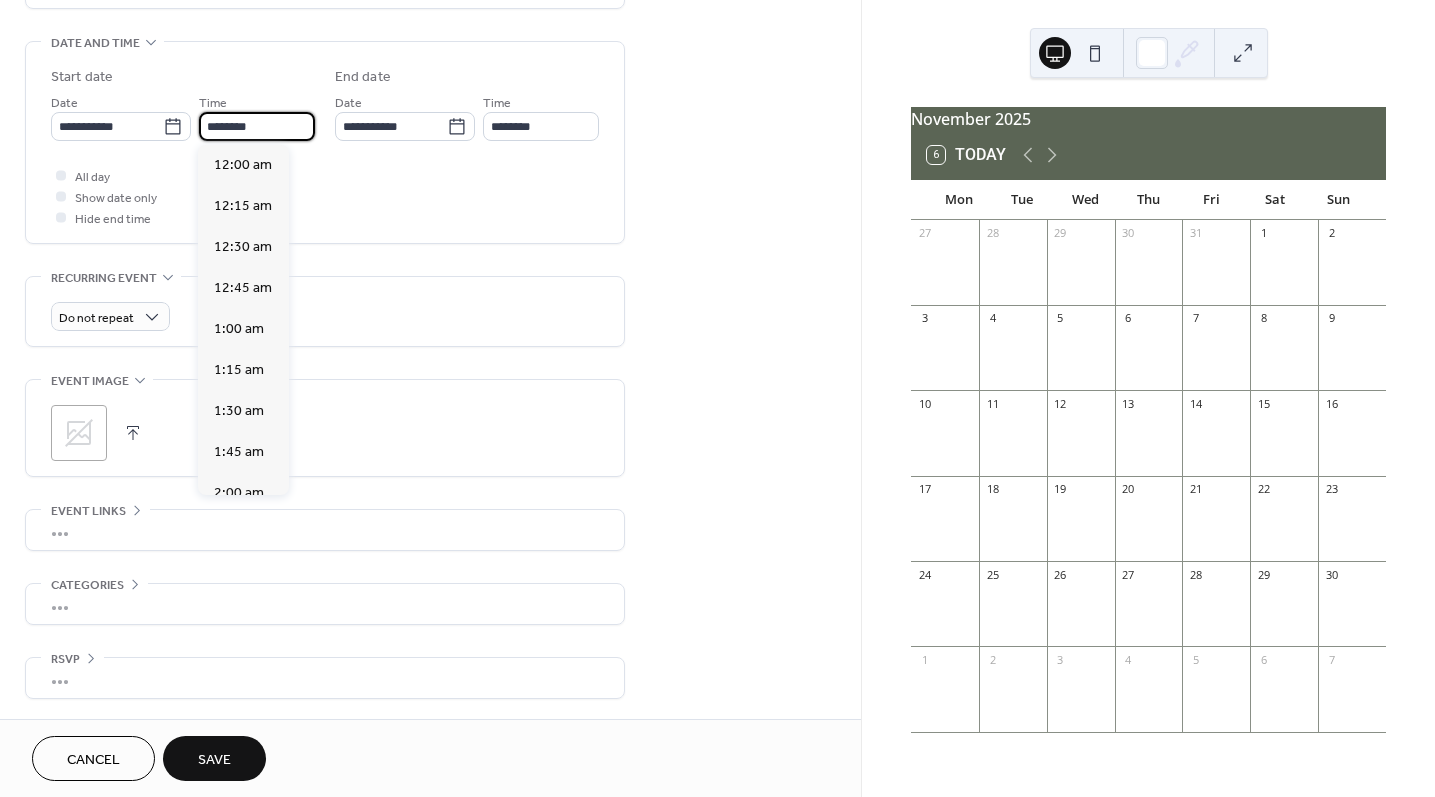click on "********" at bounding box center [257, 126] 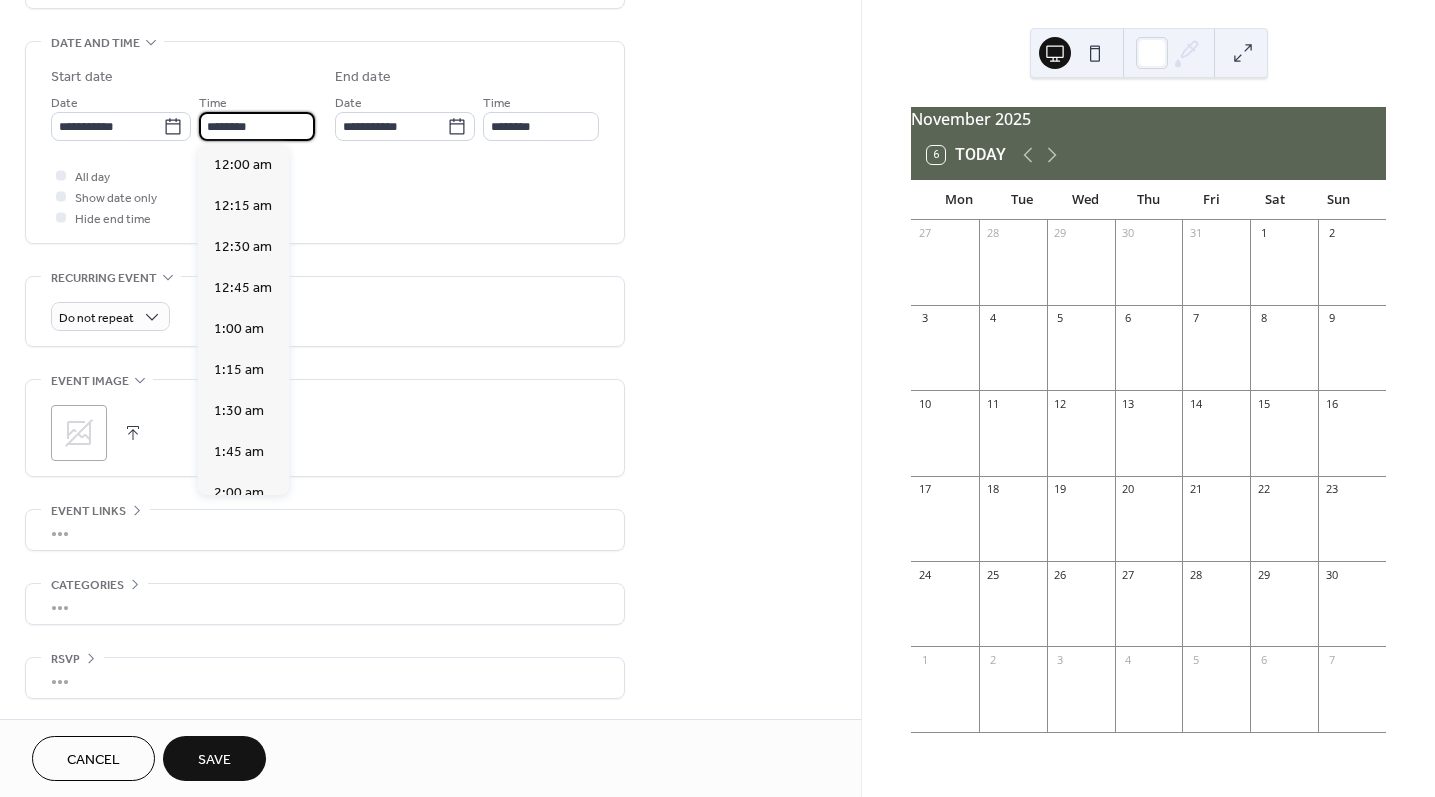 scroll, scrollTop: 1944, scrollLeft: 0, axis: vertical 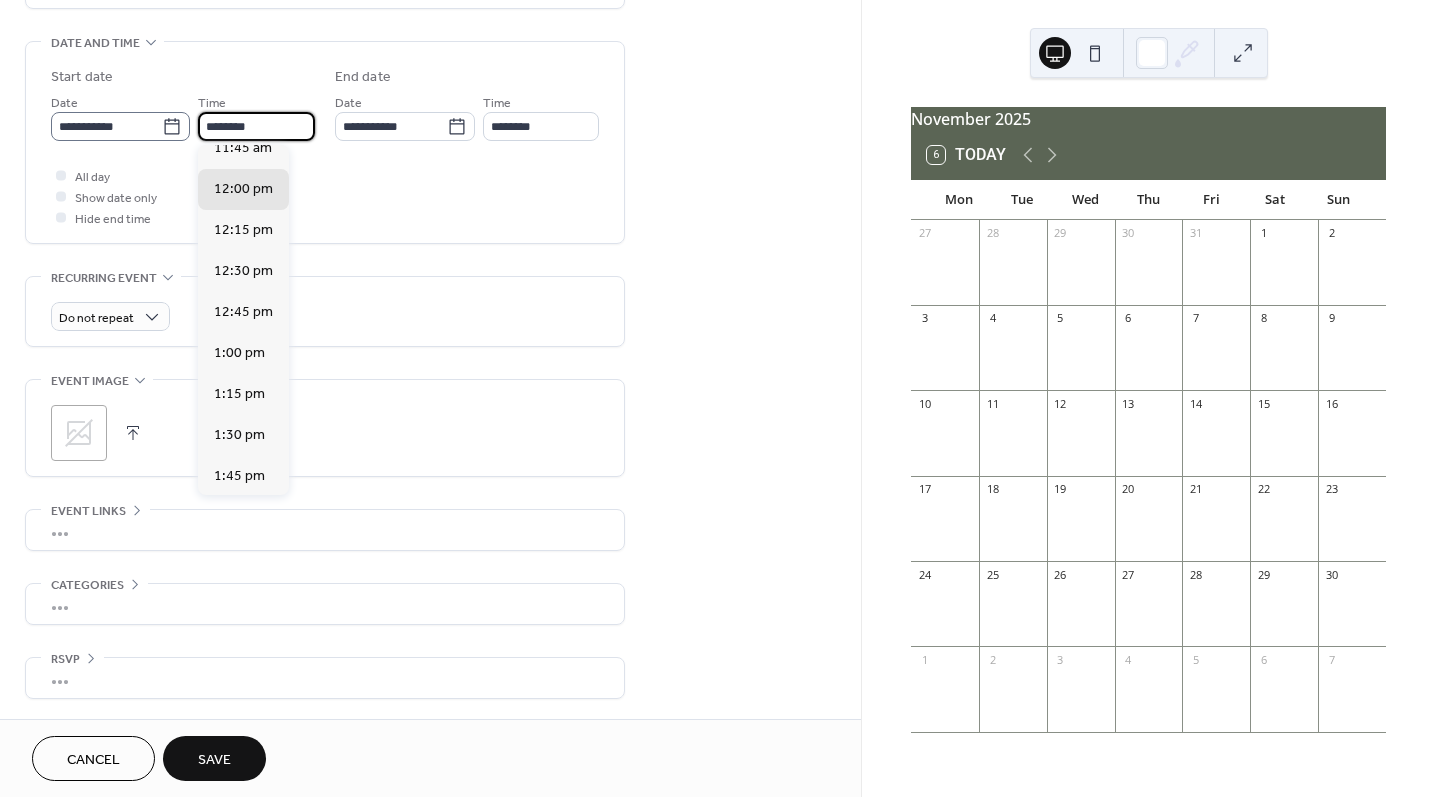drag, startPoint x: 276, startPoint y: 128, endPoint x: 189, endPoint y: 126, distance: 87.02299 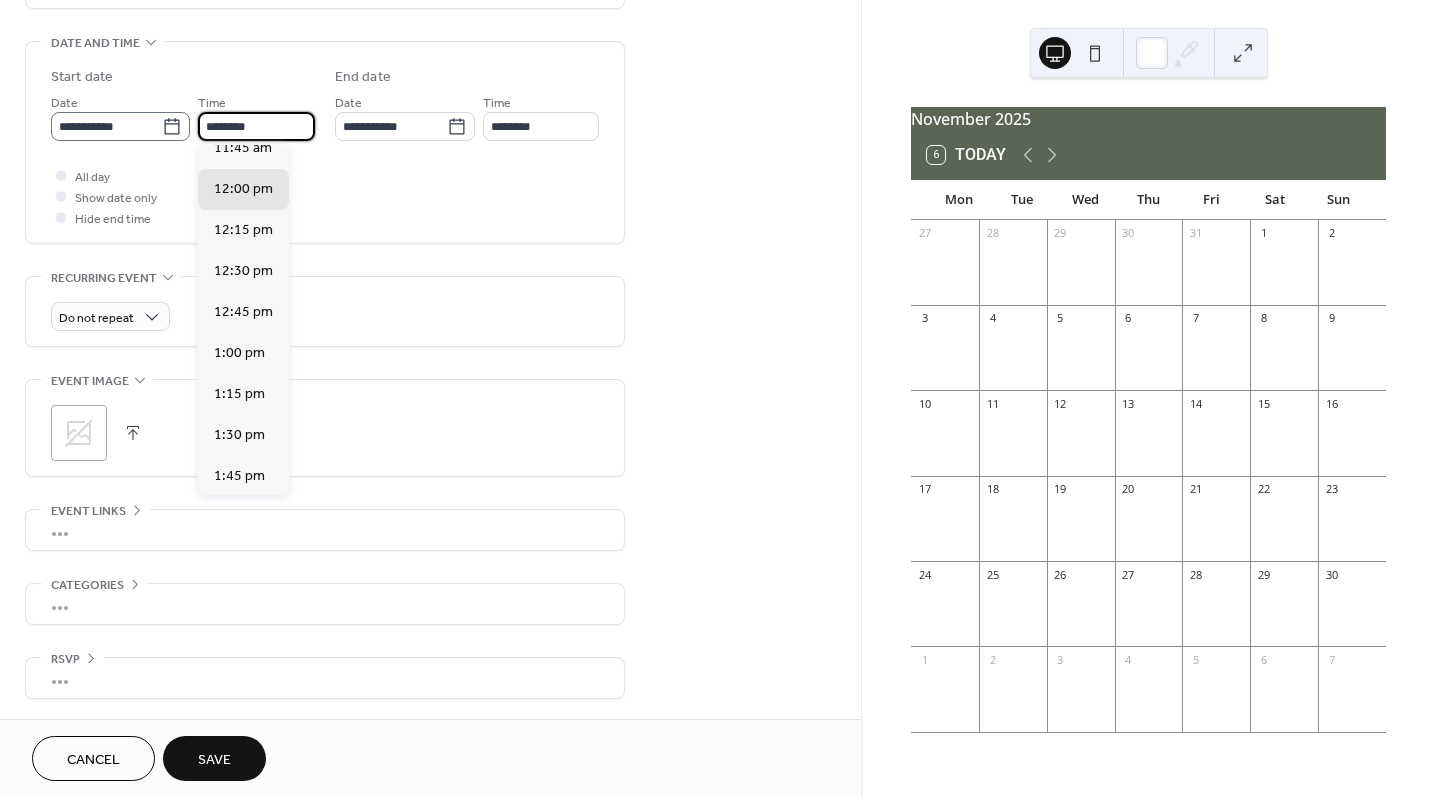 click on "**********" at bounding box center (183, 116) 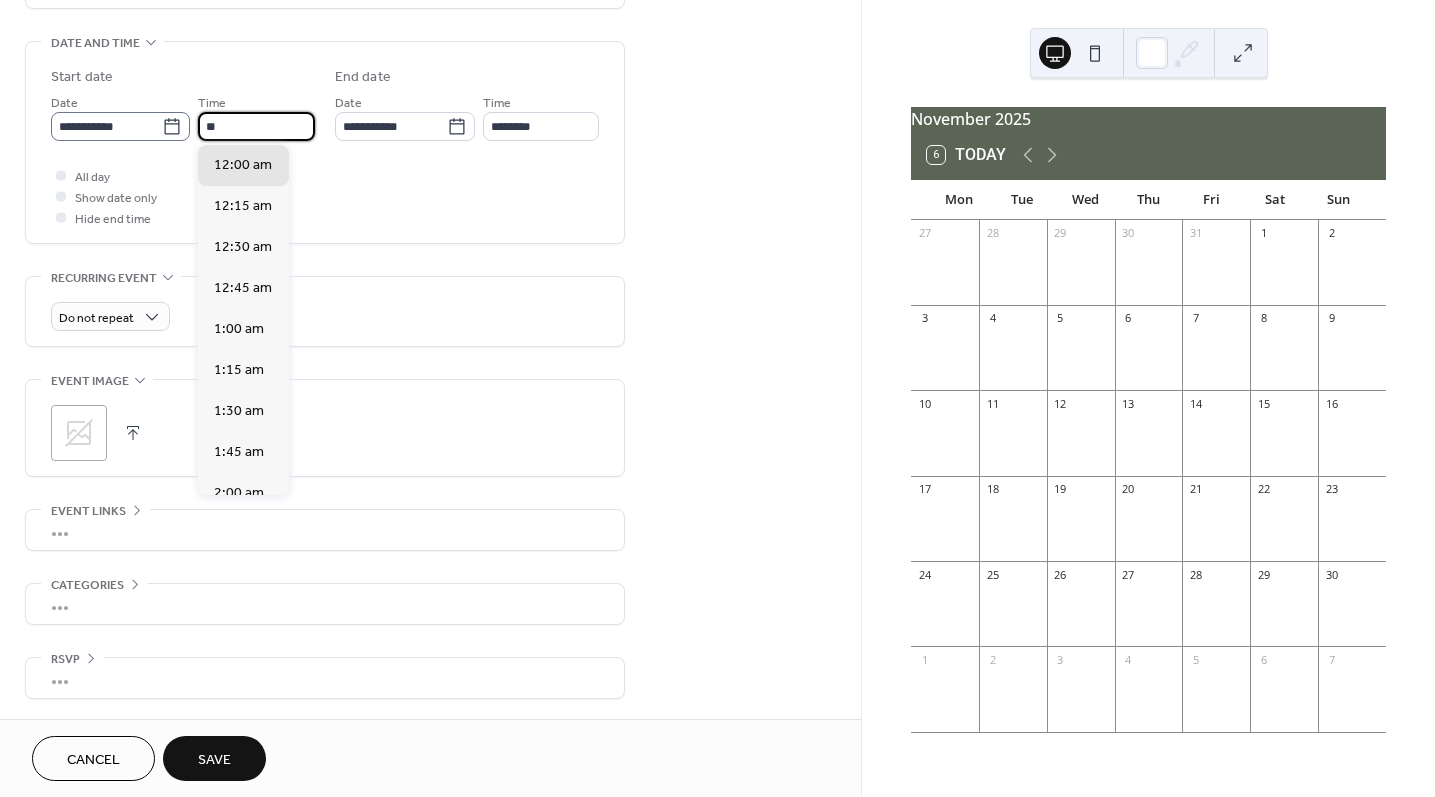 scroll, scrollTop: 1620, scrollLeft: 0, axis: vertical 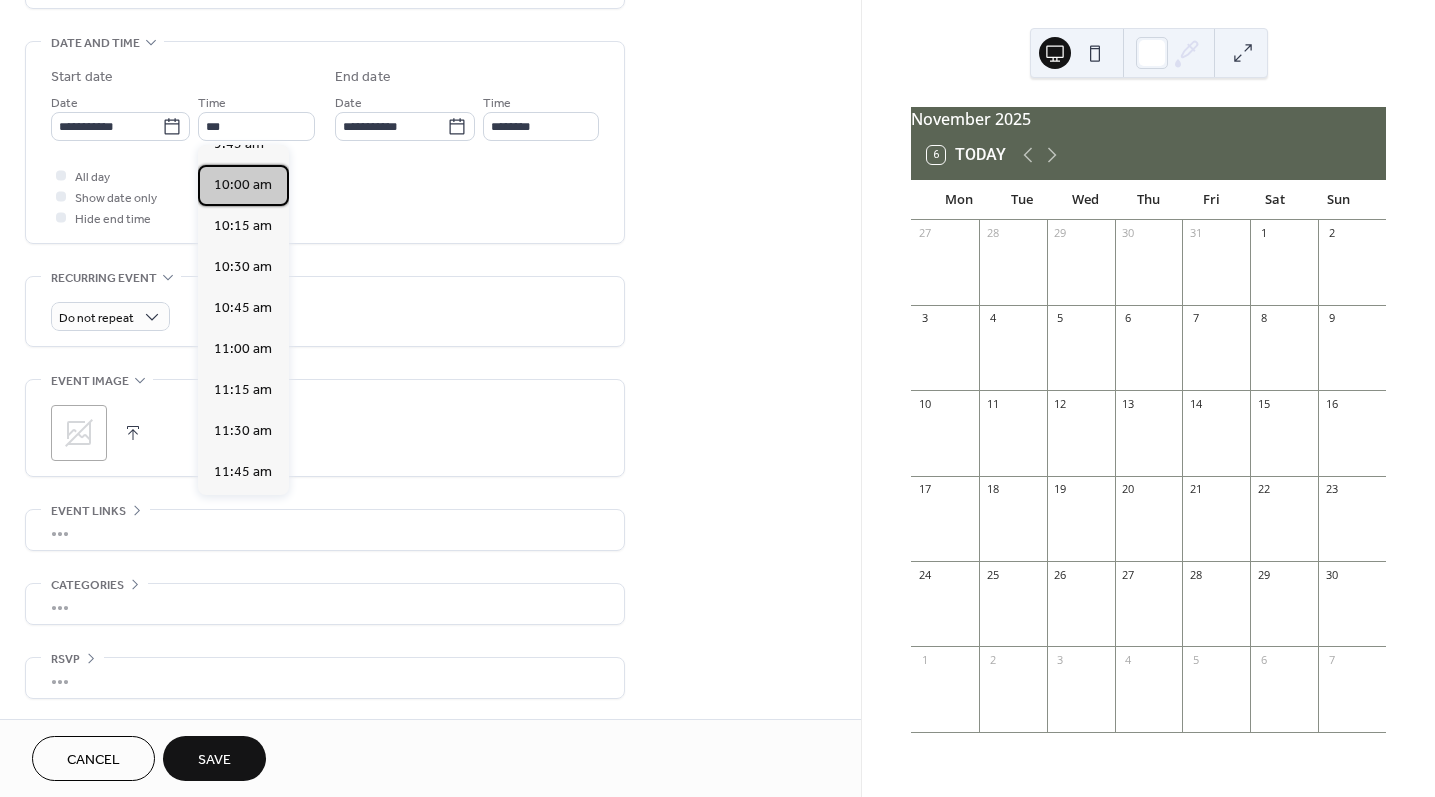 click on "10:00 am" at bounding box center (243, 185) 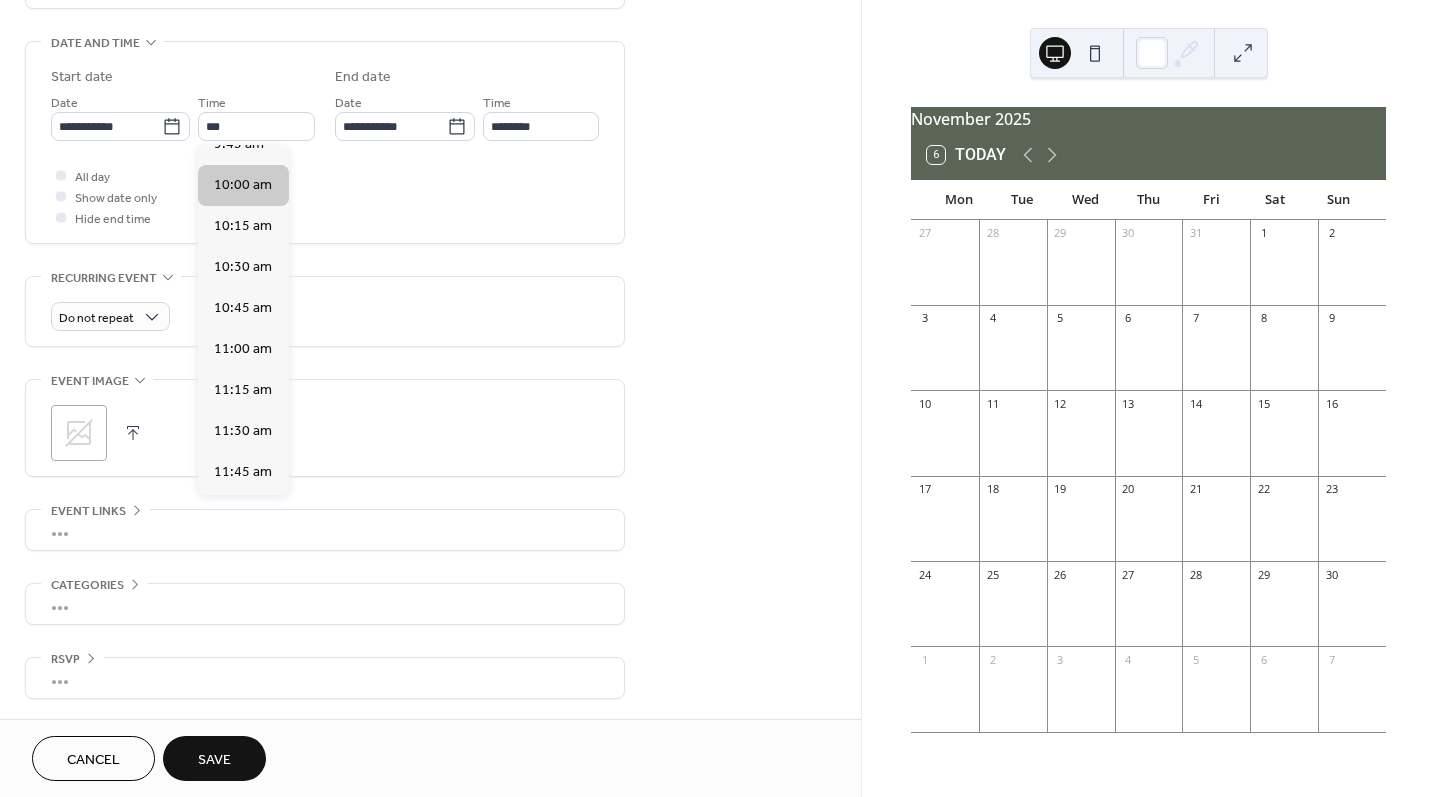 type on "********" 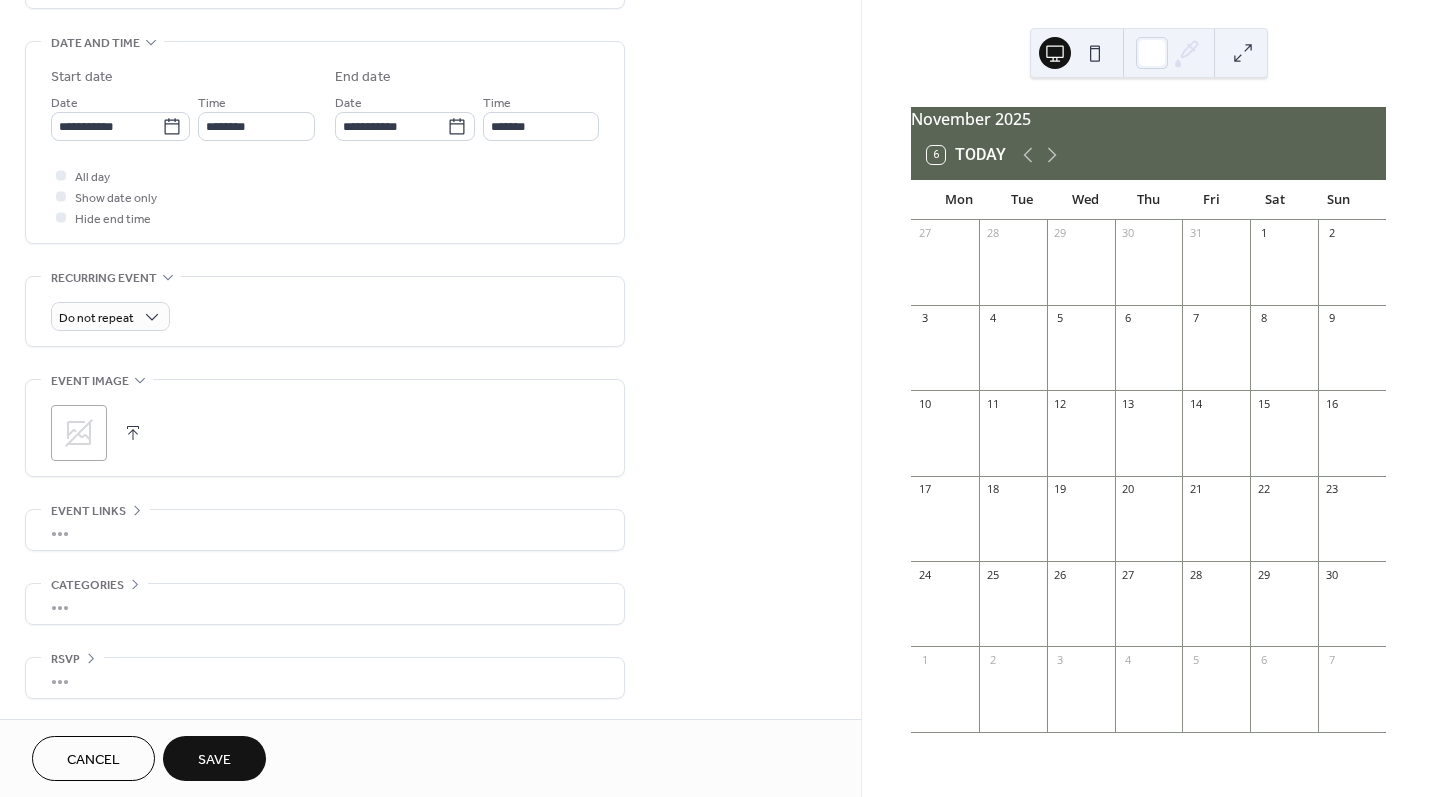 click on "Save" at bounding box center (214, 758) 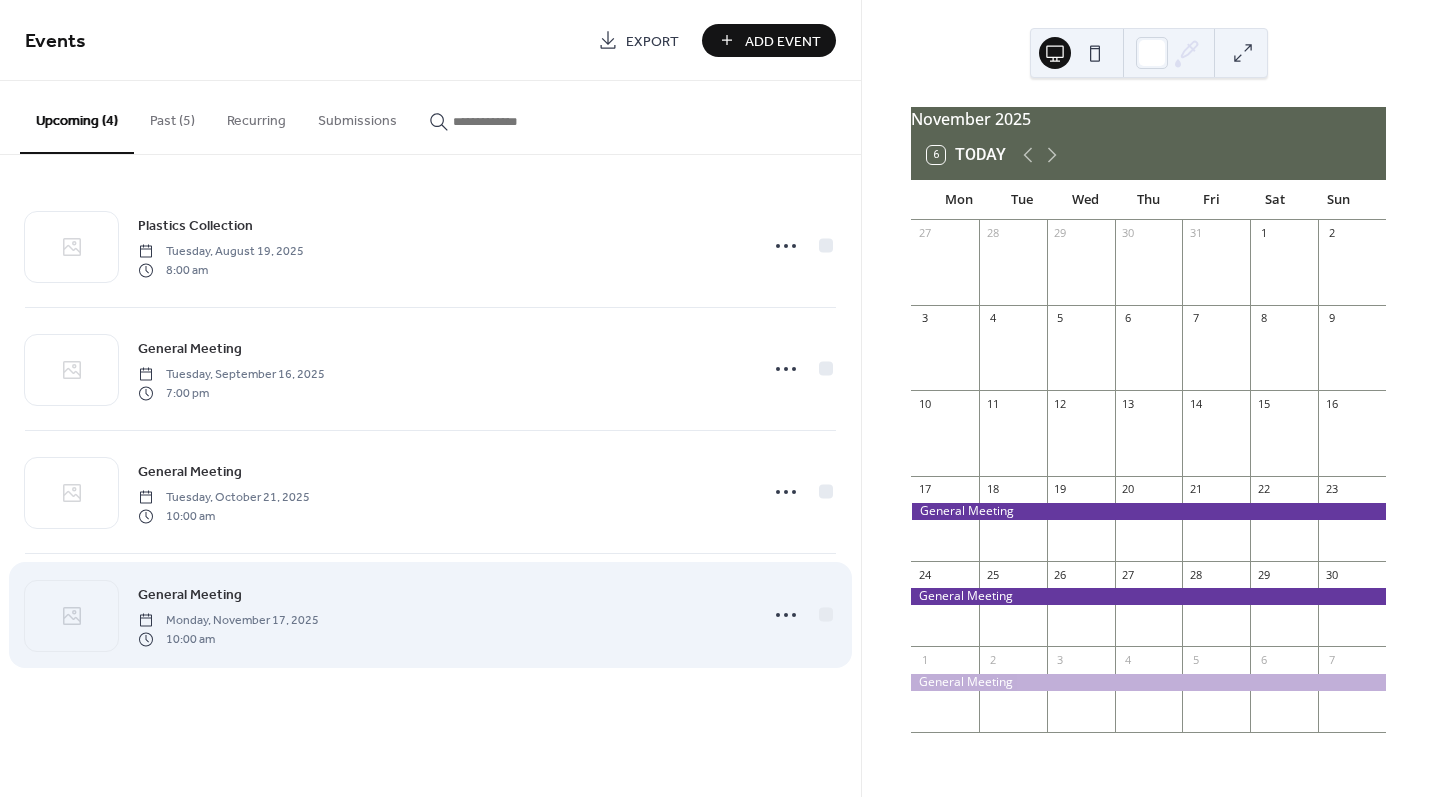 click on "General Meeting" at bounding box center [190, 595] 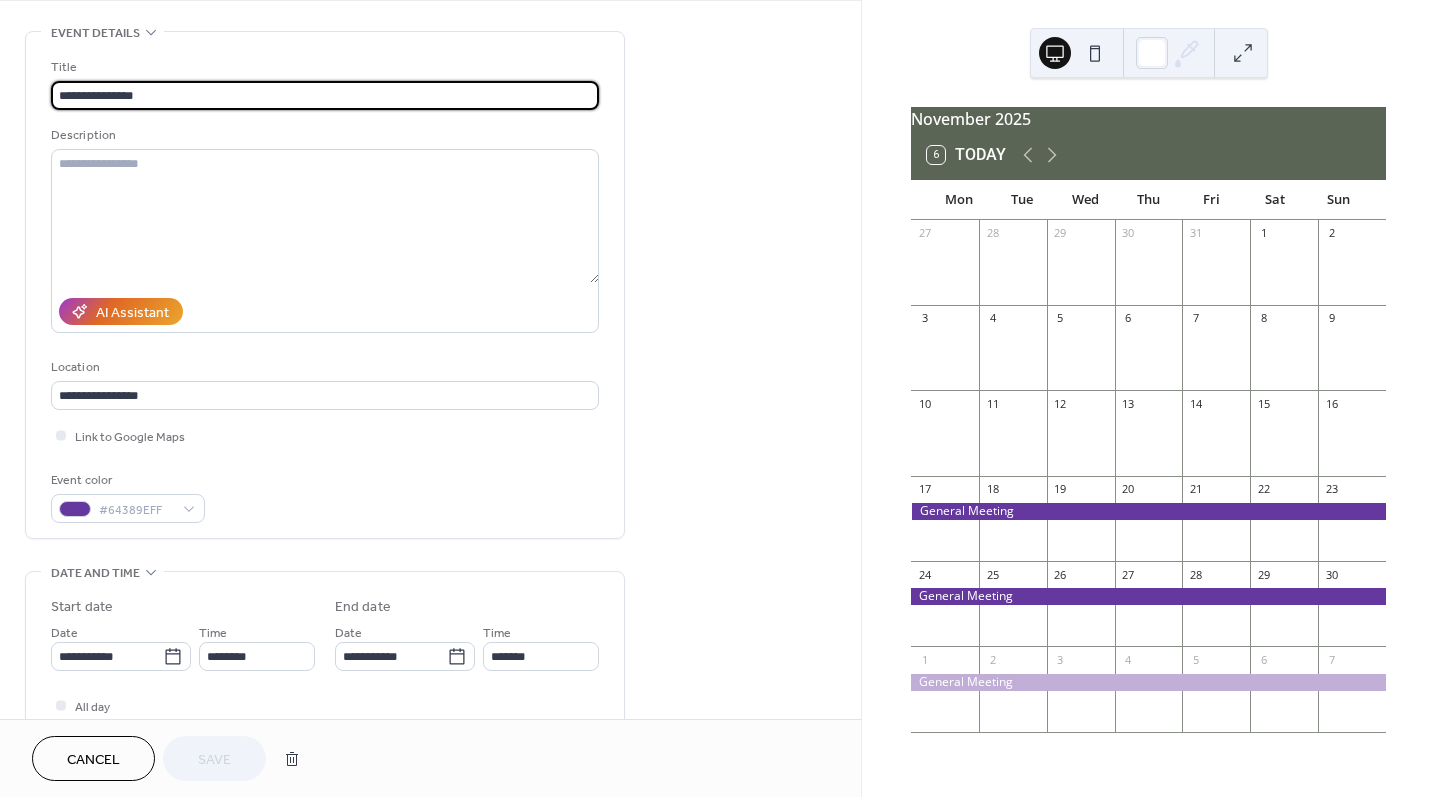 scroll, scrollTop: 79, scrollLeft: 0, axis: vertical 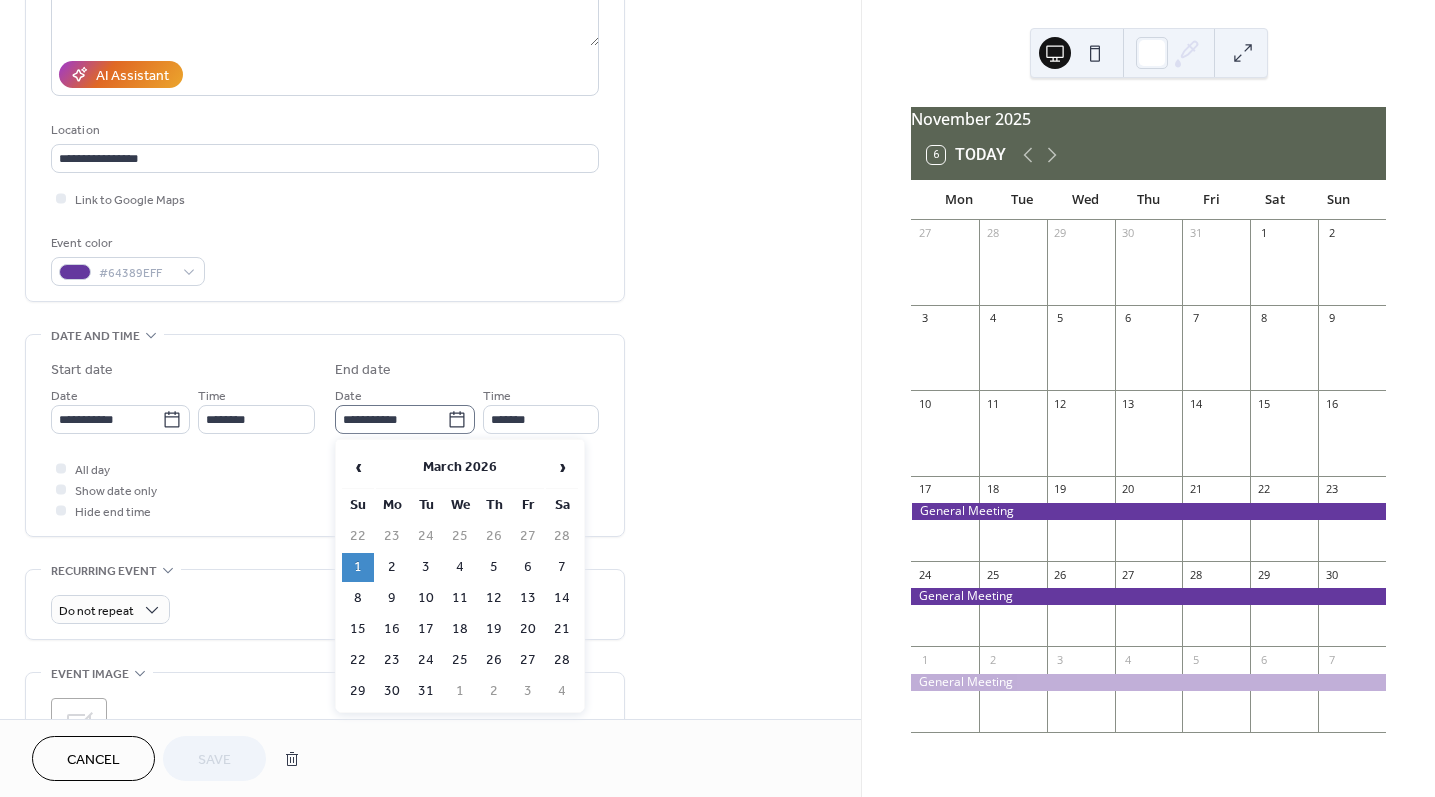 click 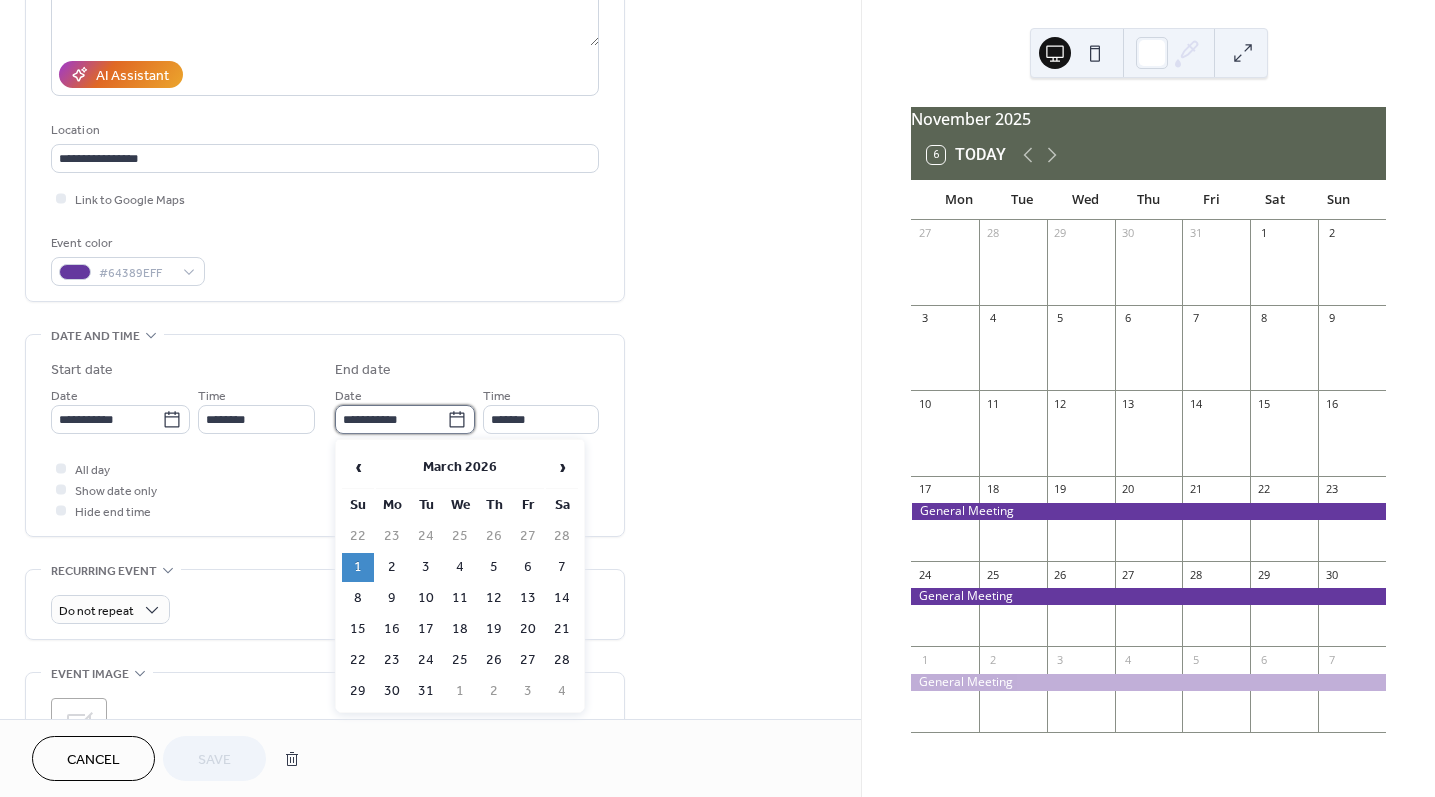 click on "**********" at bounding box center (391, 419) 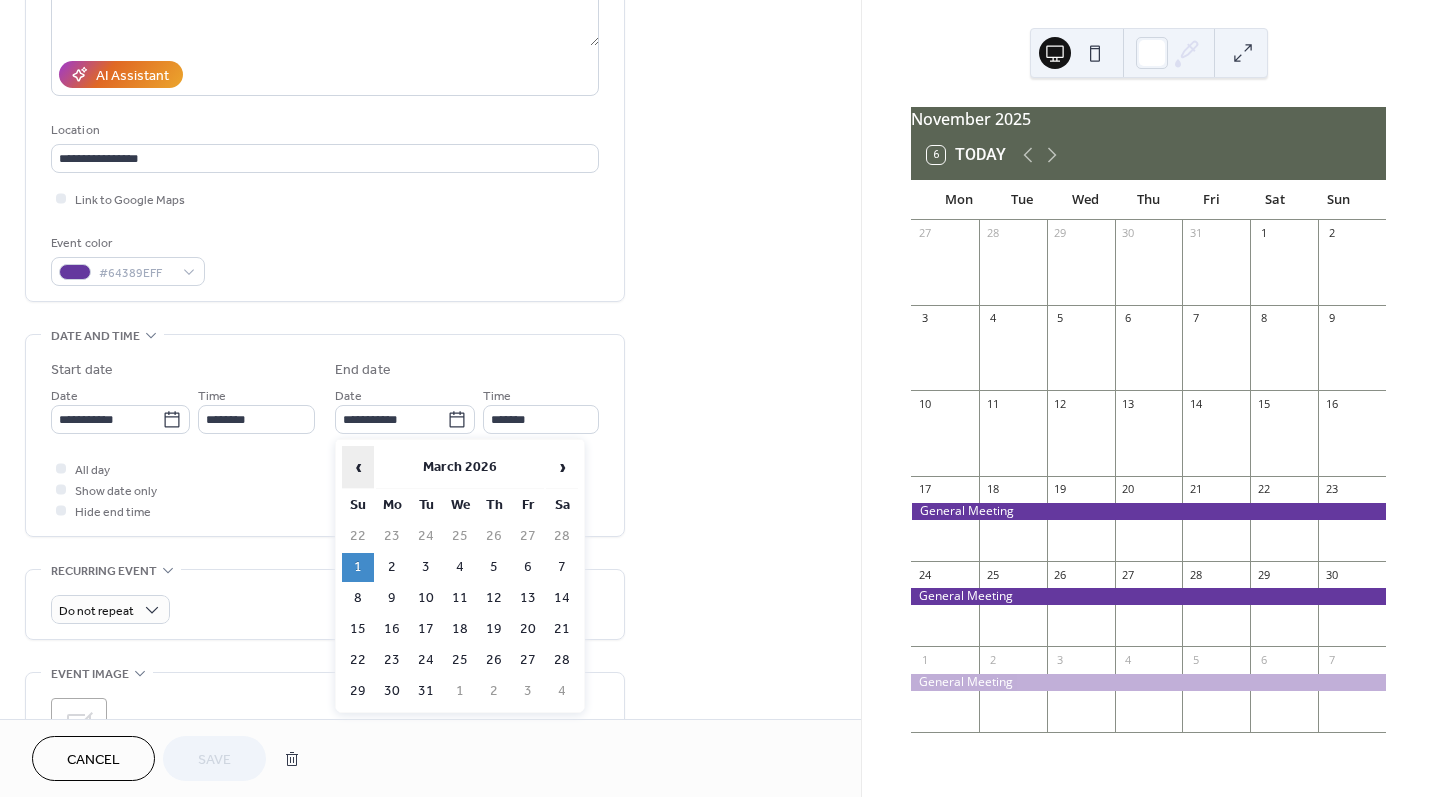 click on "‹" at bounding box center [358, 467] 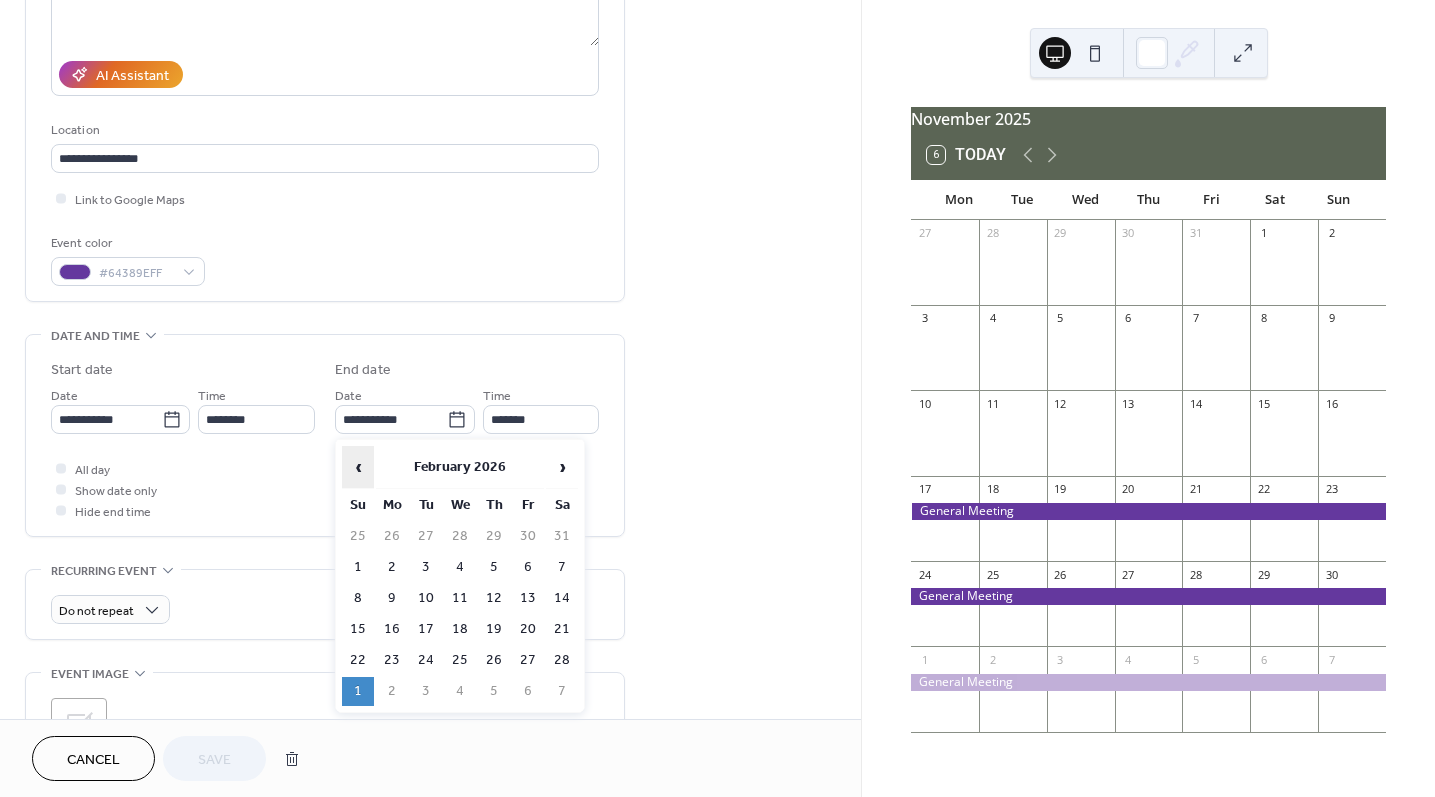 click on "‹" at bounding box center [358, 467] 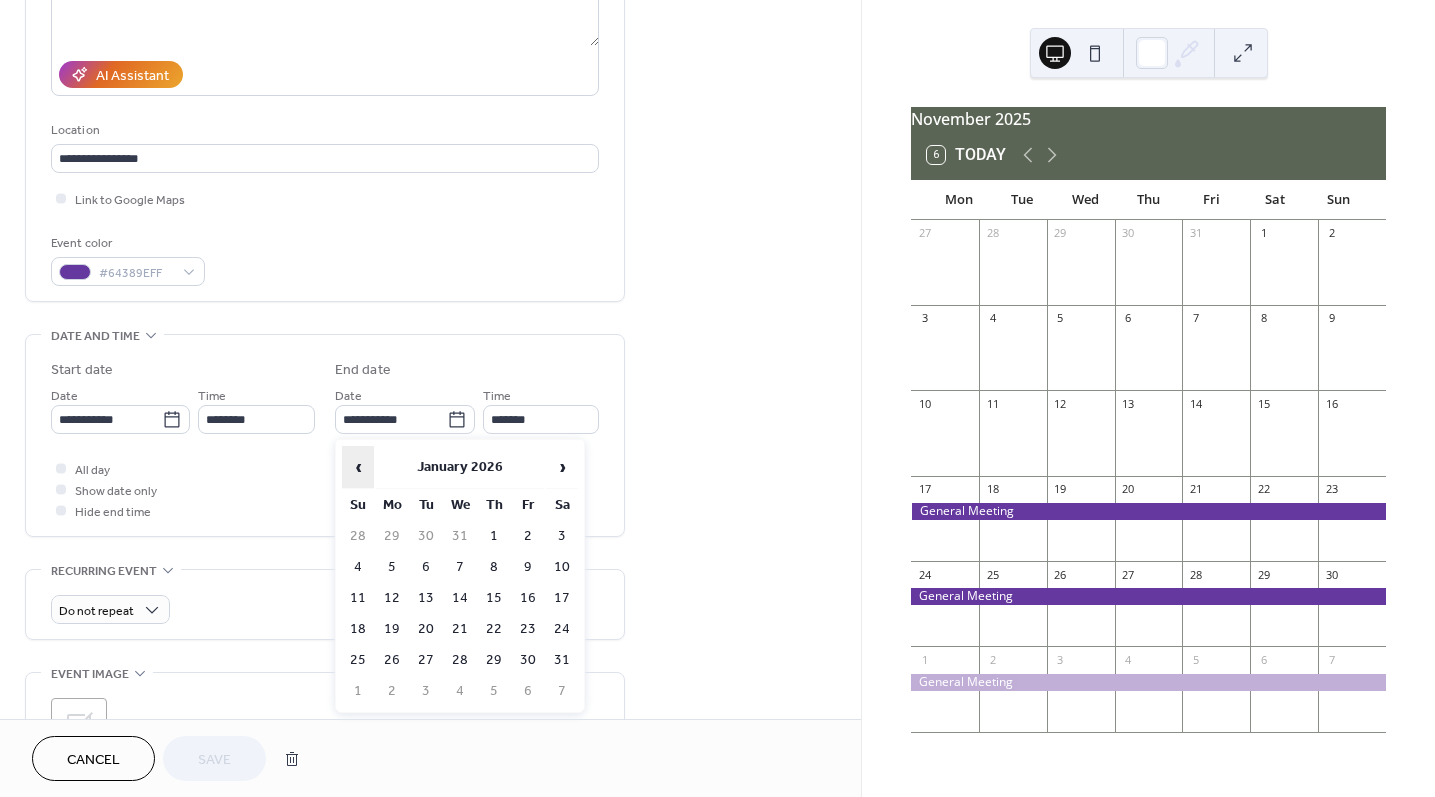 click on "‹" at bounding box center (358, 467) 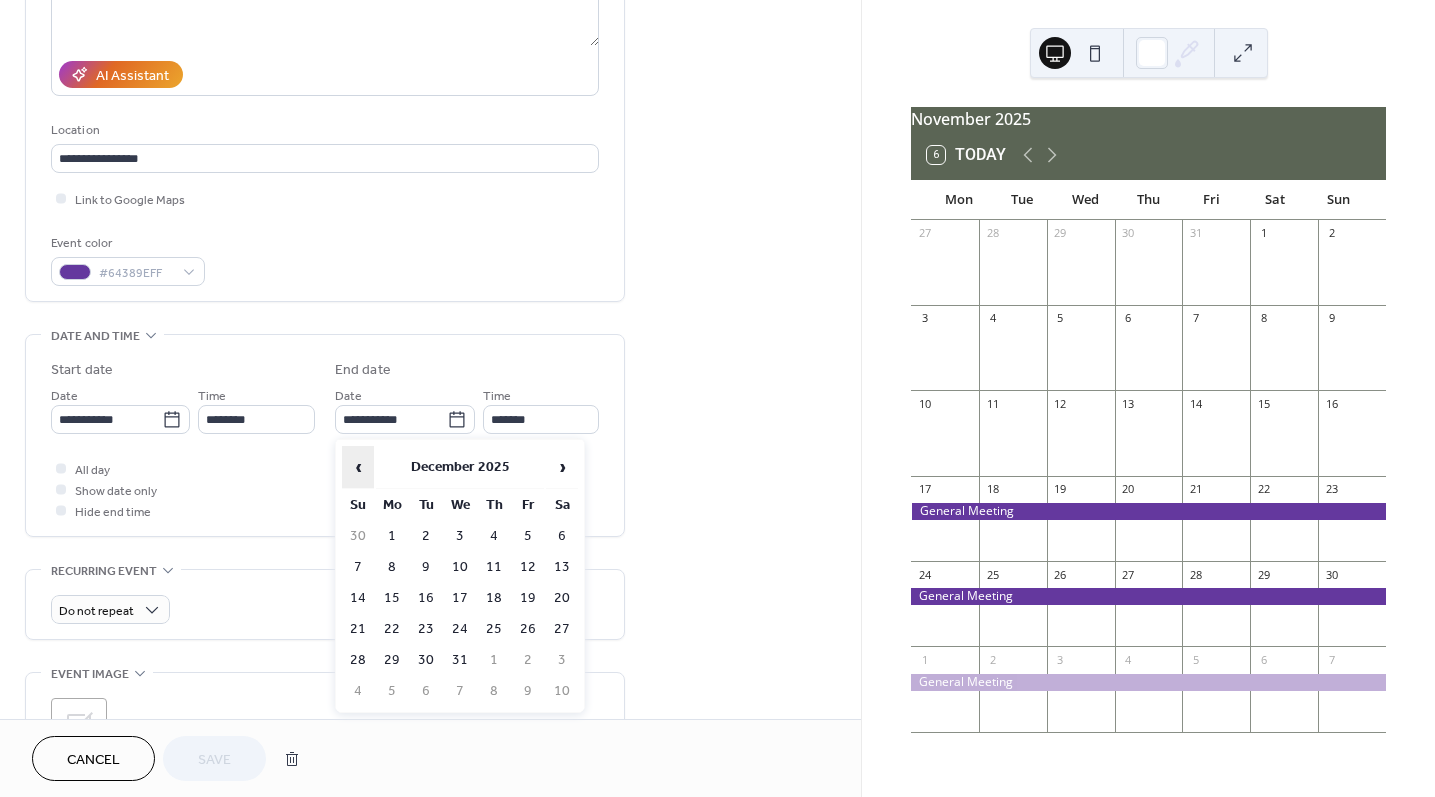 click on "‹" at bounding box center (358, 467) 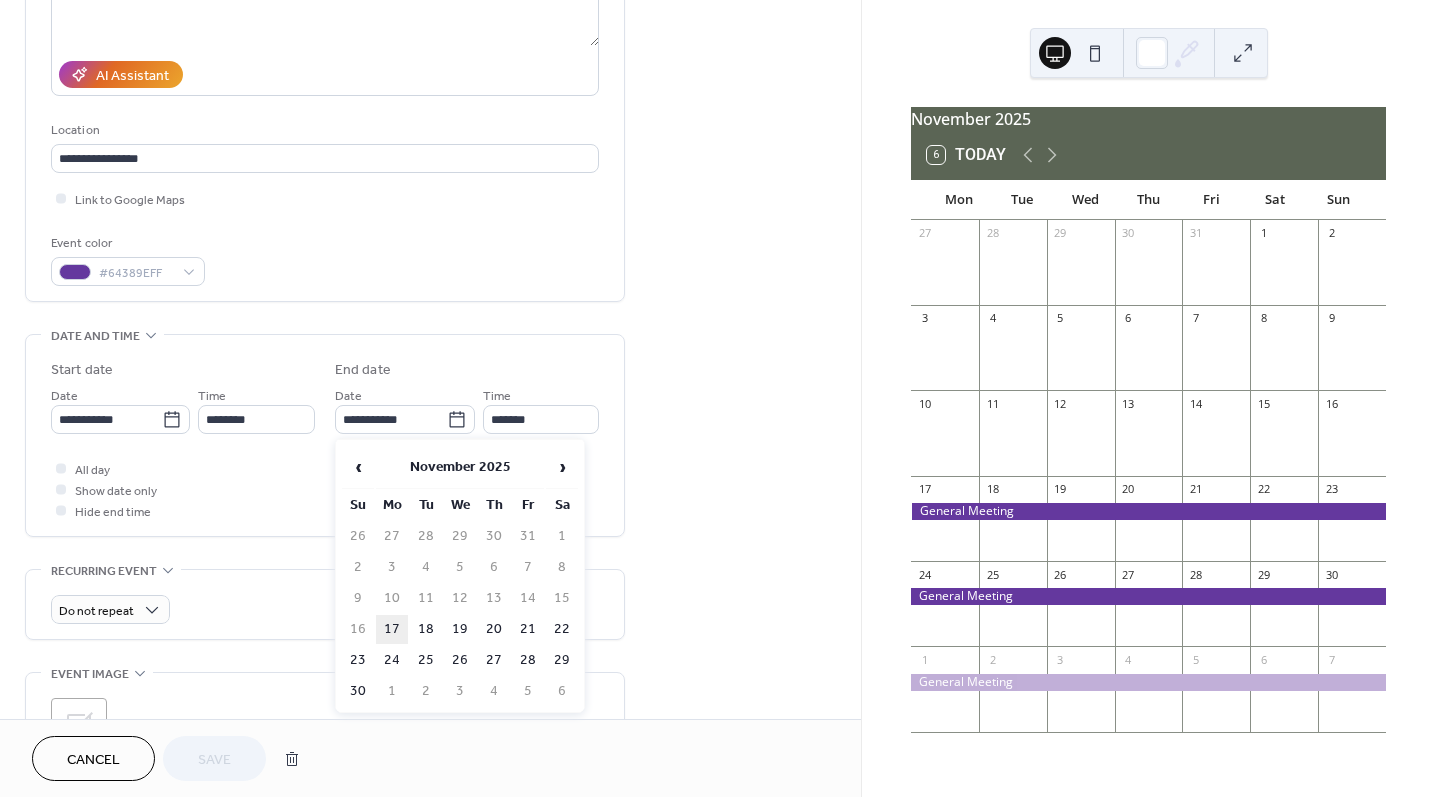 click on "17" at bounding box center (392, 629) 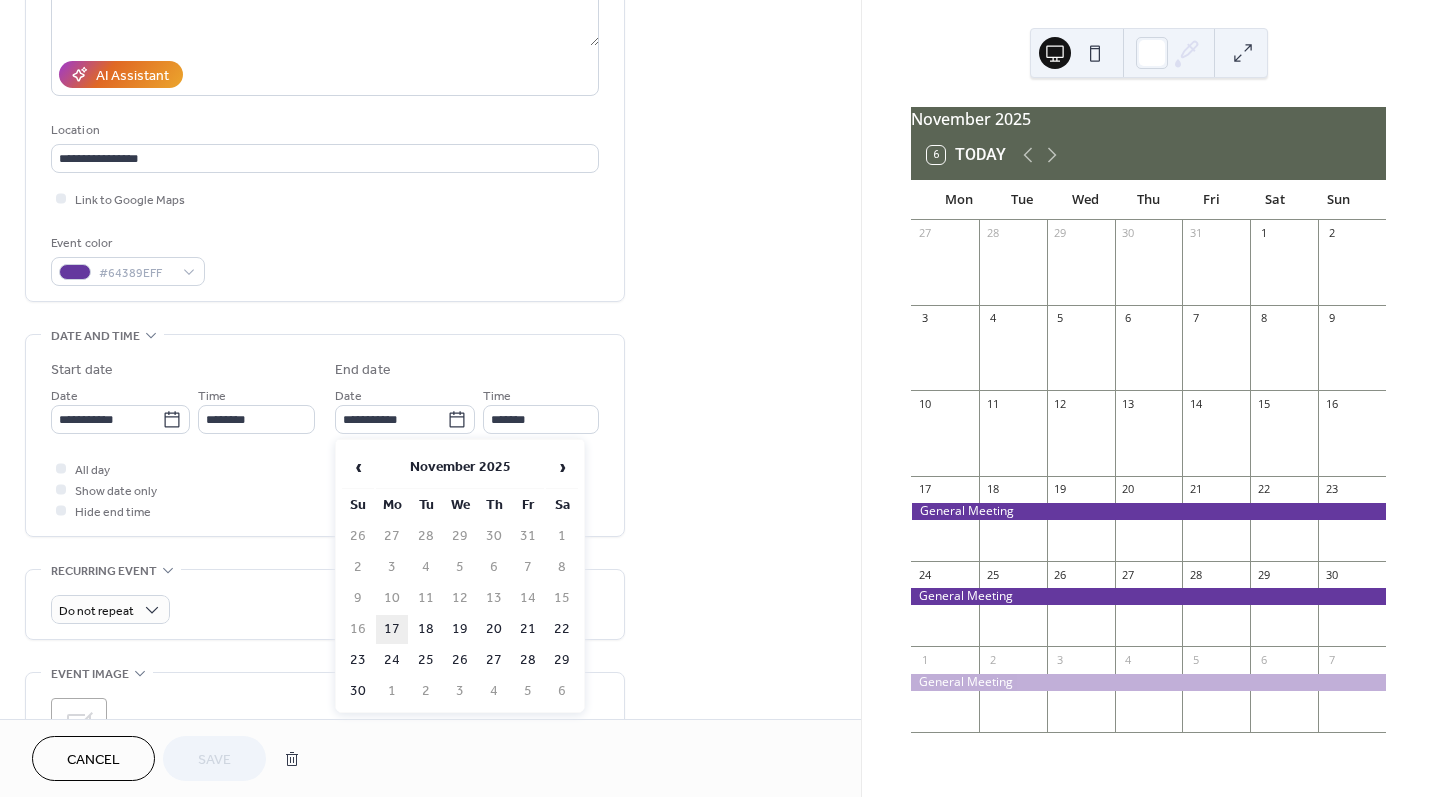 type on "**********" 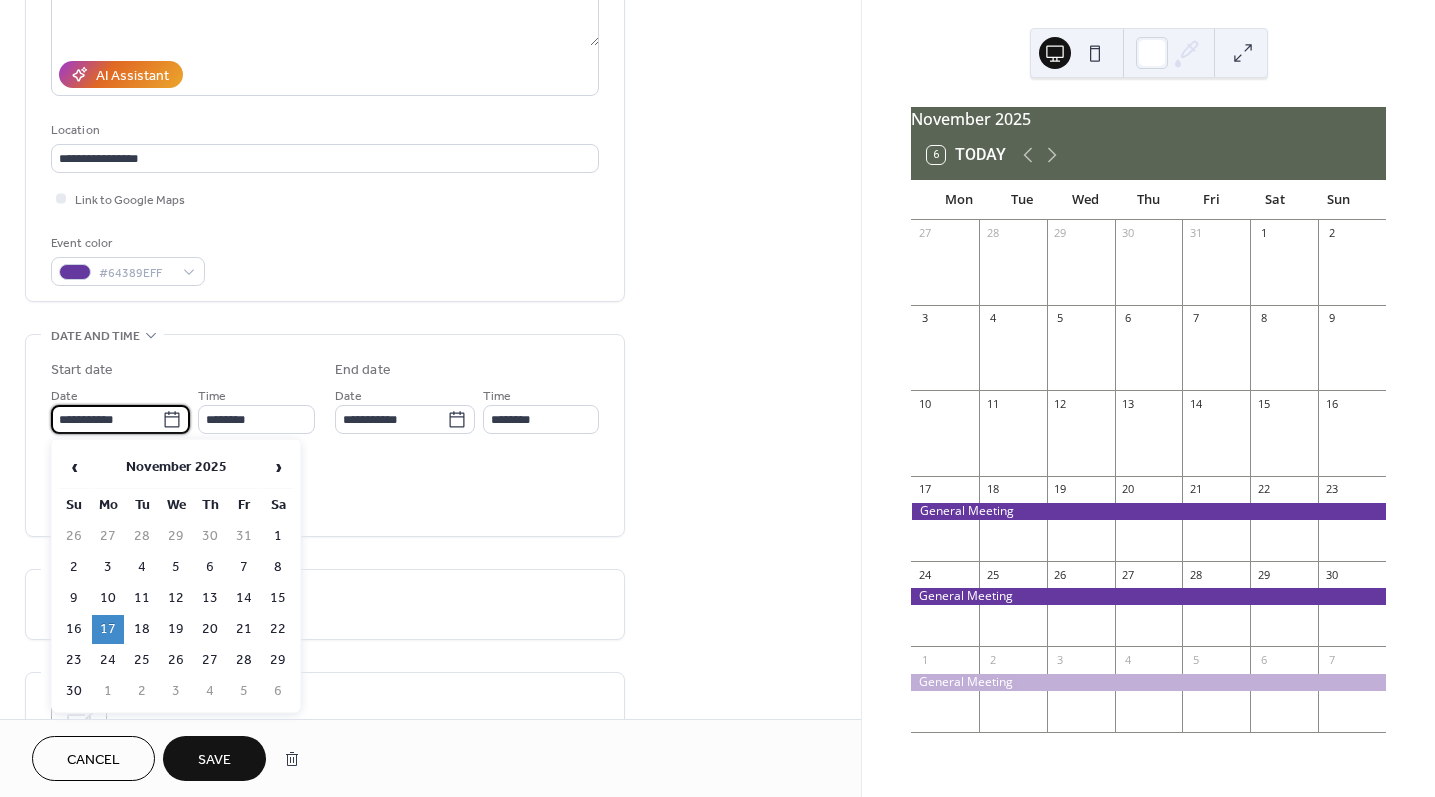 click on "**********" at bounding box center (106, 419) 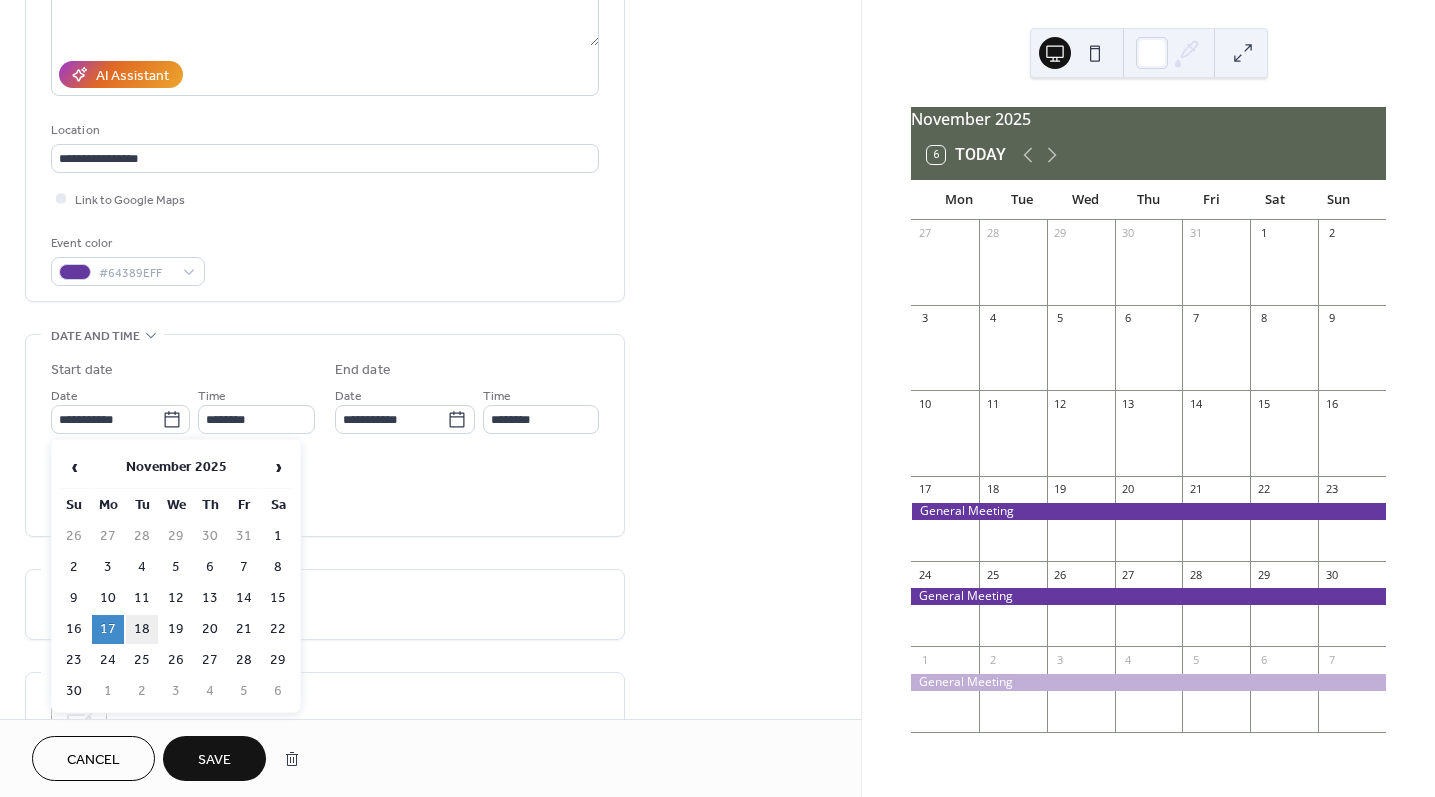 click on "18" at bounding box center (142, 629) 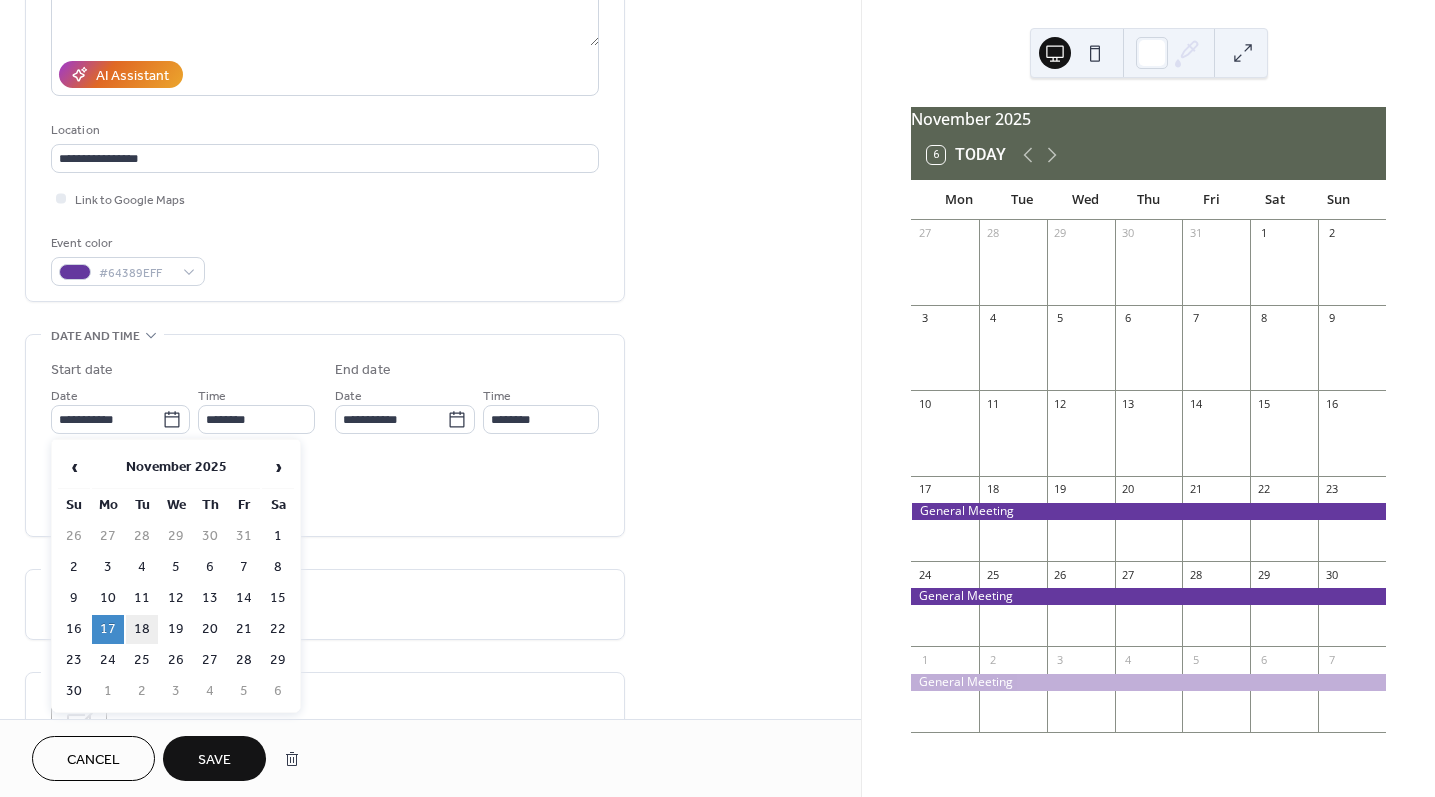 type on "**********" 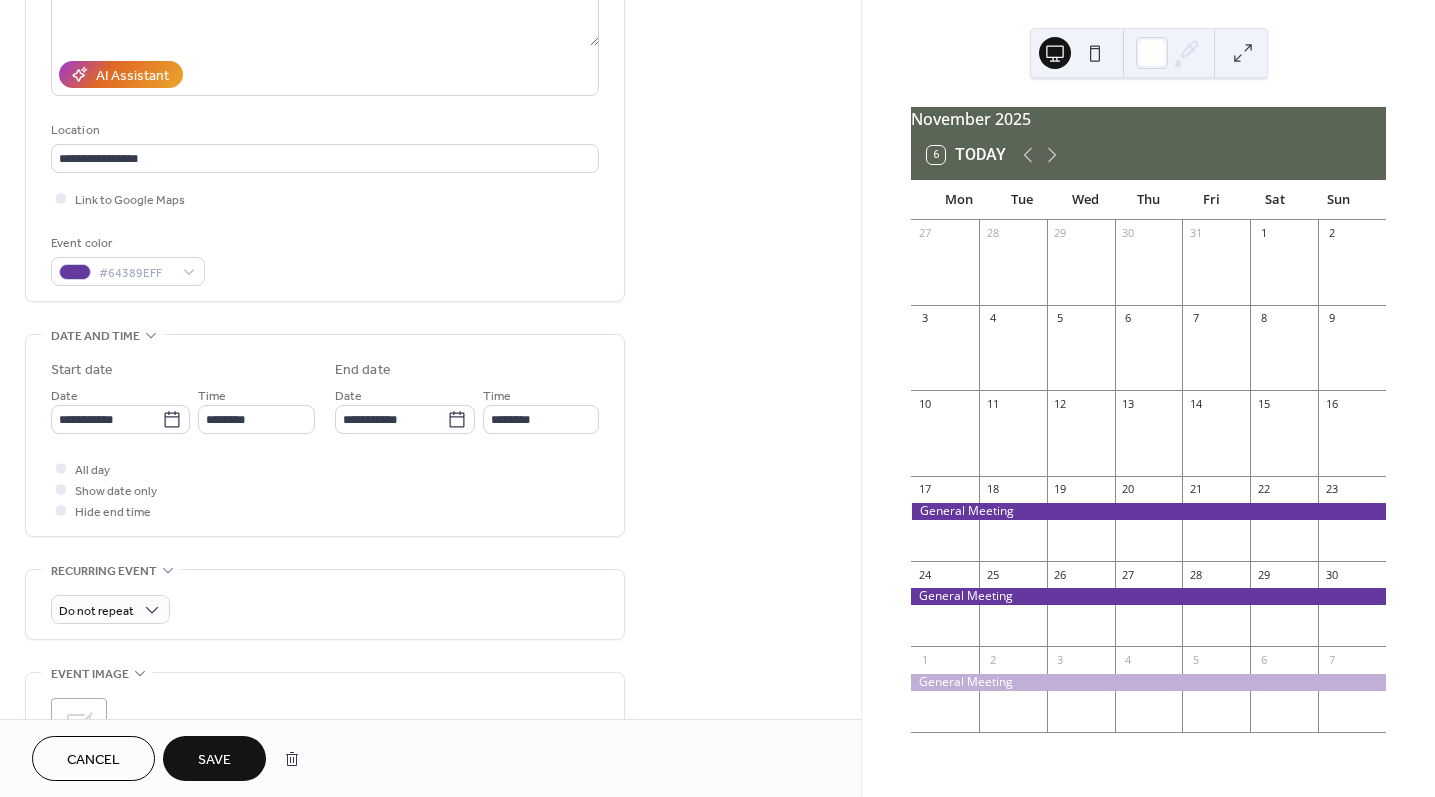 click on "Save" at bounding box center [214, 760] 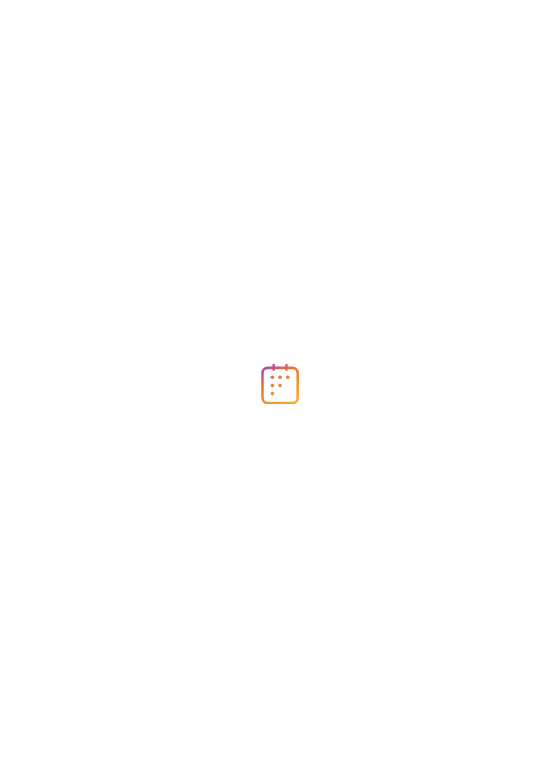 scroll, scrollTop: 0, scrollLeft: 0, axis: both 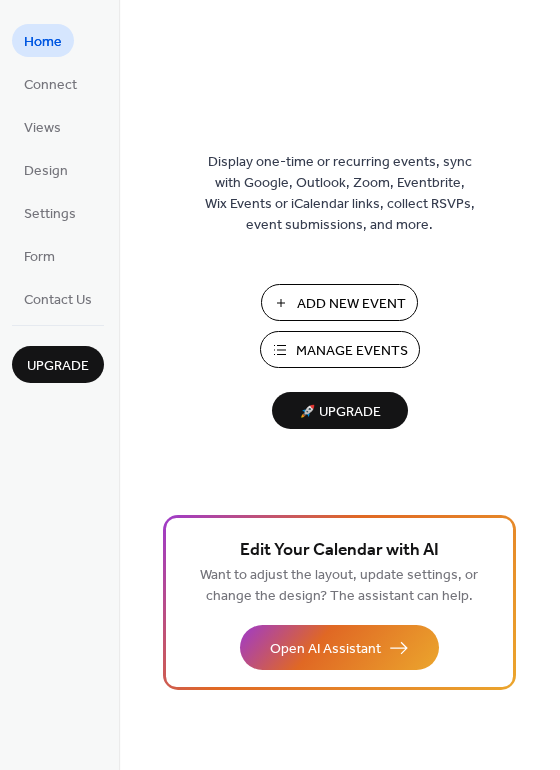 click on "Manage Events" at bounding box center (352, 351) 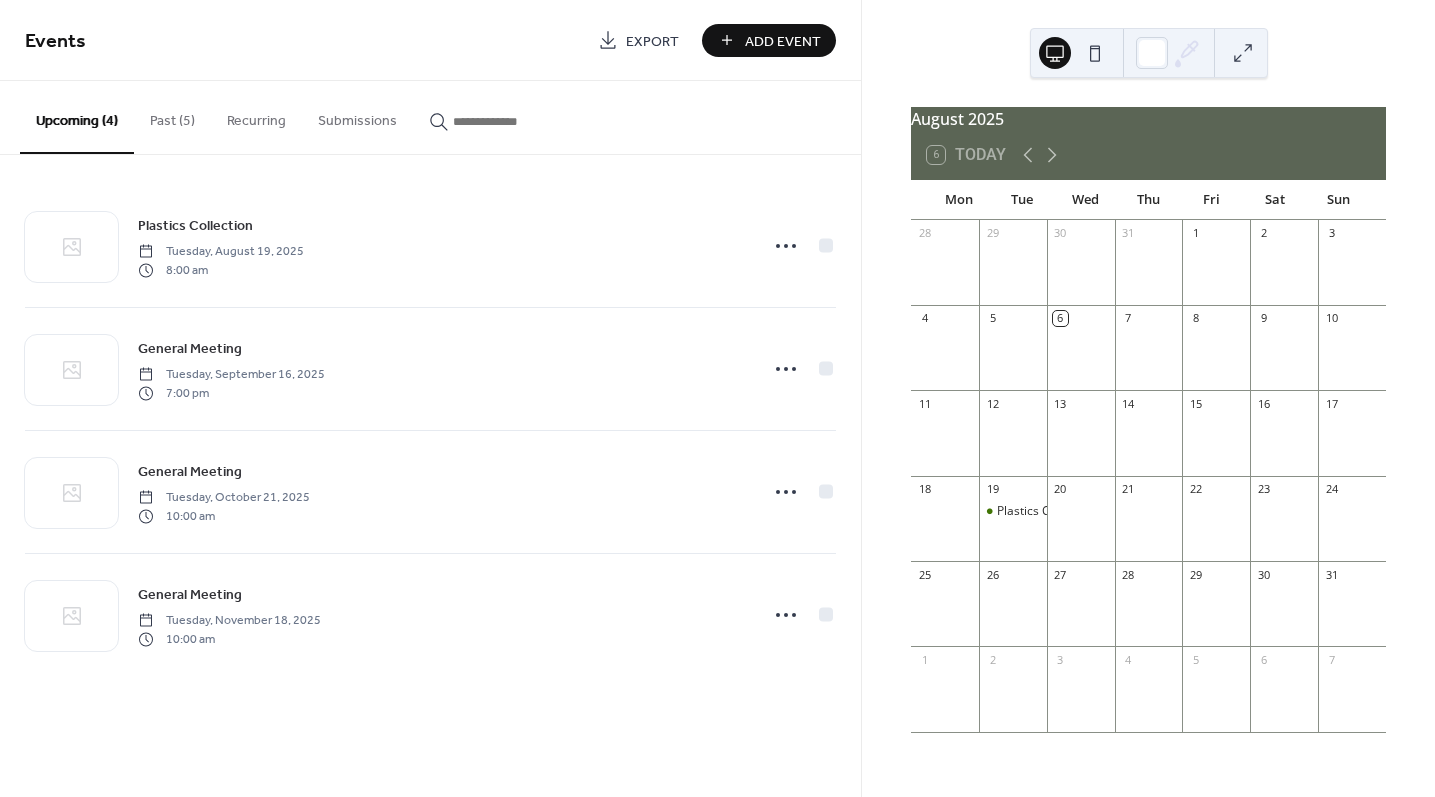 scroll, scrollTop: 0, scrollLeft: 0, axis: both 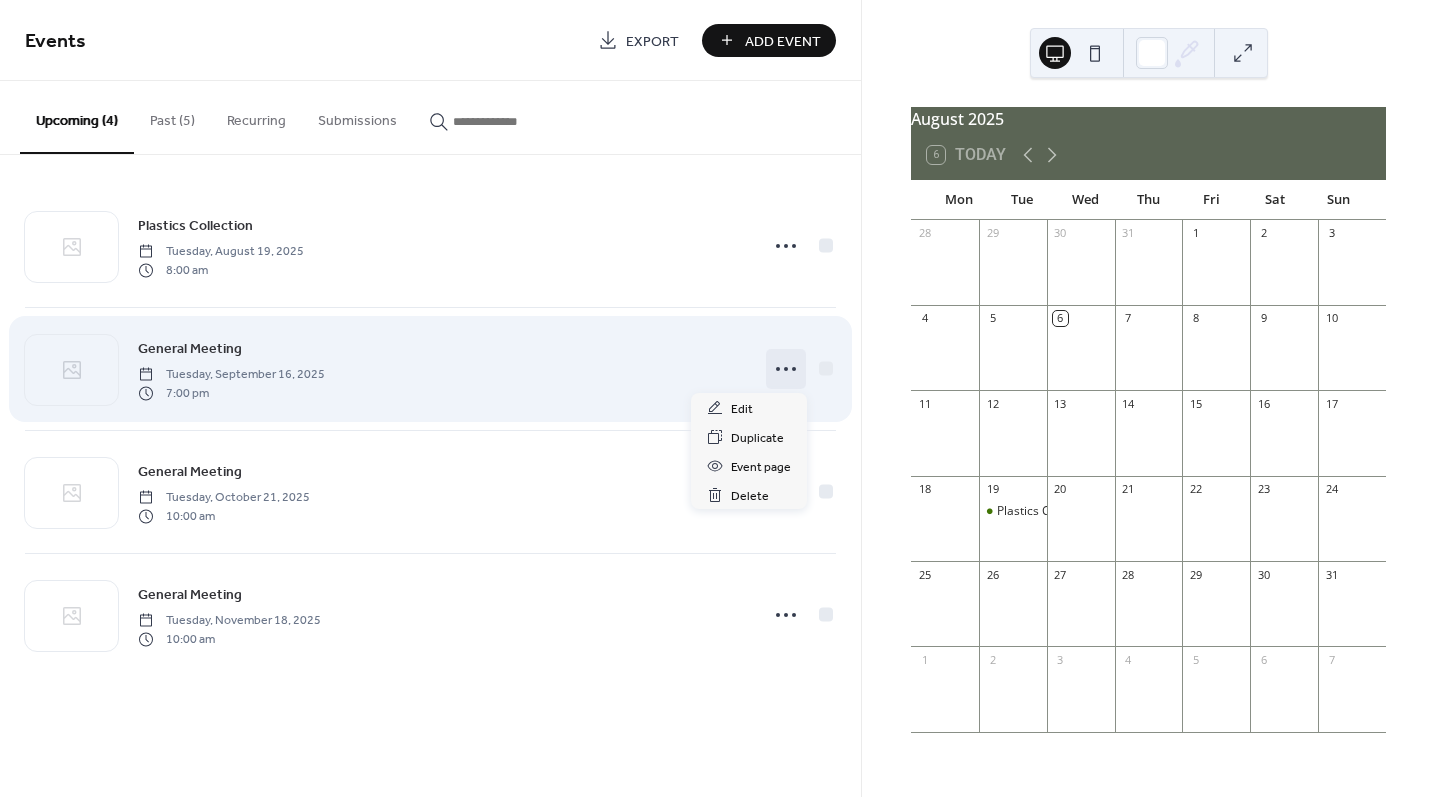 click 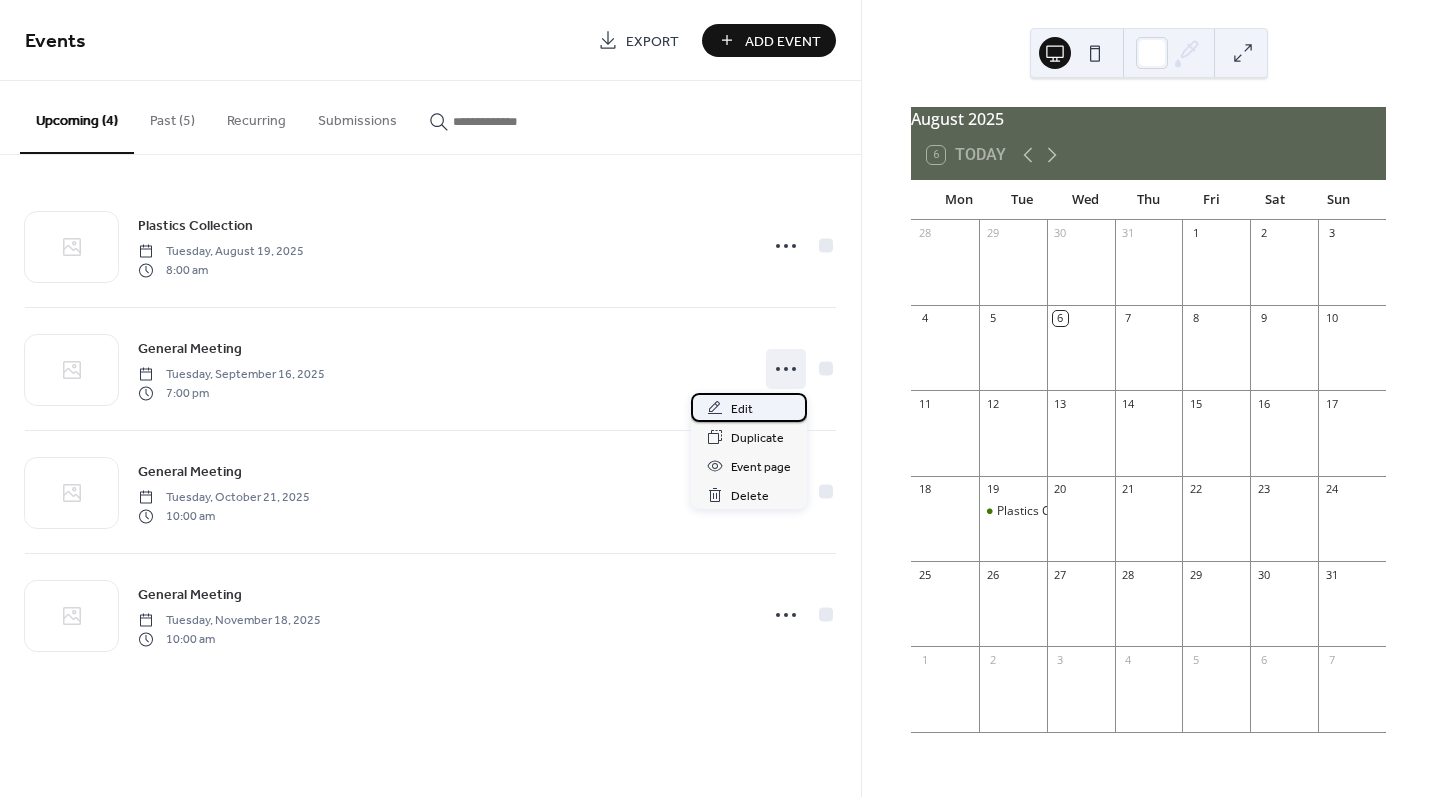 click on "Edit" at bounding box center [742, 409] 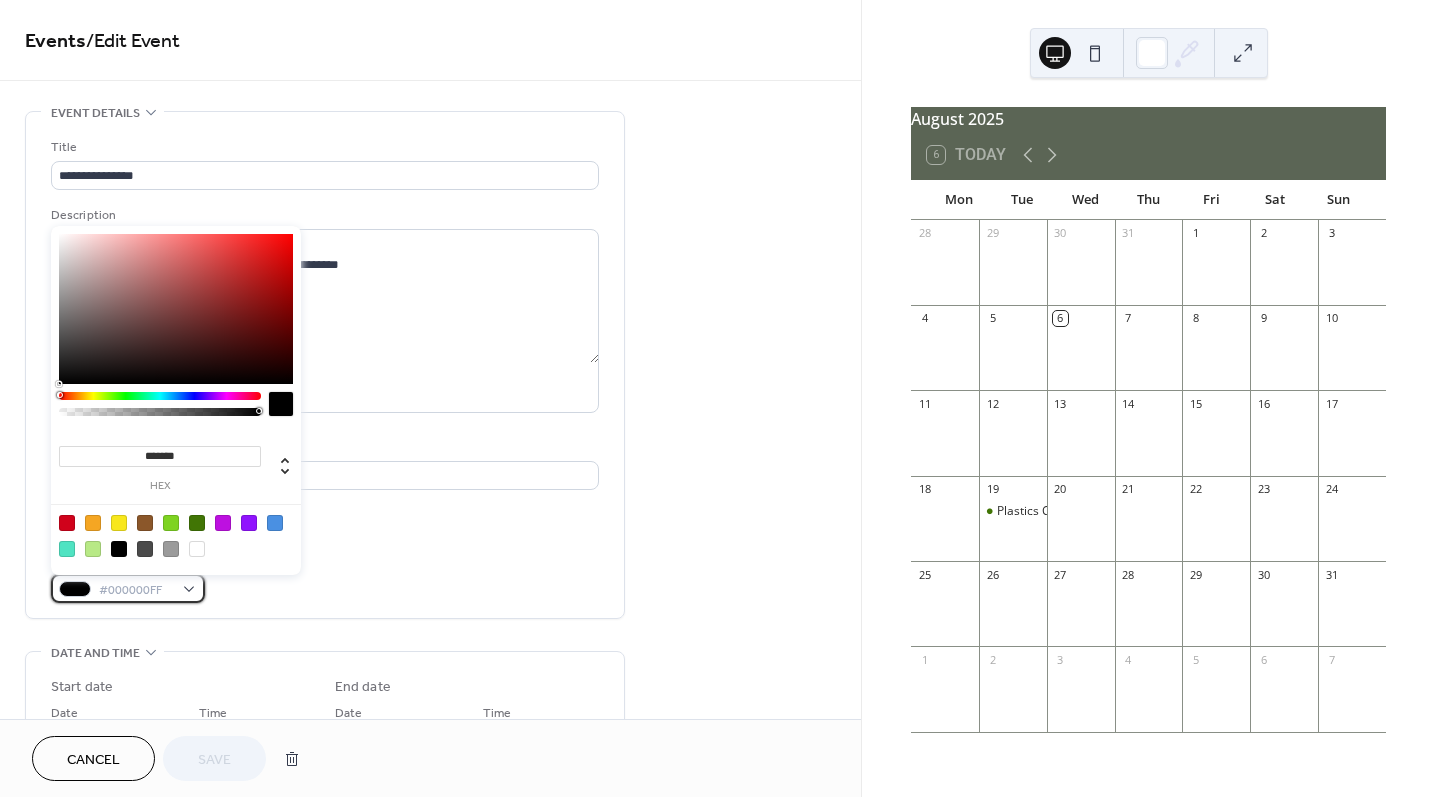 click on "#000000FF" at bounding box center [136, 590] 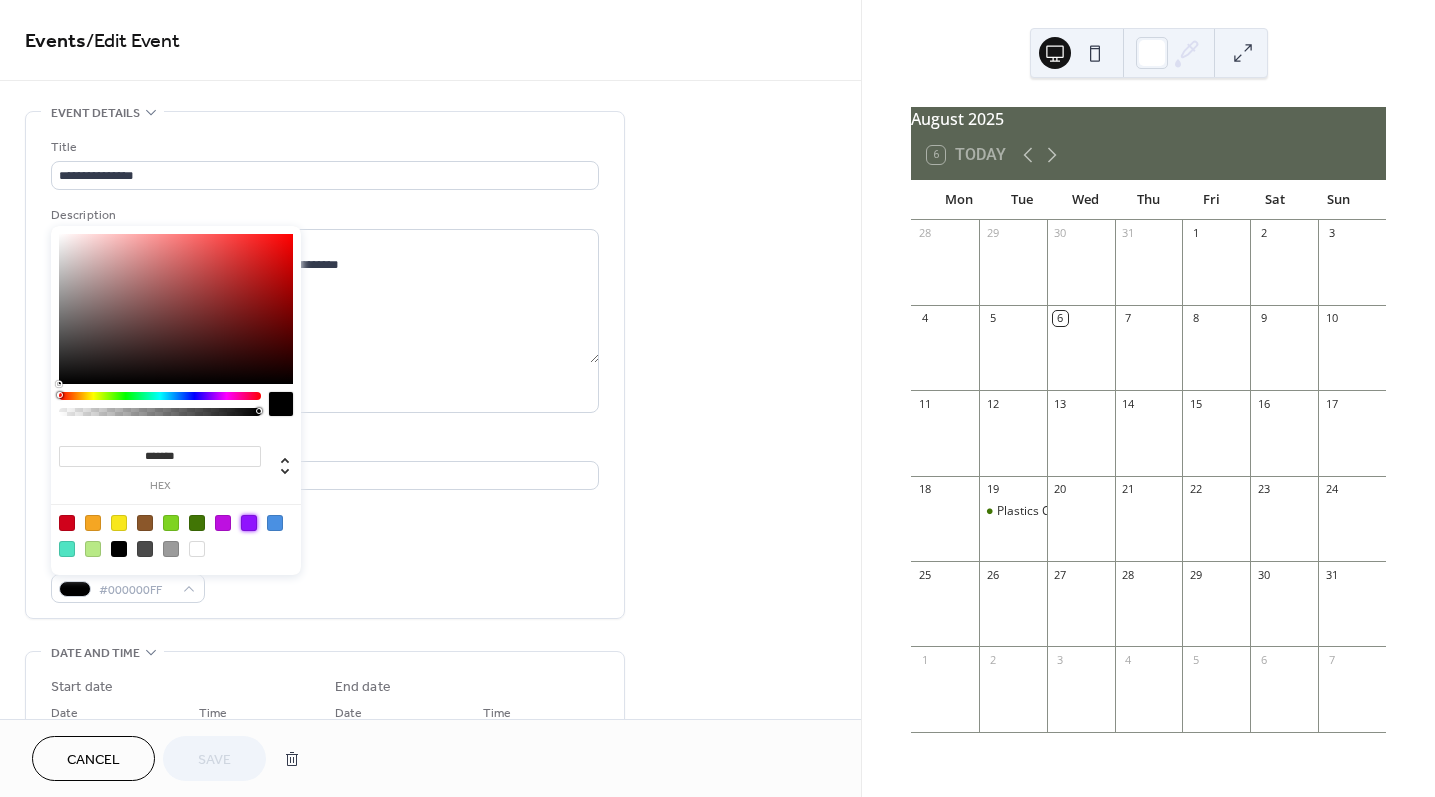 click at bounding box center (249, 523) 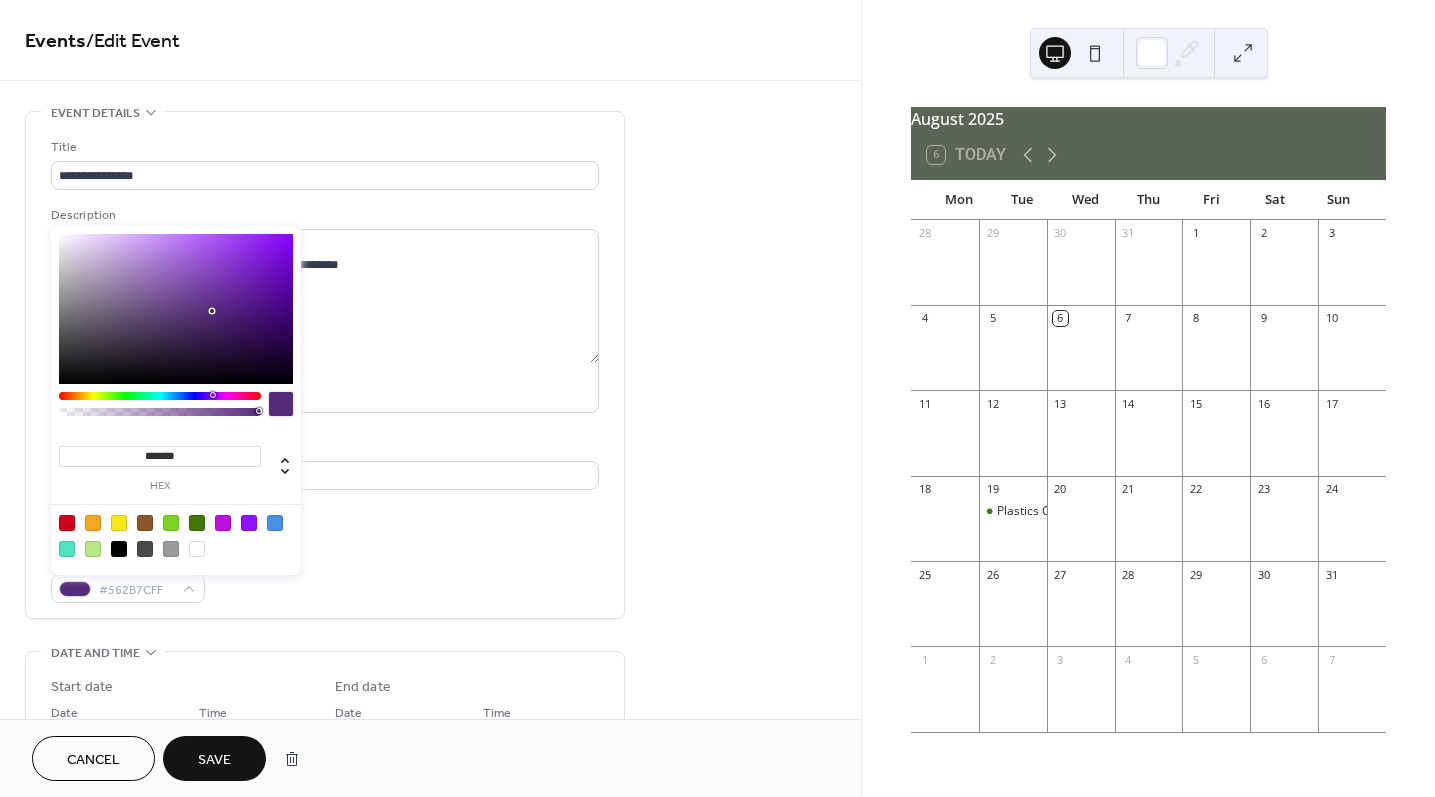 click at bounding box center (176, 309) 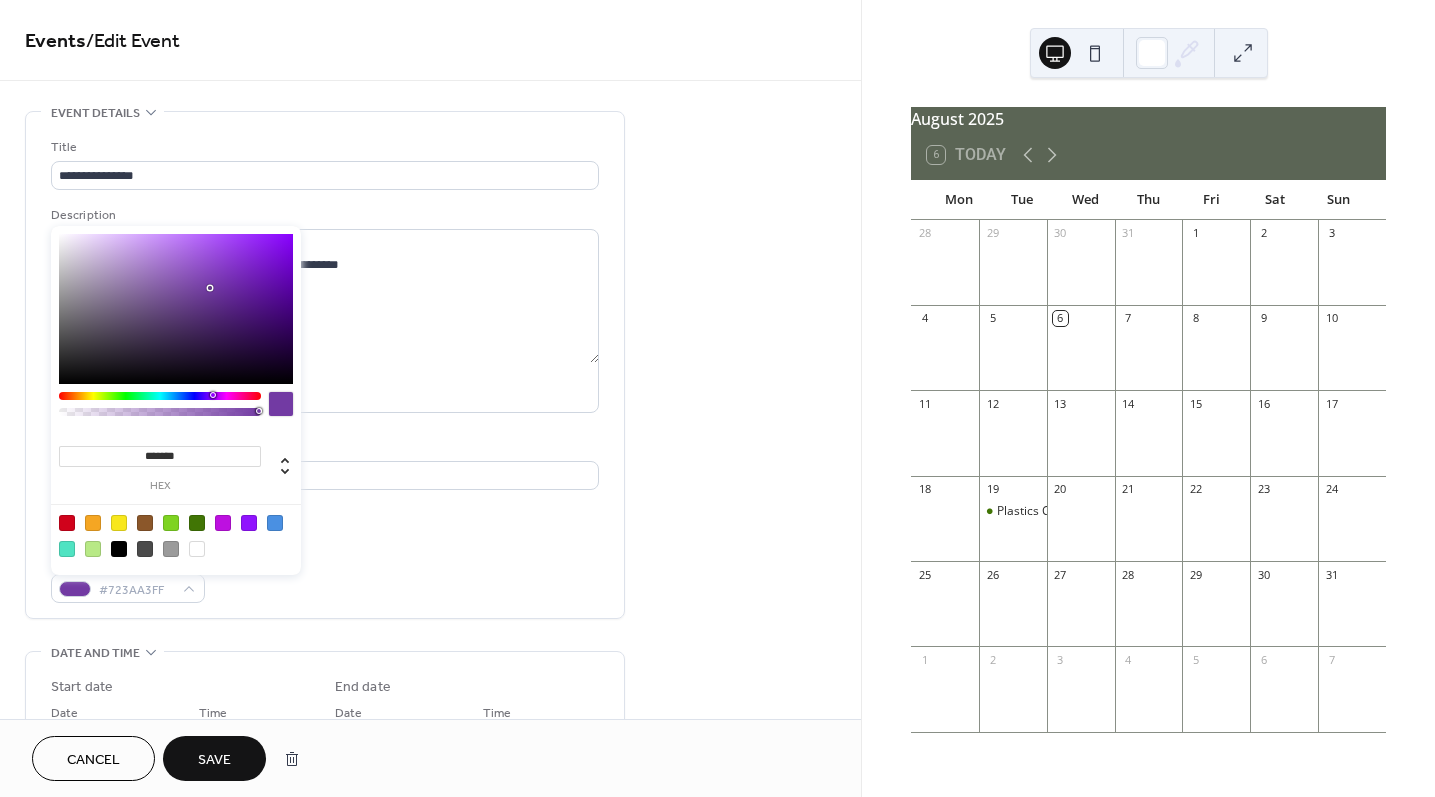 click at bounding box center (176, 309) 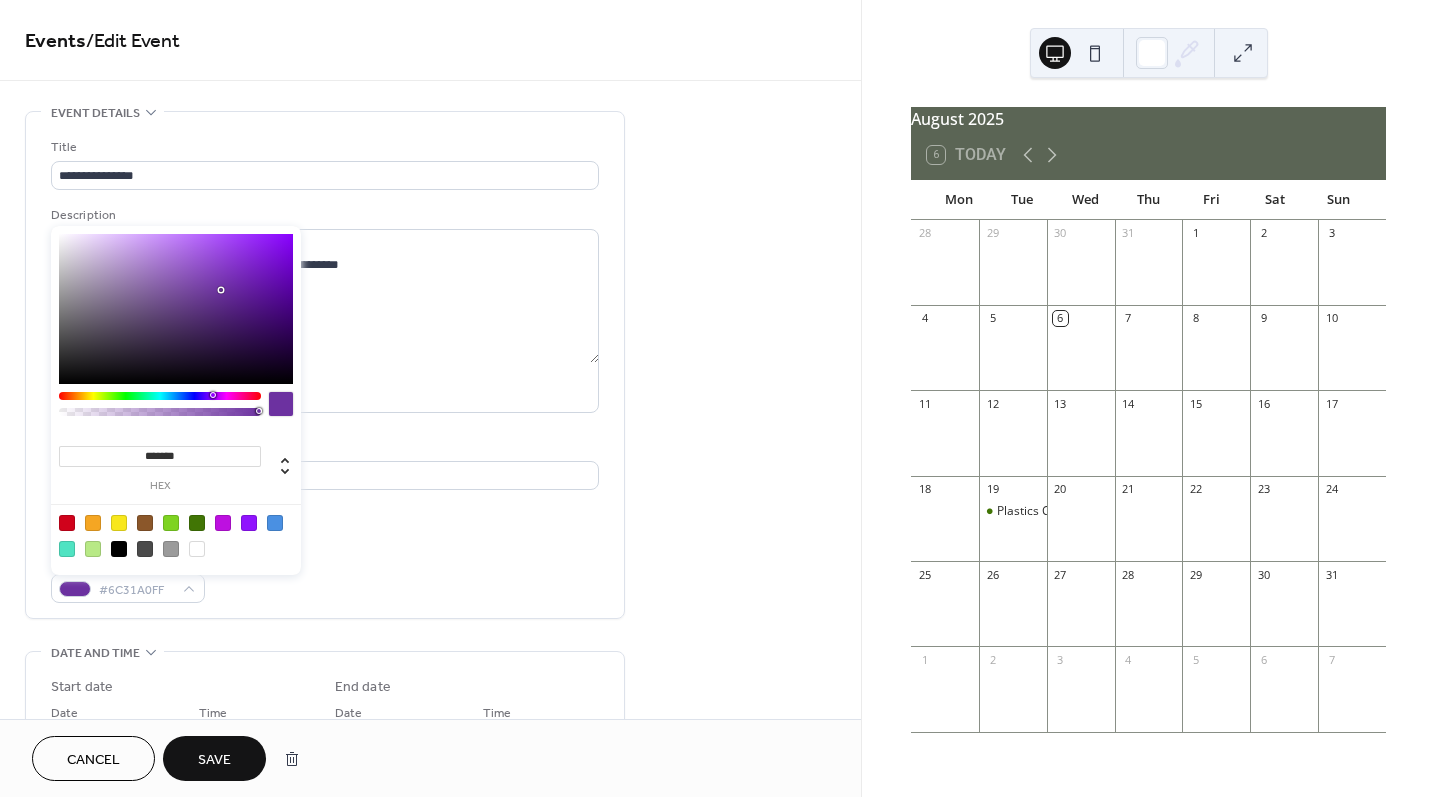 click at bounding box center [176, 309] 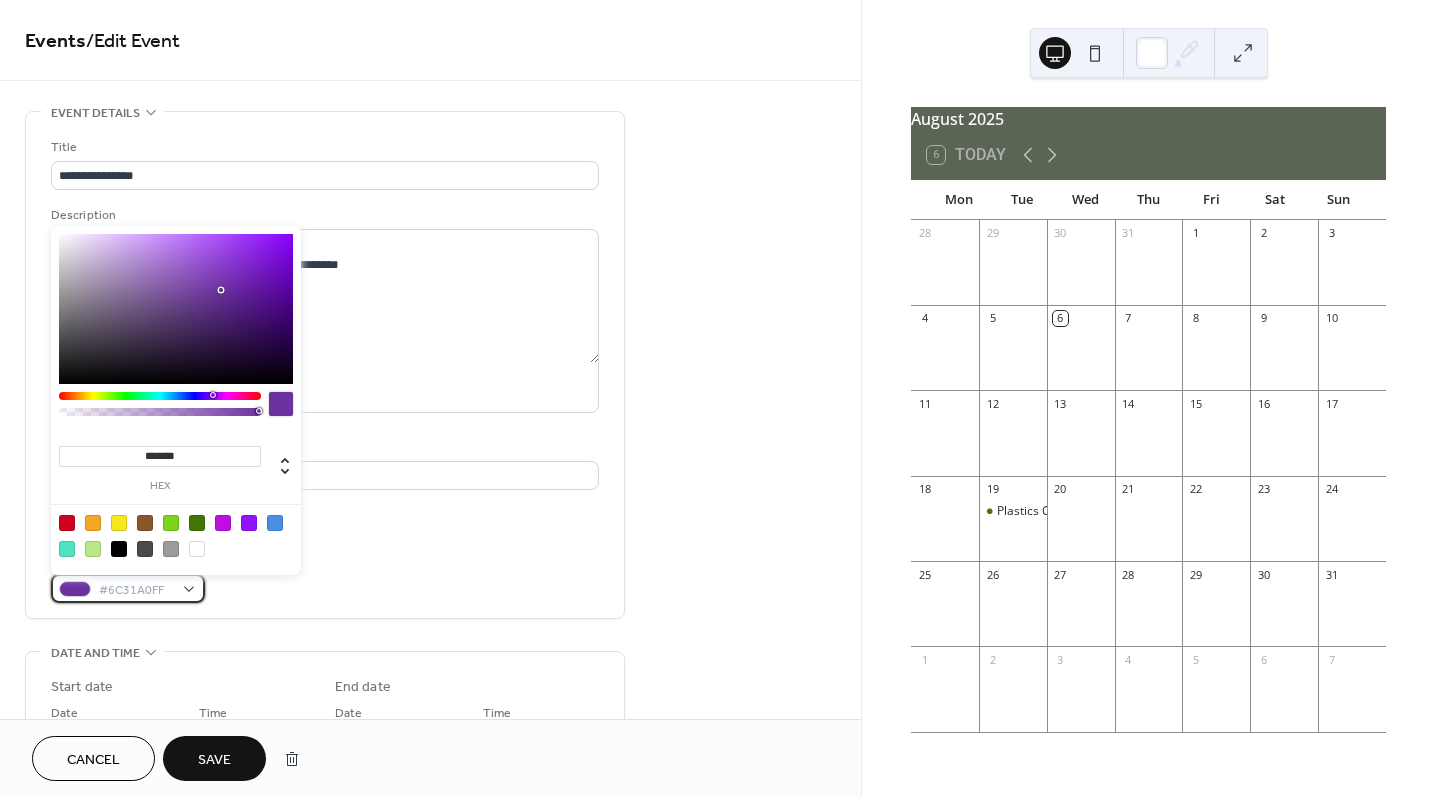 click on "#6C31A0FF" at bounding box center [128, 588] 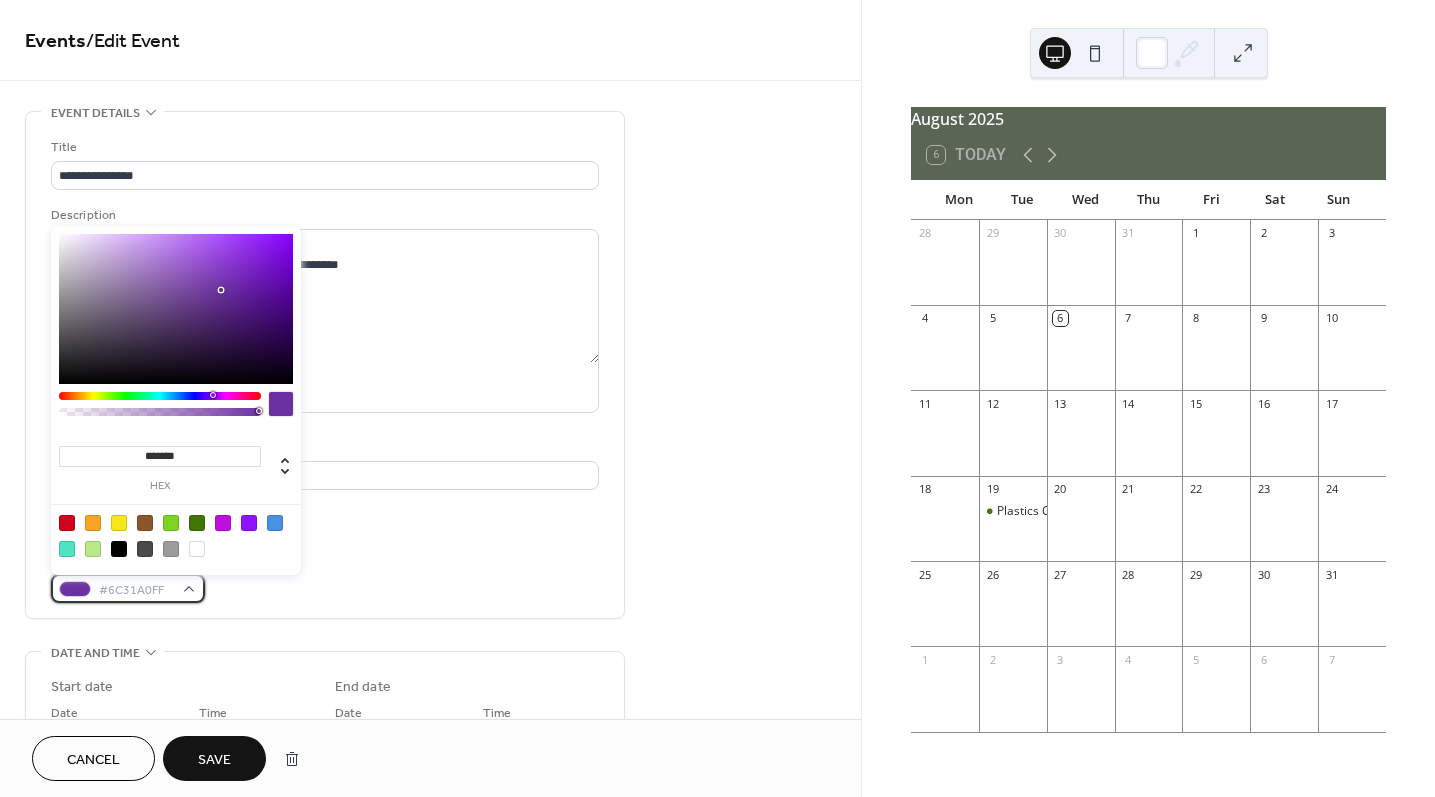 click on "#6C31A0FF" at bounding box center [128, 588] 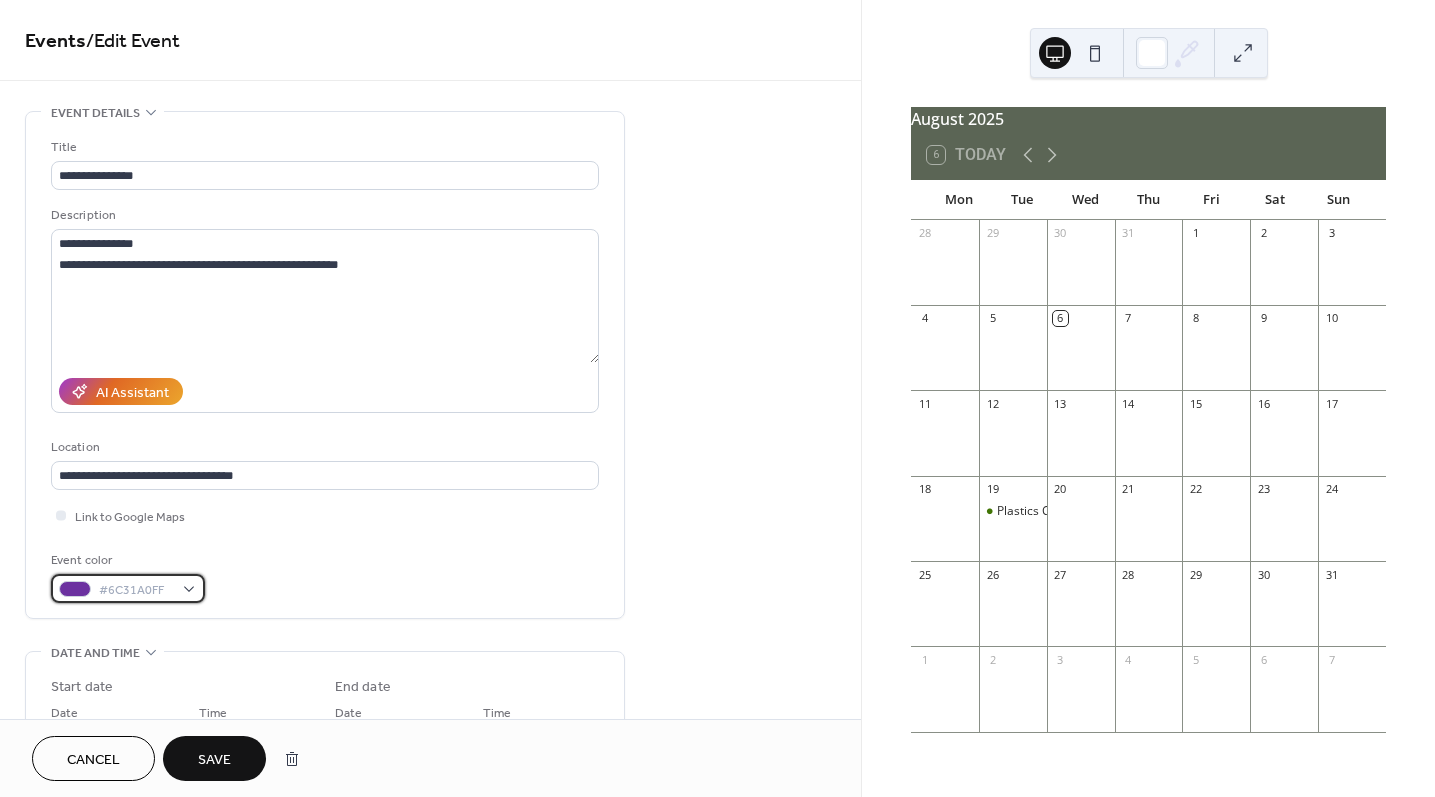 click on "#6C31A0FF" at bounding box center (128, 588) 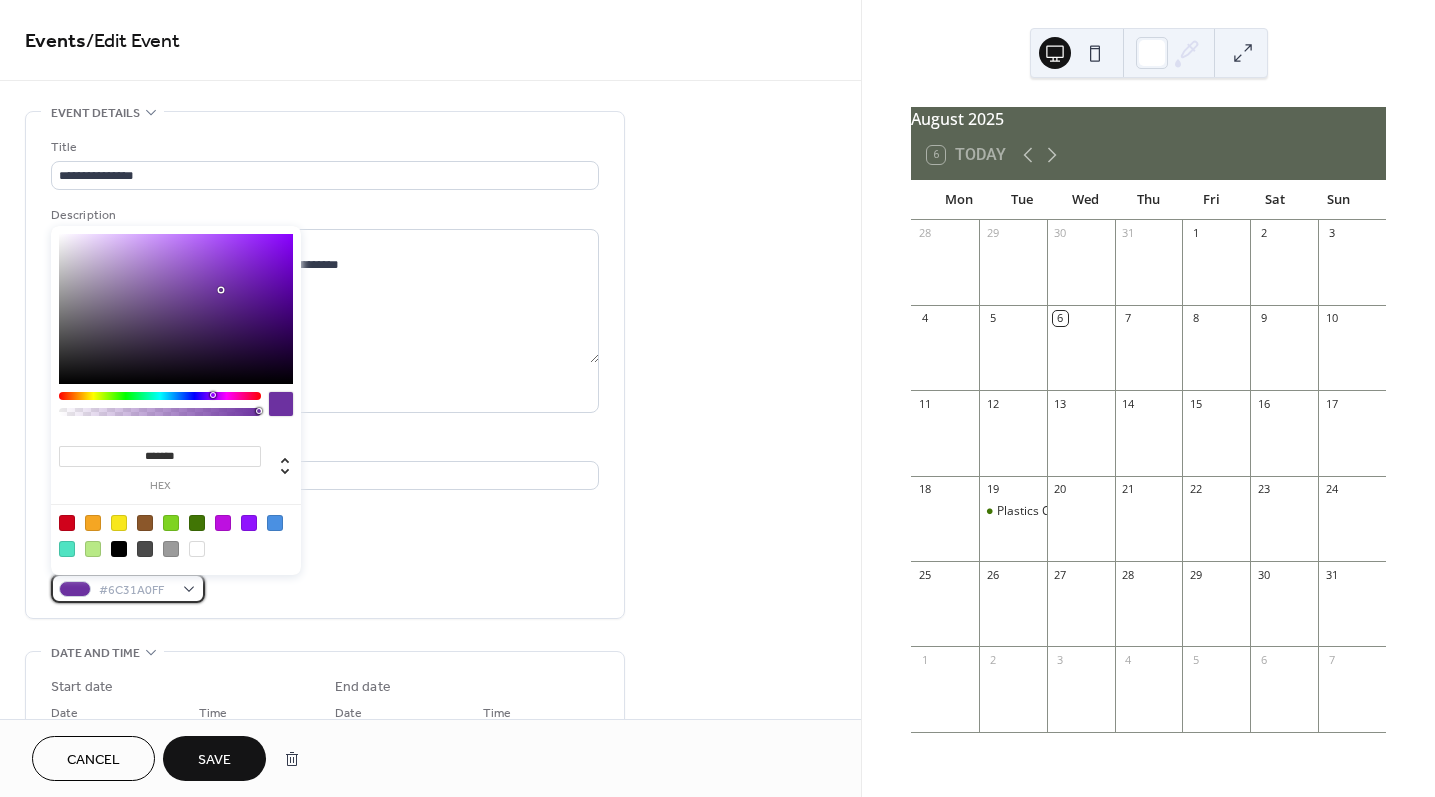 click on "#6C31A0FF" at bounding box center (128, 588) 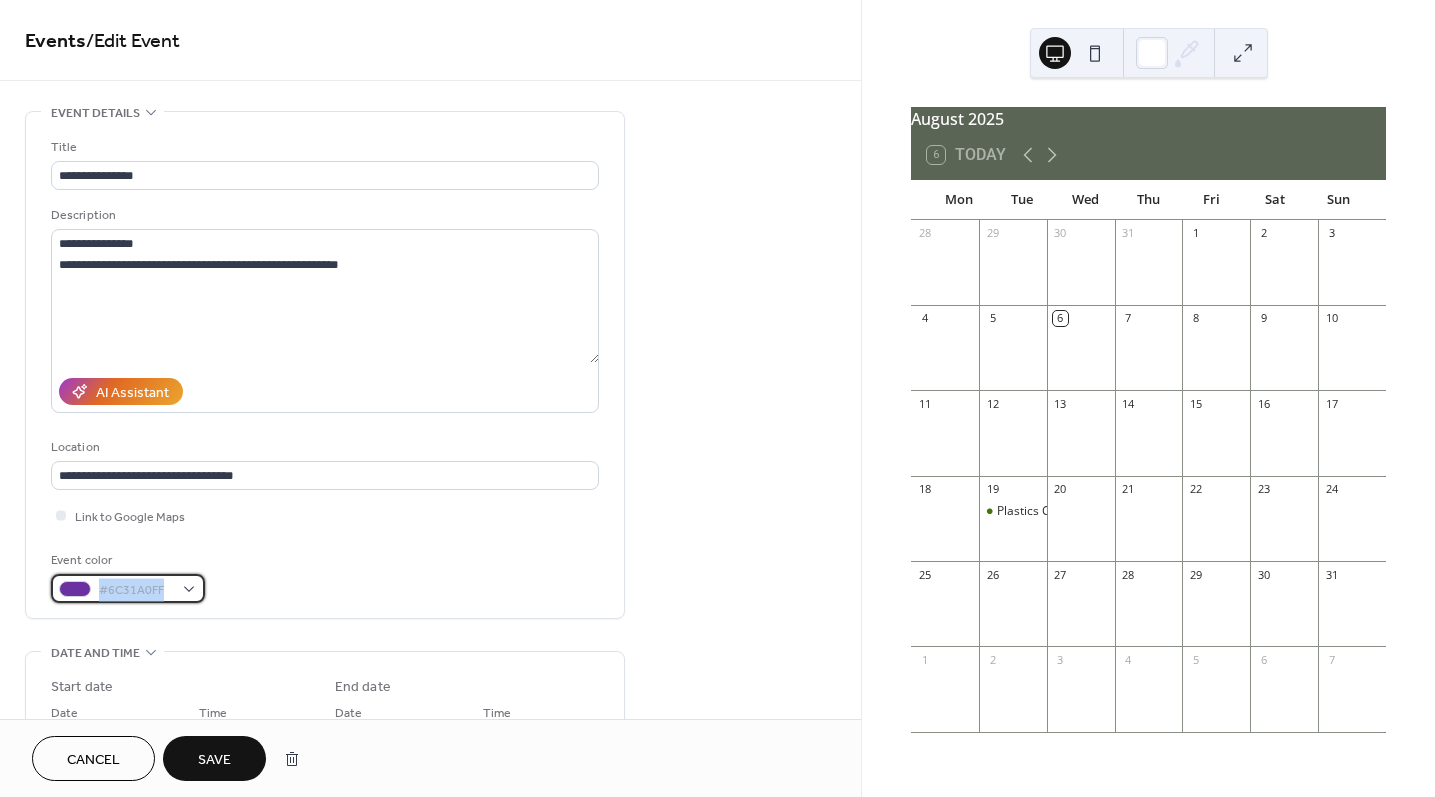 click on "#6C31A0FF" at bounding box center (128, 588) 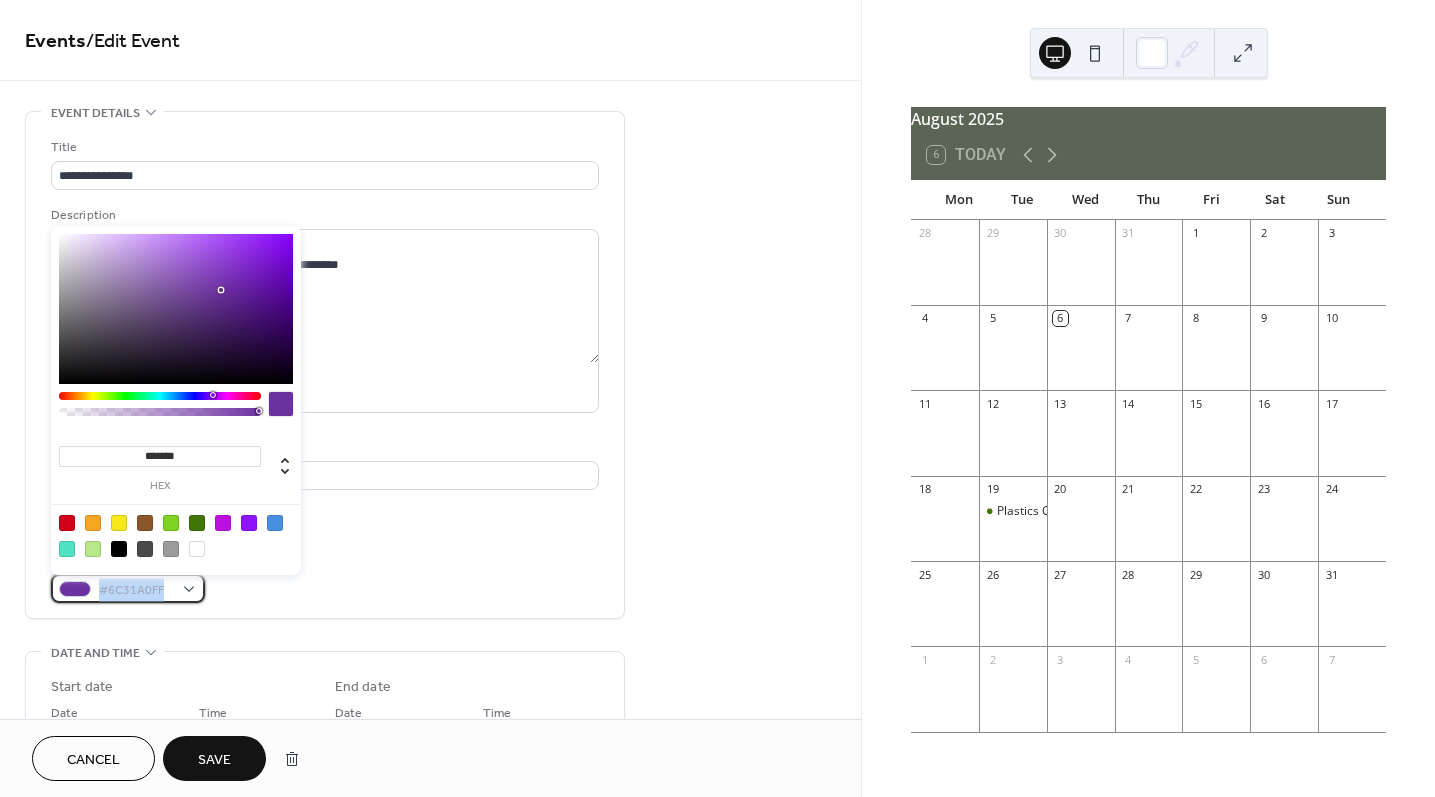 copy on "#6C31A0FF" 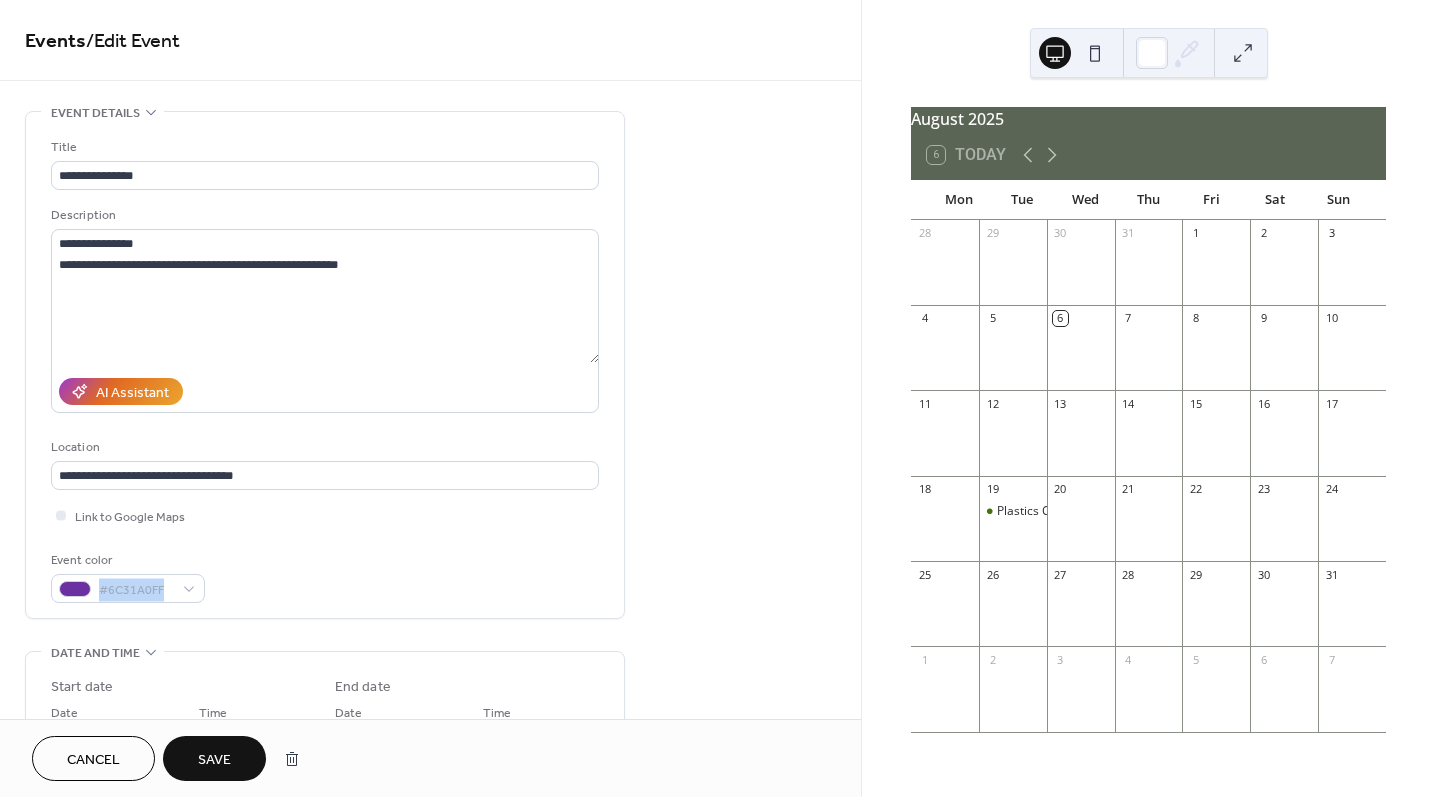 click on "Save" at bounding box center (214, 758) 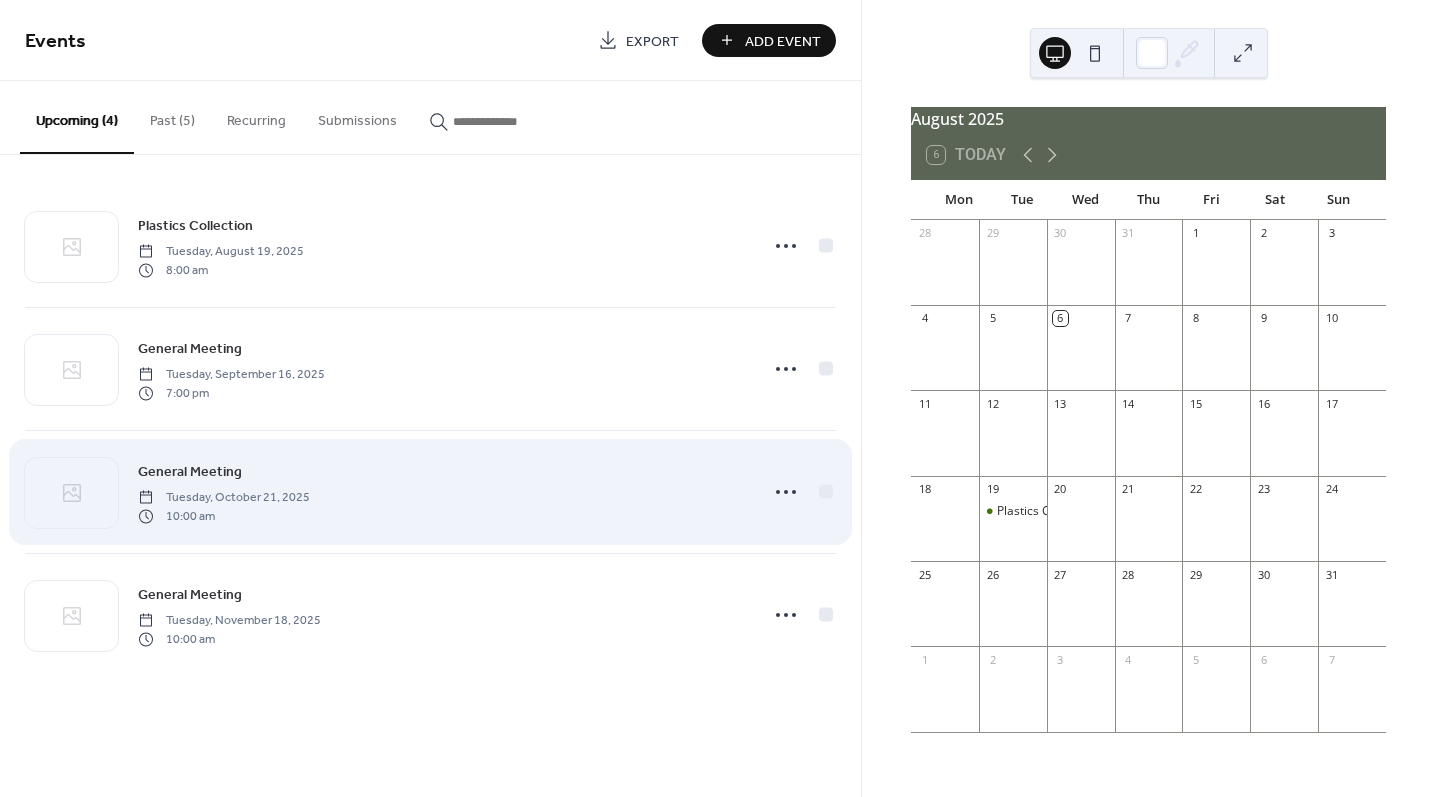 click on "10:00 am" at bounding box center (224, 516) 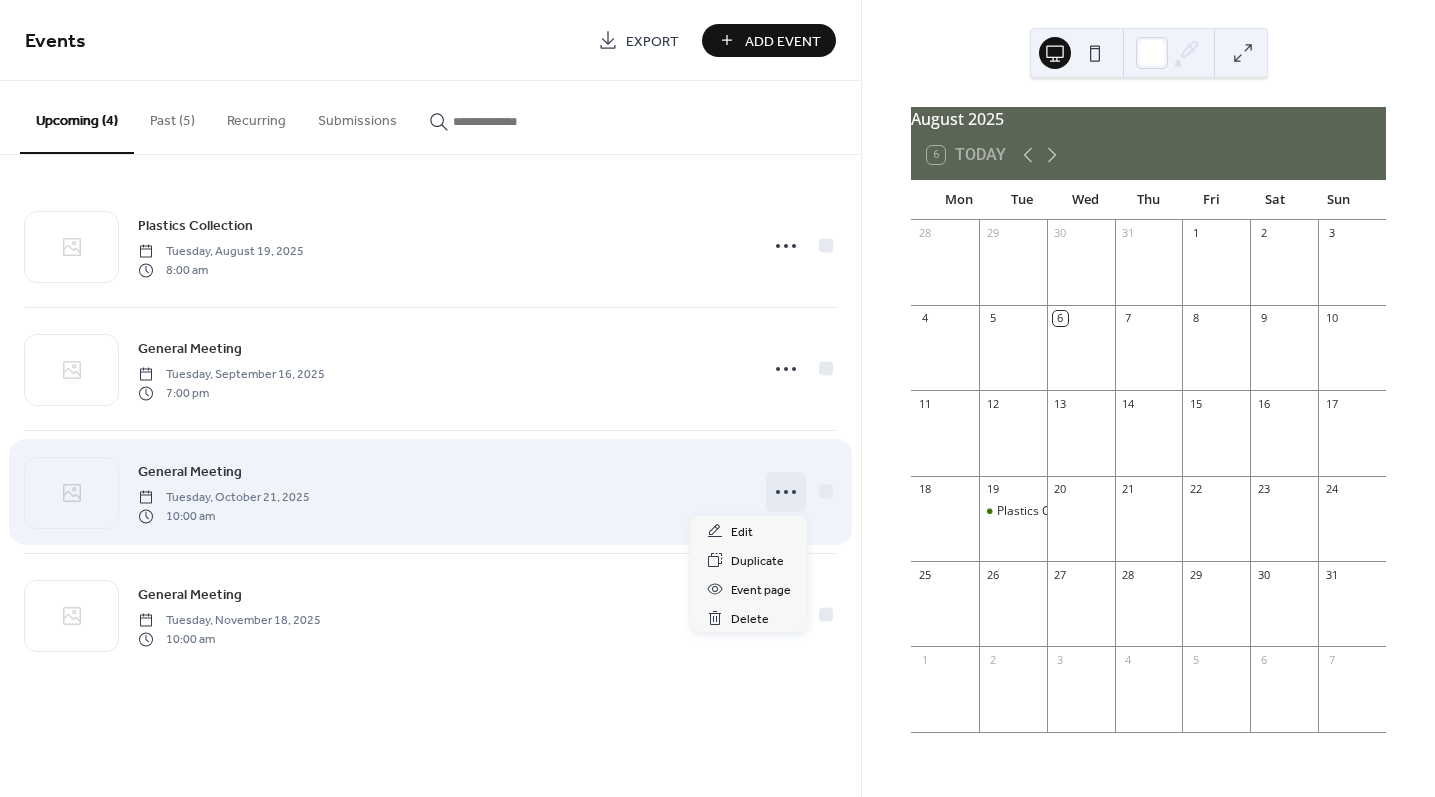 click 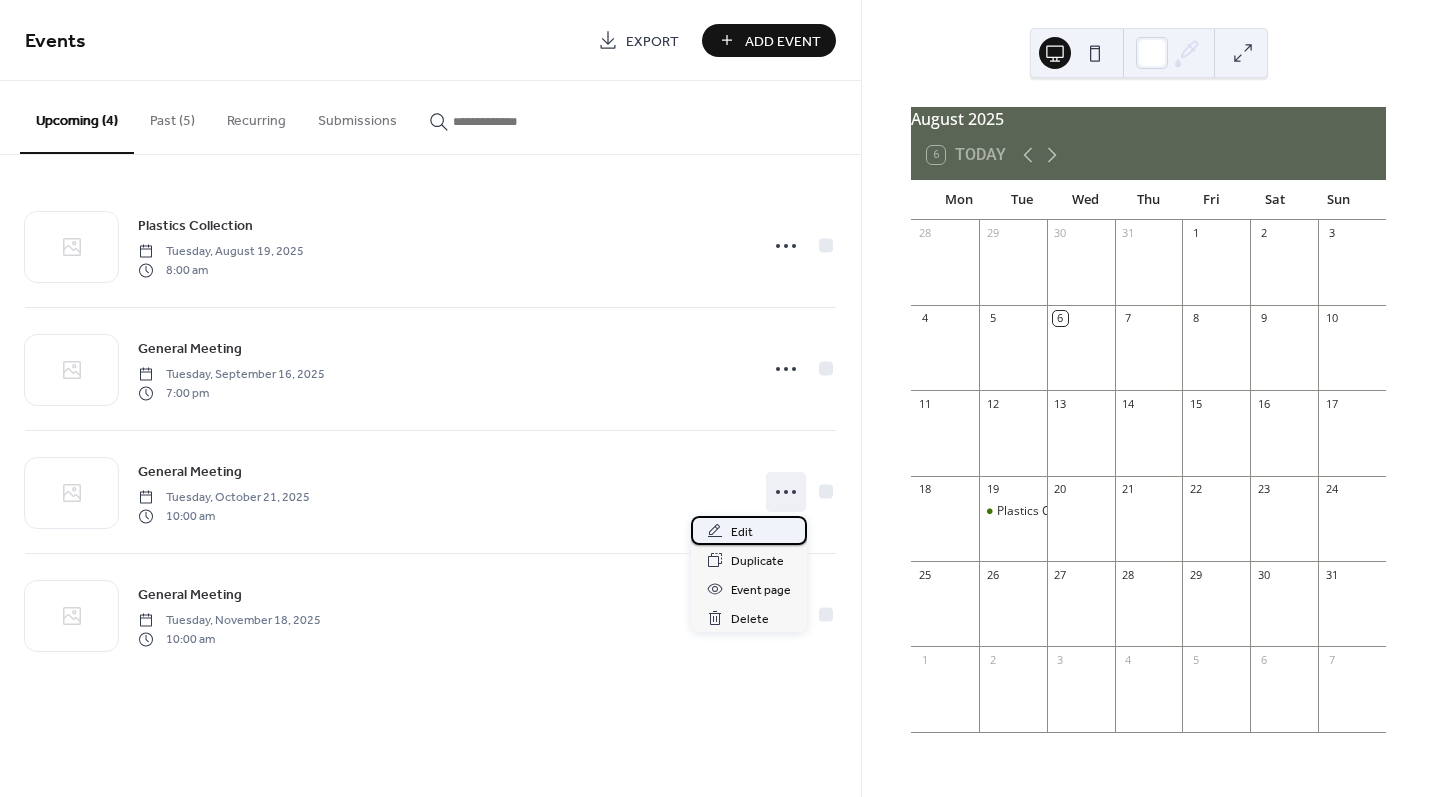 click on "Edit" at bounding box center (749, 530) 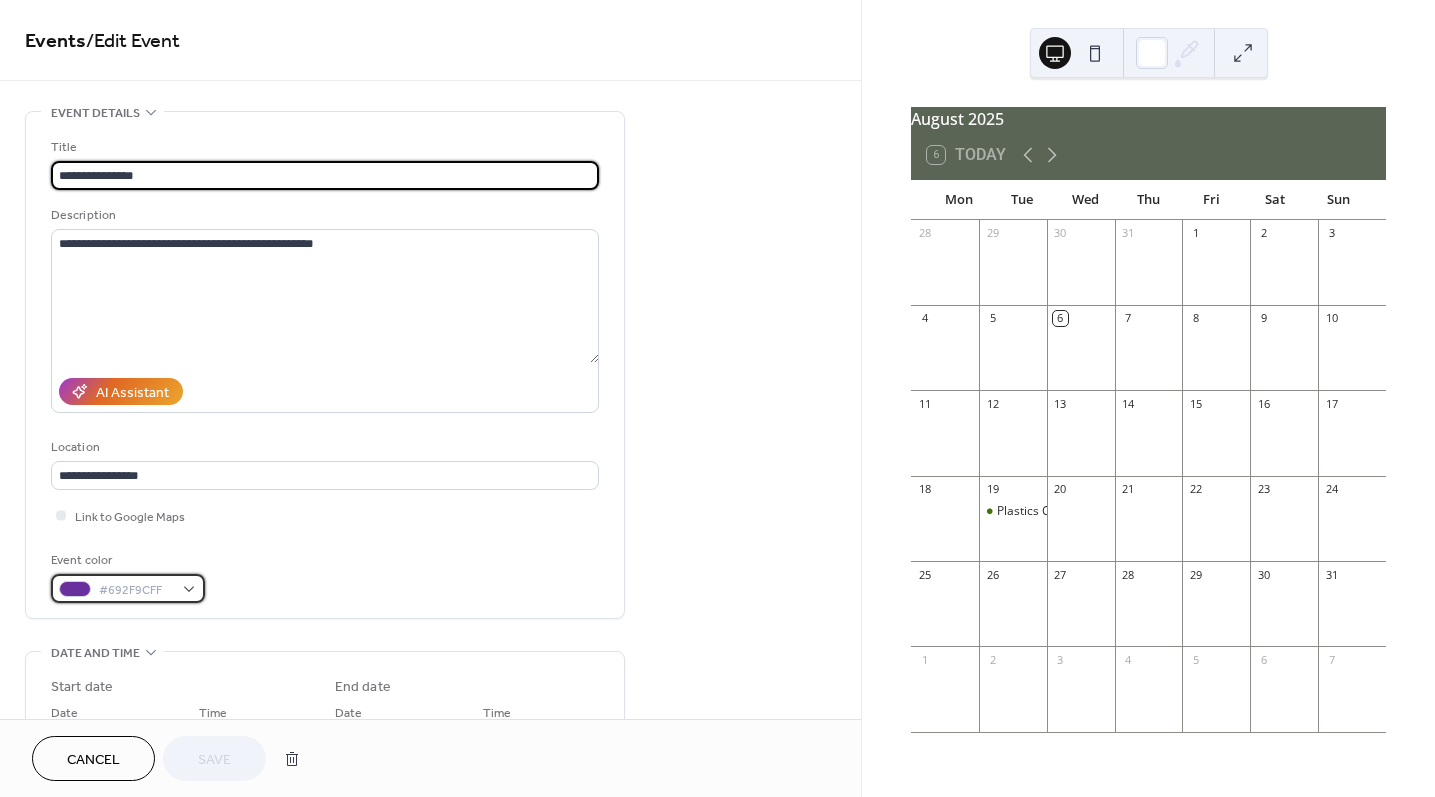 click on "#692F9CFF" at bounding box center [136, 590] 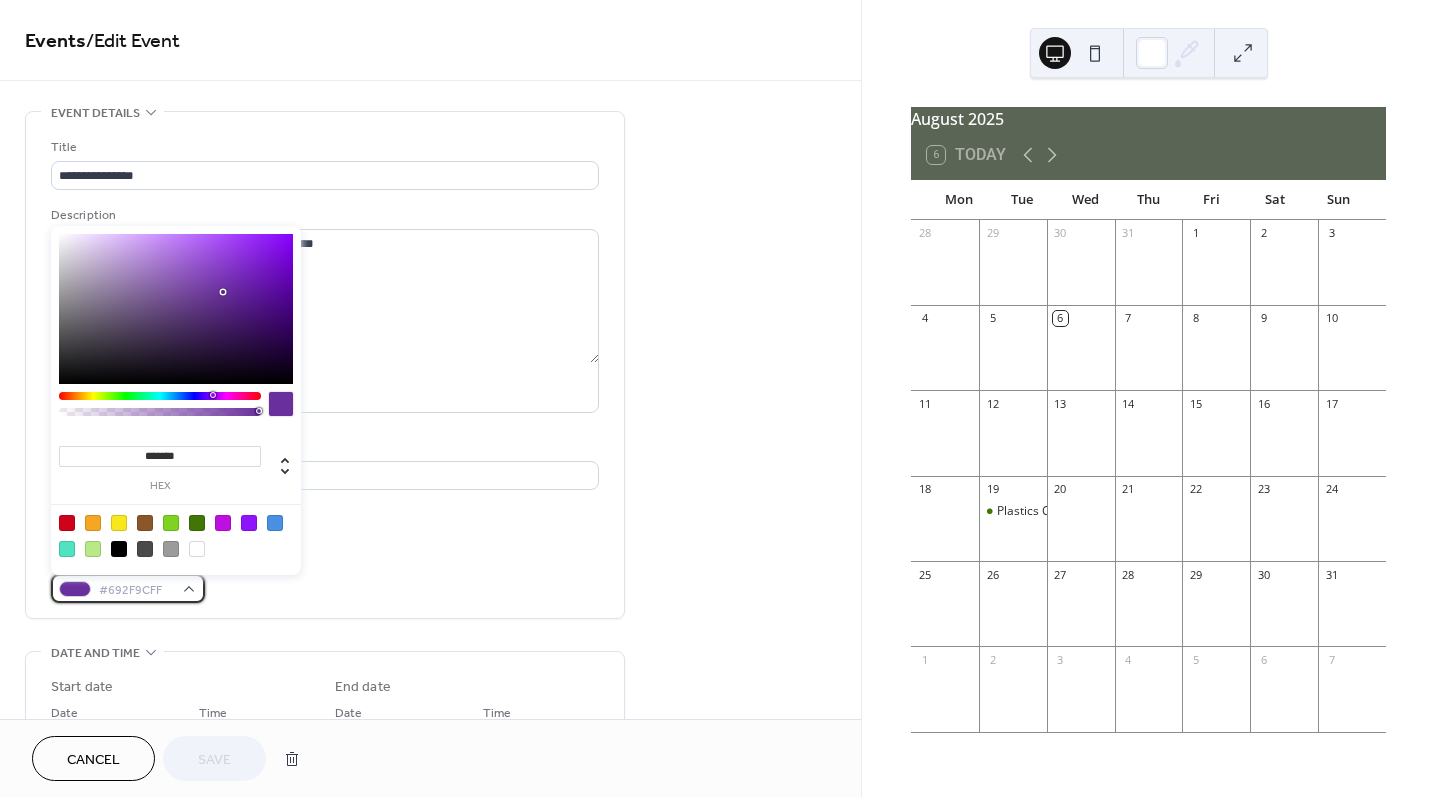 click on "#692F9CFF" at bounding box center (136, 590) 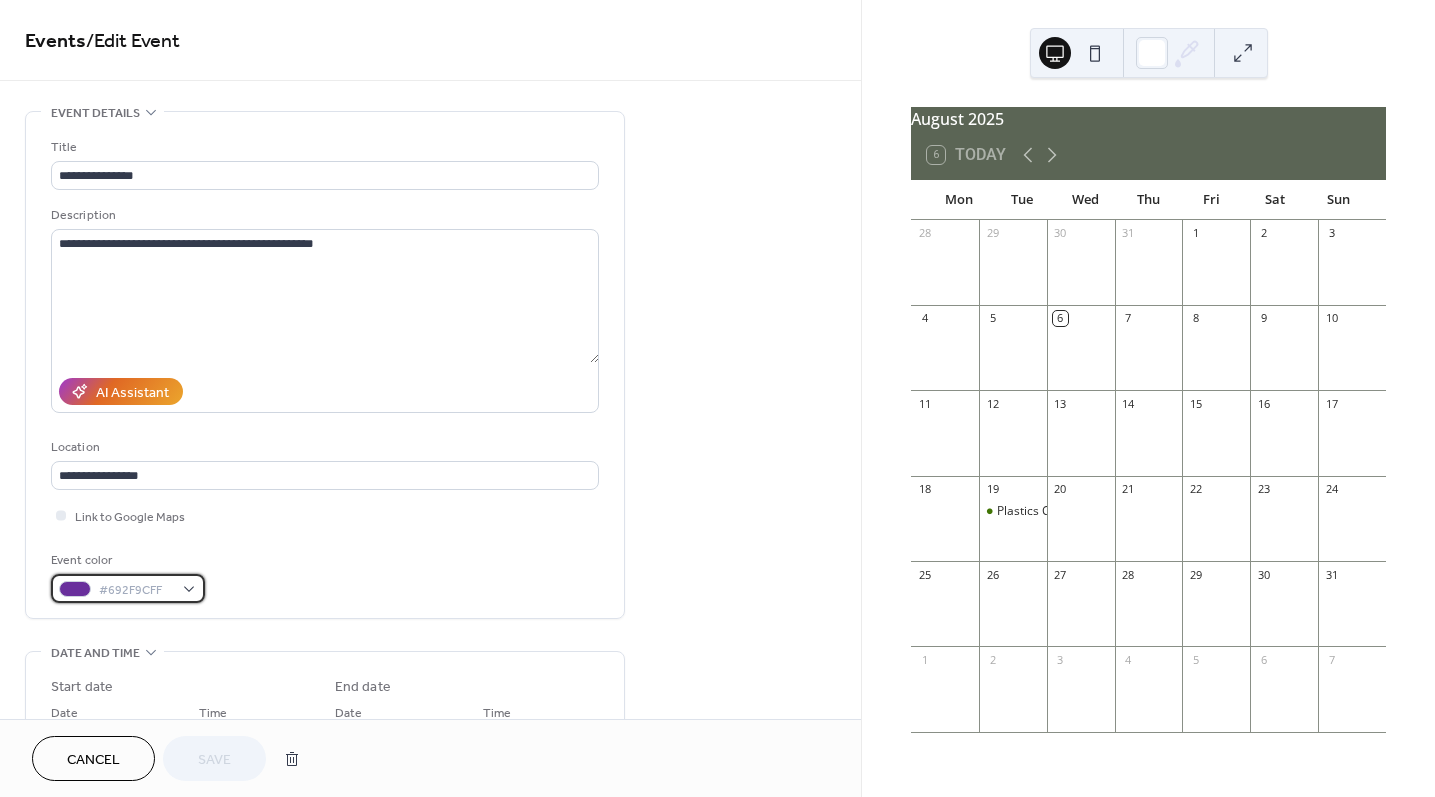 click on "#692F9CFF" at bounding box center (136, 590) 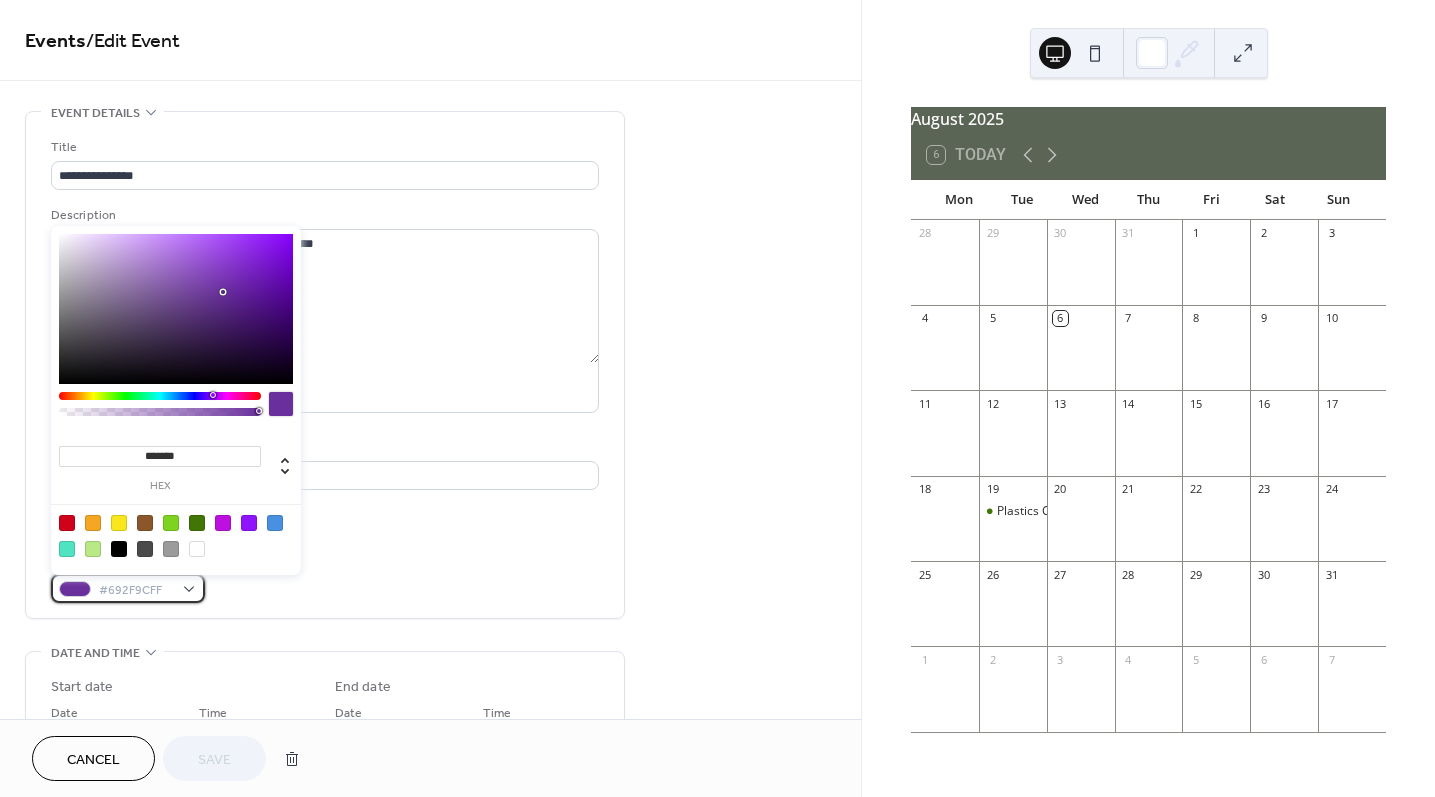 click on "#692F9CFF" at bounding box center (136, 590) 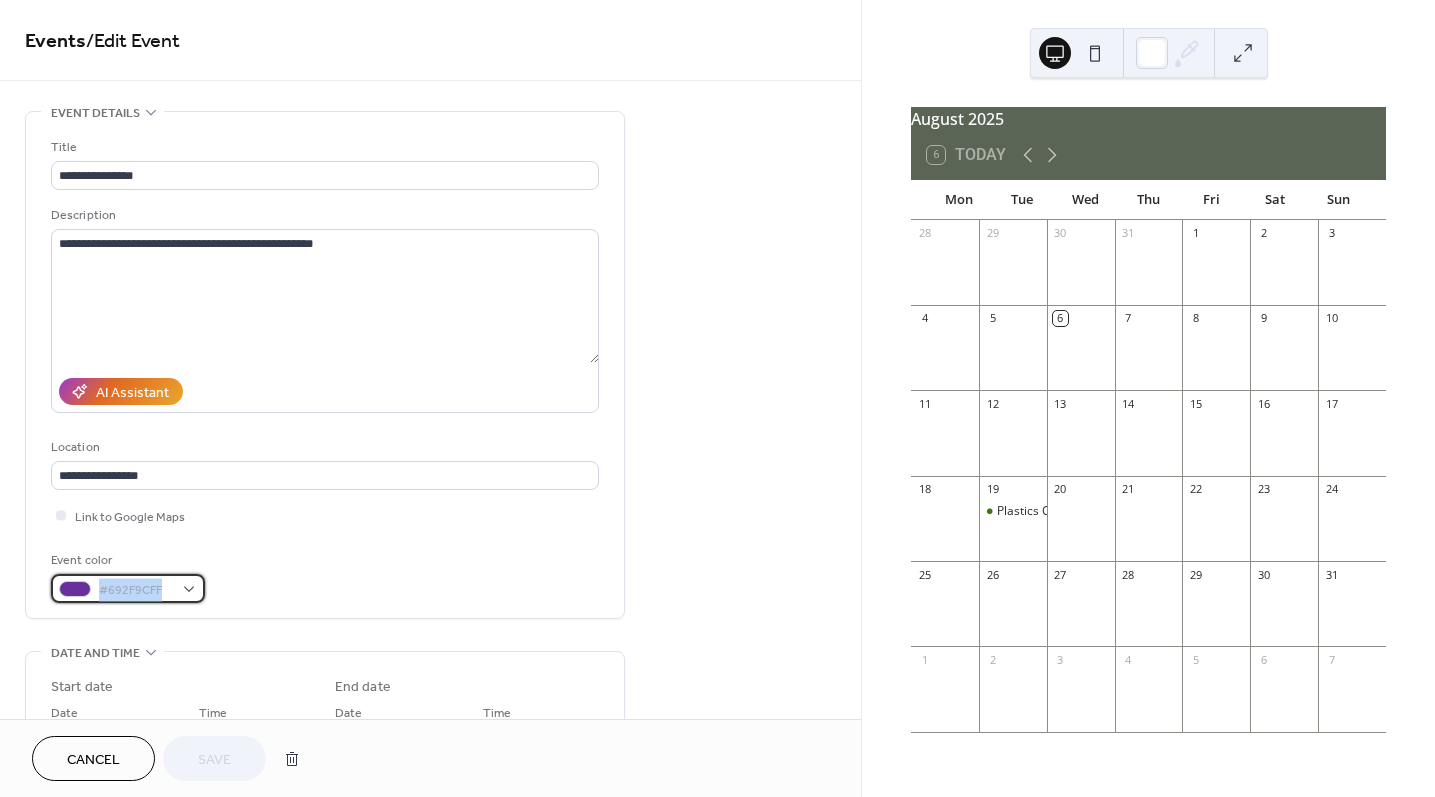 drag, startPoint x: 163, startPoint y: 586, endPoint x: 99, endPoint y: 589, distance: 64.070274 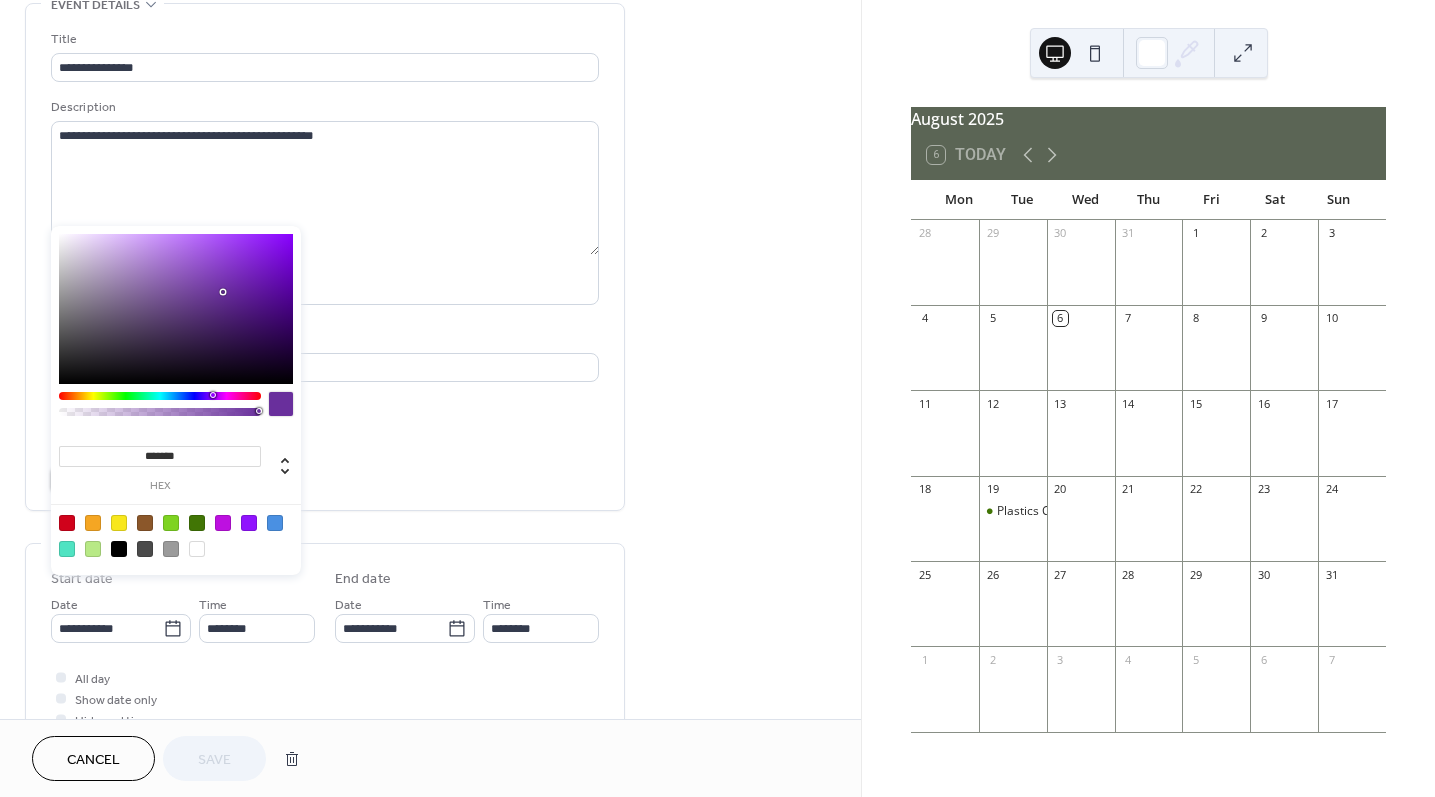 scroll, scrollTop: 112, scrollLeft: 0, axis: vertical 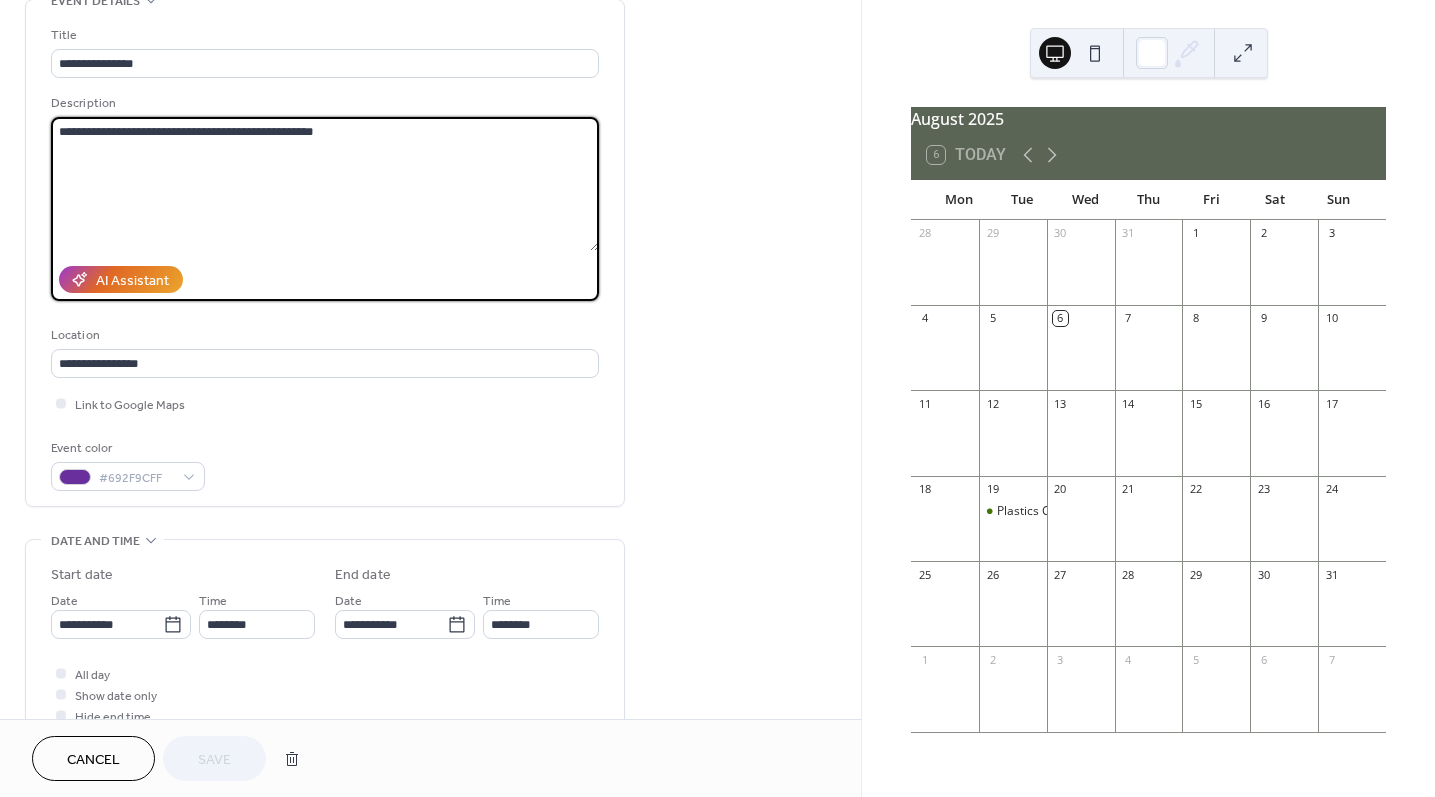 click on "**********" at bounding box center (325, 184) 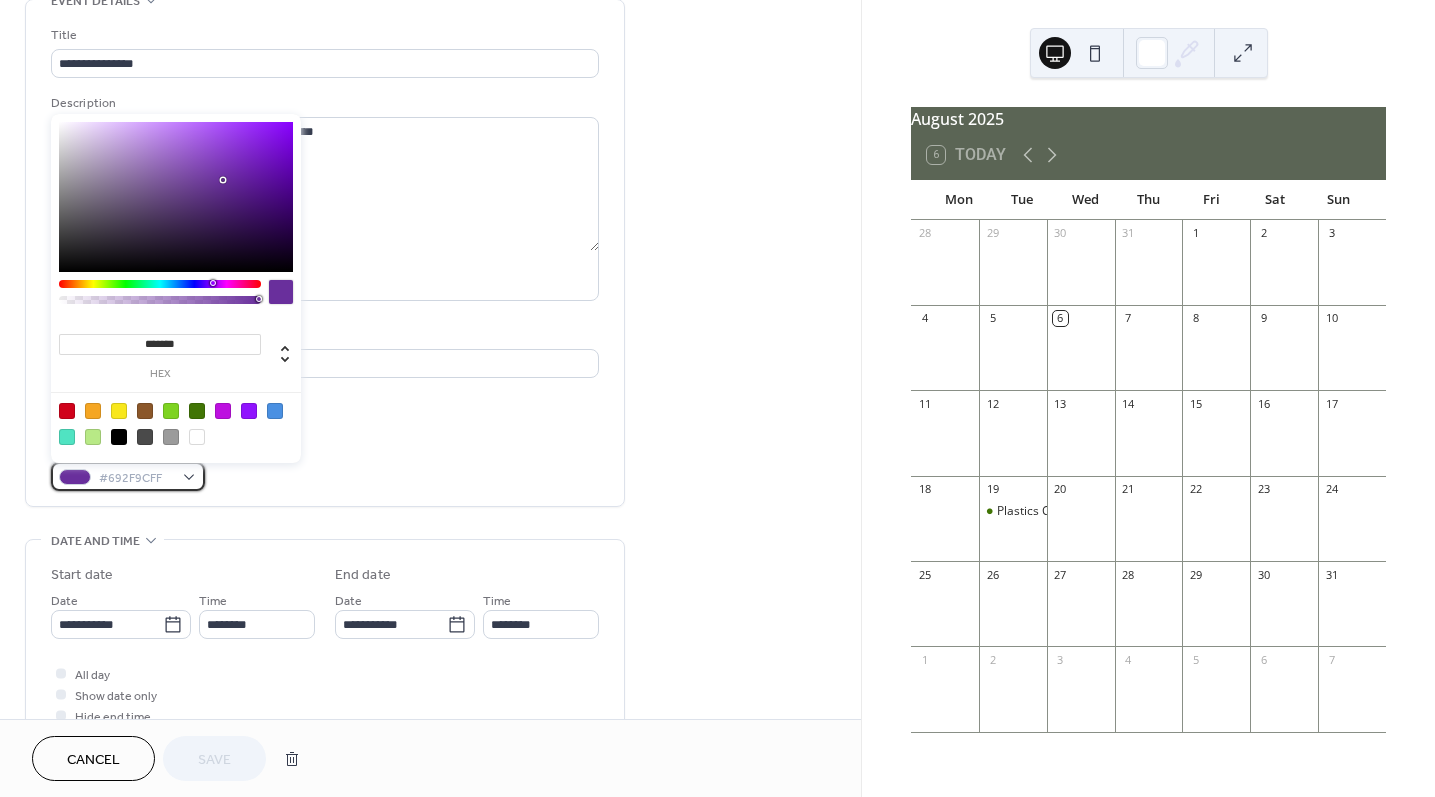 click on "#692F9CFF" at bounding box center [136, 478] 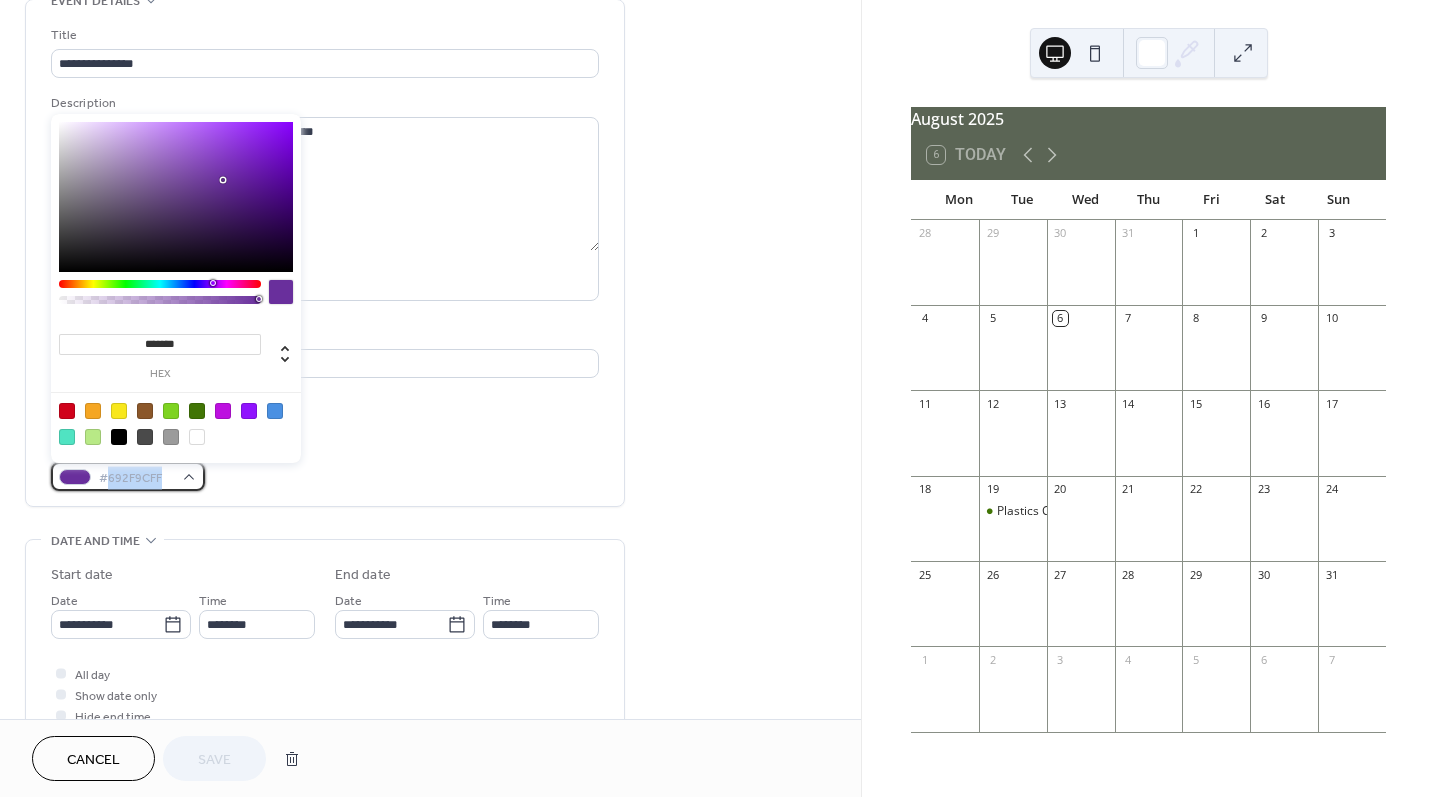 click on "#692F9CFF" at bounding box center [136, 478] 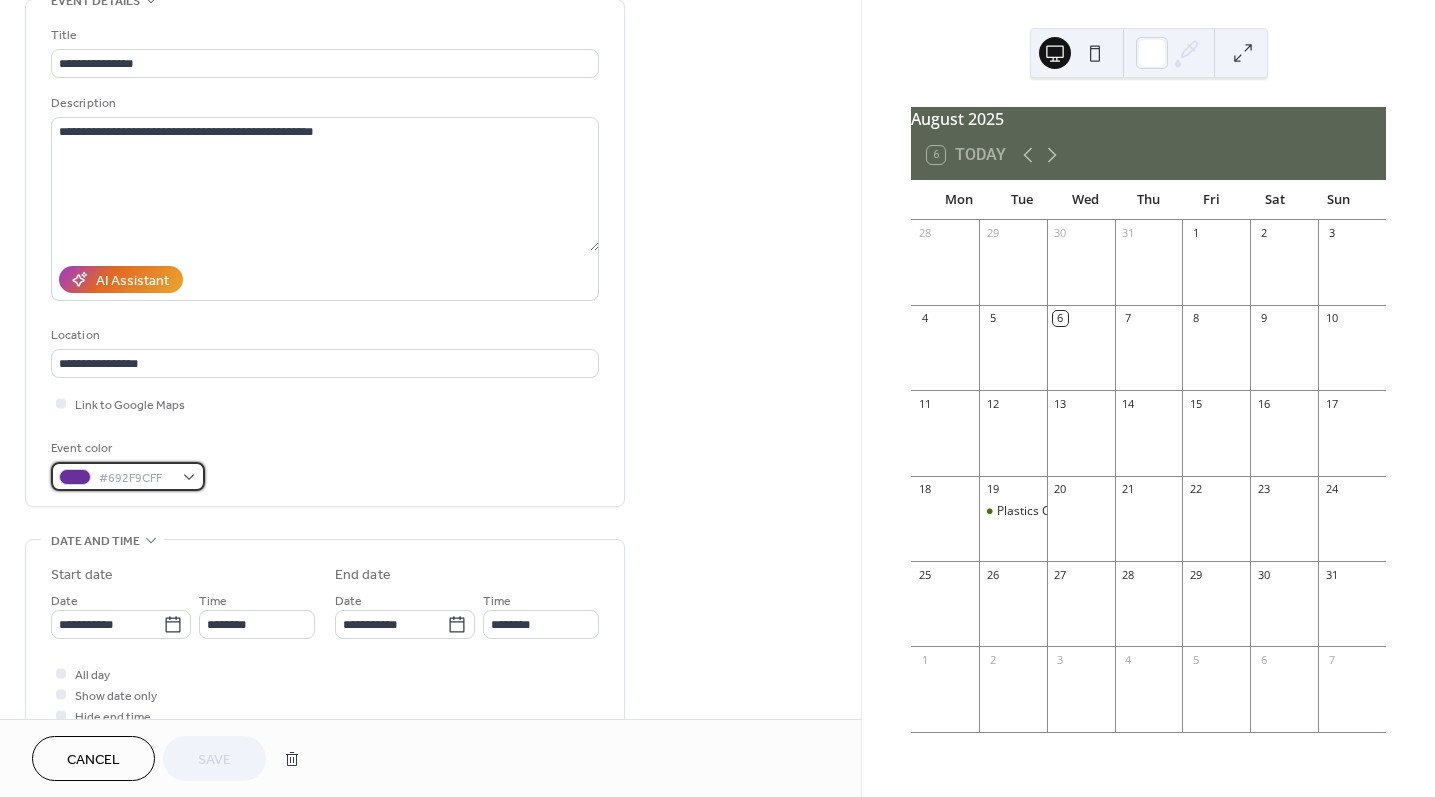 click on "#692F9CFF" at bounding box center [136, 478] 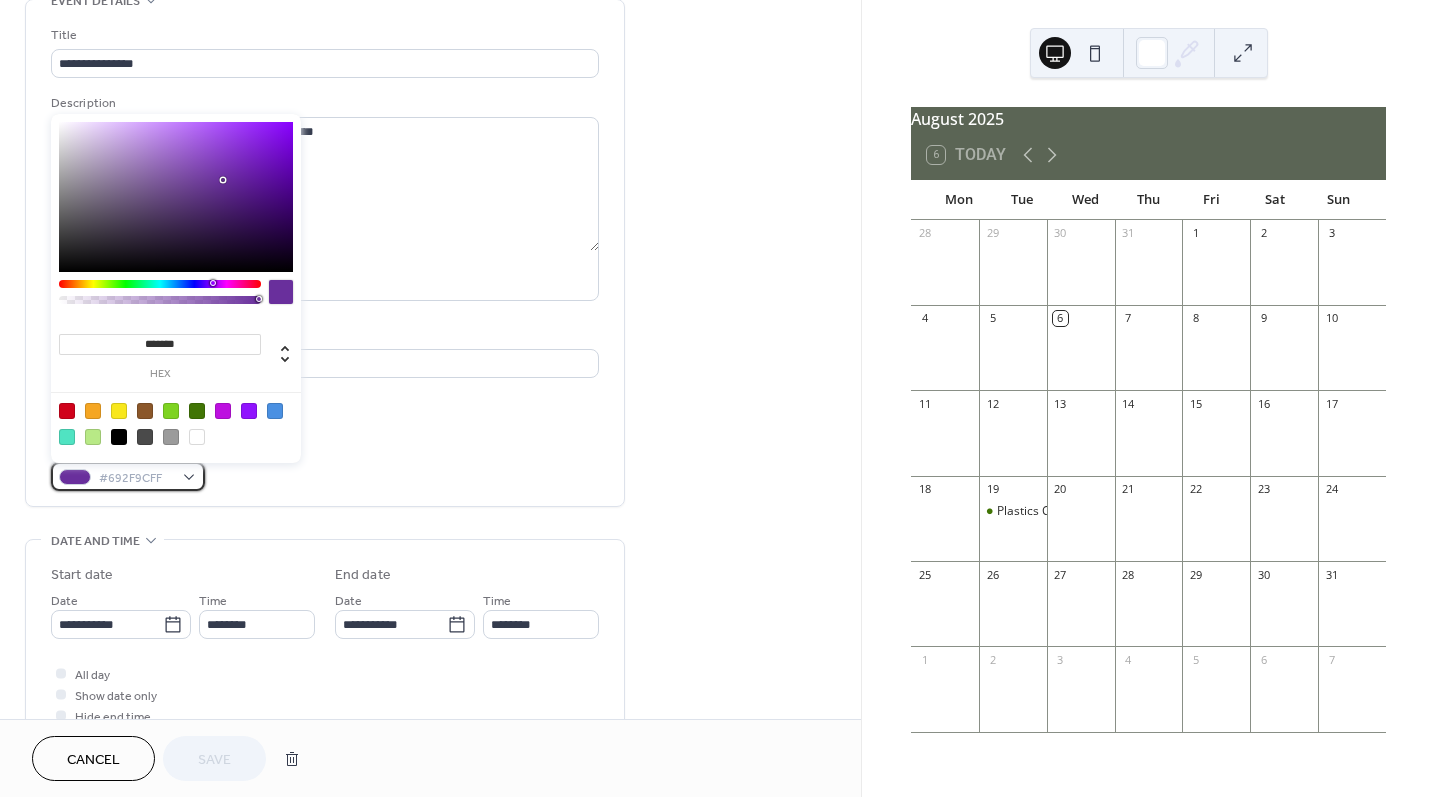 click on "#692F9CFF" at bounding box center (136, 478) 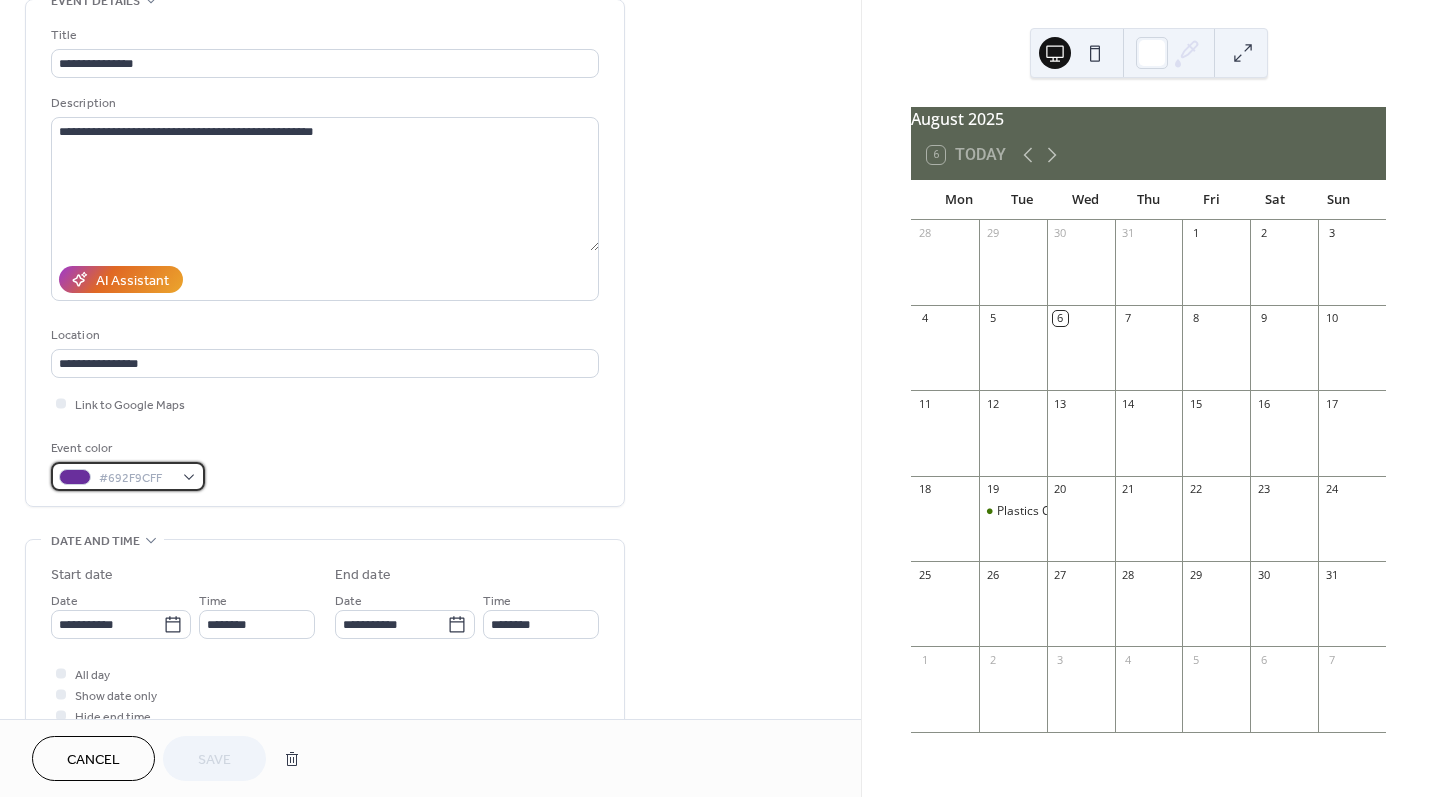 click on "#692F9CFF" at bounding box center [136, 478] 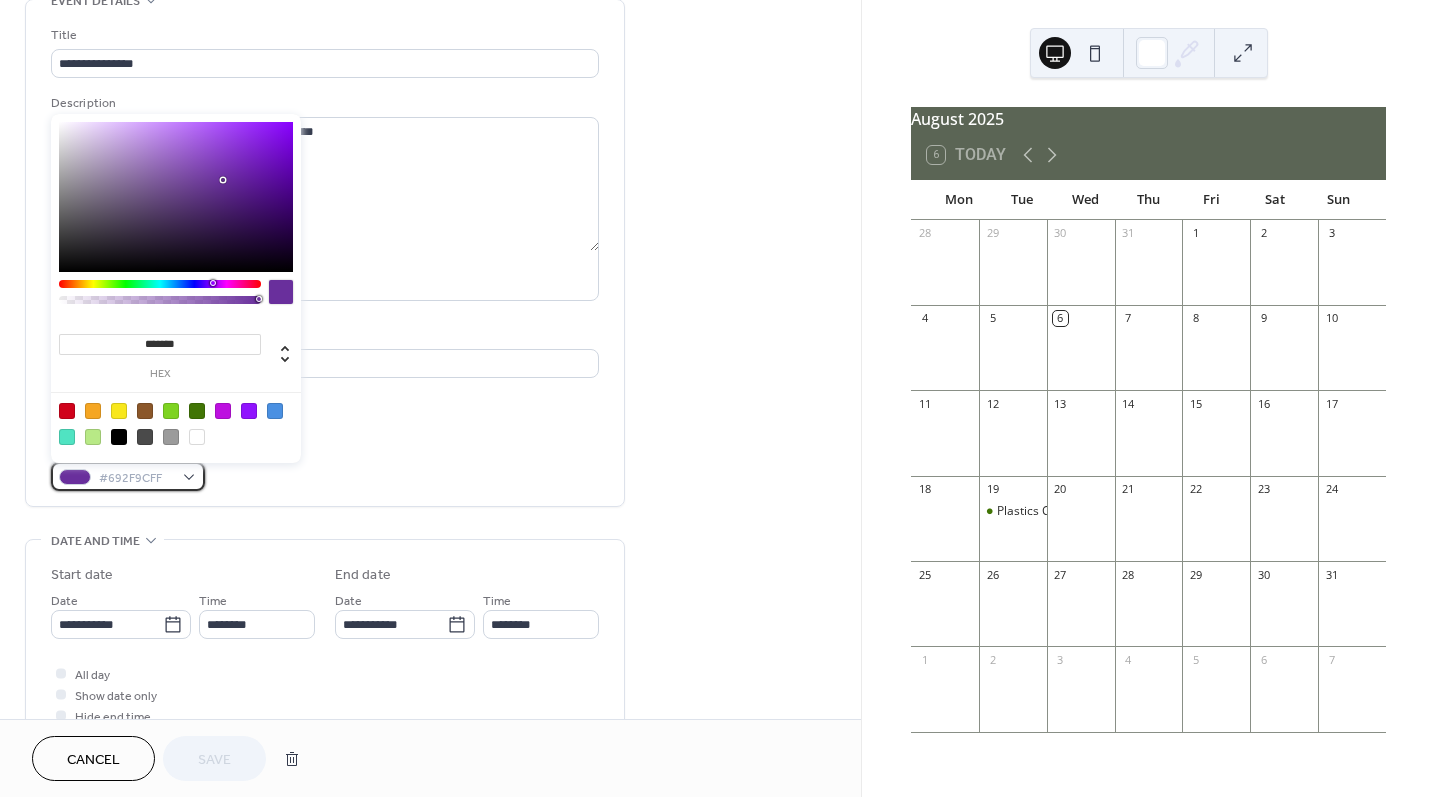 click on "#692F9CFF" at bounding box center [136, 478] 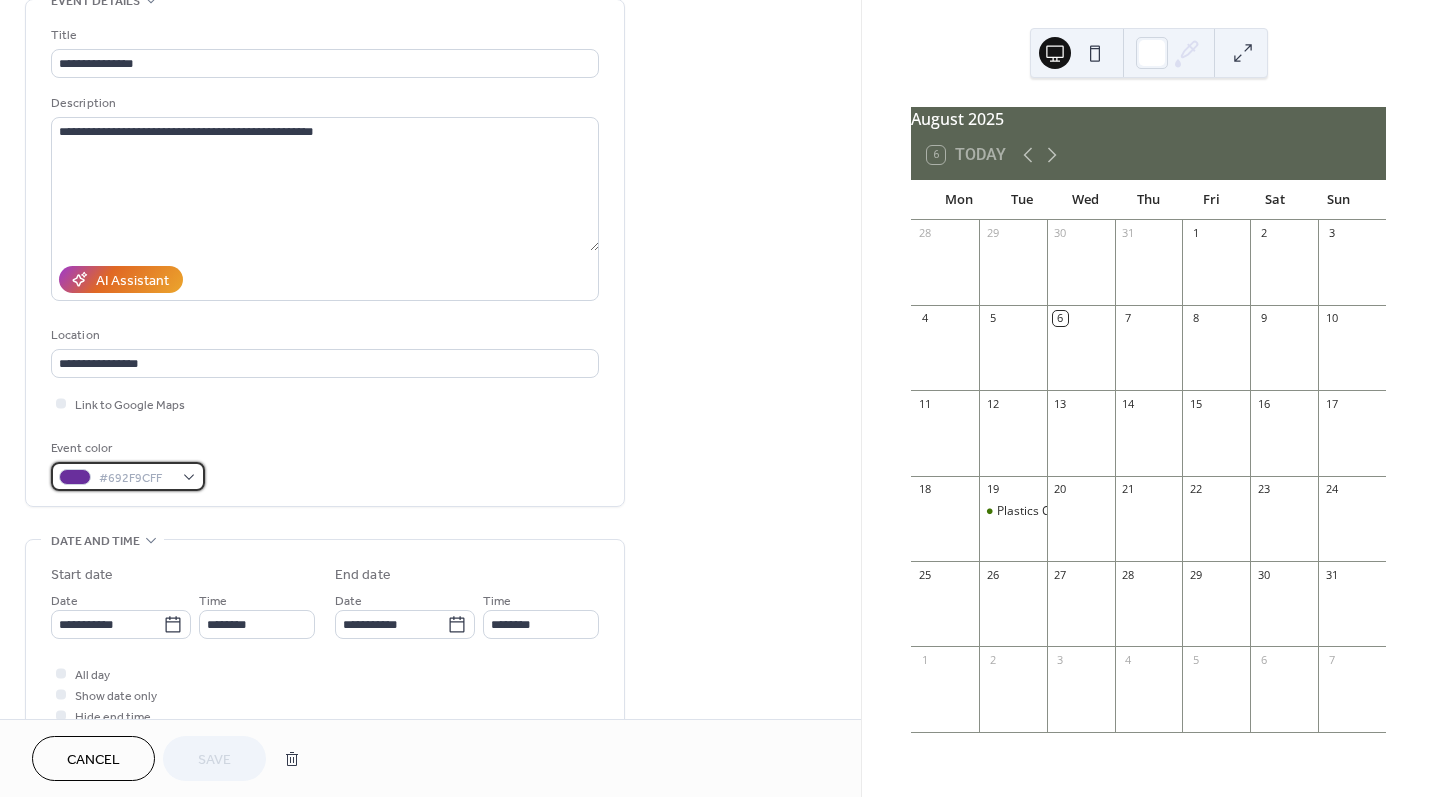 click on "#692F9CFF" at bounding box center (136, 478) 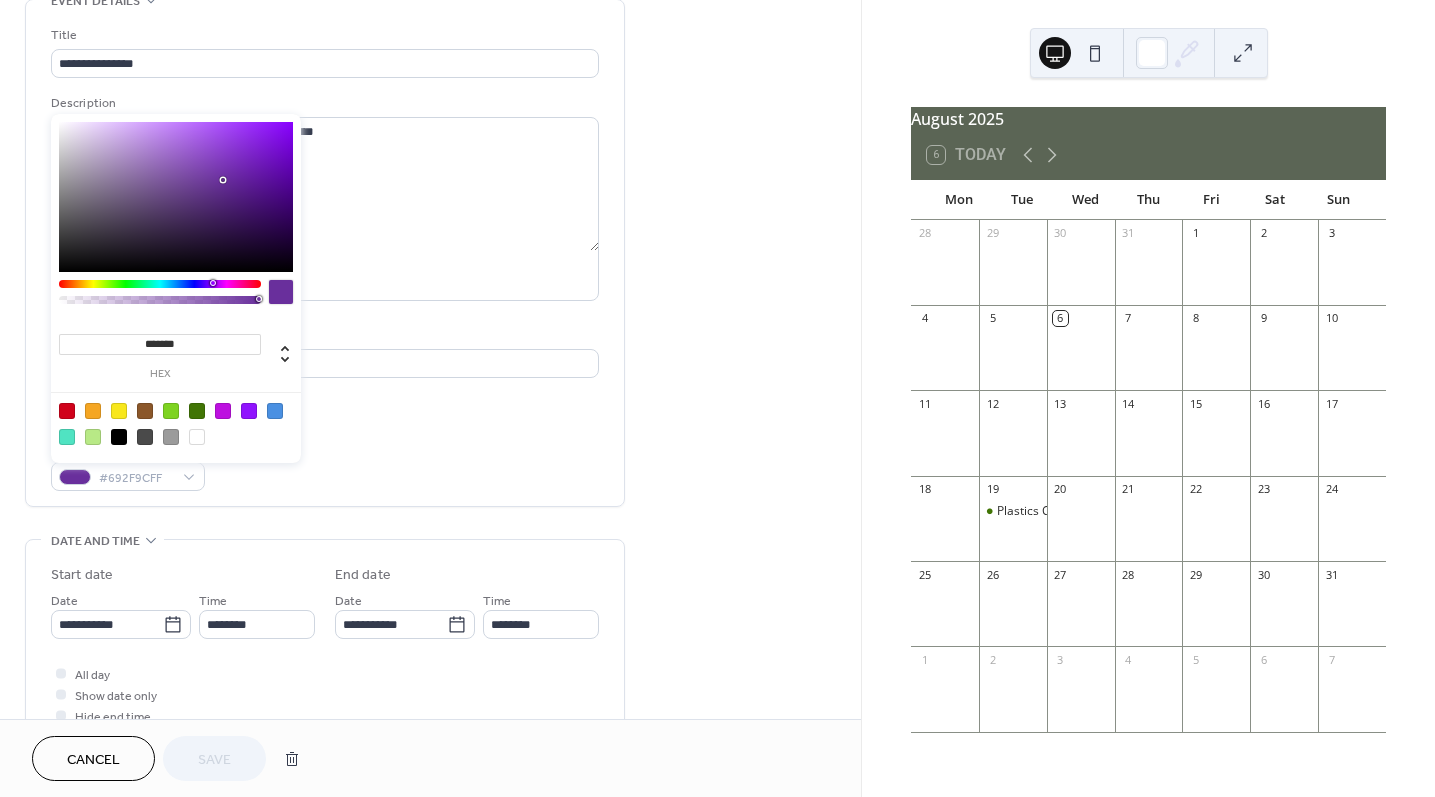 drag, startPoint x: 204, startPoint y: 334, endPoint x: 188, endPoint y: 343, distance: 18.35756 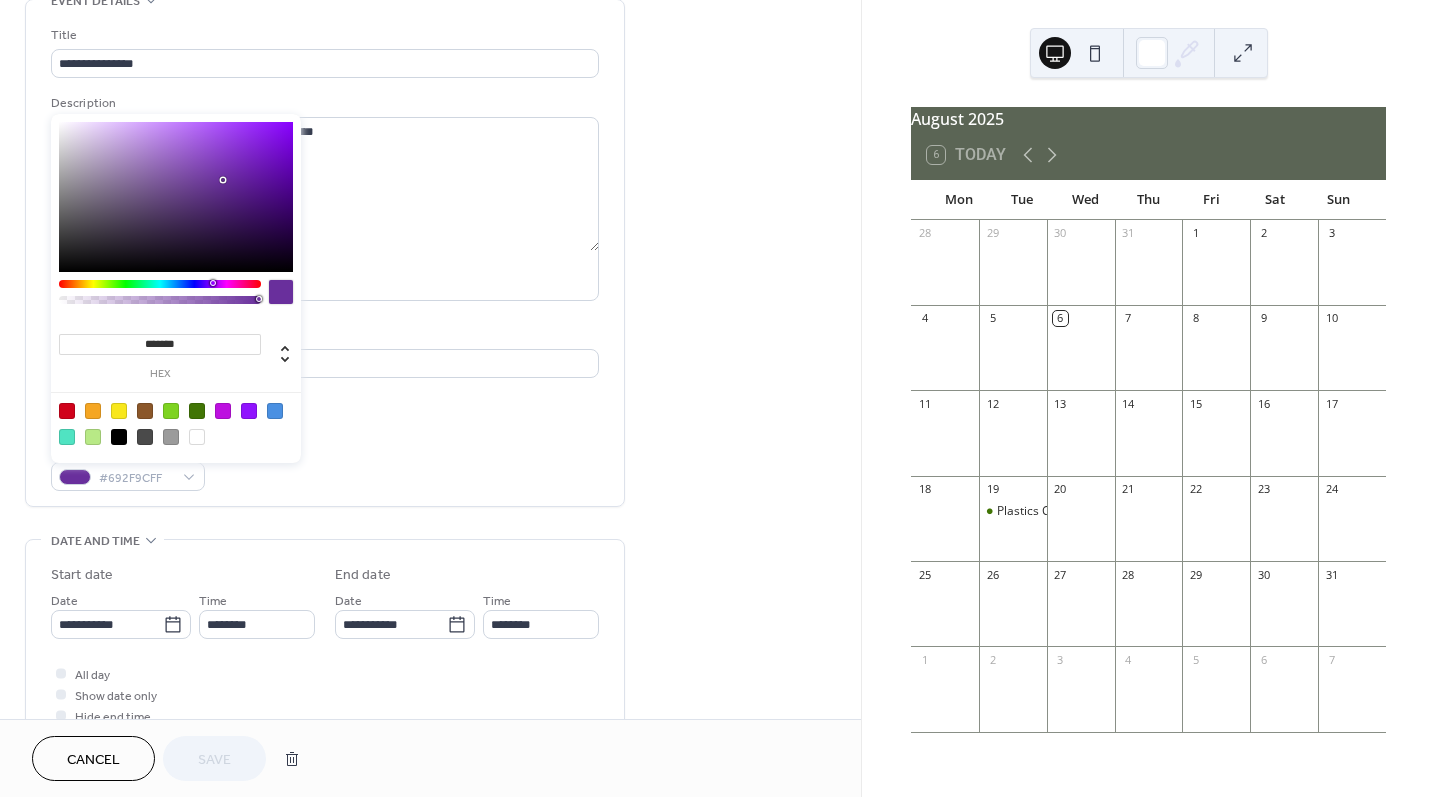 click on "*******" at bounding box center (160, 344) 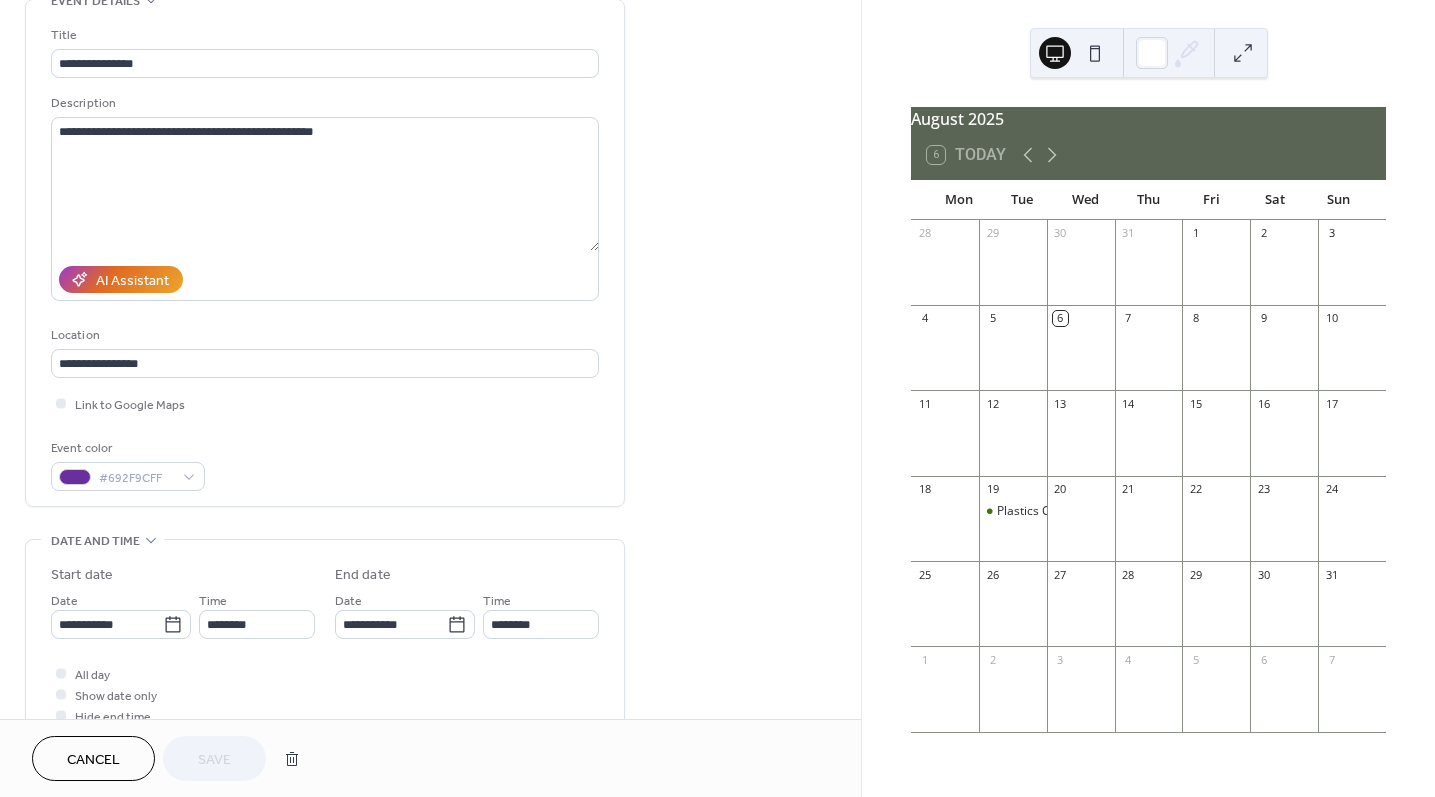 click on "**********" at bounding box center (430, 608) 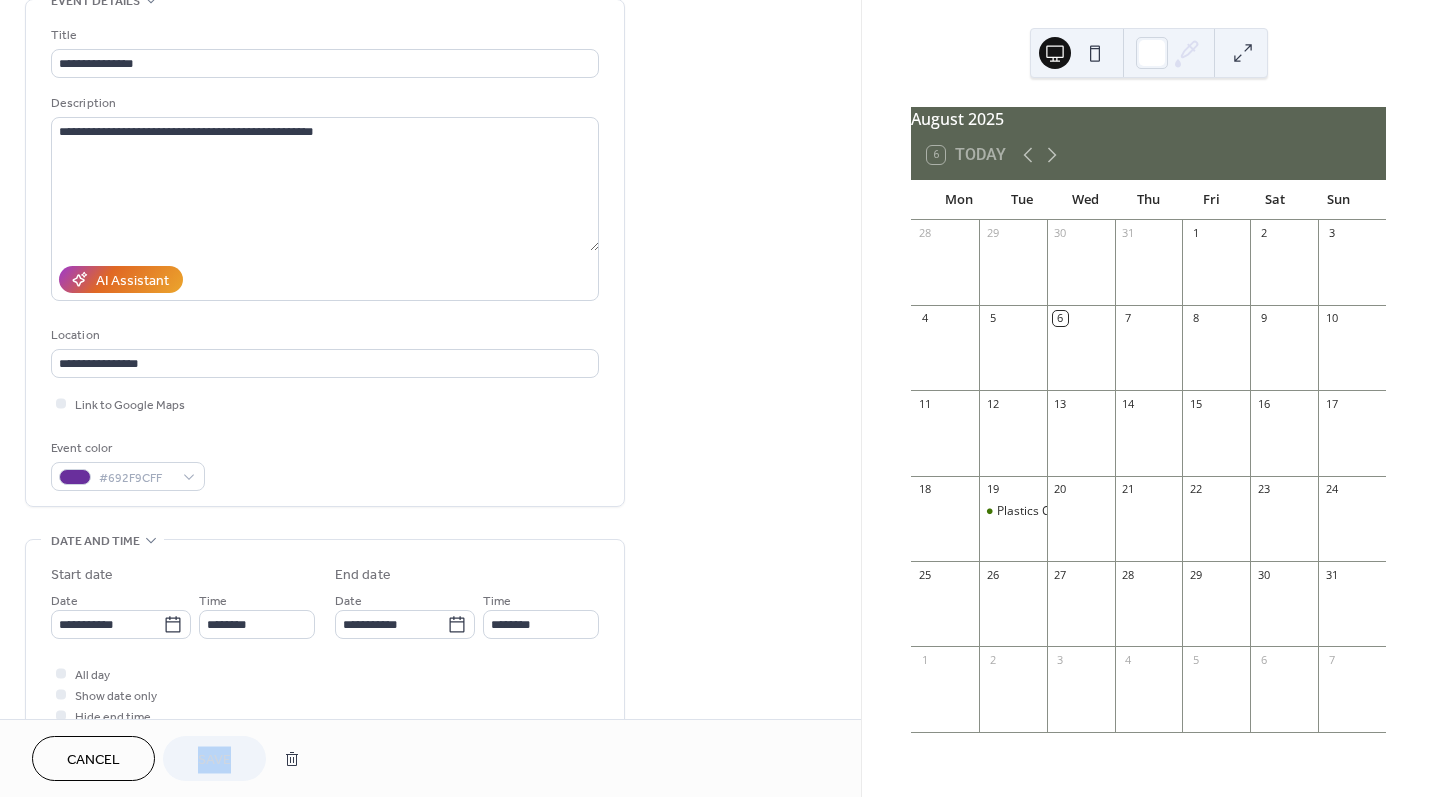 click on "Cancel Save" at bounding box center [171, 758] 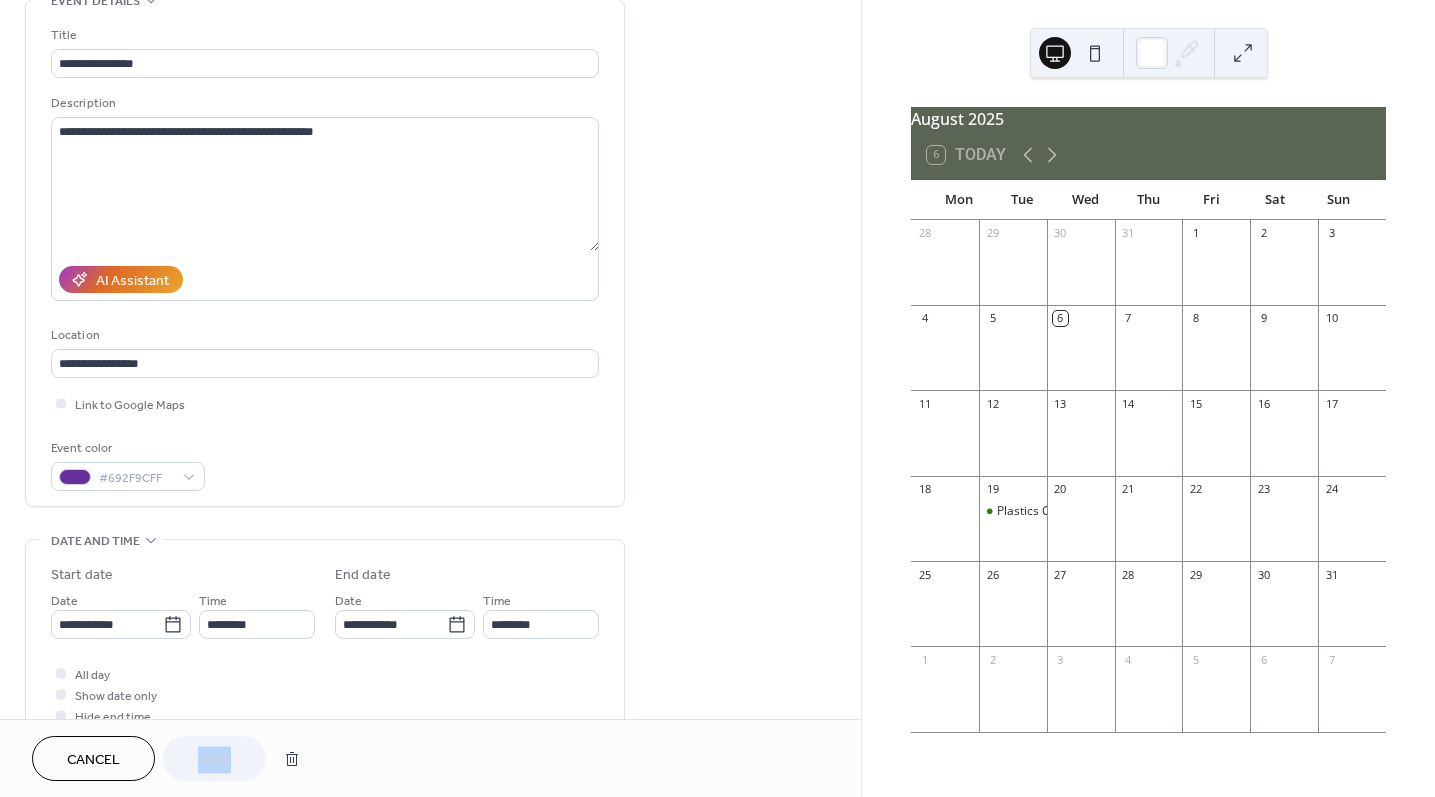 click on "Cancel" at bounding box center (93, 760) 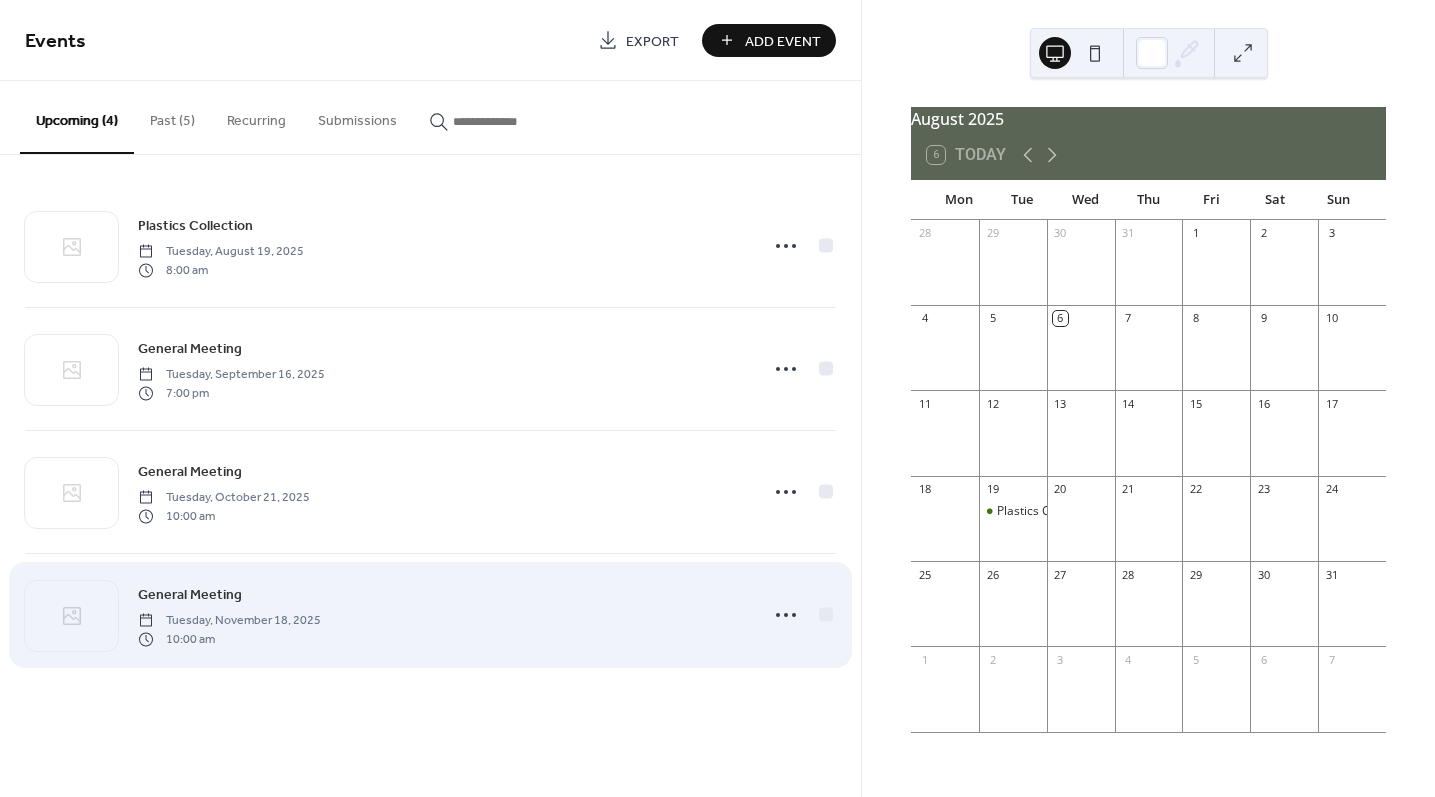 click on "Tuesday, November 18, 2025" at bounding box center [229, 621] 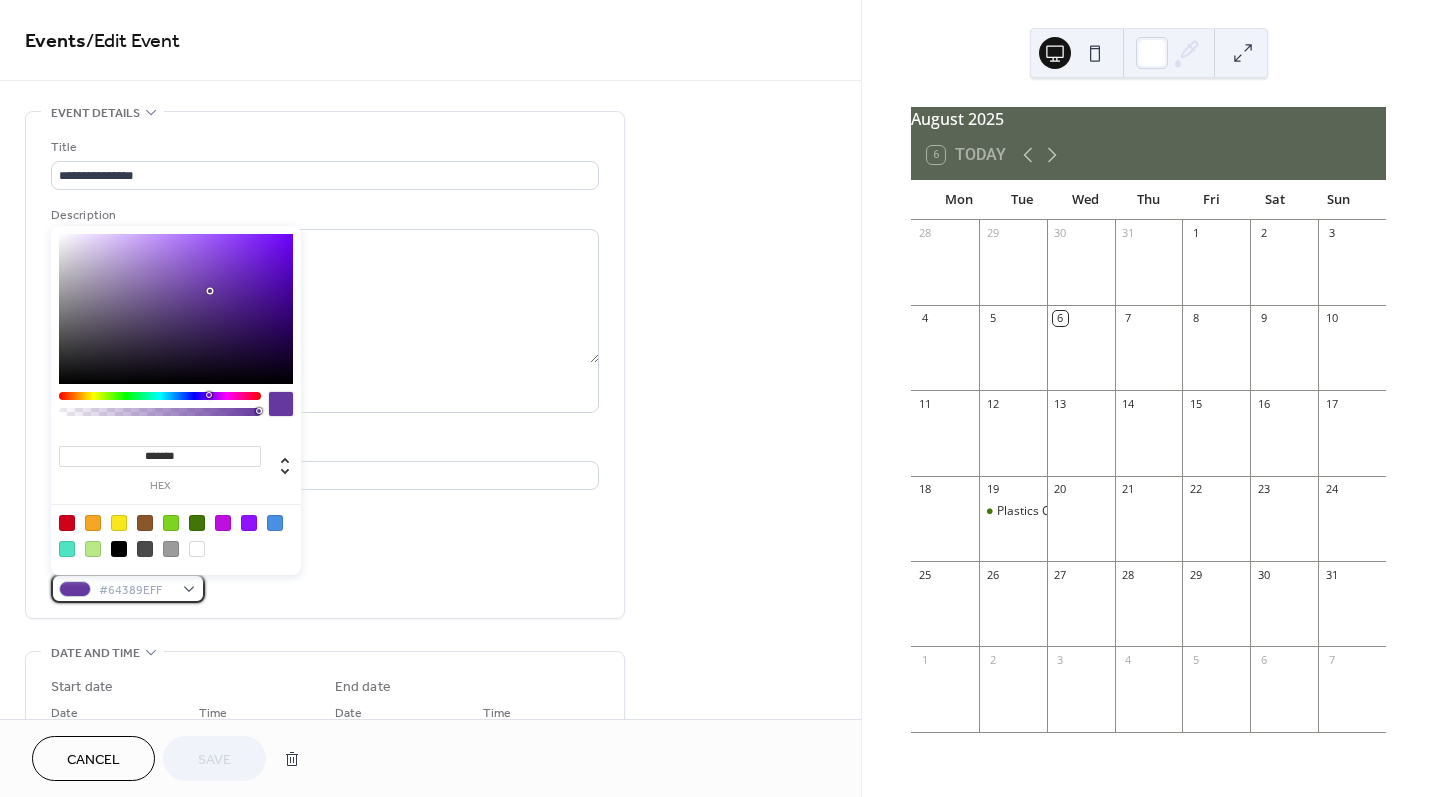 click on "#64389EFF" at bounding box center (136, 590) 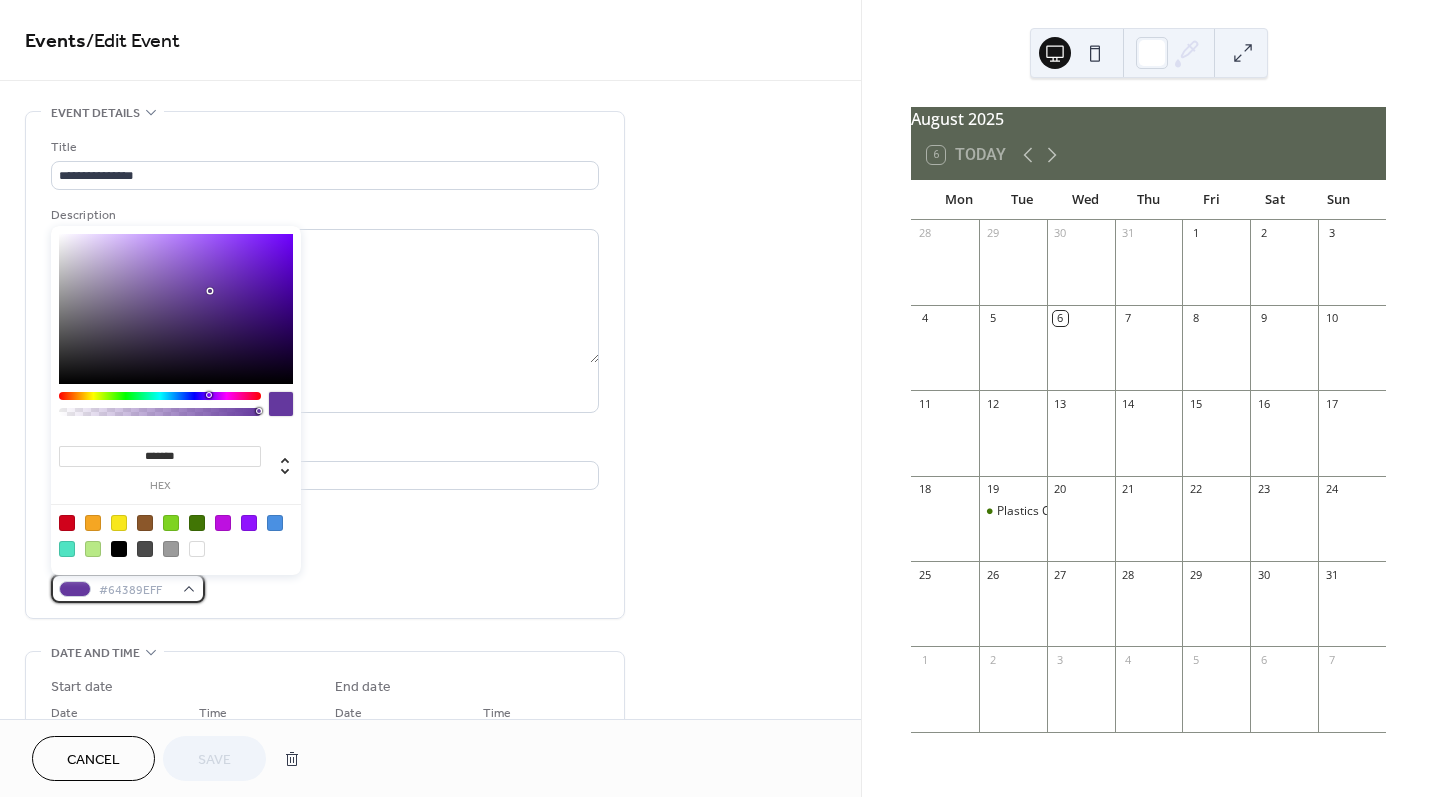 click on "#64389EFF" at bounding box center (136, 590) 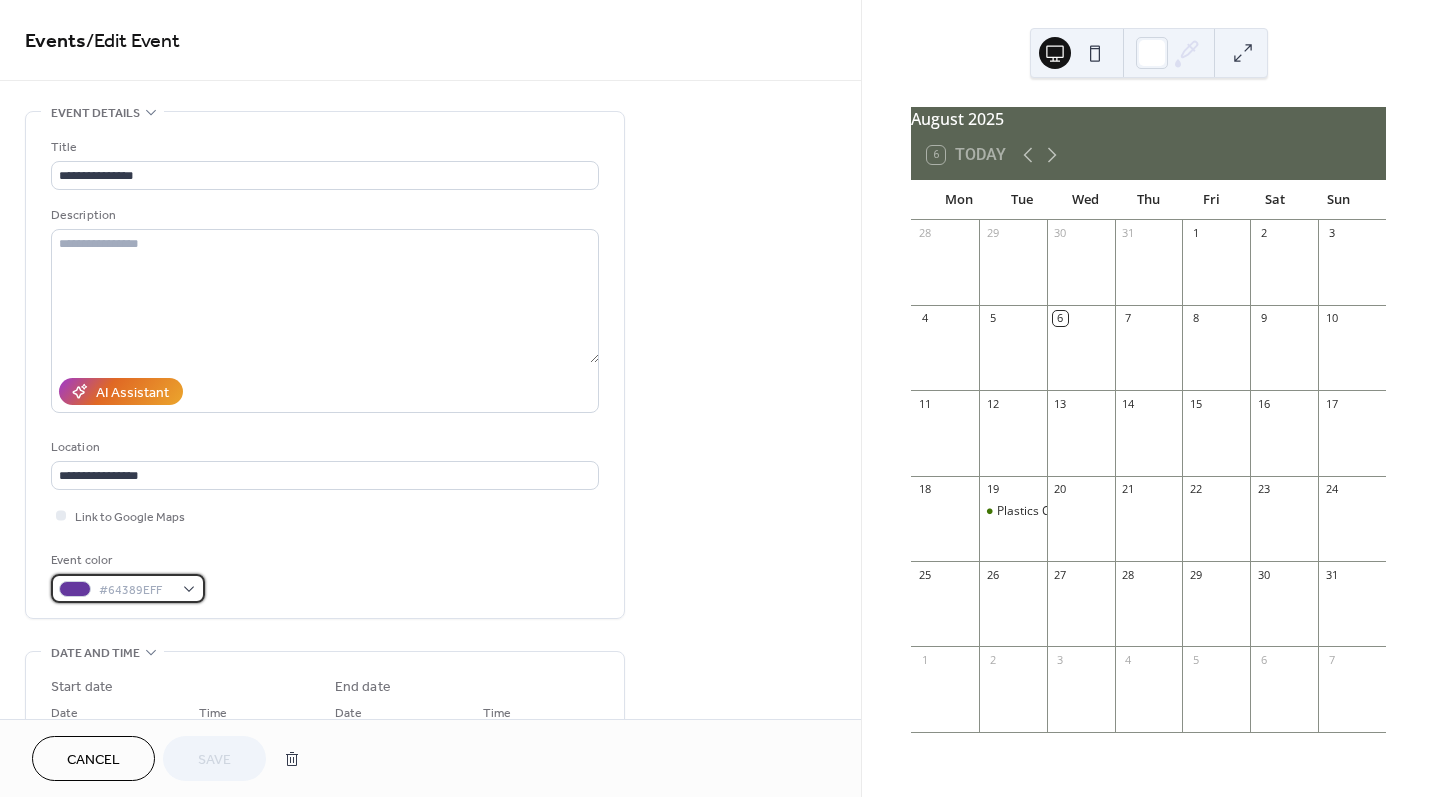 click on "#64389EFF" at bounding box center [136, 590] 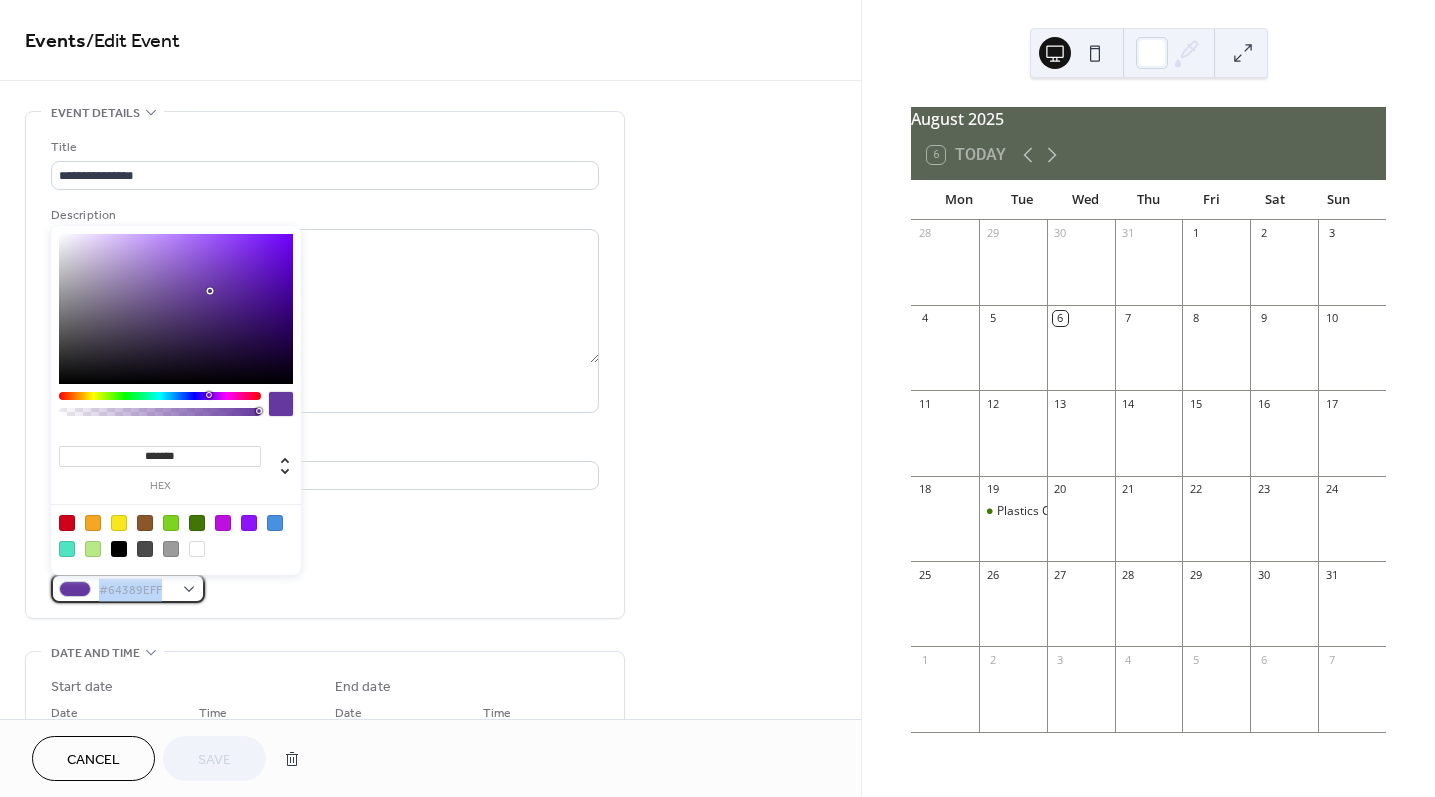 drag, startPoint x: 167, startPoint y: 585, endPoint x: 76, endPoint y: 580, distance: 91.13726 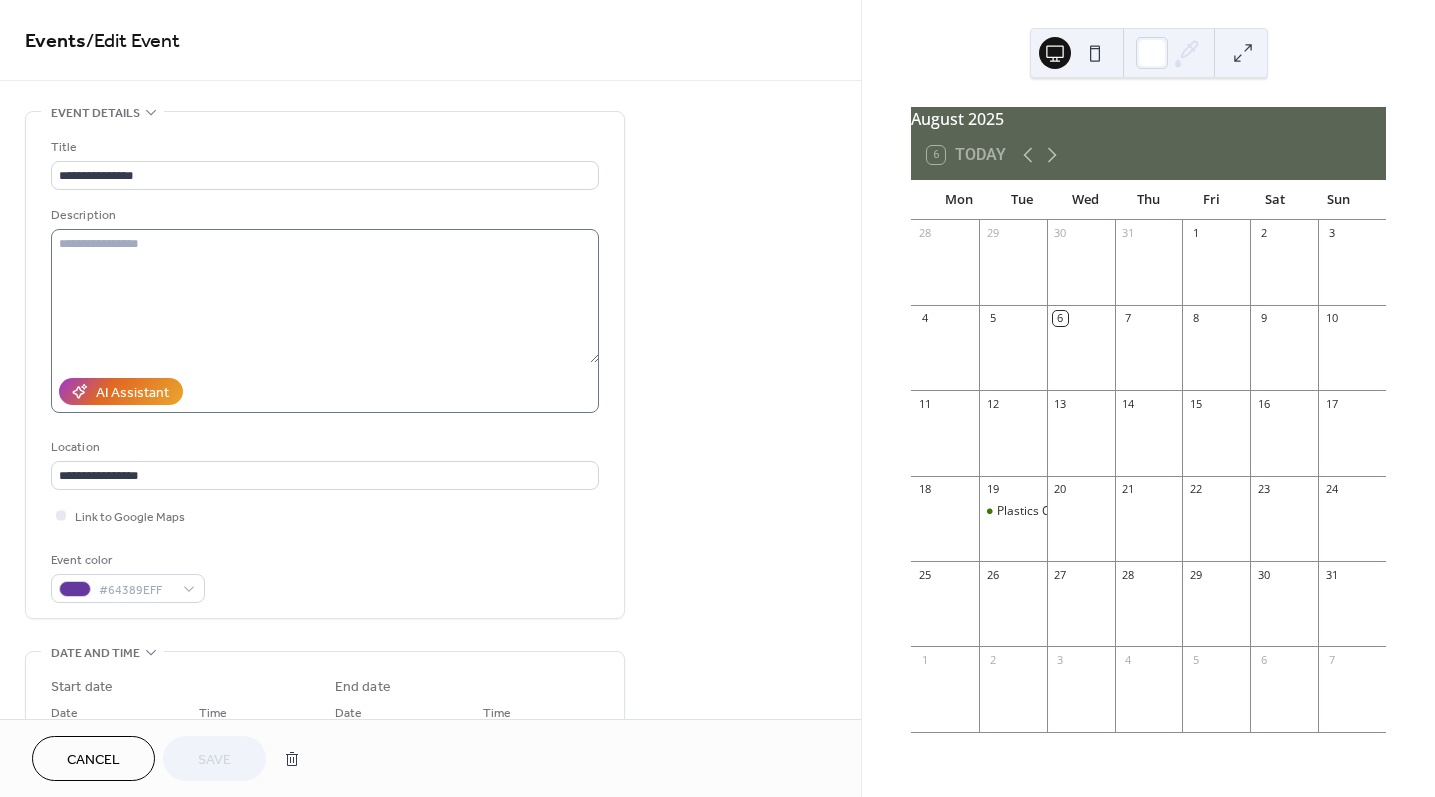 click at bounding box center (325, 321) 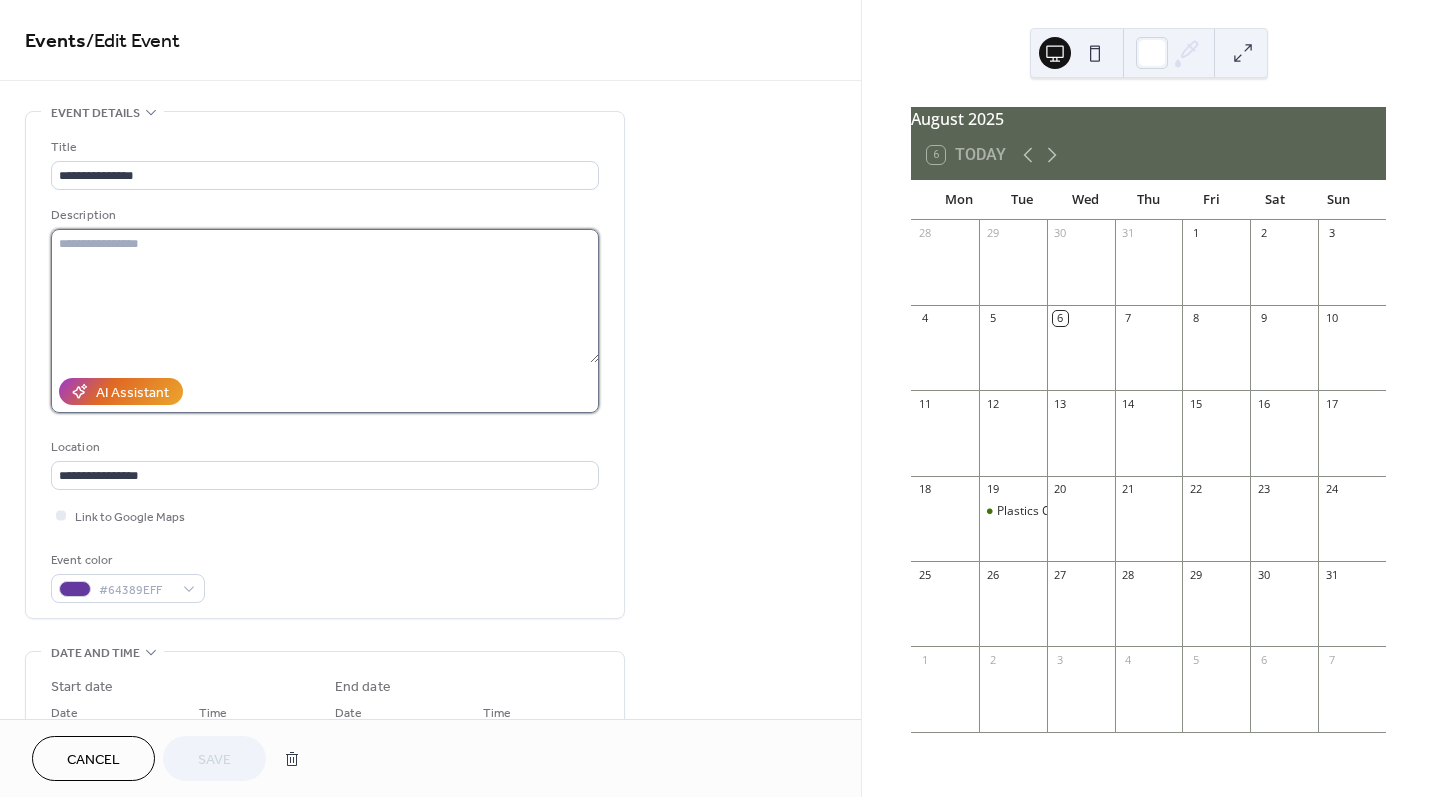 click at bounding box center [325, 296] 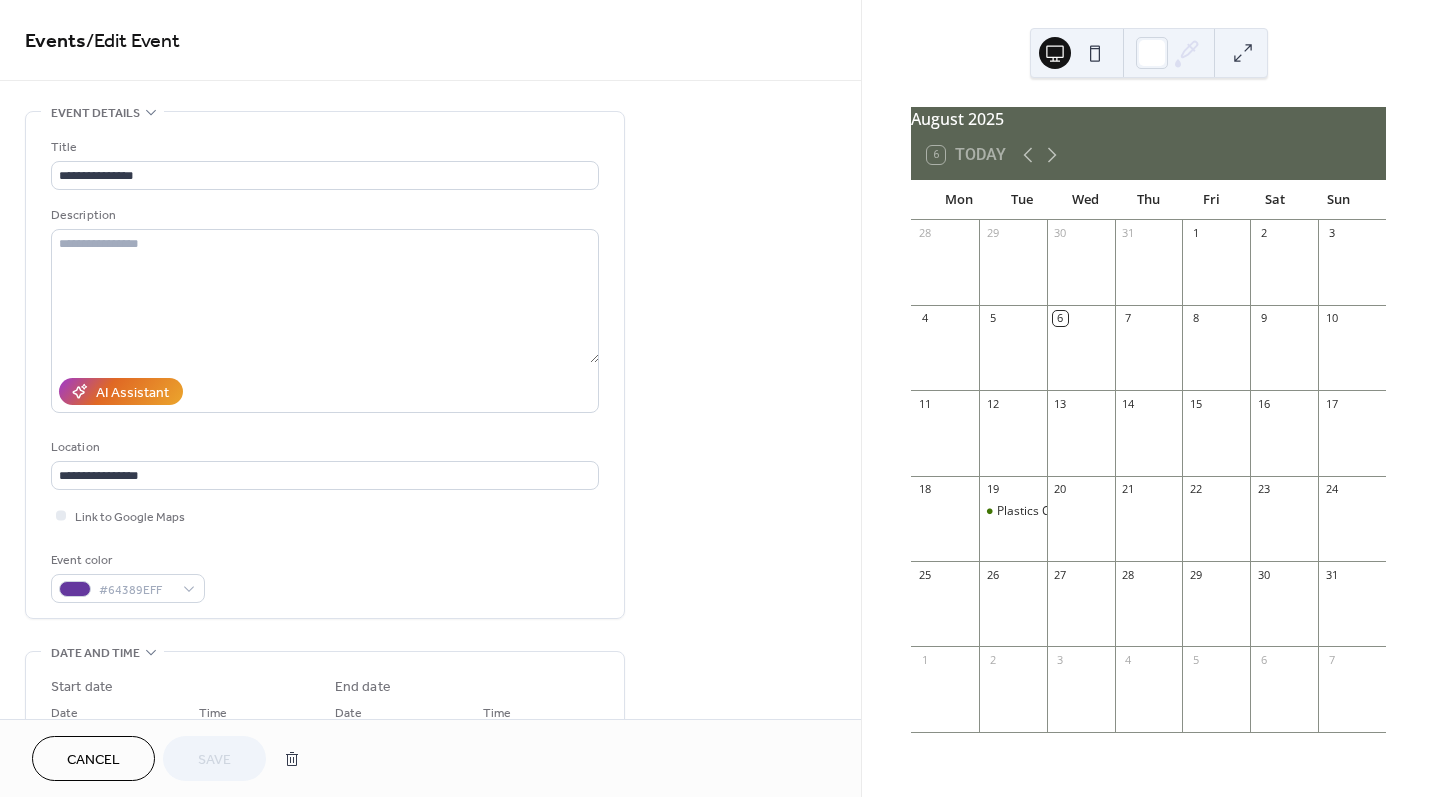 click on "**********" at bounding box center (430, 720) 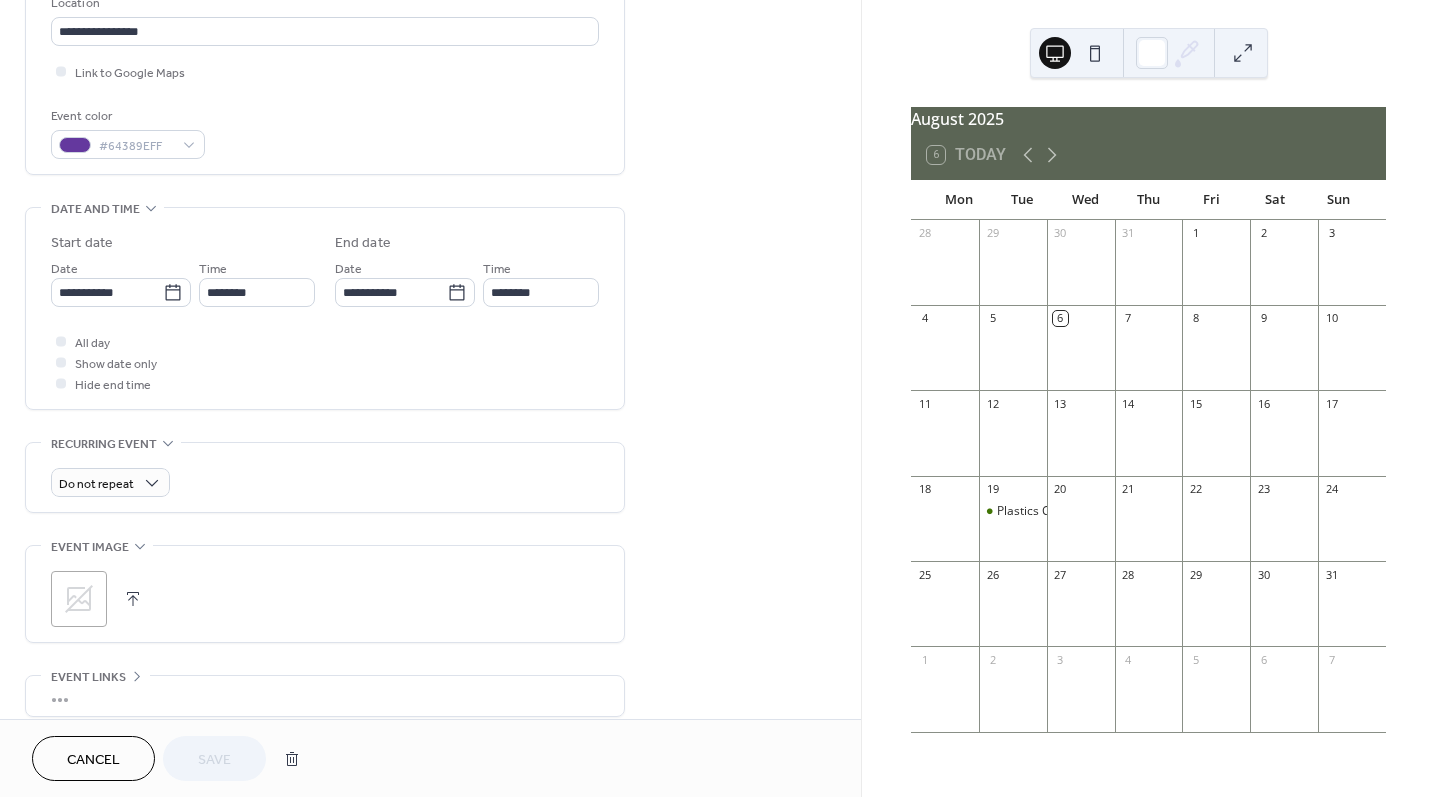 scroll, scrollTop: 610, scrollLeft: 0, axis: vertical 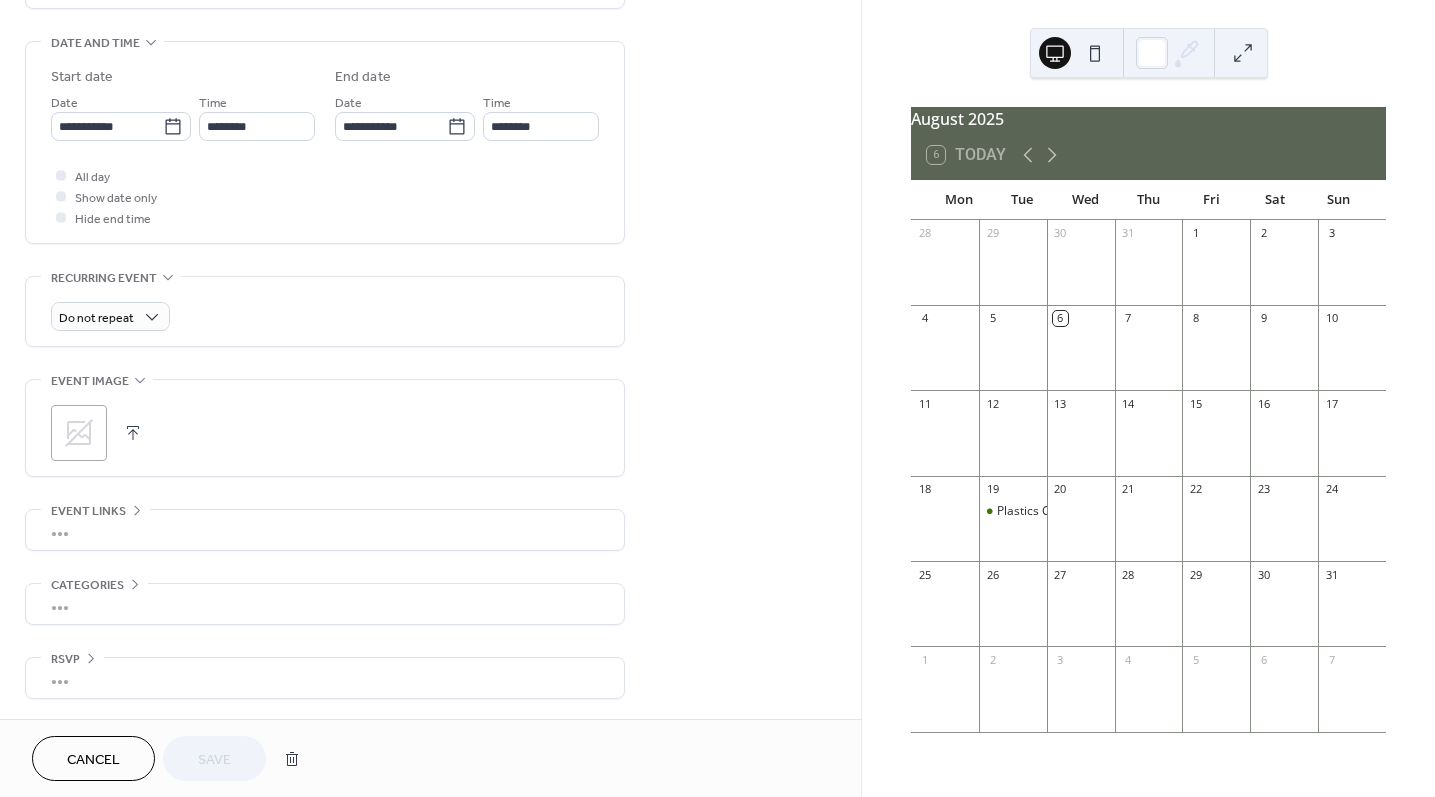 click on "**********" at bounding box center (430, 110) 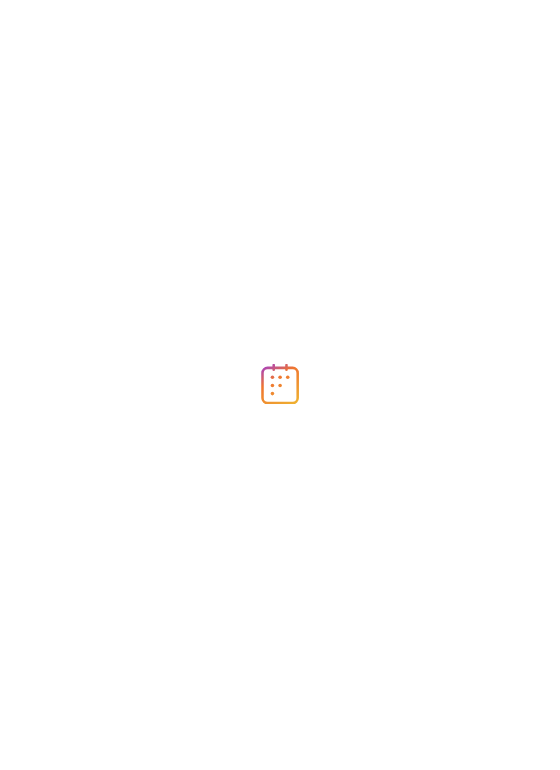 scroll, scrollTop: 0, scrollLeft: 0, axis: both 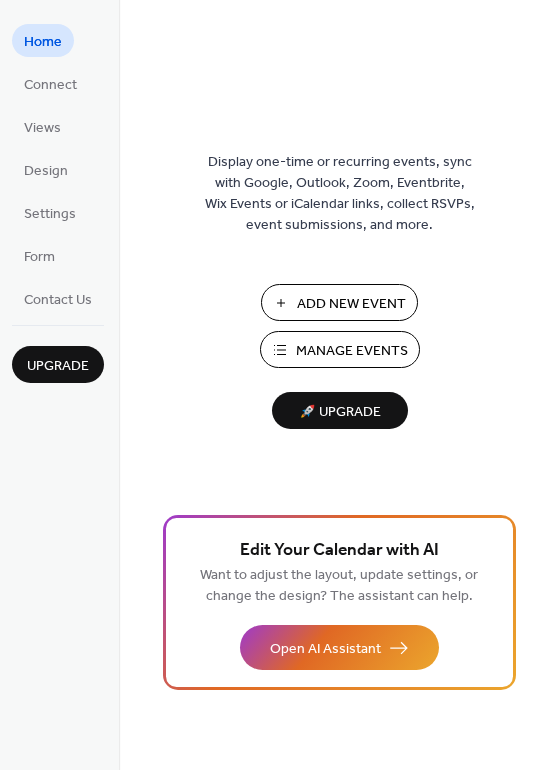 click on "Add New Event" at bounding box center [91, 388] 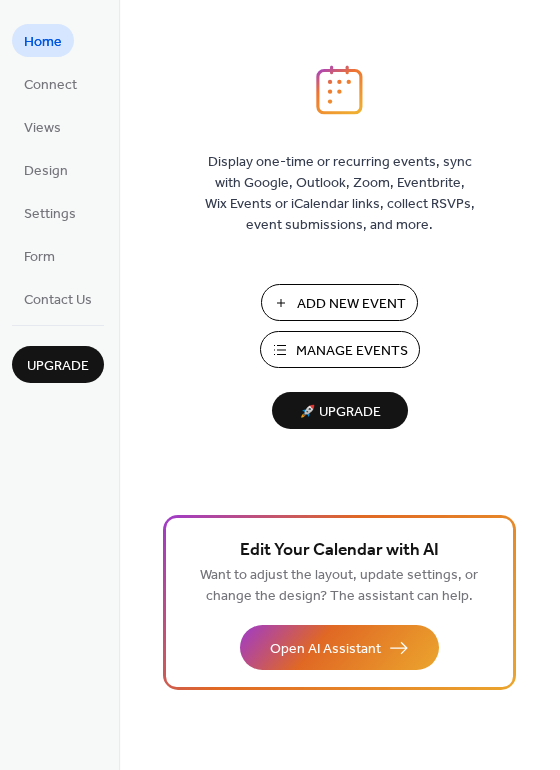 click on "Home" at bounding box center (81, 28) 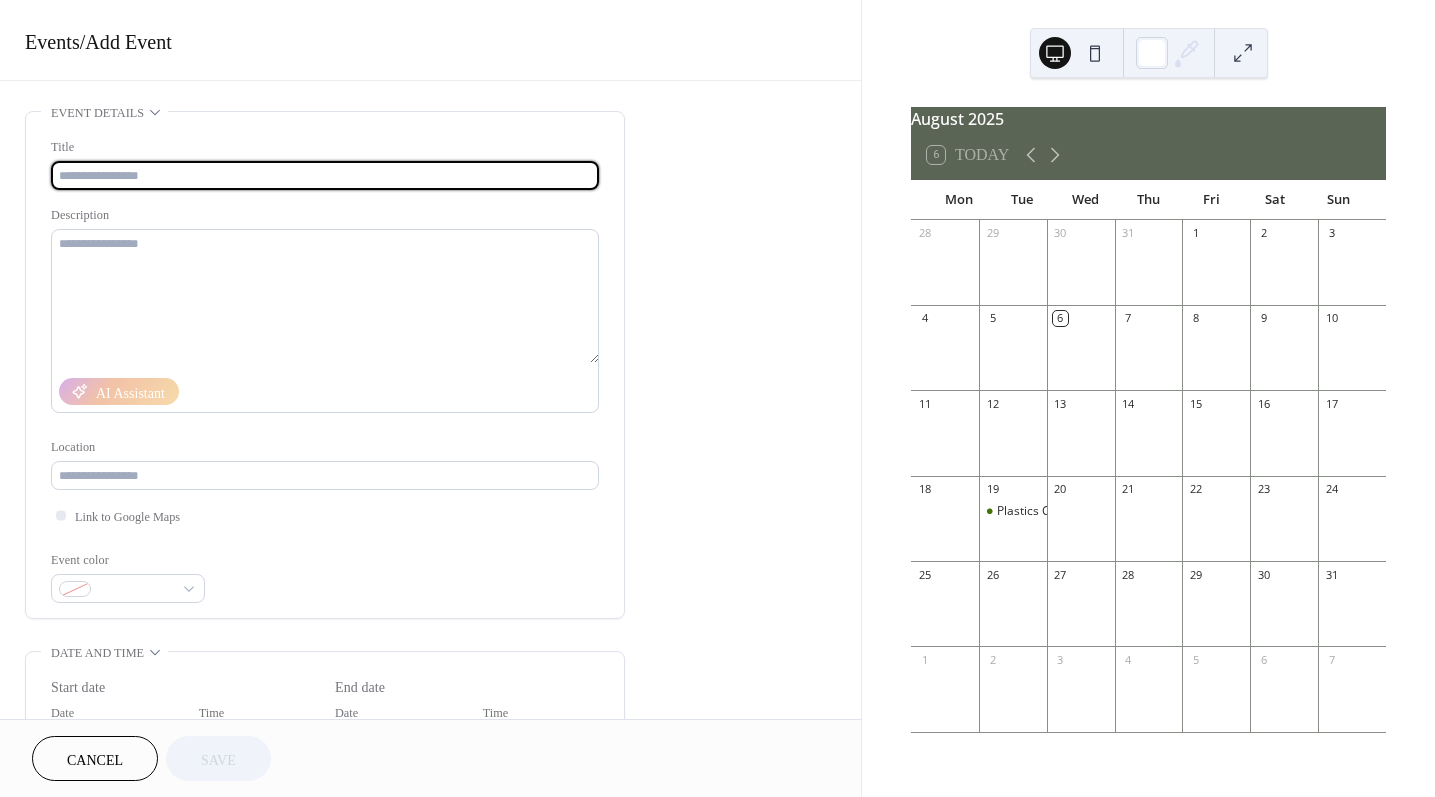 scroll, scrollTop: 0, scrollLeft: 0, axis: both 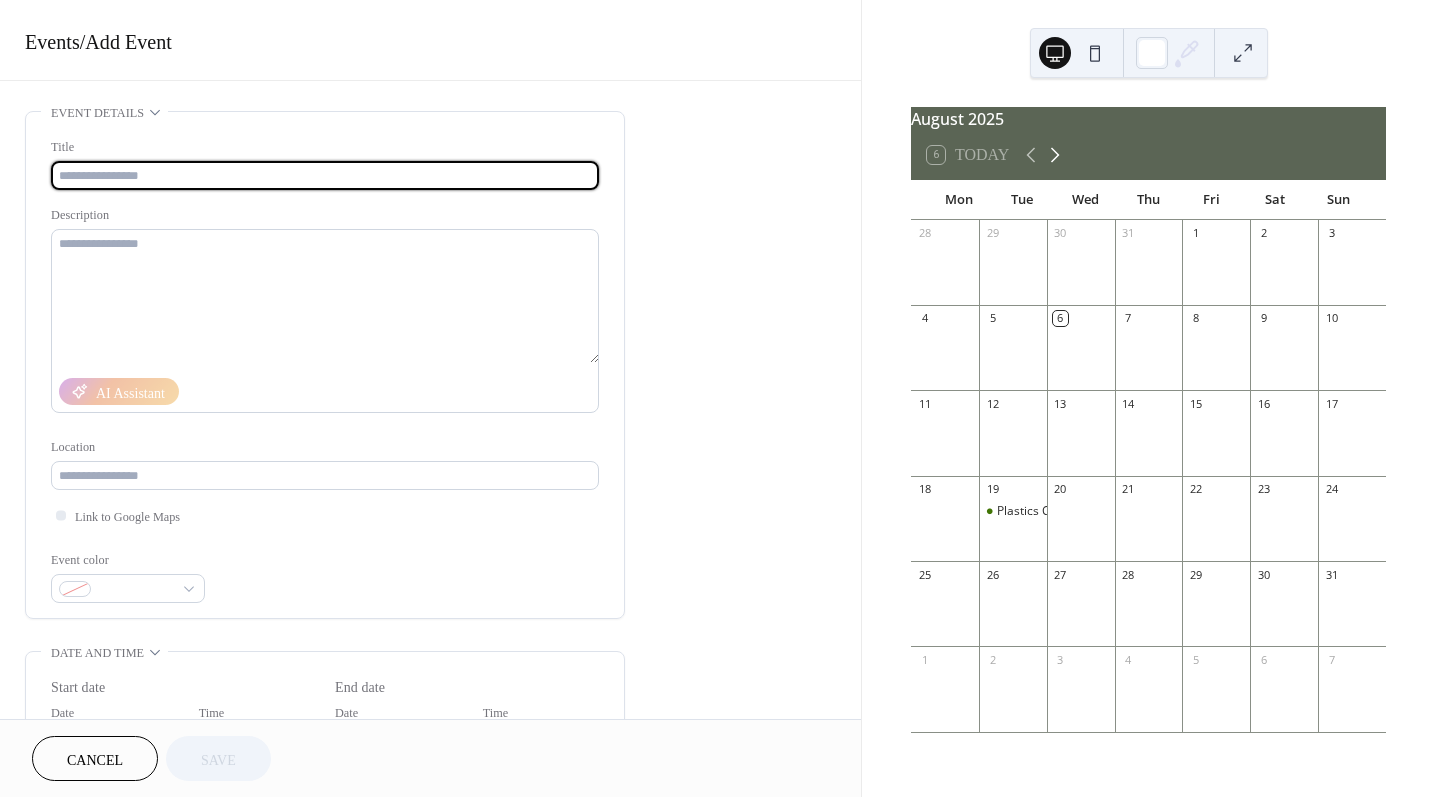 click 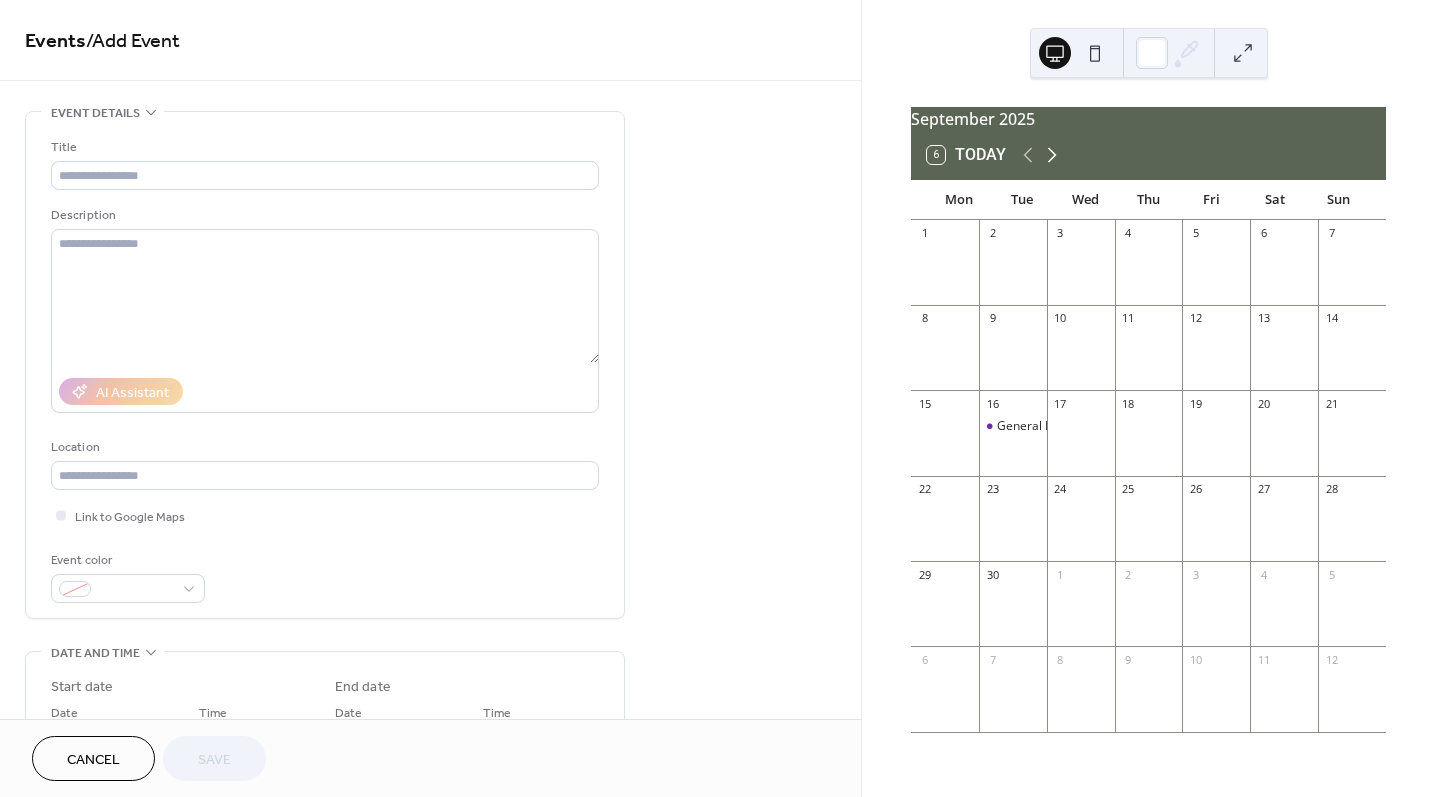 click 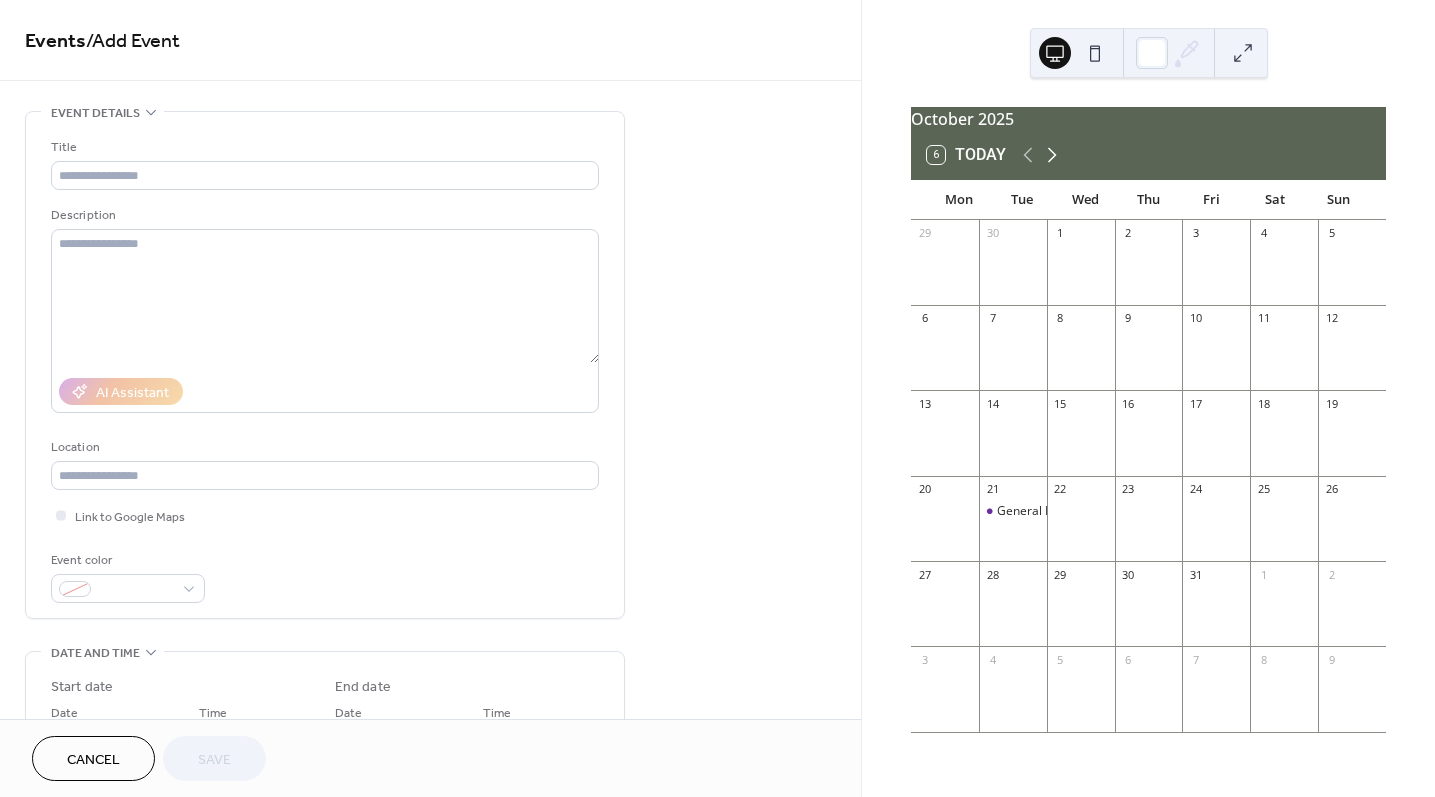 click 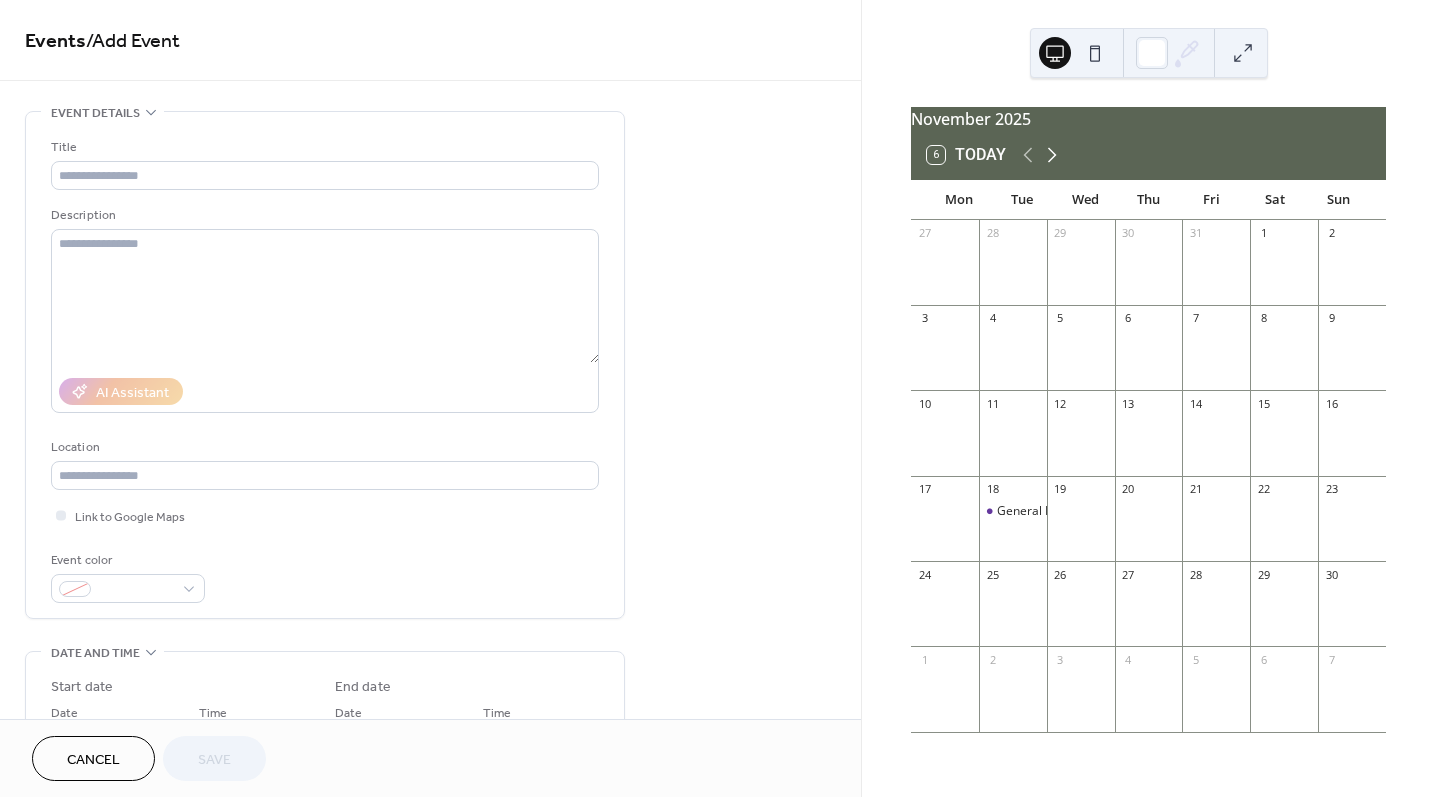 click 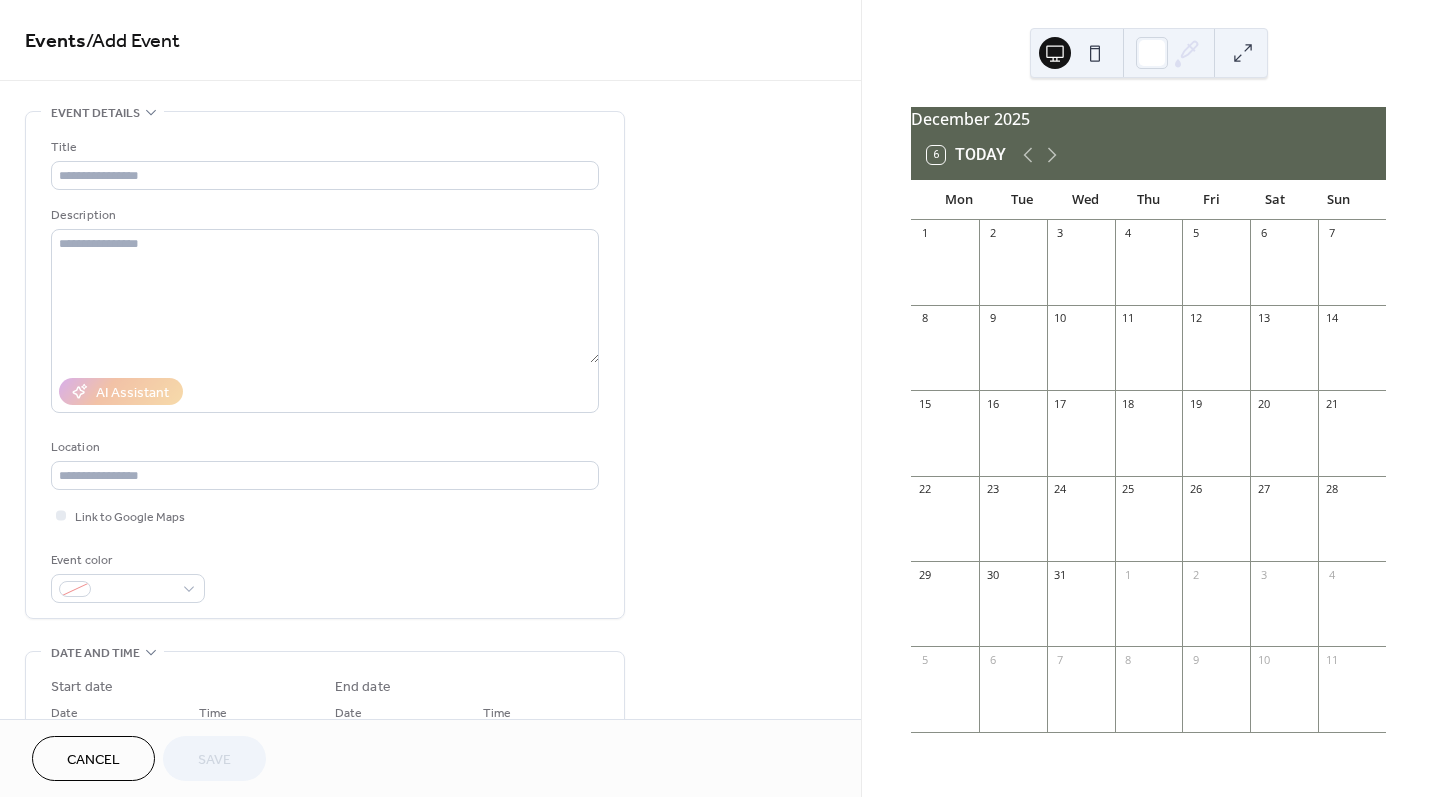 click at bounding box center [1013, 443] 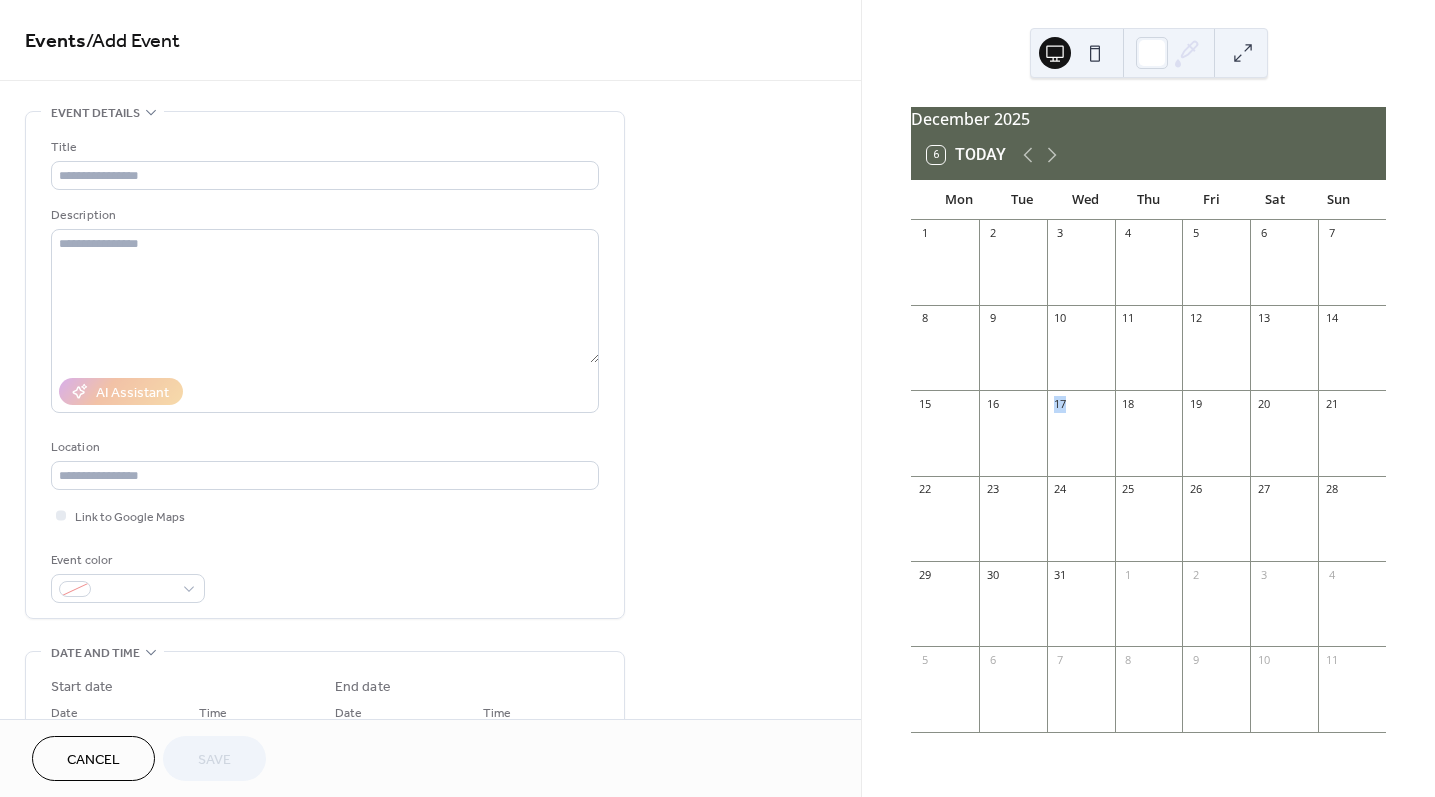 click at bounding box center [1013, 443] 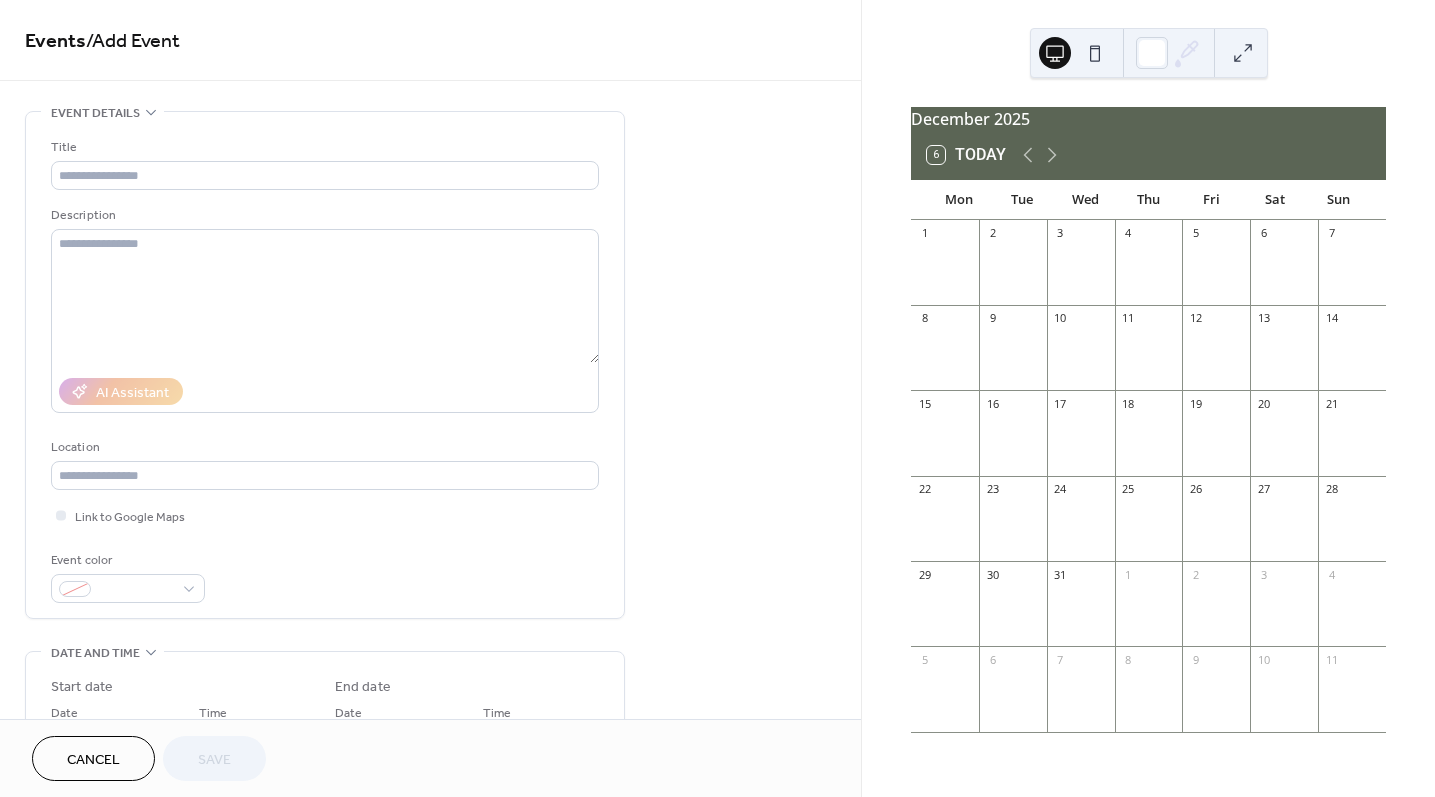 click at bounding box center [1013, 443] 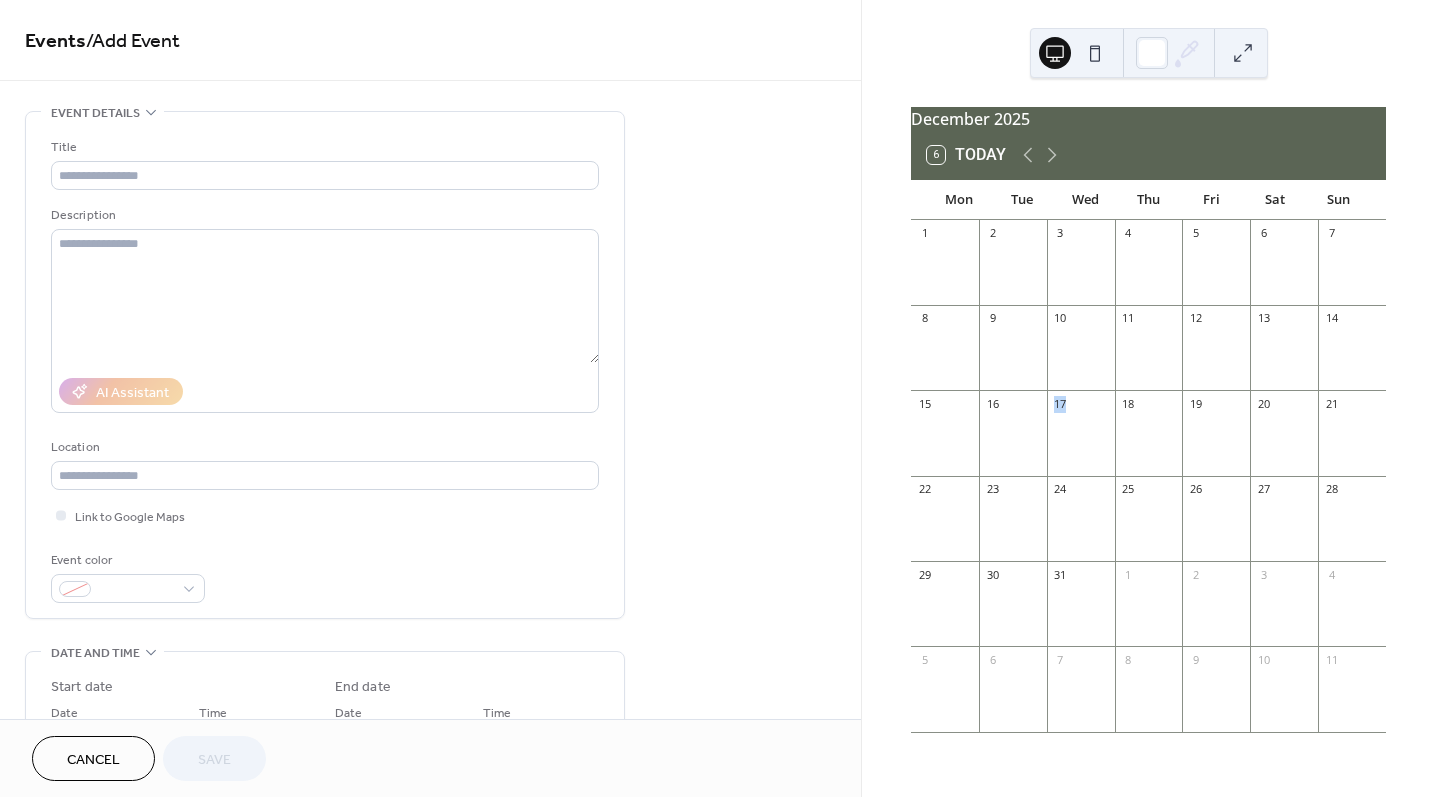 click at bounding box center [1013, 443] 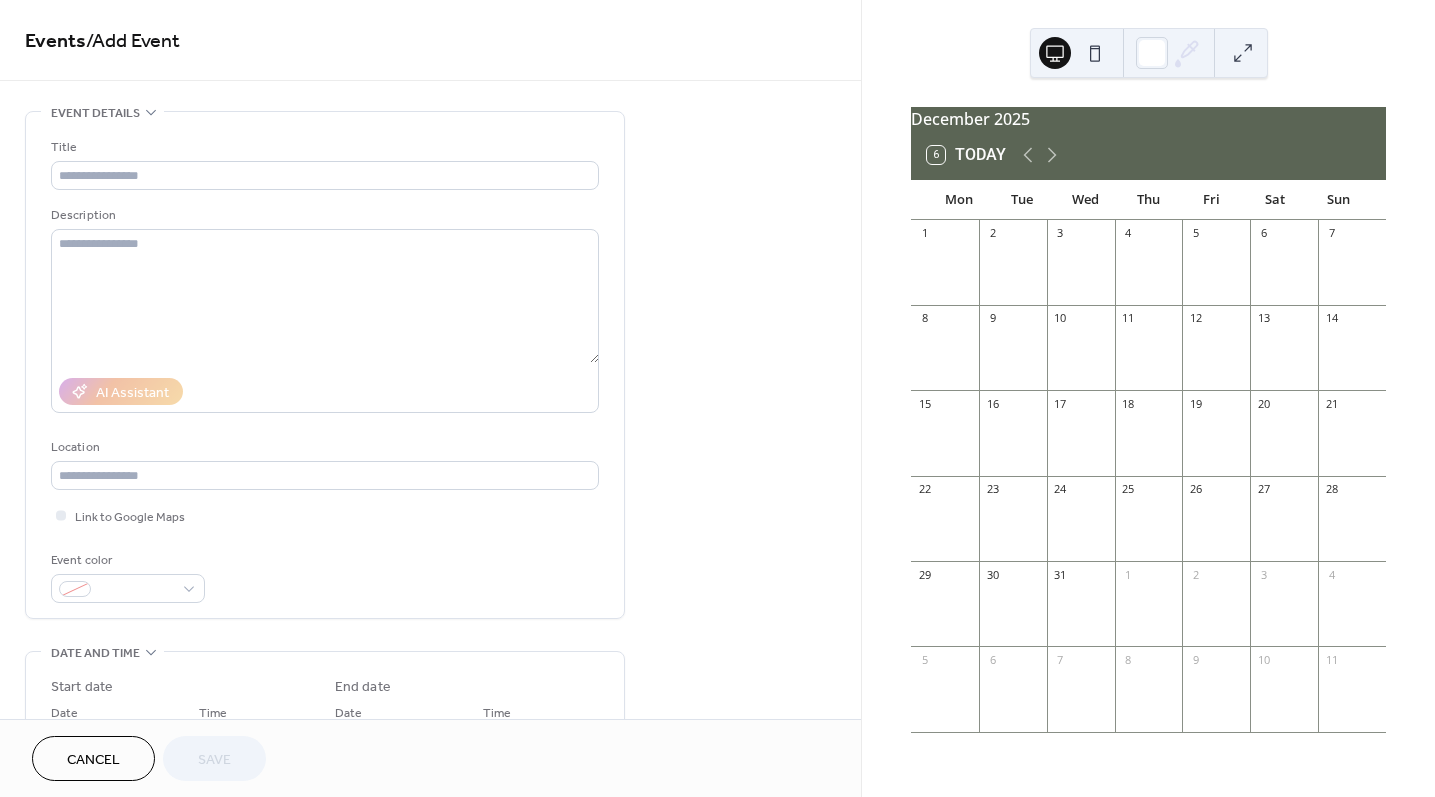 click at bounding box center (1013, 443) 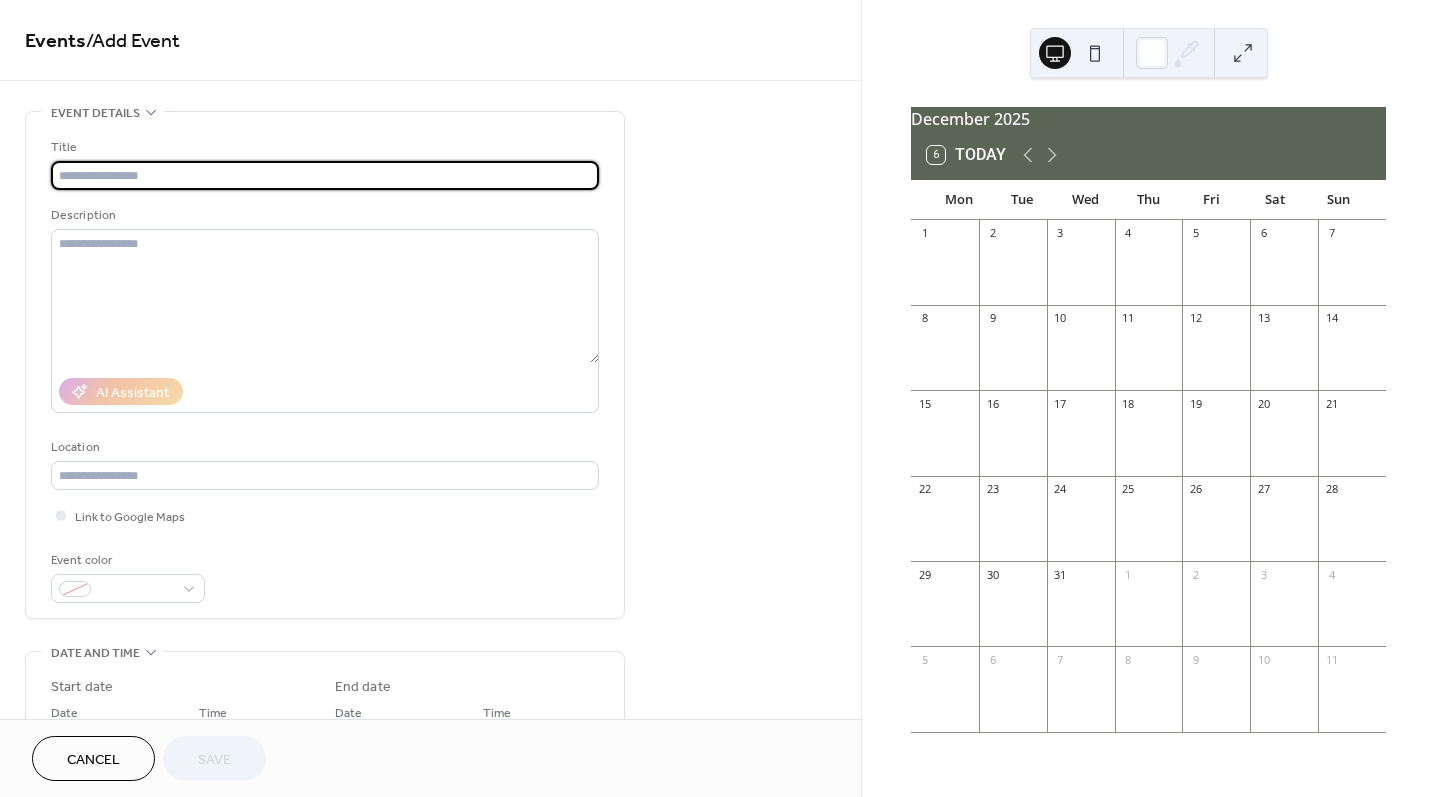 click at bounding box center [325, 175] 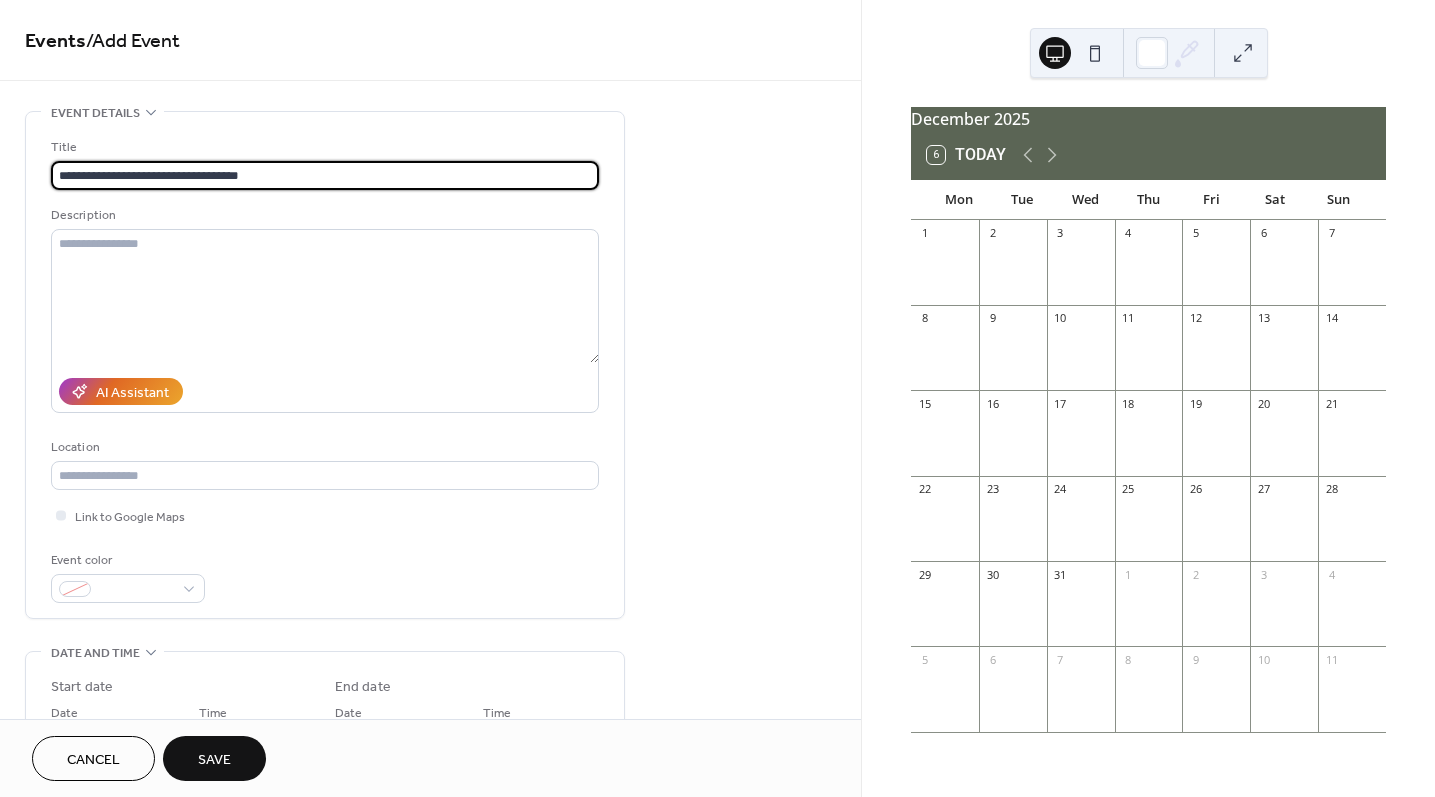 scroll, scrollTop: 1, scrollLeft: 0, axis: vertical 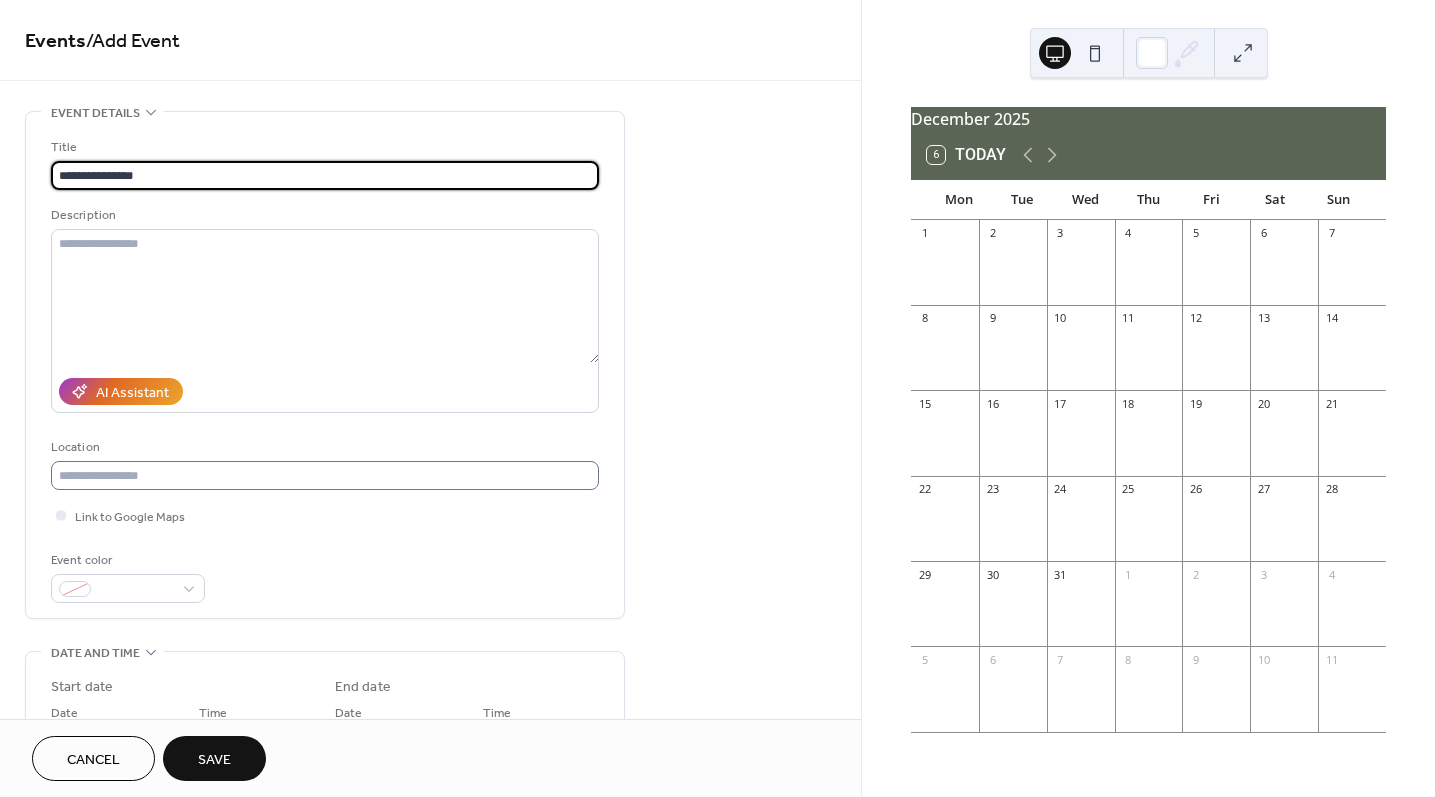 type on "**********" 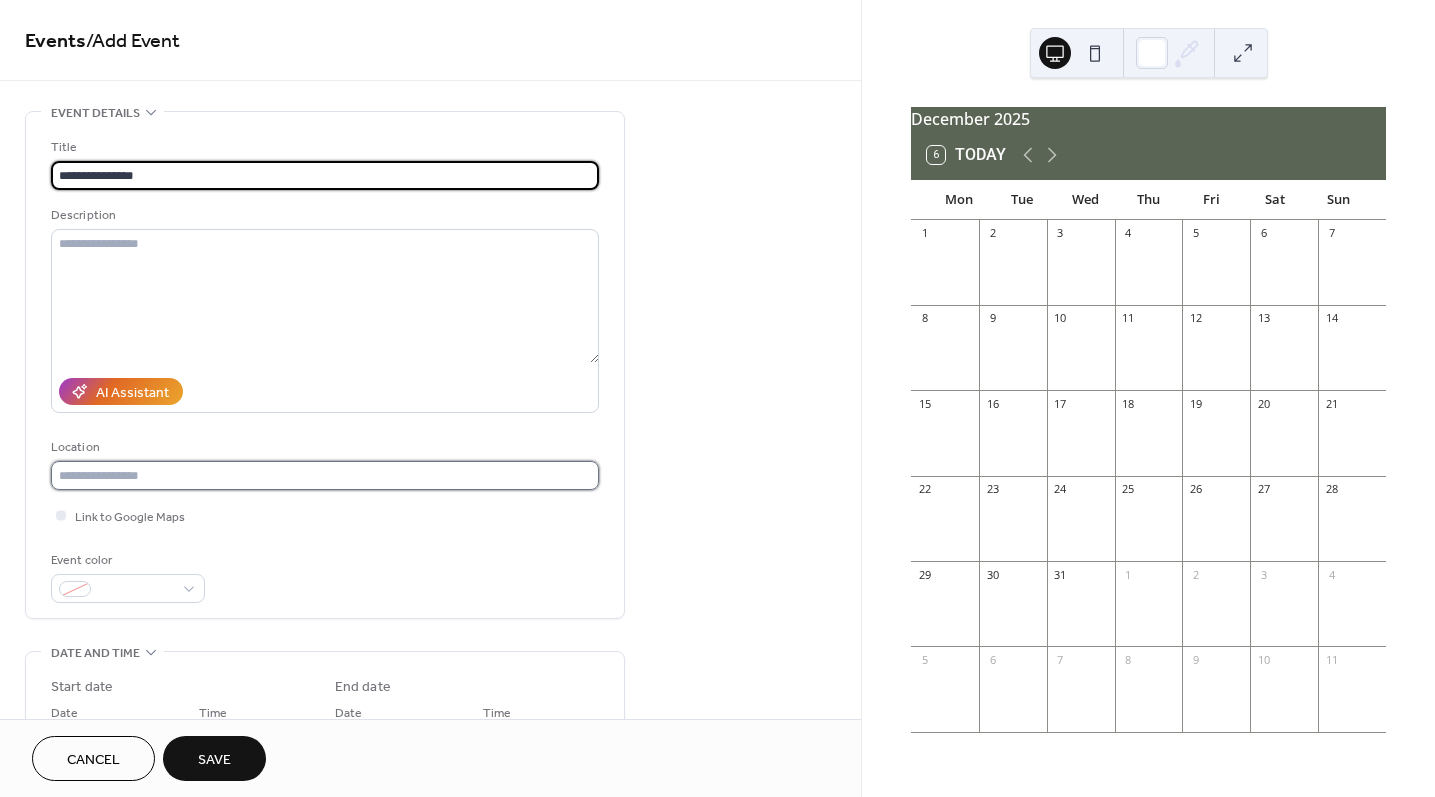 scroll, scrollTop: 0, scrollLeft: 0, axis: both 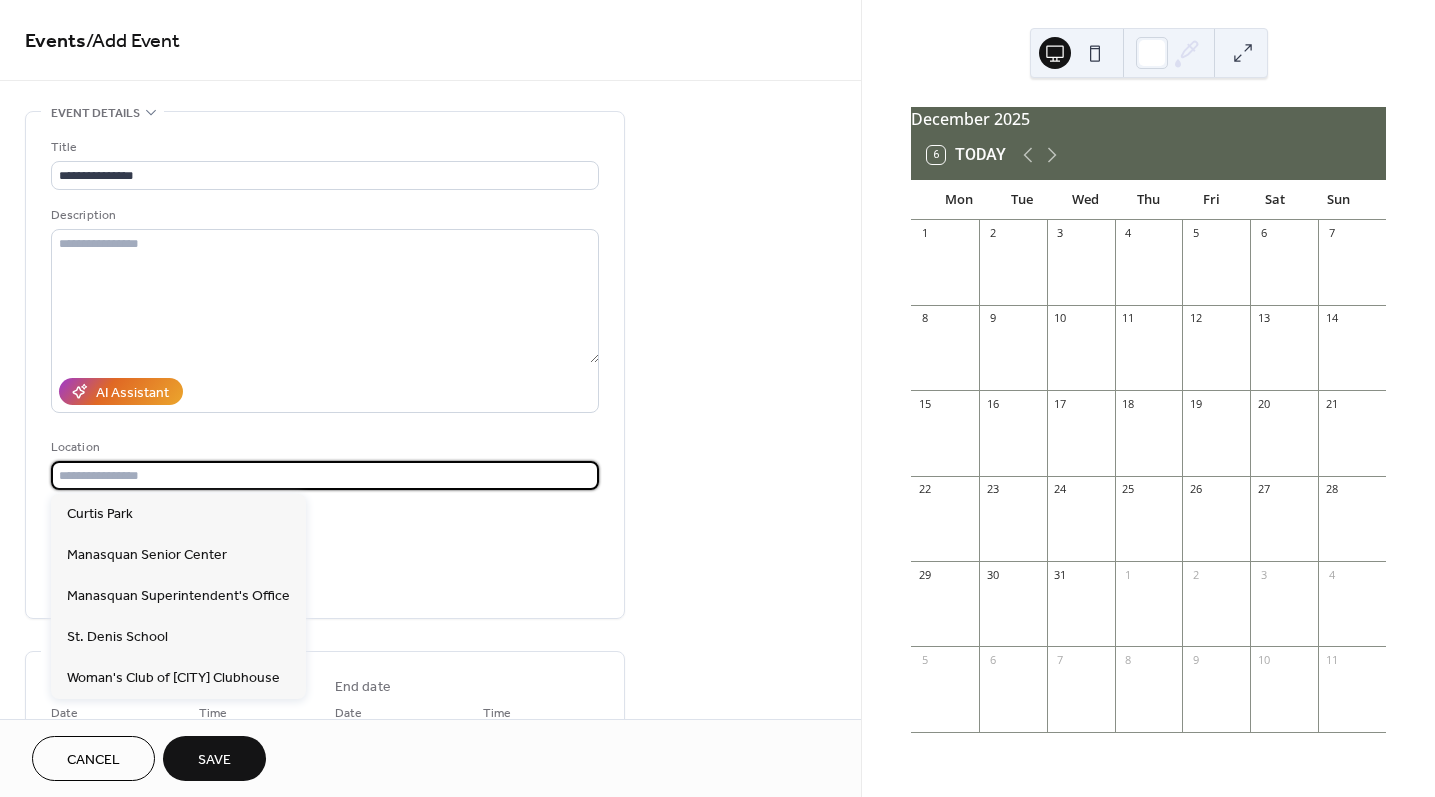 click at bounding box center [325, 475] 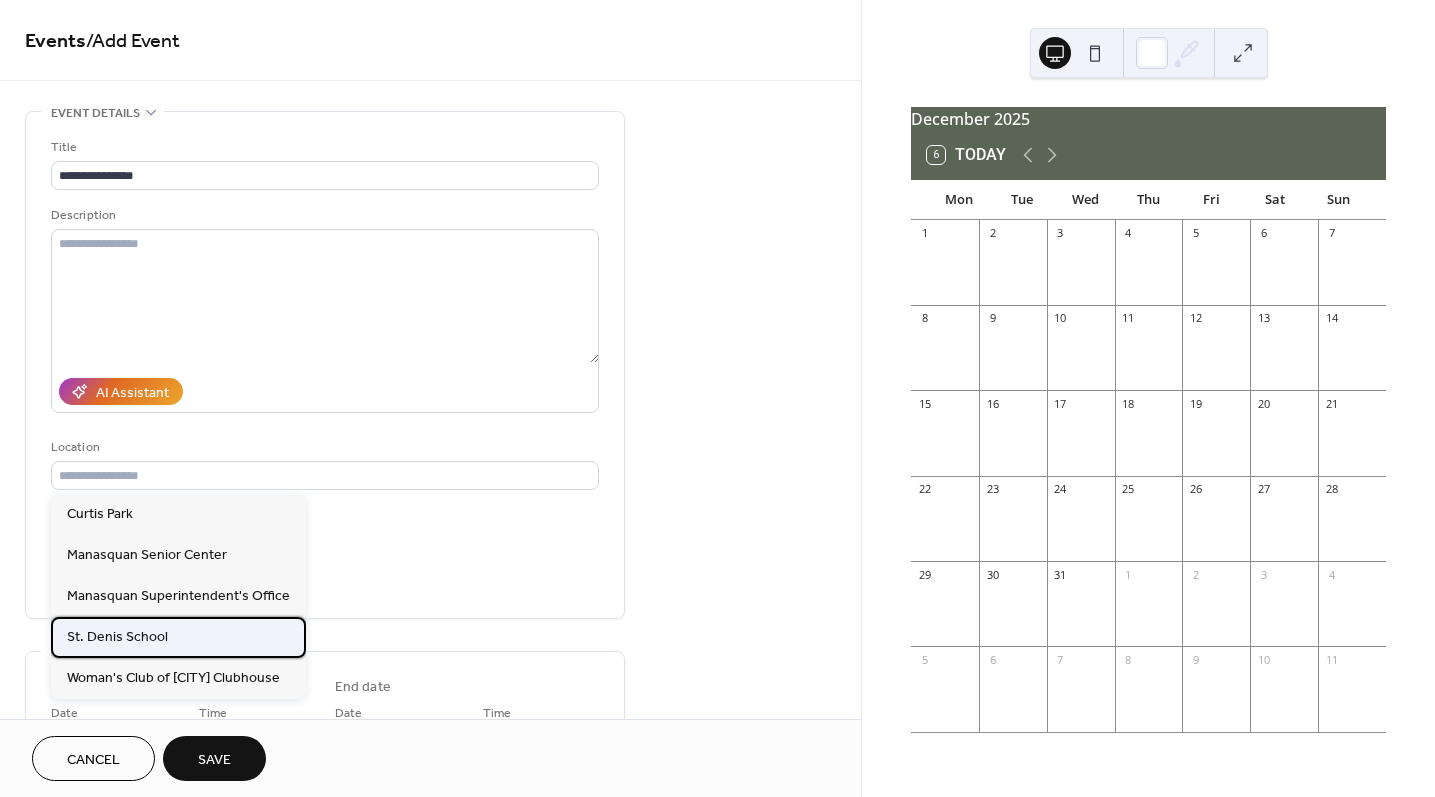 click on "St. Denis School" at bounding box center [117, 637] 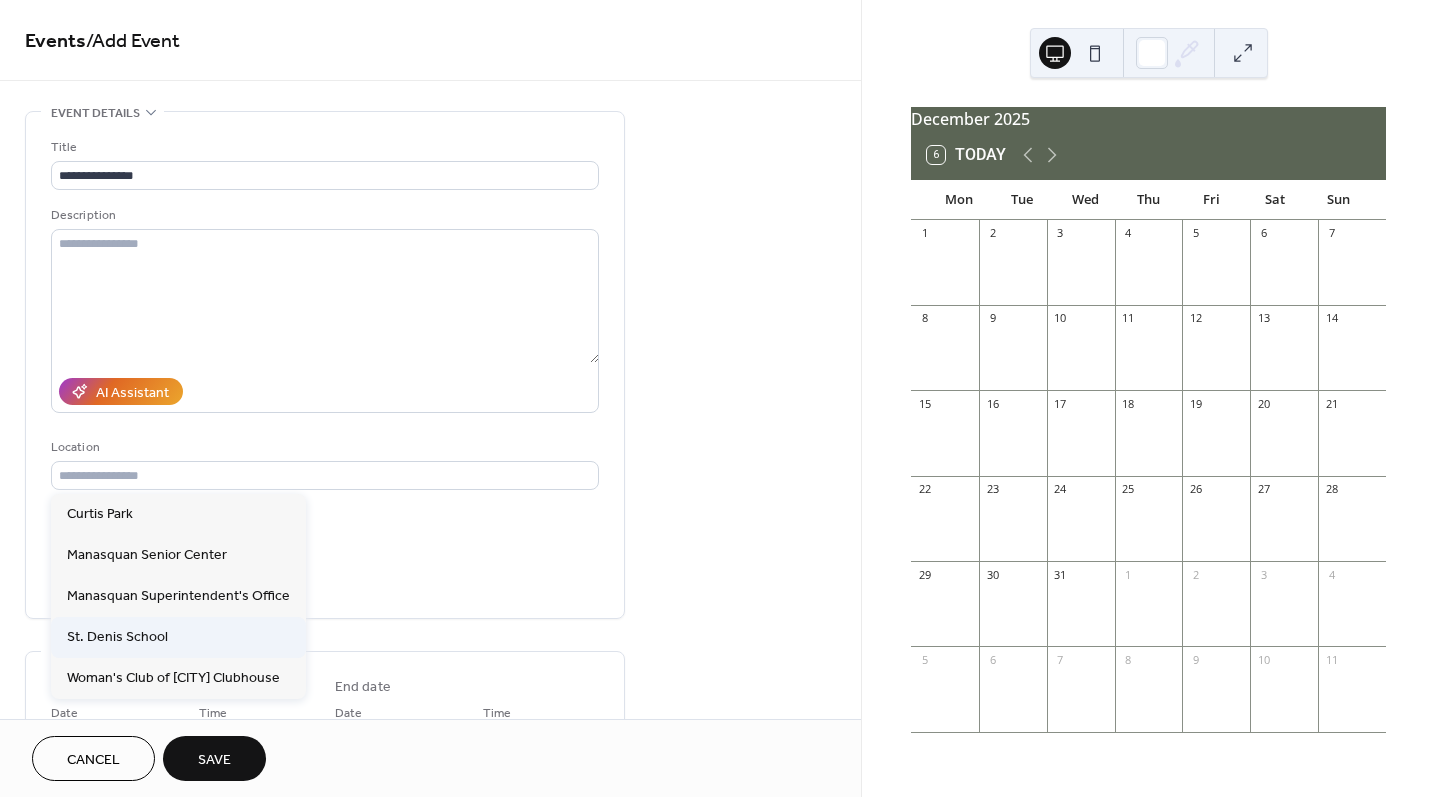 type on "**********" 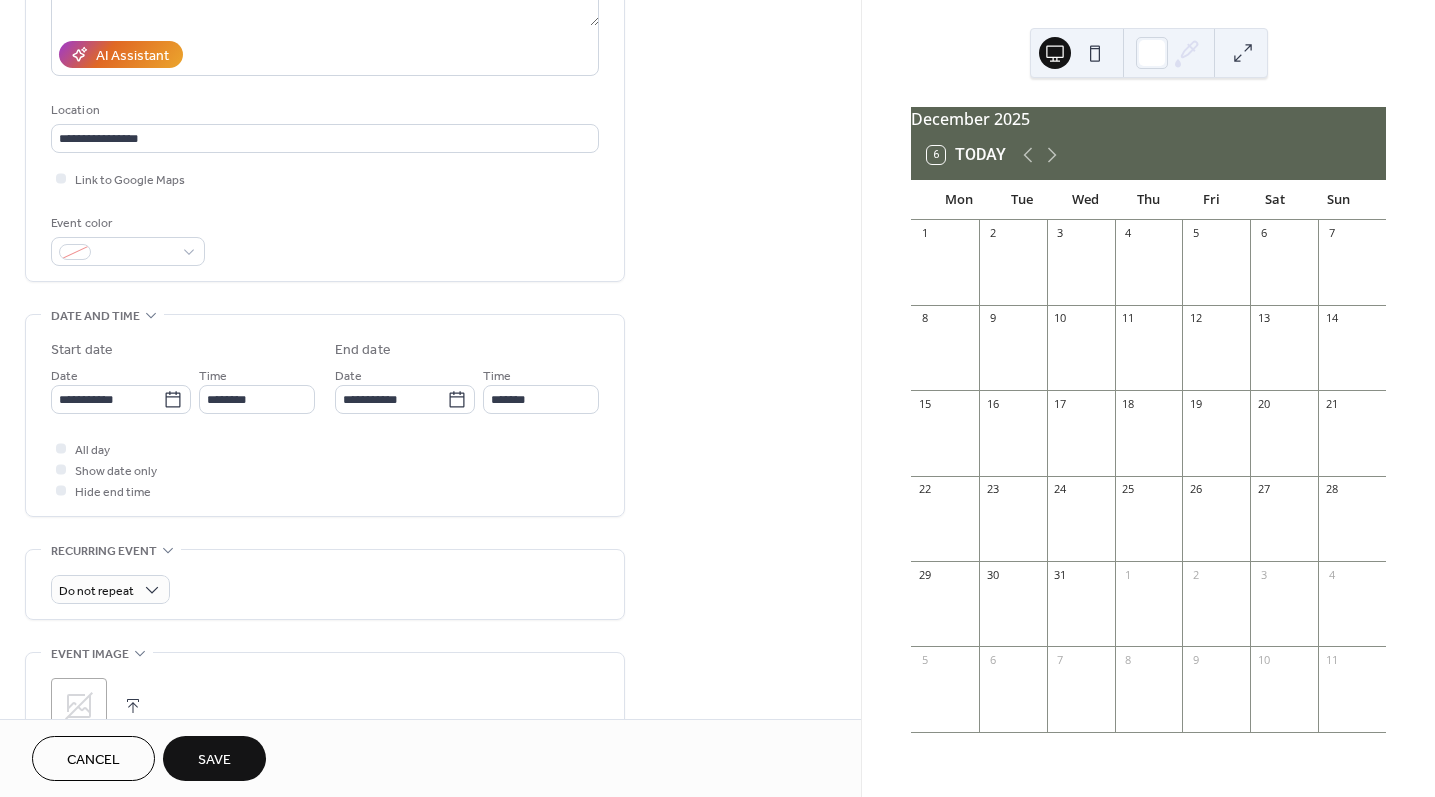scroll, scrollTop: 338, scrollLeft: 0, axis: vertical 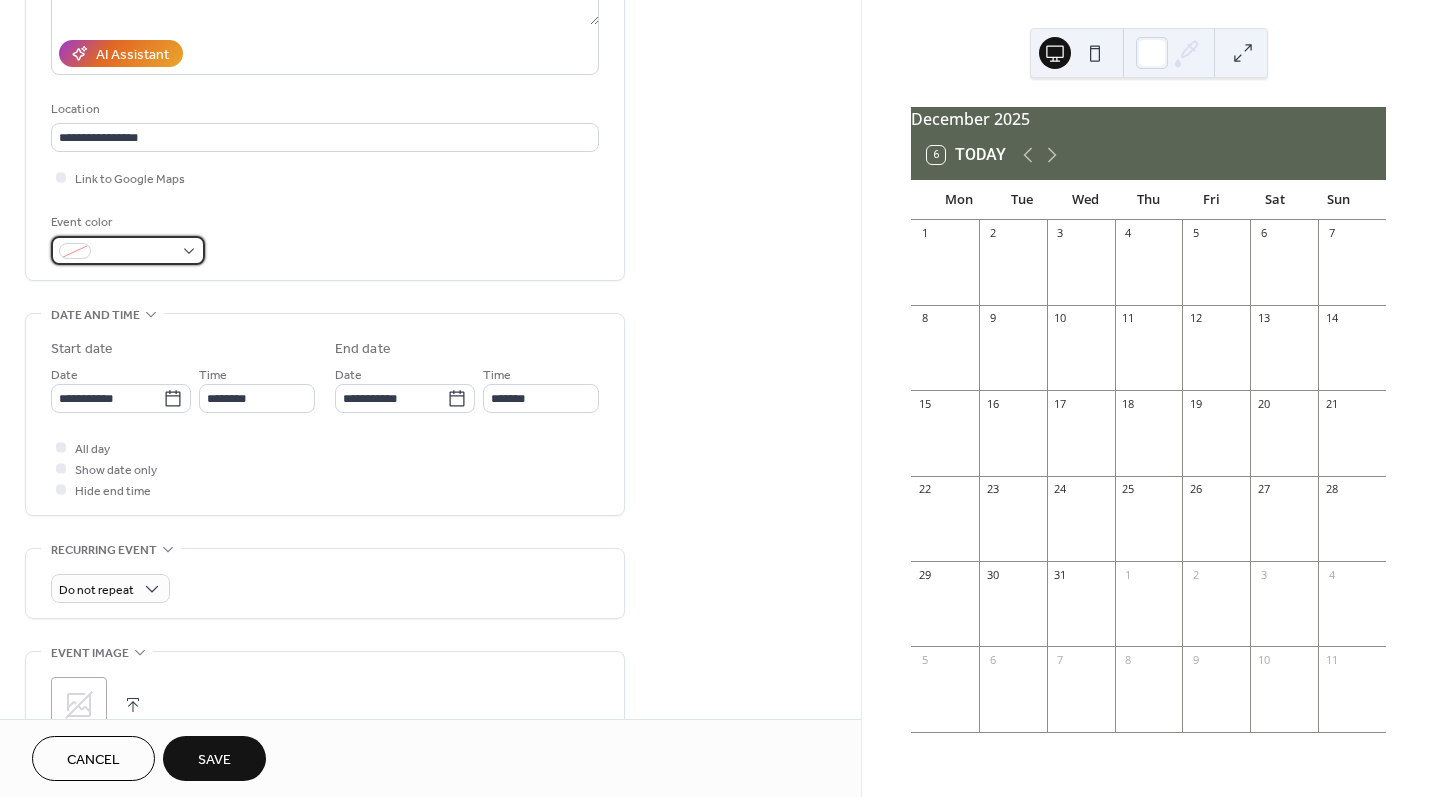 click at bounding box center (136, 252) 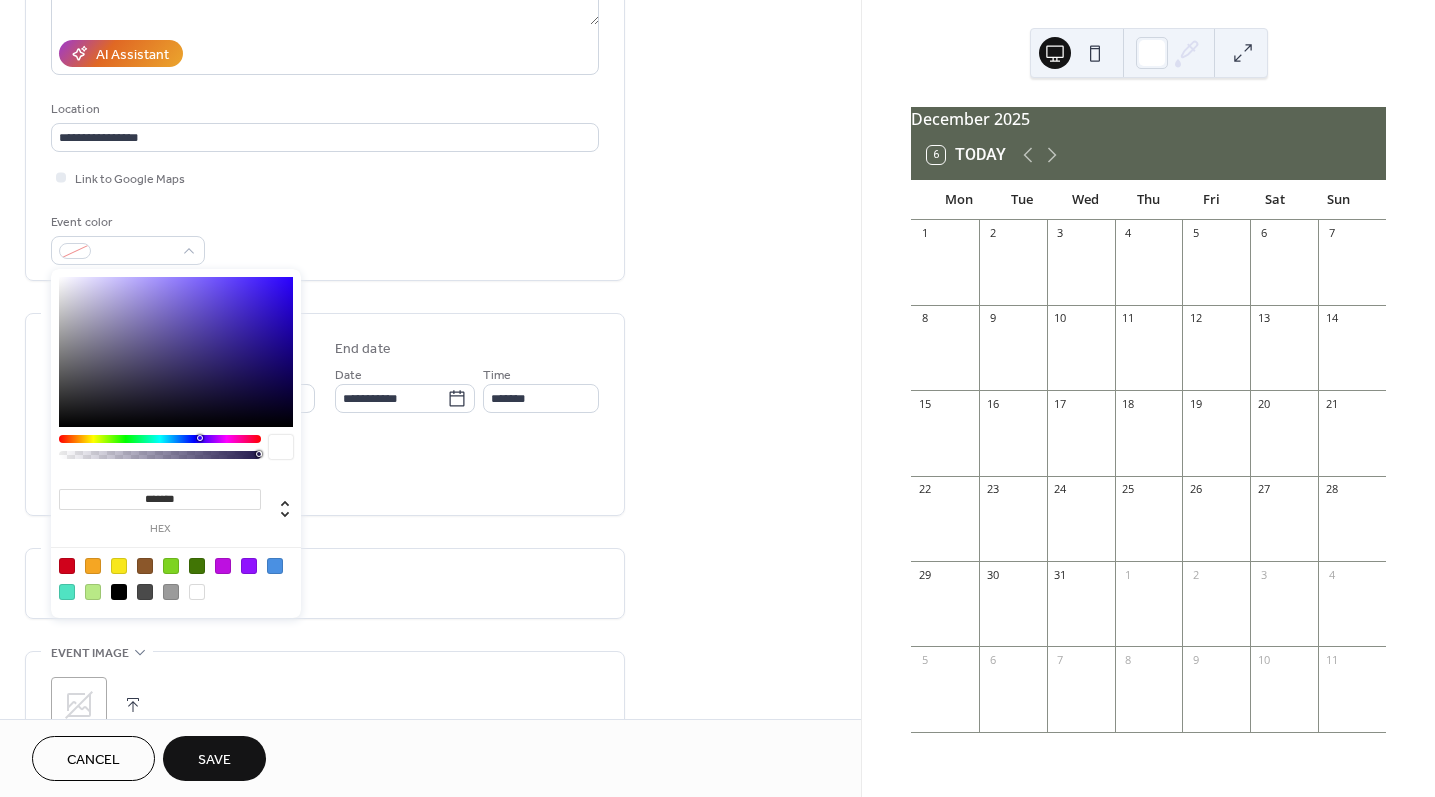drag, startPoint x: 191, startPoint y: 503, endPoint x: 118, endPoint y: 488, distance: 74.52516 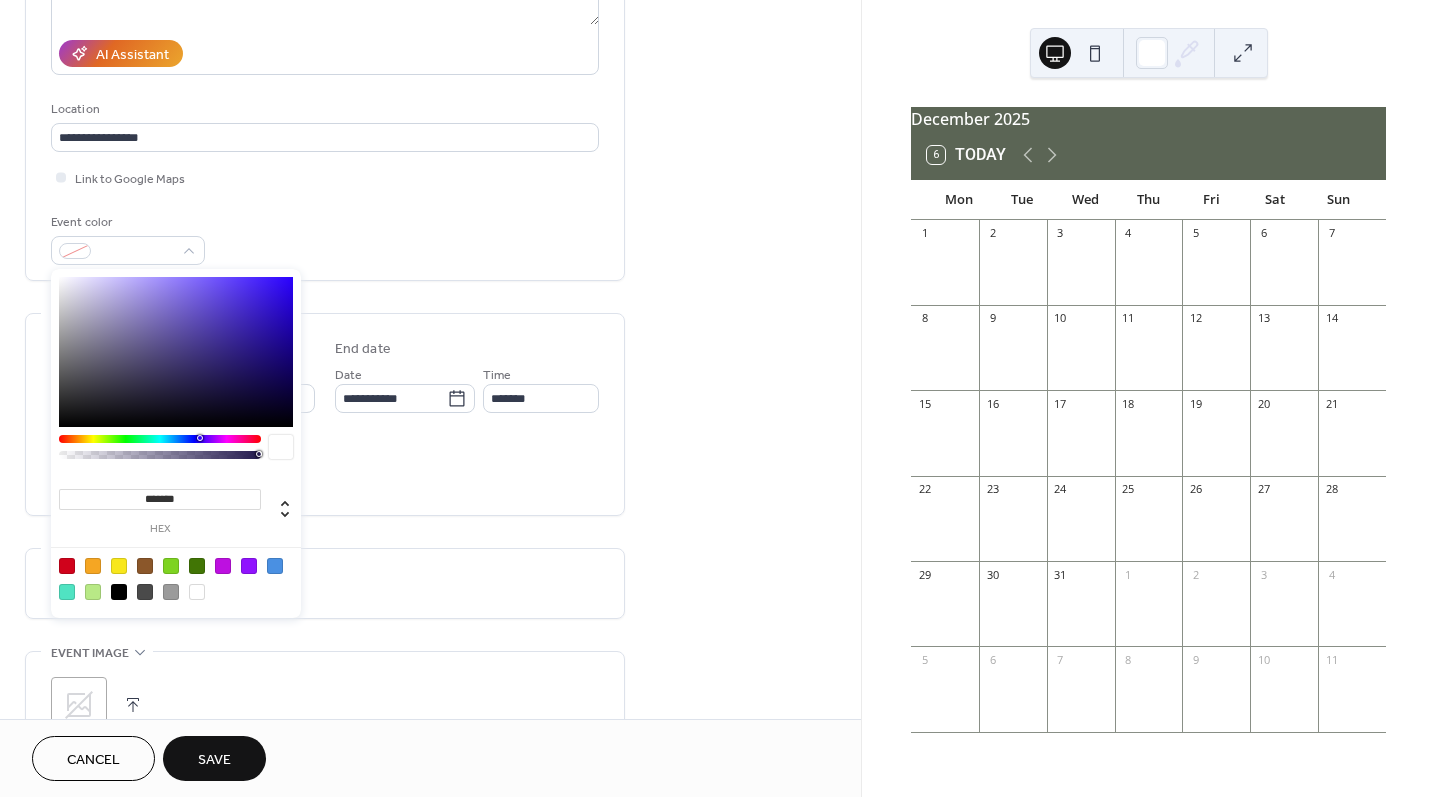 paste 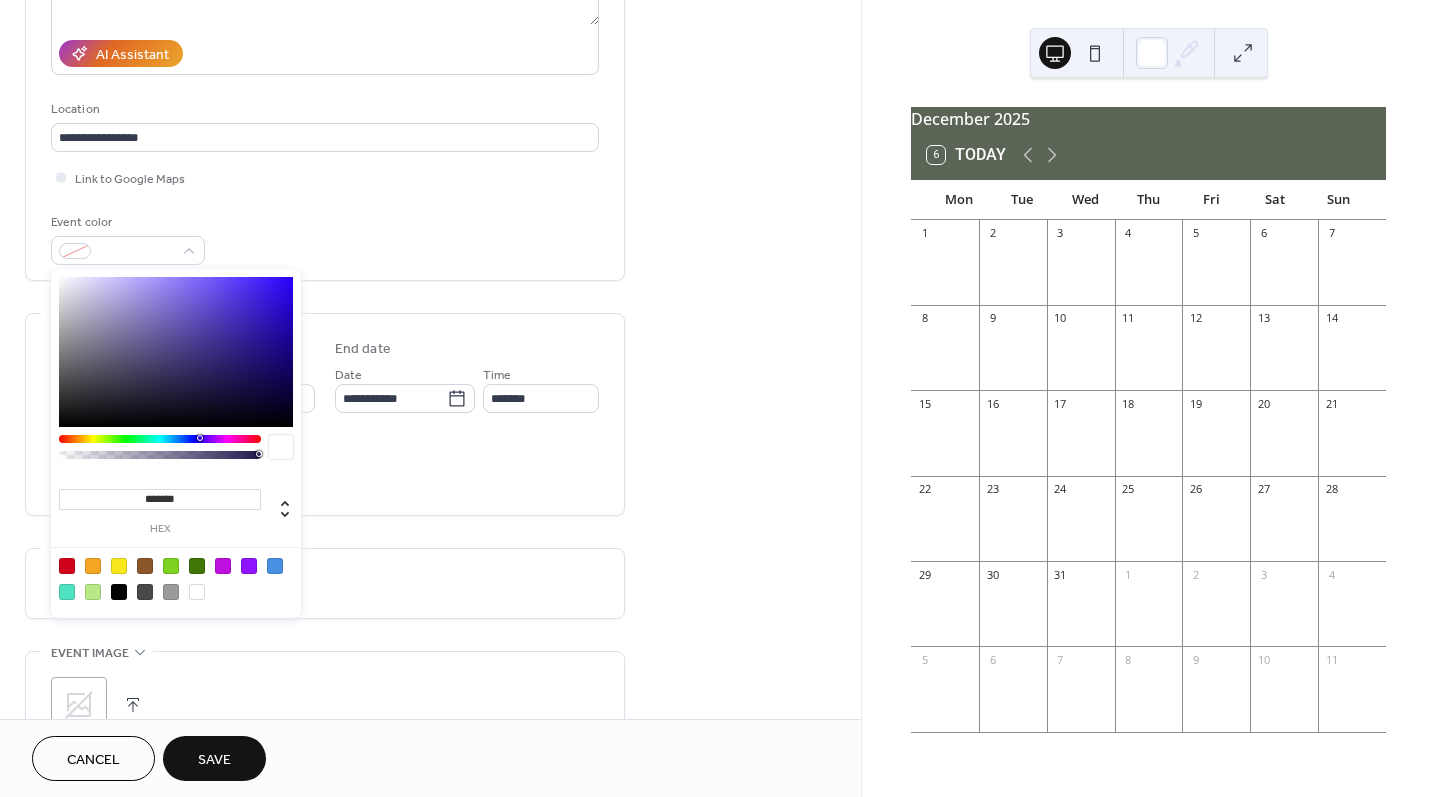 type on "*******" 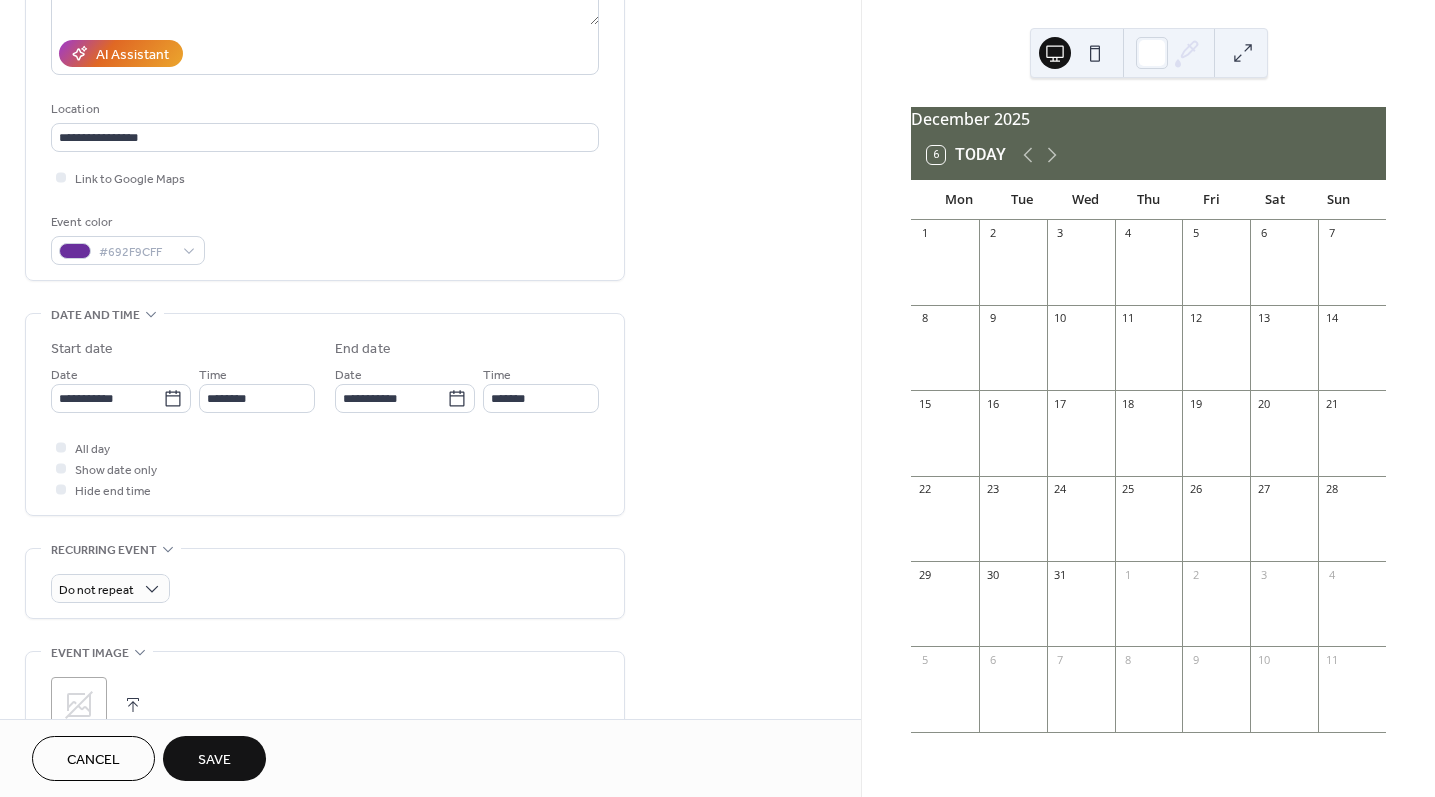 click on ";" at bounding box center [325, 705] 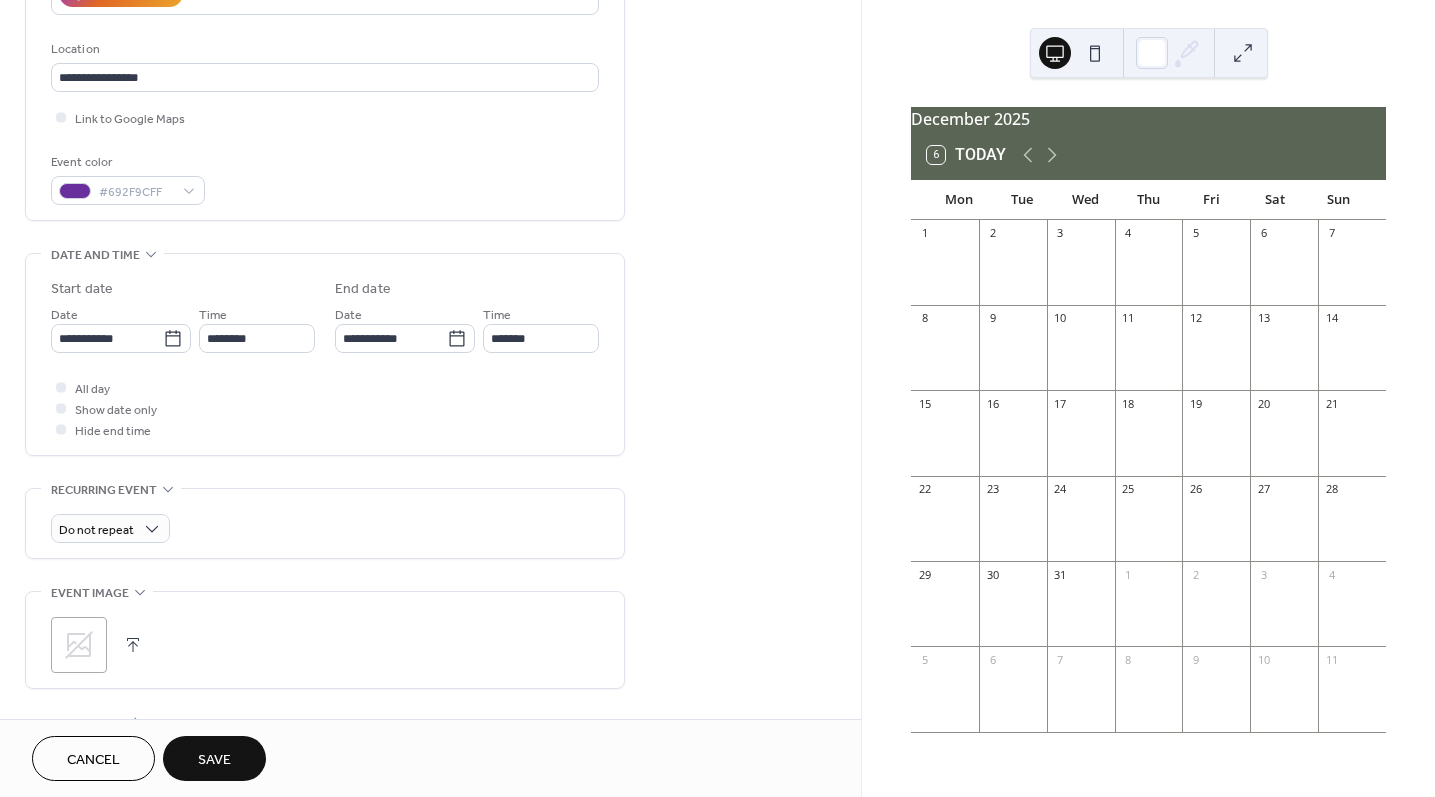 scroll, scrollTop: 399, scrollLeft: 0, axis: vertical 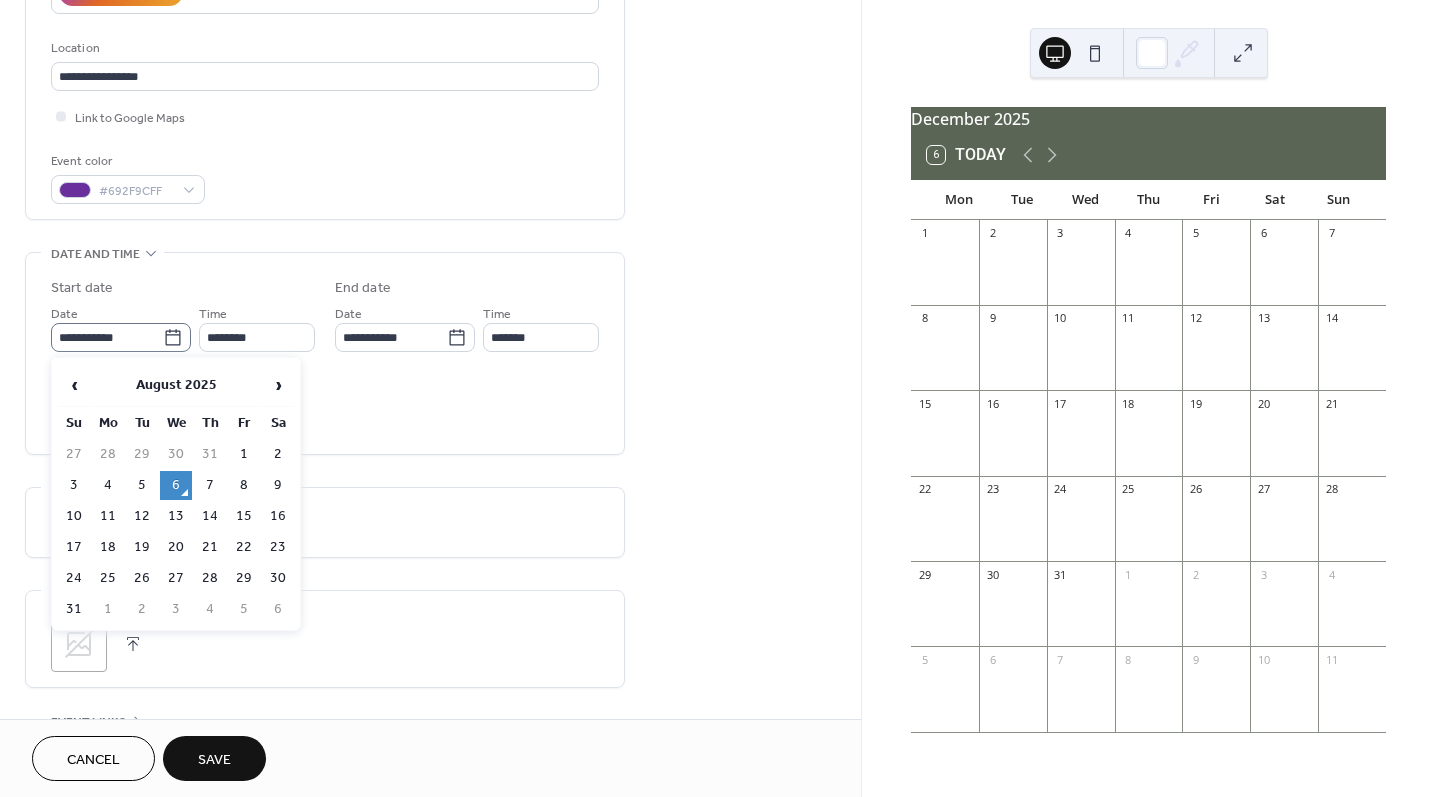click 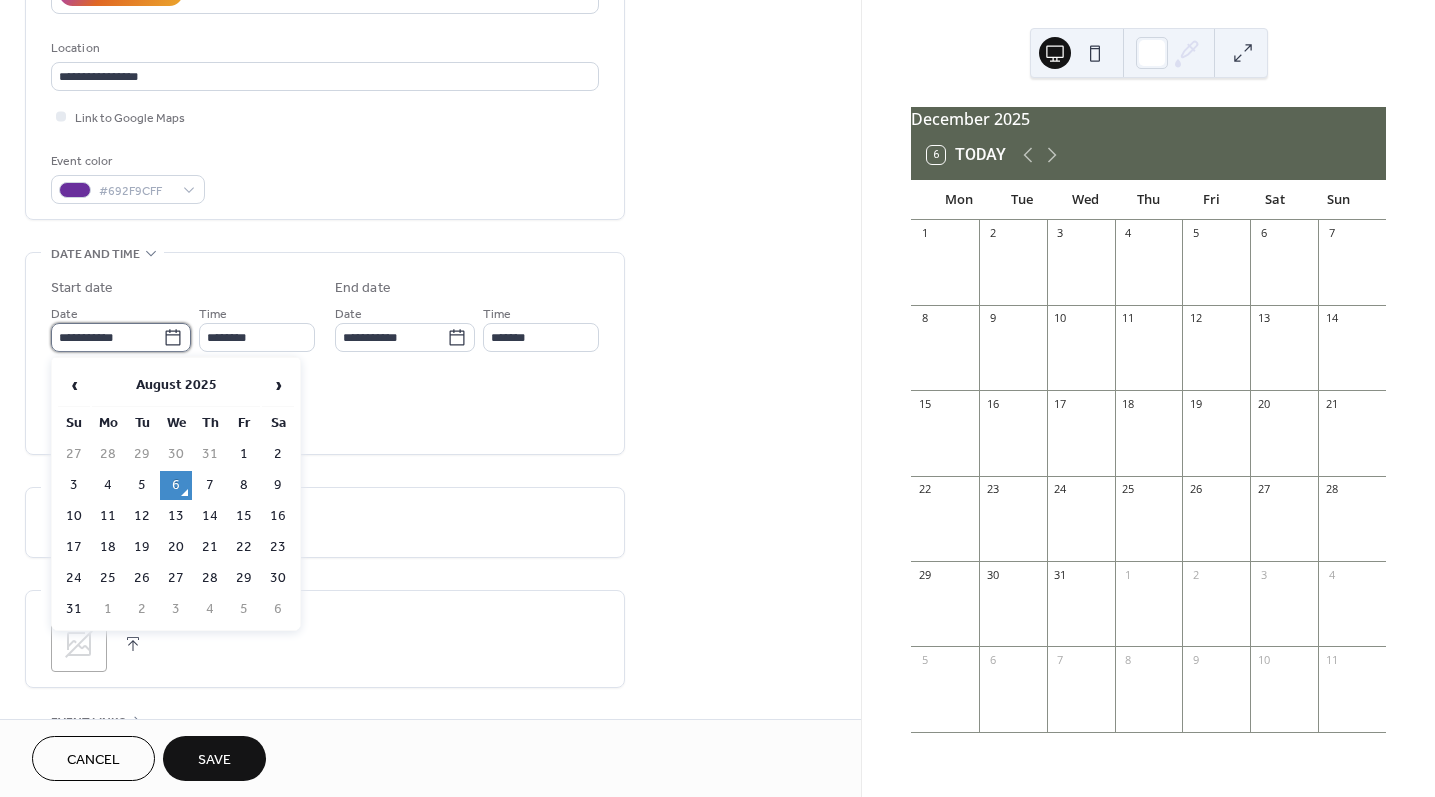 click on "**********" at bounding box center [107, 337] 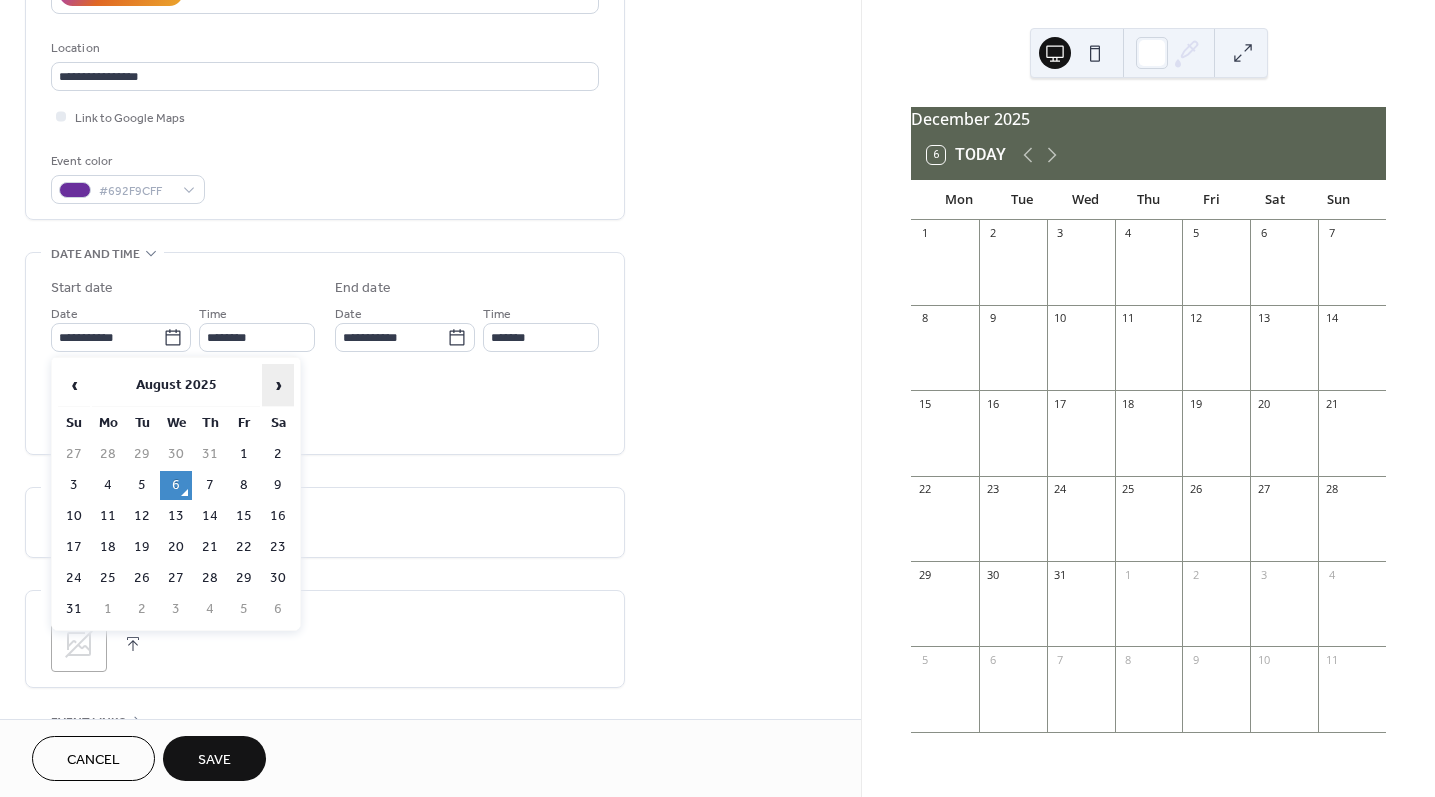 click on "›" at bounding box center [278, 385] 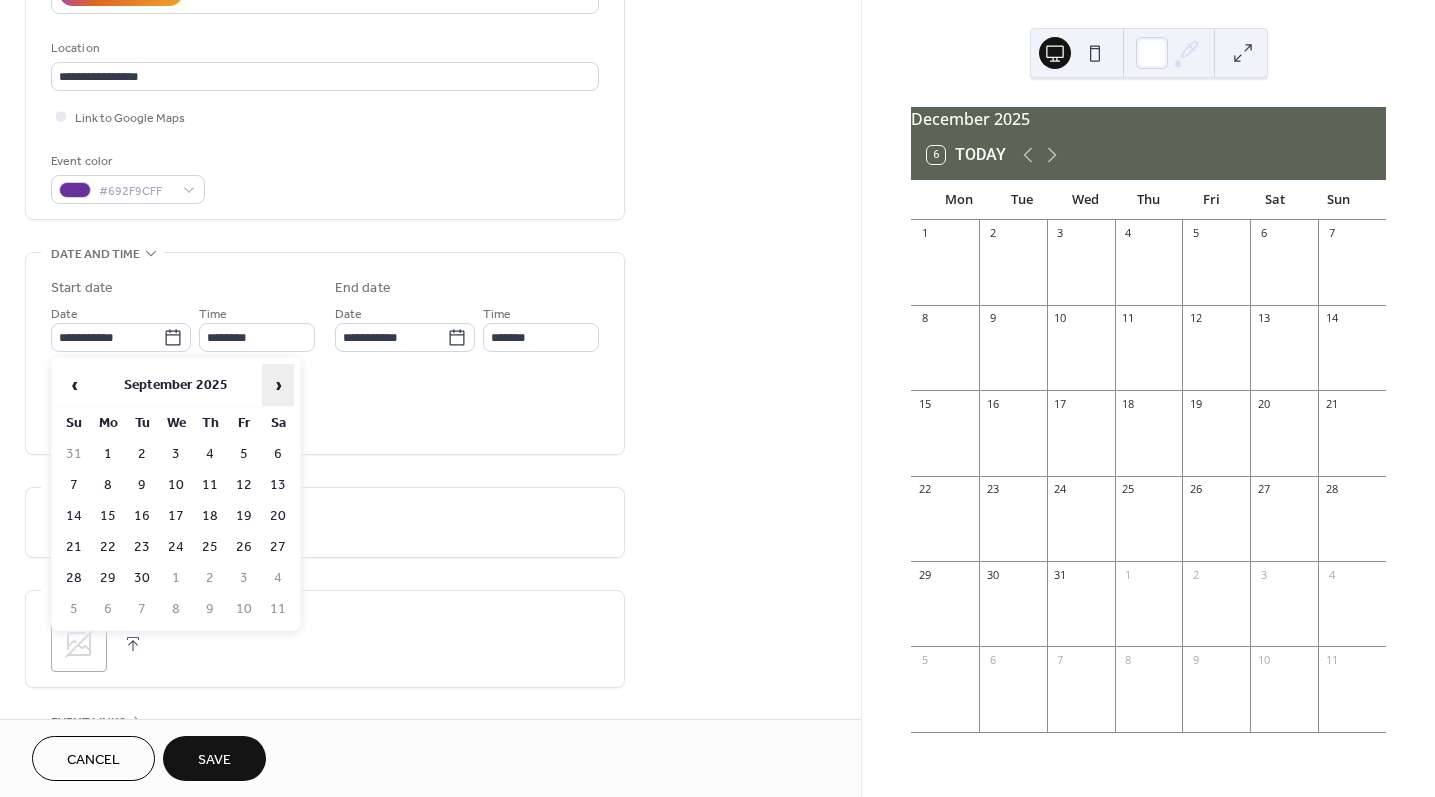 click on "›" at bounding box center (278, 385) 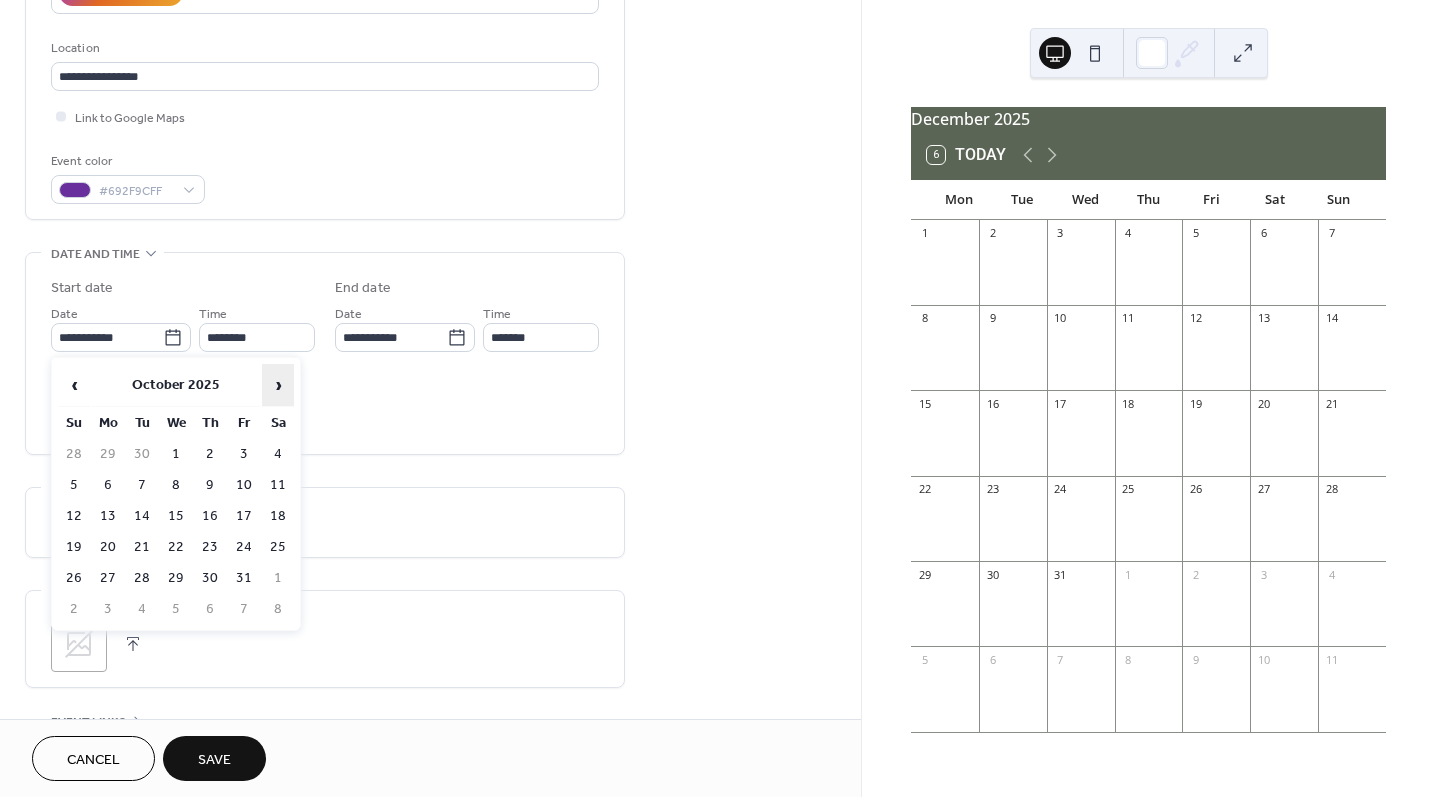 click on "›" at bounding box center (278, 385) 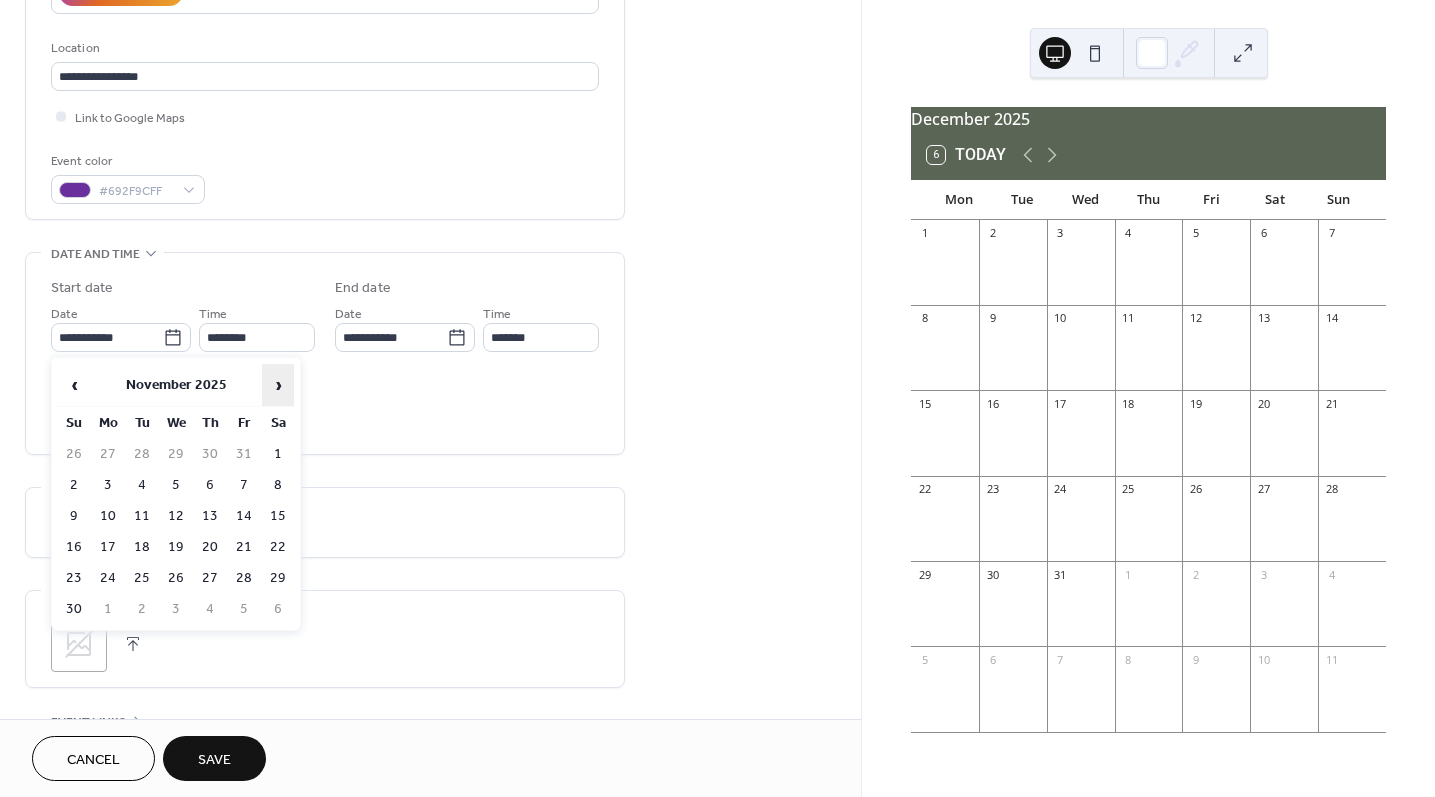 click on "›" at bounding box center [278, 385] 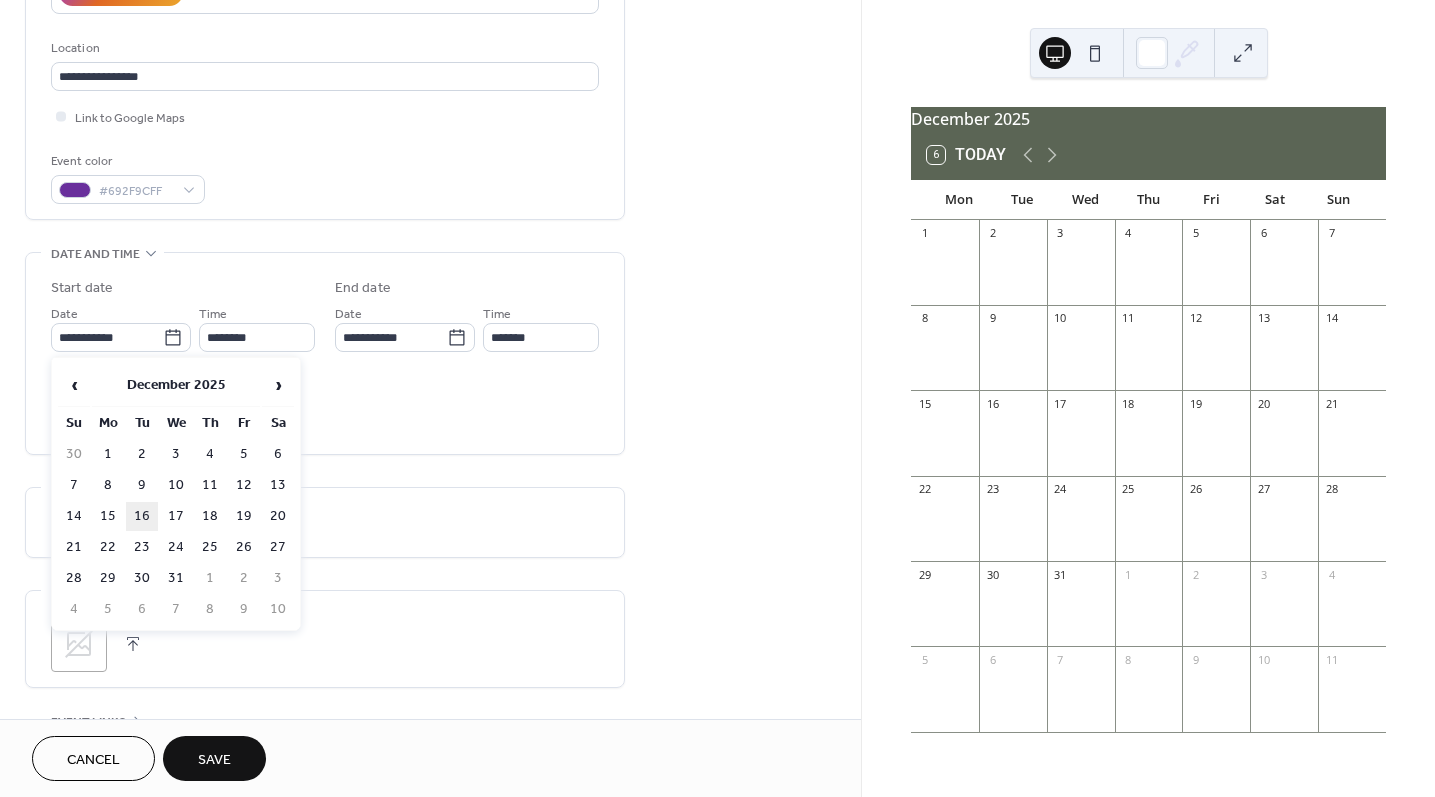 click on "16" at bounding box center (142, 516) 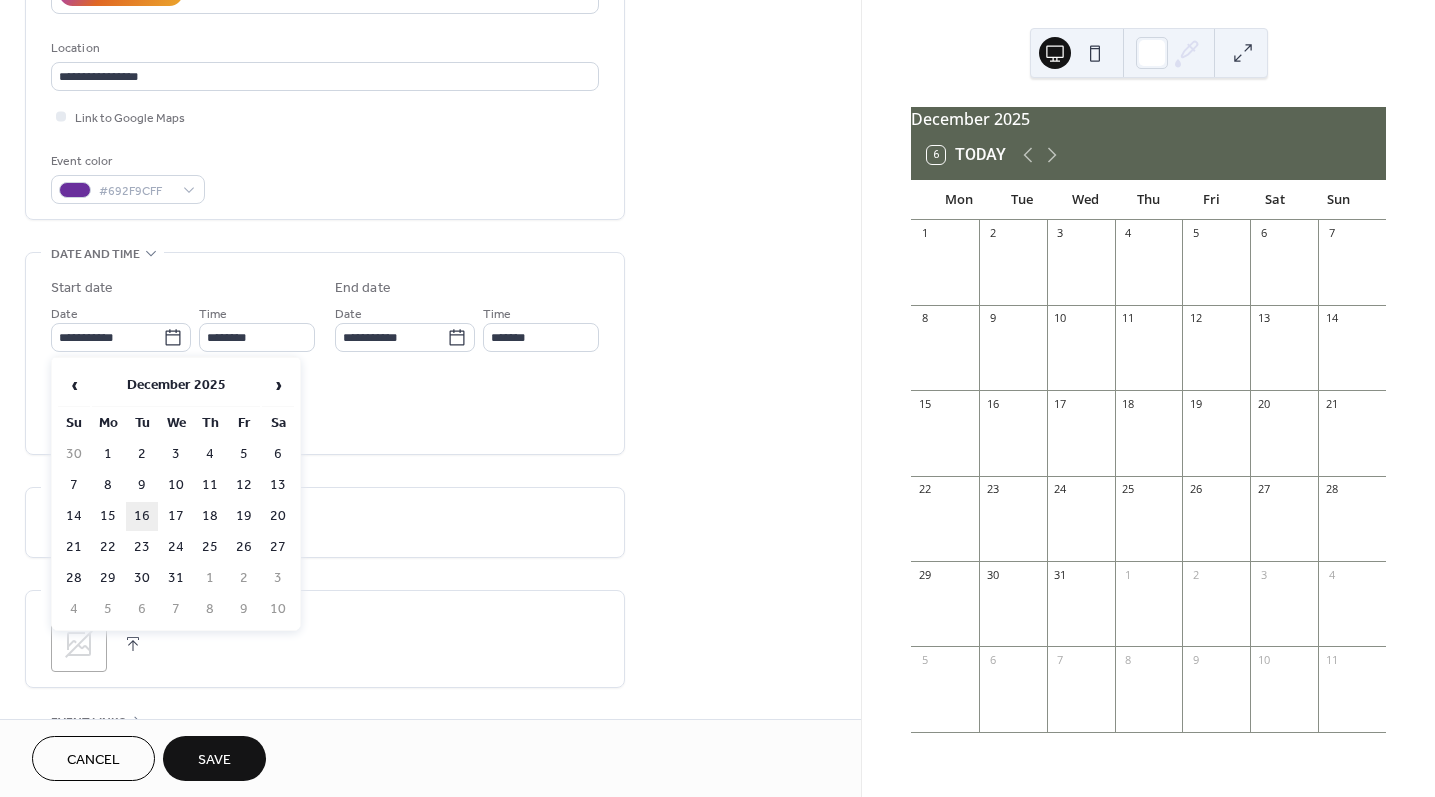 type on "**********" 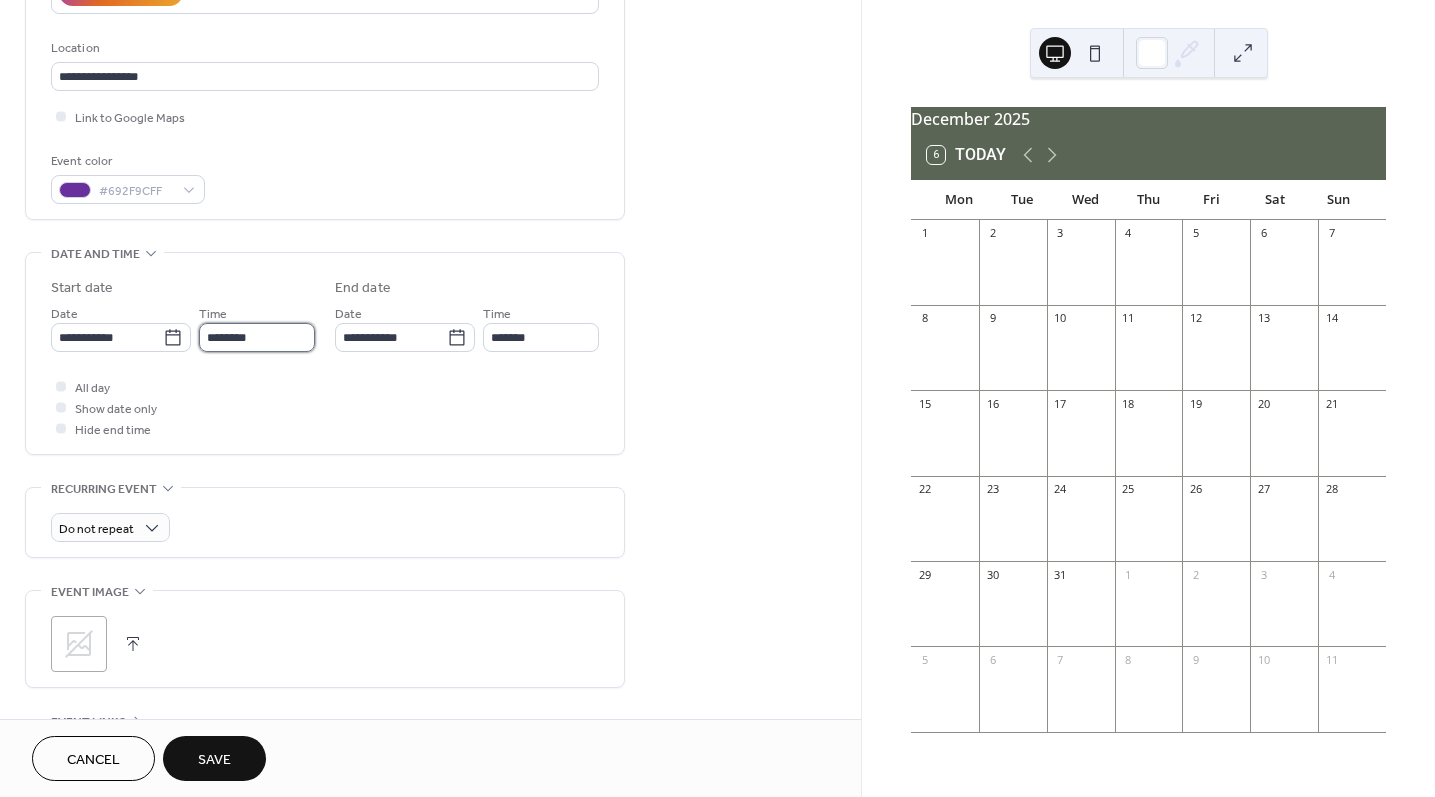 click on "********" at bounding box center (257, 337) 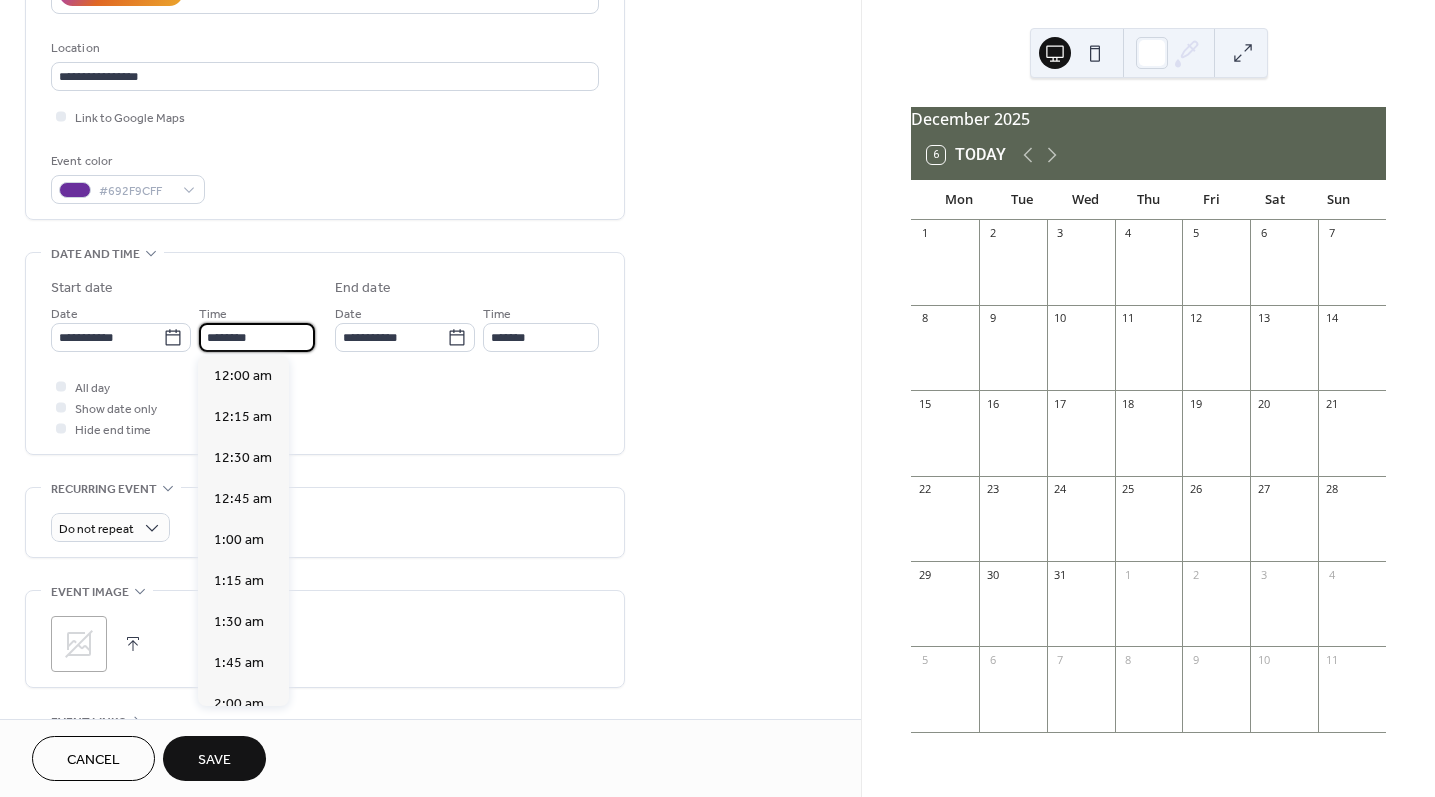 scroll, scrollTop: 1944, scrollLeft: 0, axis: vertical 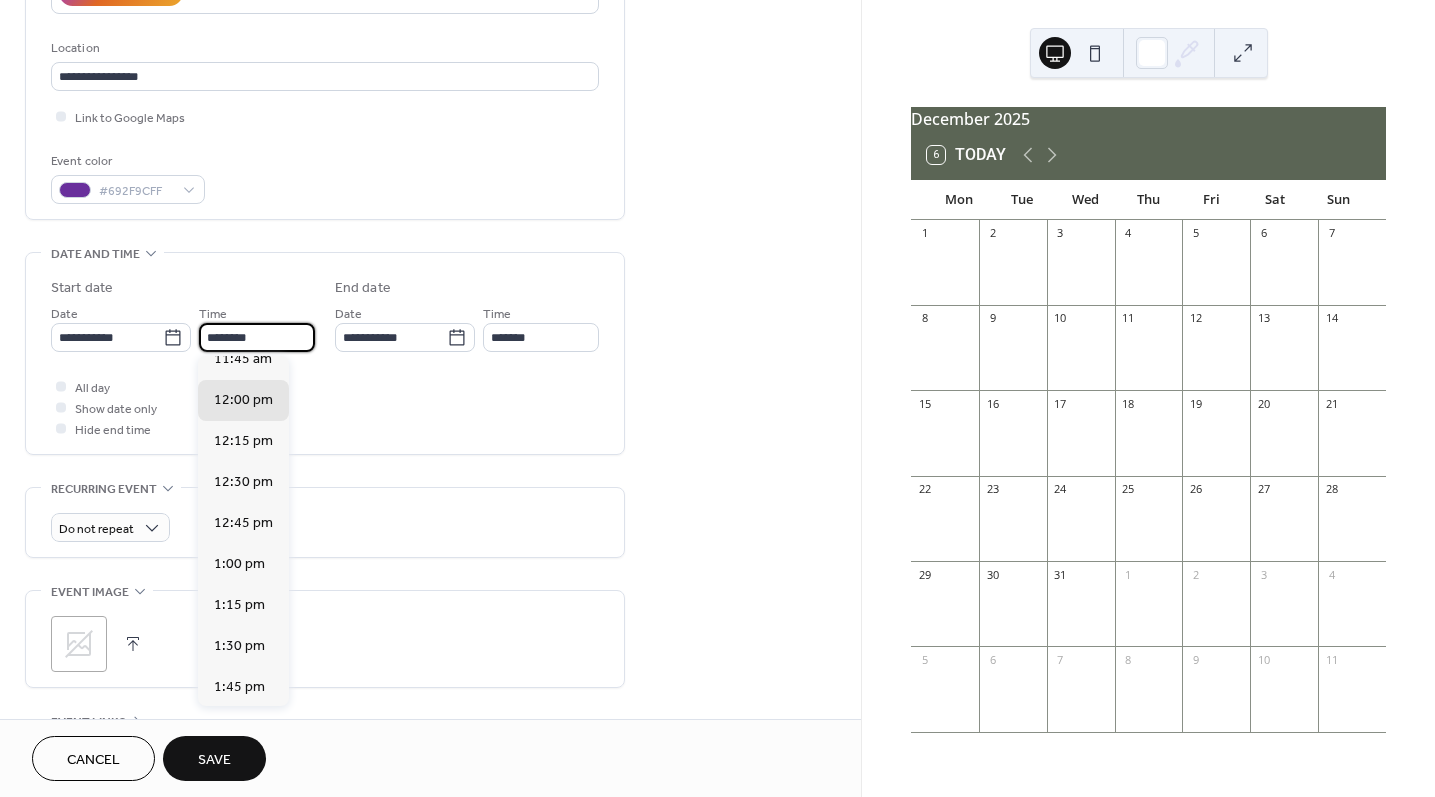 drag, startPoint x: 234, startPoint y: 336, endPoint x: 193, endPoint y: 334, distance: 41.04875 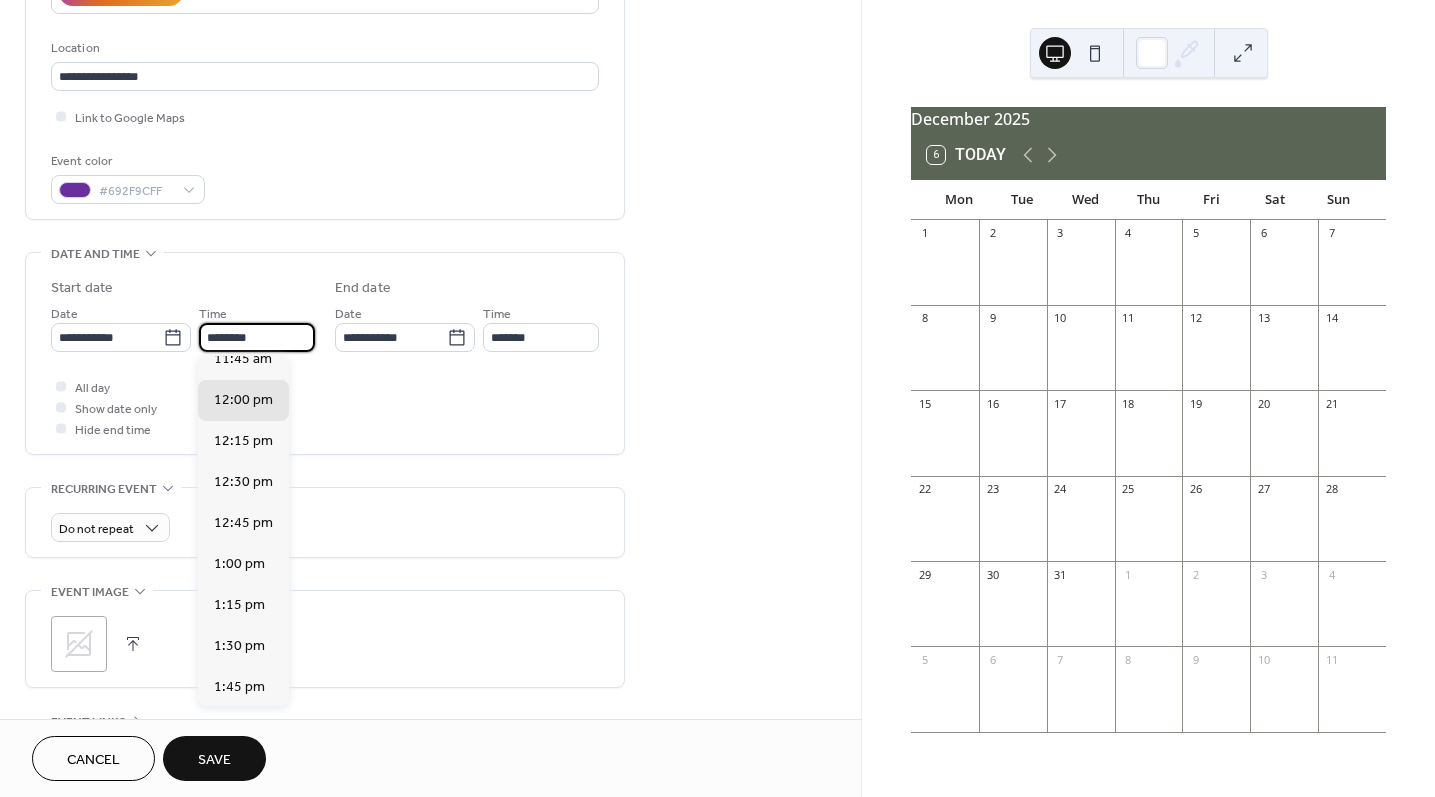 click on "**********" at bounding box center (183, 327) 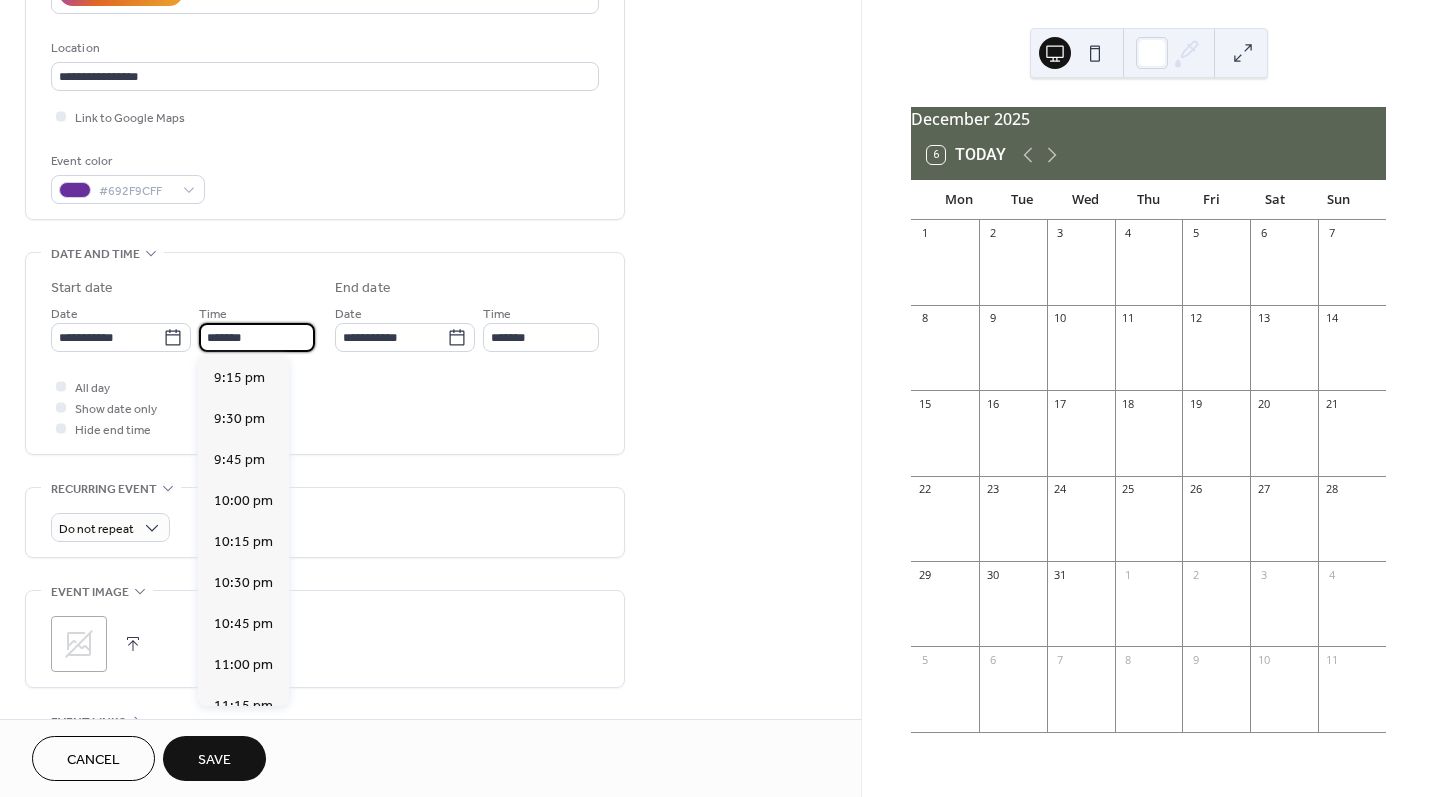 scroll, scrollTop: 1539, scrollLeft: 0, axis: vertical 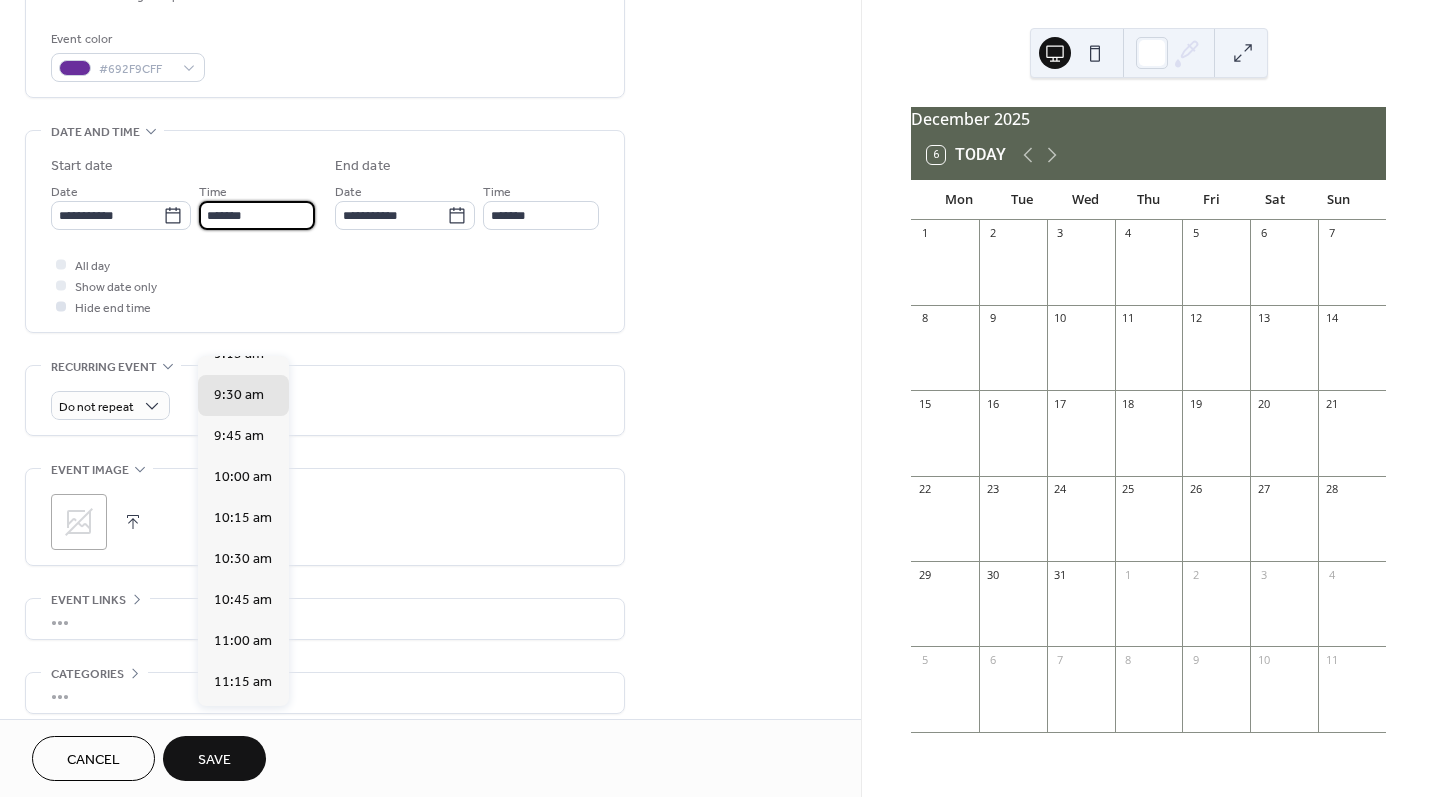 type on "*******" 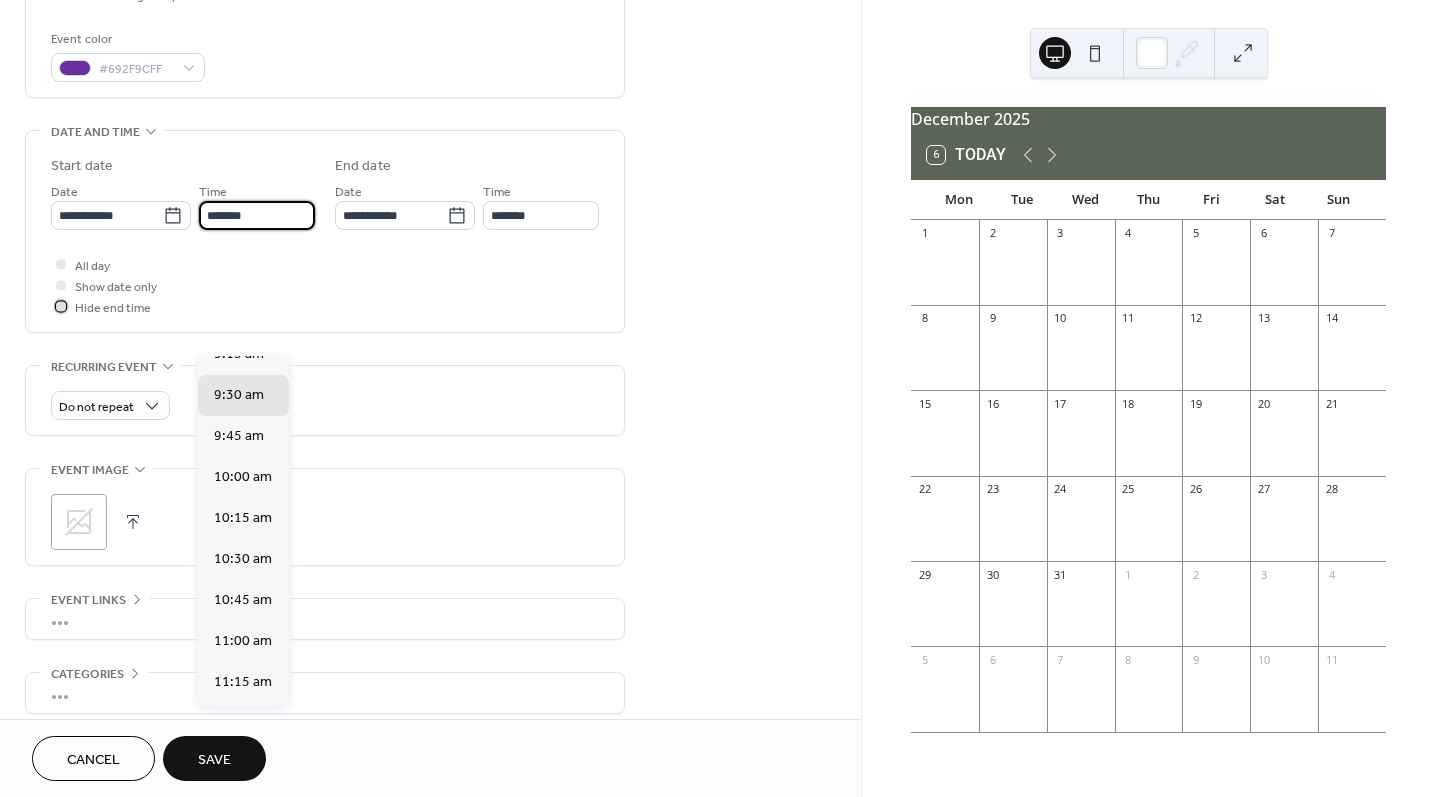 type on "********" 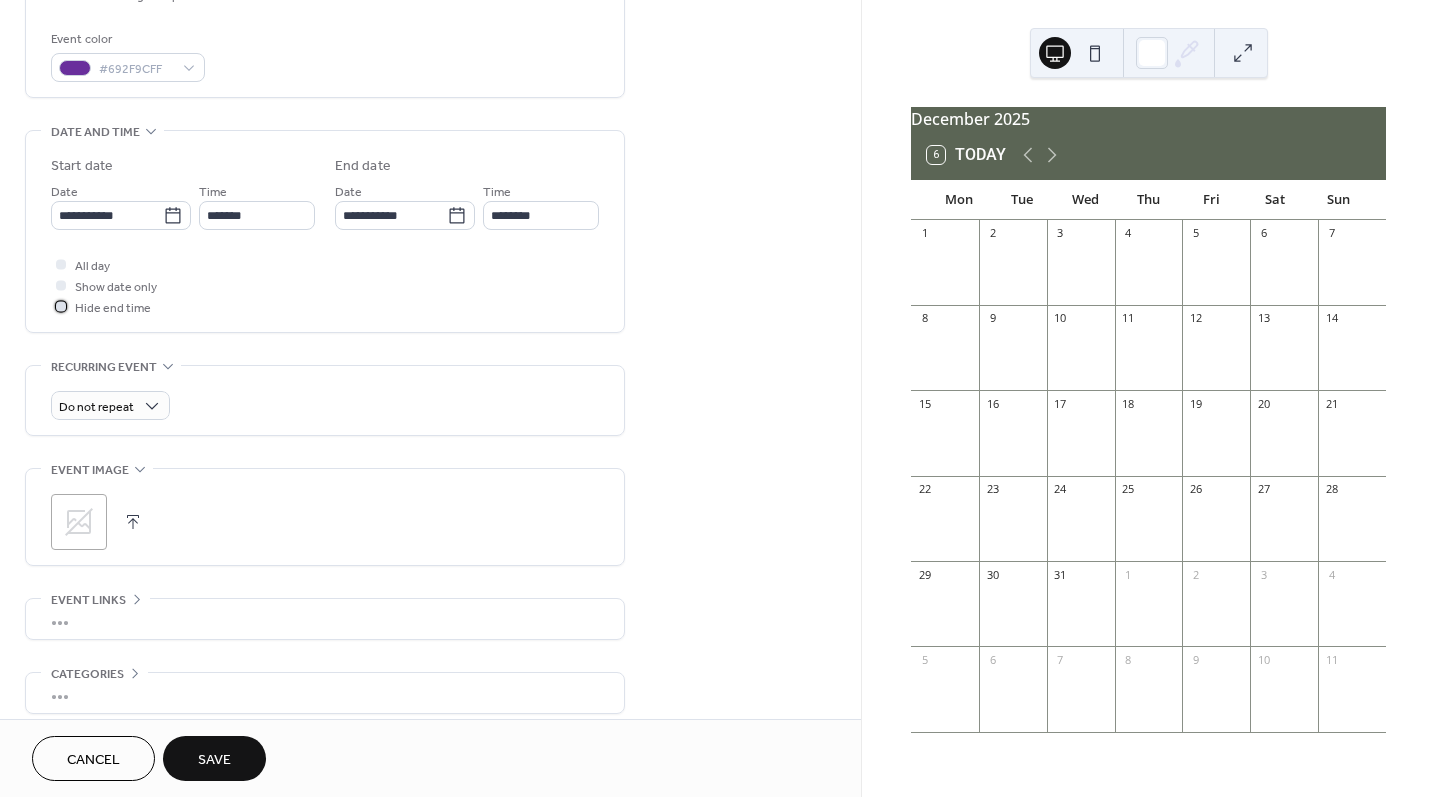 click at bounding box center (61, 306) 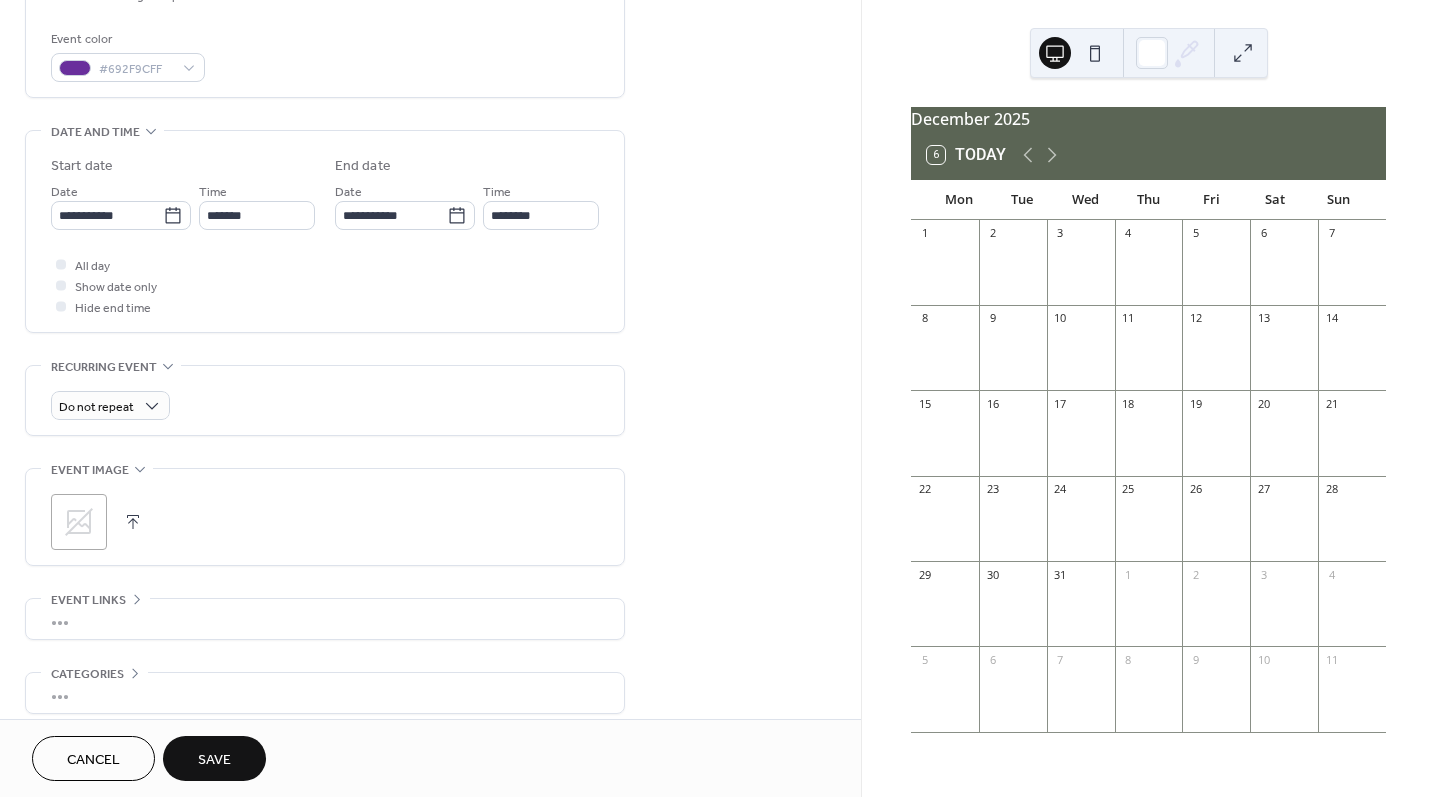 click on "Save" at bounding box center [214, 760] 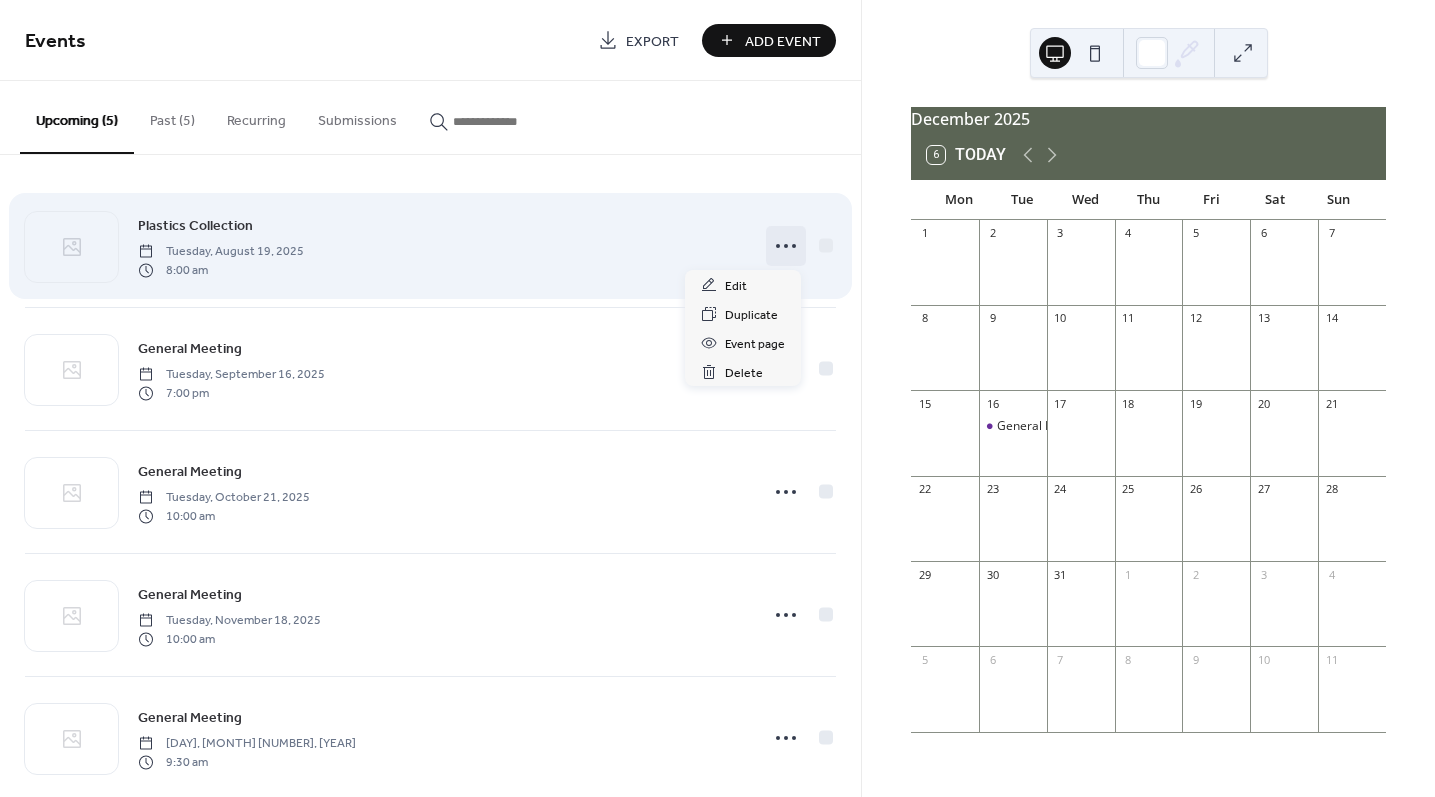 click 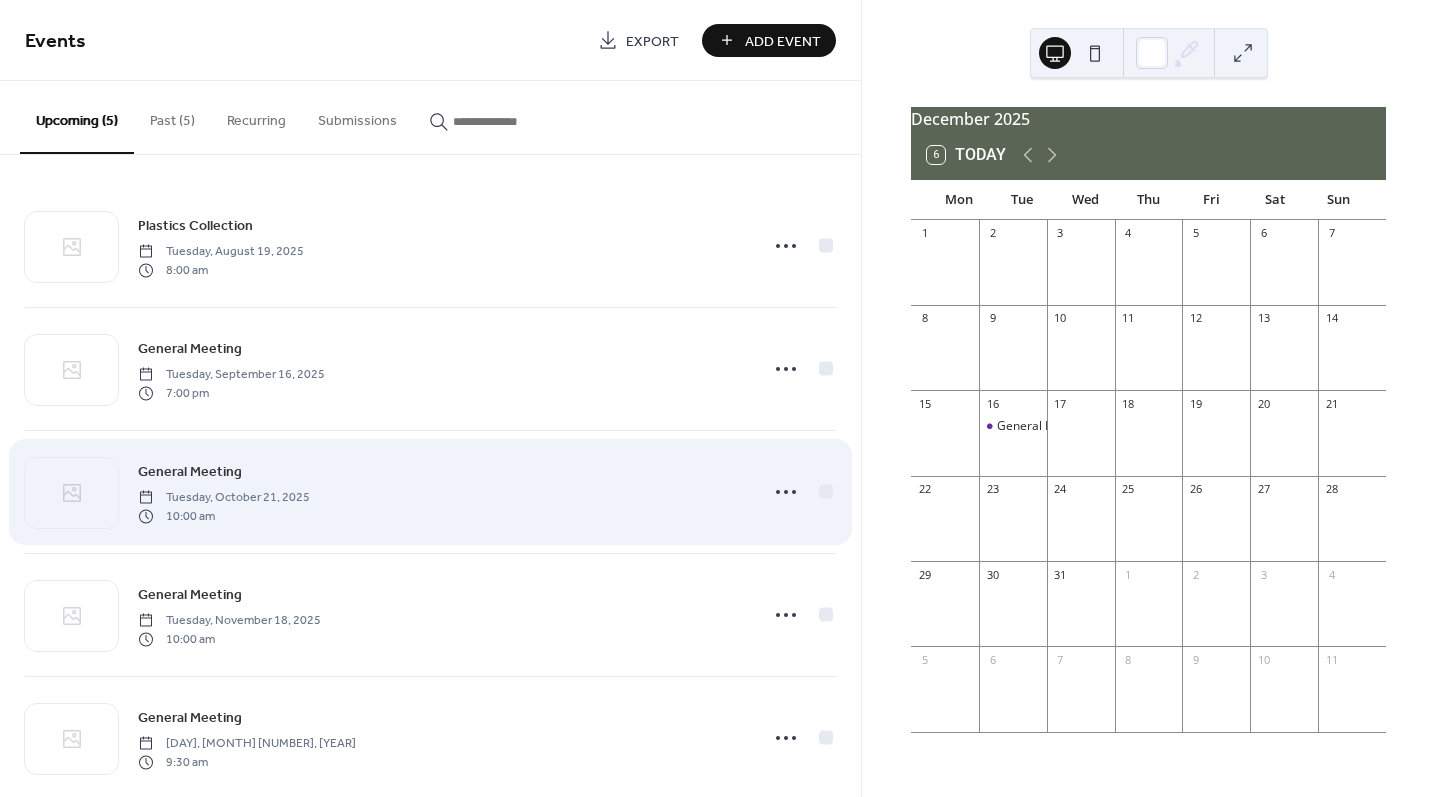 click on "General Meeting Tuesday, October 21, 2025 10:00 am" at bounding box center (430, 492) 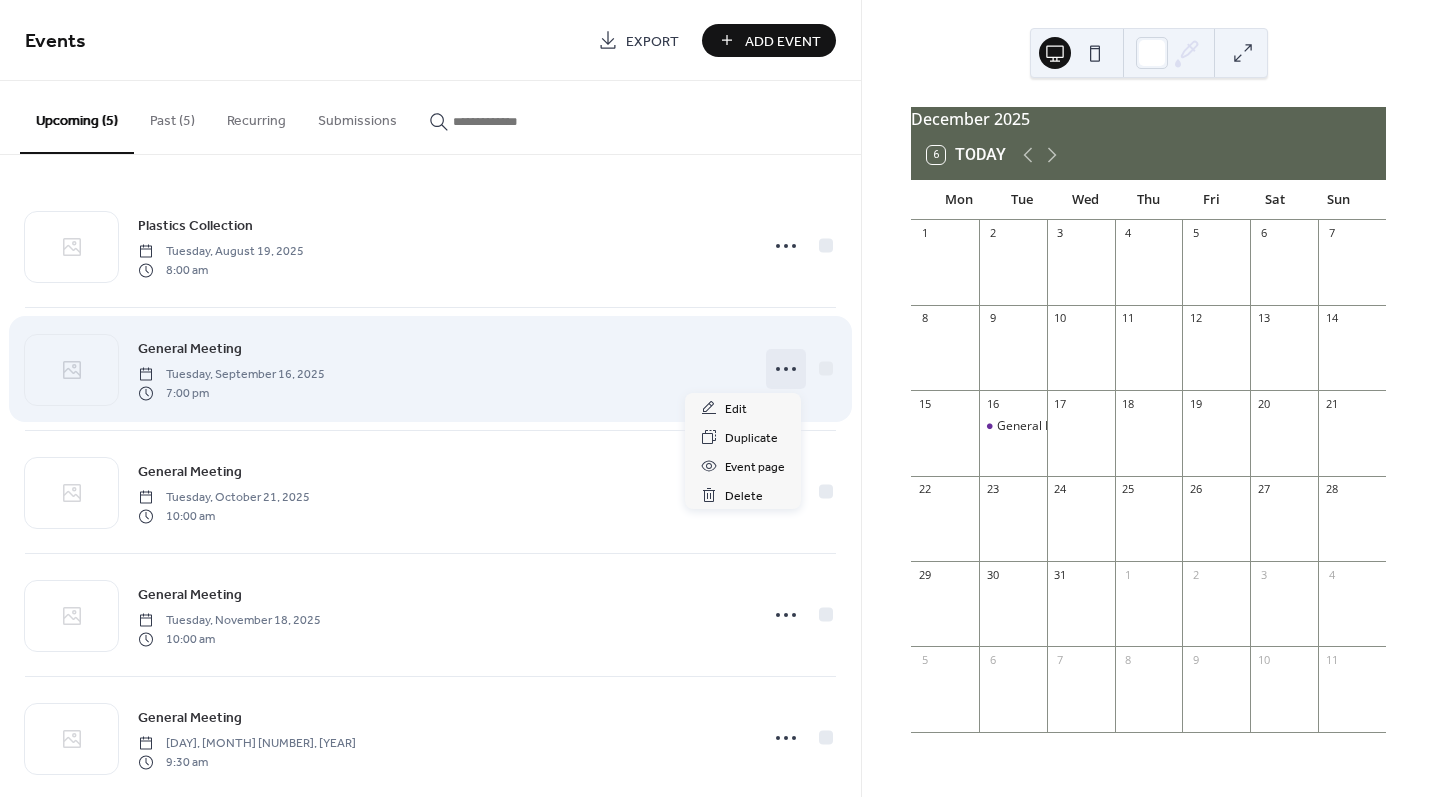 click 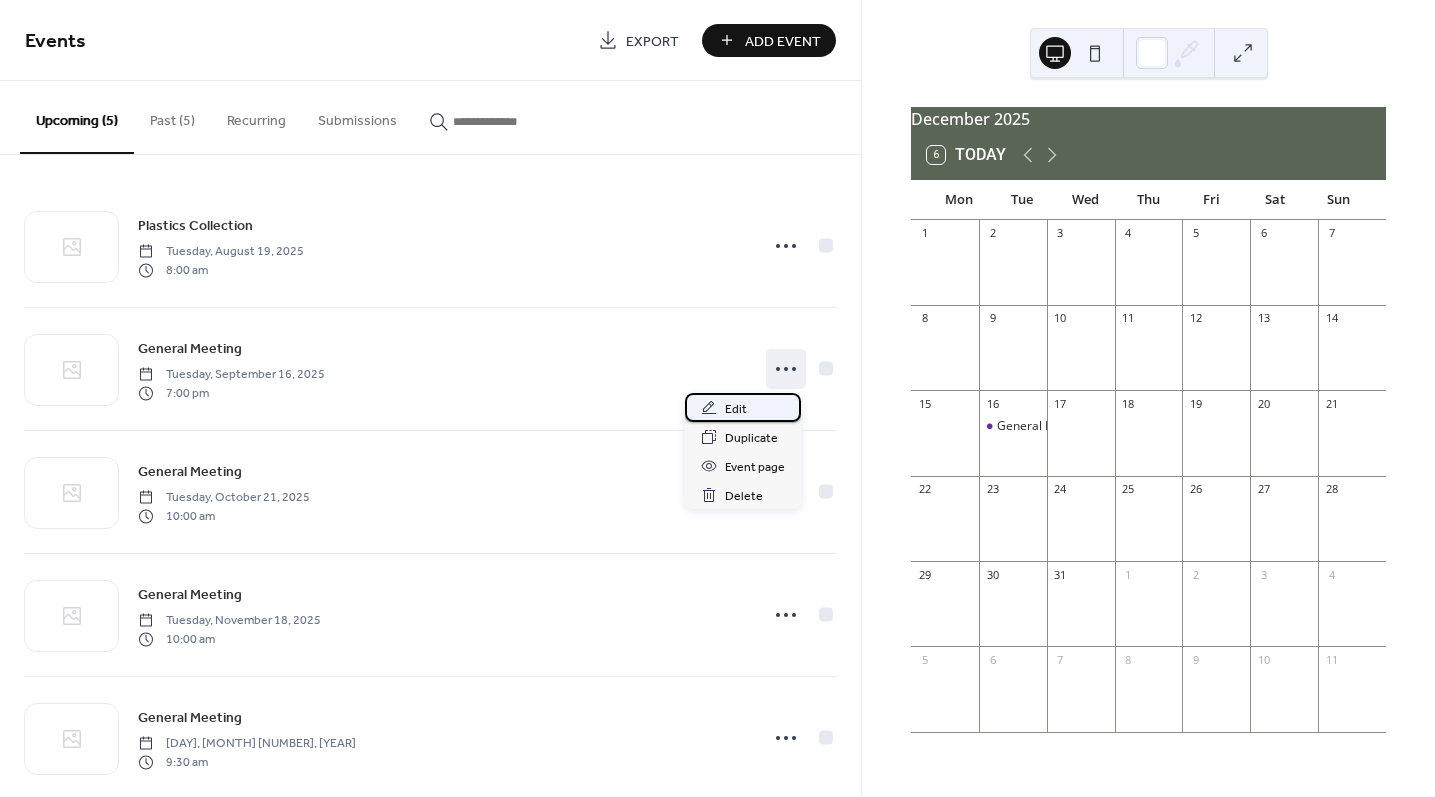 click on "Edit" at bounding box center [736, 409] 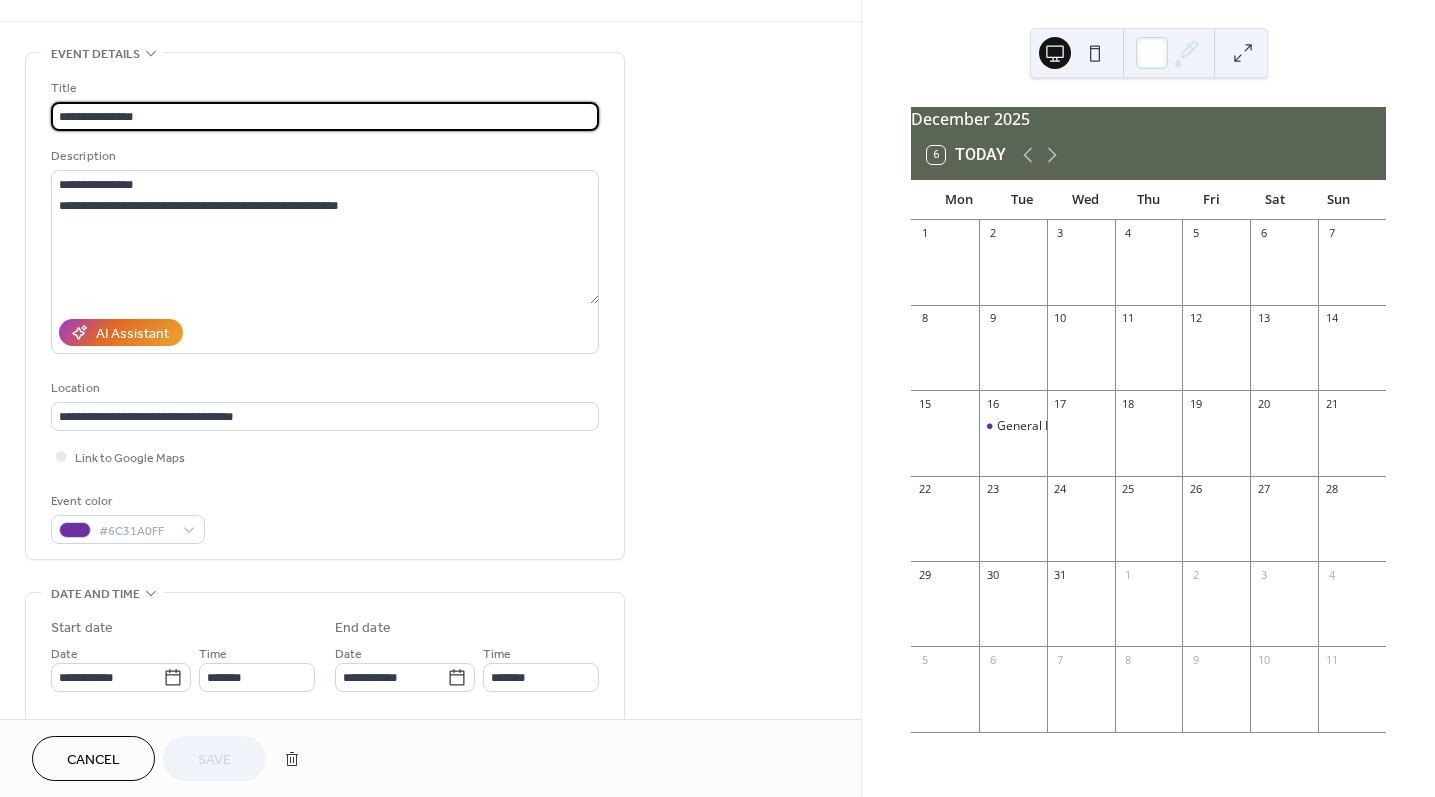 scroll, scrollTop: 63, scrollLeft: 0, axis: vertical 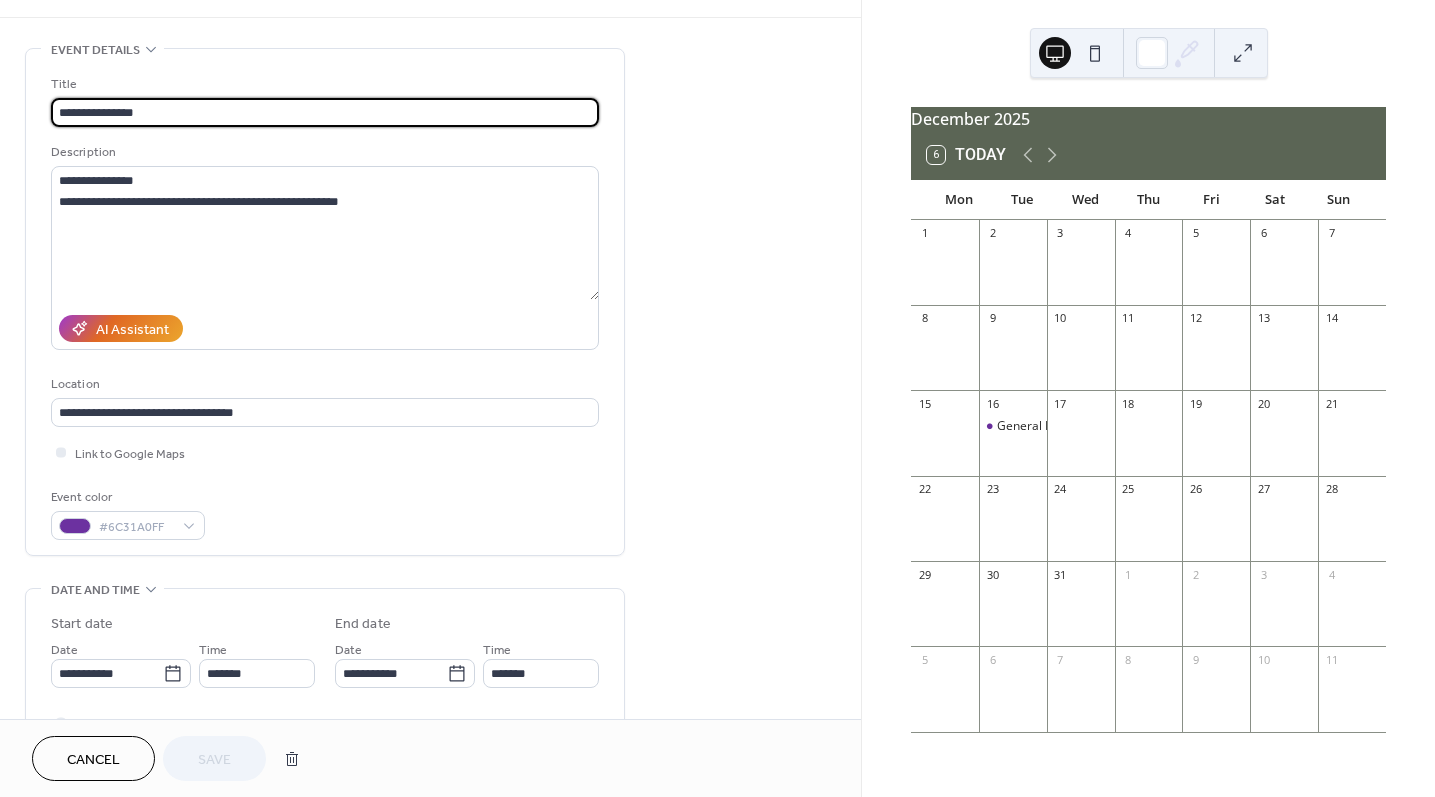 click on "Cancel" at bounding box center (93, 760) 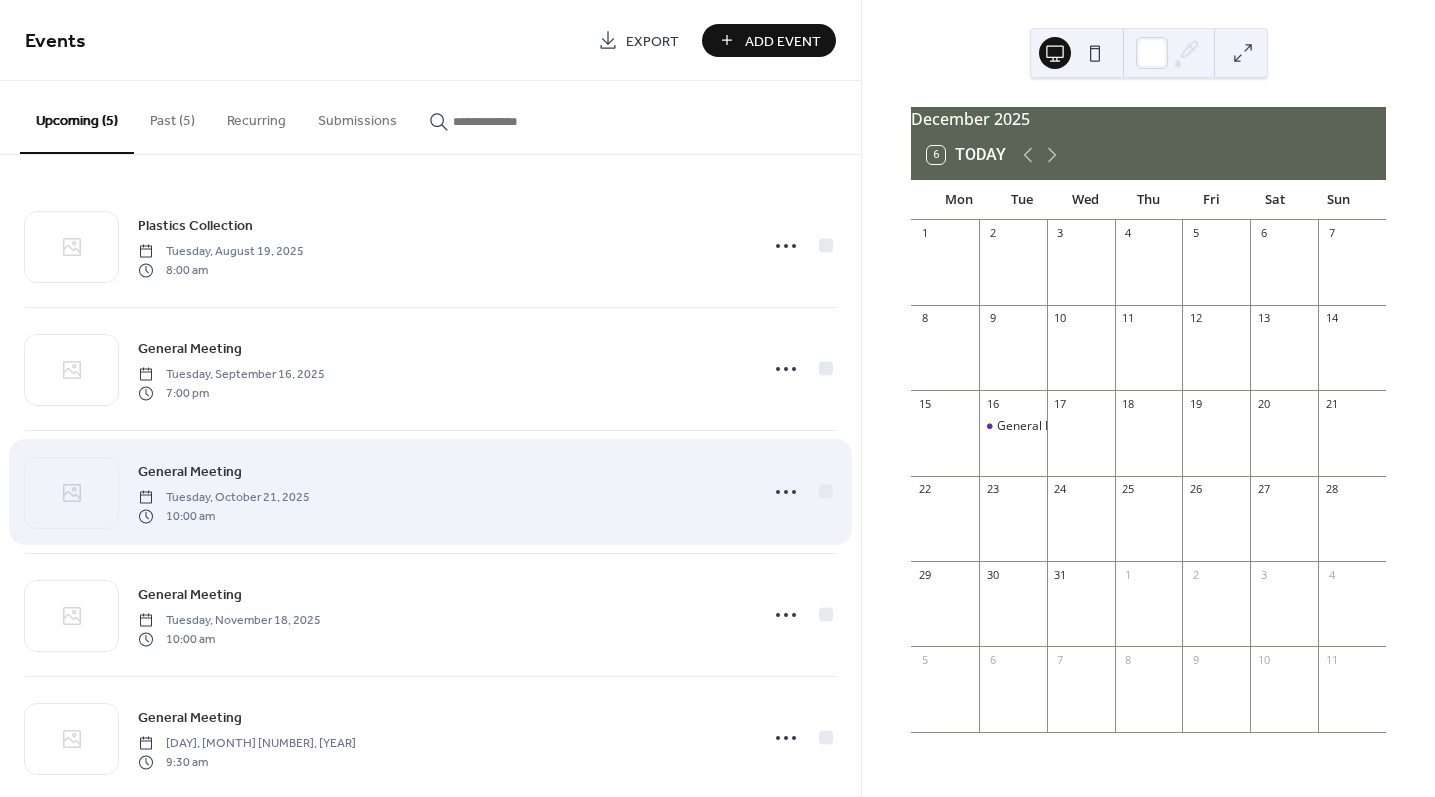 click on "General Meeting" at bounding box center [190, 472] 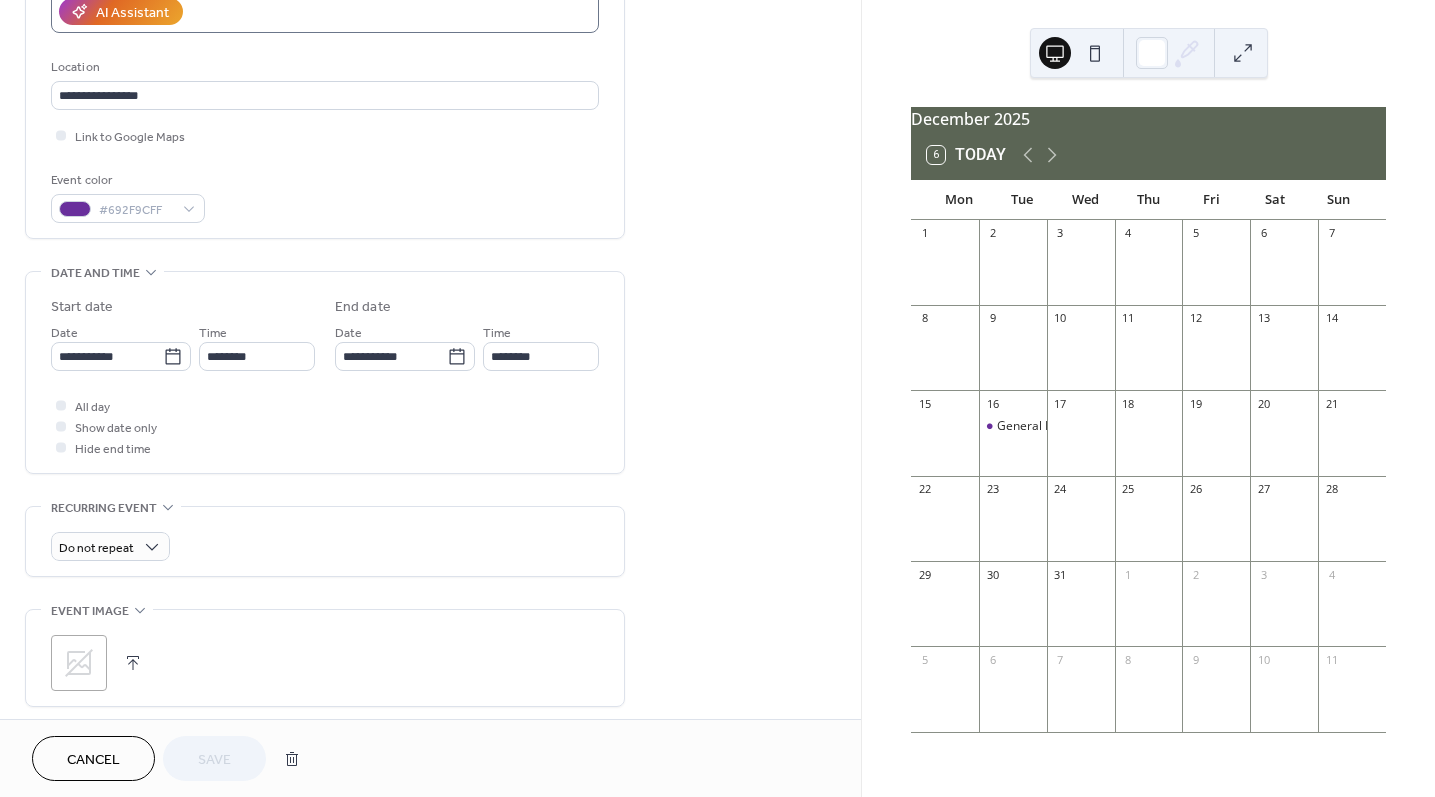 scroll, scrollTop: 383, scrollLeft: 0, axis: vertical 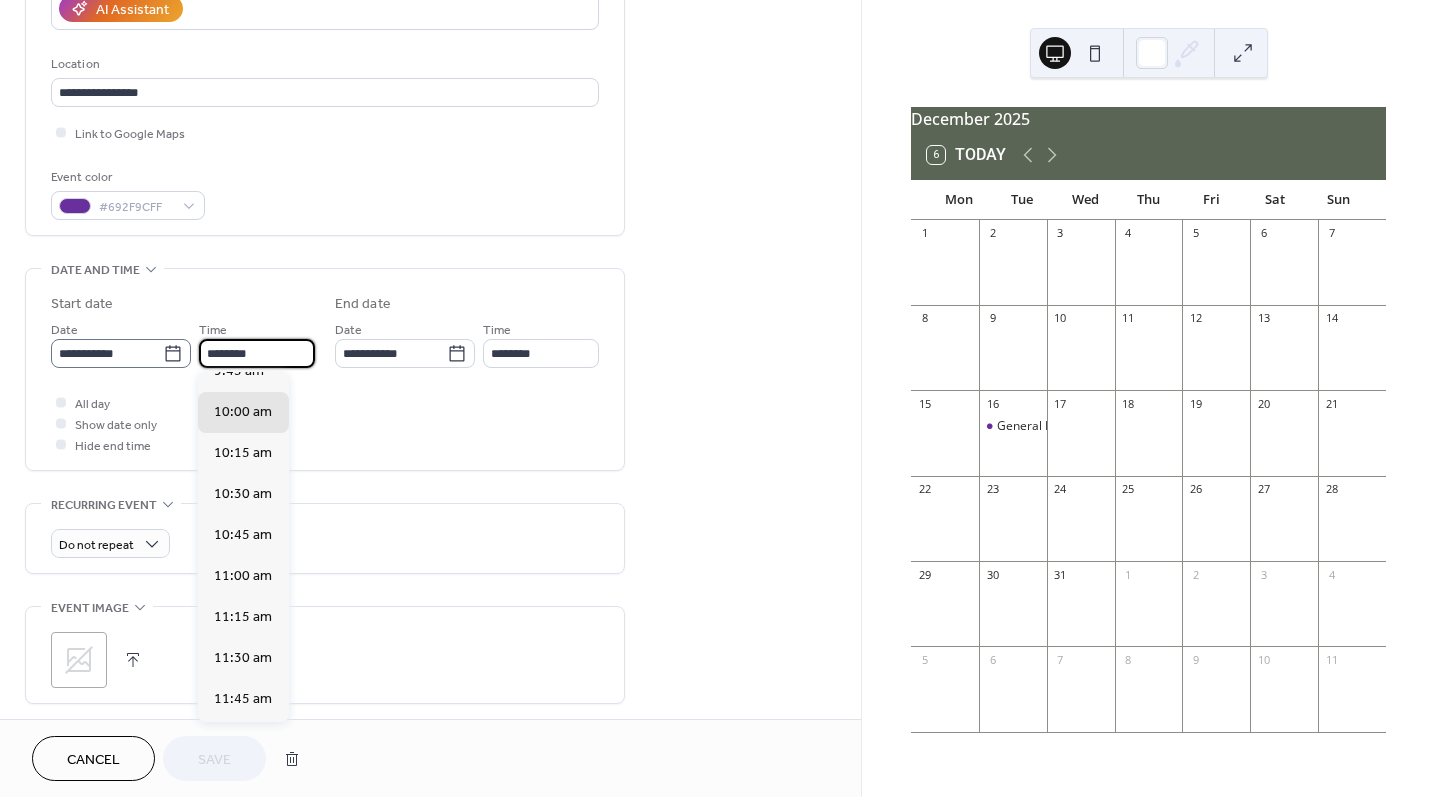 drag, startPoint x: 236, startPoint y: 352, endPoint x: 185, endPoint y: 346, distance: 51.351727 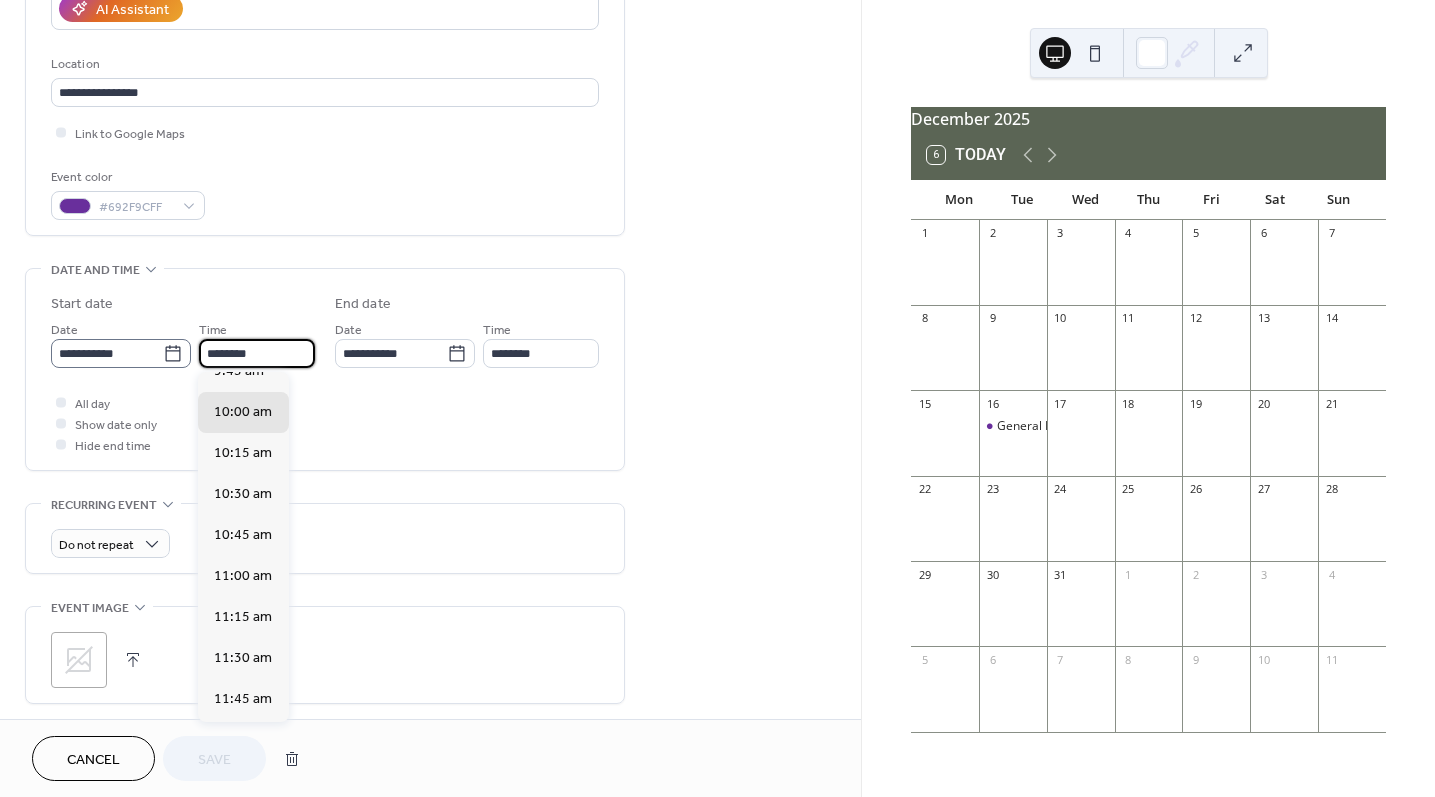 click on "**********" at bounding box center (183, 343) 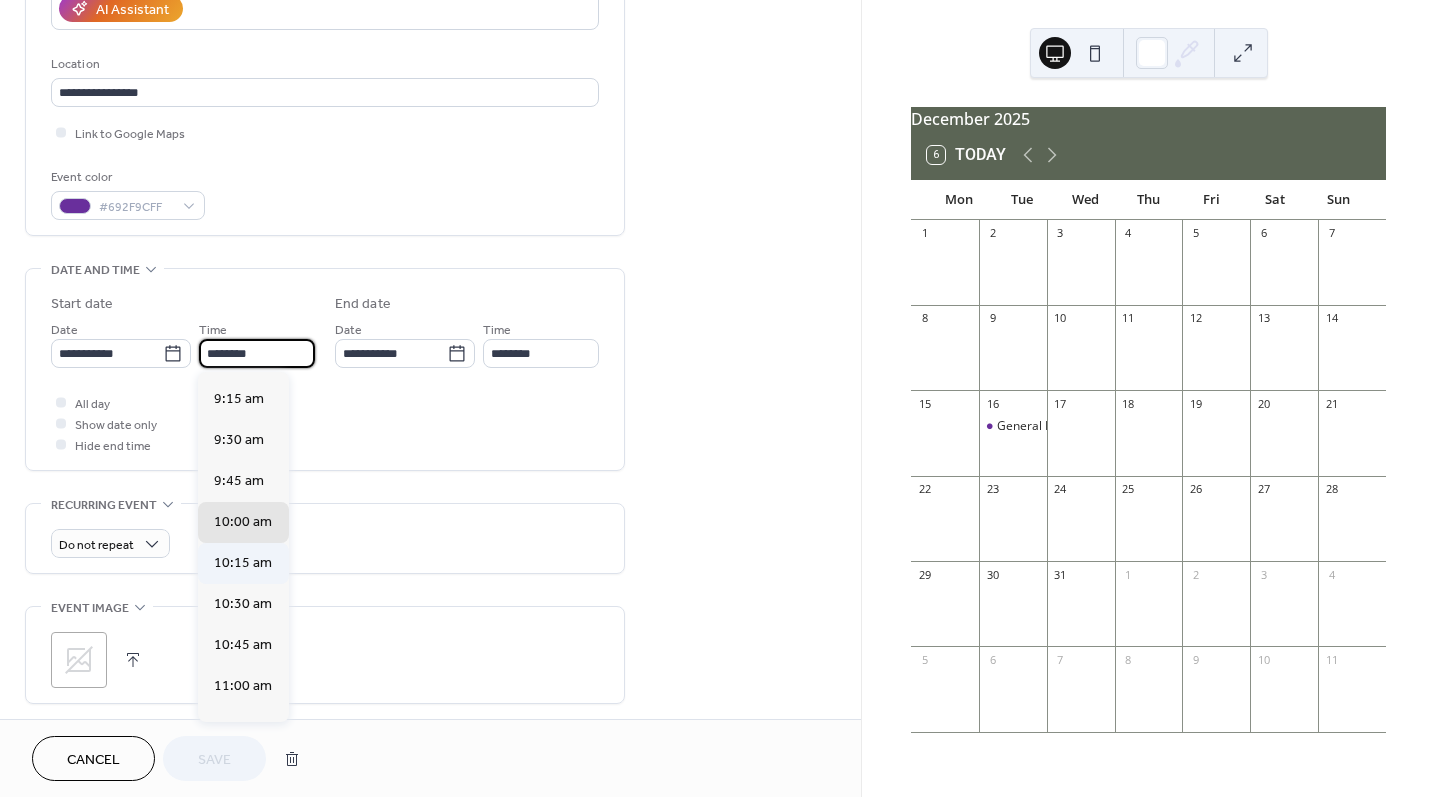 scroll, scrollTop: 1512, scrollLeft: 0, axis: vertical 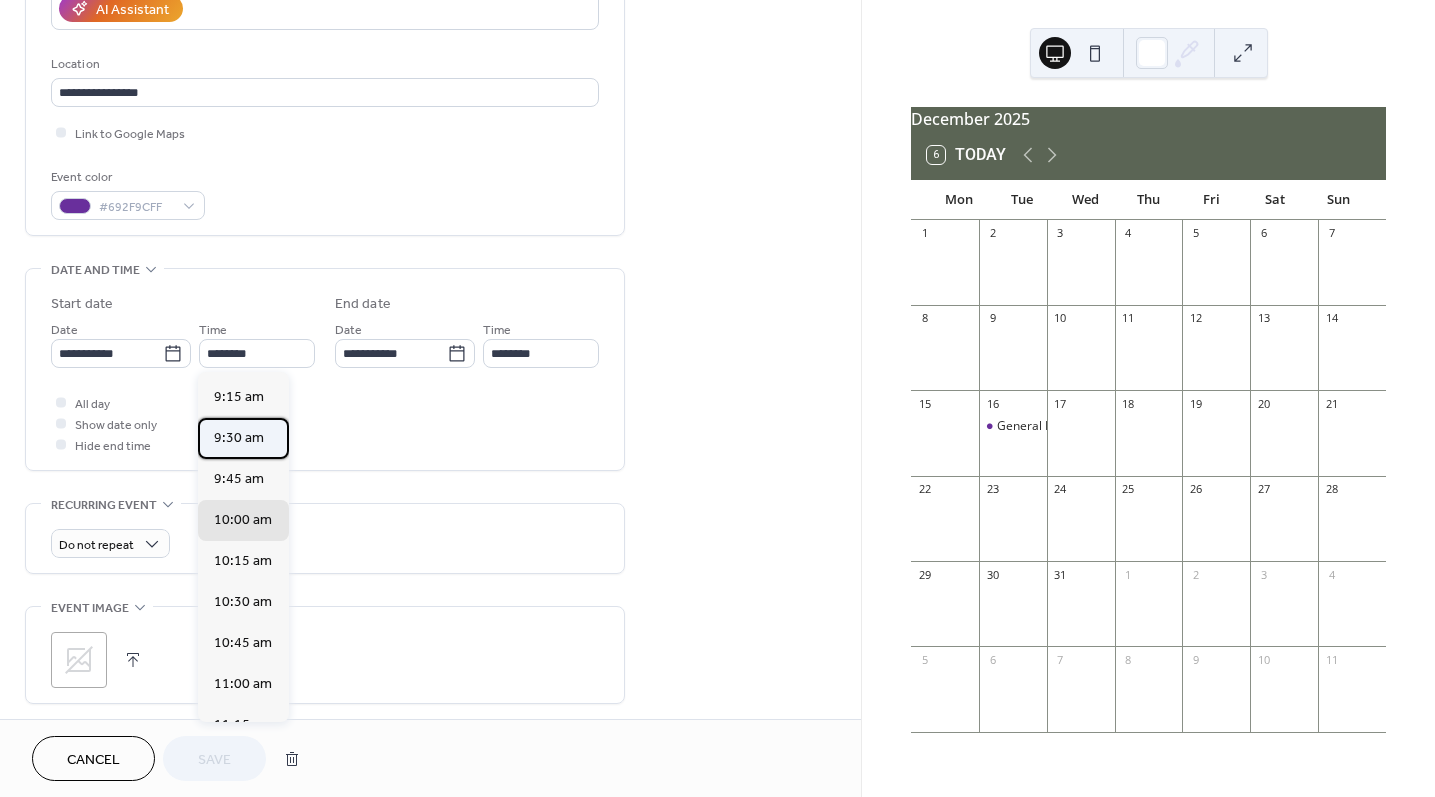 click on "9:30 am" at bounding box center (239, 438) 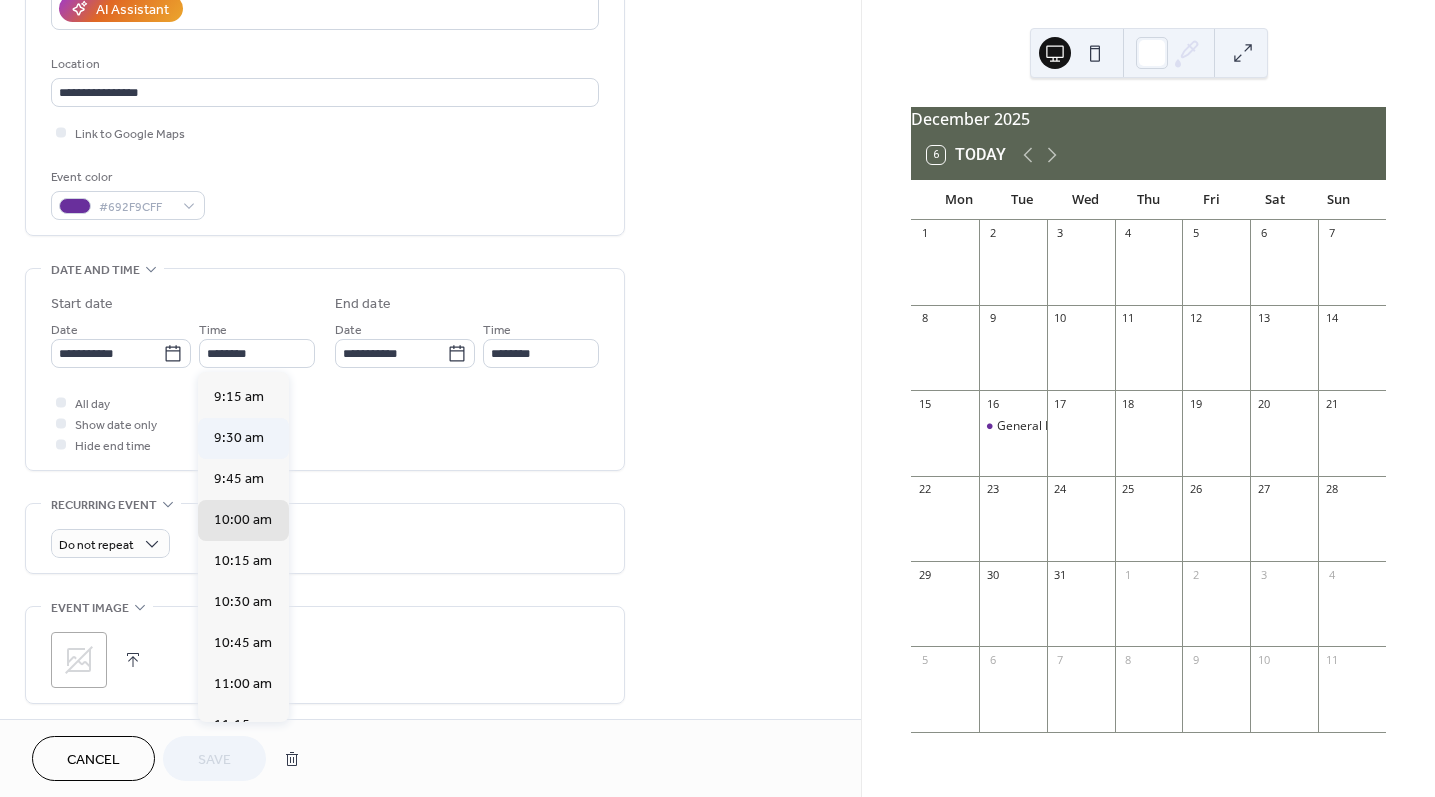 type on "*******" 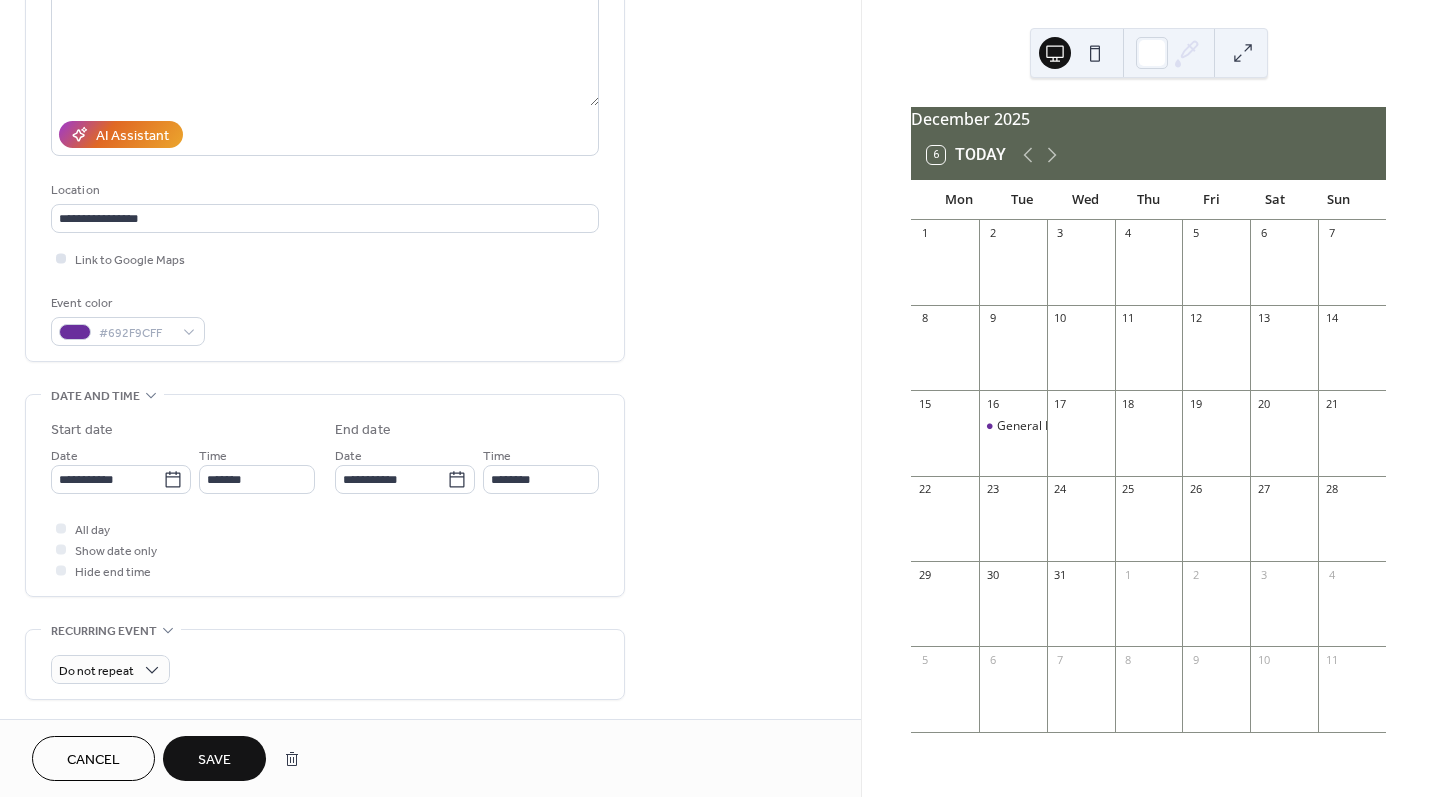 scroll, scrollTop: 257, scrollLeft: 0, axis: vertical 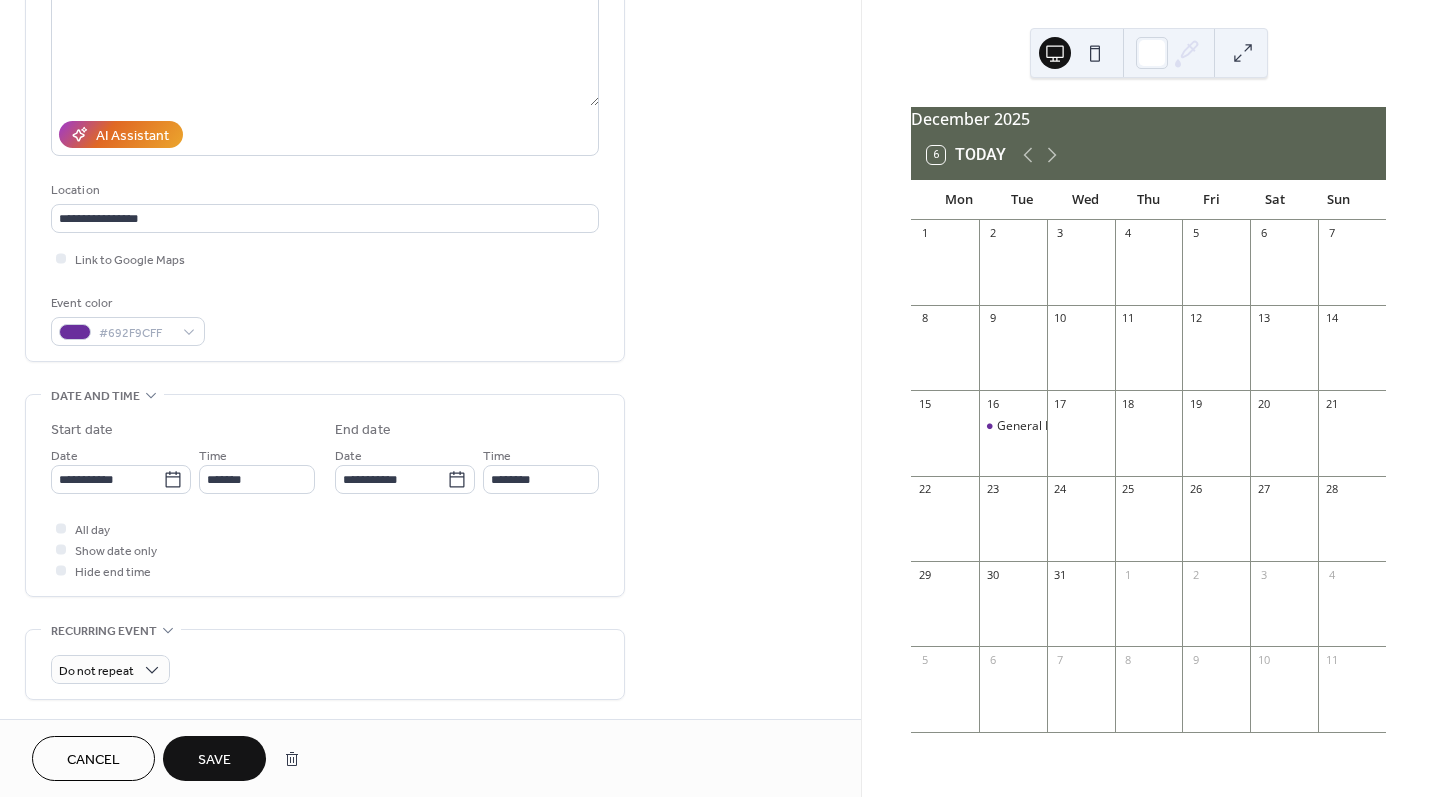 click on "Save" at bounding box center (214, 760) 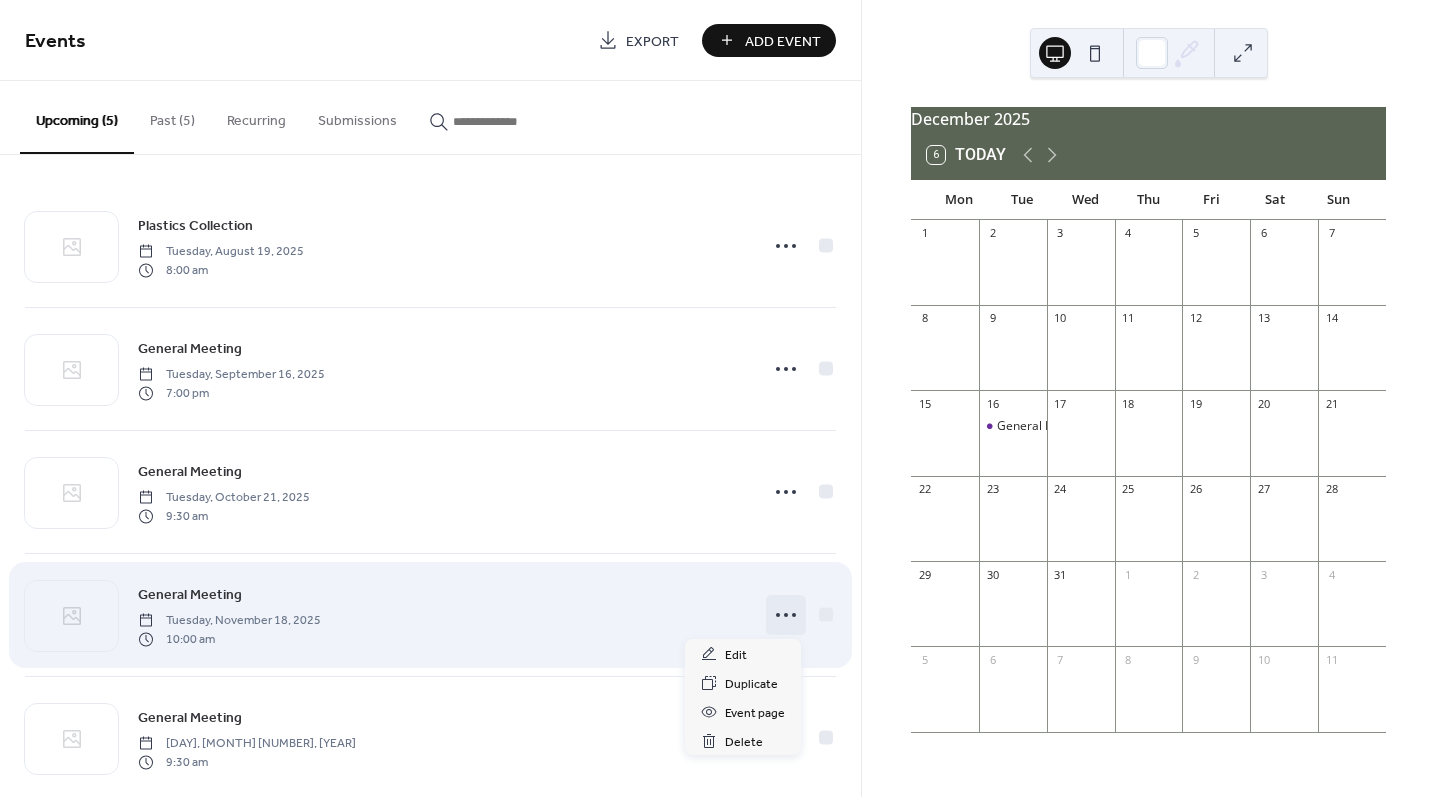 click 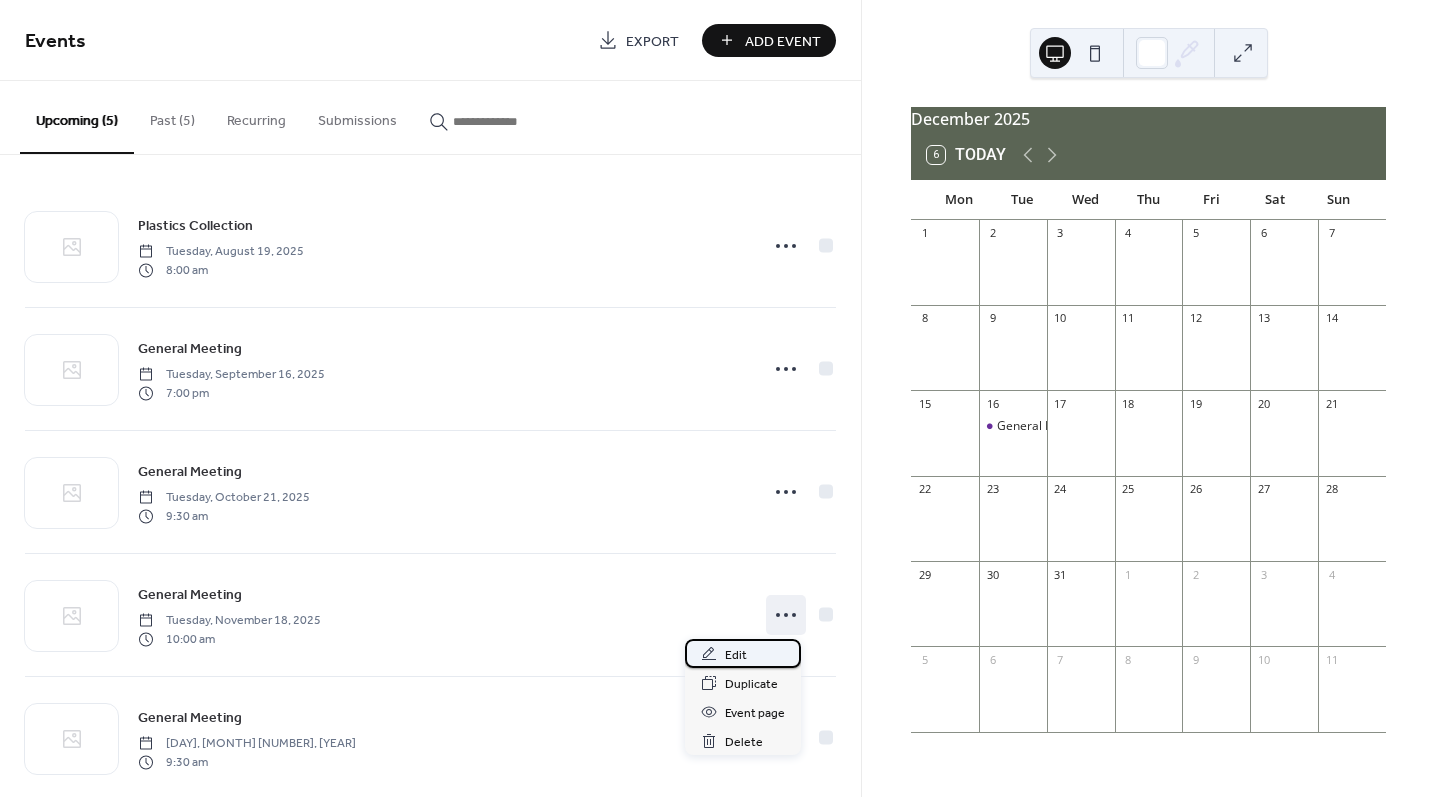click on "Edit" at bounding box center (736, 655) 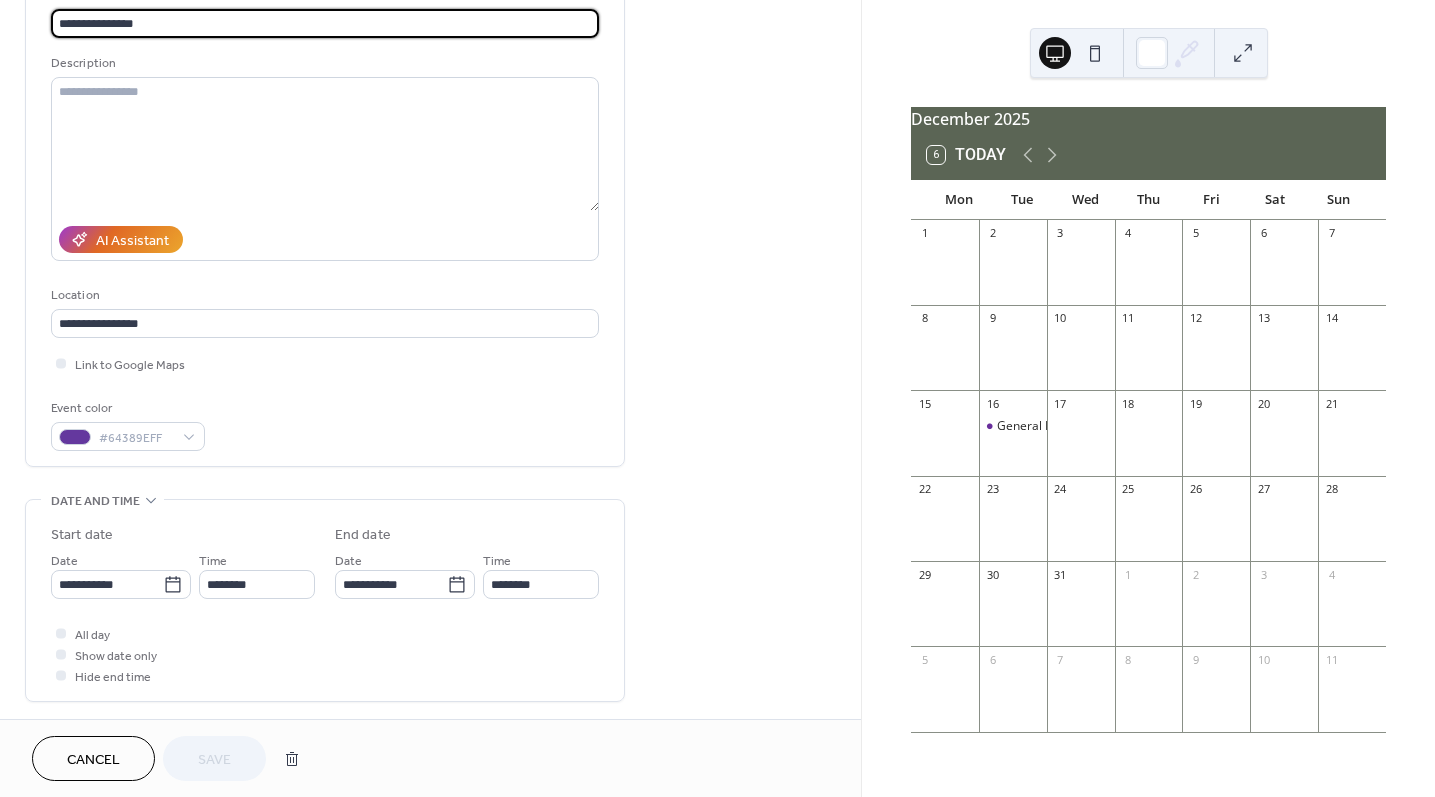 scroll, scrollTop: 161, scrollLeft: 0, axis: vertical 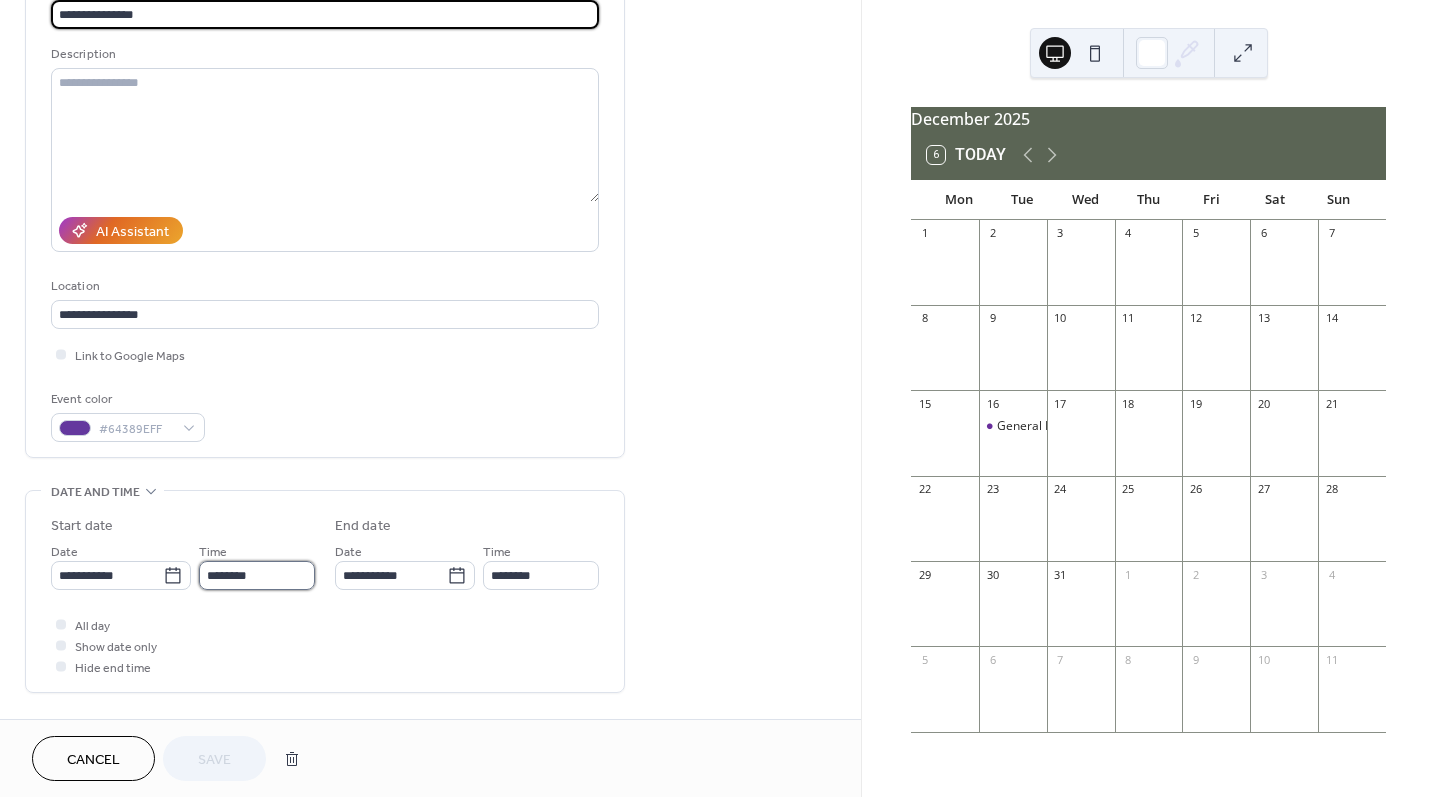 click on "********" at bounding box center [257, 575] 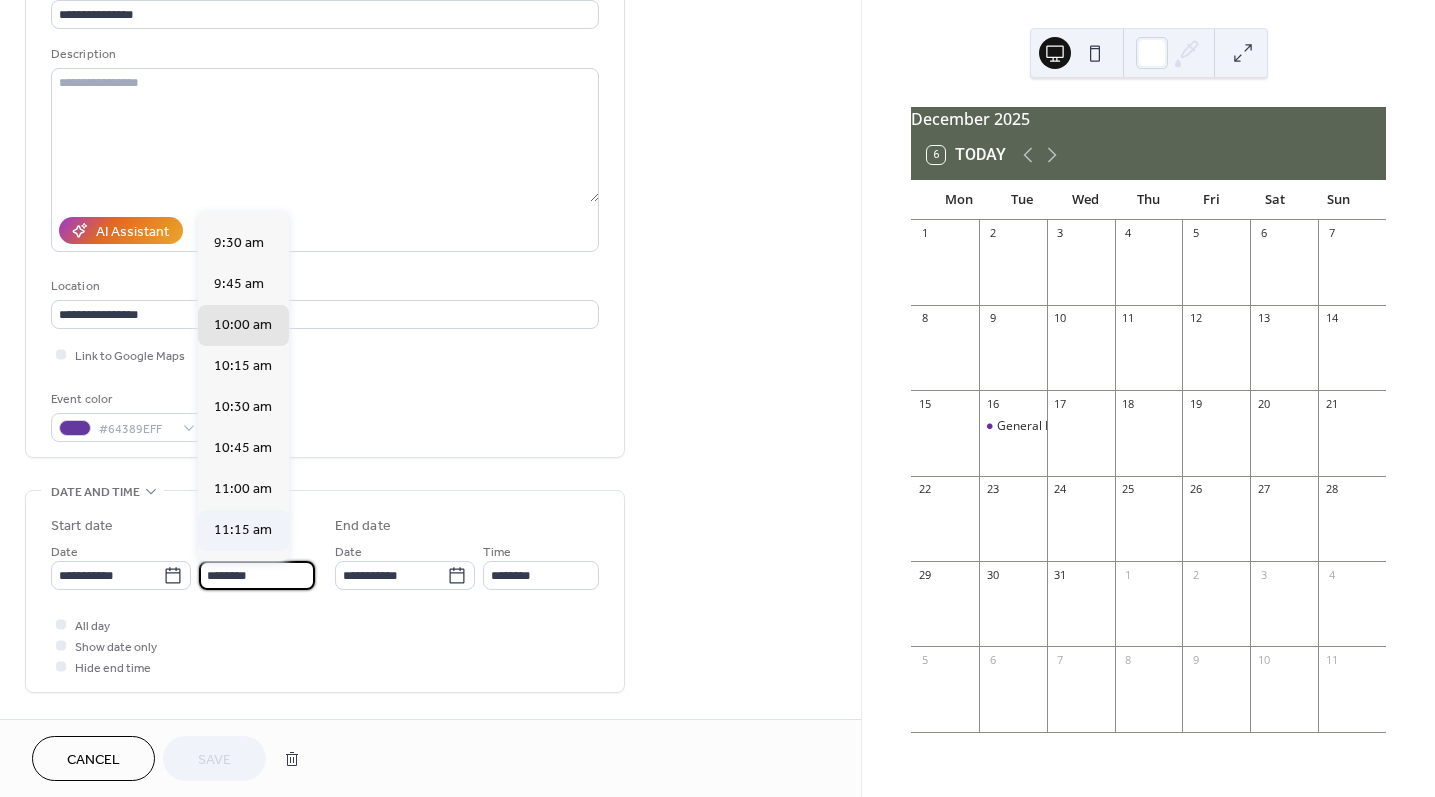 scroll, scrollTop: 1530, scrollLeft: 0, axis: vertical 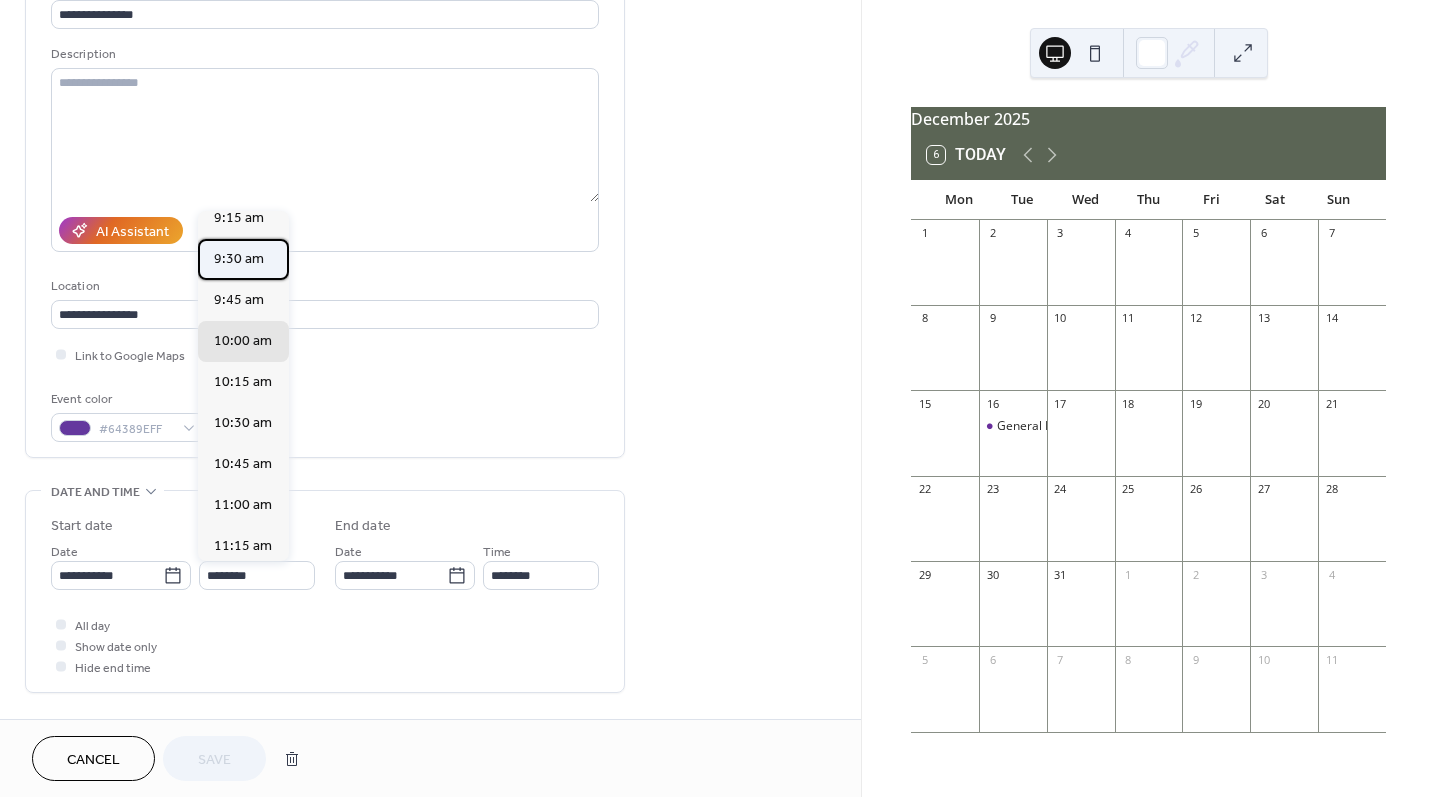 click on "9:30 am" at bounding box center [243, 259] 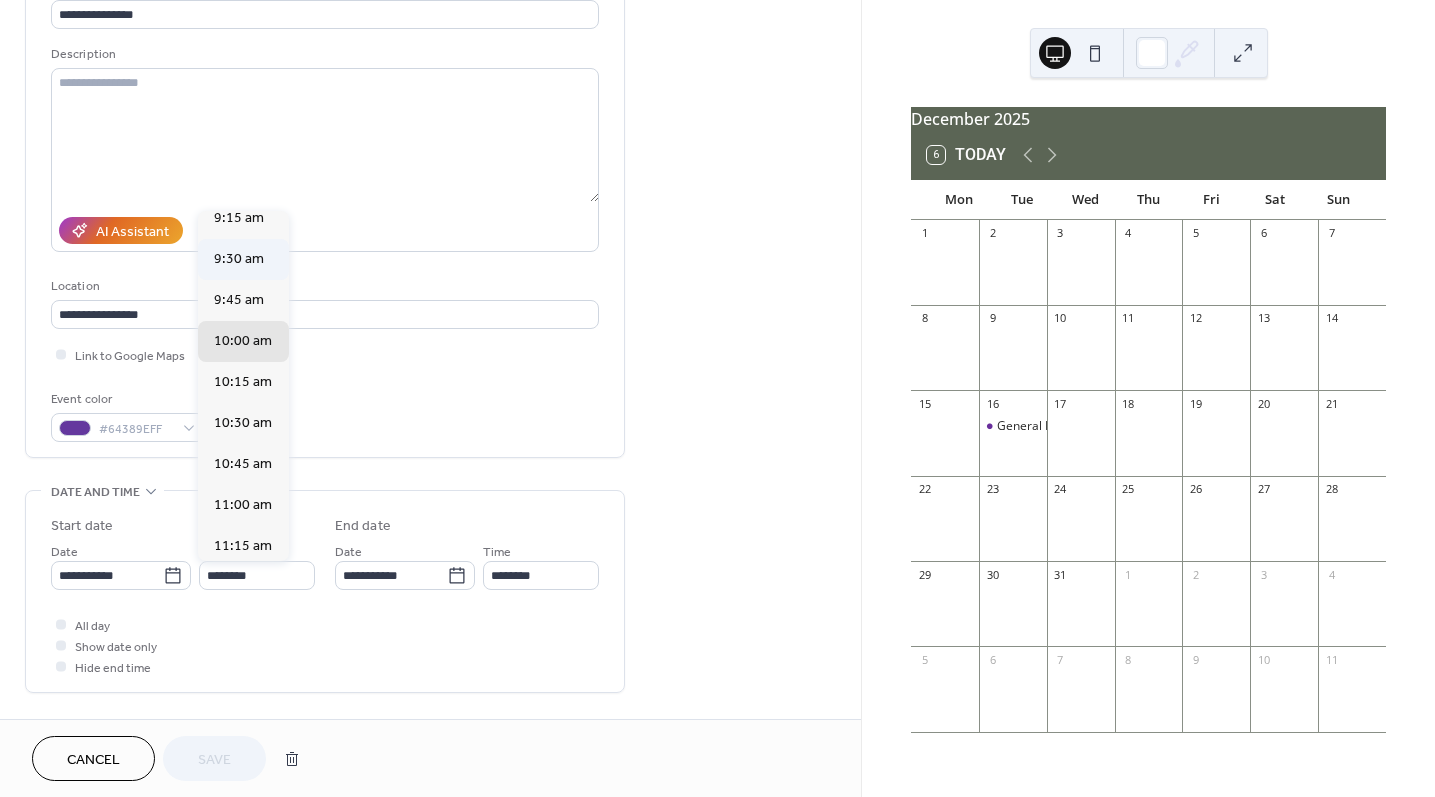 type on "*******" 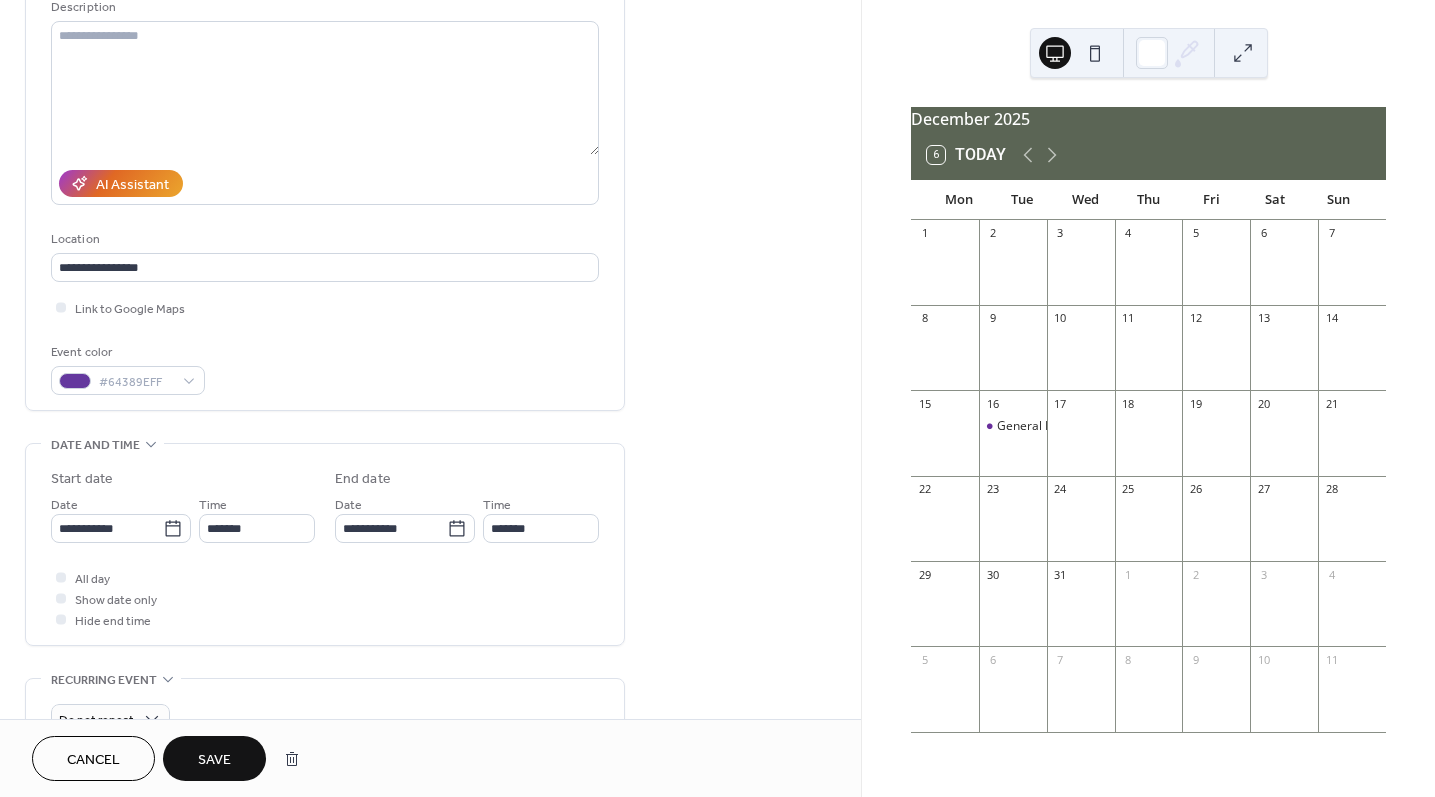 scroll, scrollTop: 209, scrollLeft: 0, axis: vertical 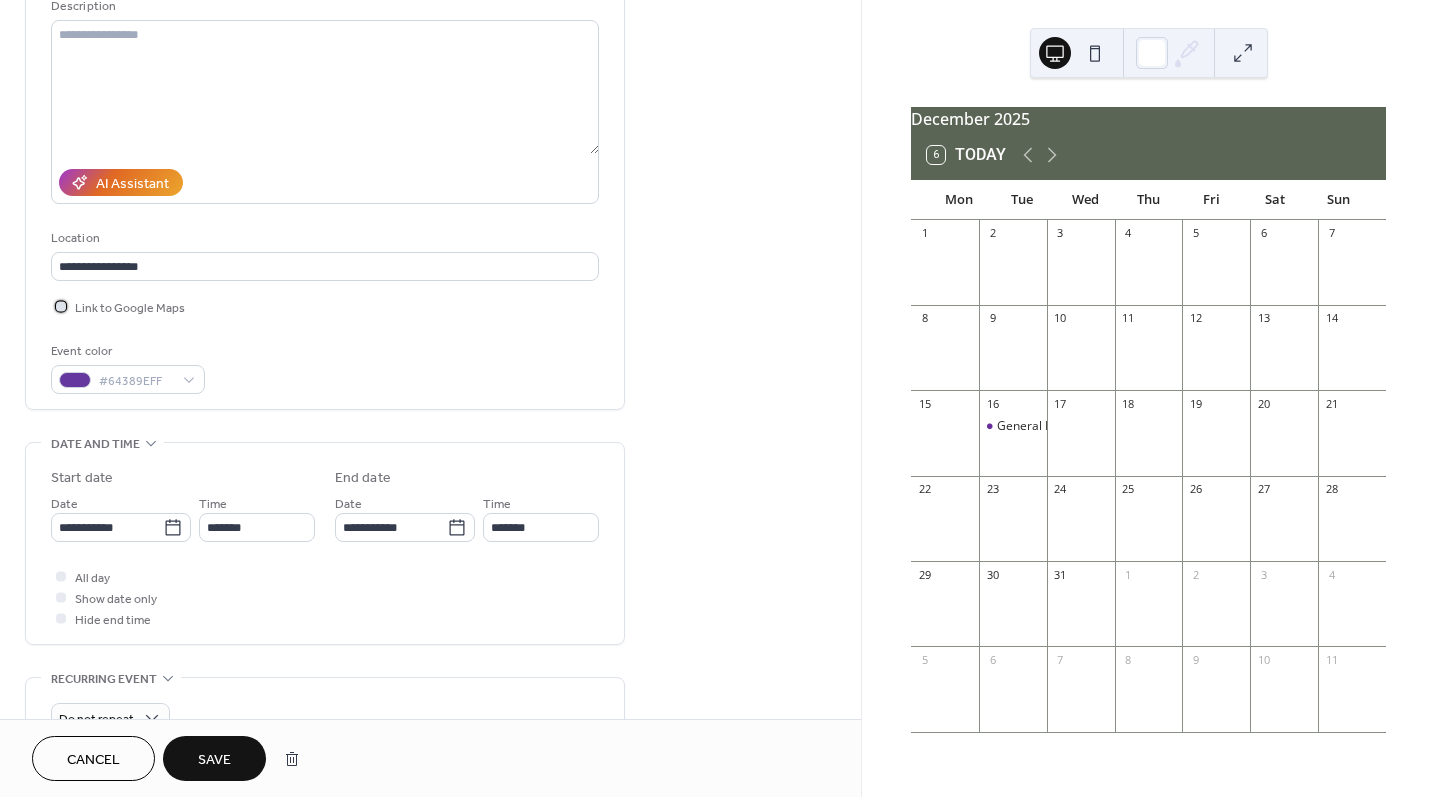 click at bounding box center [61, 306] 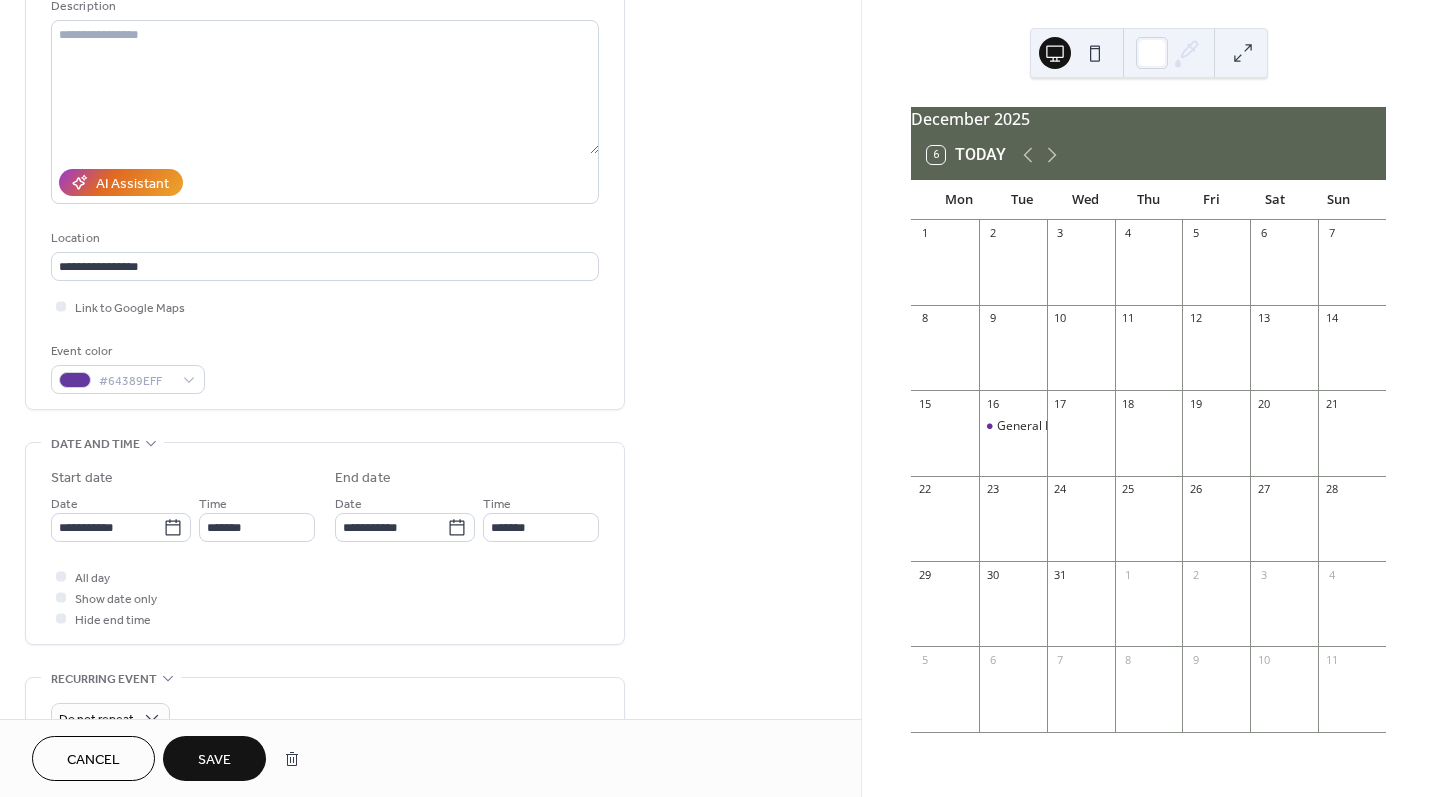 click on "Save" at bounding box center (214, 758) 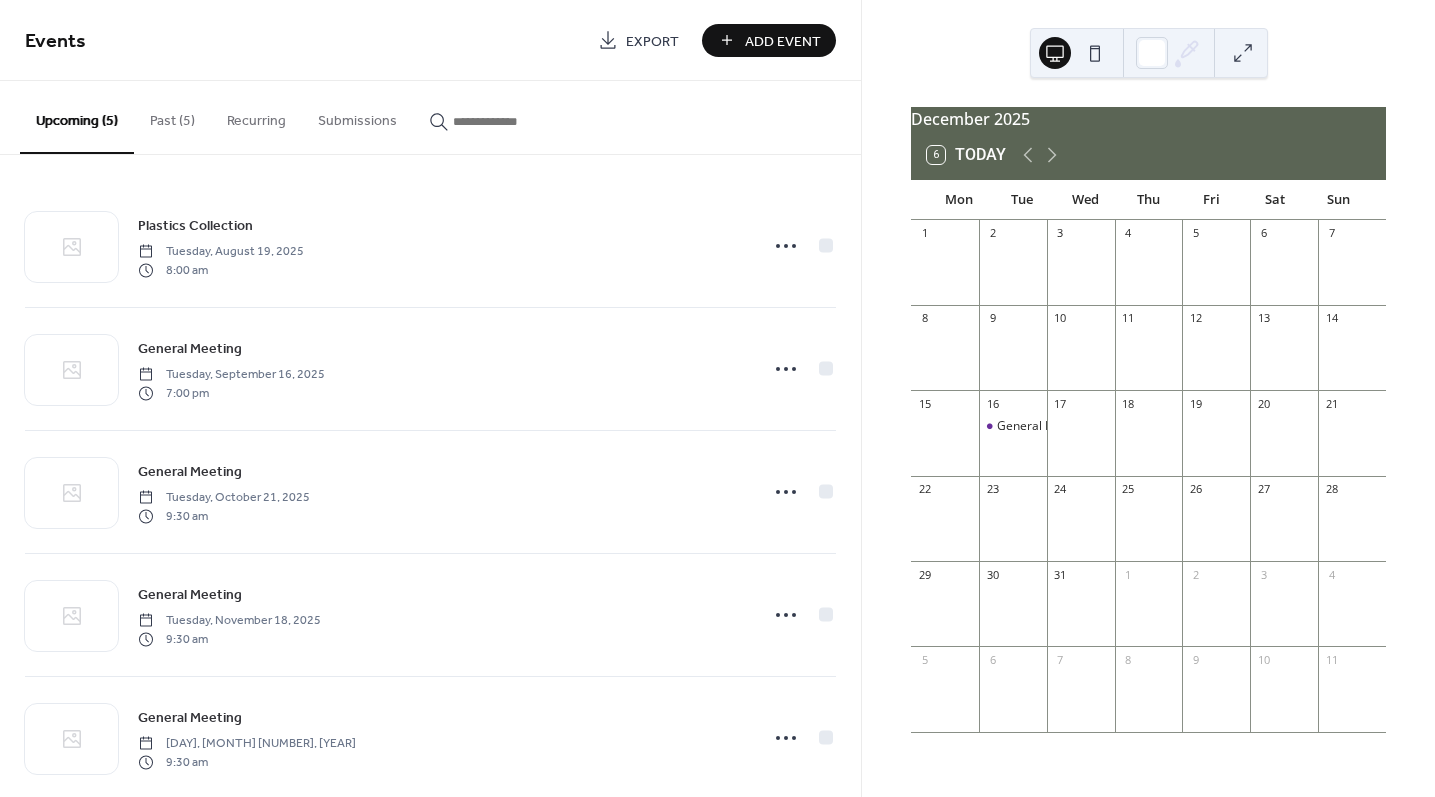 click on "Add Event" at bounding box center [783, 41] 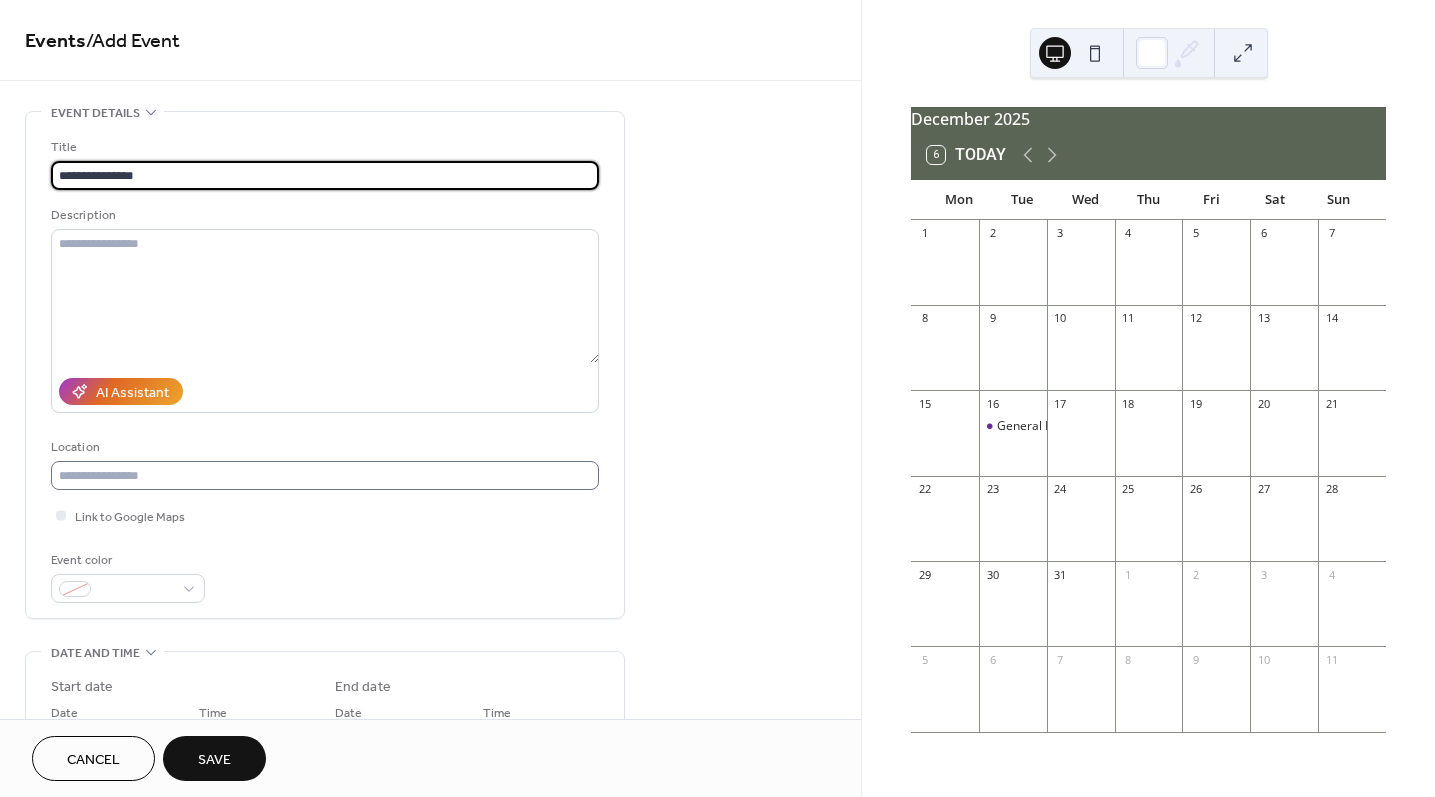 type on "**********" 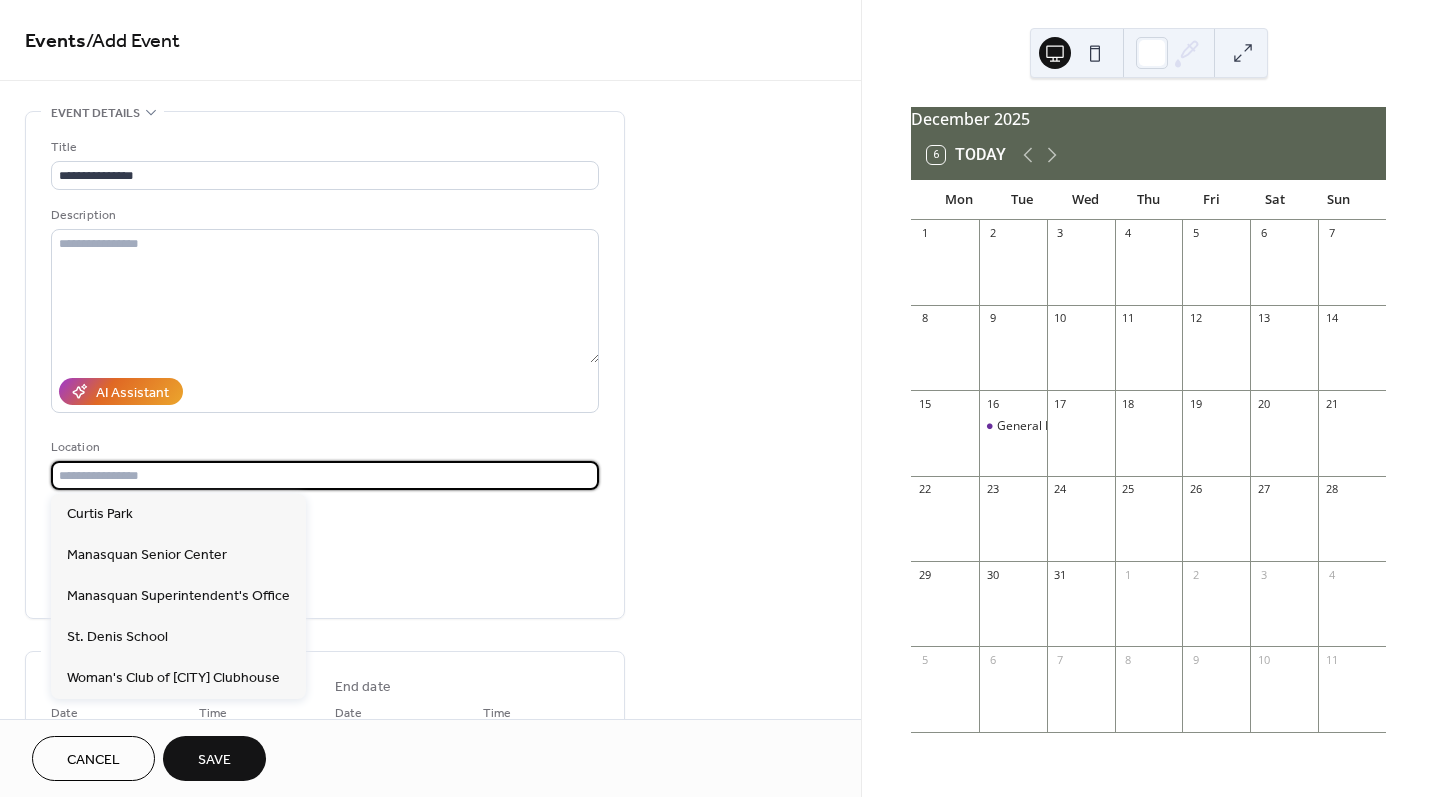 click at bounding box center [325, 475] 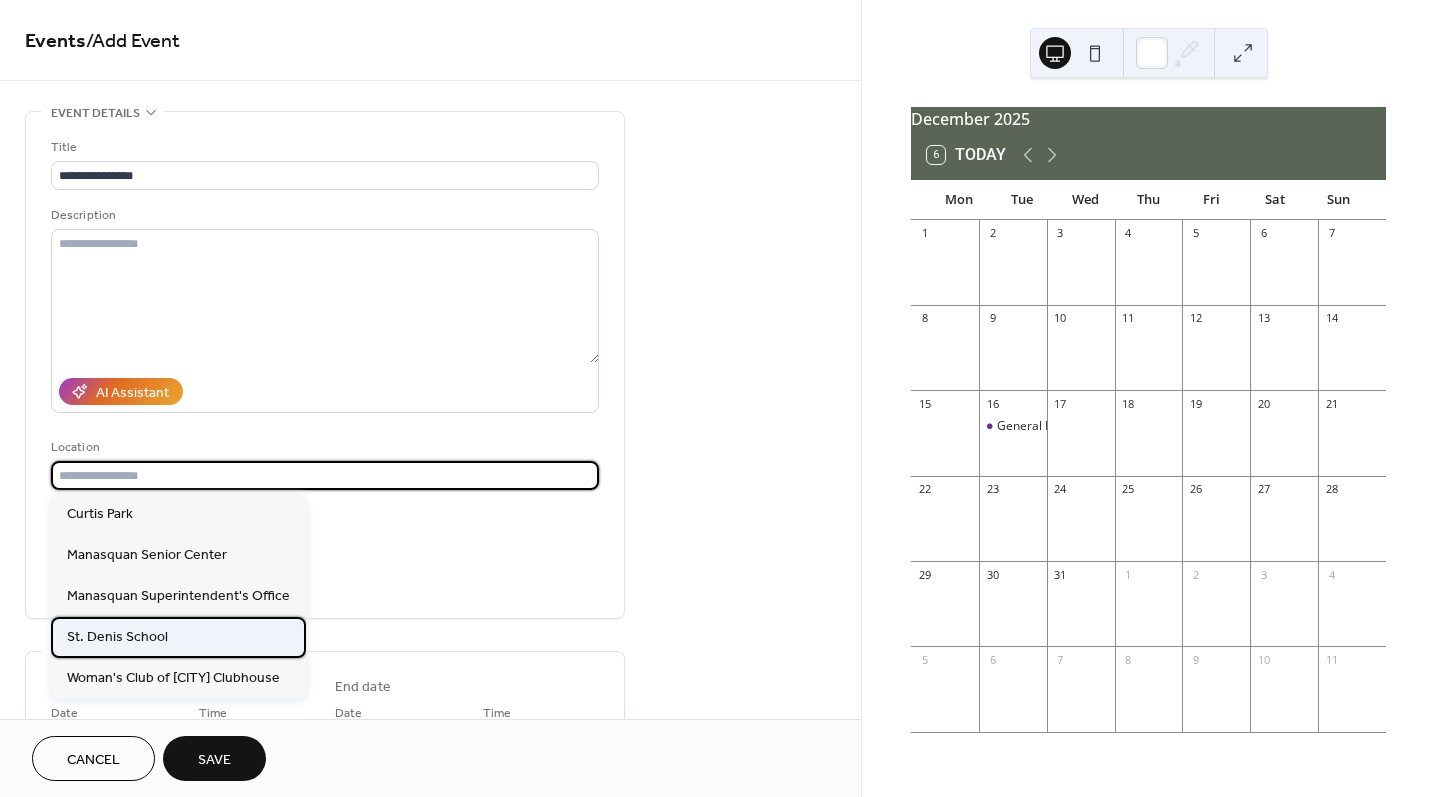 click on "St. Denis School" at bounding box center (178, 637) 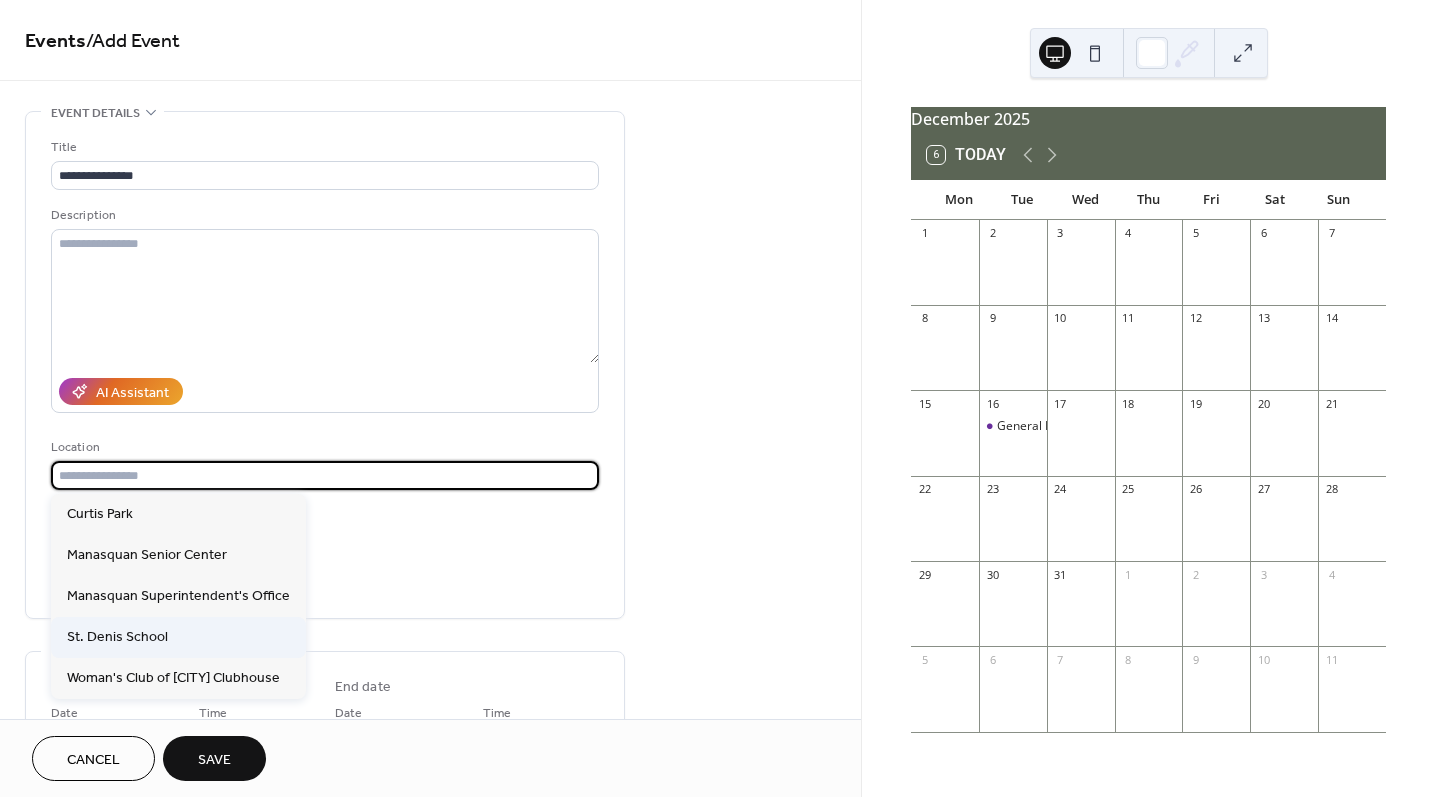 type on "**********" 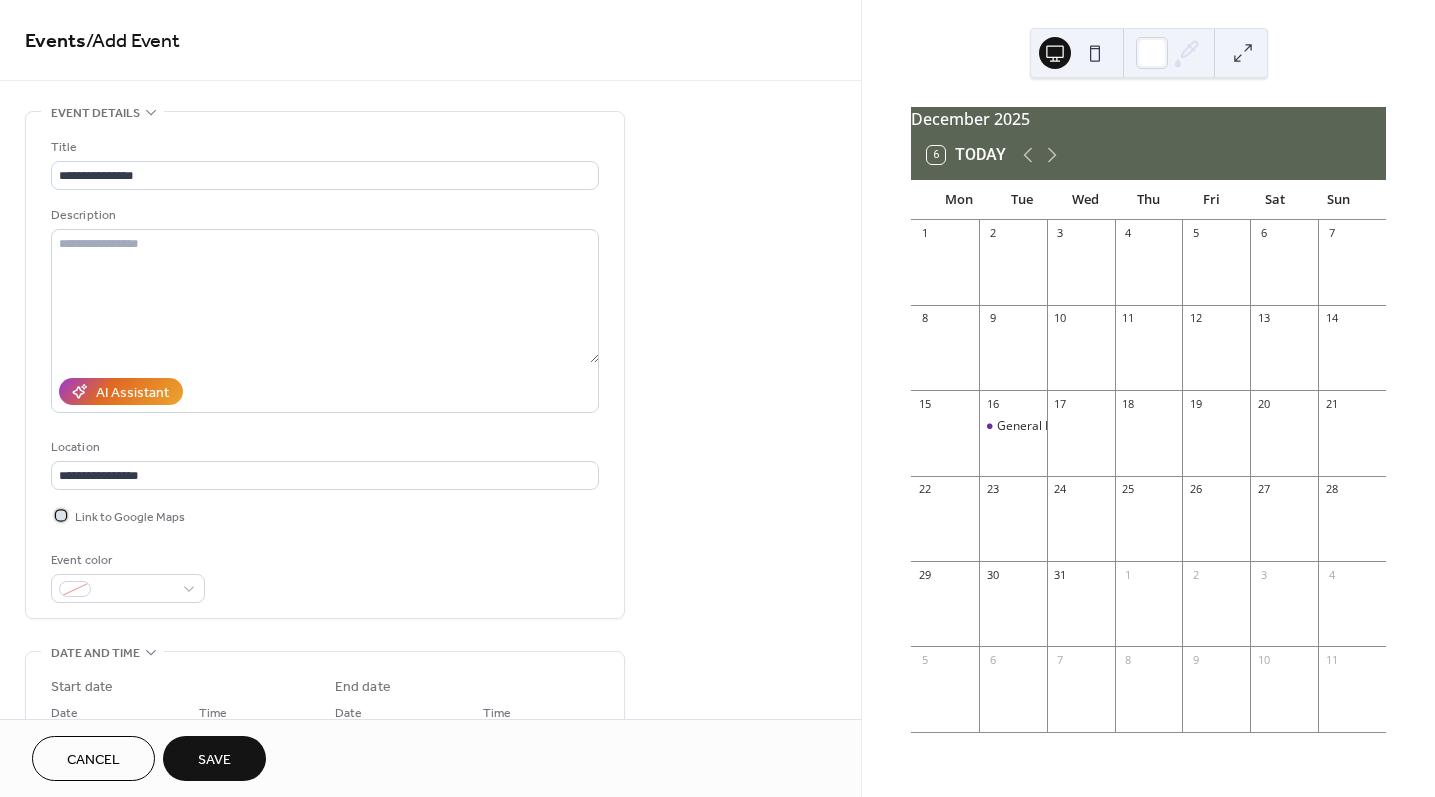 click at bounding box center (61, 515) 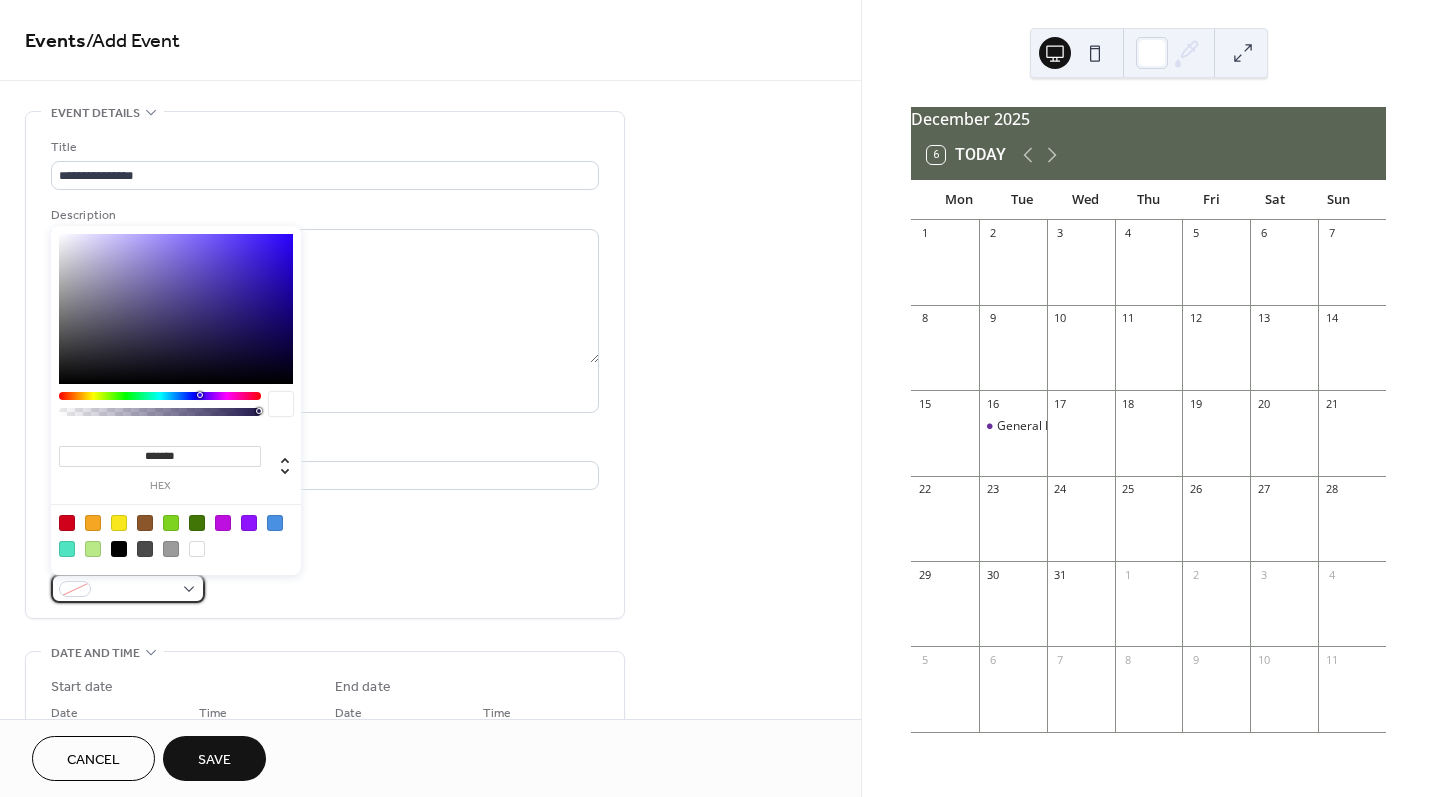 click at bounding box center (128, 588) 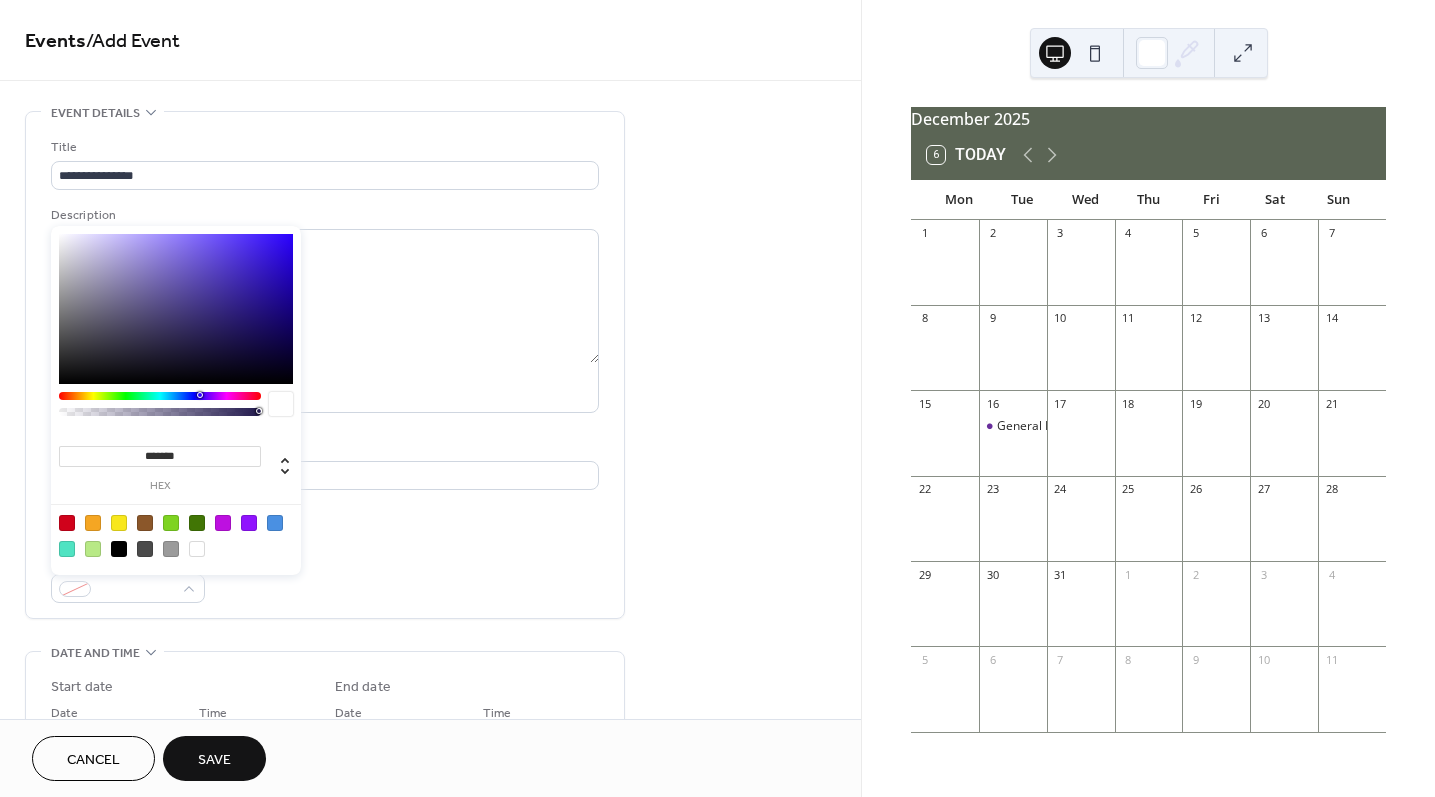 click on "*******" at bounding box center [160, 456] 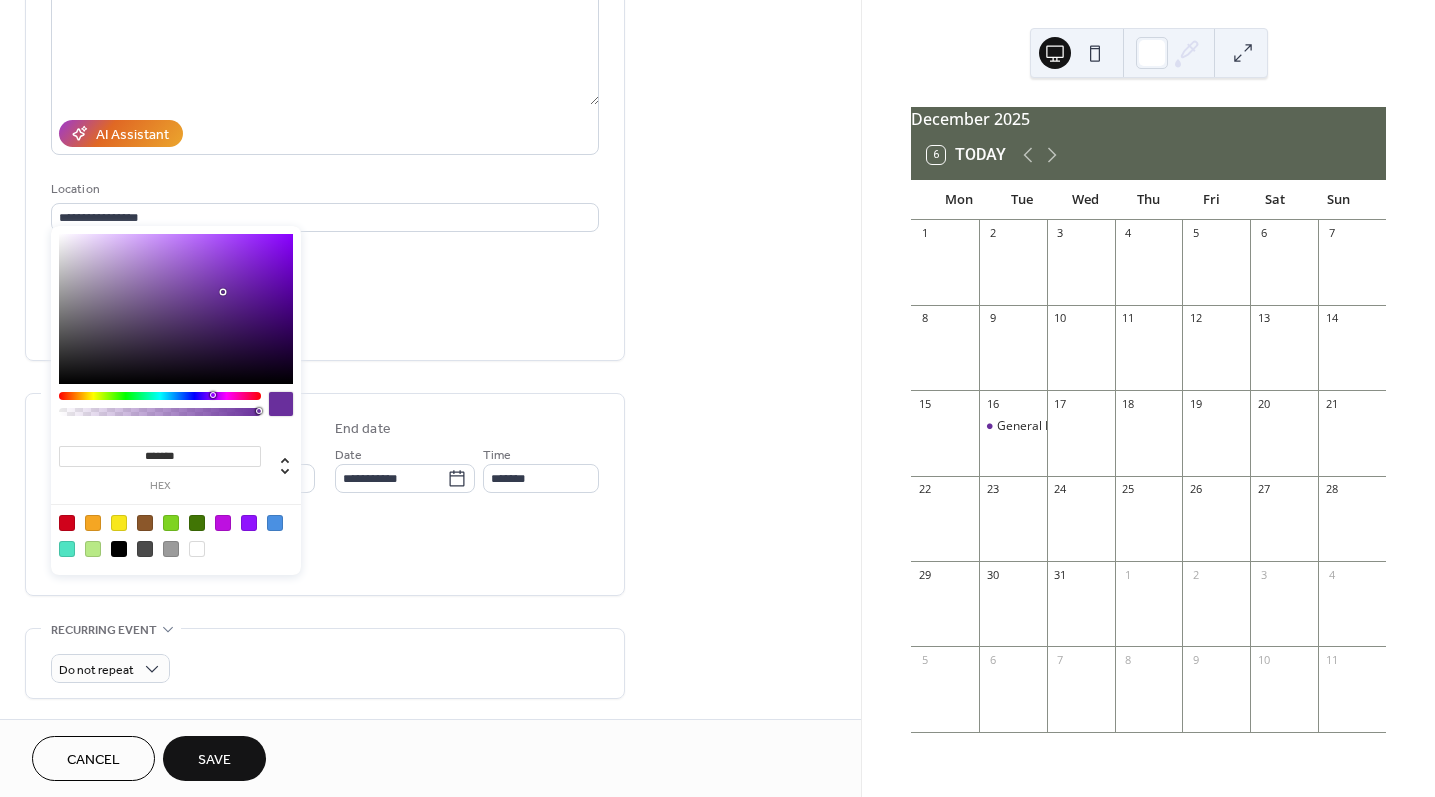 scroll, scrollTop: 261, scrollLeft: 0, axis: vertical 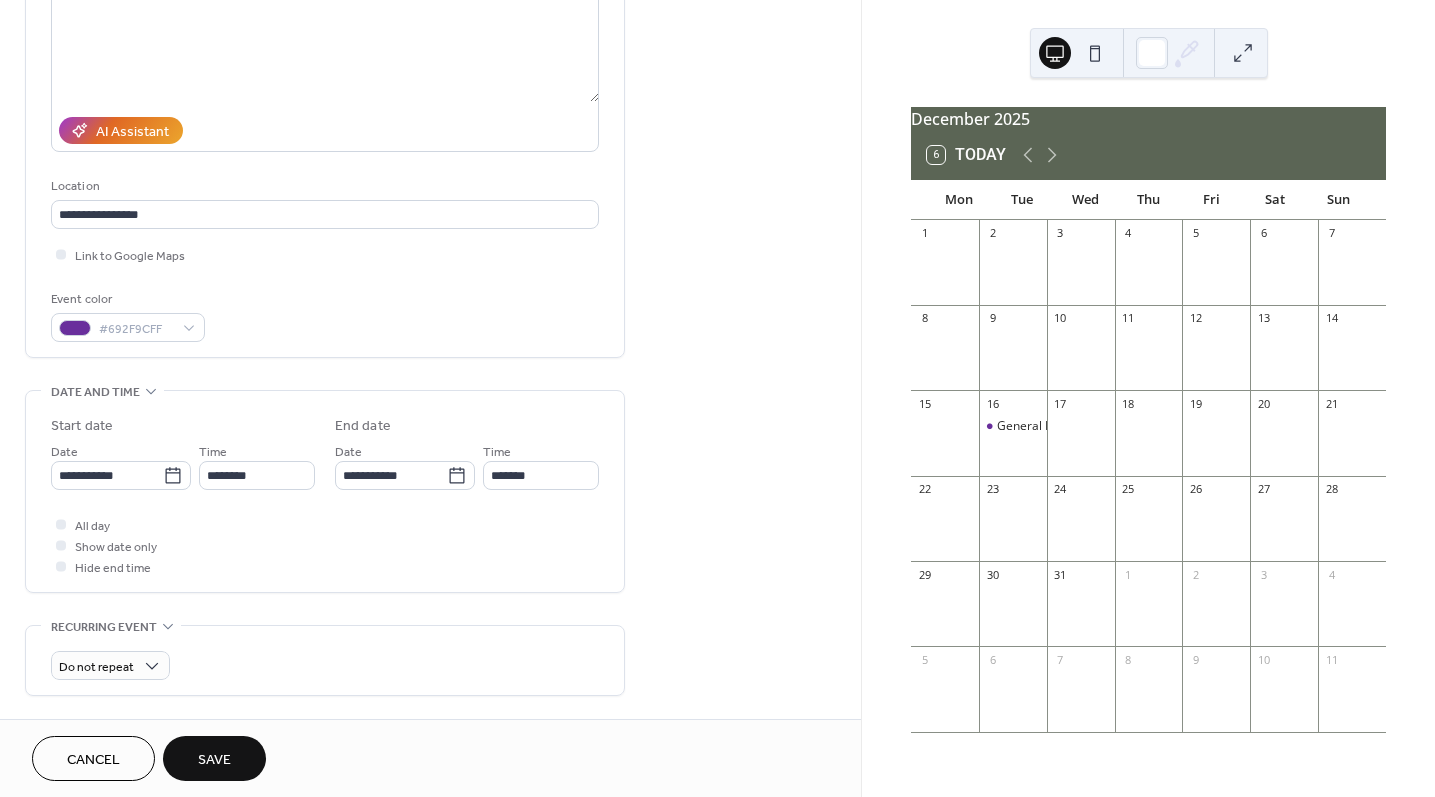 click on "**********" at bounding box center (325, 491) 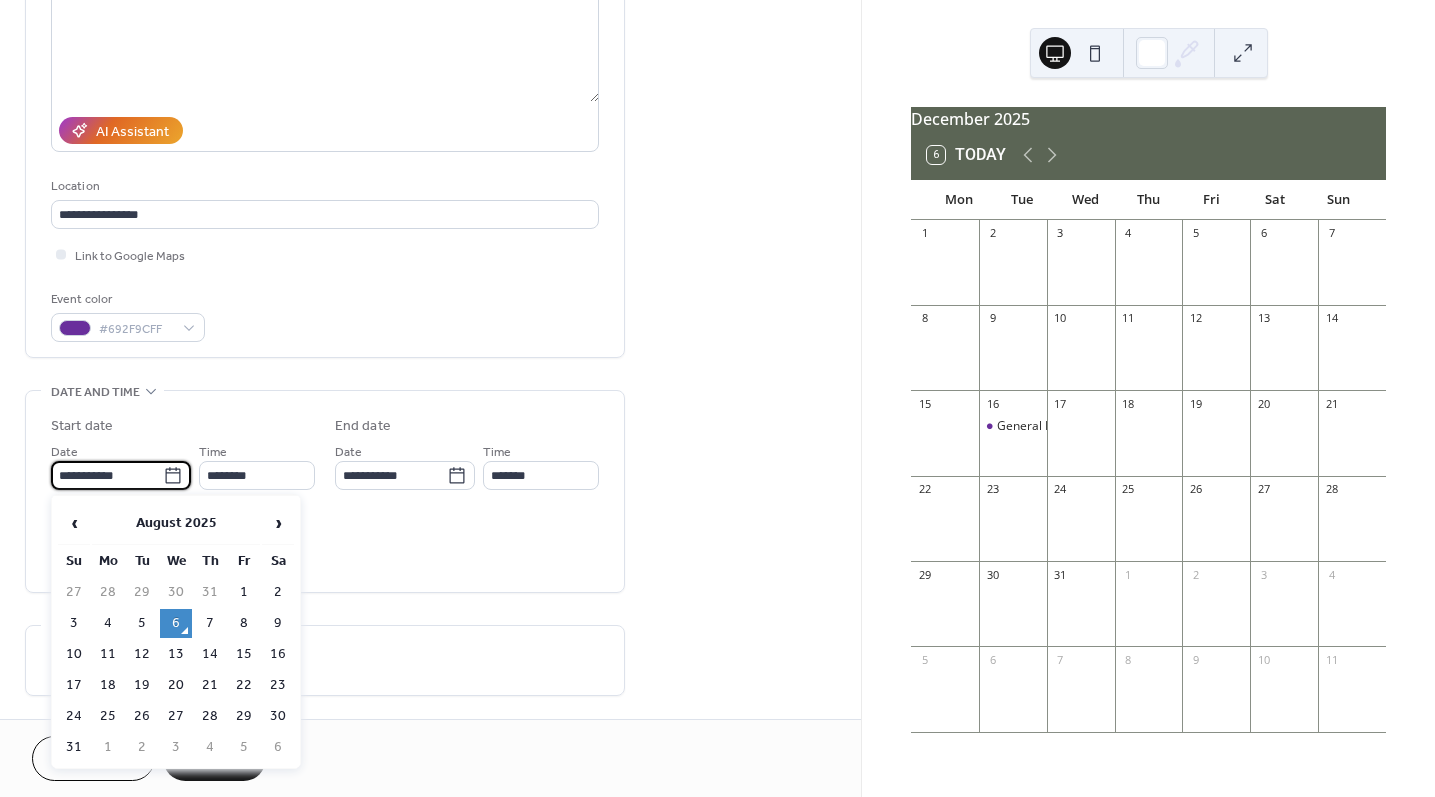 click on "**********" at bounding box center [107, 475] 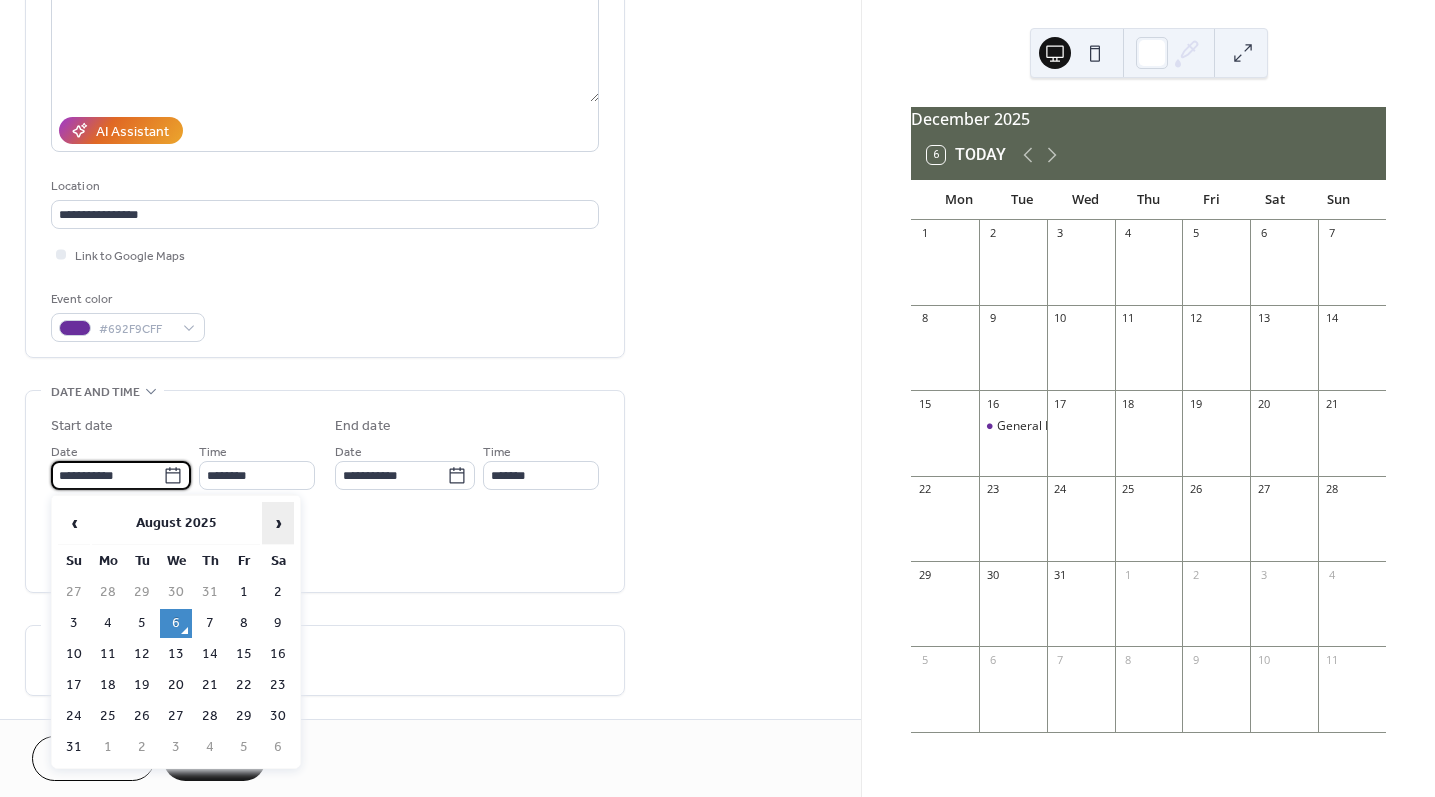 click on "›" at bounding box center [278, 523] 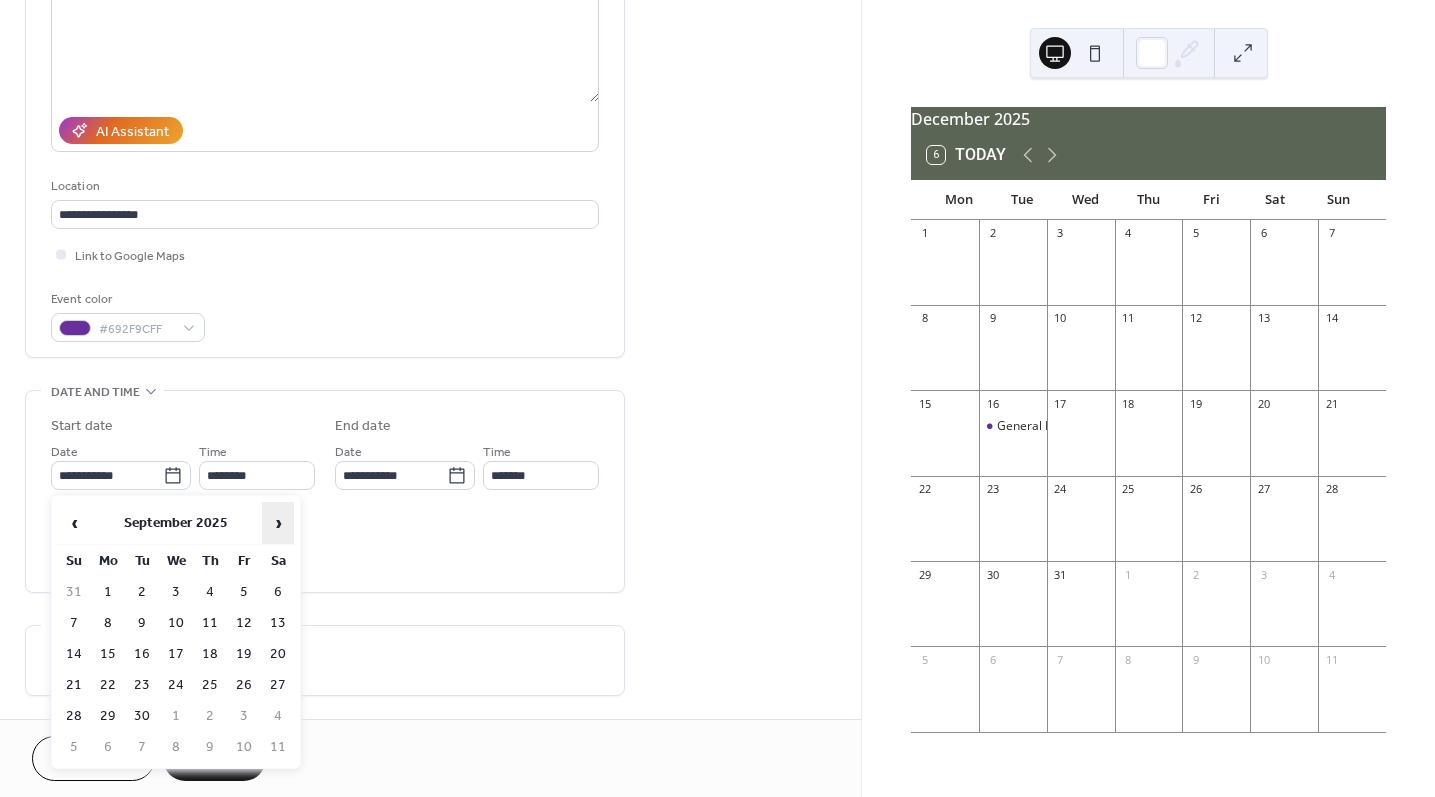 click on "›" at bounding box center (278, 523) 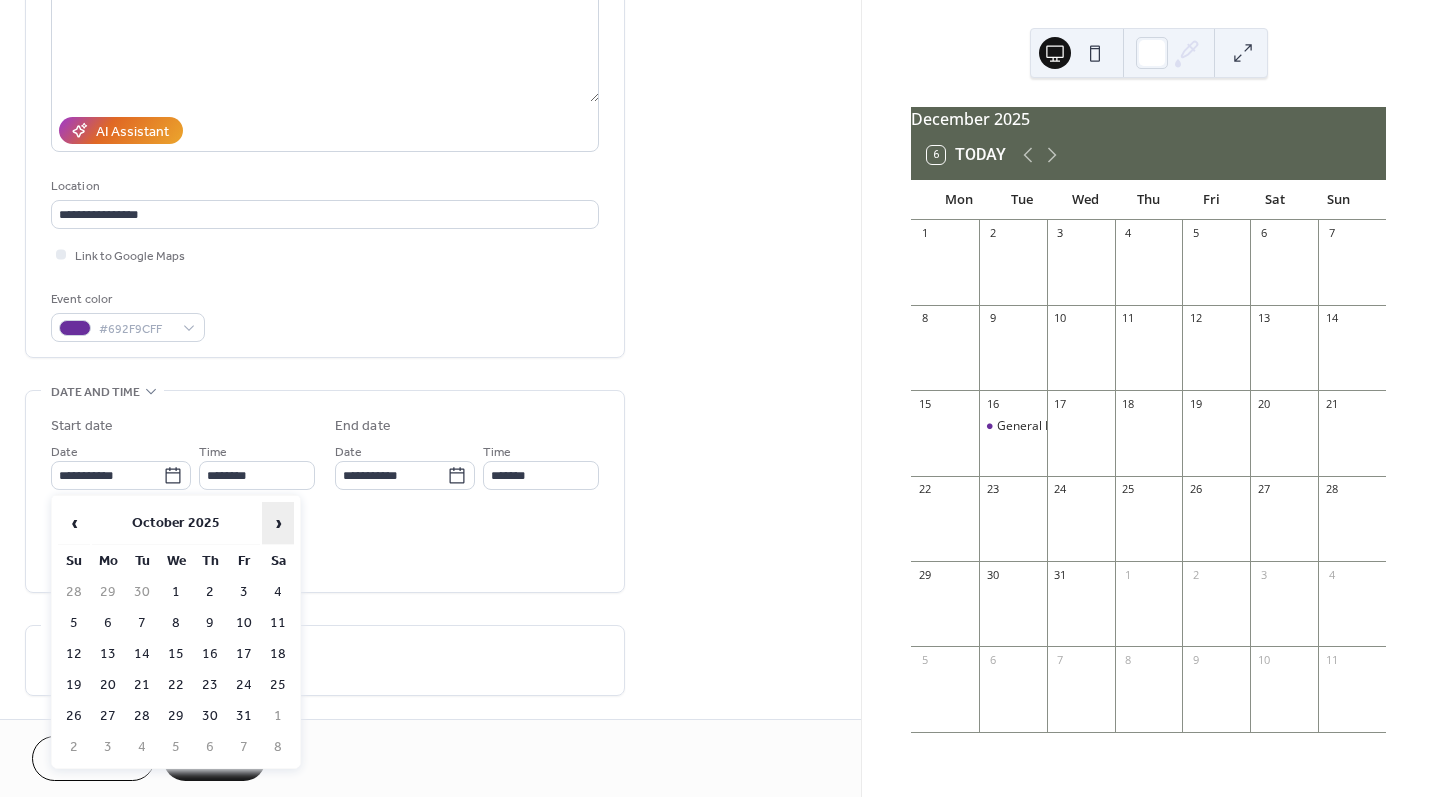 click on "›" at bounding box center (278, 523) 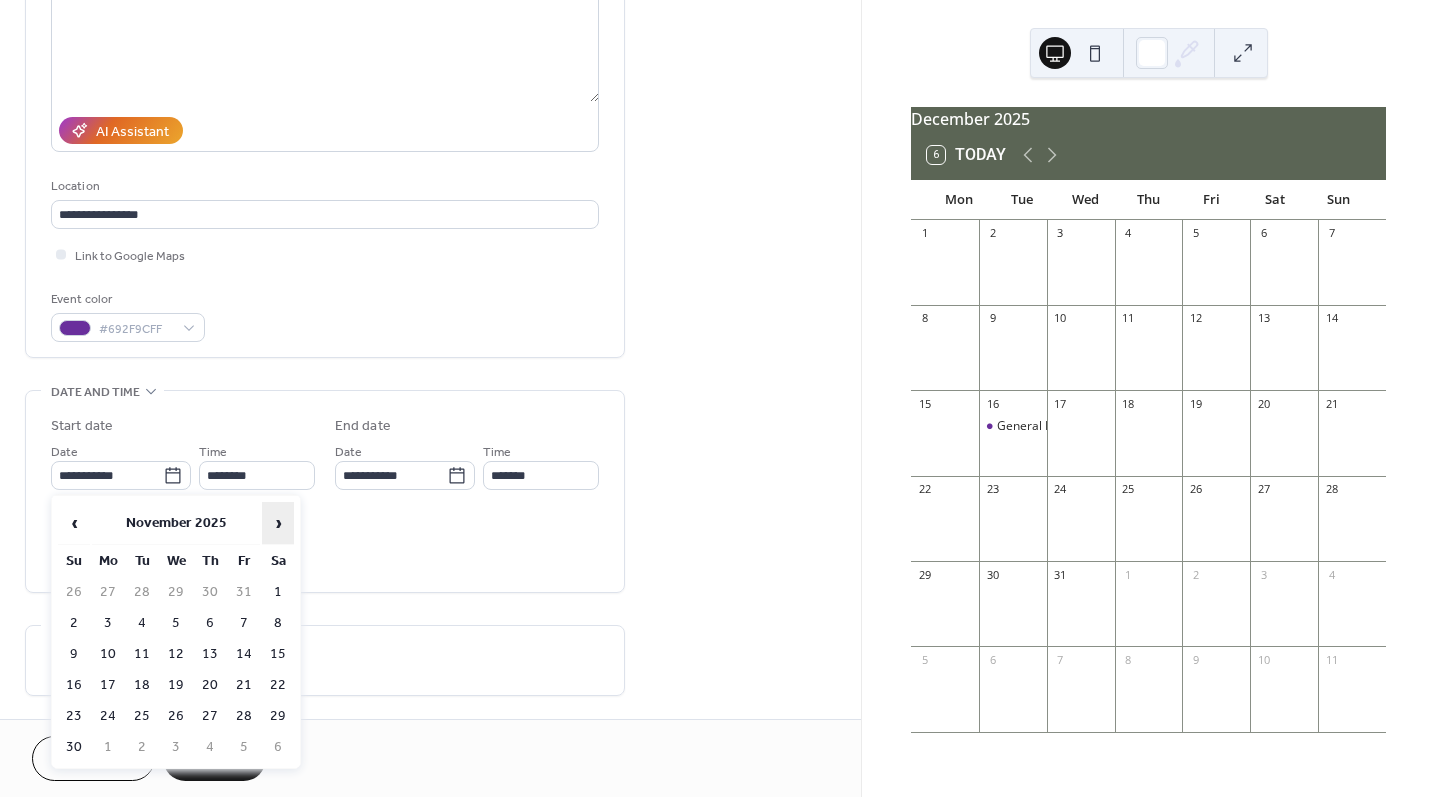 click on "›" at bounding box center (278, 523) 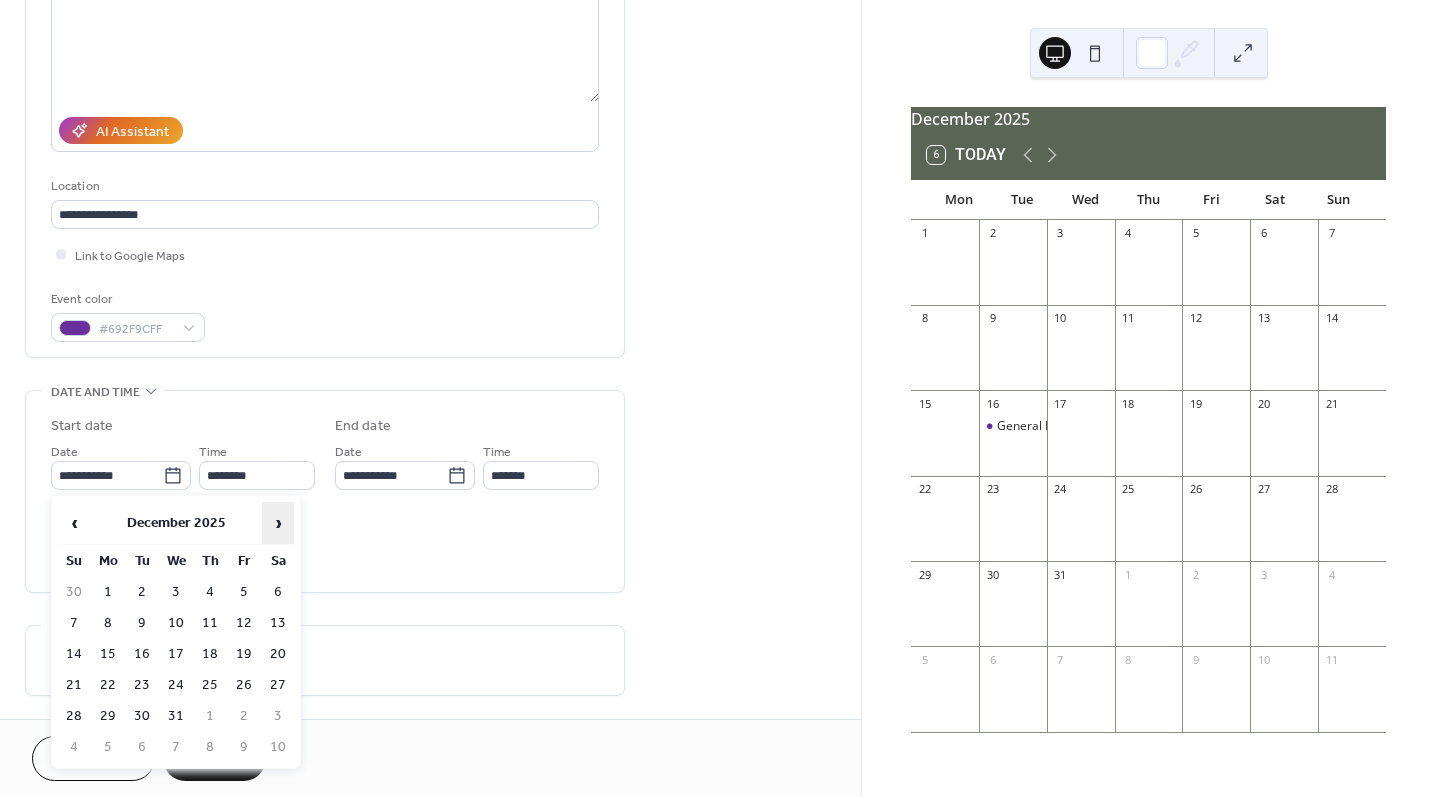 click on "›" at bounding box center [278, 523] 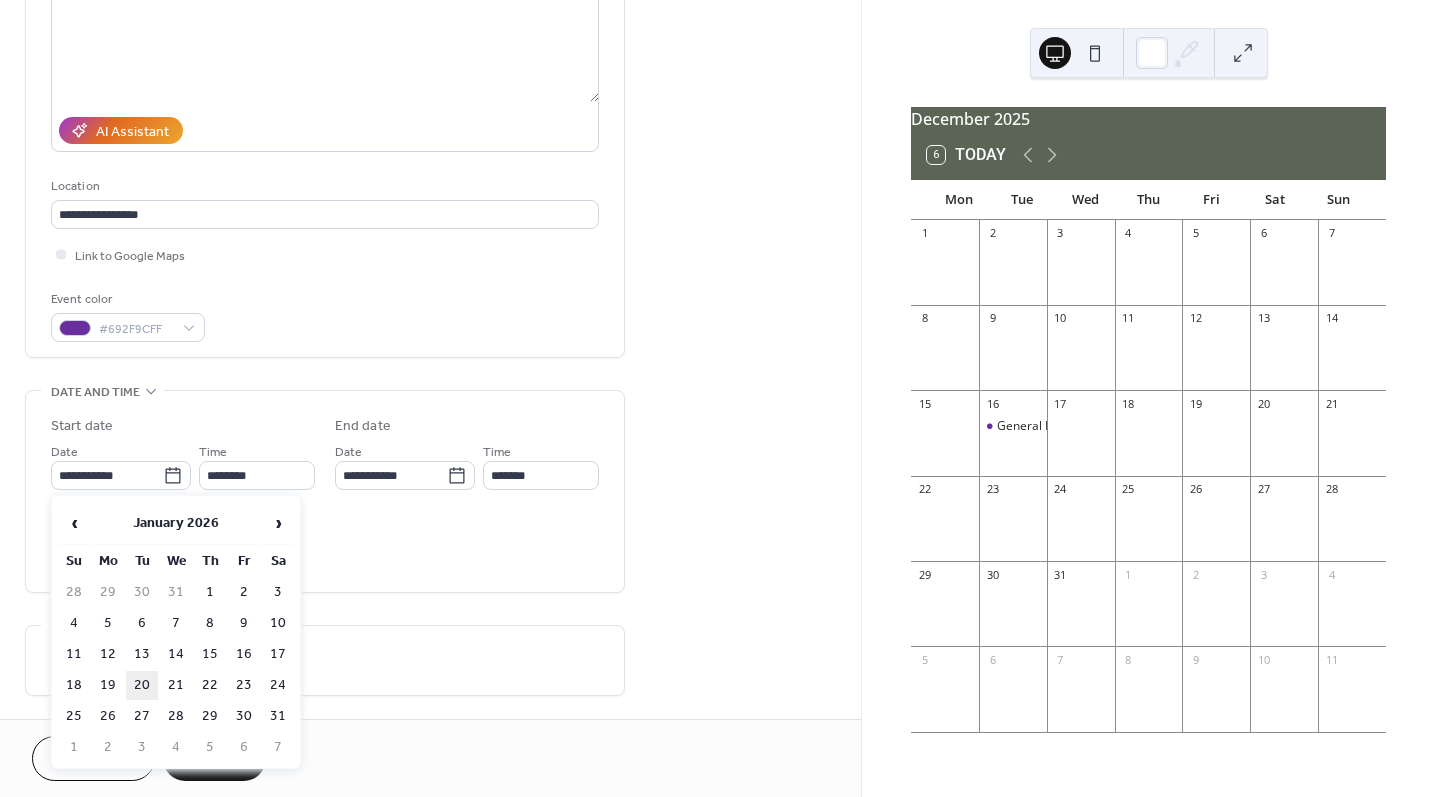 click on "20" at bounding box center [142, 685] 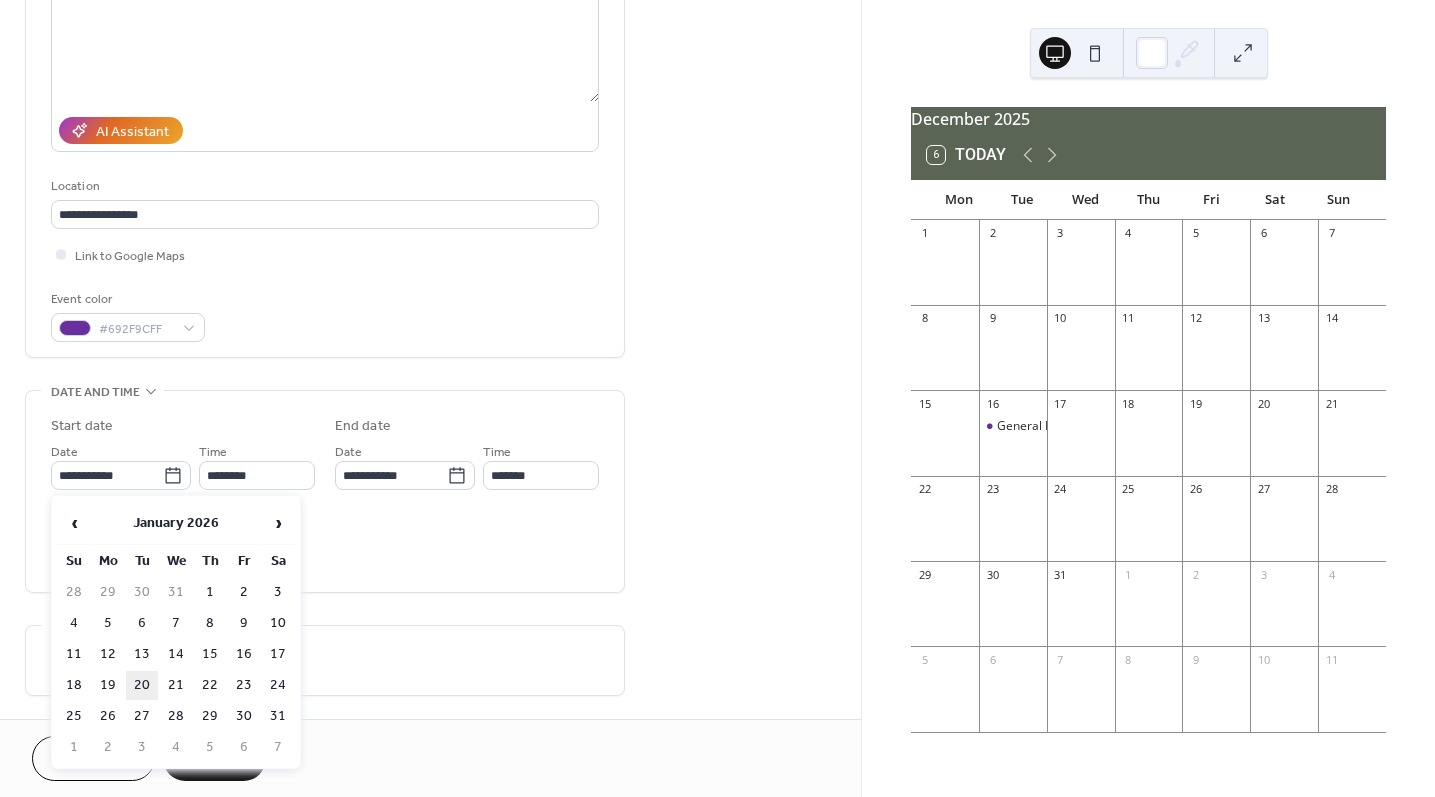 type on "**********" 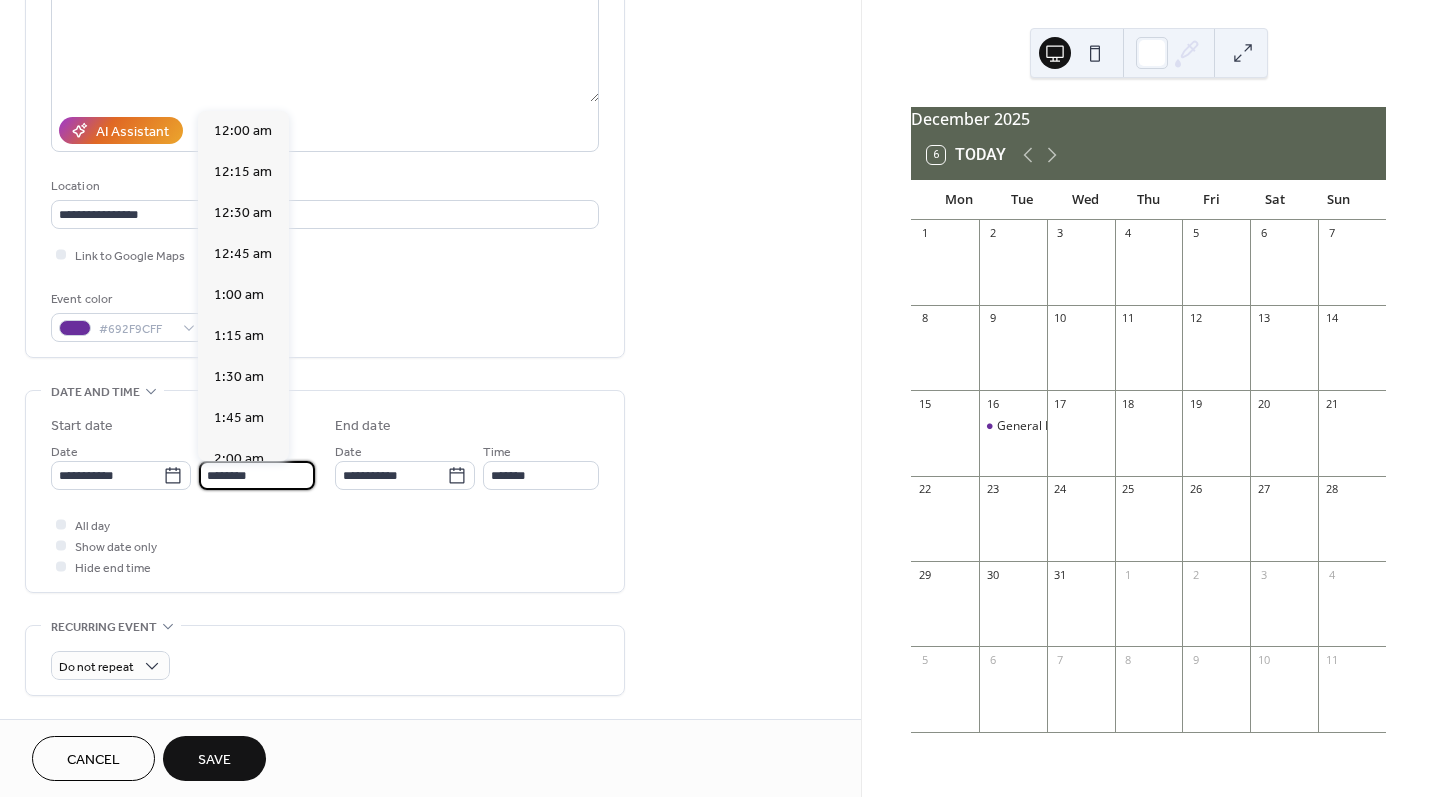 scroll, scrollTop: 1944, scrollLeft: 0, axis: vertical 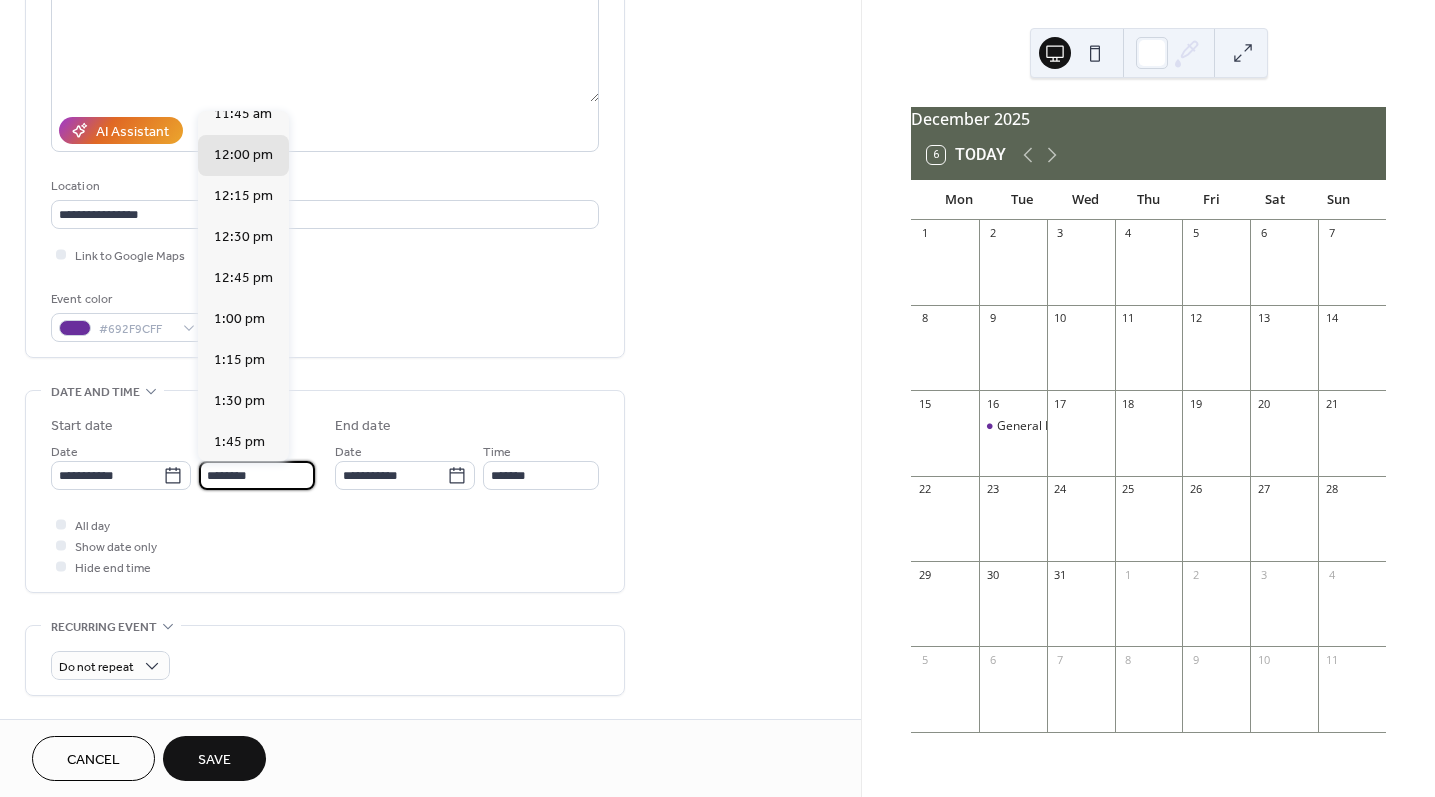 click on "********" at bounding box center (257, 475) 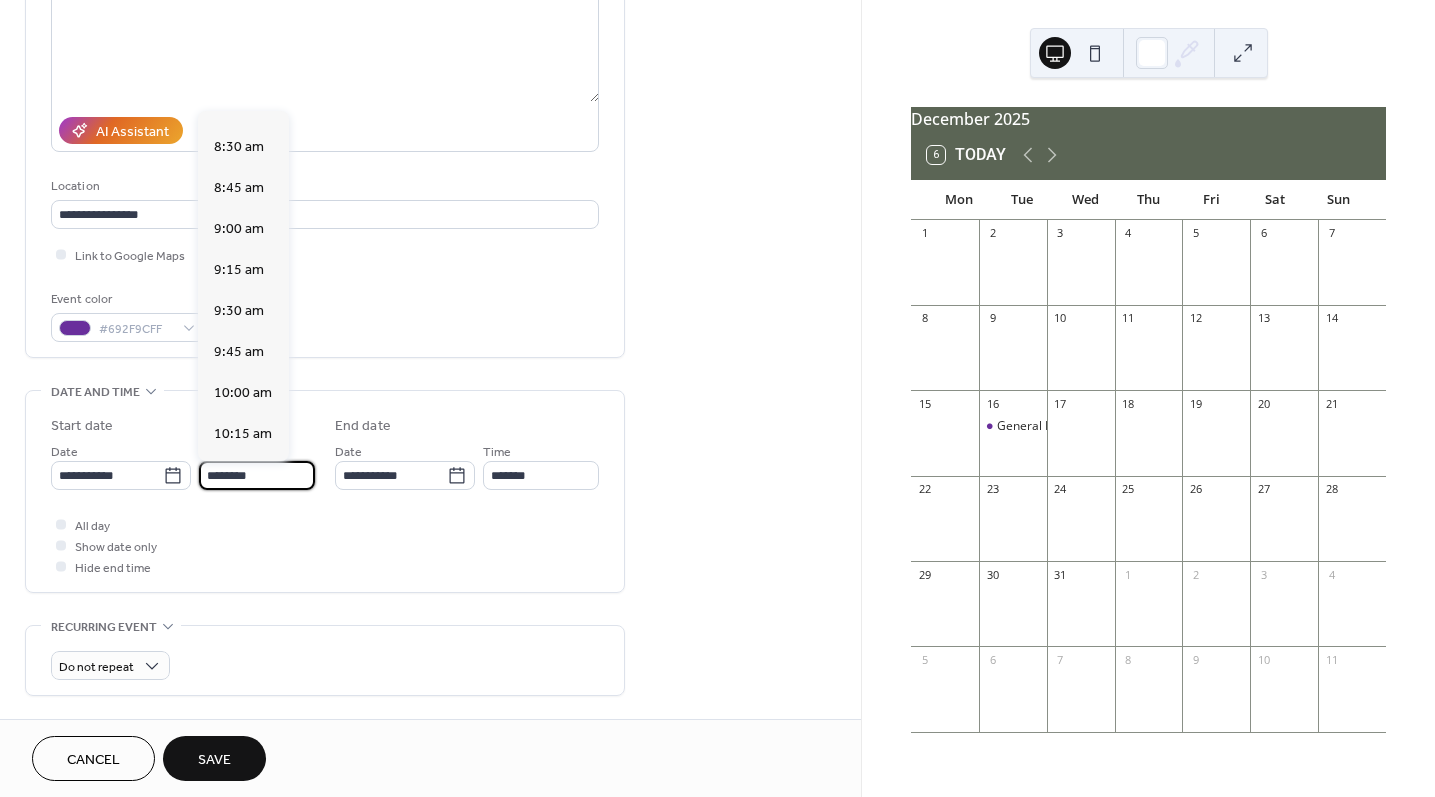 scroll, scrollTop: 1406, scrollLeft: 0, axis: vertical 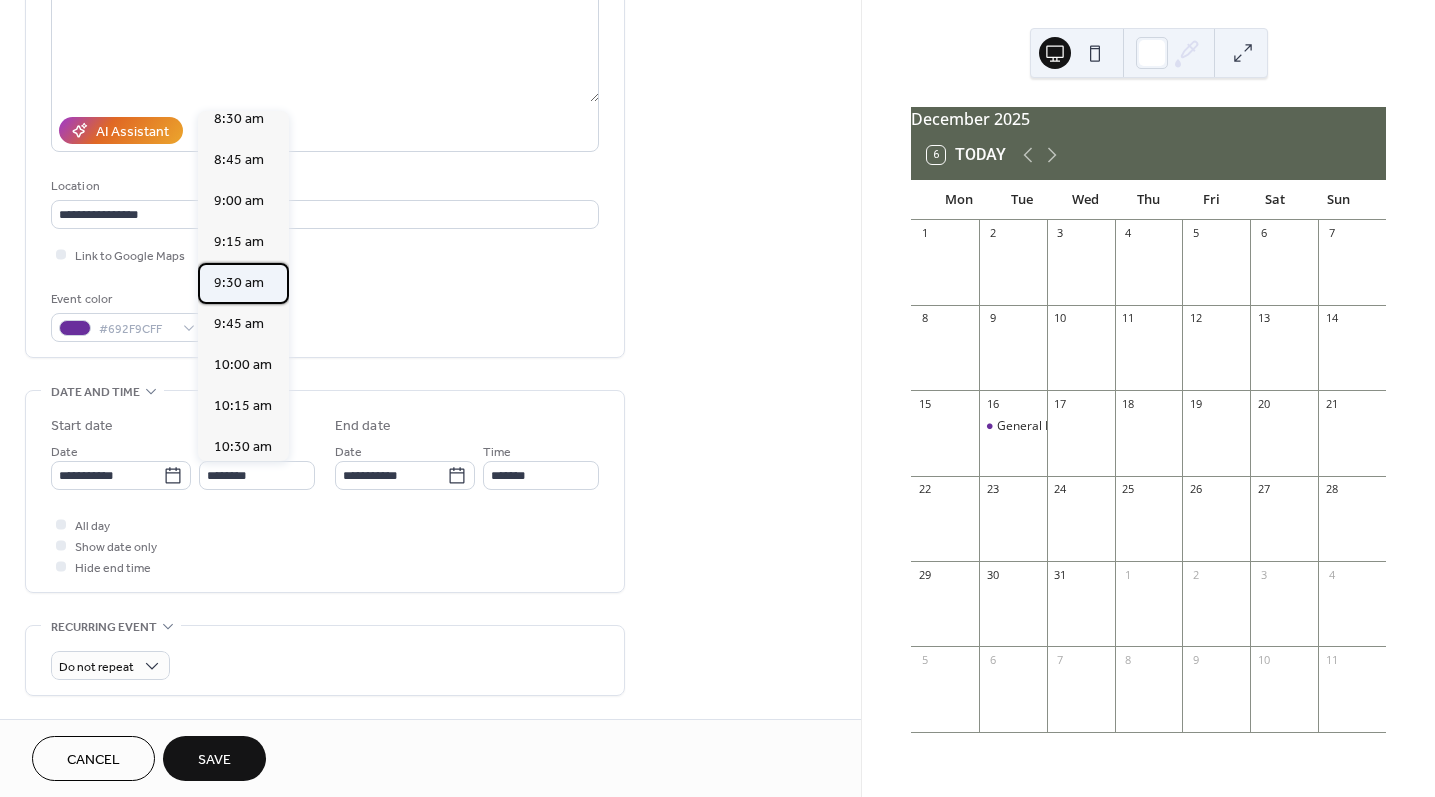 click on "9:30 am" at bounding box center (239, 283) 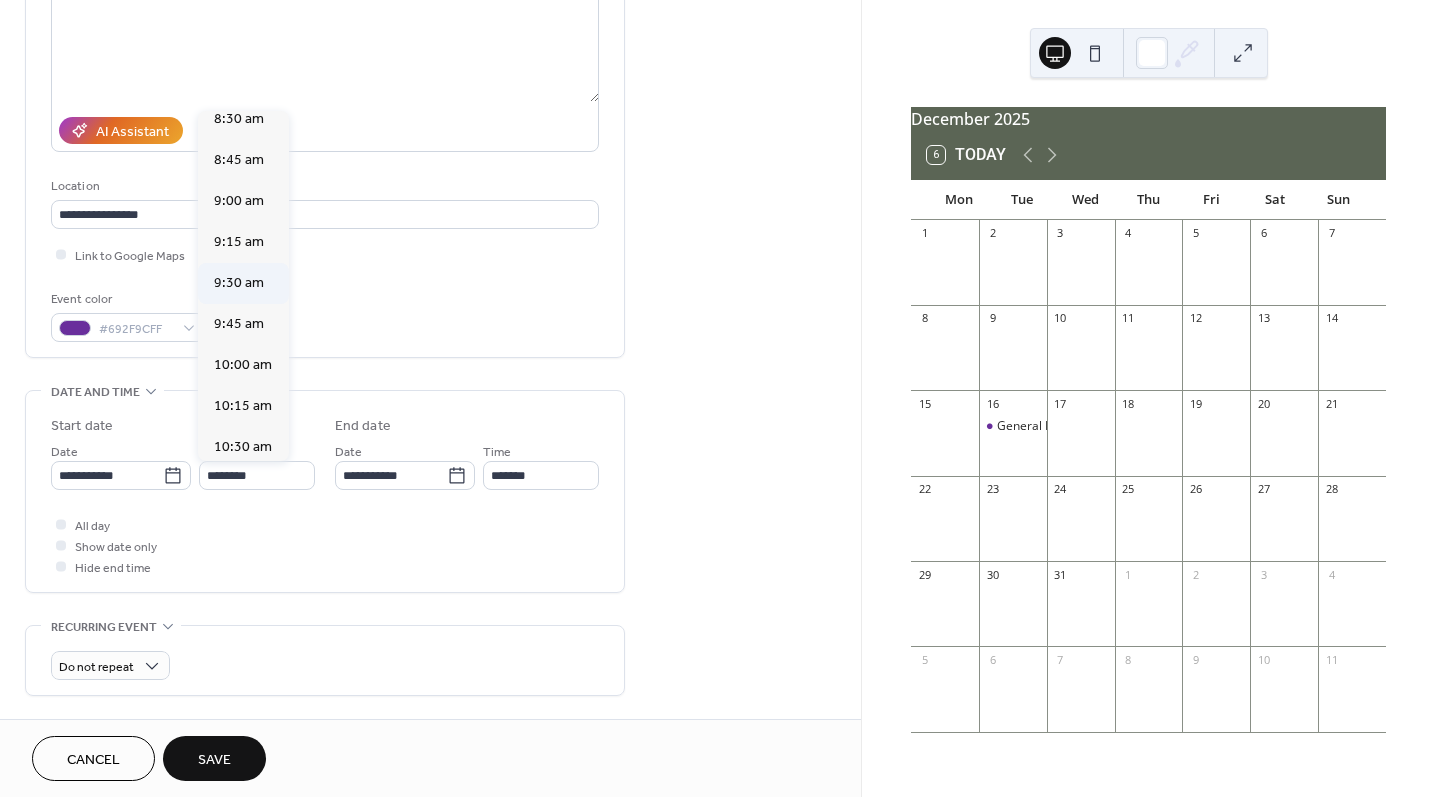 type on "*******" 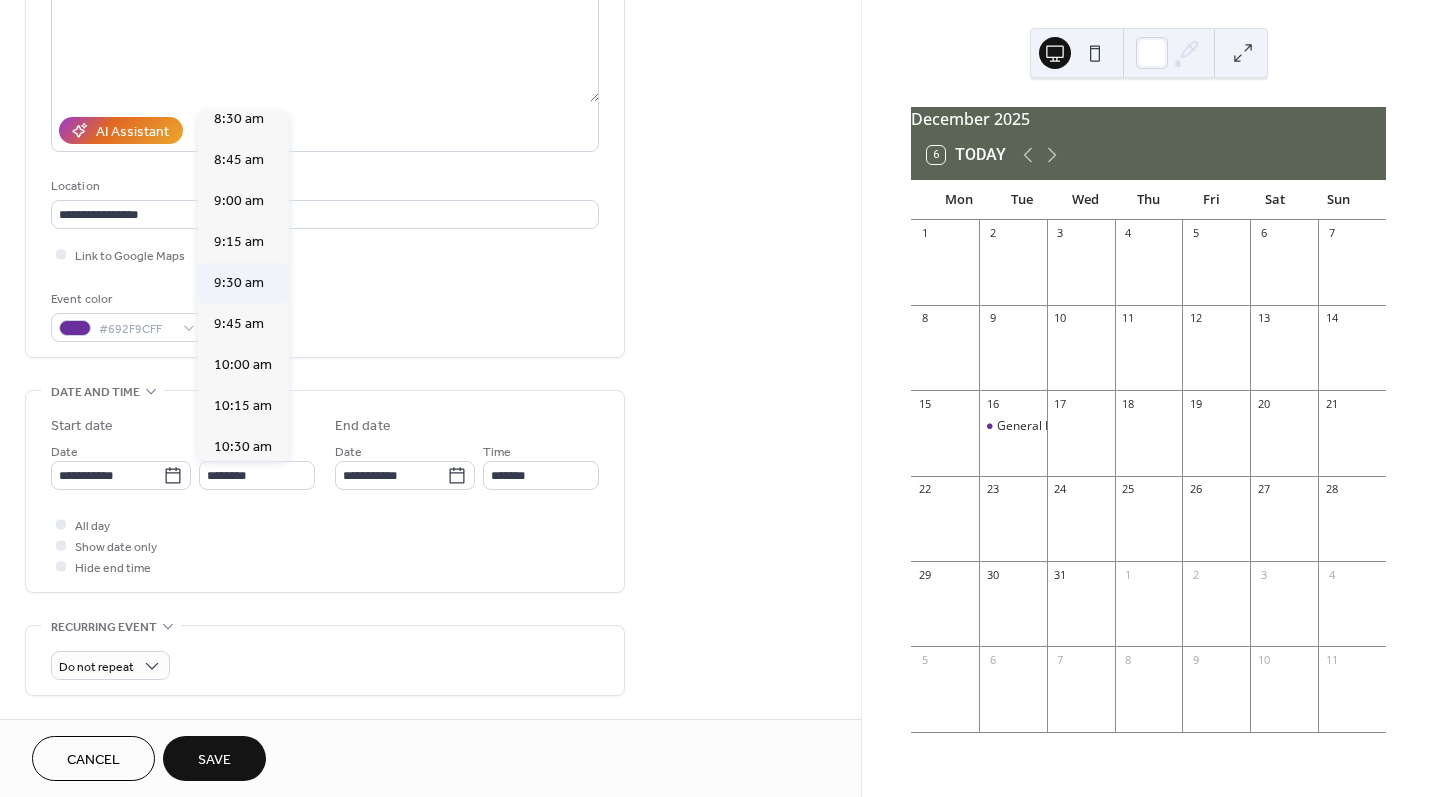 type on "********" 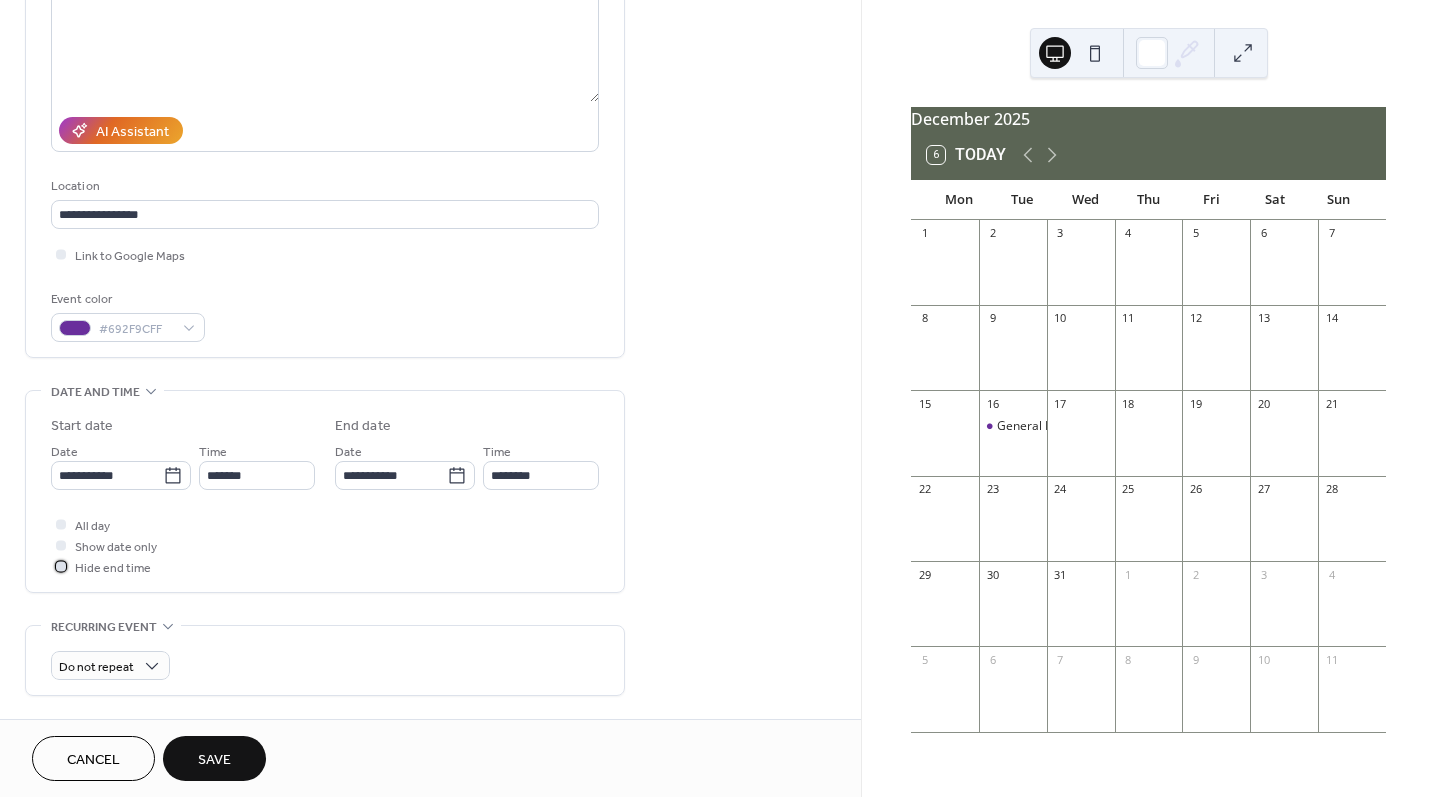 click at bounding box center (61, 566) 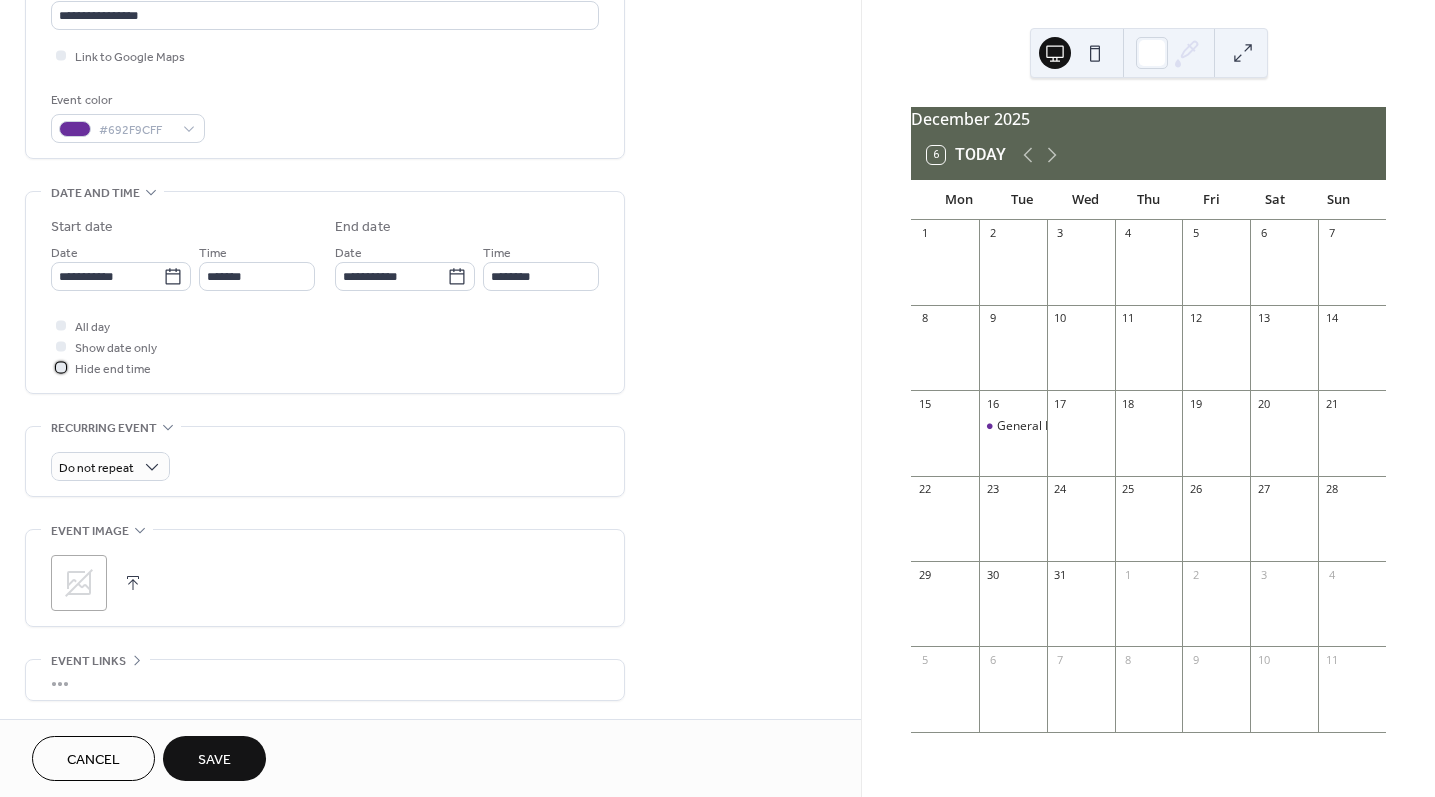 scroll, scrollTop: 610, scrollLeft: 0, axis: vertical 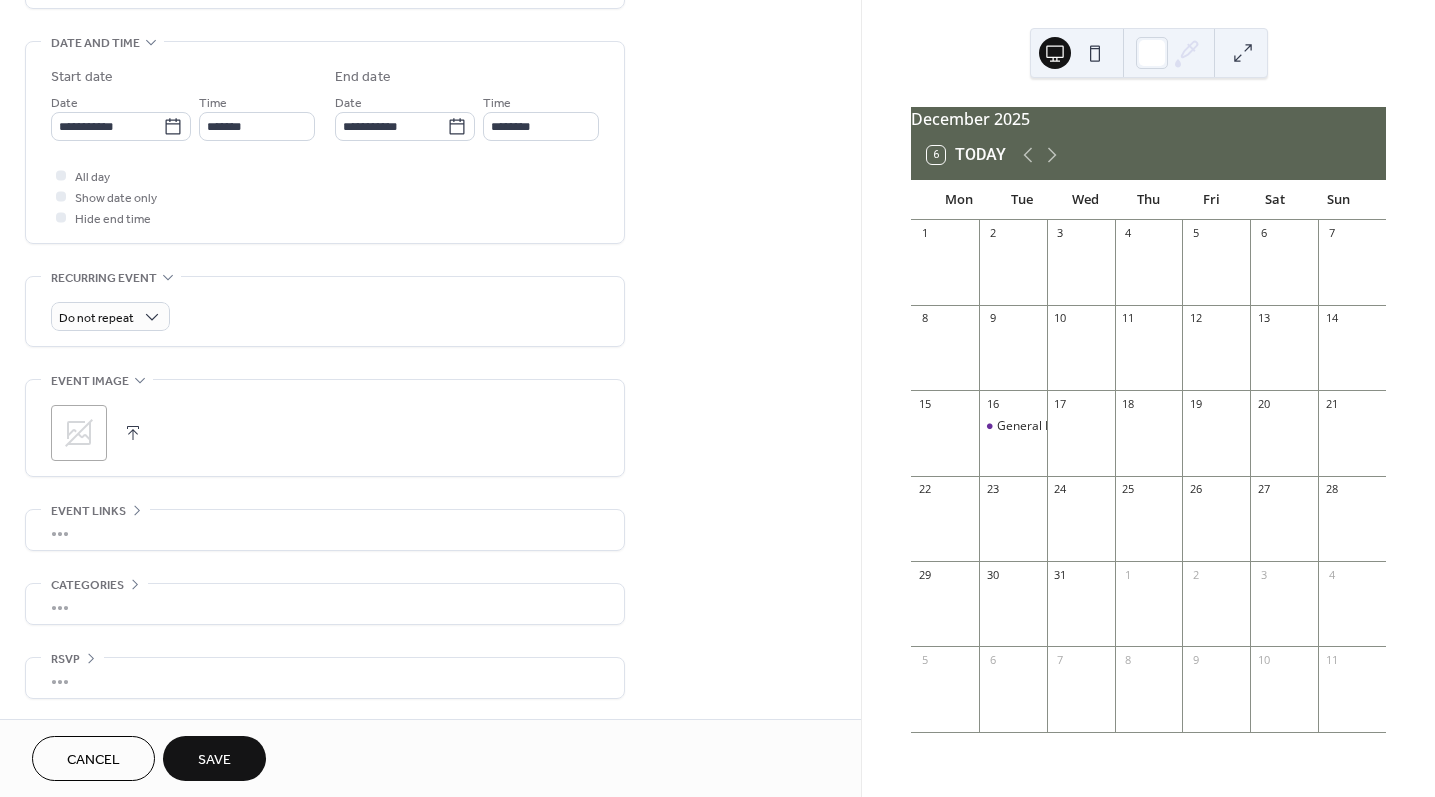 click on "Save" at bounding box center (214, 760) 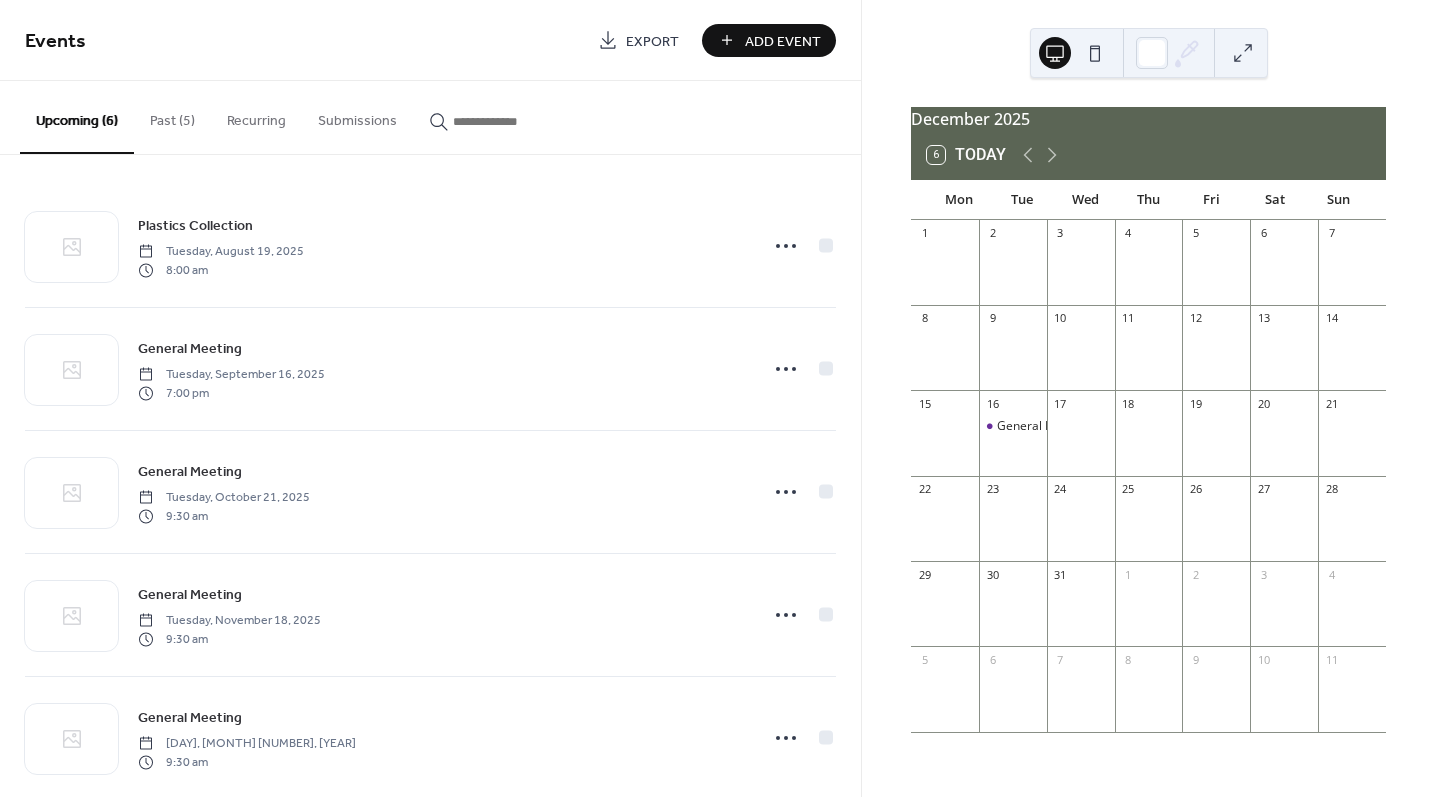 click on "Add Event" at bounding box center [783, 41] 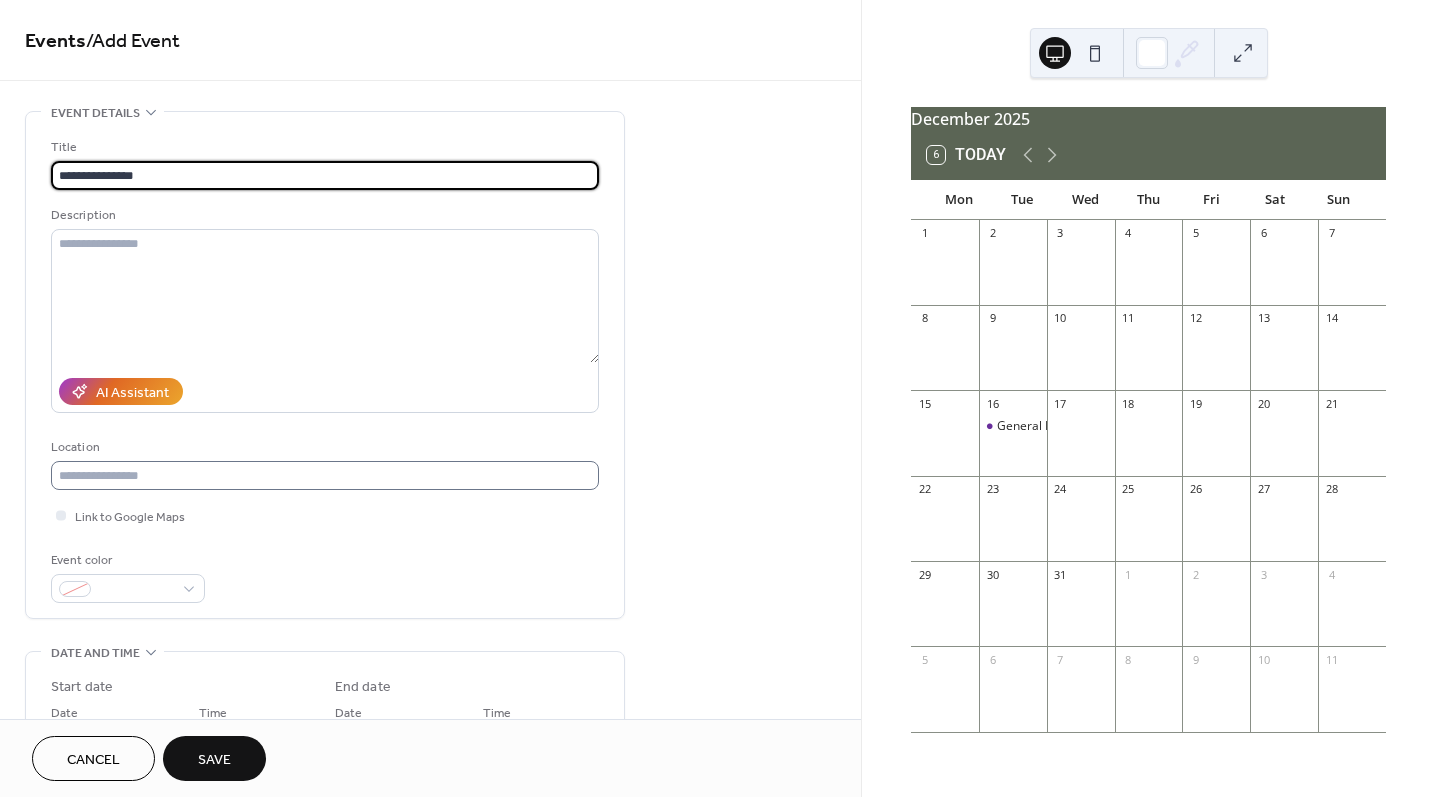 type on "**********" 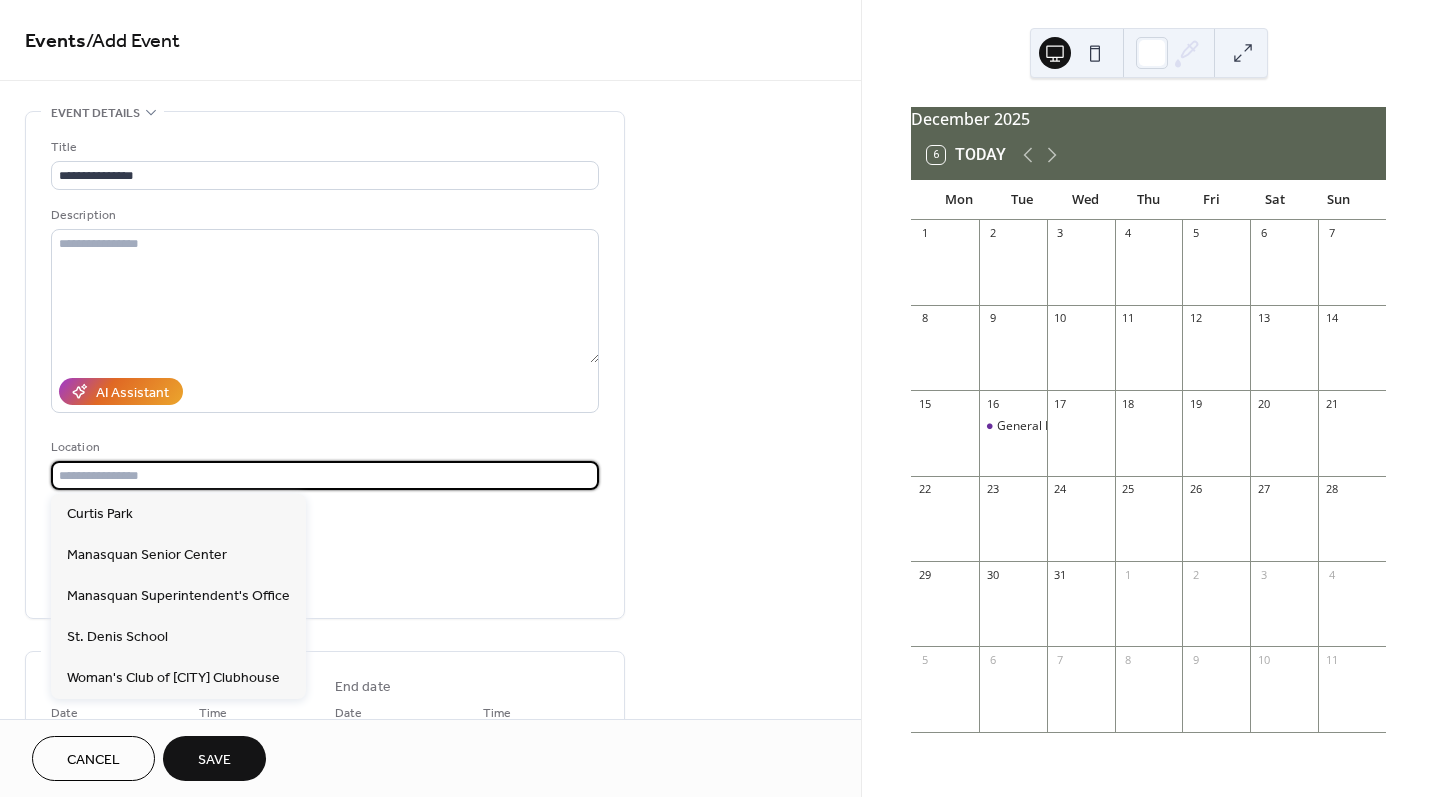 click at bounding box center (325, 475) 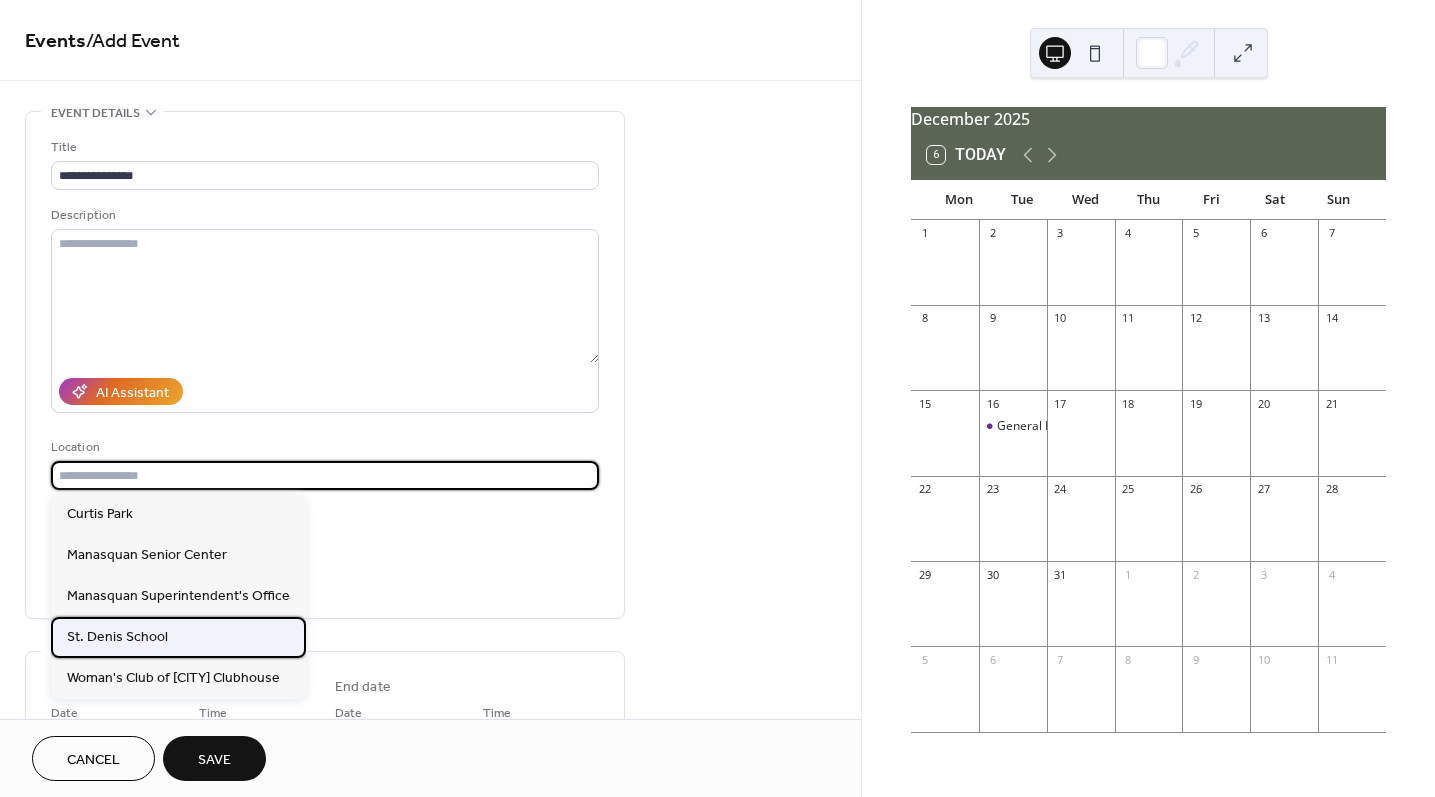 click on "St. Denis School" at bounding box center (117, 637) 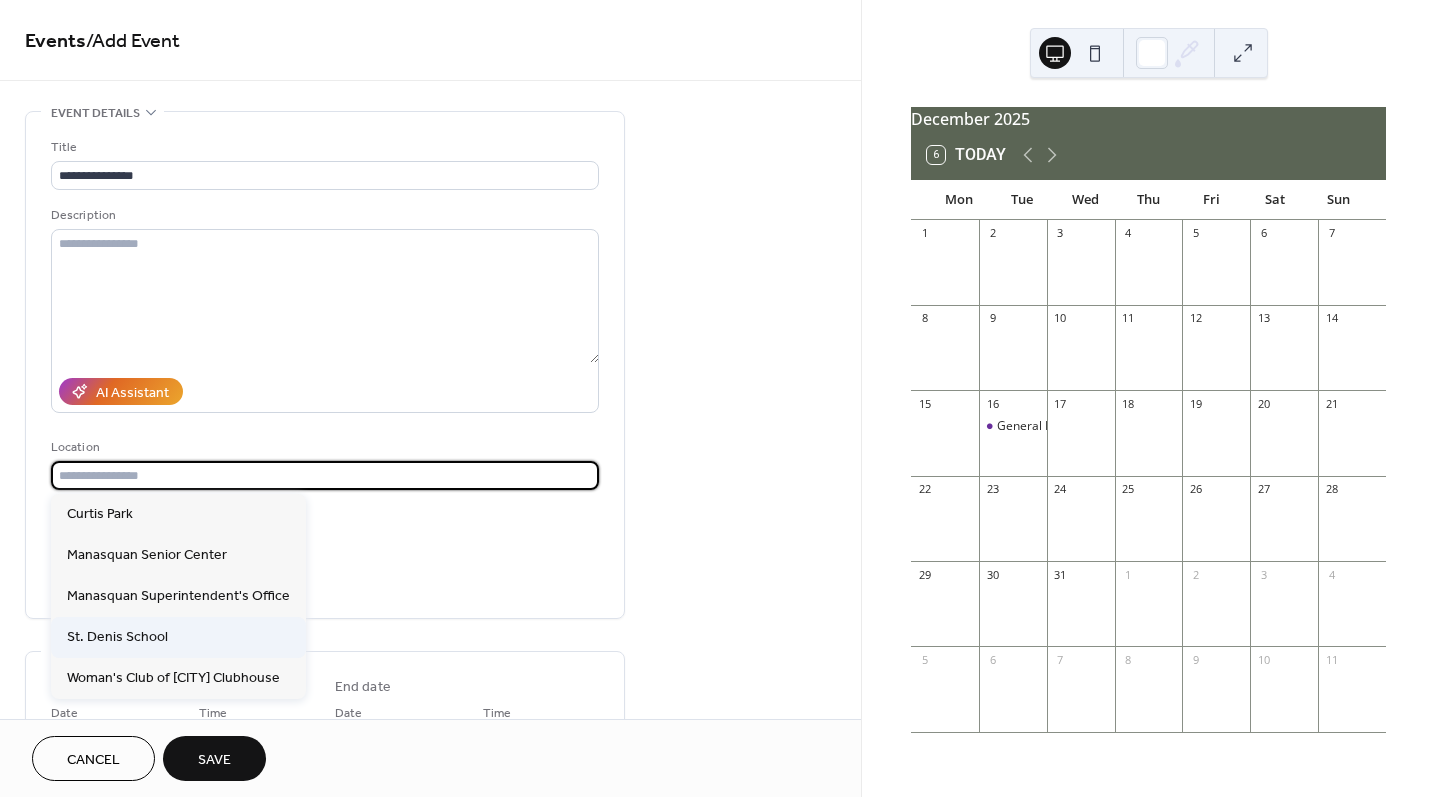 type on "**********" 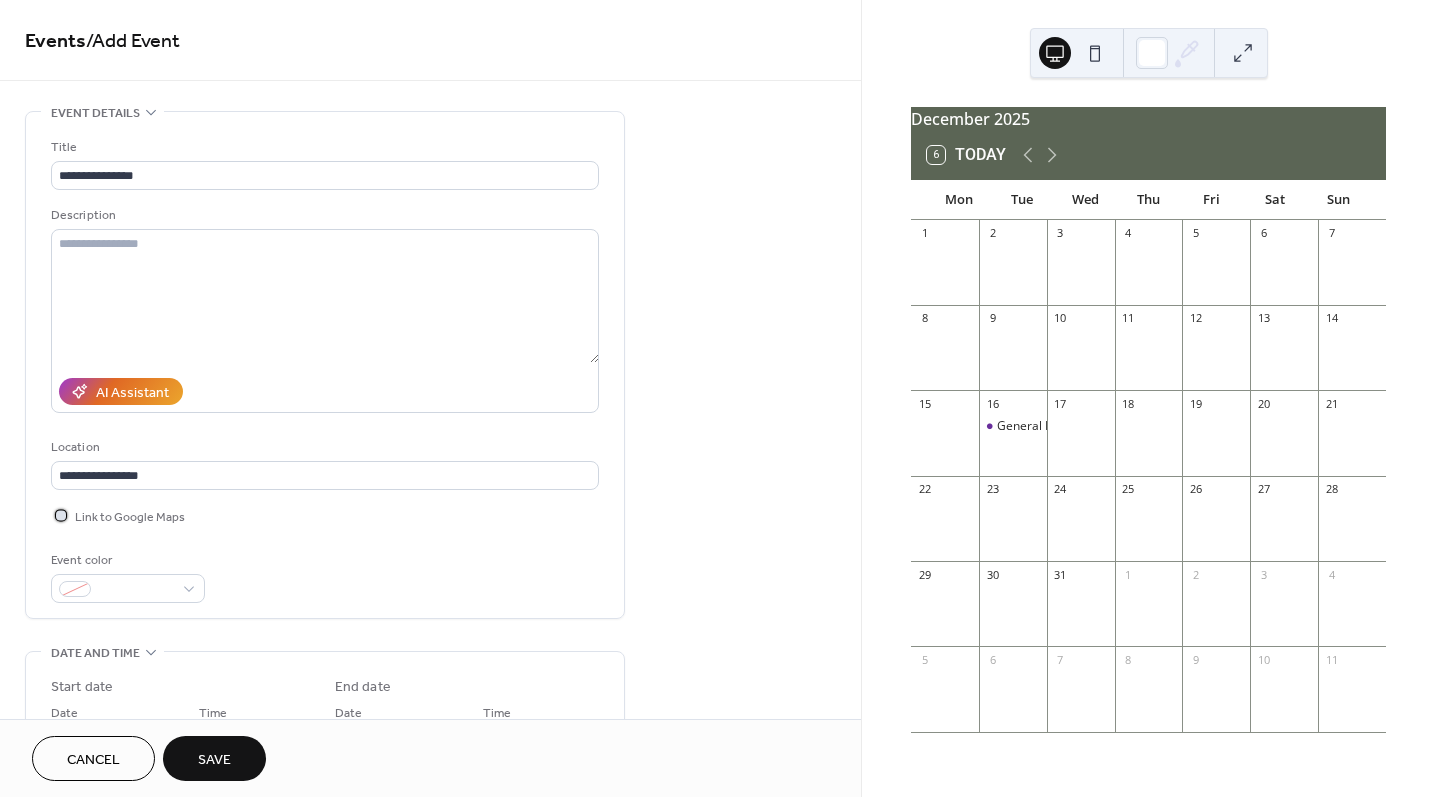 click at bounding box center (61, 515) 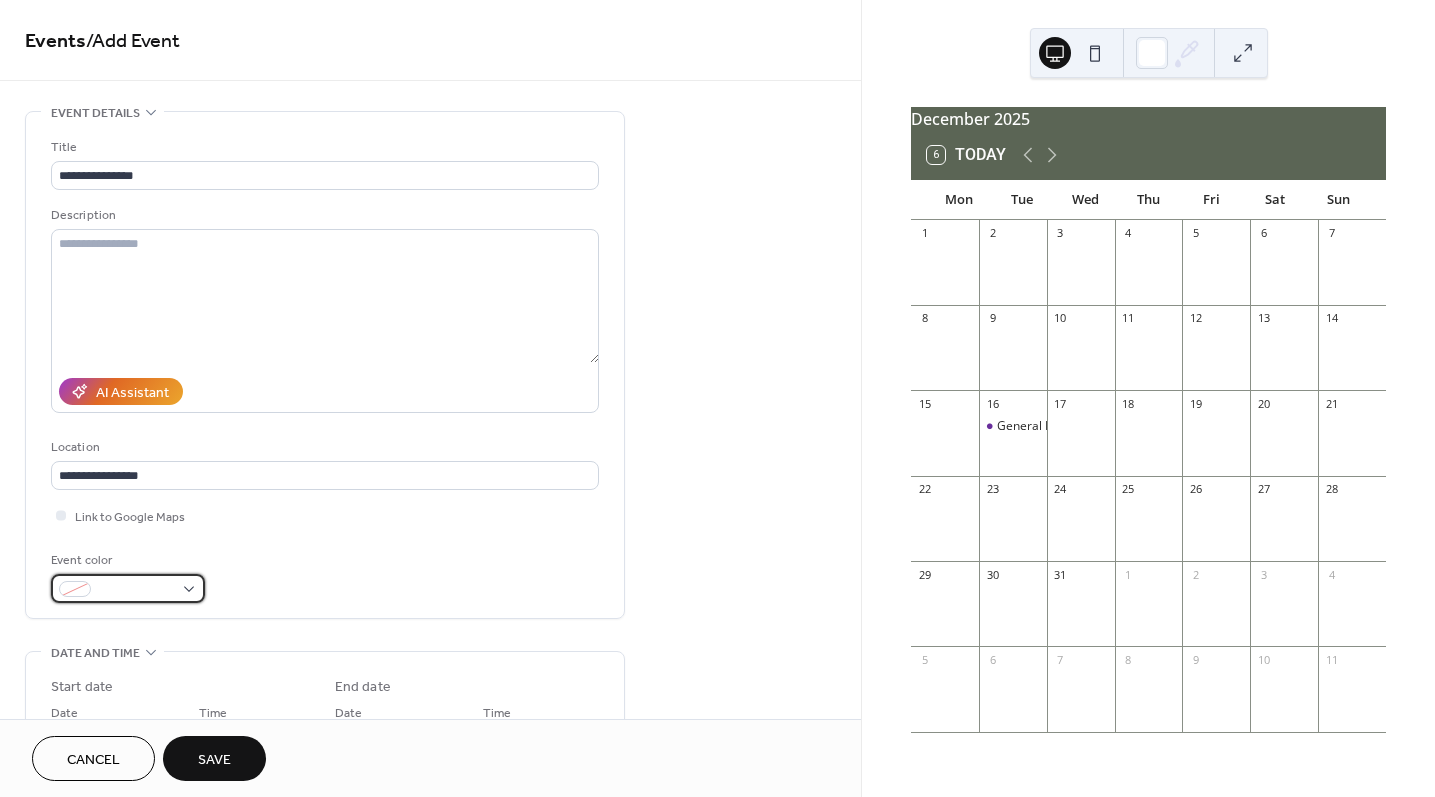click at bounding box center (136, 590) 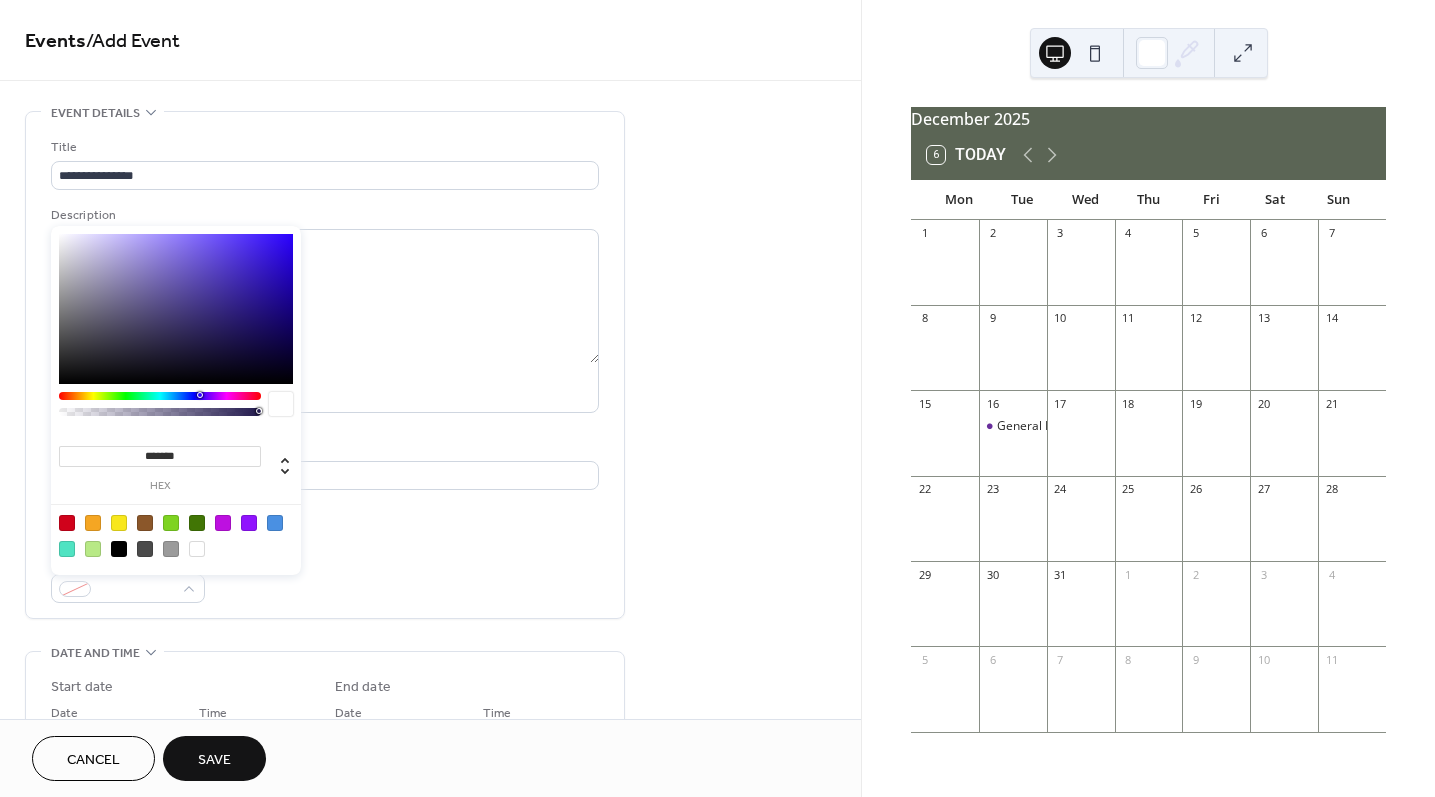 drag, startPoint x: 192, startPoint y: 458, endPoint x: 97, endPoint y: 457, distance: 95.005264 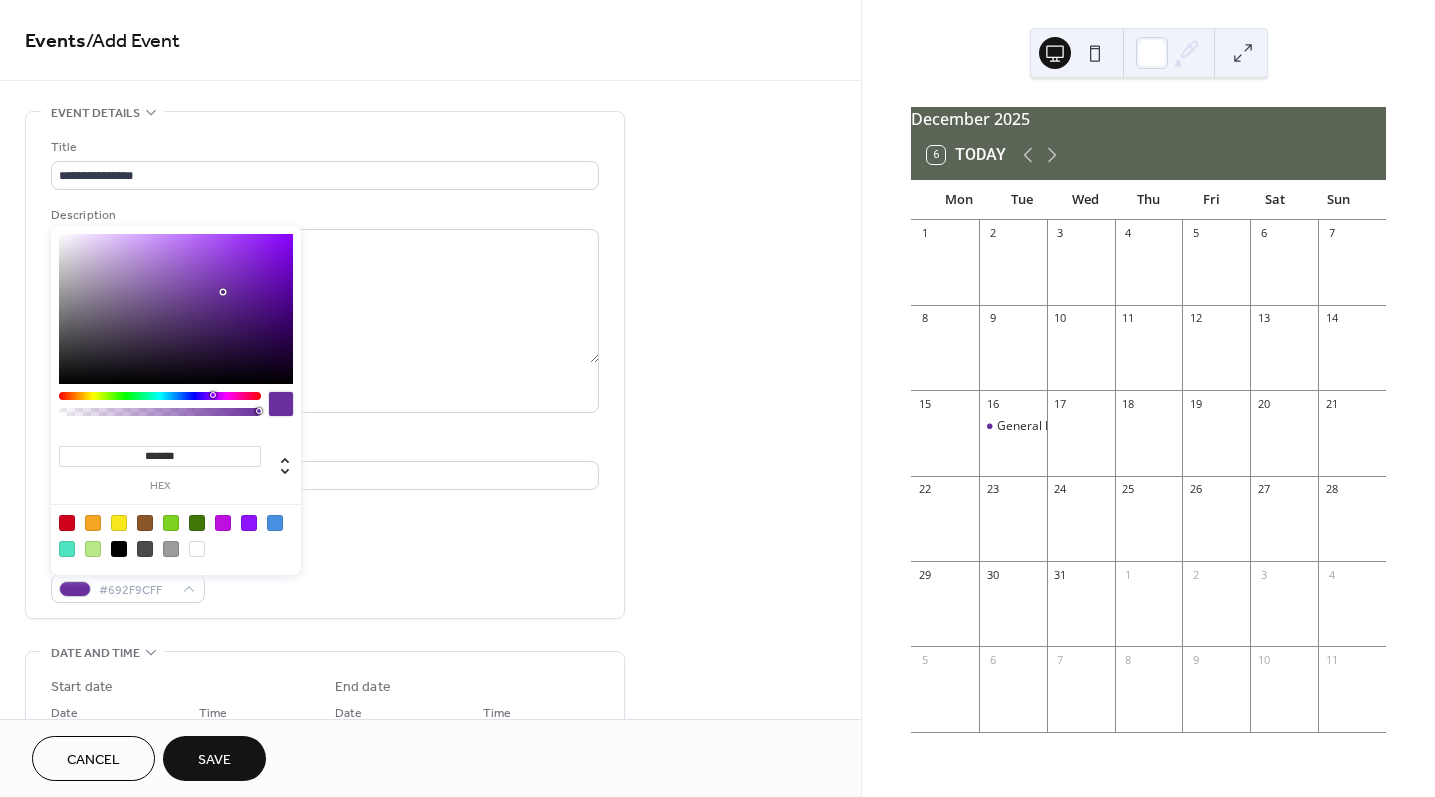 type on "*******" 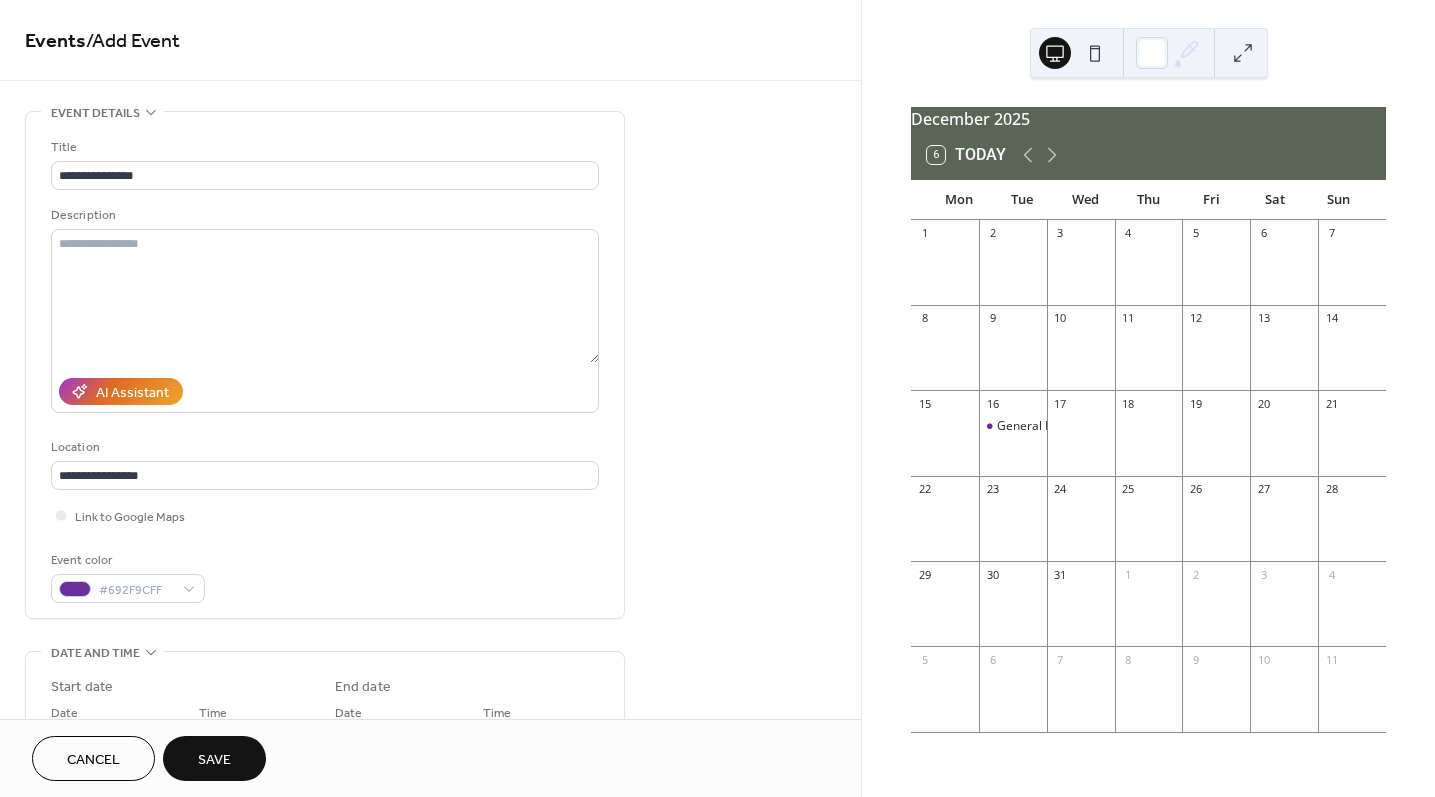 click on "Event color #692F9CFF" at bounding box center (325, 576) 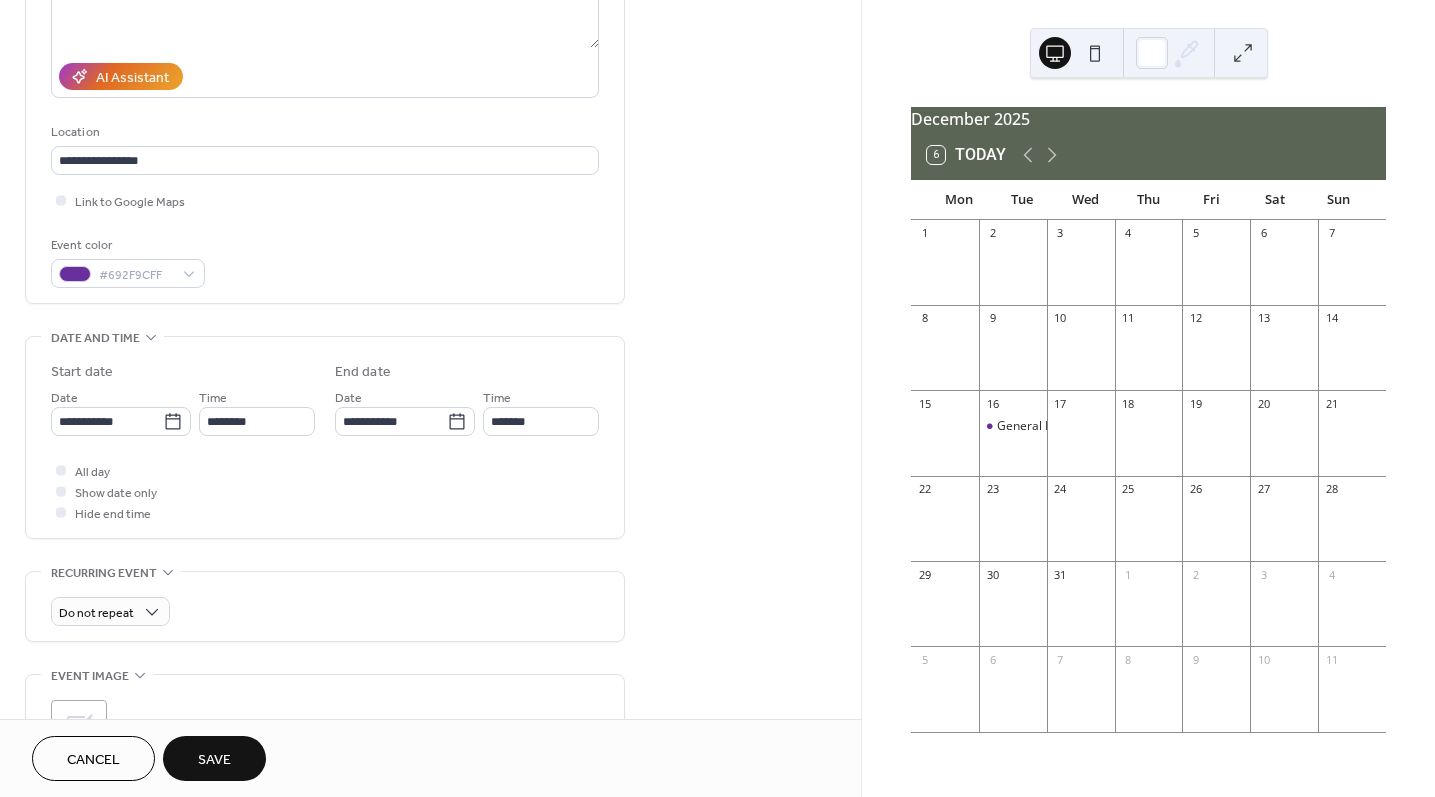 scroll, scrollTop: 360, scrollLeft: 0, axis: vertical 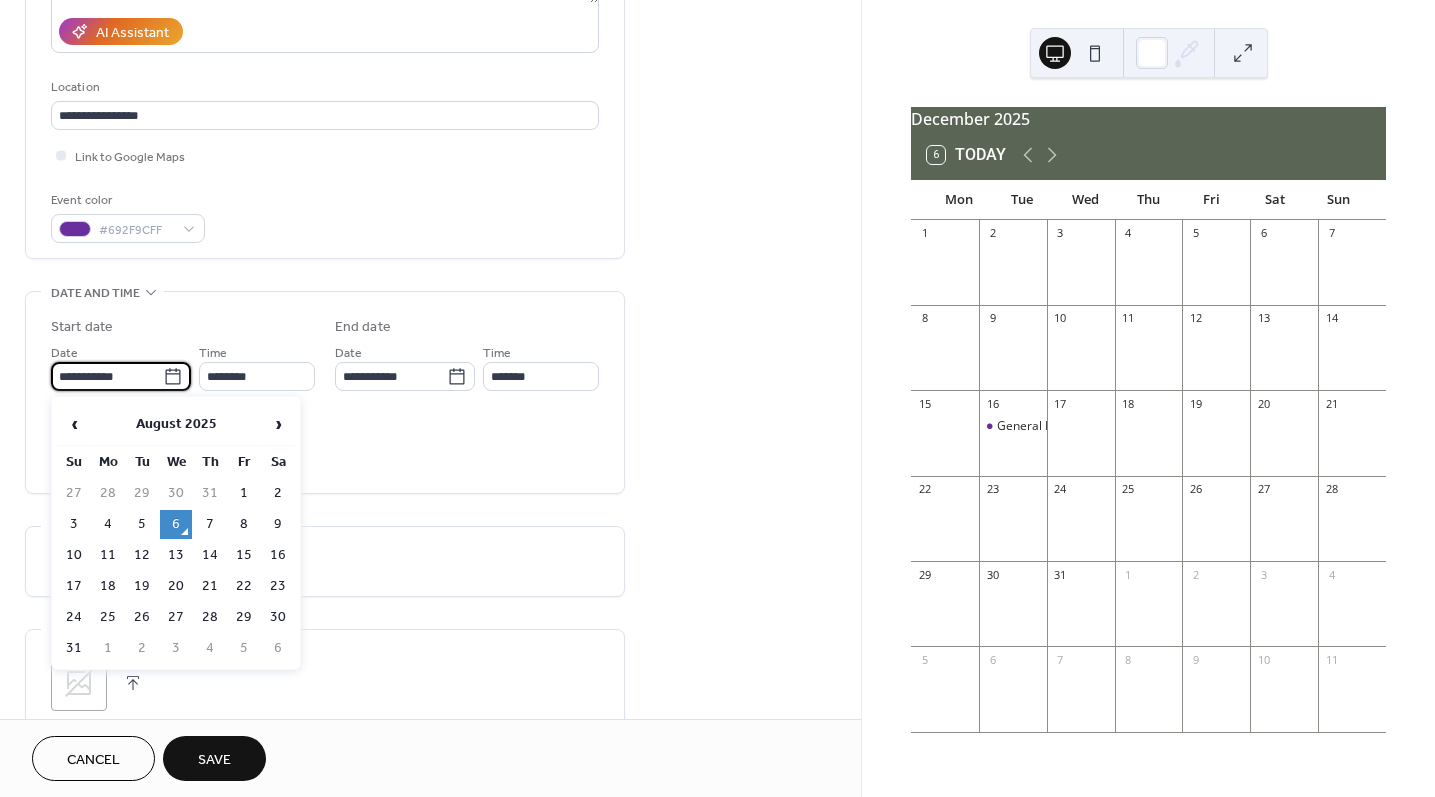 click on "**********" at bounding box center [107, 376] 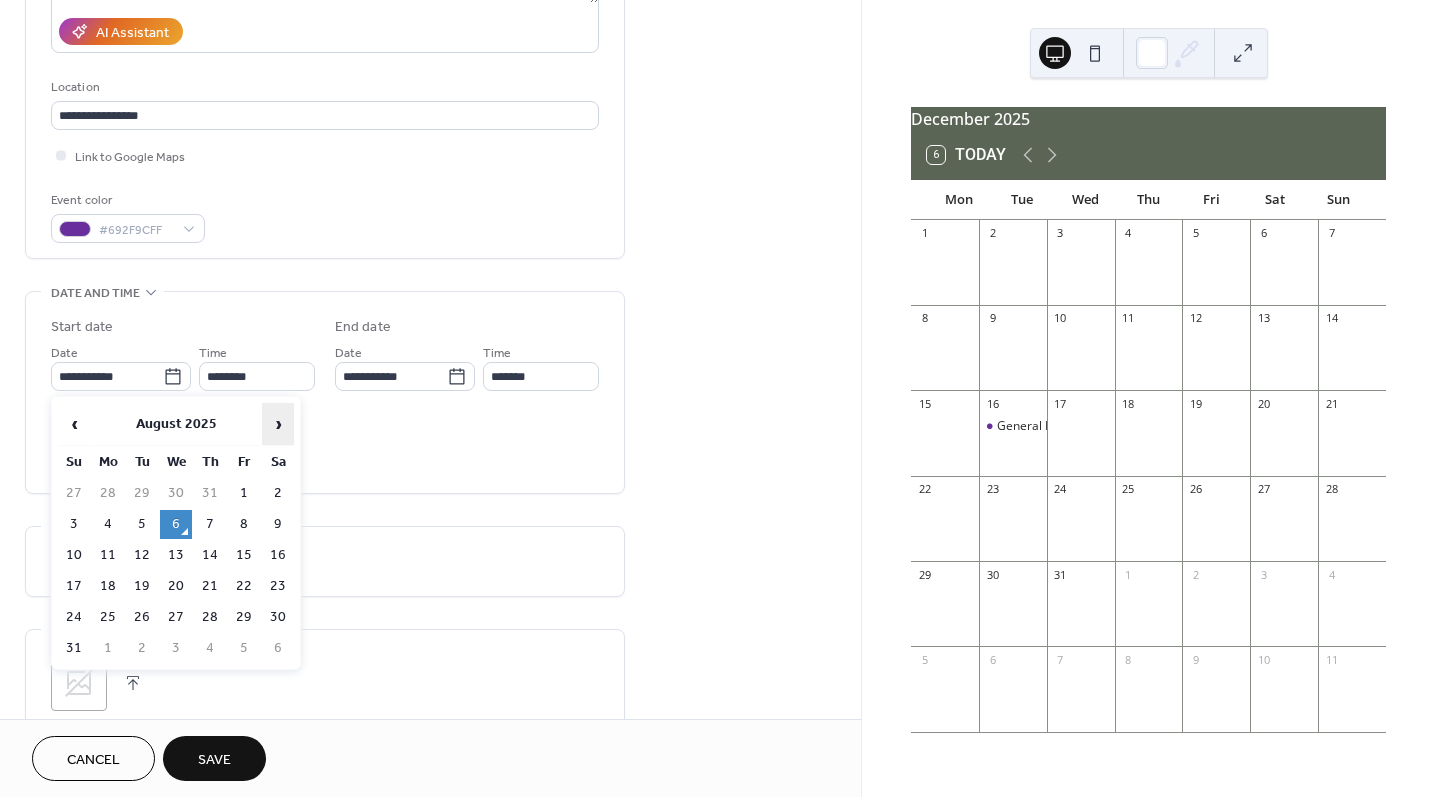 click on "›" at bounding box center (278, 424) 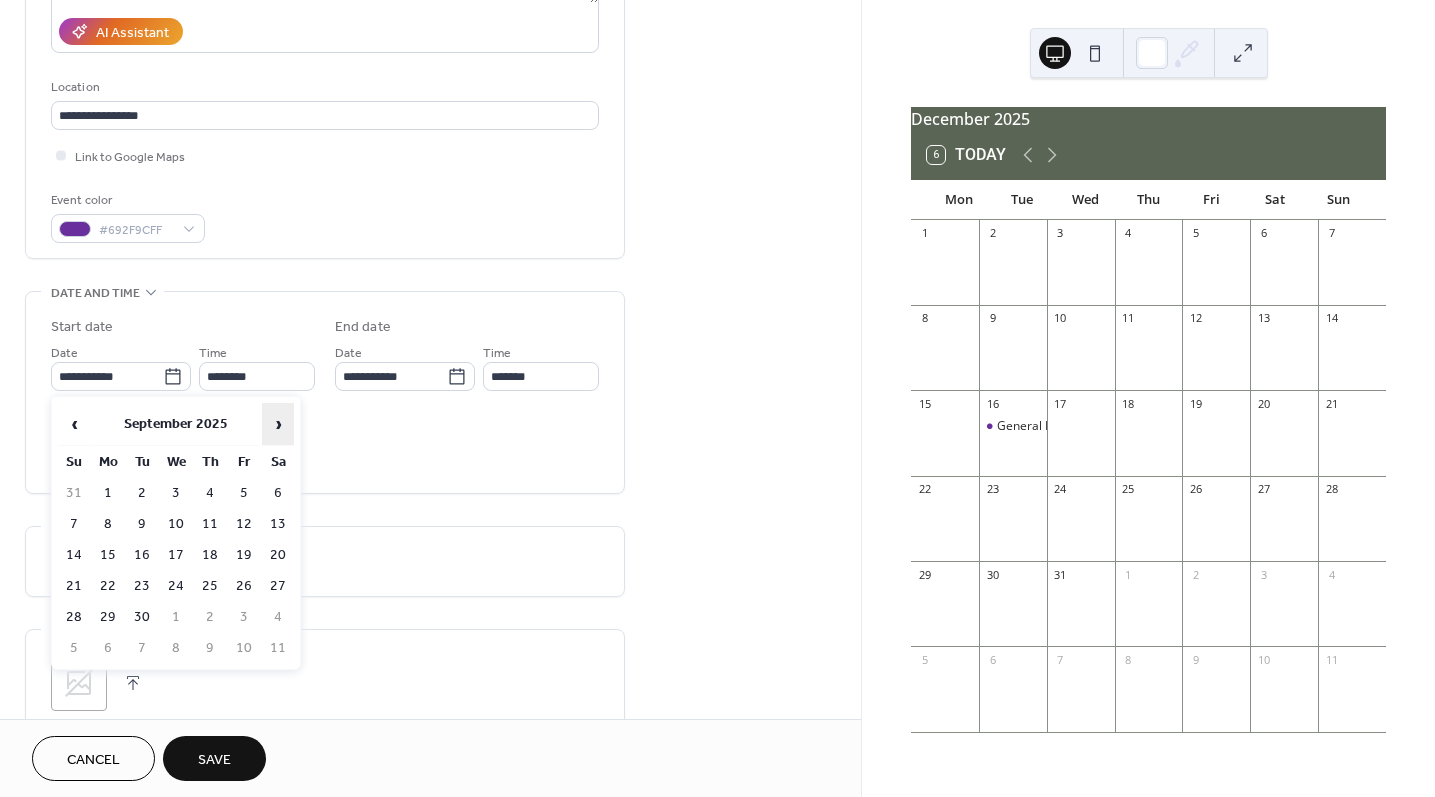 click on "›" at bounding box center (278, 424) 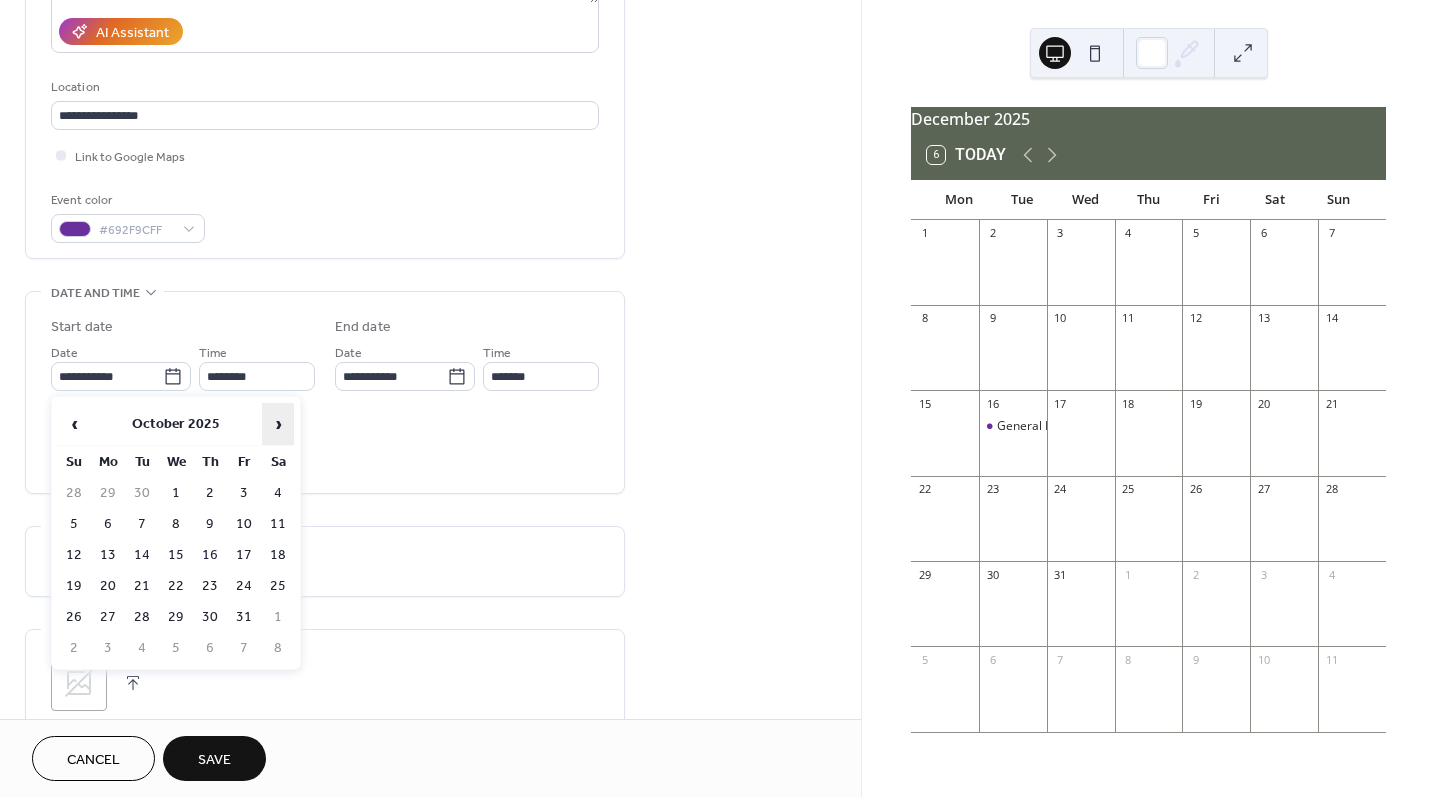 click on "›" at bounding box center [278, 424] 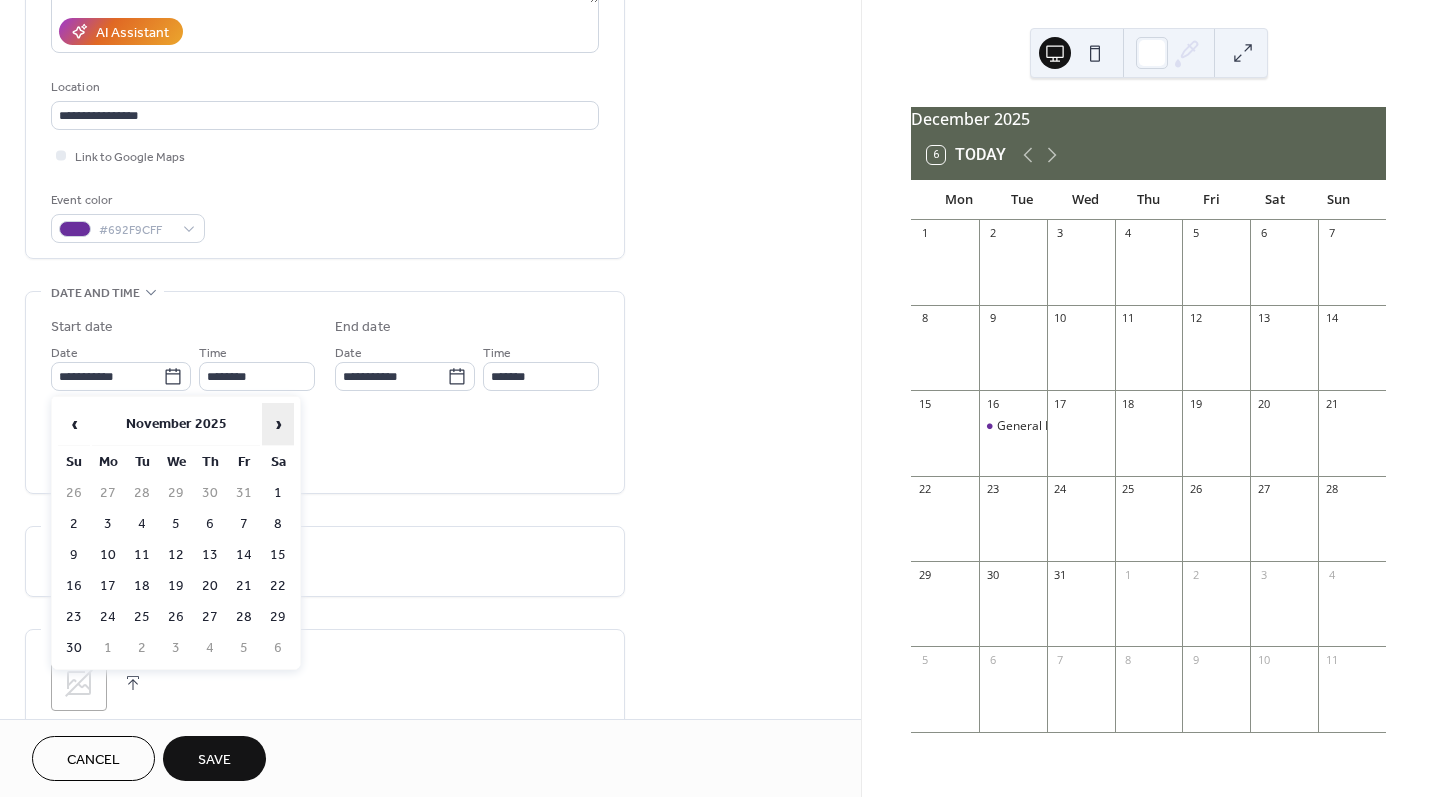 click on "›" at bounding box center (278, 424) 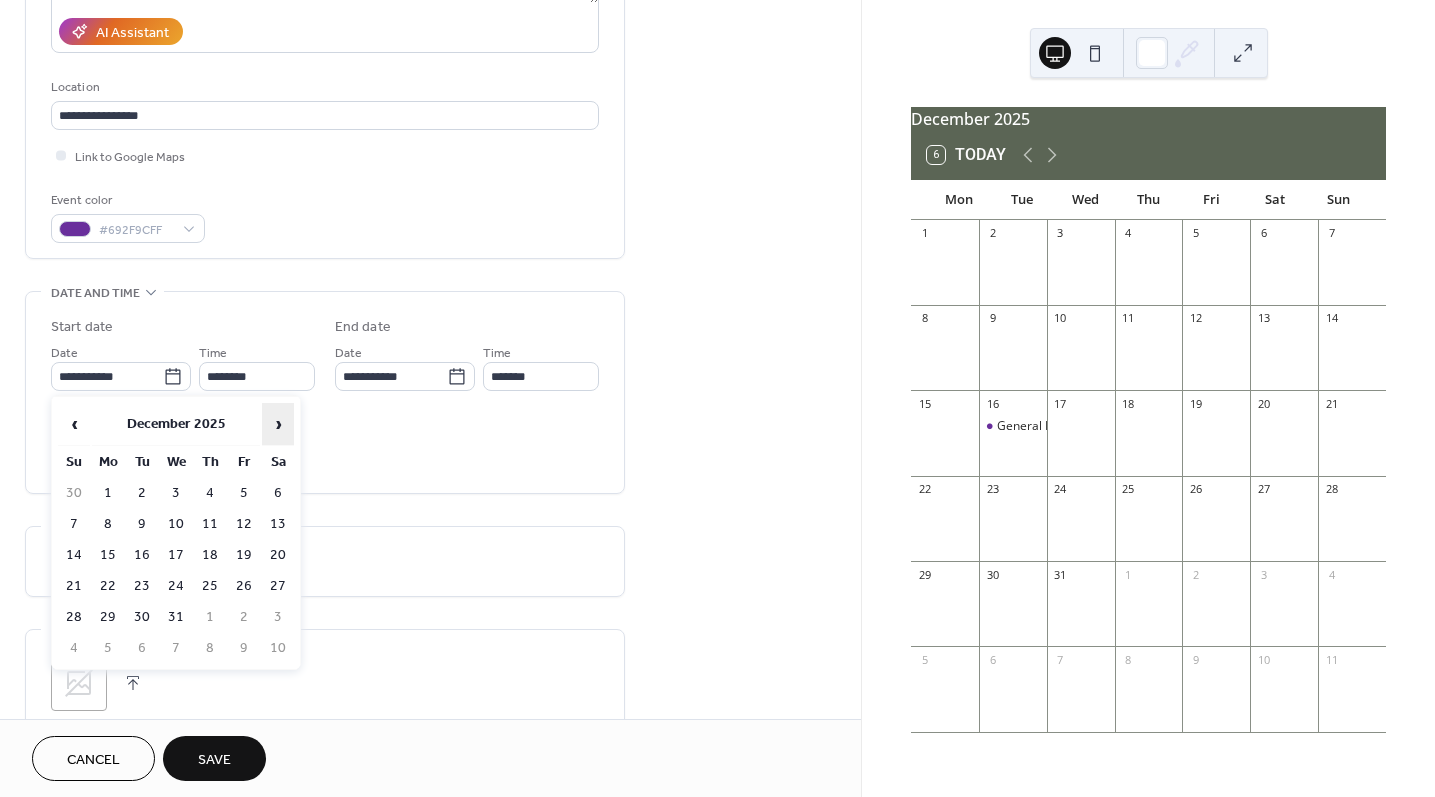 click on "›" at bounding box center [278, 424] 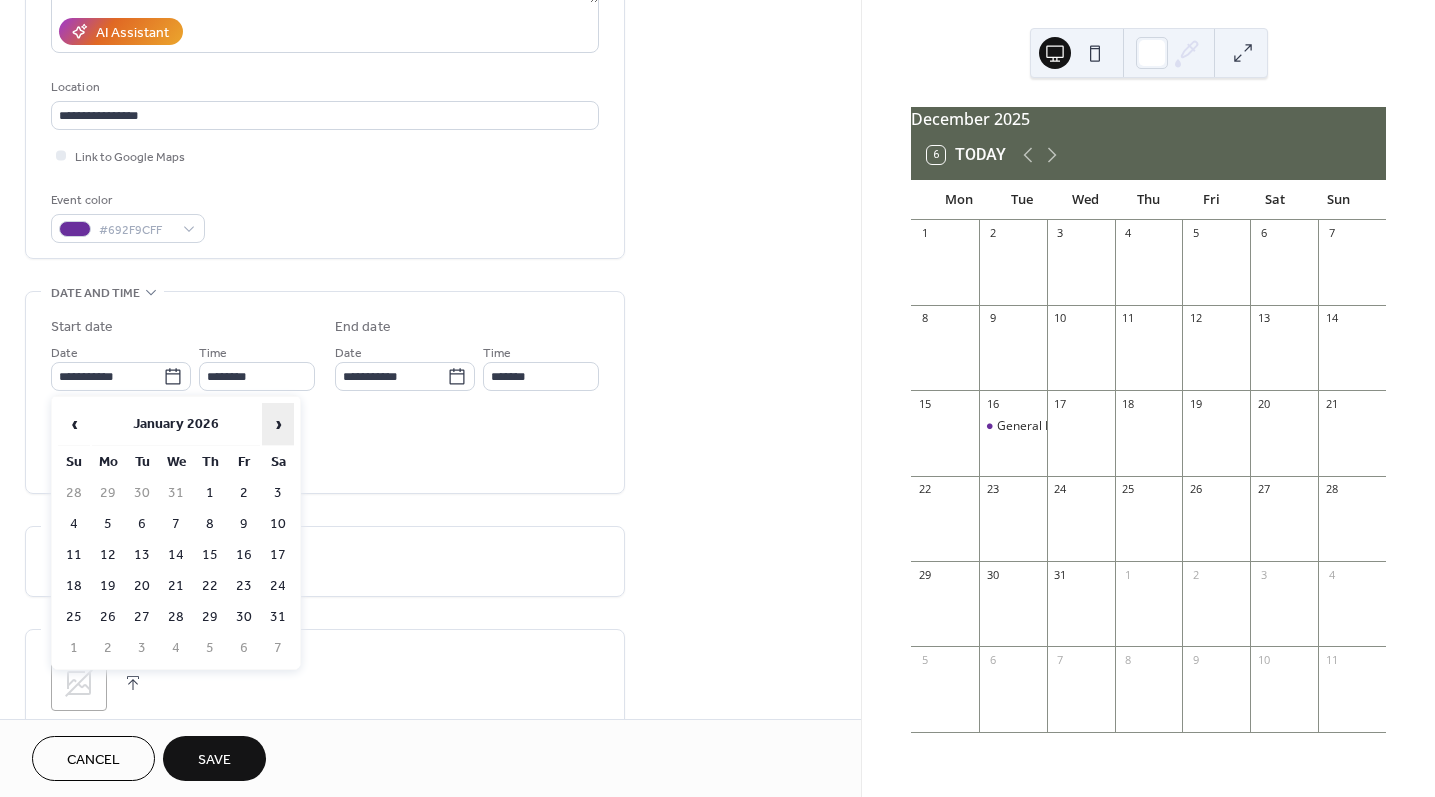 click on "›" at bounding box center (278, 424) 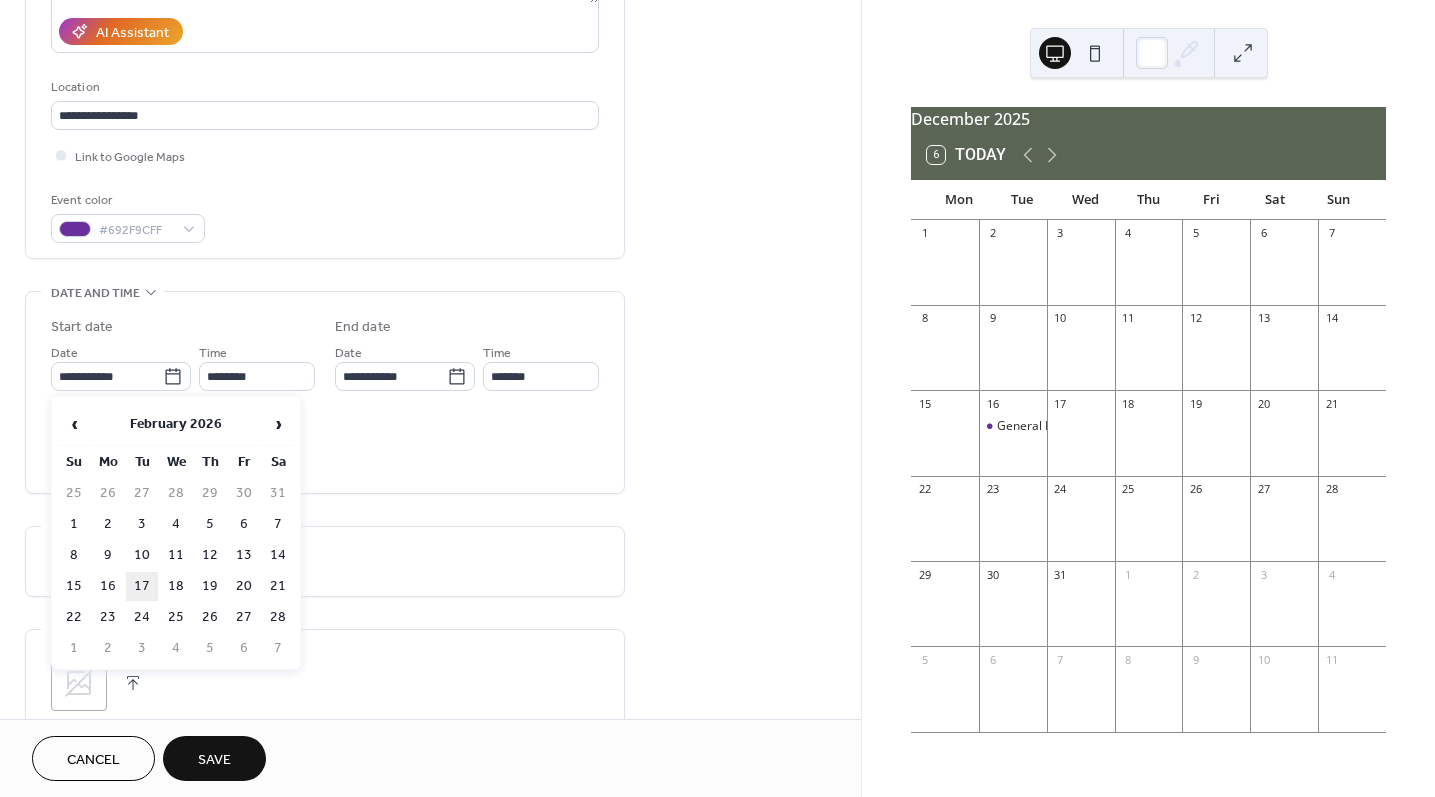 click on "17" at bounding box center (142, 586) 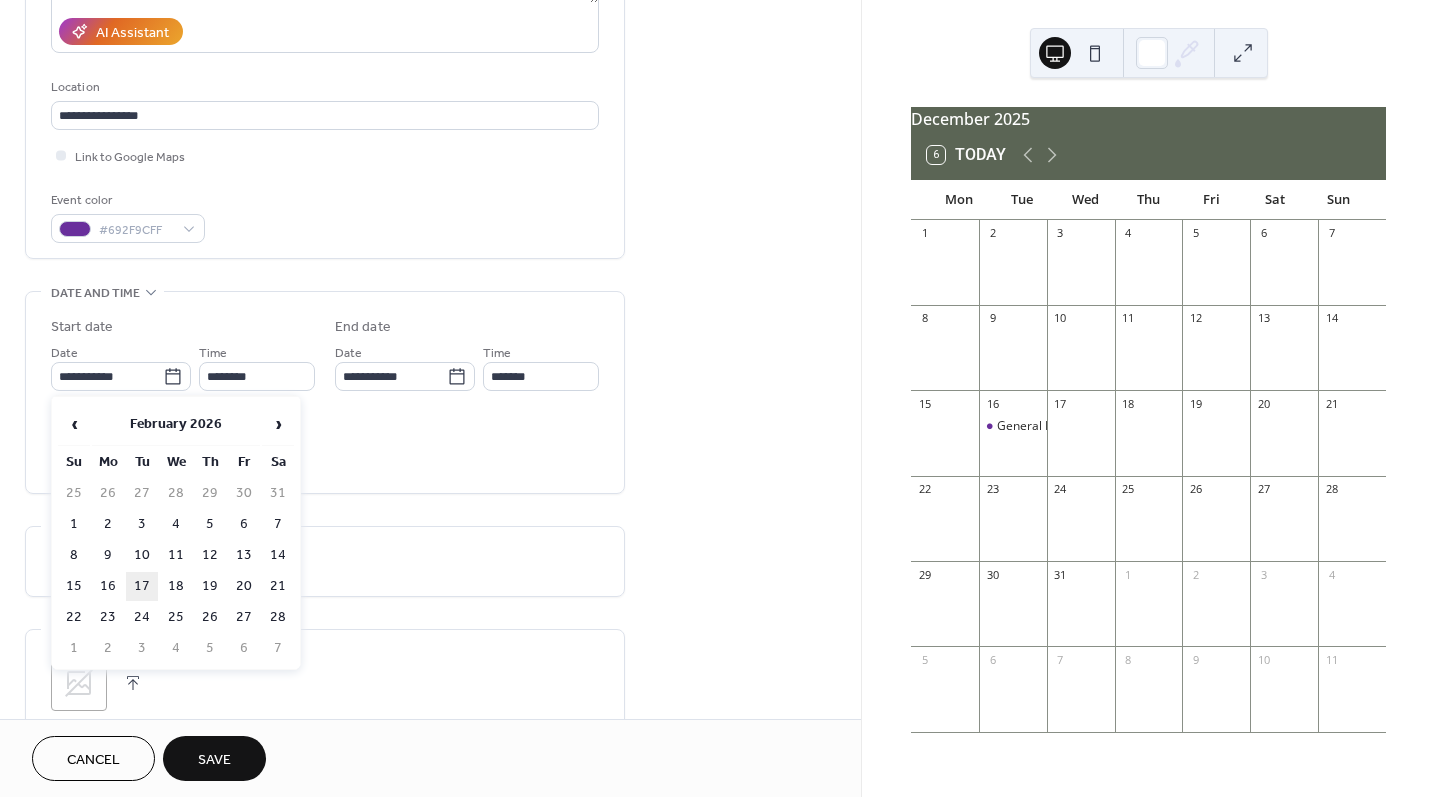 type on "**********" 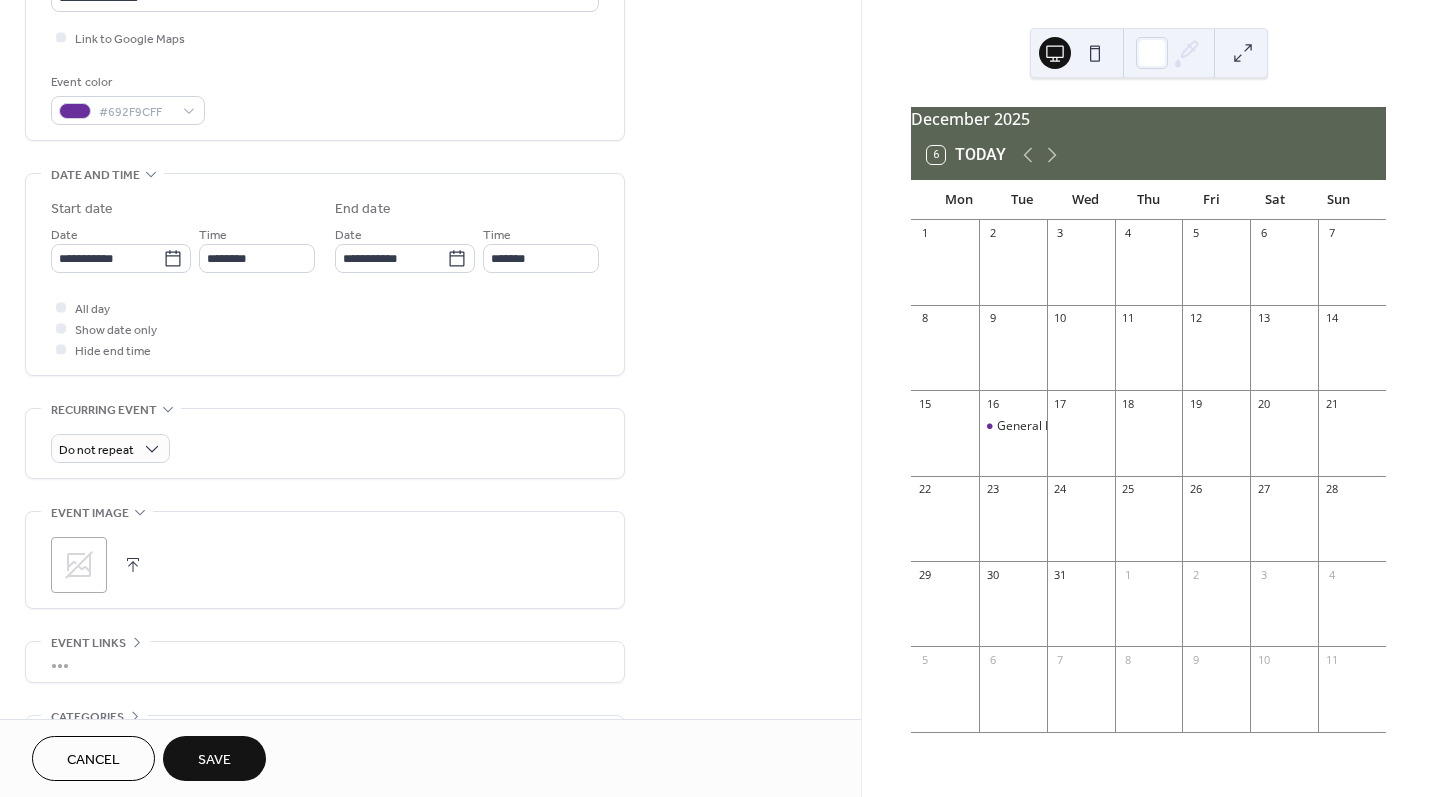 scroll, scrollTop: 481, scrollLeft: 0, axis: vertical 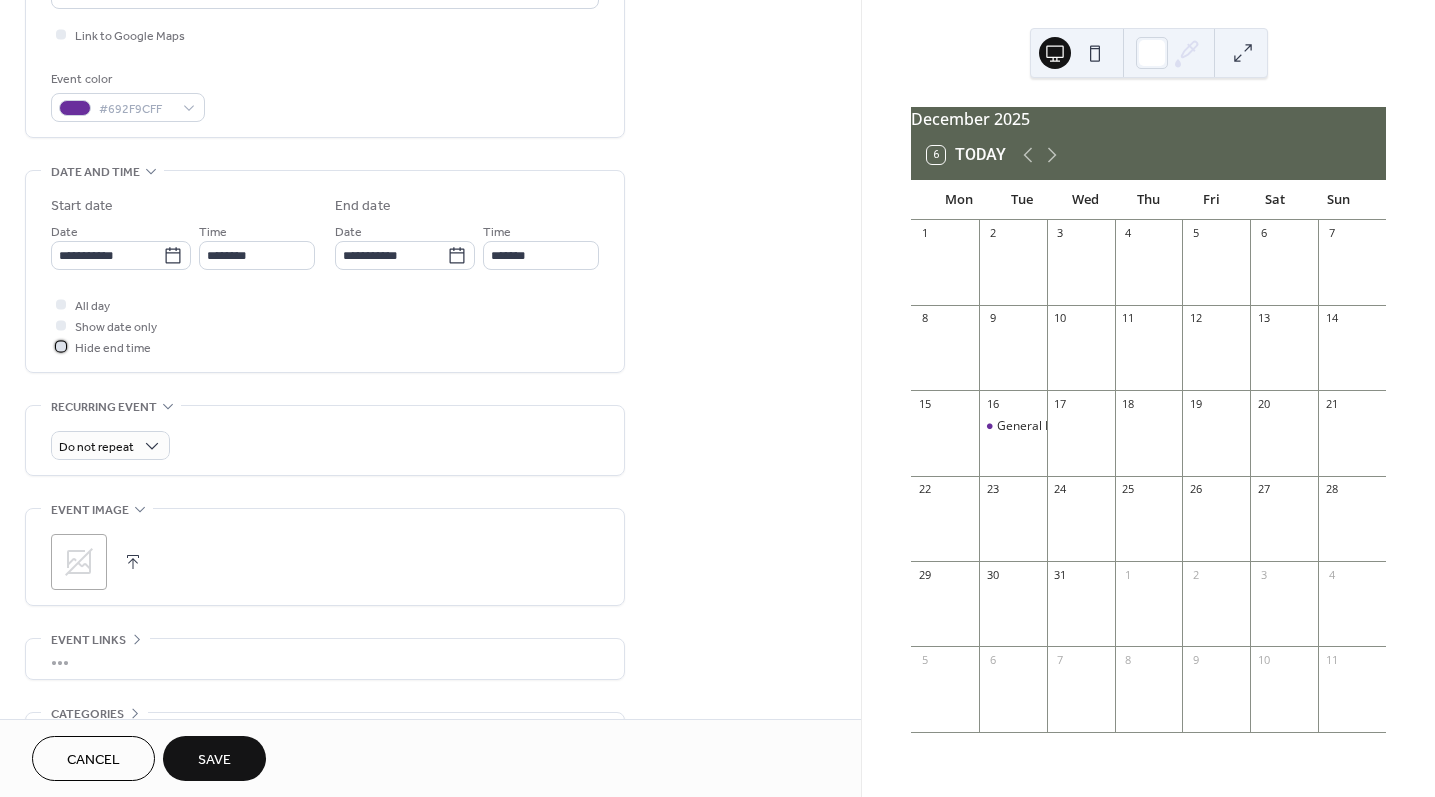 click at bounding box center (61, 346) 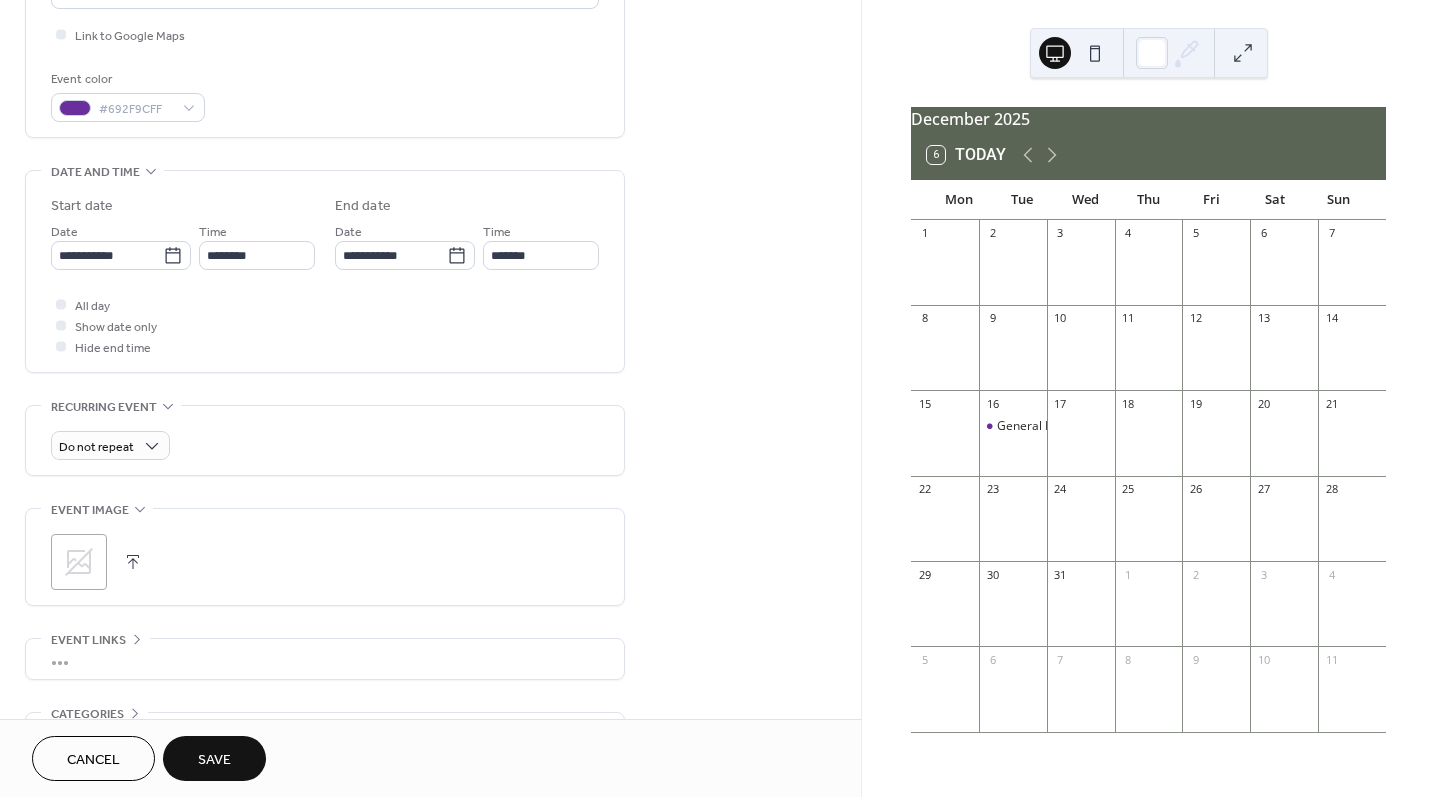 click on "Save" at bounding box center (214, 758) 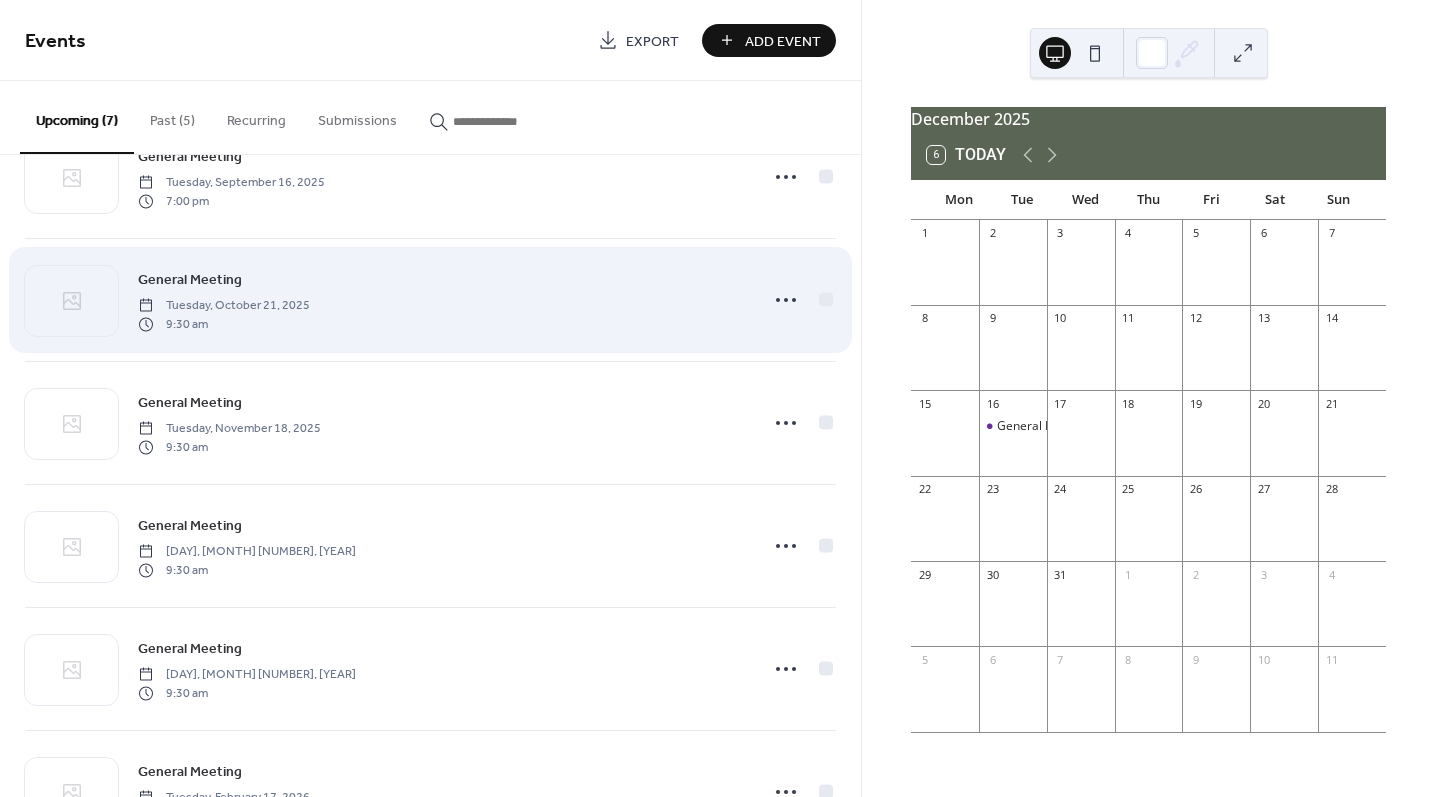 scroll, scrollTop: 278, scrollLeft: 0, axis: vertical 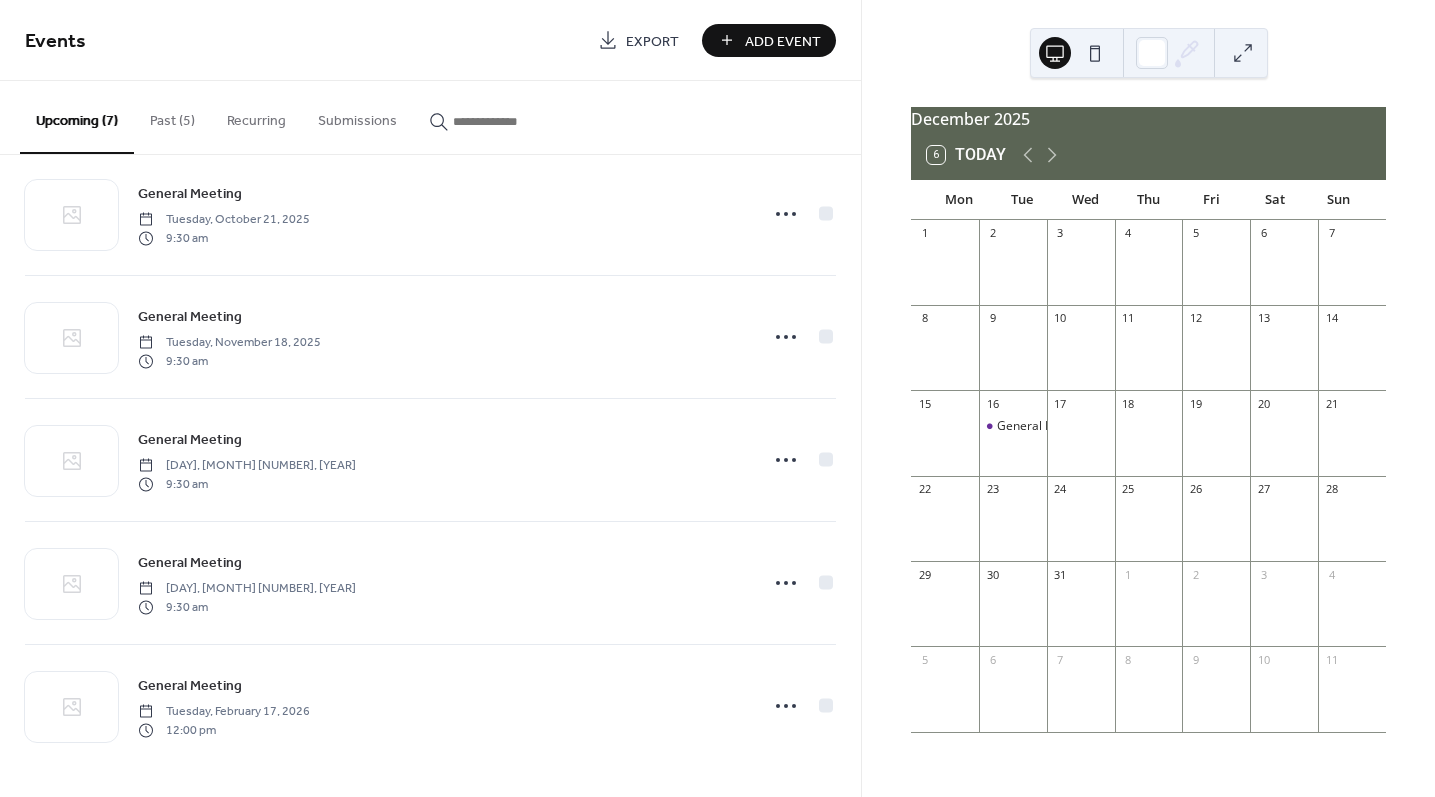 click on "Add Event" at bounding box center (783, 41) 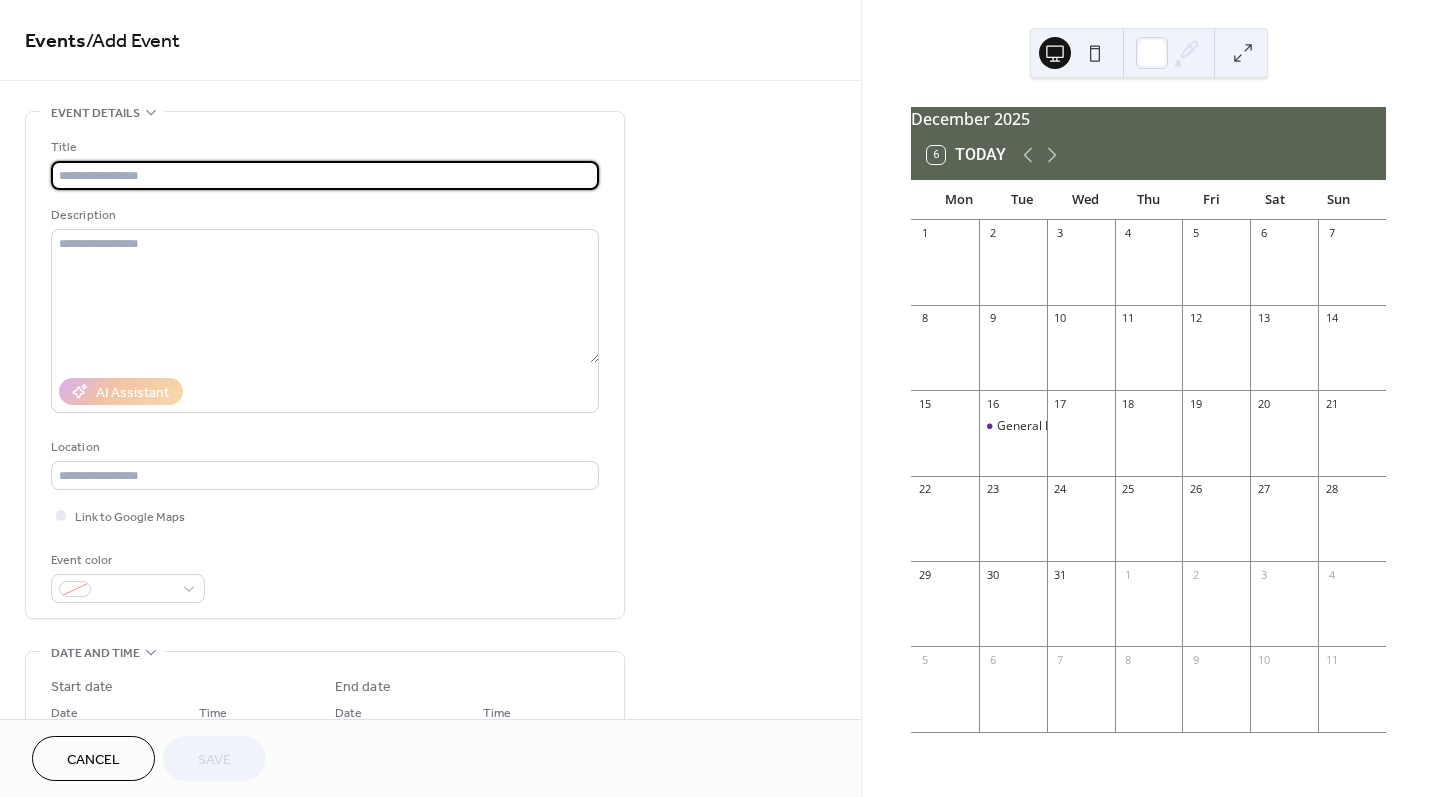 click at bounding box center (325, 175) 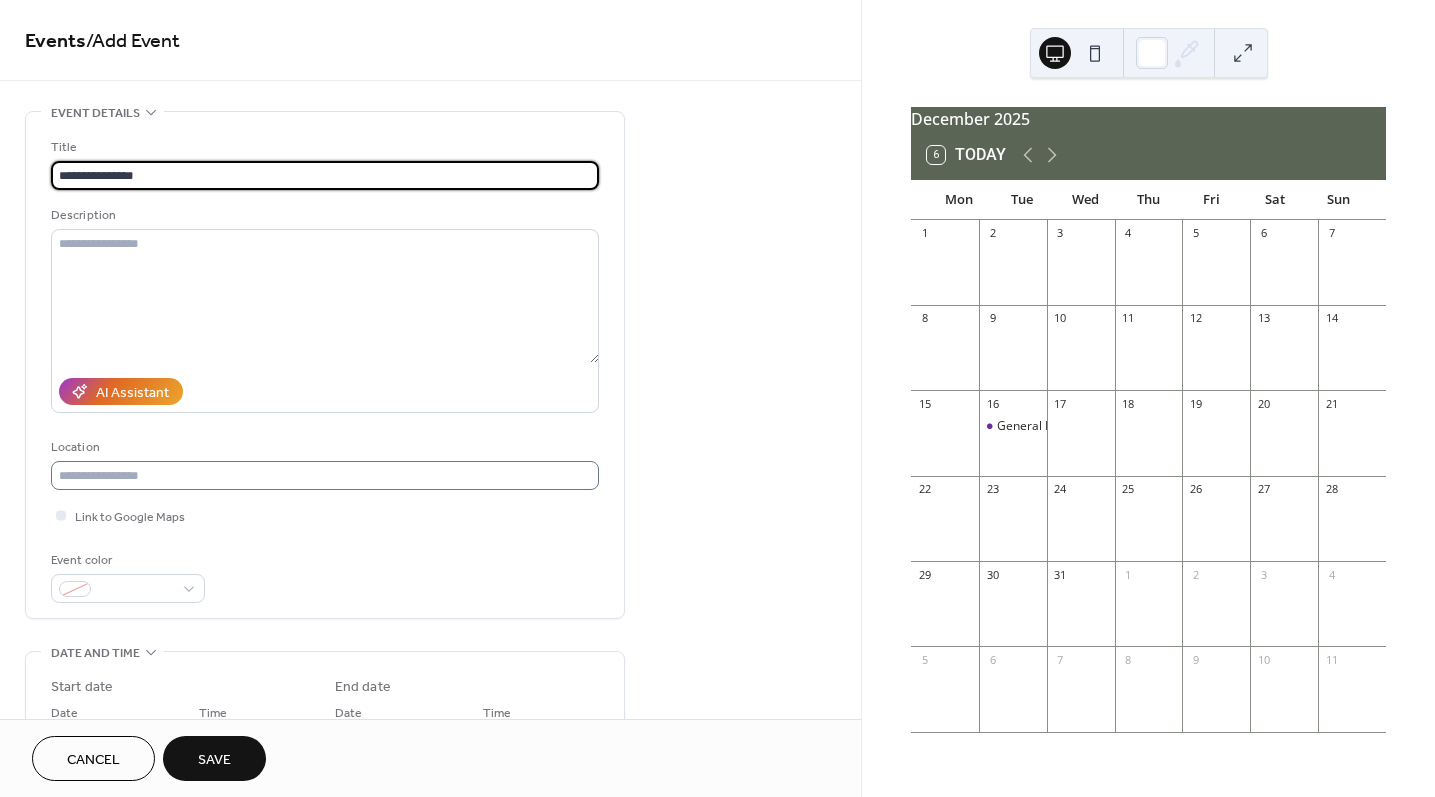 type on "**********" 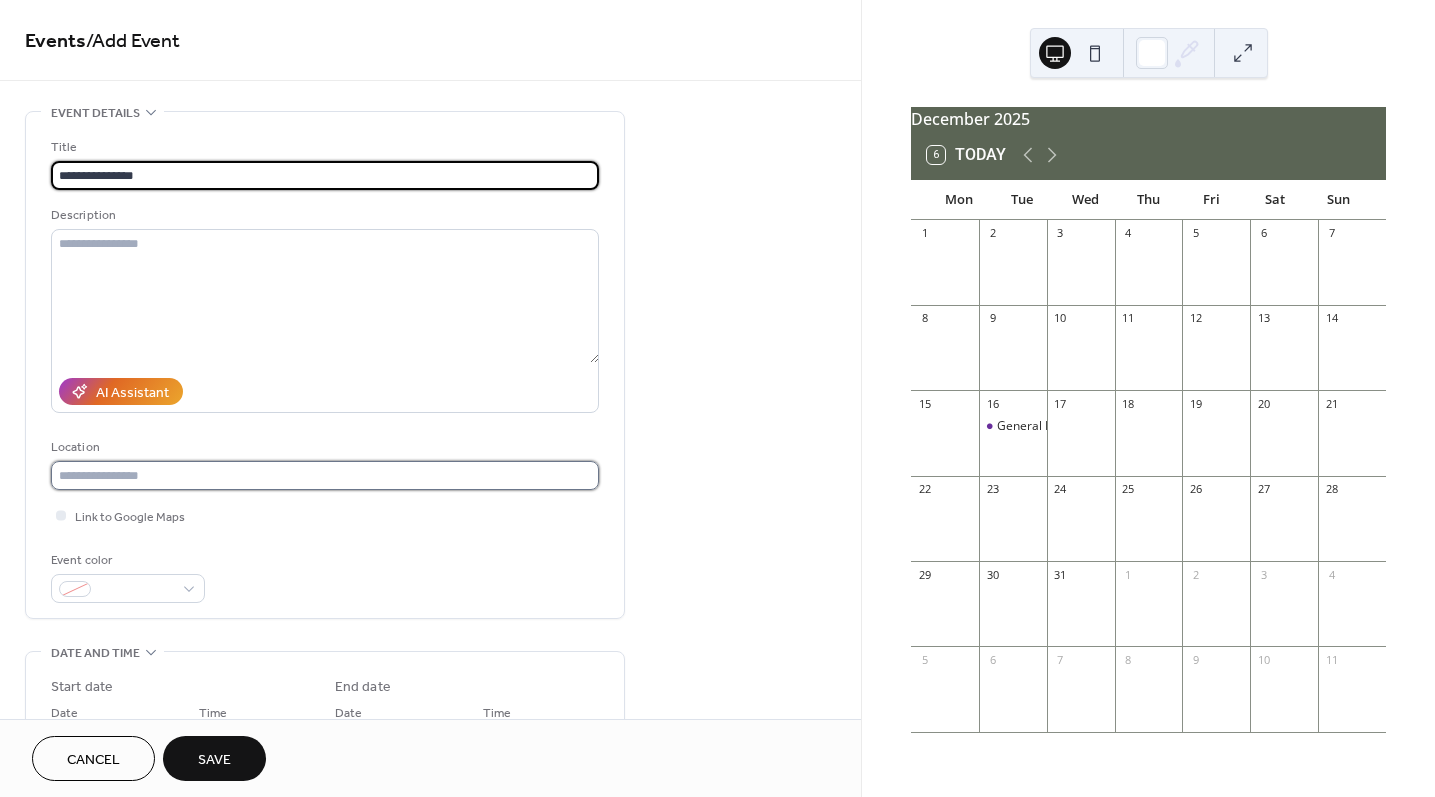 click at bounding box center [325, 475] 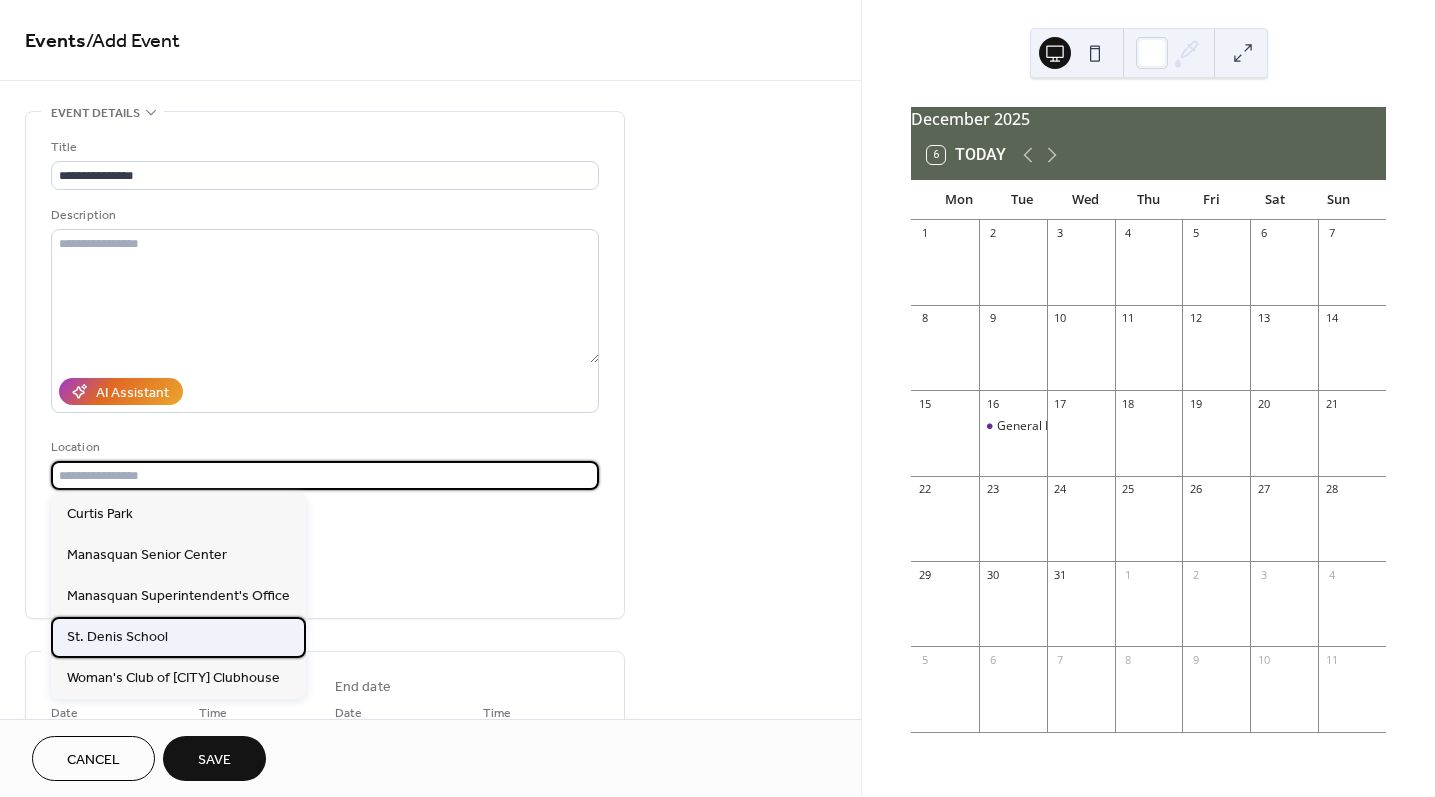 click on "St. Denis School" at bounding box center [117, 637] 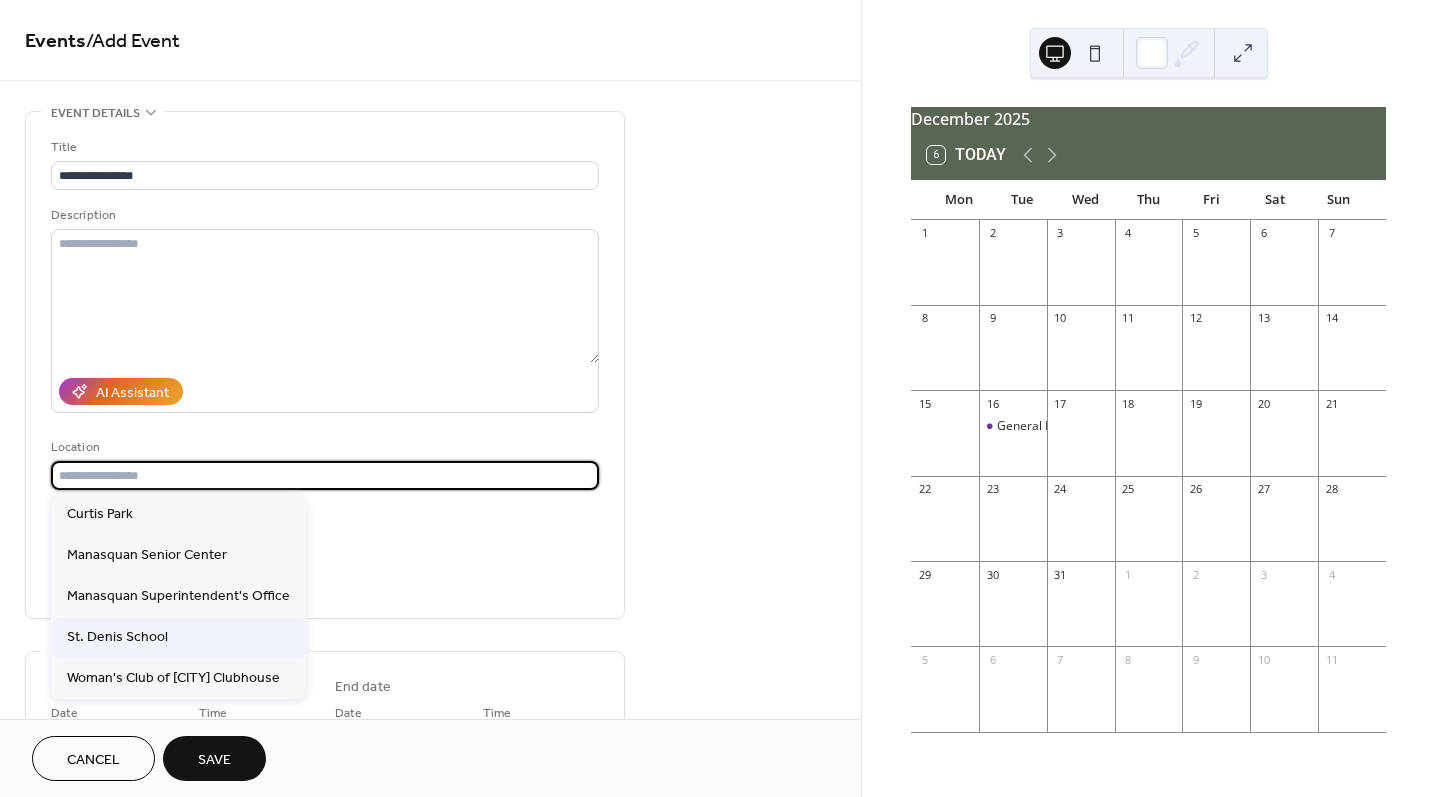 type on "**********" 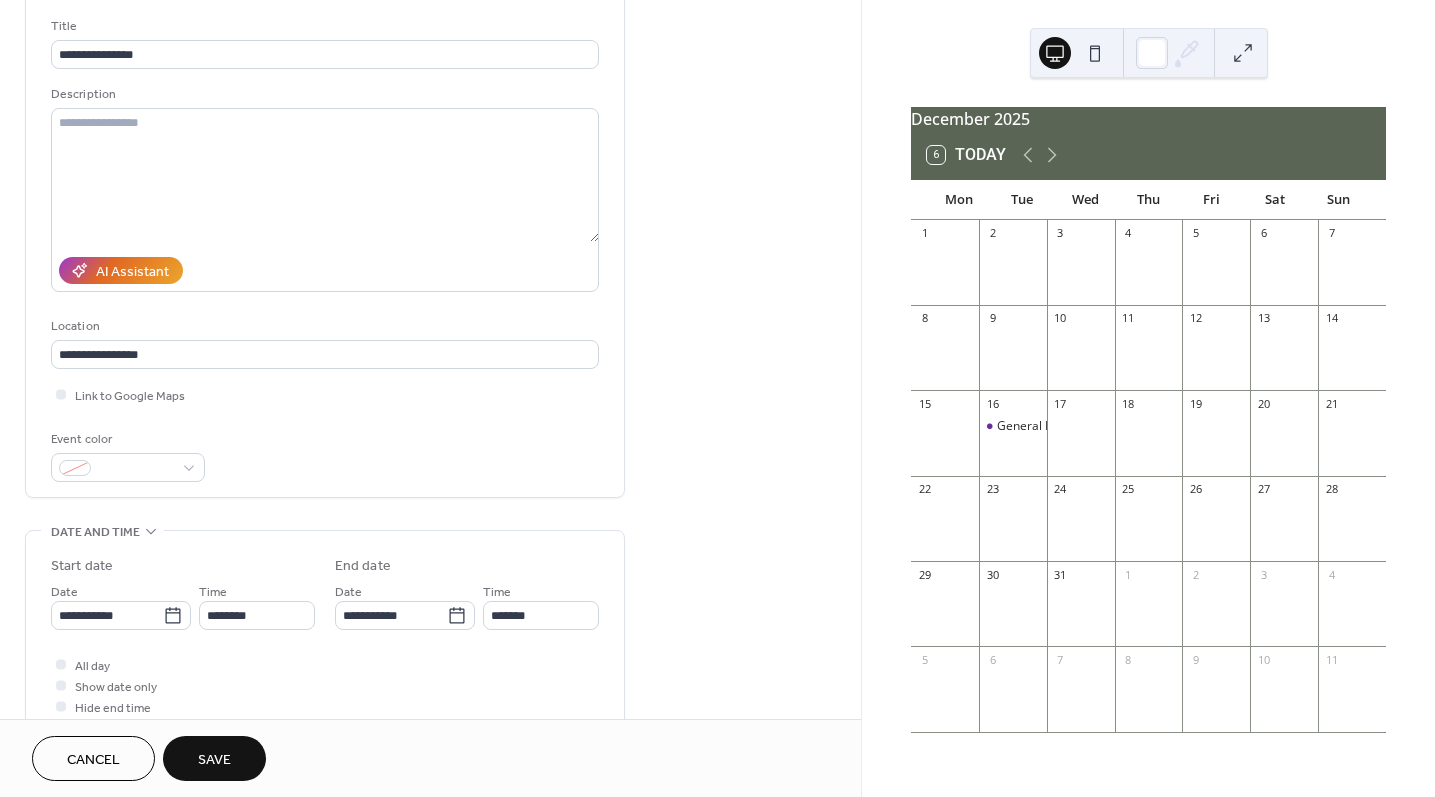 scroll, scrollTop: 123, scrollLeft: 0, axis: vertical 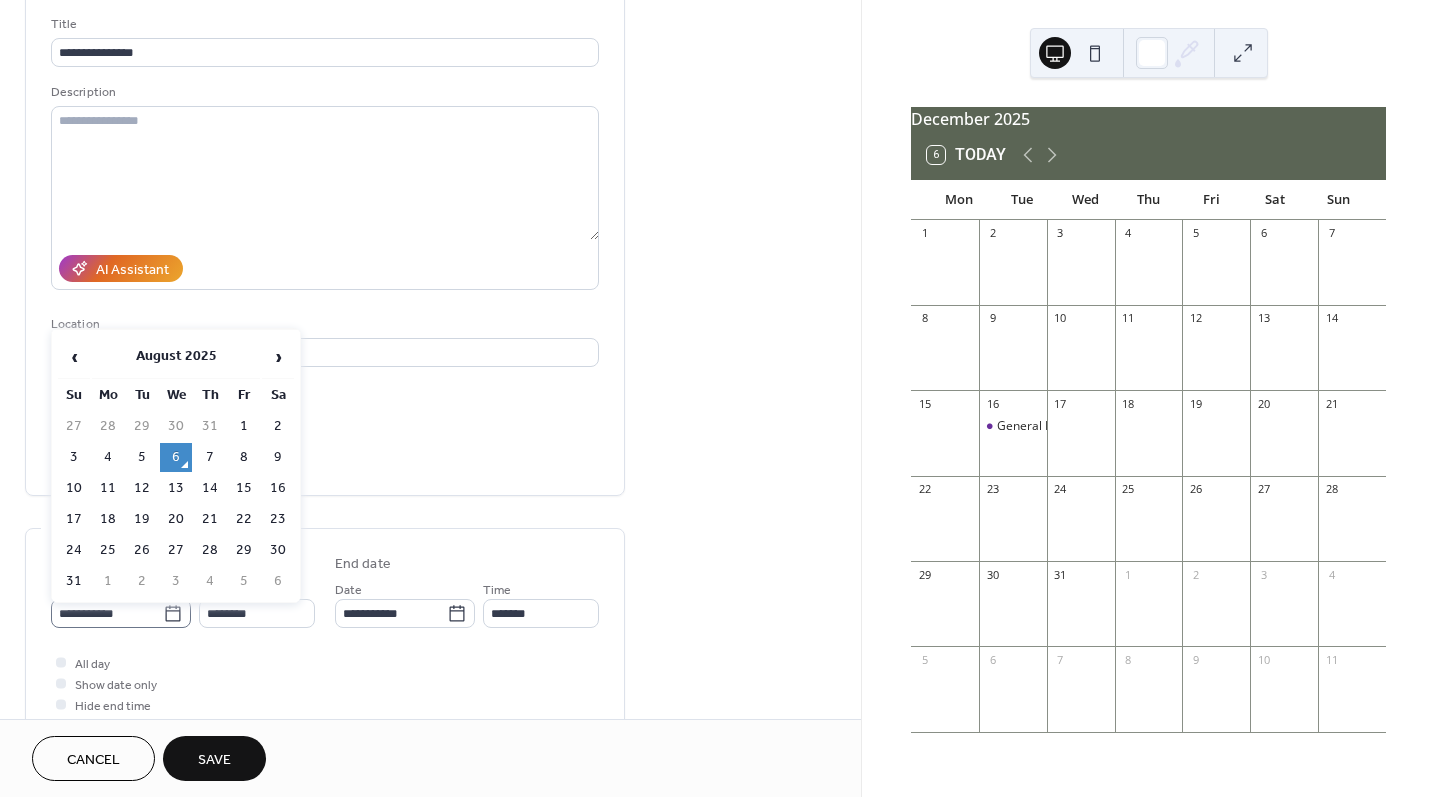 click 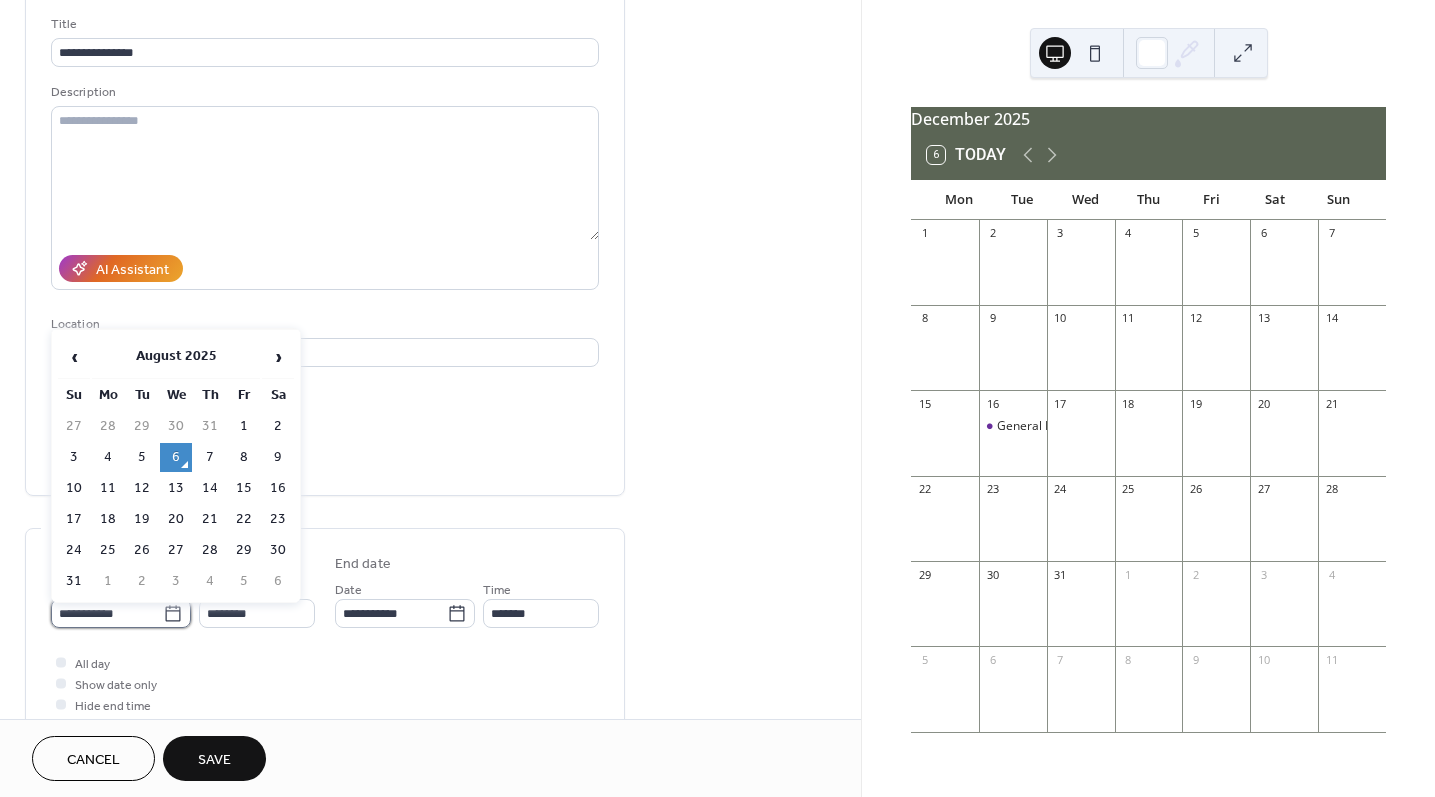 click on "**********" at bounding box center [107, 613] 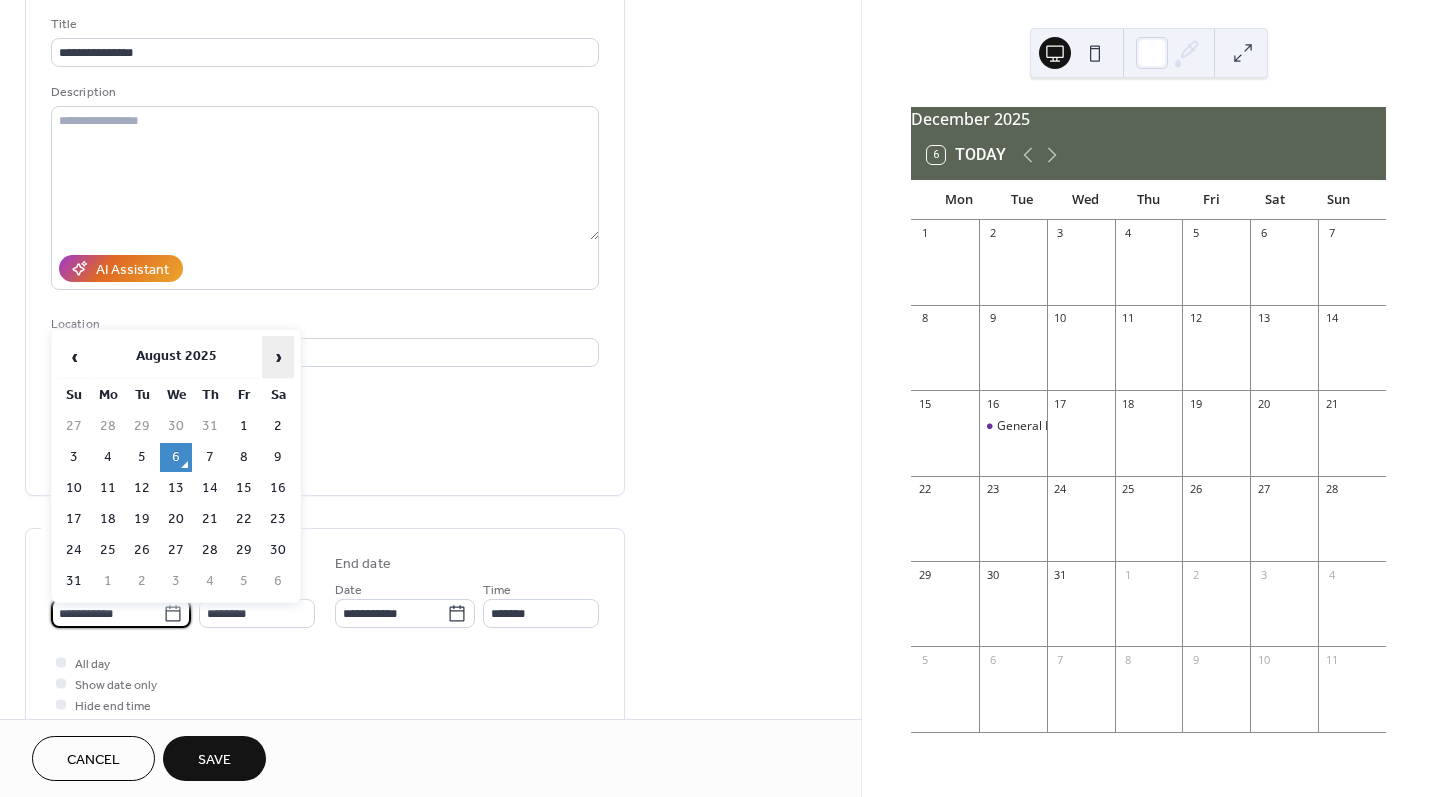click on "›" at bounding box center (278, 357) 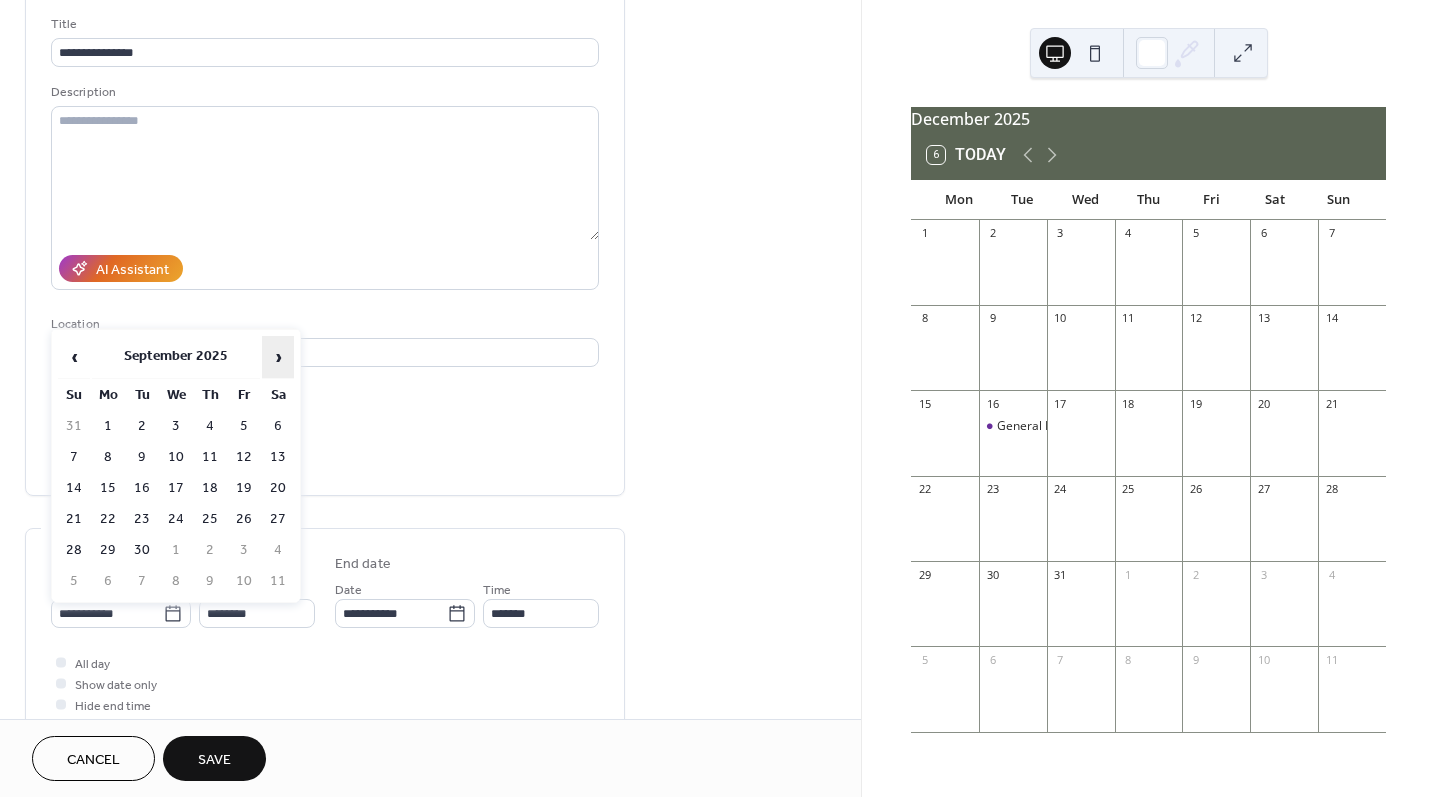 click on "›" at bounding box center (278, 357) 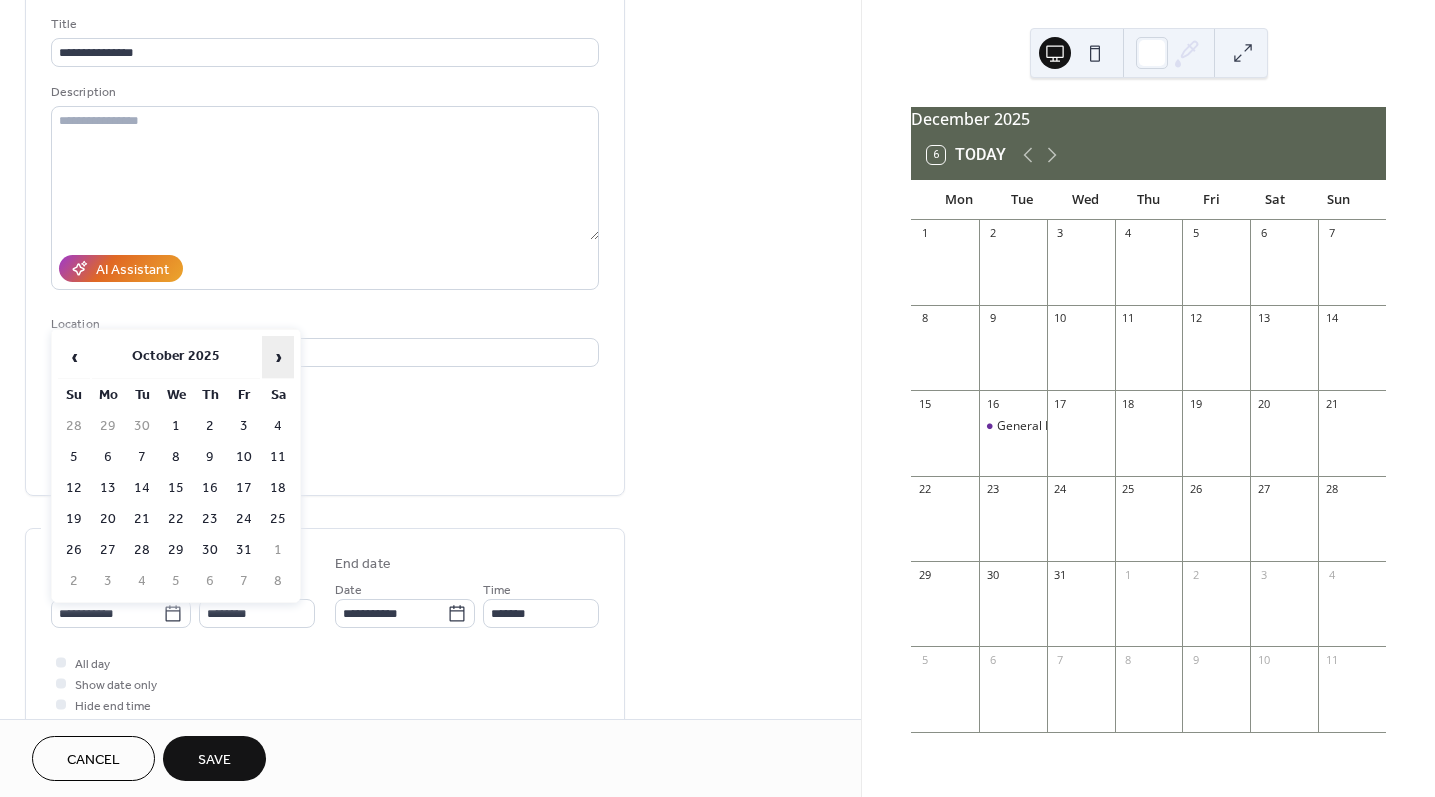 click on "›" at bounding box center [278, 357] 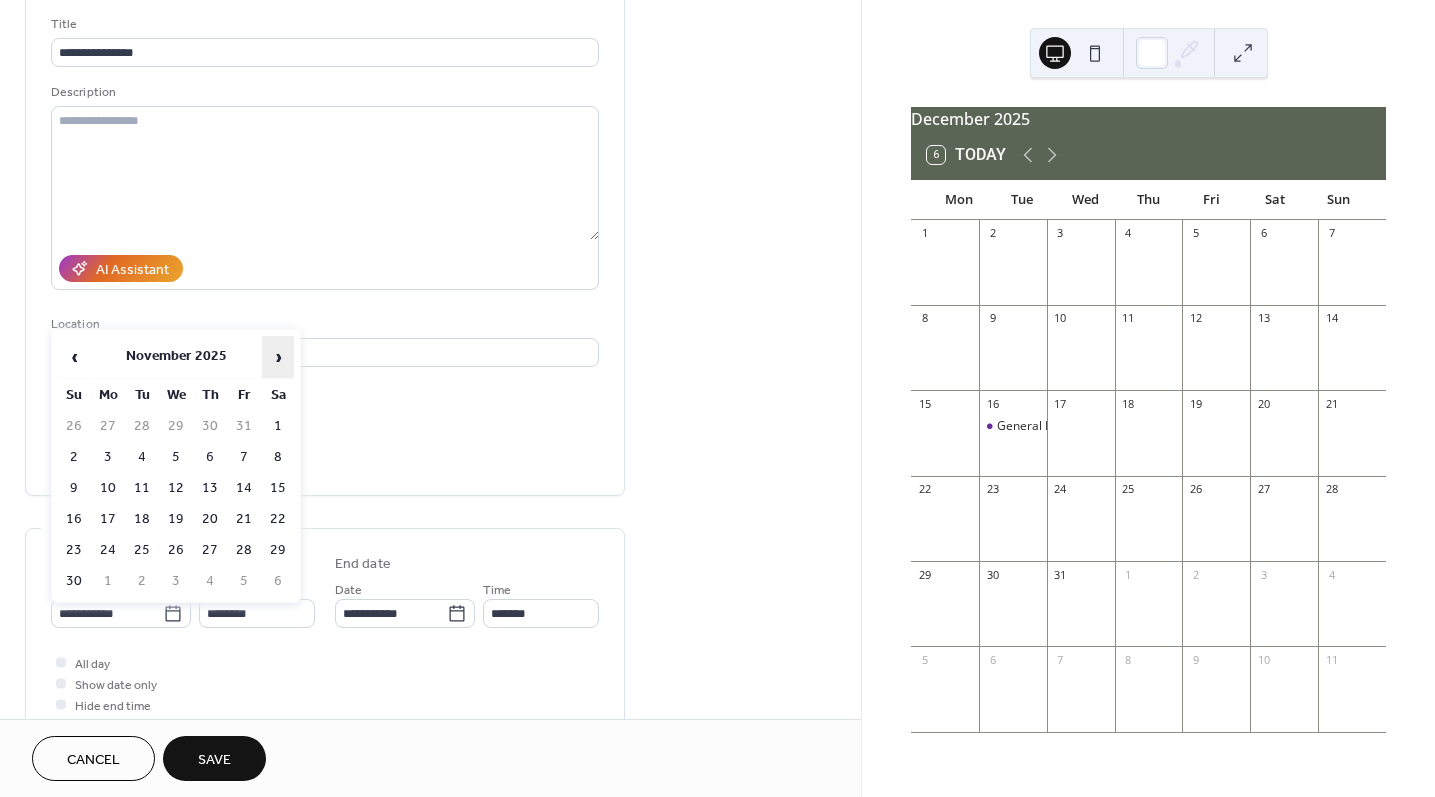 click on "›" at bounding box center (278, 357) 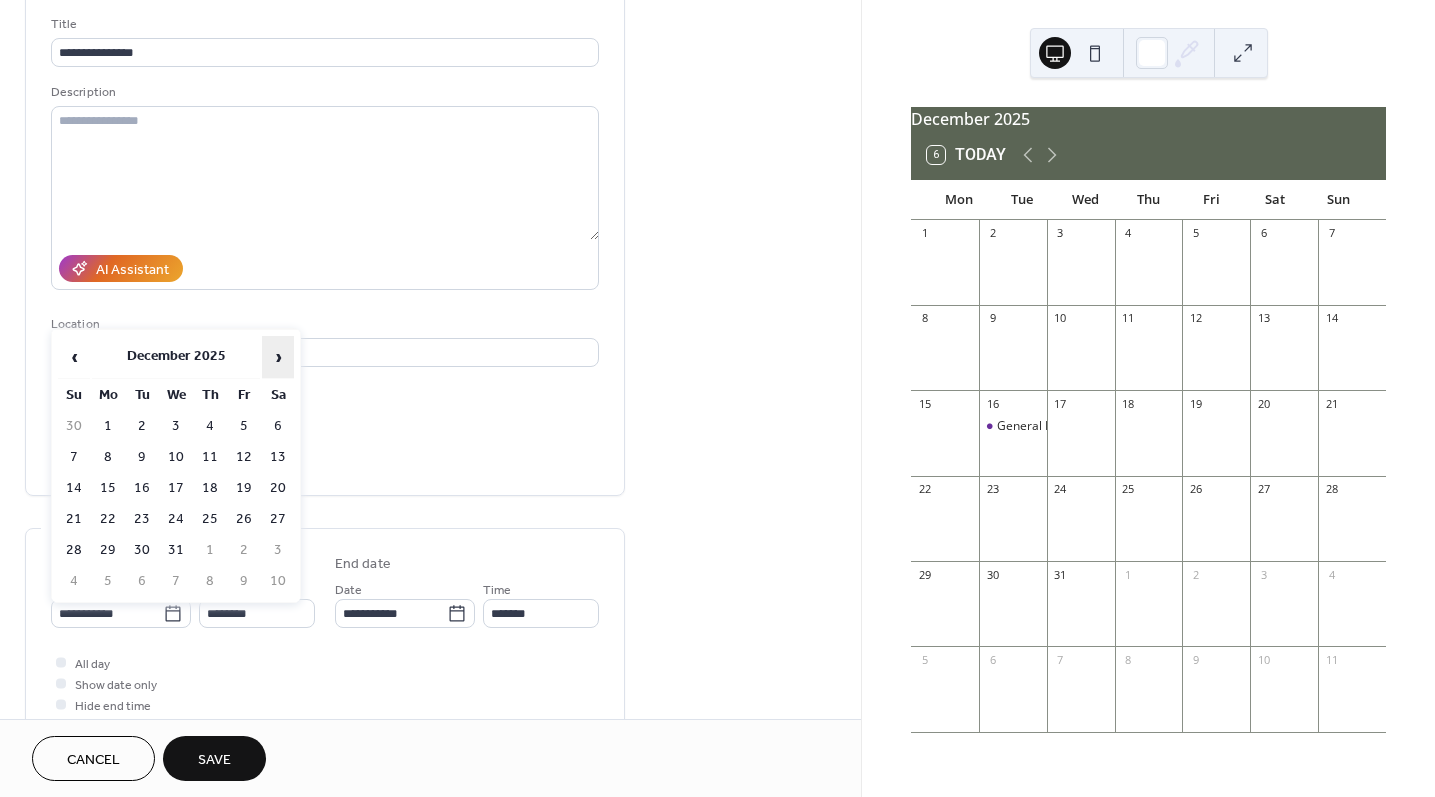 click on "›" at bounding box center (278, 357) 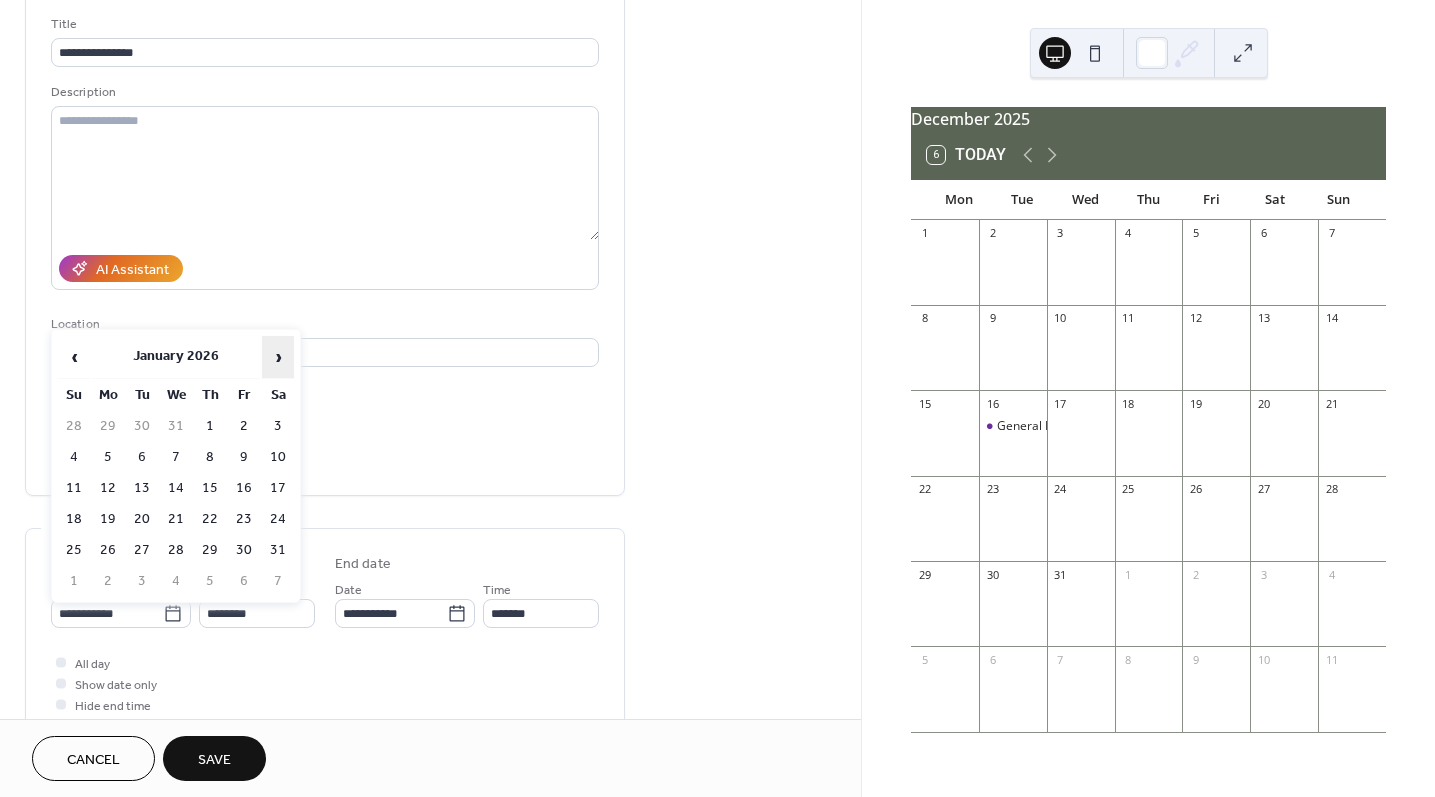 click on "›" at bounding box center [278, 357] 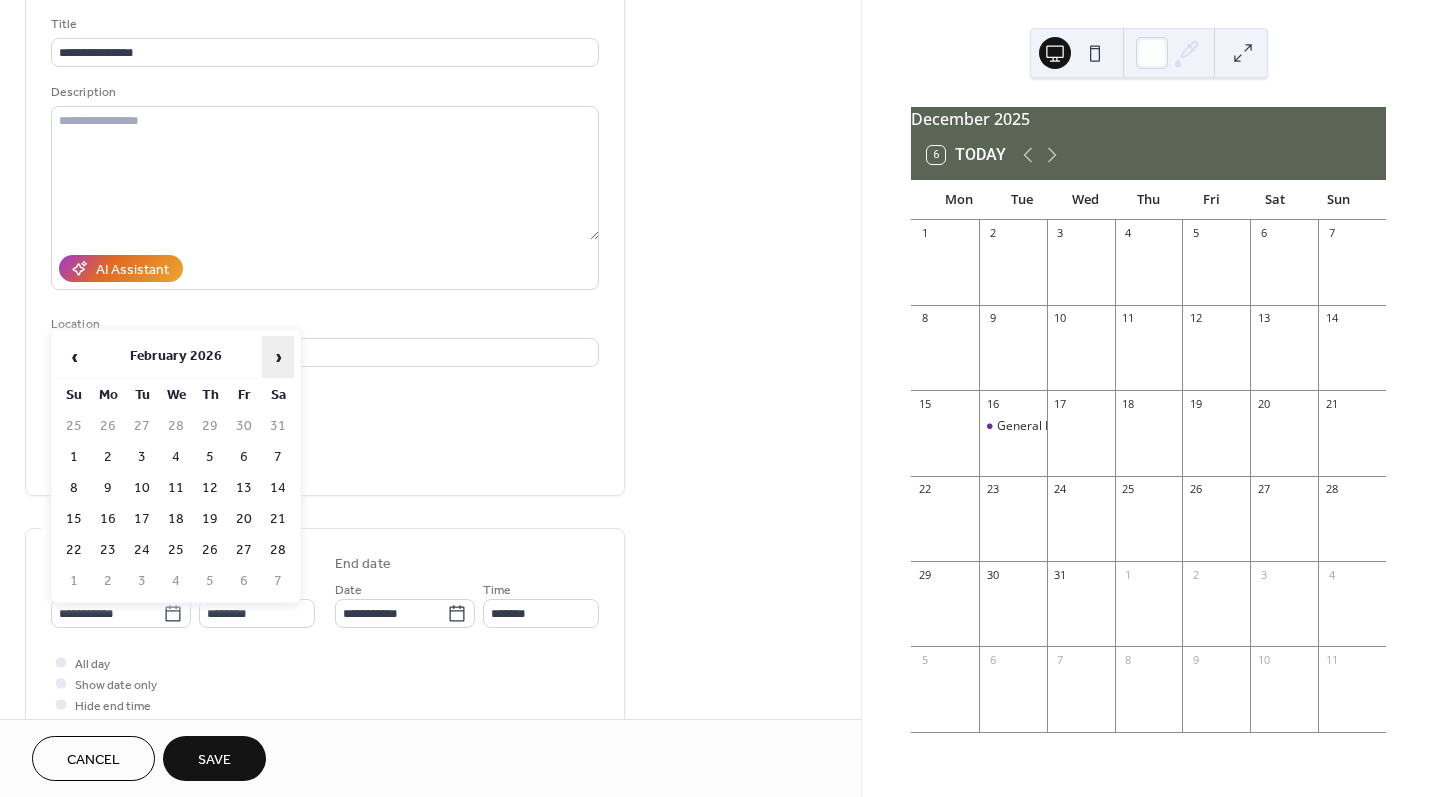 click on "›" at bounding box center [278, 357] 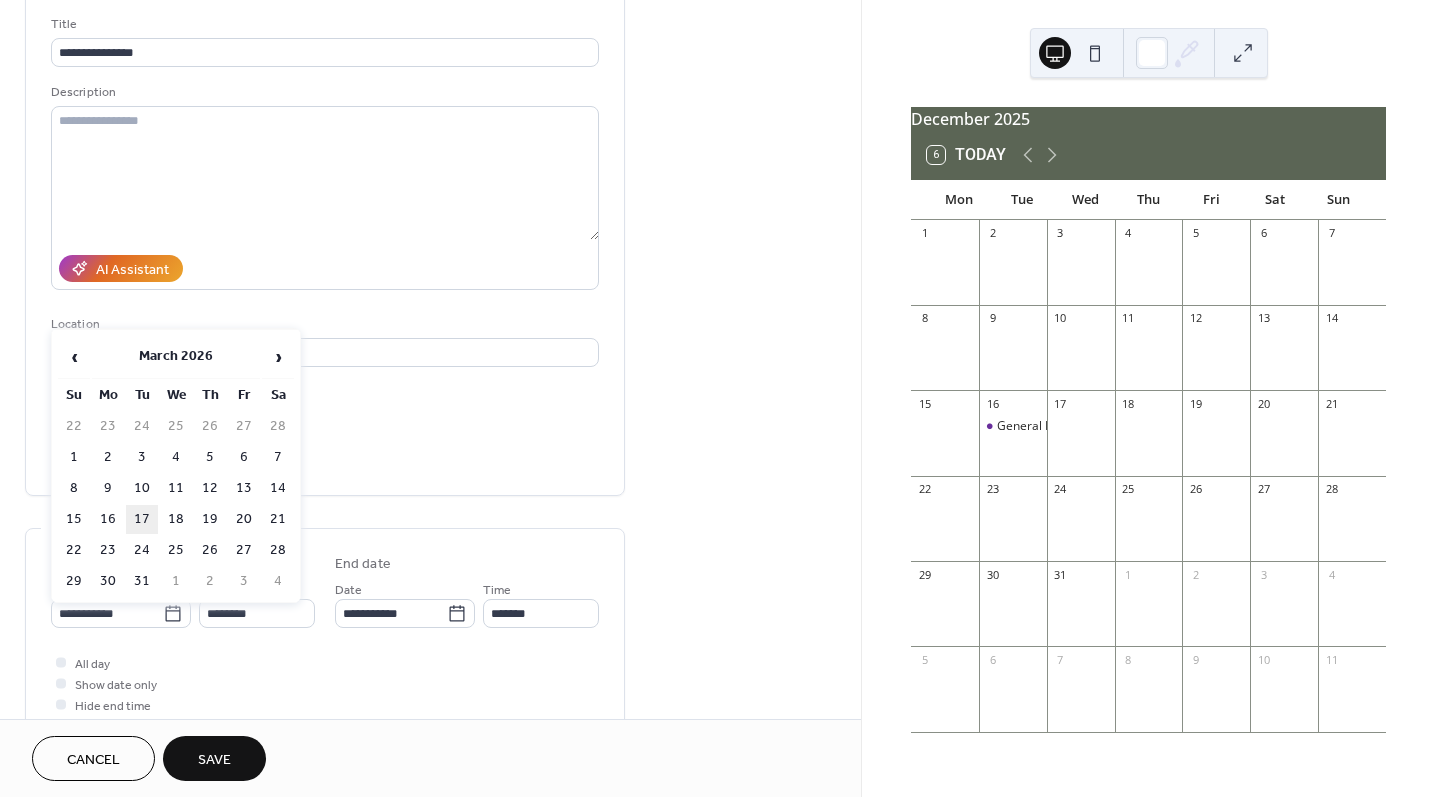 click on "17" at bounding box center [142, 519] 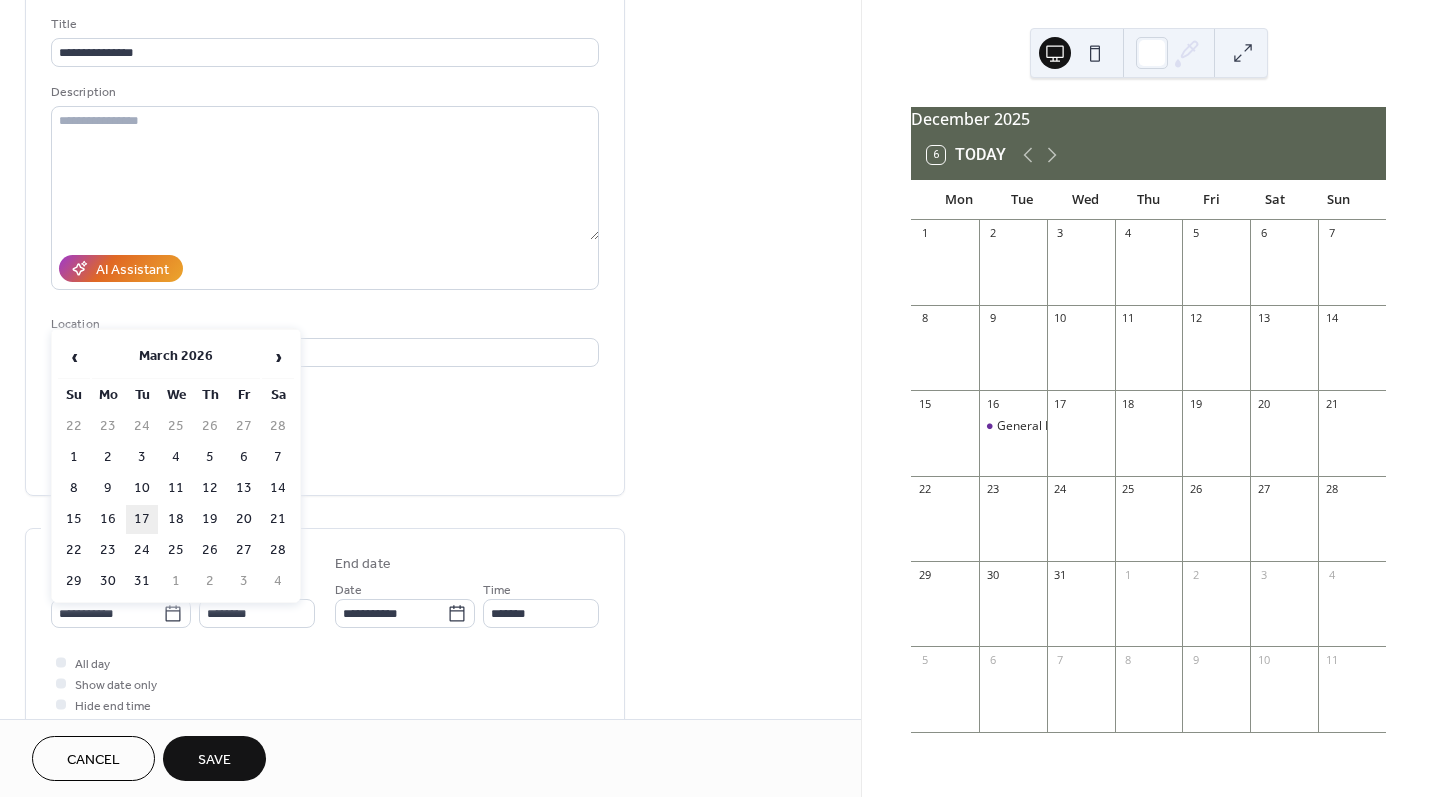 type on "**********" 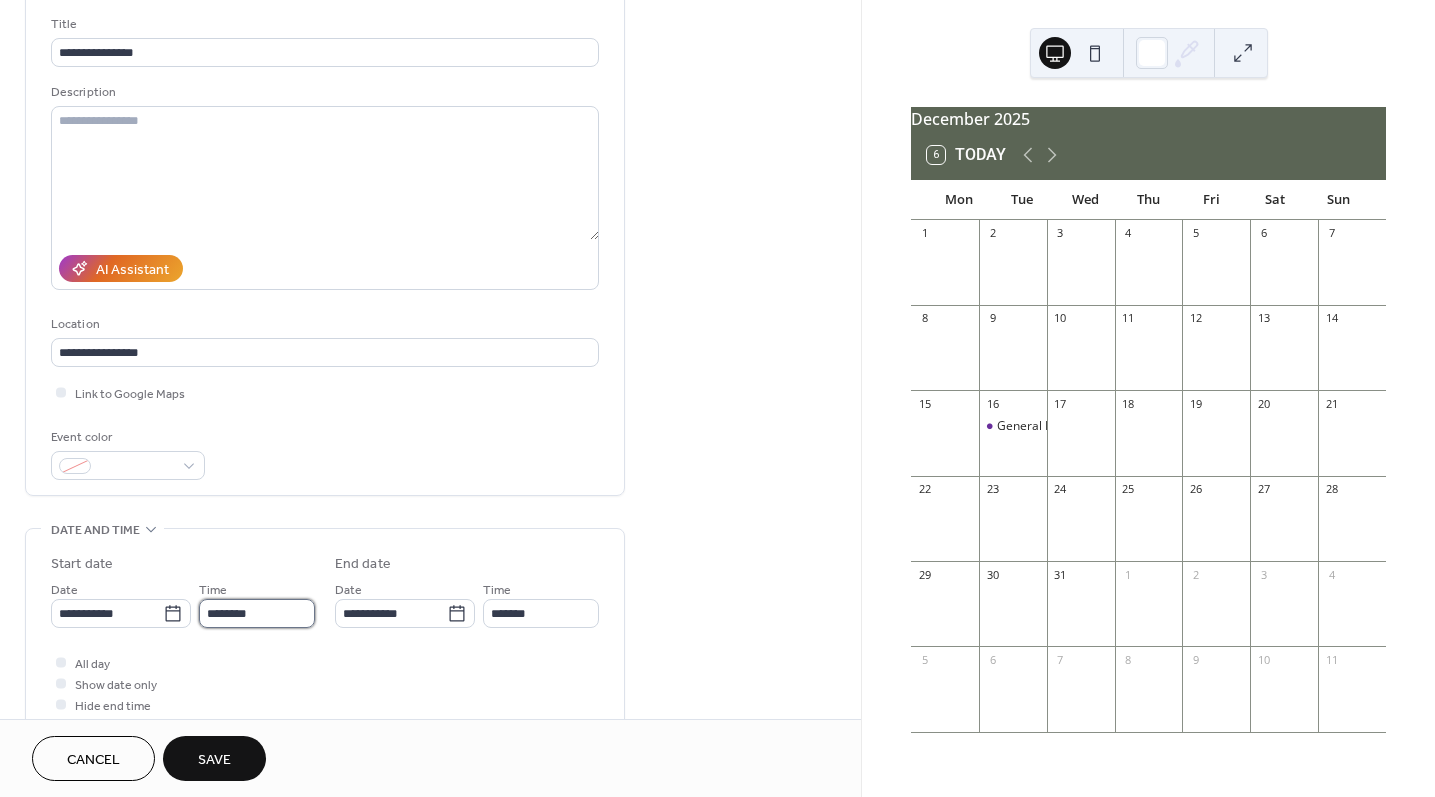 click on "********" at bounding box center (257, 613) 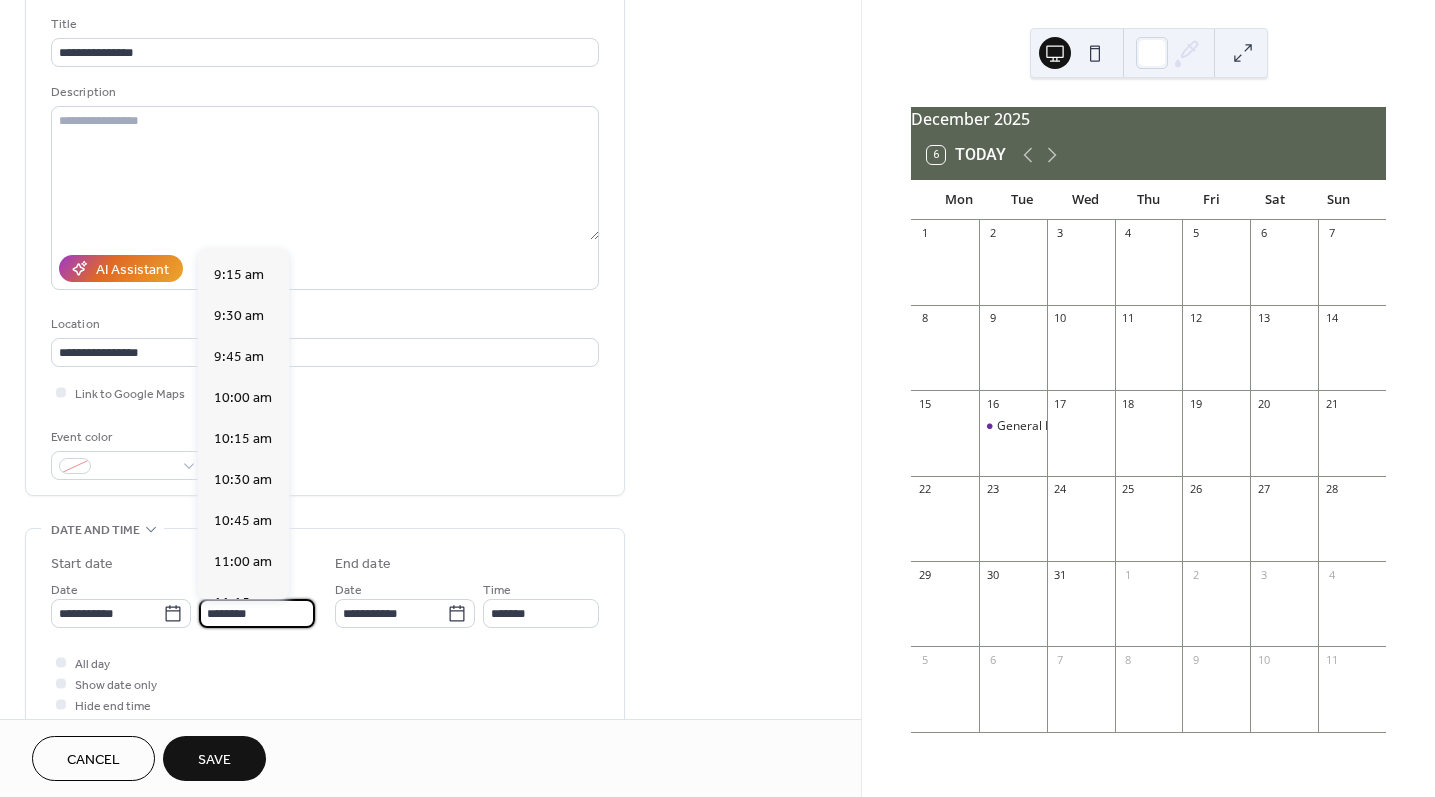 scroll, scrollTop: 1507, scrollLeft: 0, axis: vertical 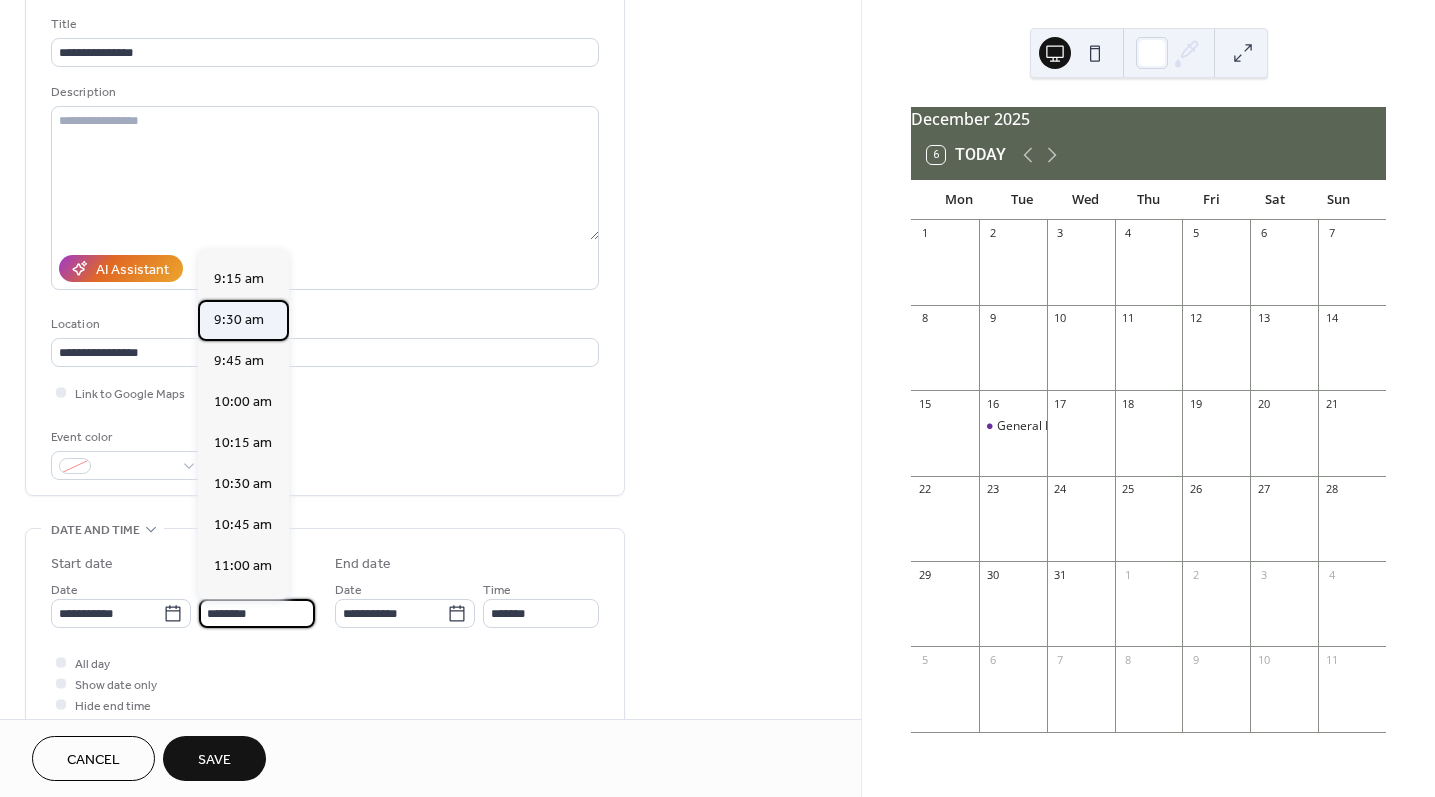click on "9:30 am" at bounding box center [239, 320] 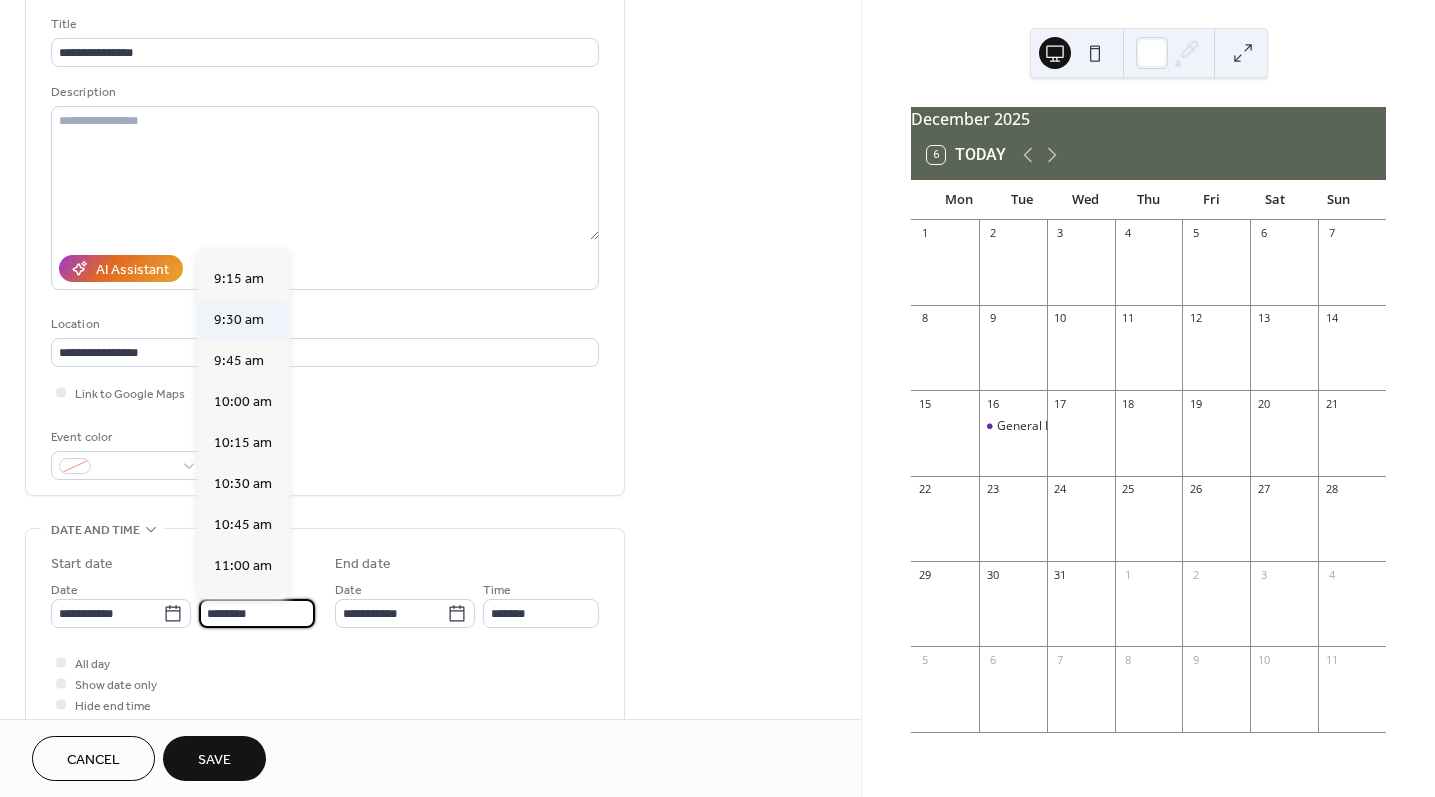 type on "*******" 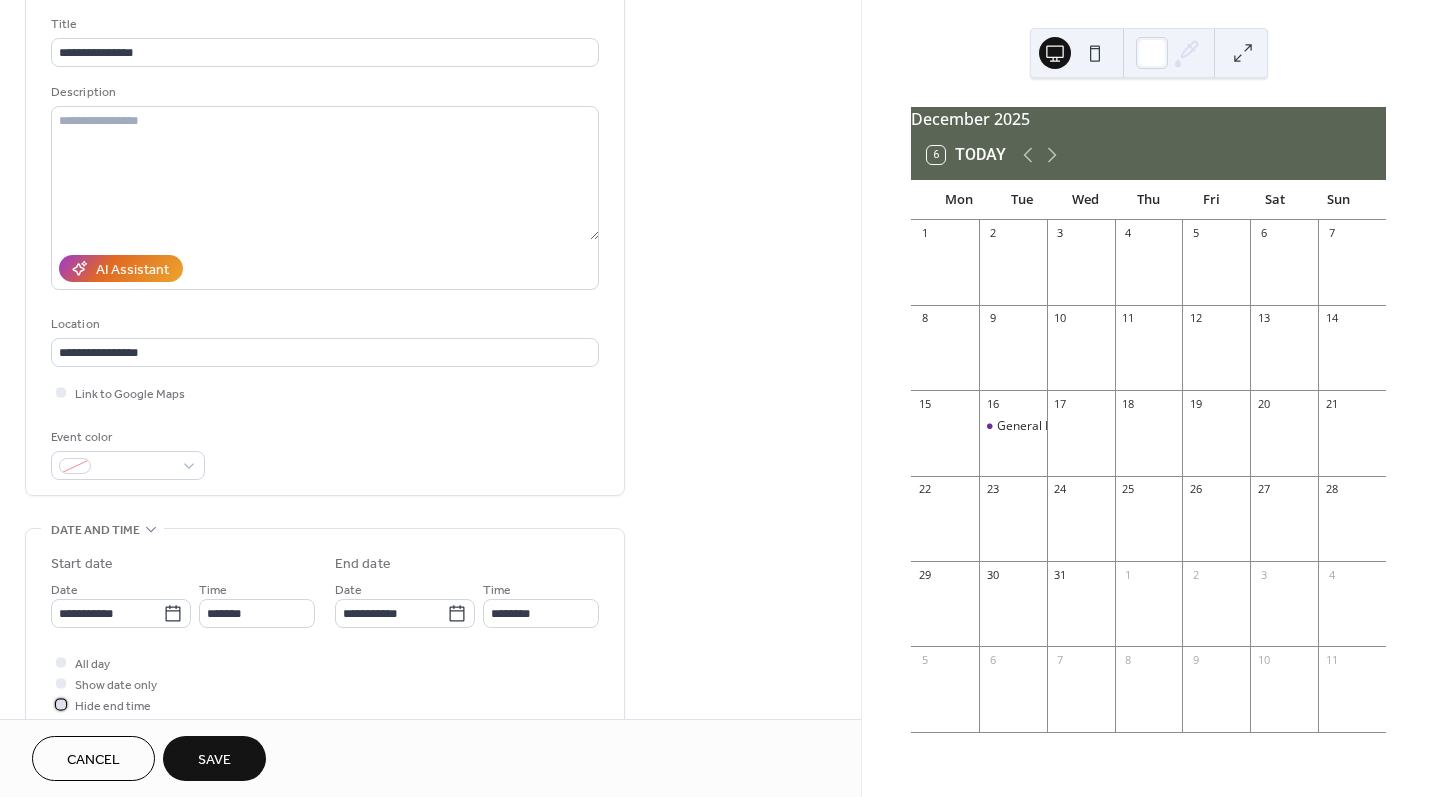 click at bounding box center [61, 704] 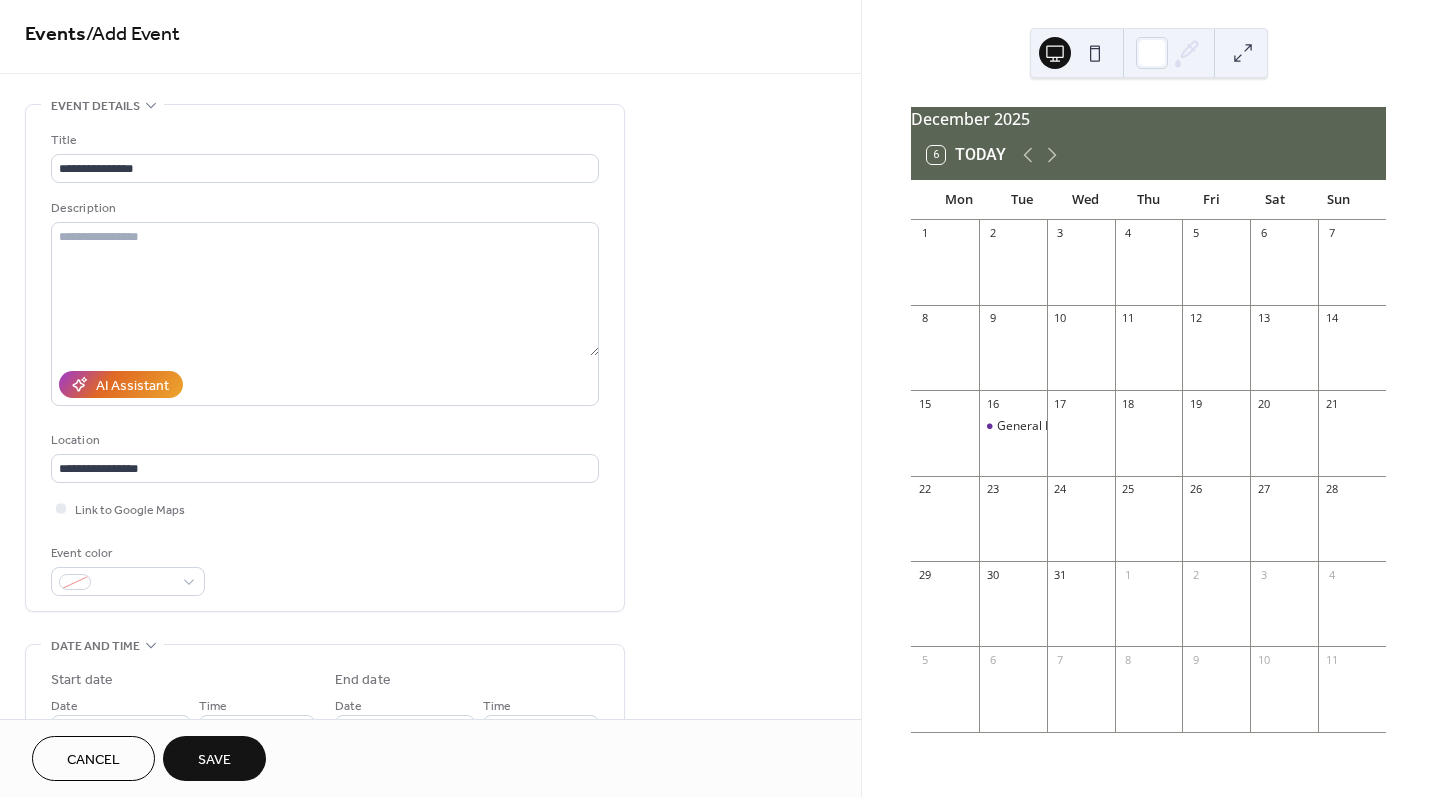 scroll, scrollTop: 5, scrollLeft: 0, axis: vertical 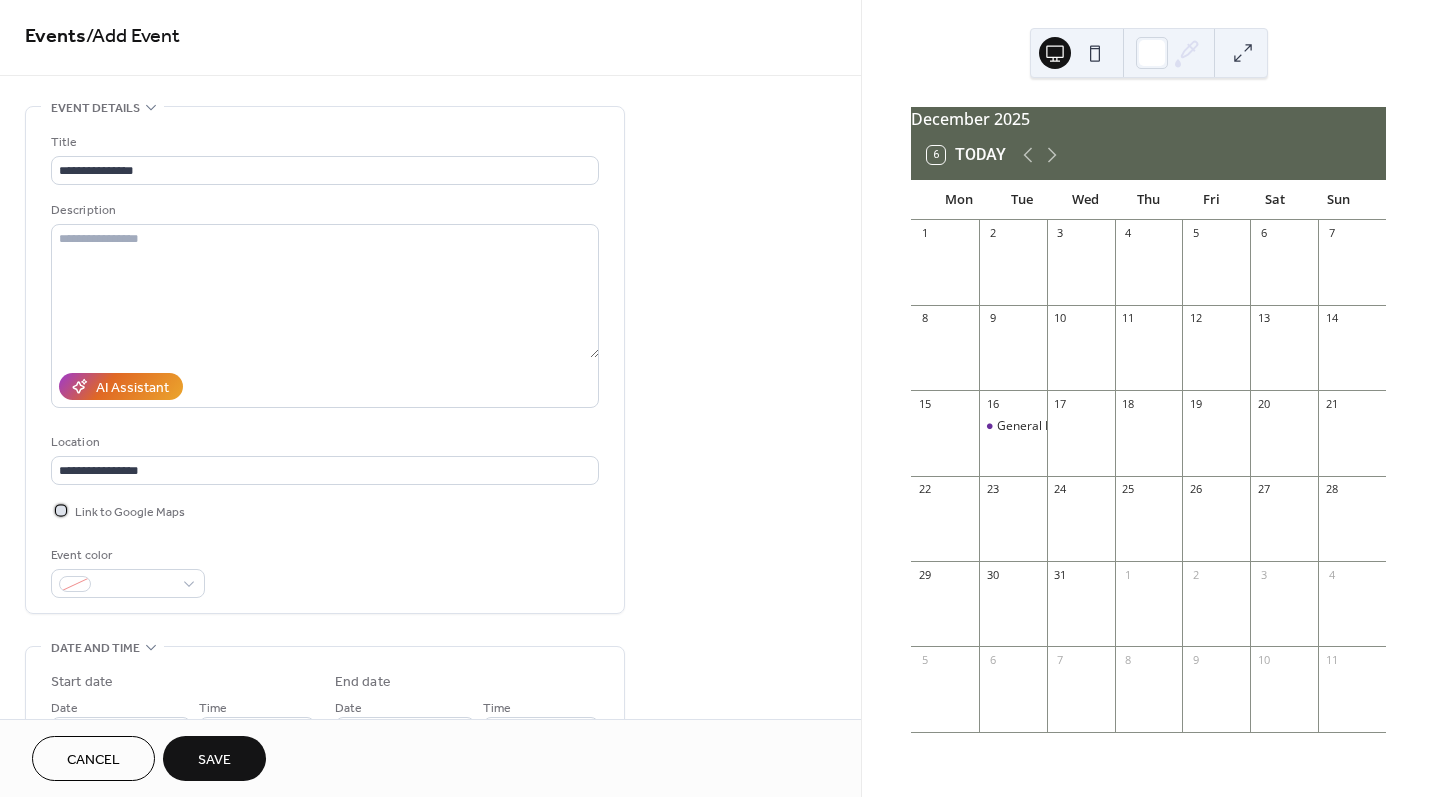 click at bounding box center (61, 510) 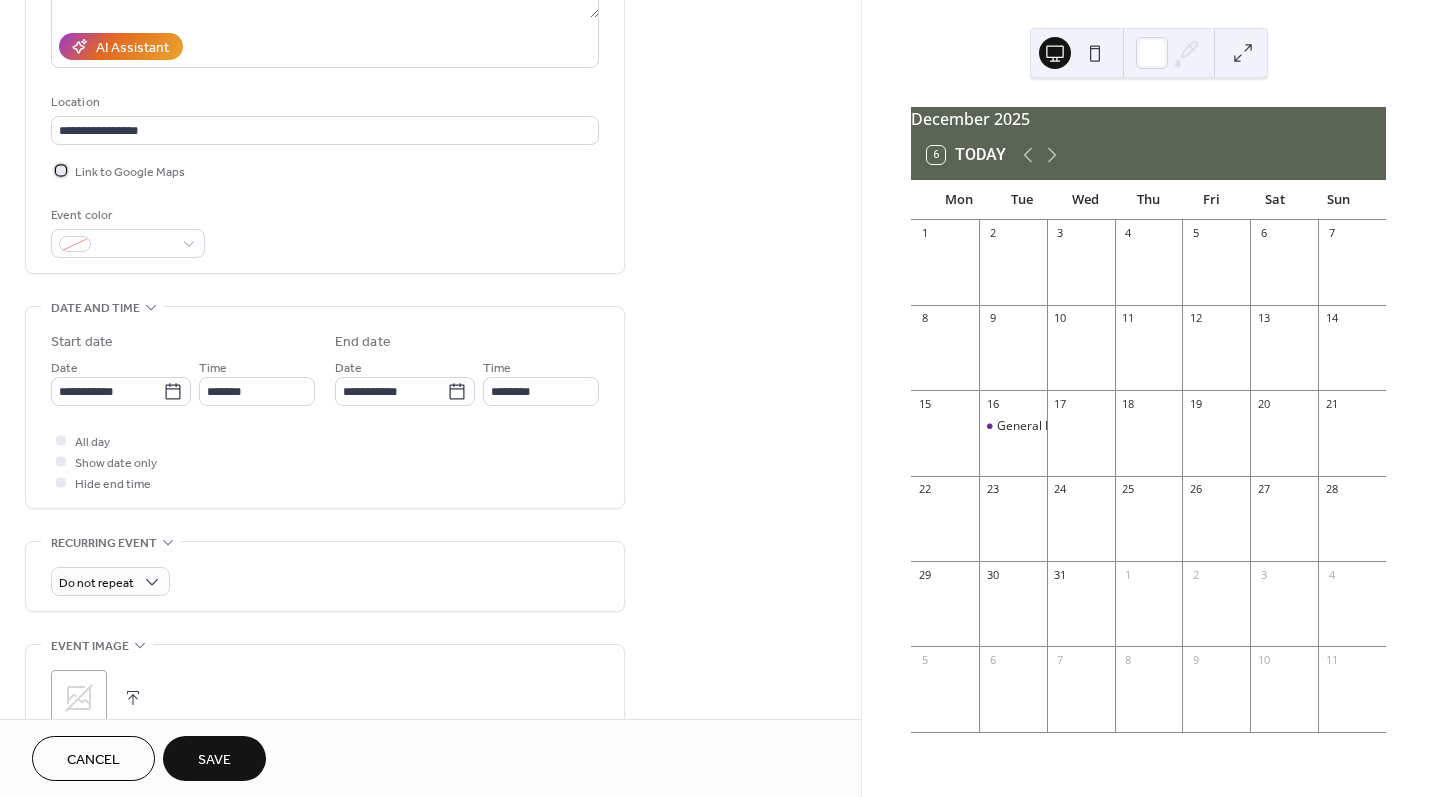 scroll, scrollTop: 30, scrollLeft: 0, axis: vertical 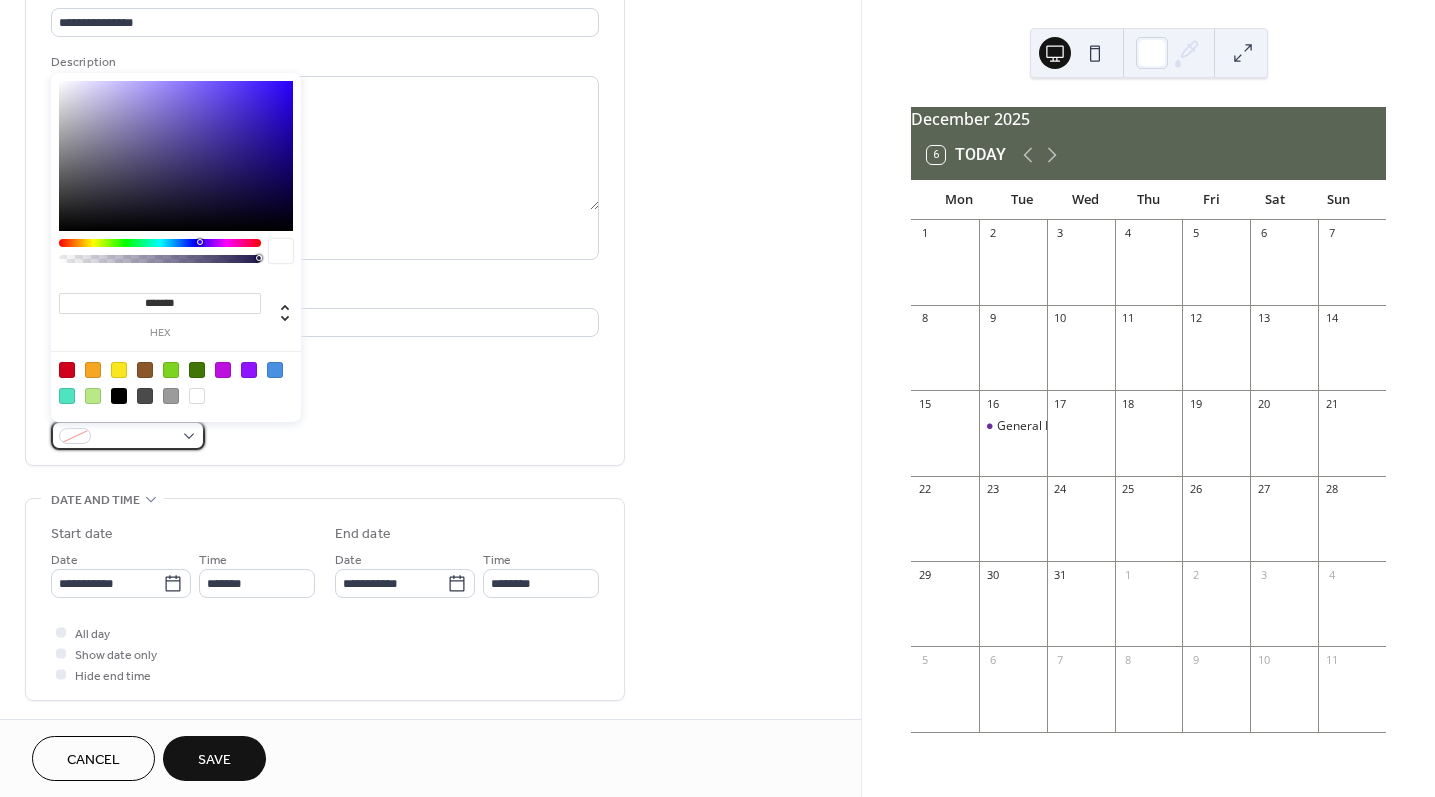 click at bounding box center [136, 437] 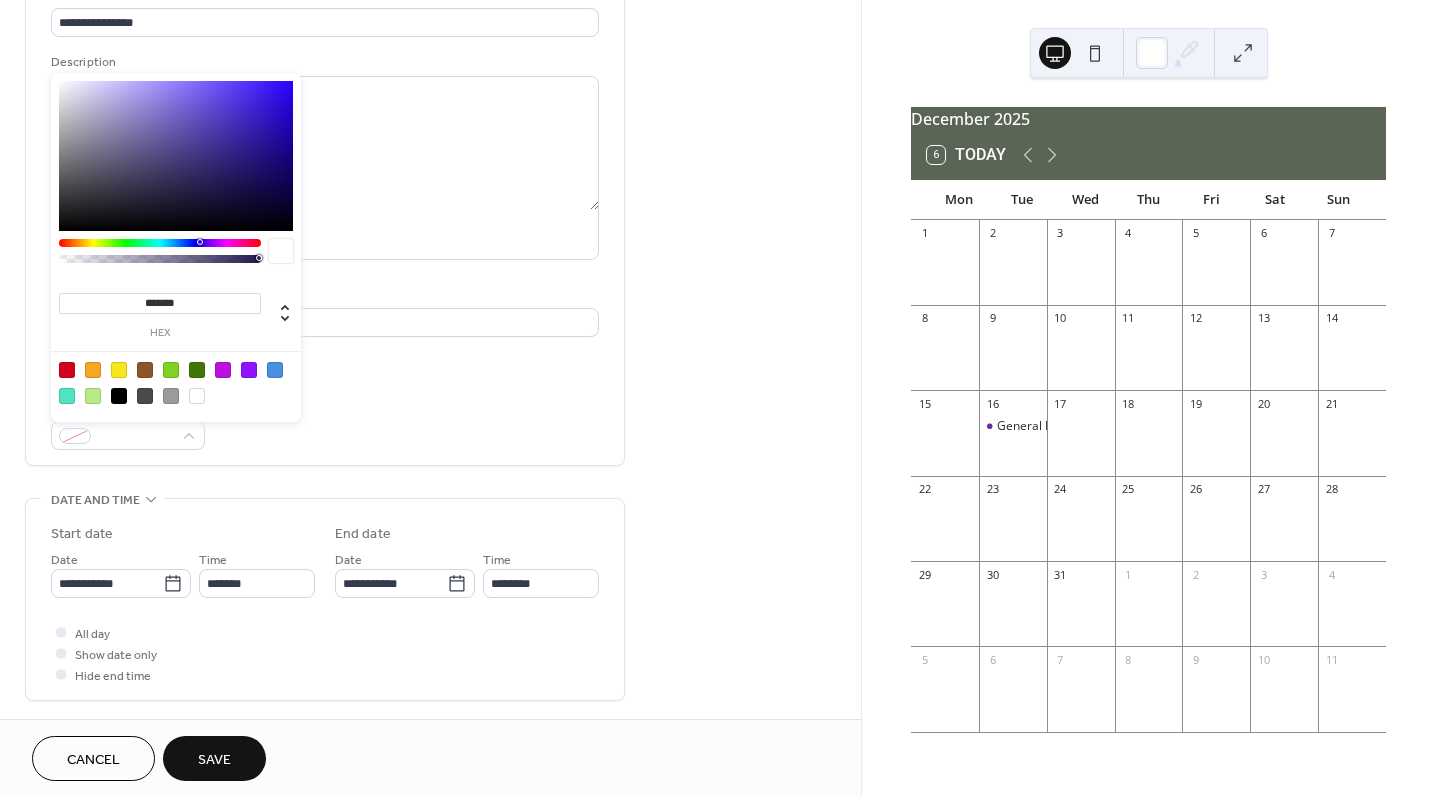 drag, startPoint x: 190, startPoint y: 301, endPoint x: 81, endPoint y: 297, distance: 109.07337 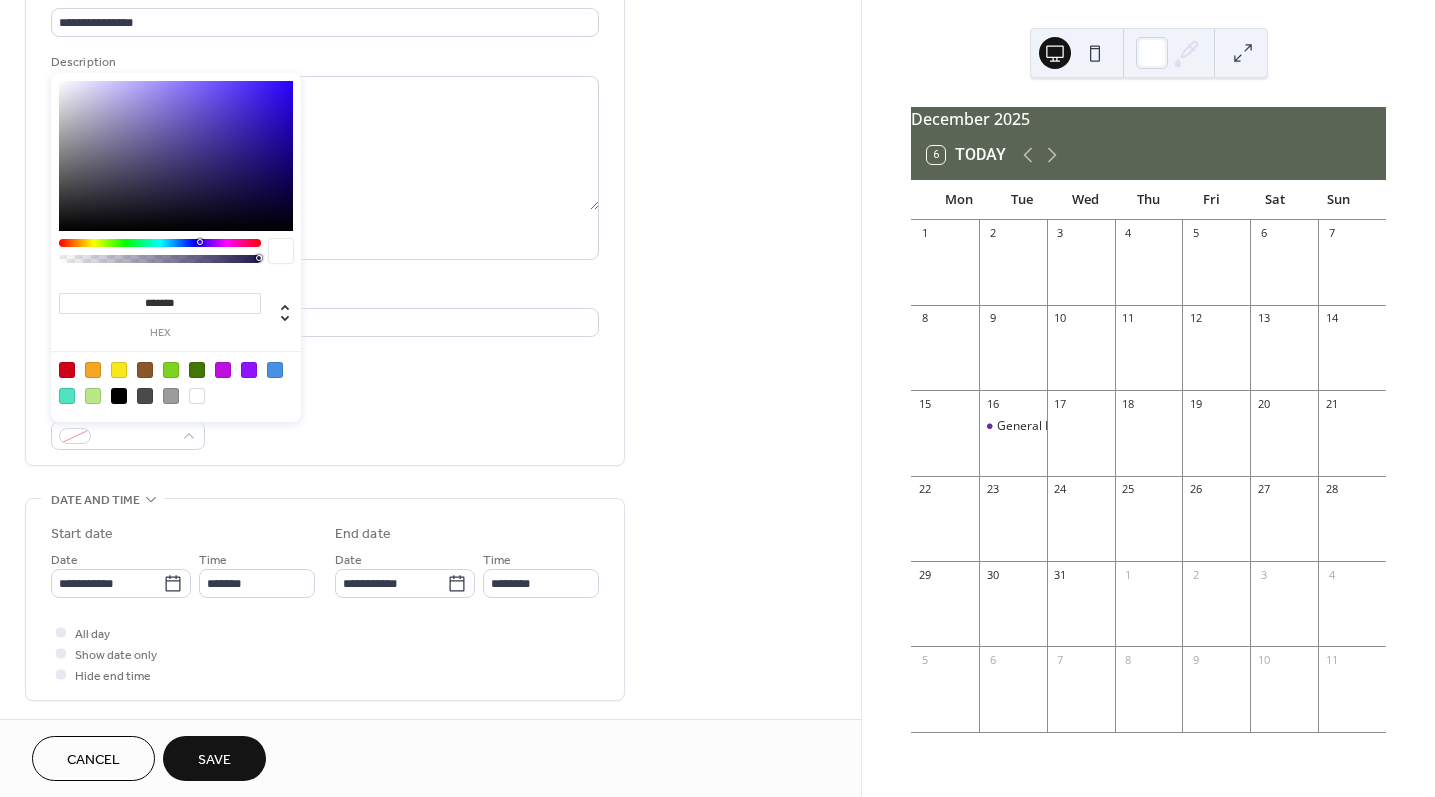 paste 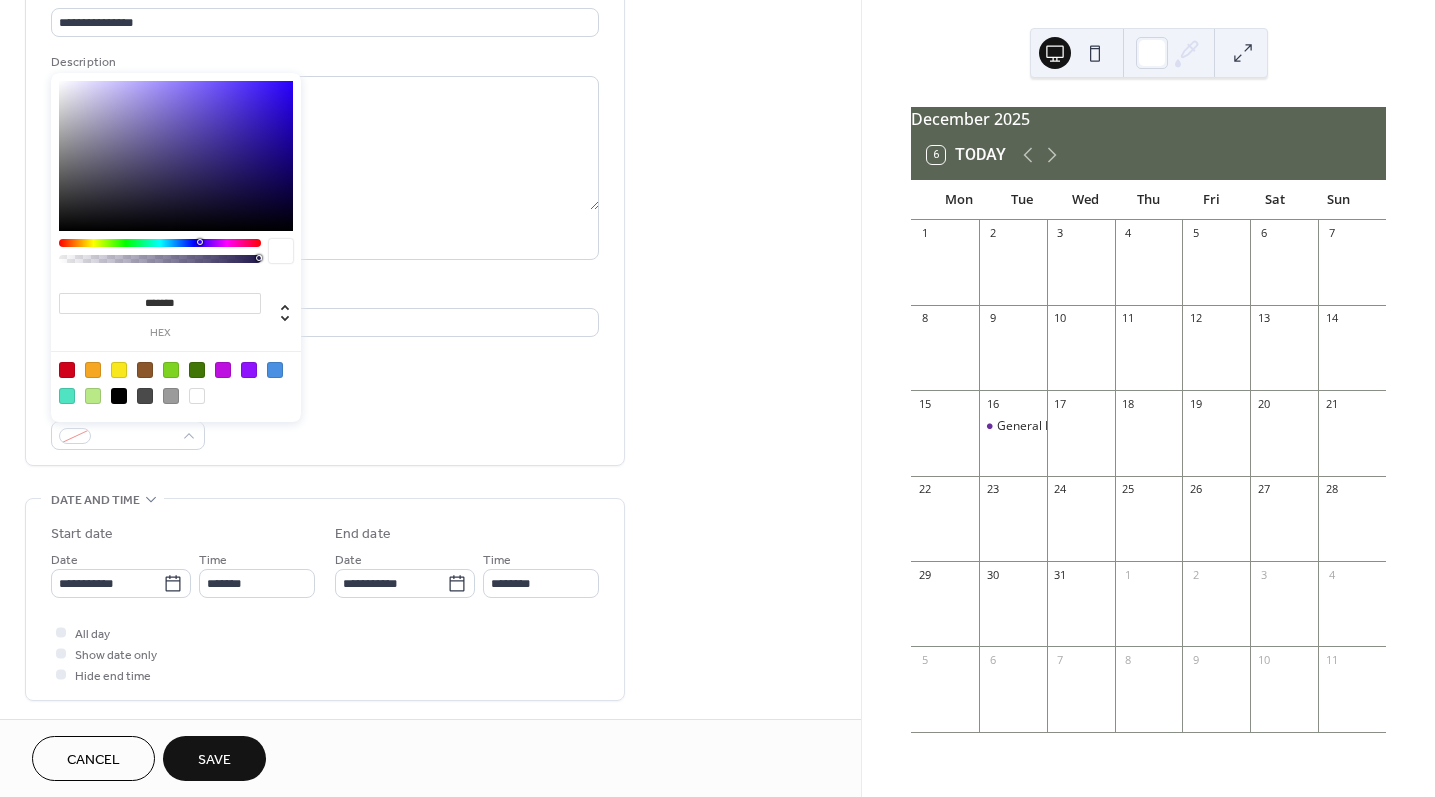 type on "*******" 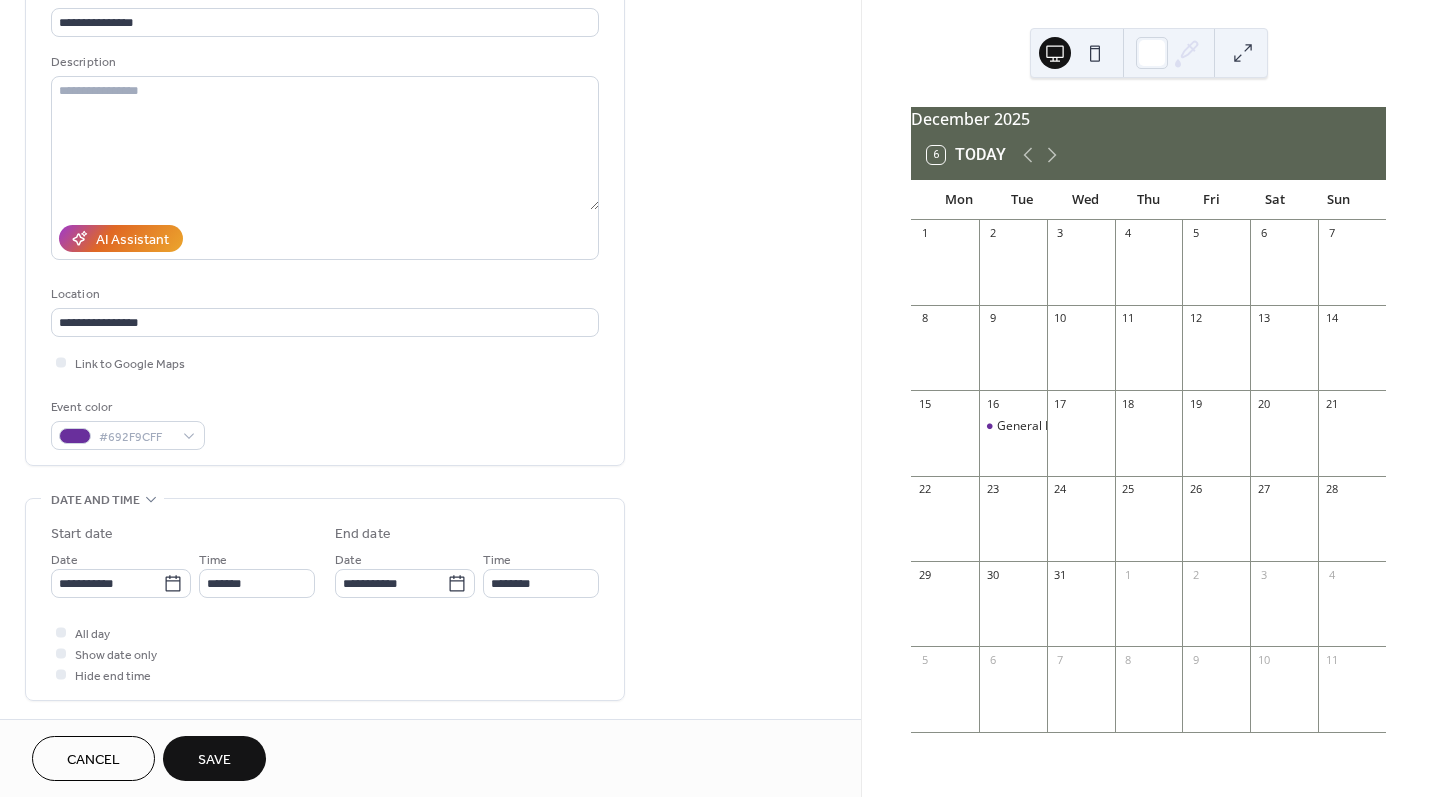 click on "Save" at bounding box center (214, 758) 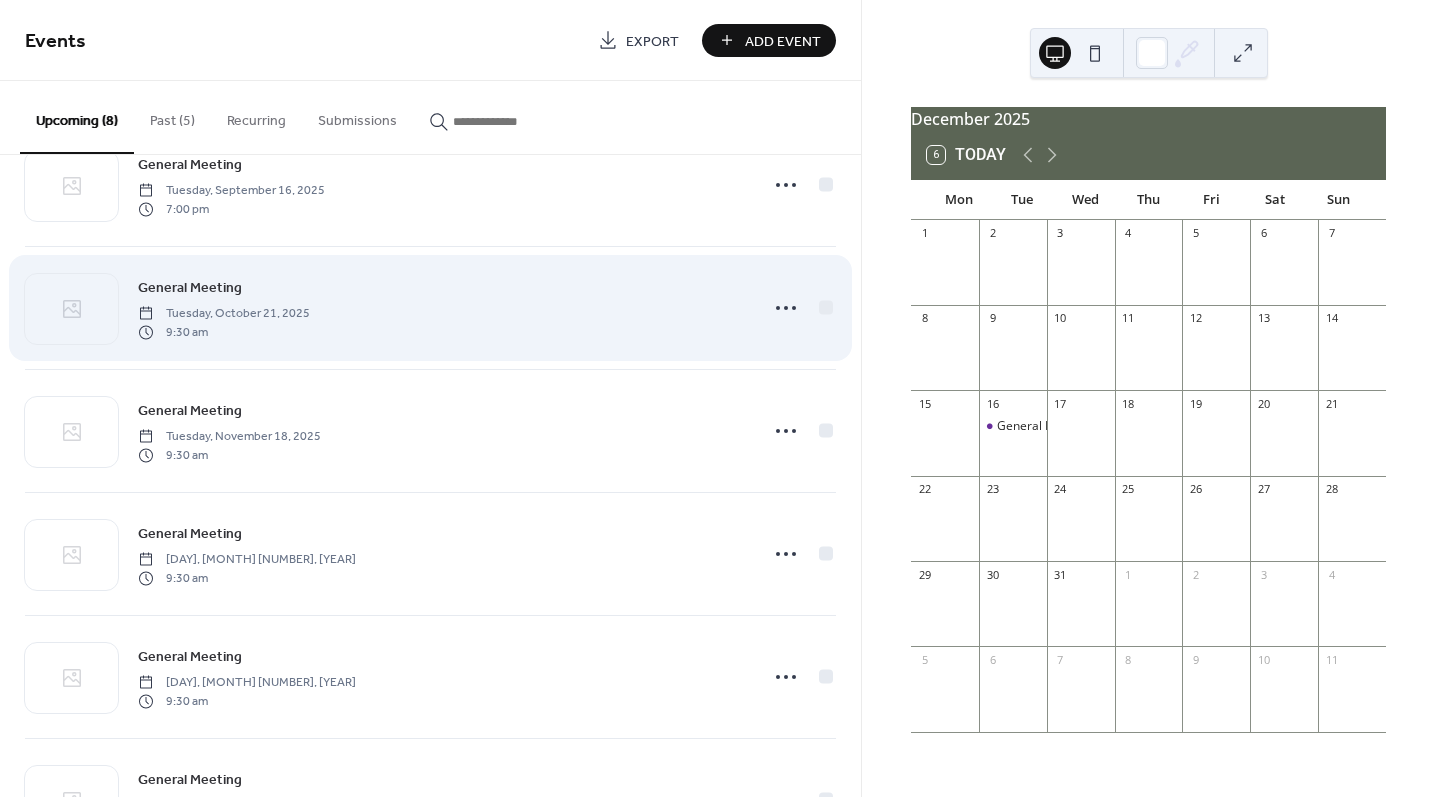 scroll, scrollTop: 401, scrollLeft: 0, axis: vertical 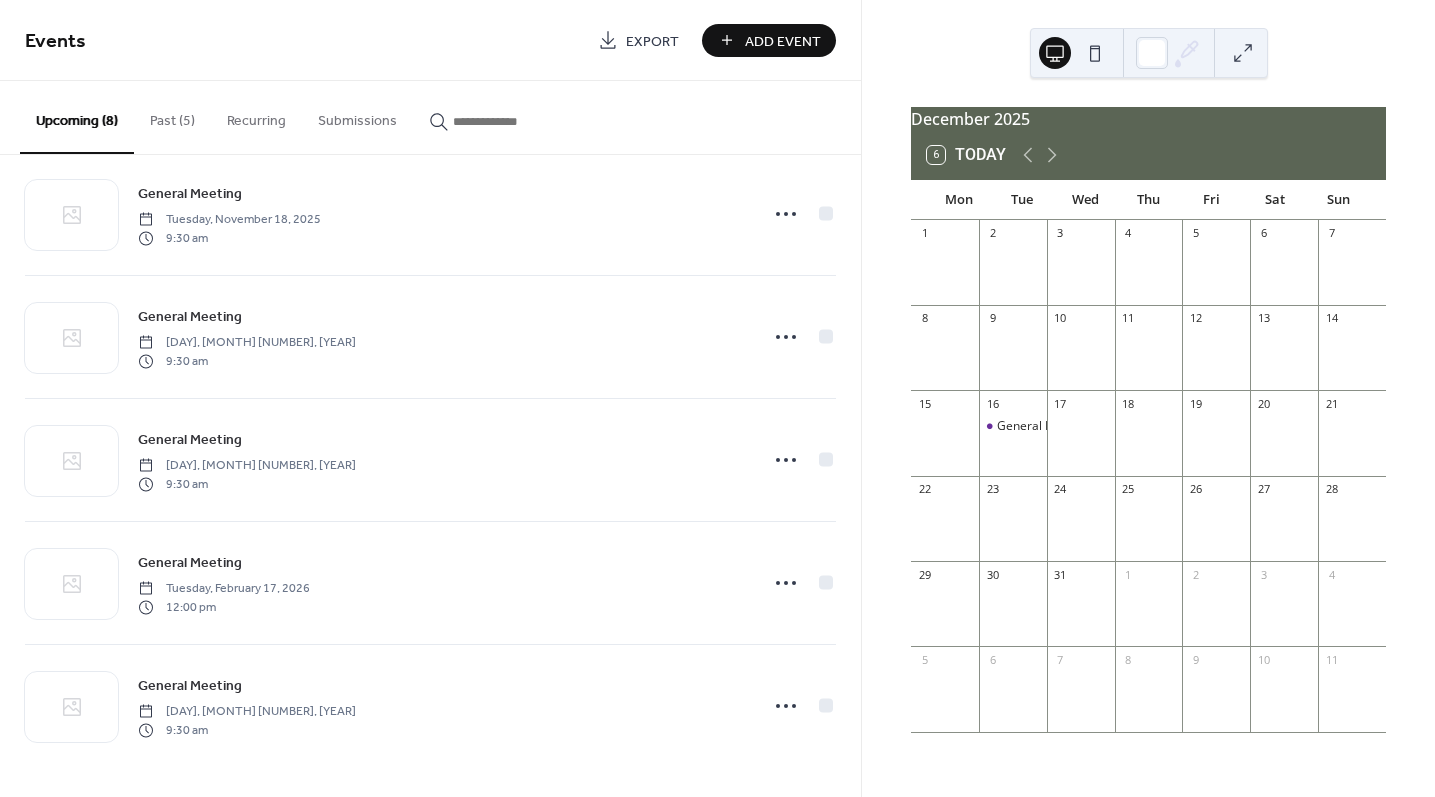 click on "Add Event" at bounding box center (783, 41) 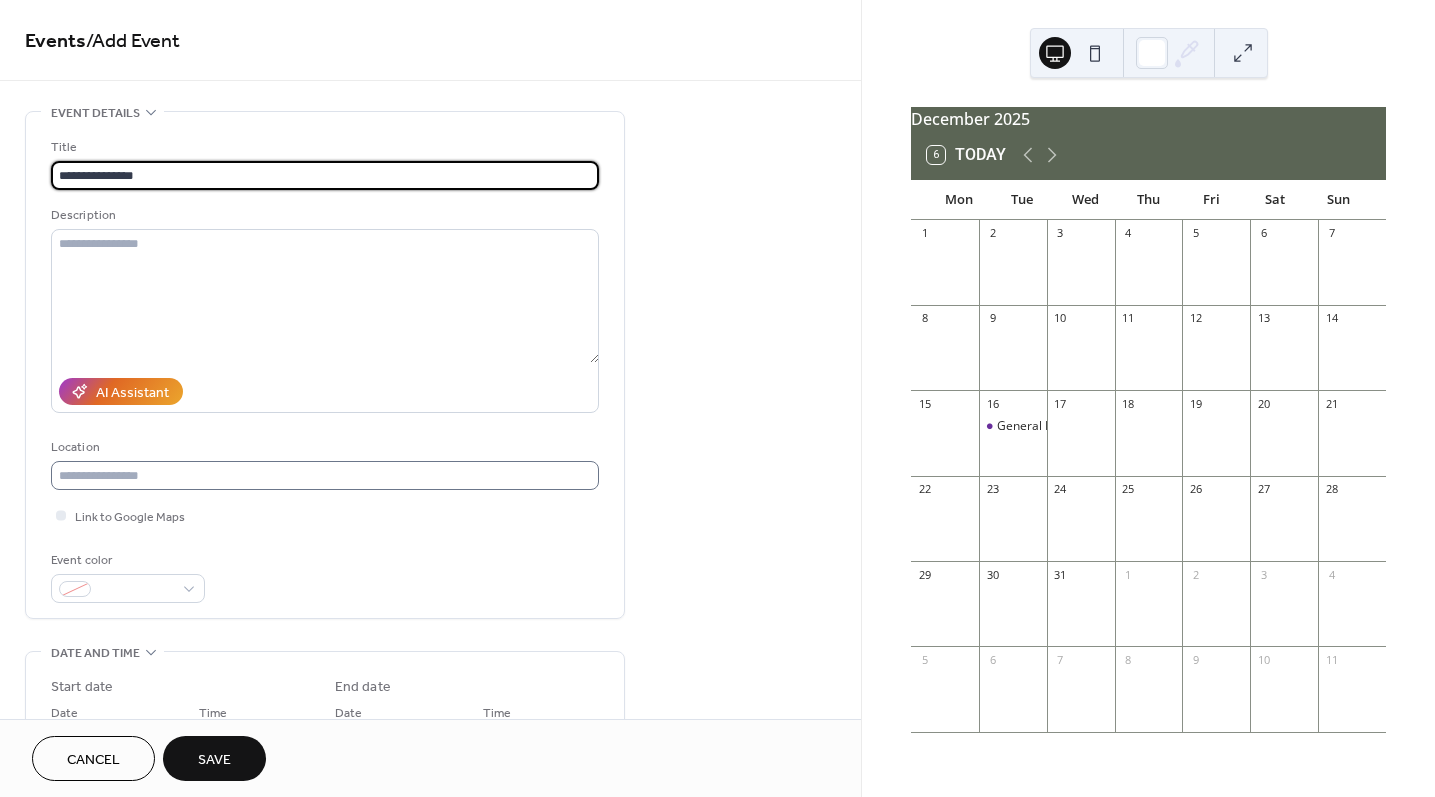 type on "**********" 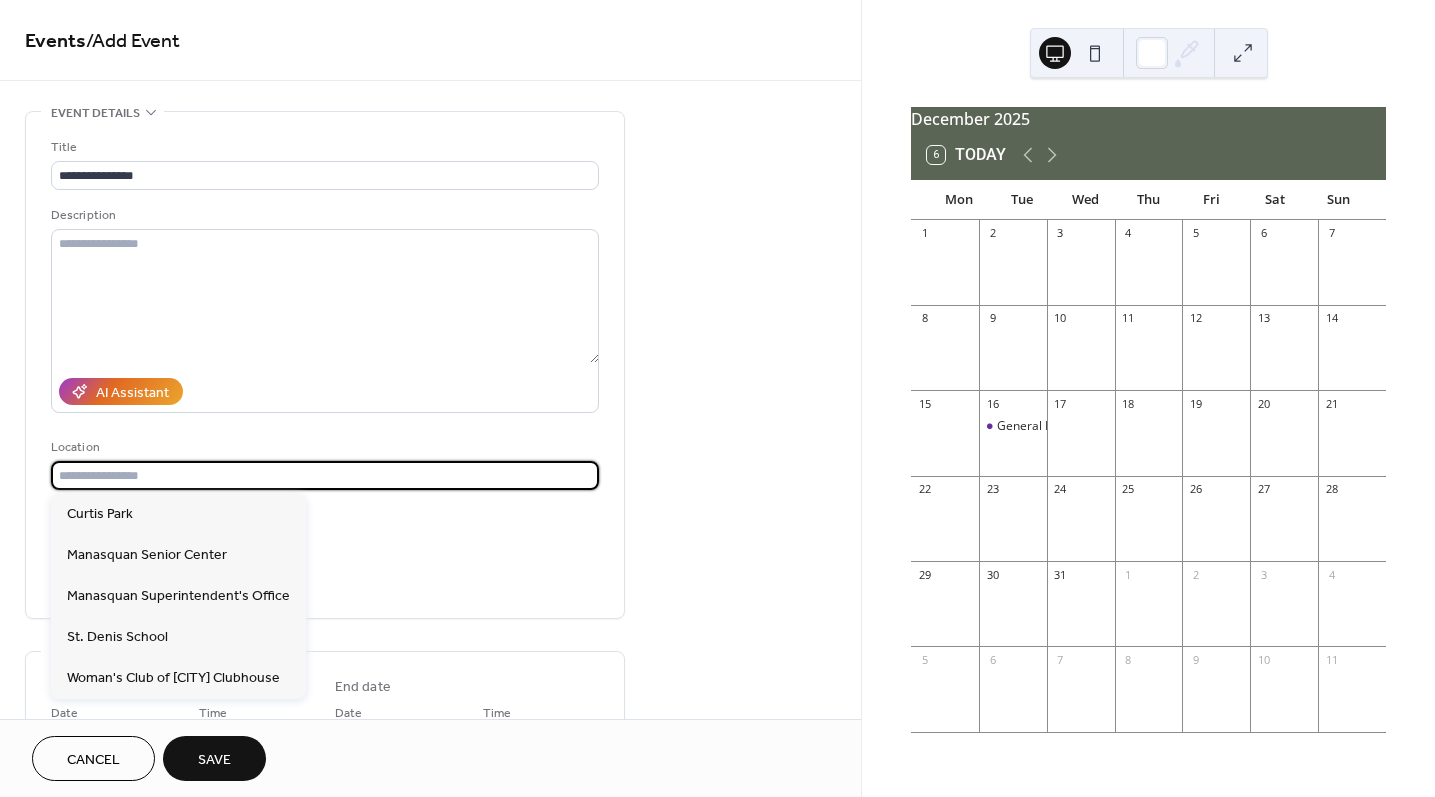 click at bounding box center [325, 475] 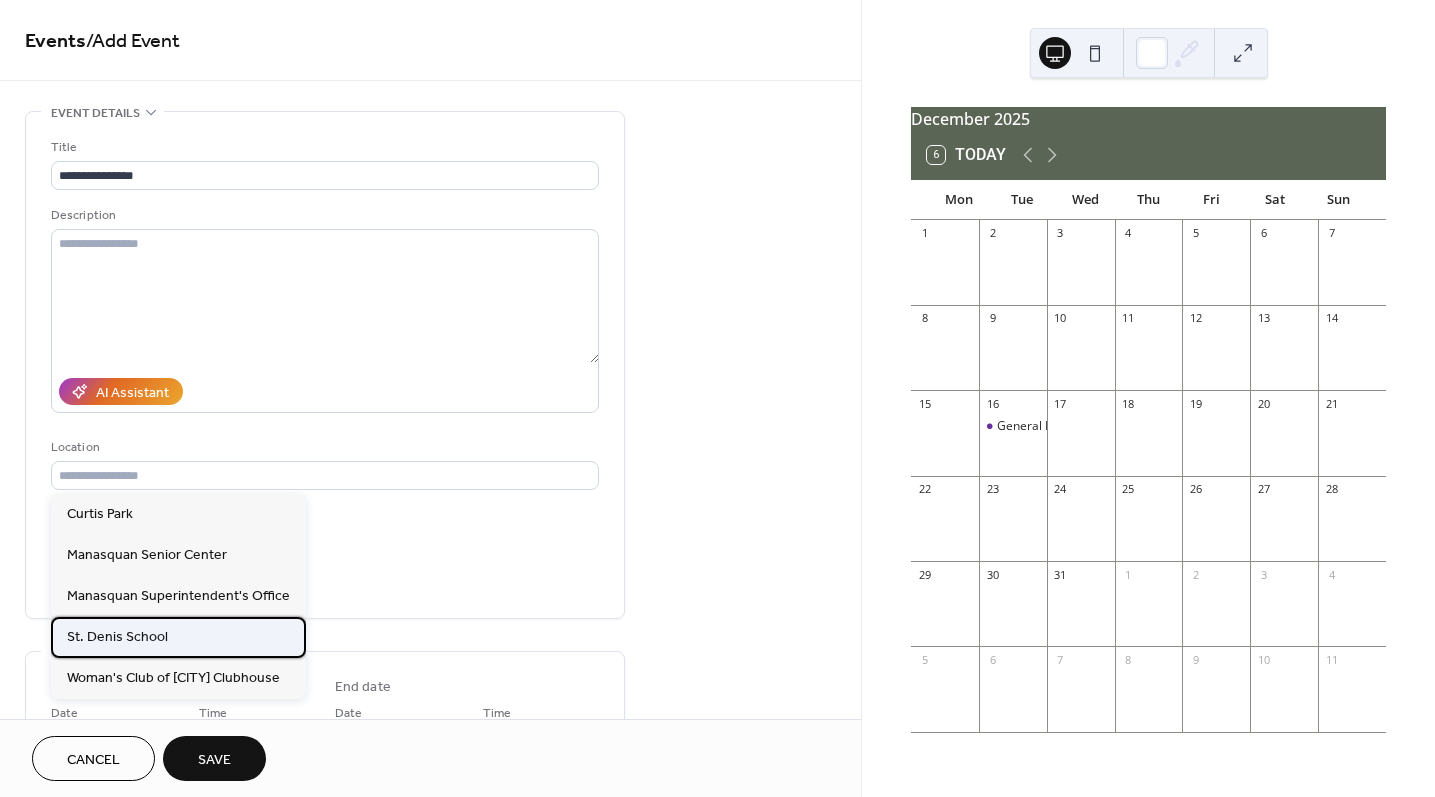 click on "St. Denis School" at bounding box center [117, 637] 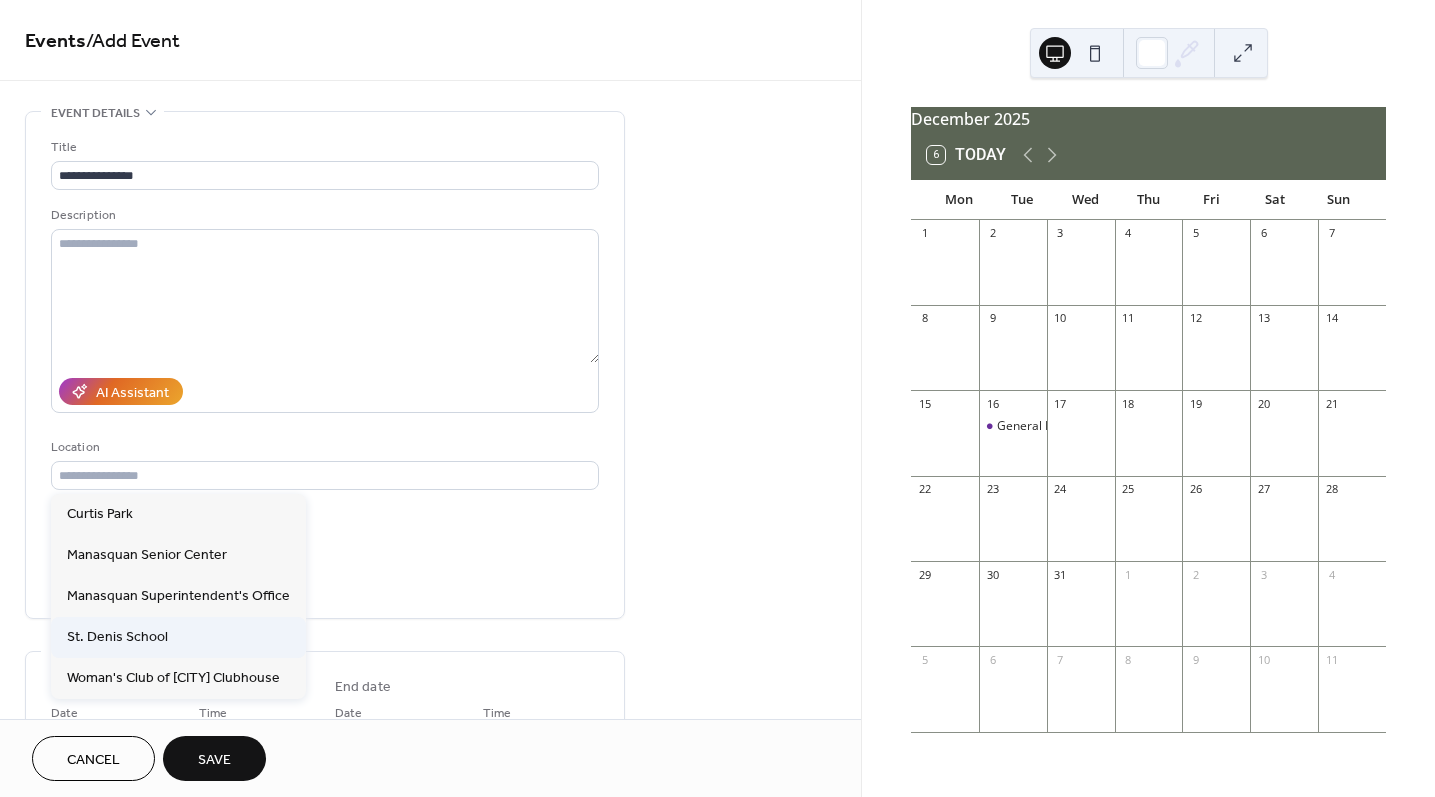 type on "**********" 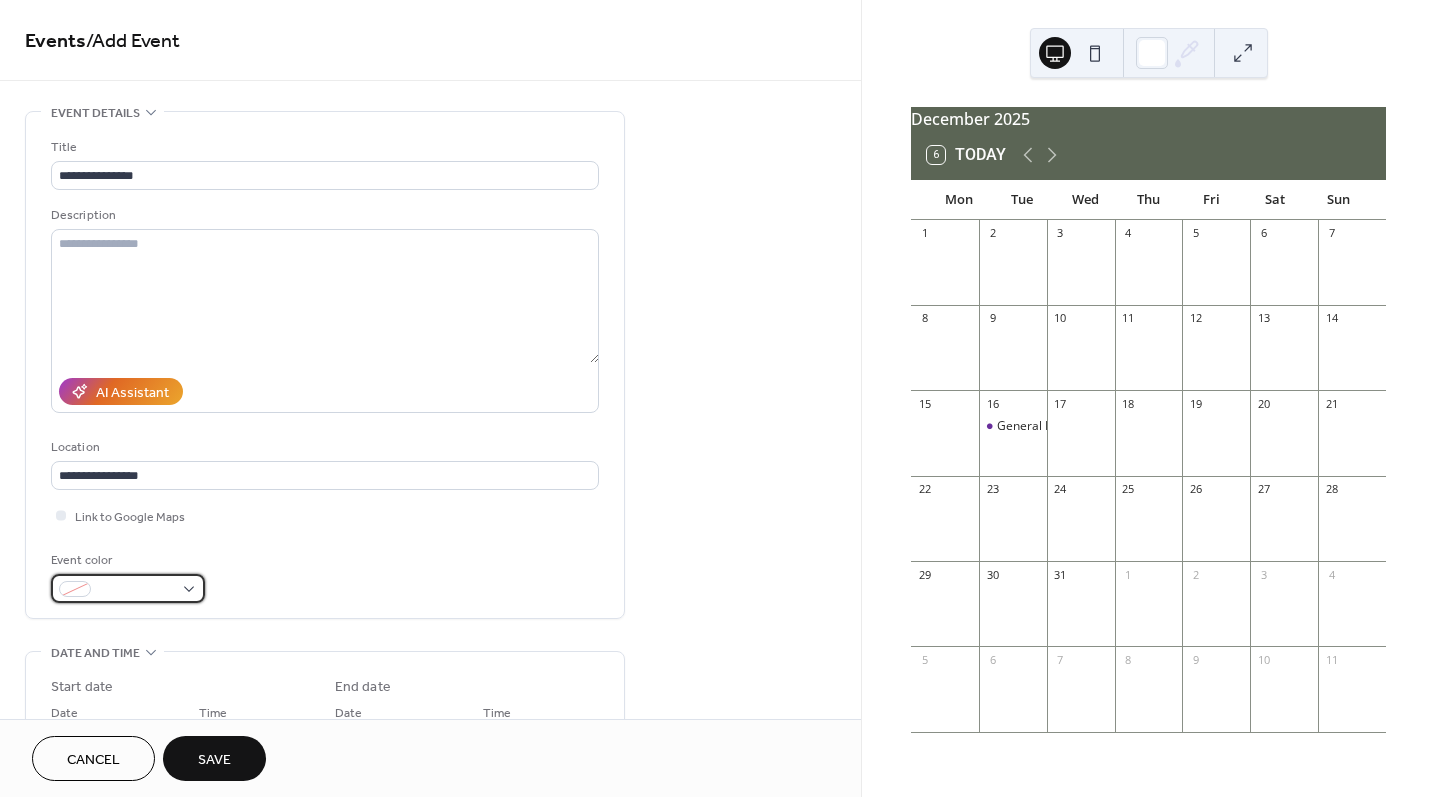 click at bounding box center (136, 590) 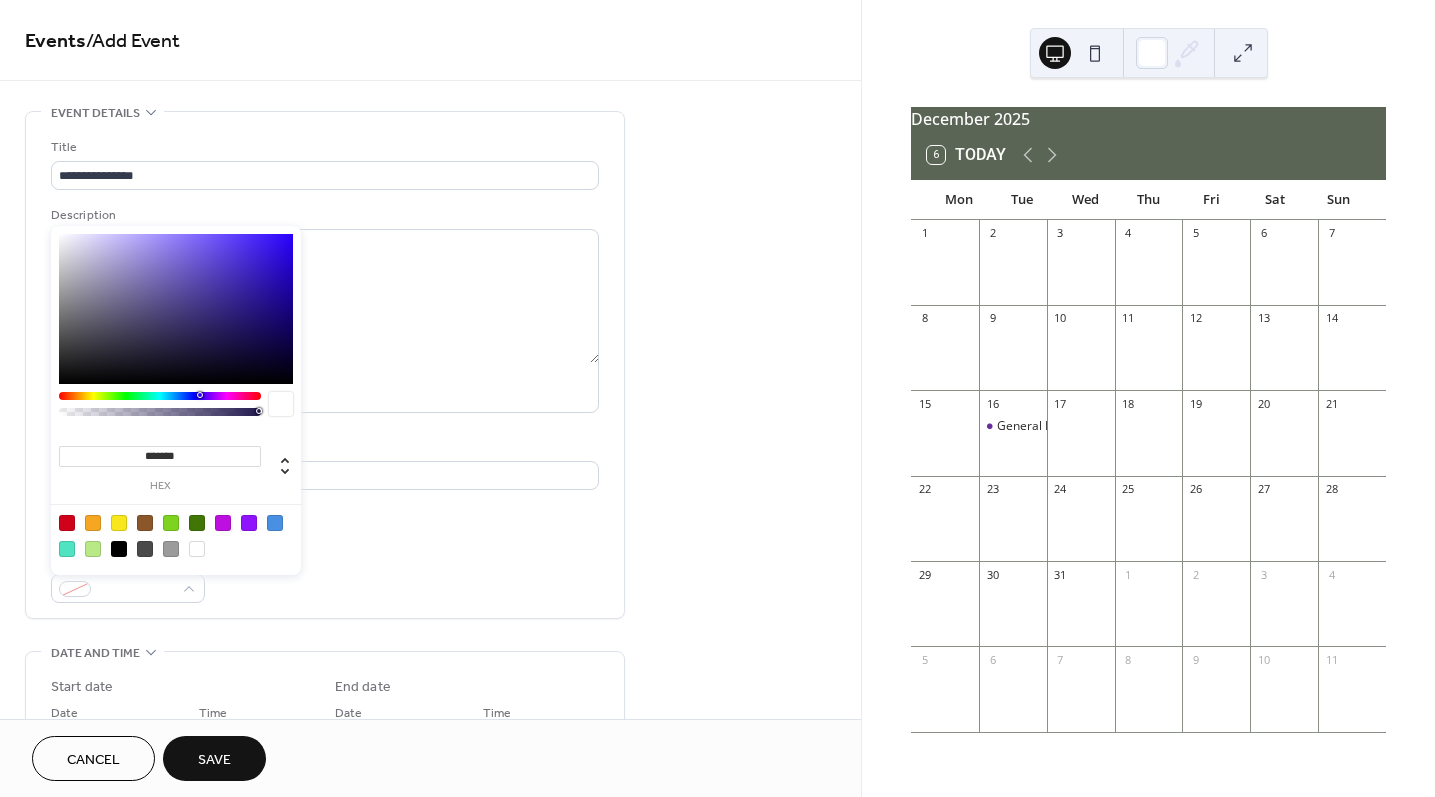 drag, startPoint x: 186, startPoint y: 457, endPoint x: 130, endPoint y: 457, distance: 56 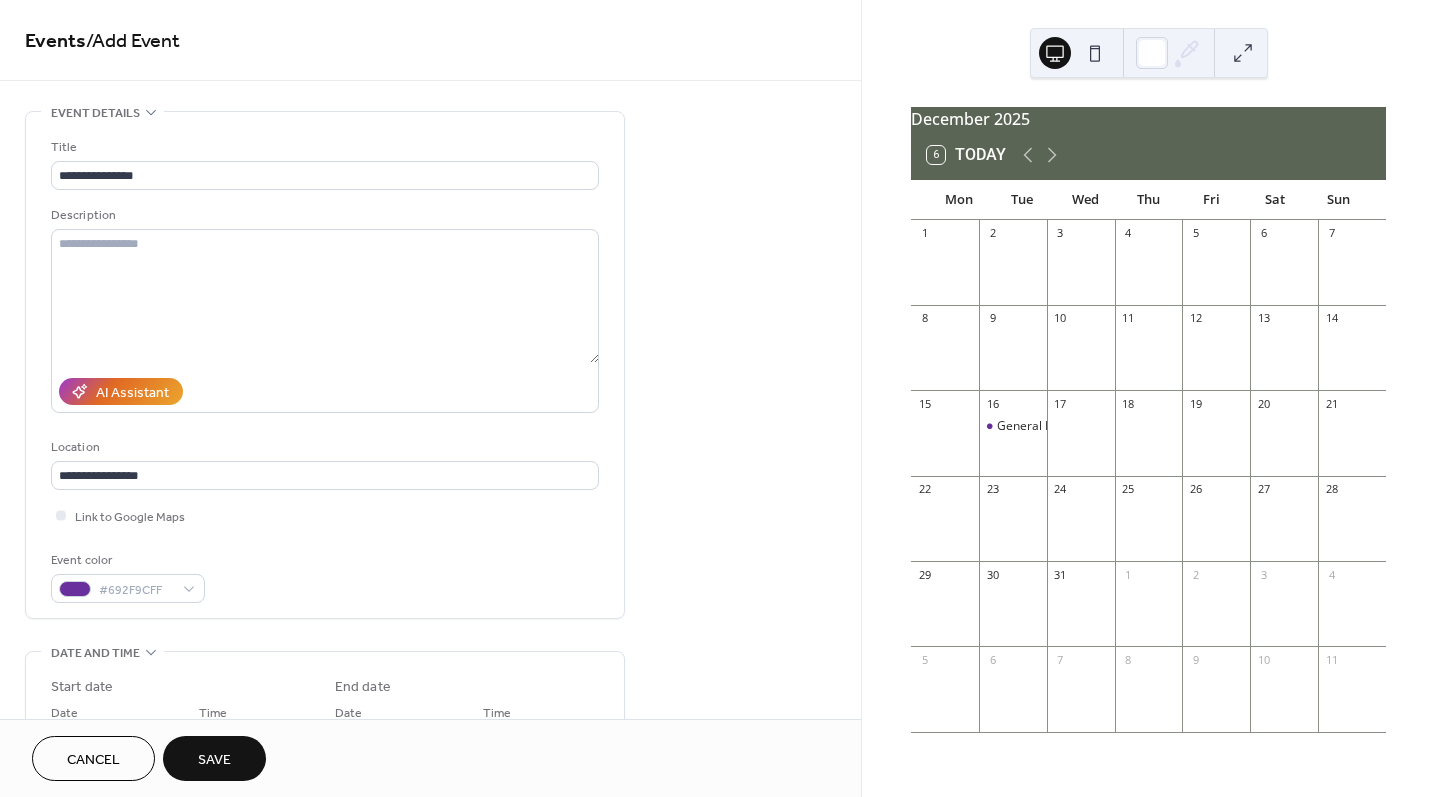 click on "Event color #692F9CFF" at bounding box center [325, 576] 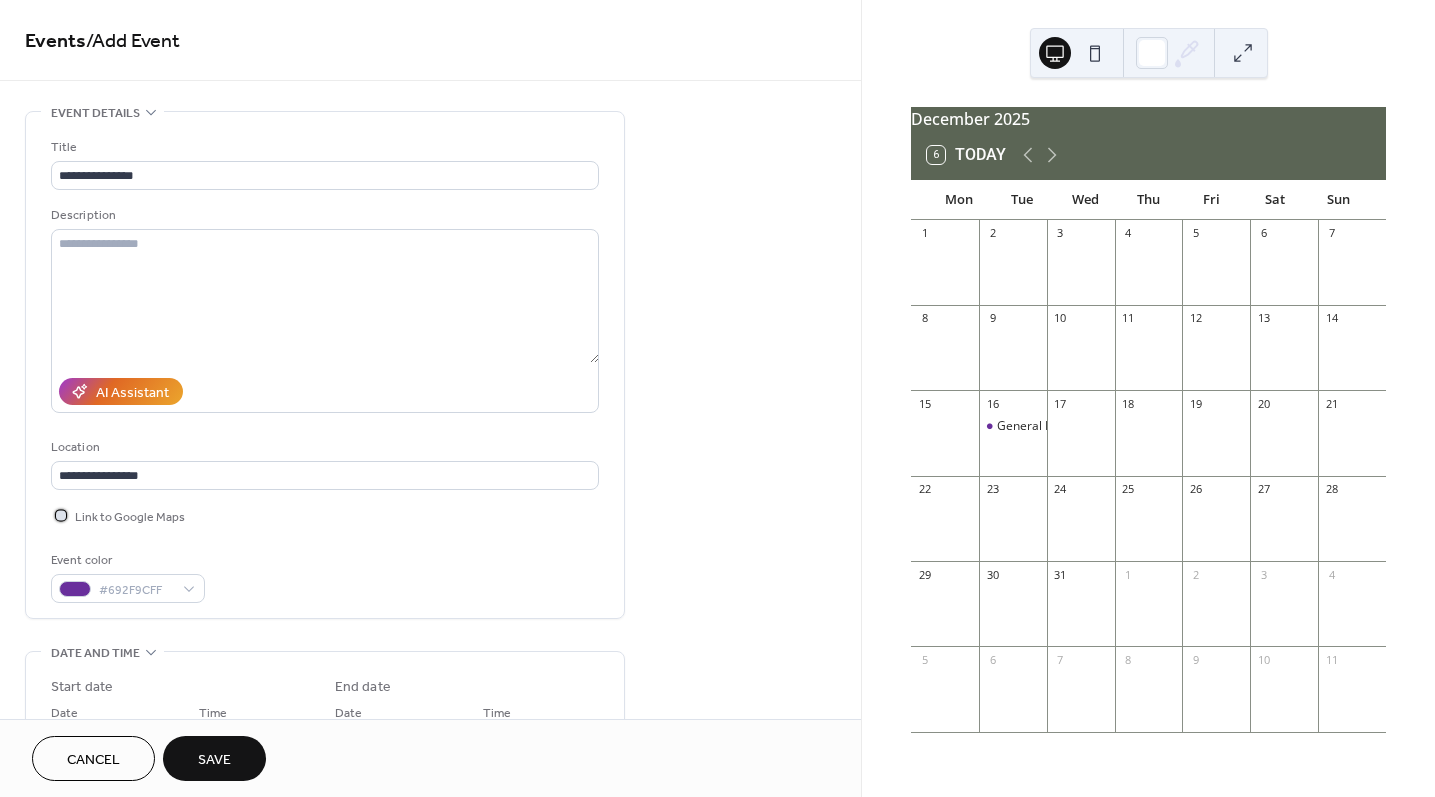 click at bounding box center (61, 515) 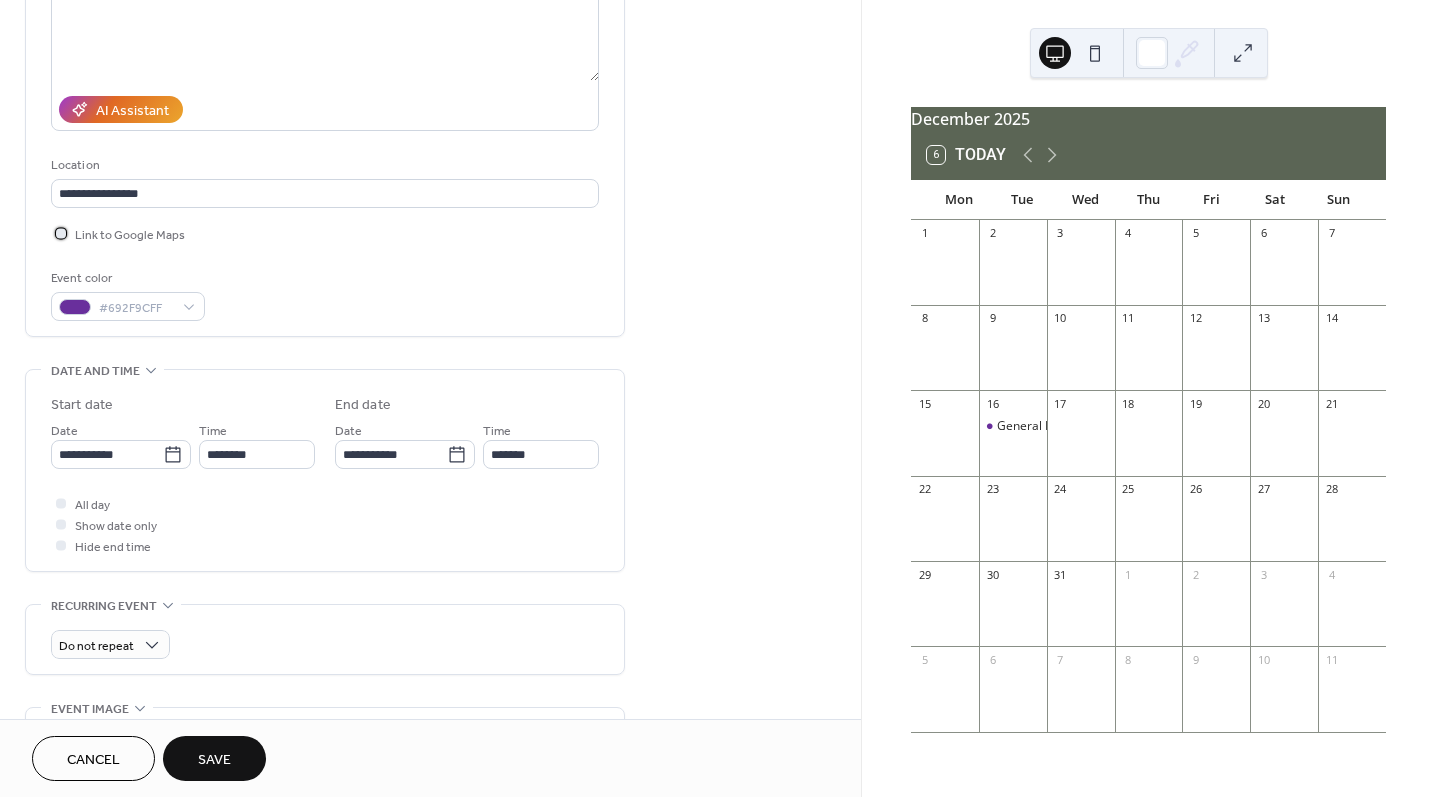 scroll, scrollTop: 284, scrollLeft: 0, axis: vertical 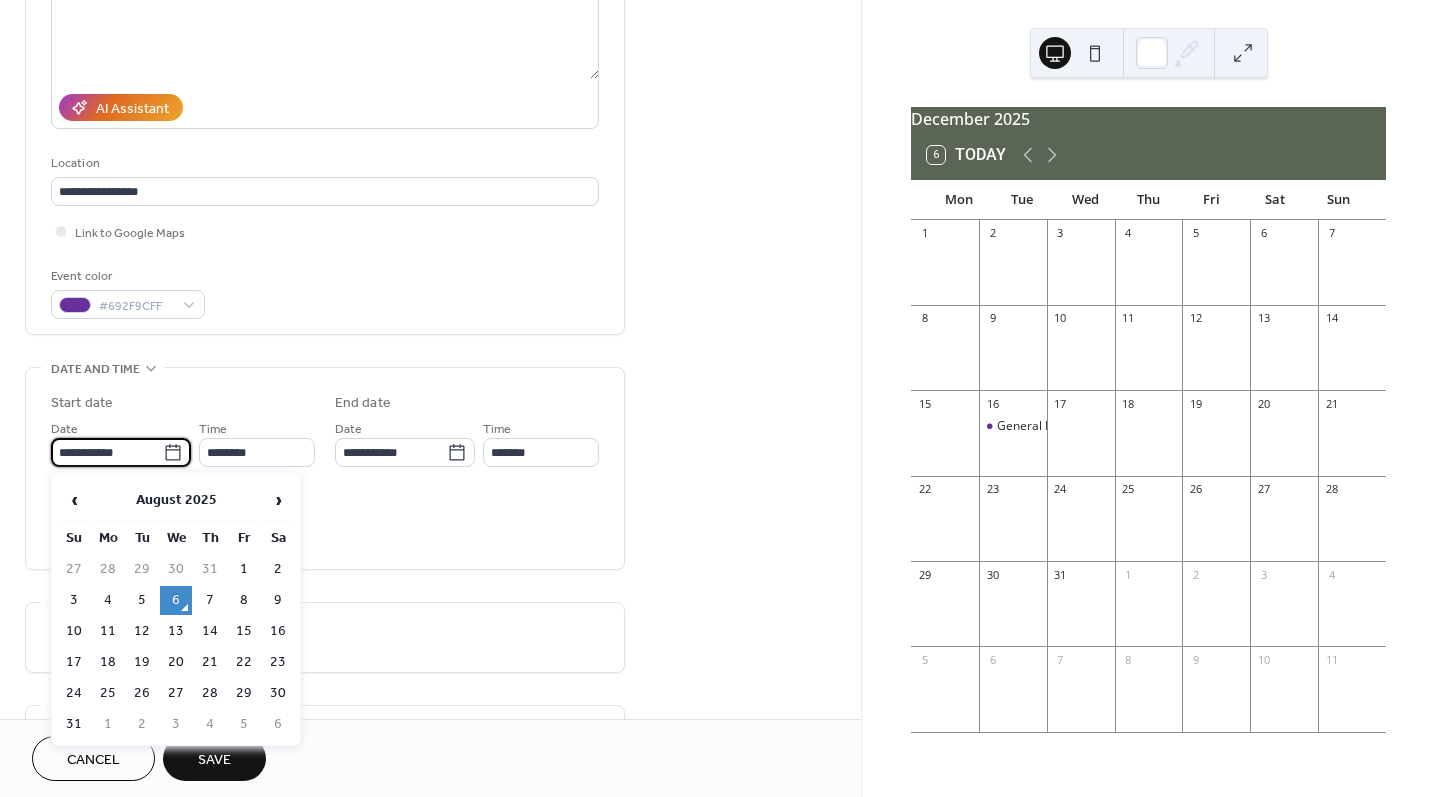 click on "**********" at bounding box center (107, 452) 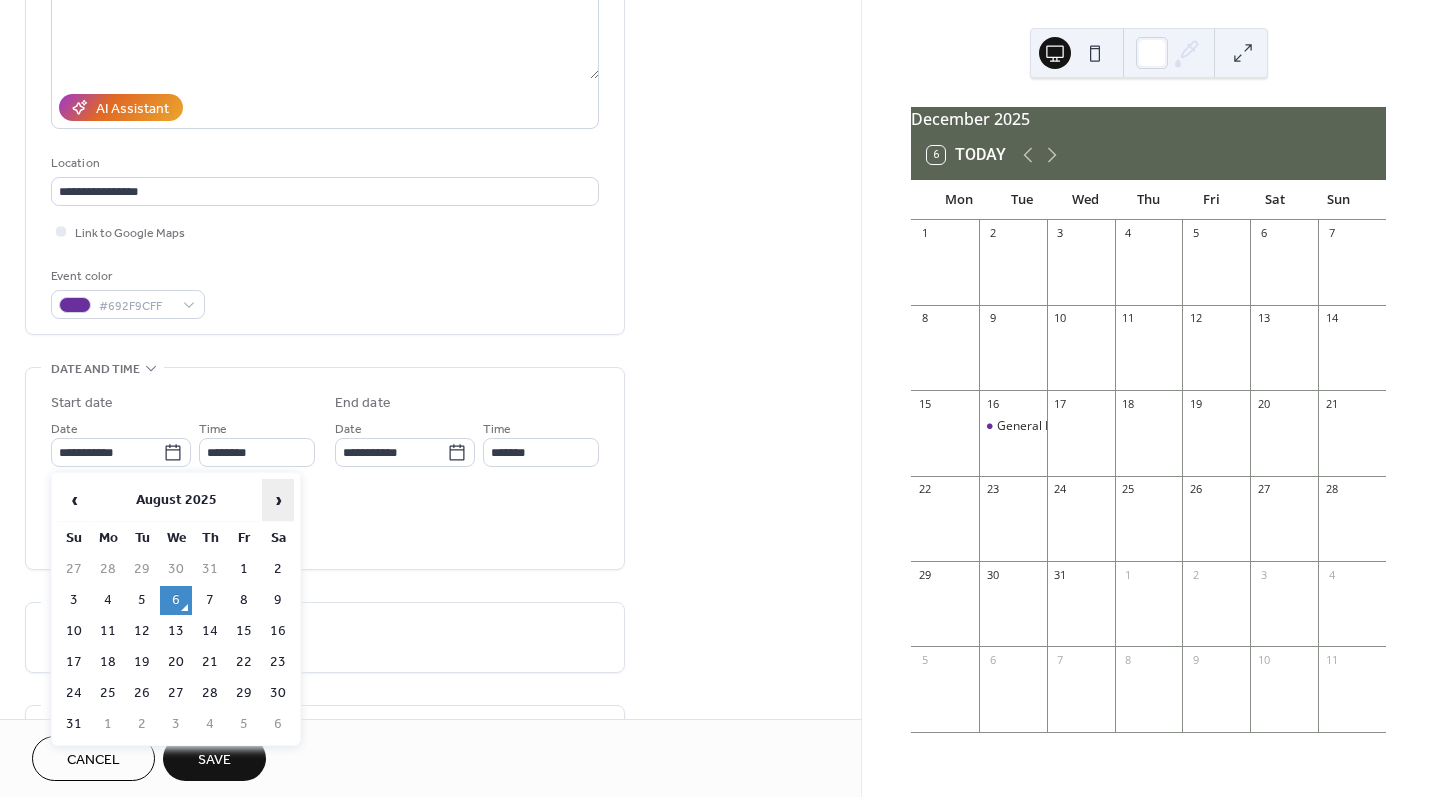click on "›" at bounding box center (278, 500) 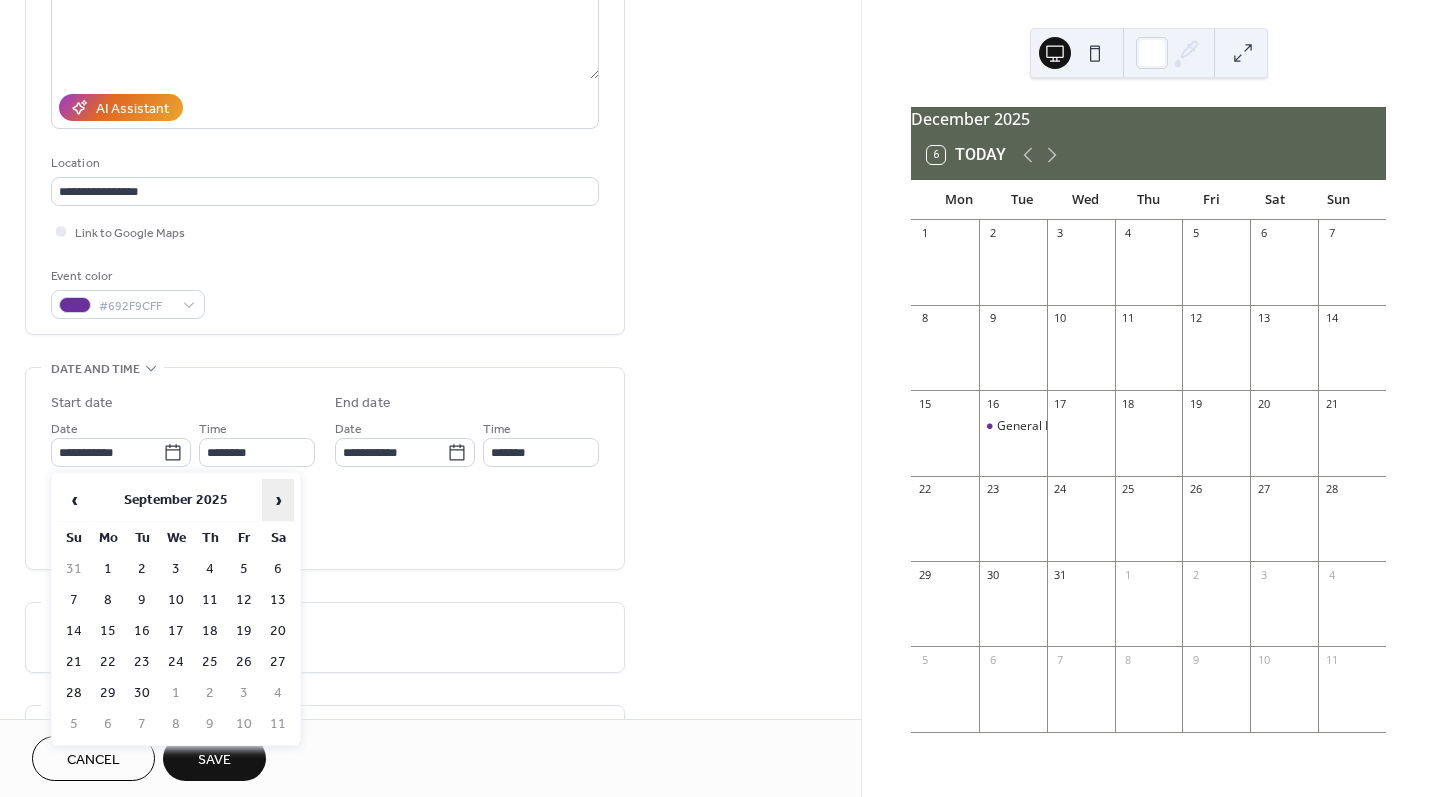 click on "›" at bounding box center [278, 500] 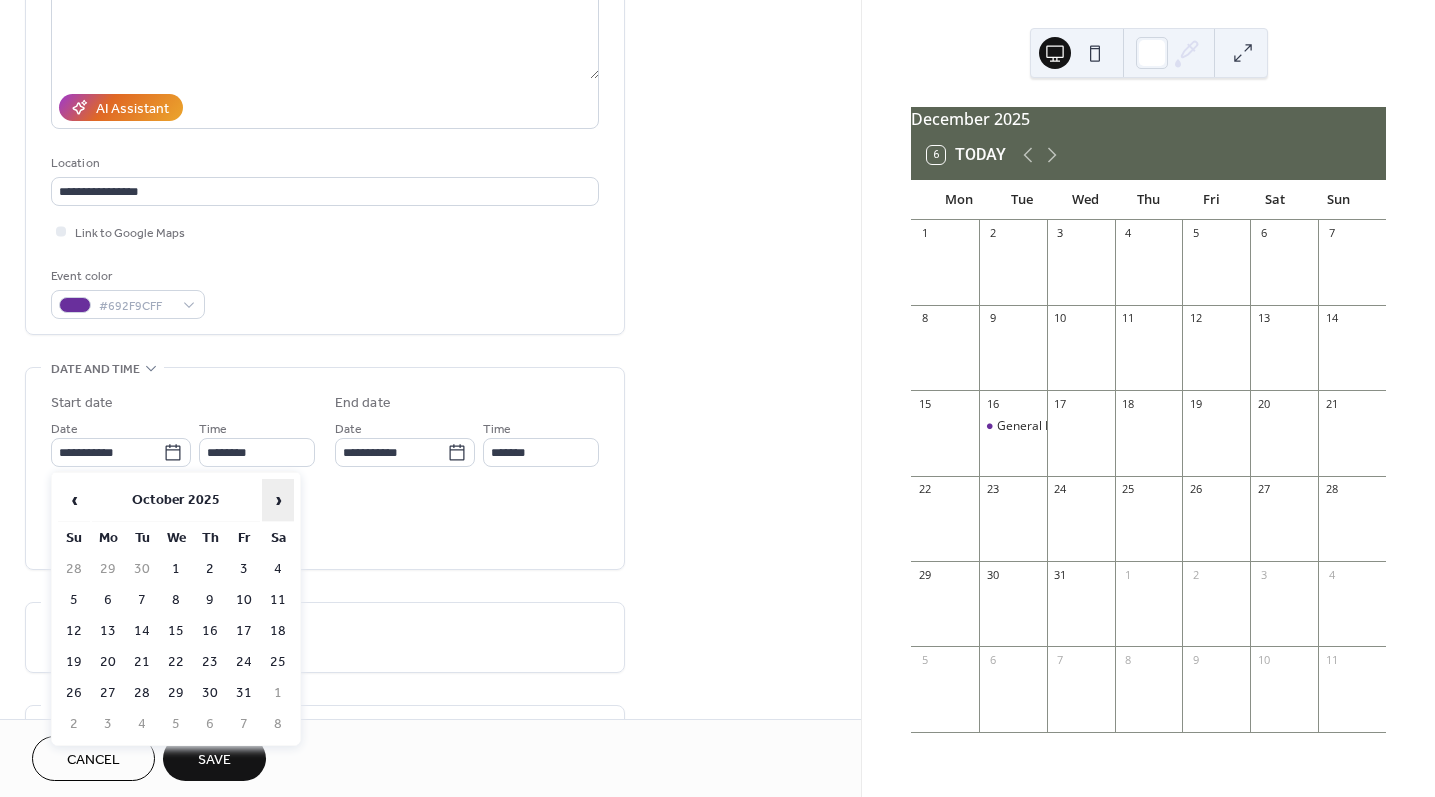 click on "›" at bounding box center [278, 500] 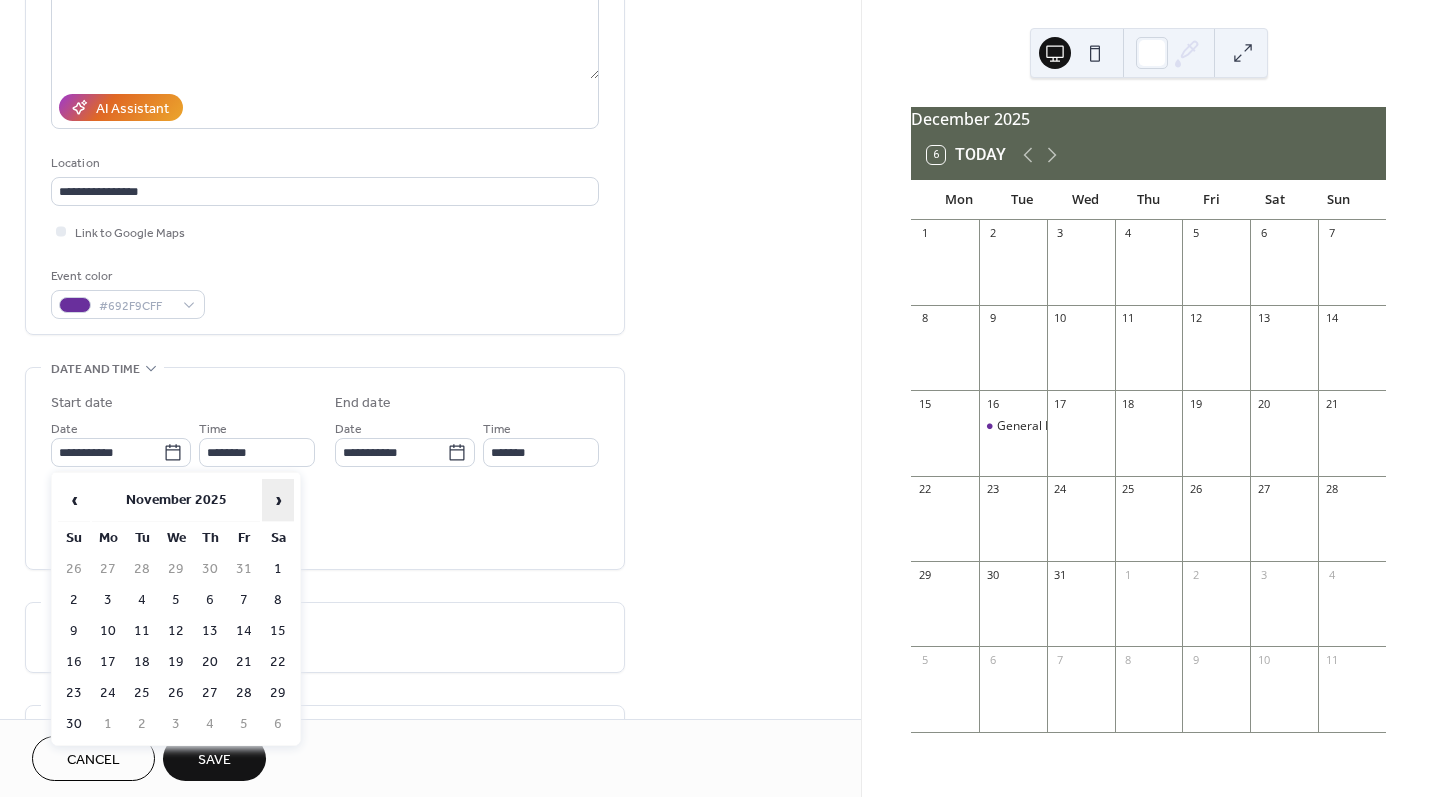 click on "›" at bounding box center (278, 500) 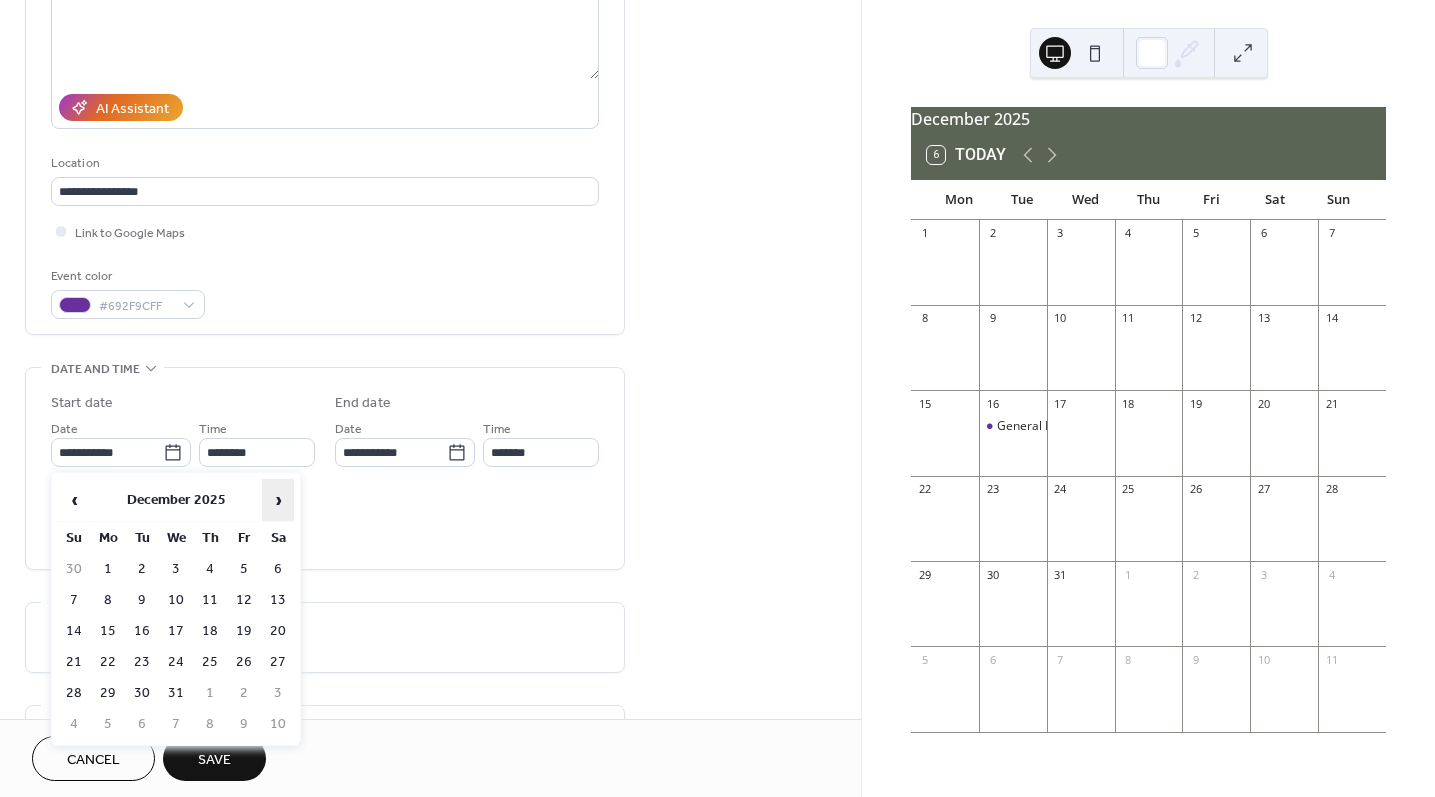 click on "›" at bounding box center [278, 500] 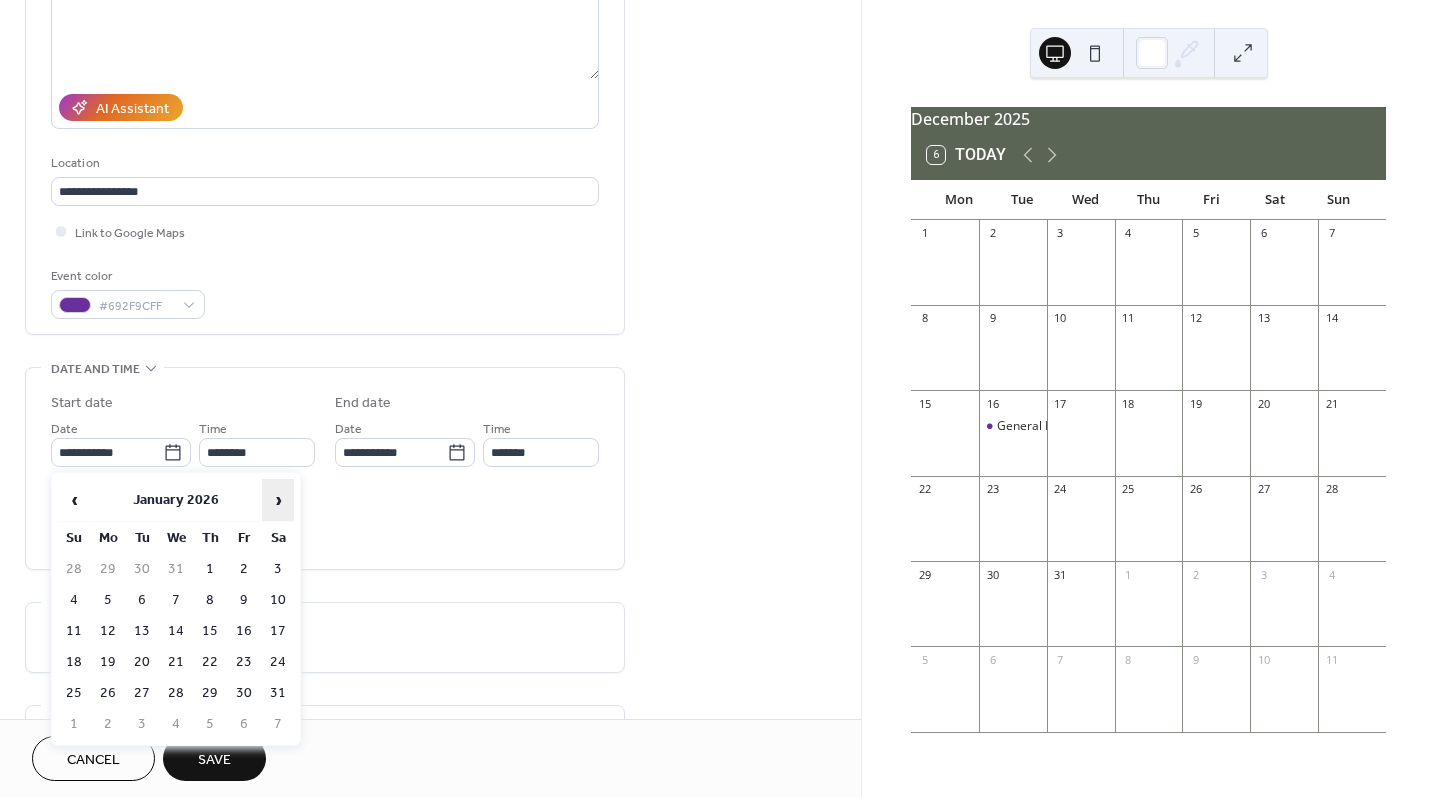 click on "›" at bounding box center (278, 500) 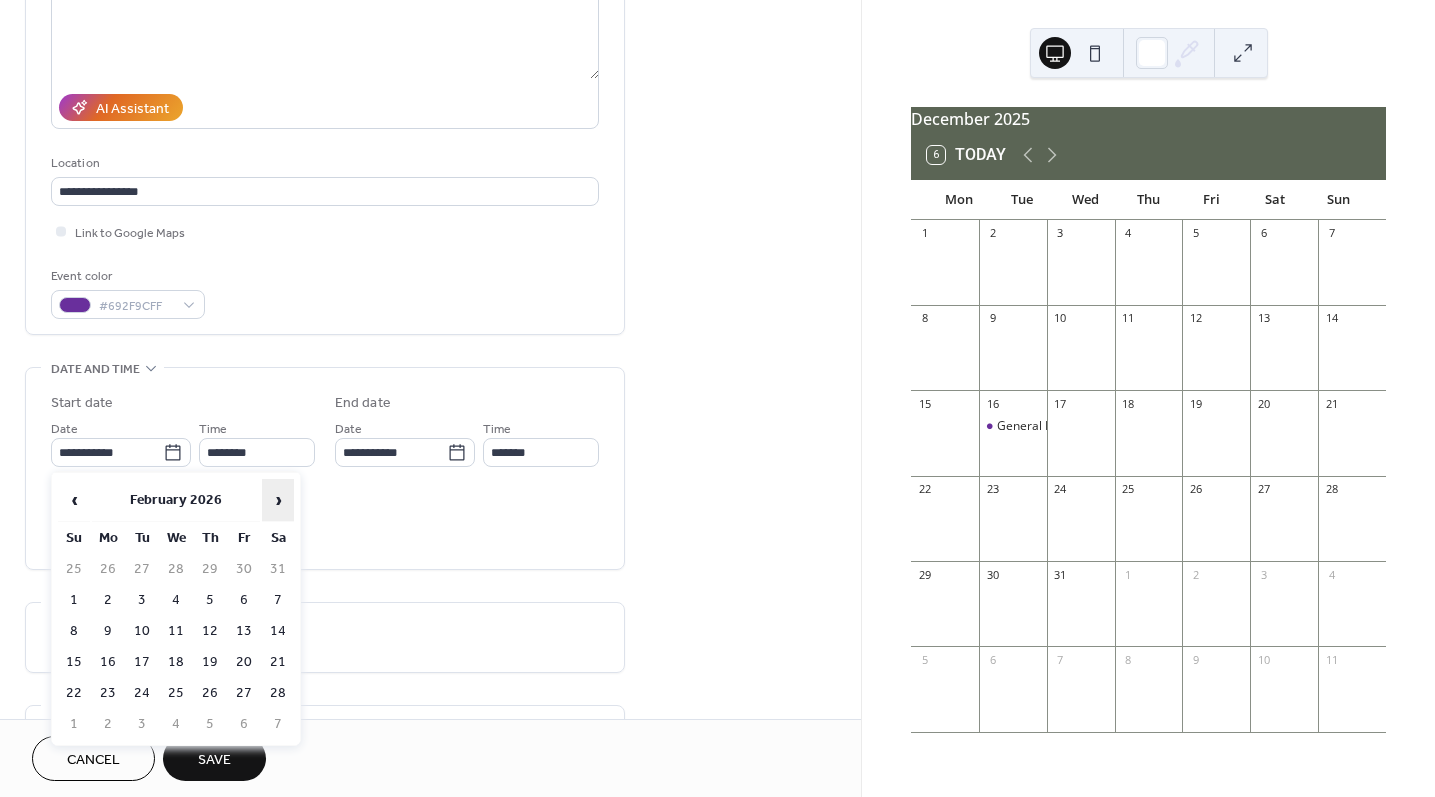 click on "›" at bounding box center [278, 500] 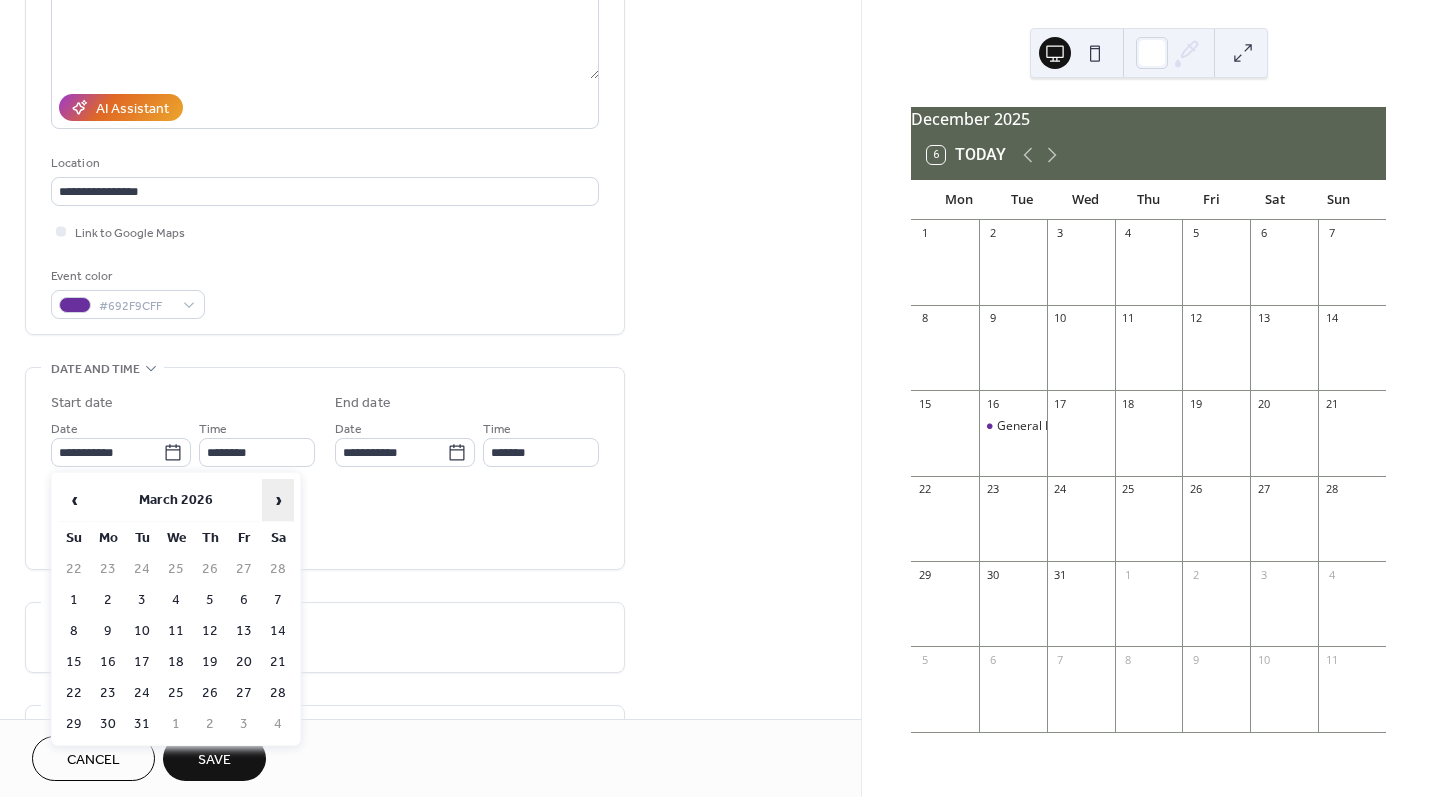 click on "›" at bounding box center (278, 500) 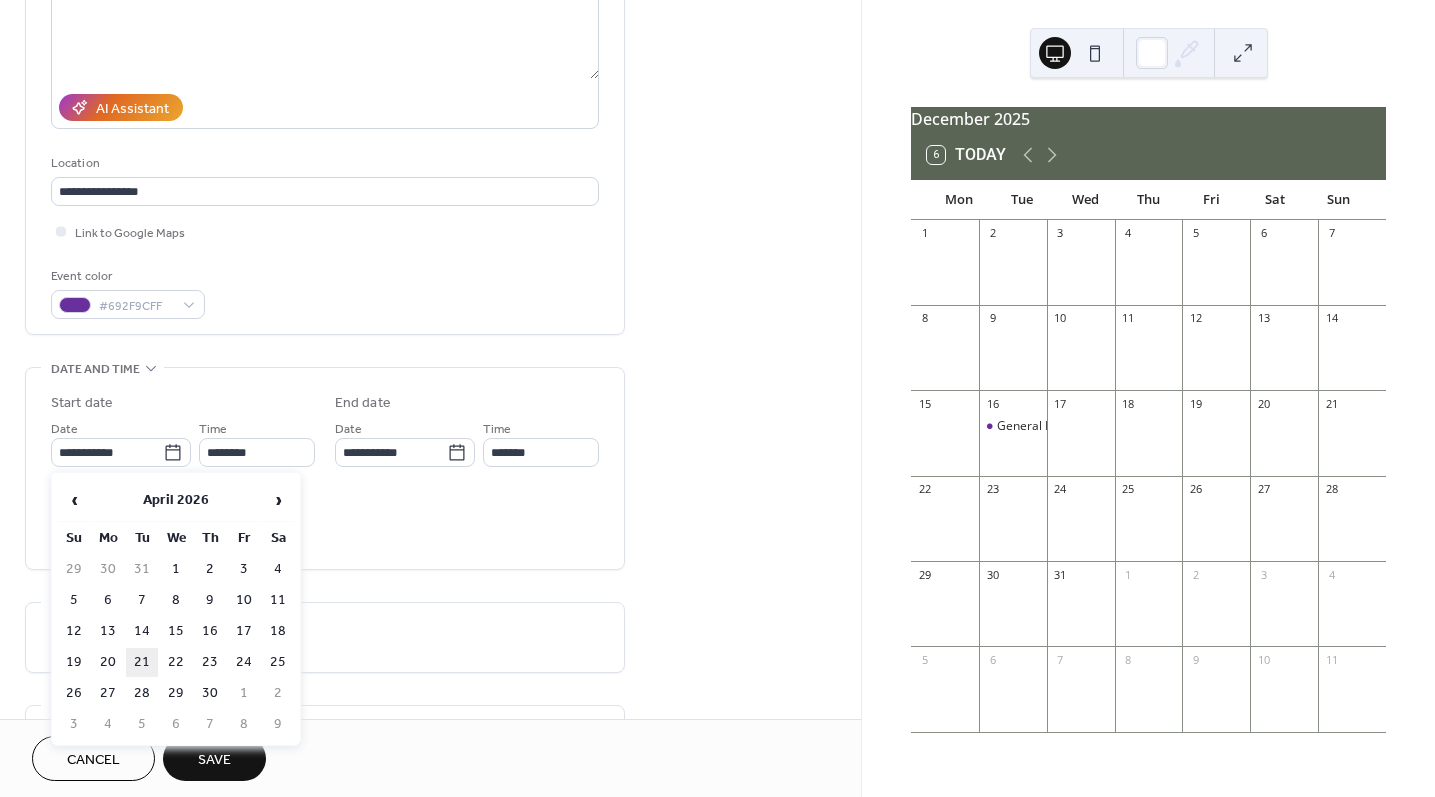 click on "21" at bounding box center [142, 662] 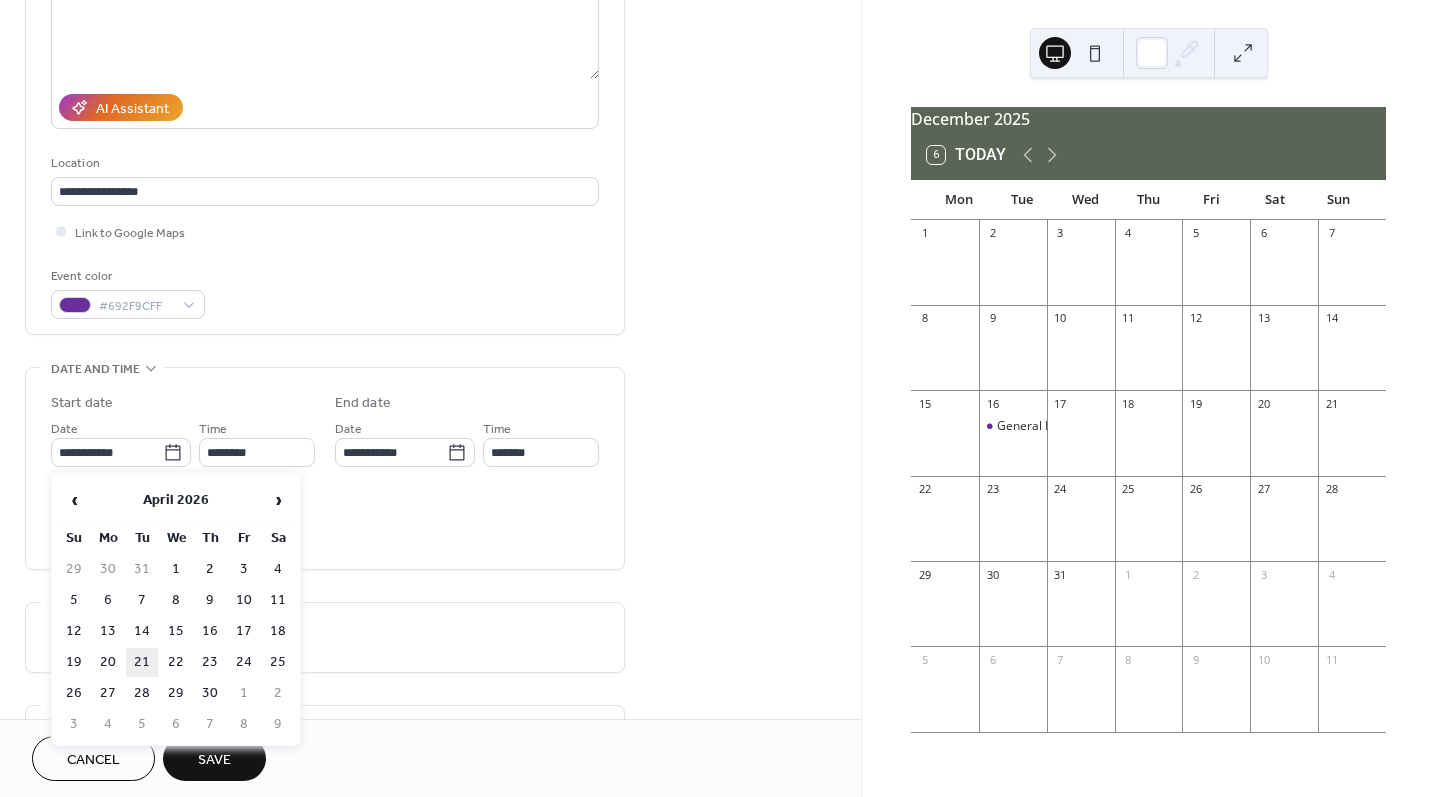 type on "**********" 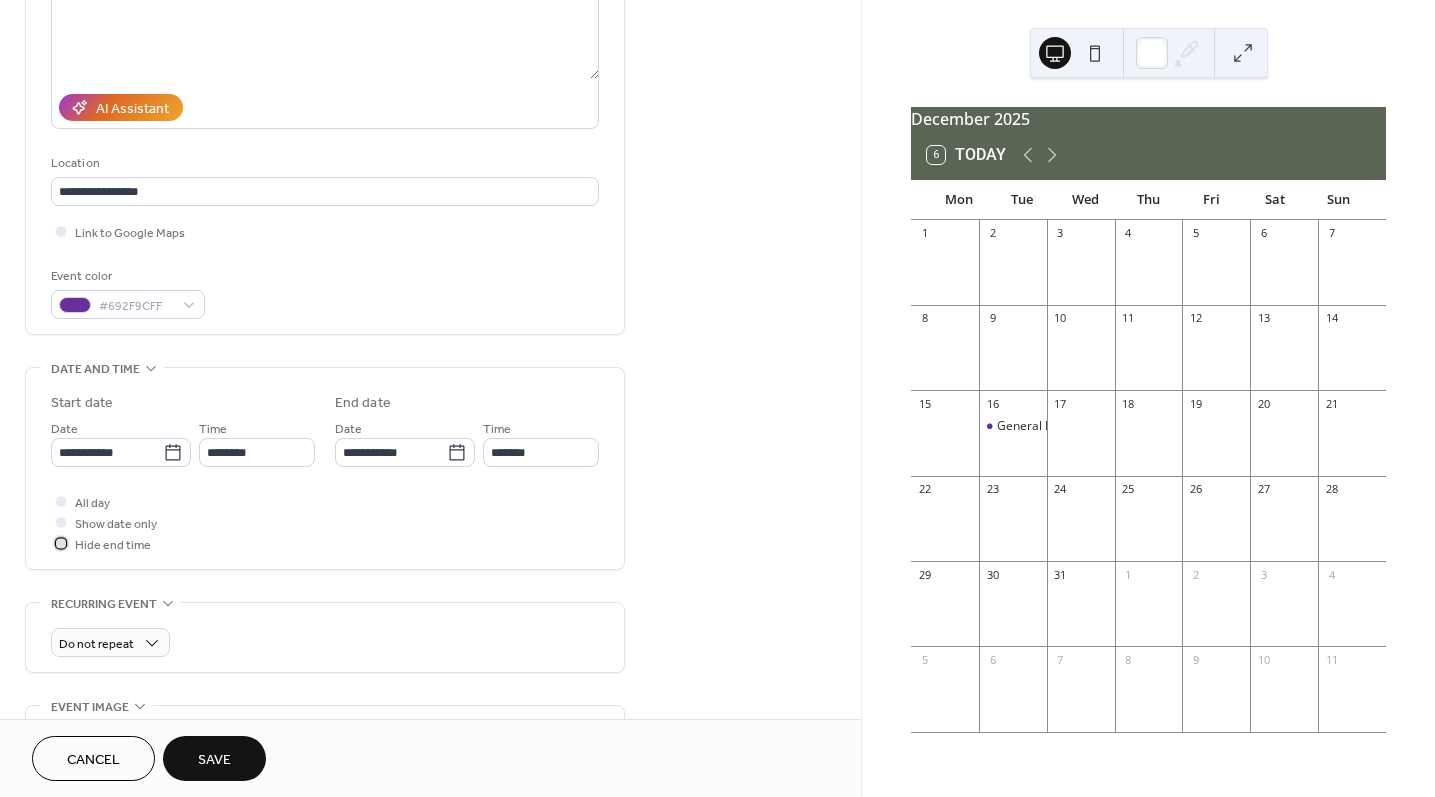 click at bounding box center [61, 543] 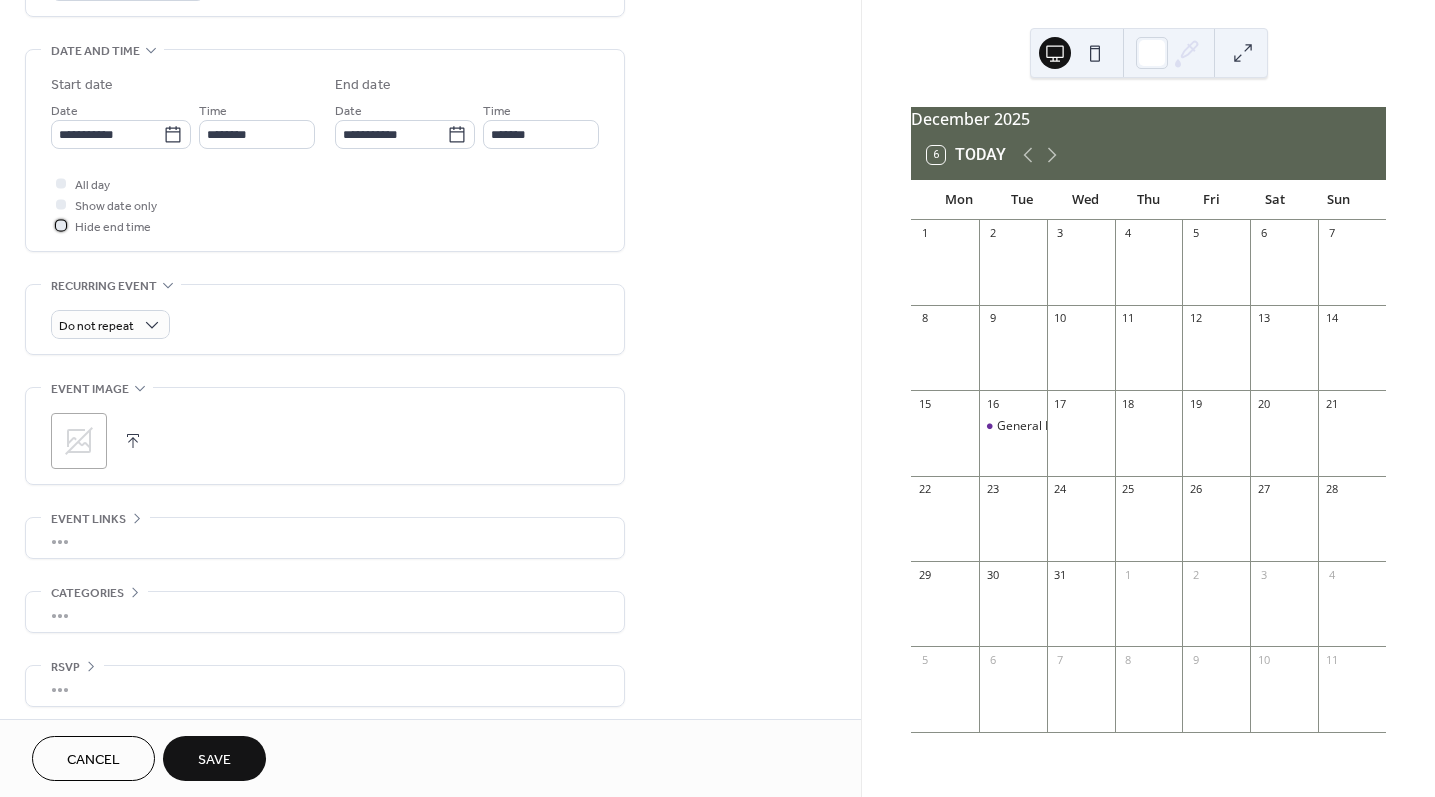 scroll, scrollTop: 610, scrollLeft: 0, axis: vertical 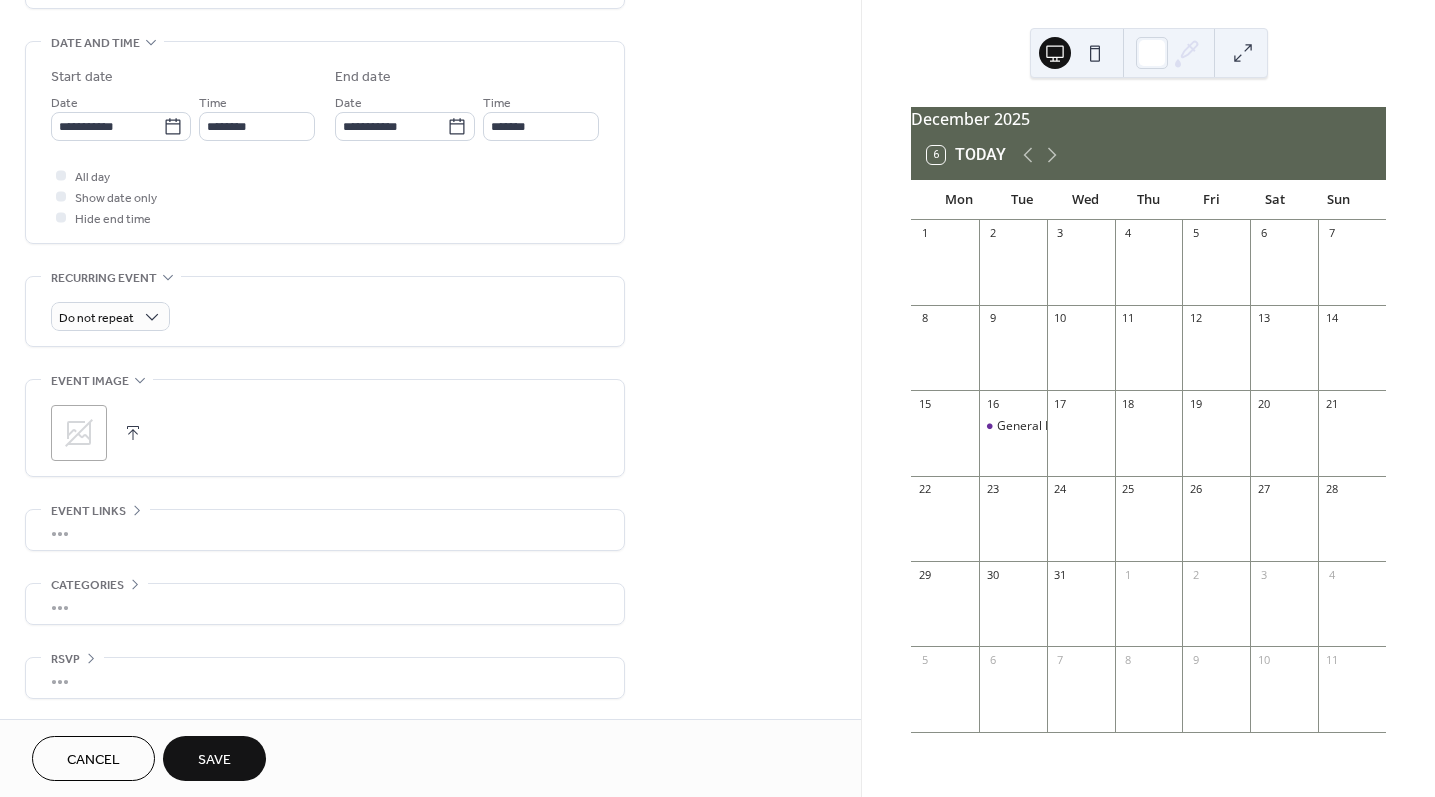 click on "Save" at bounding box center (214, 760) 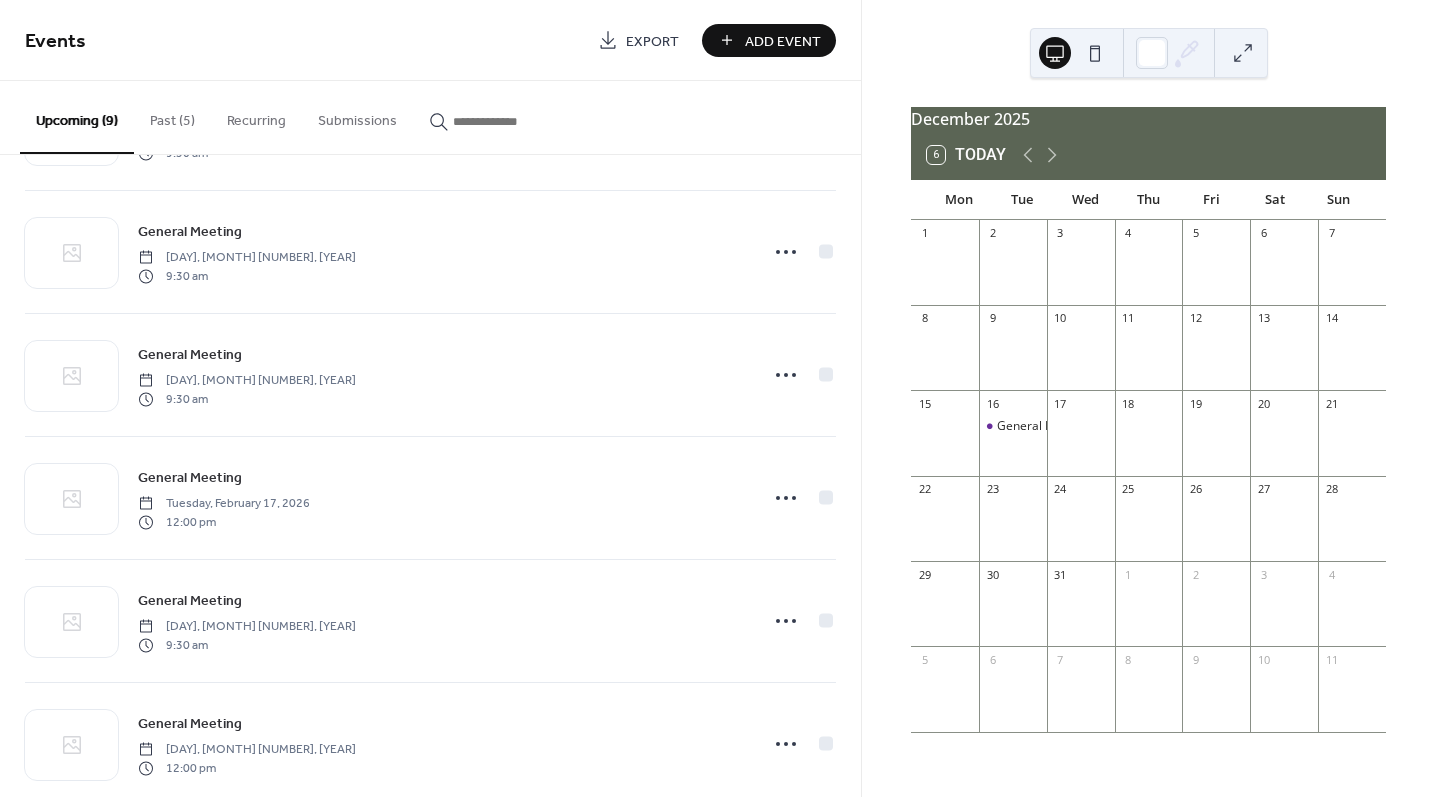 scroll, scrollTop: 524, scrollLeft: 0, axis: vertical 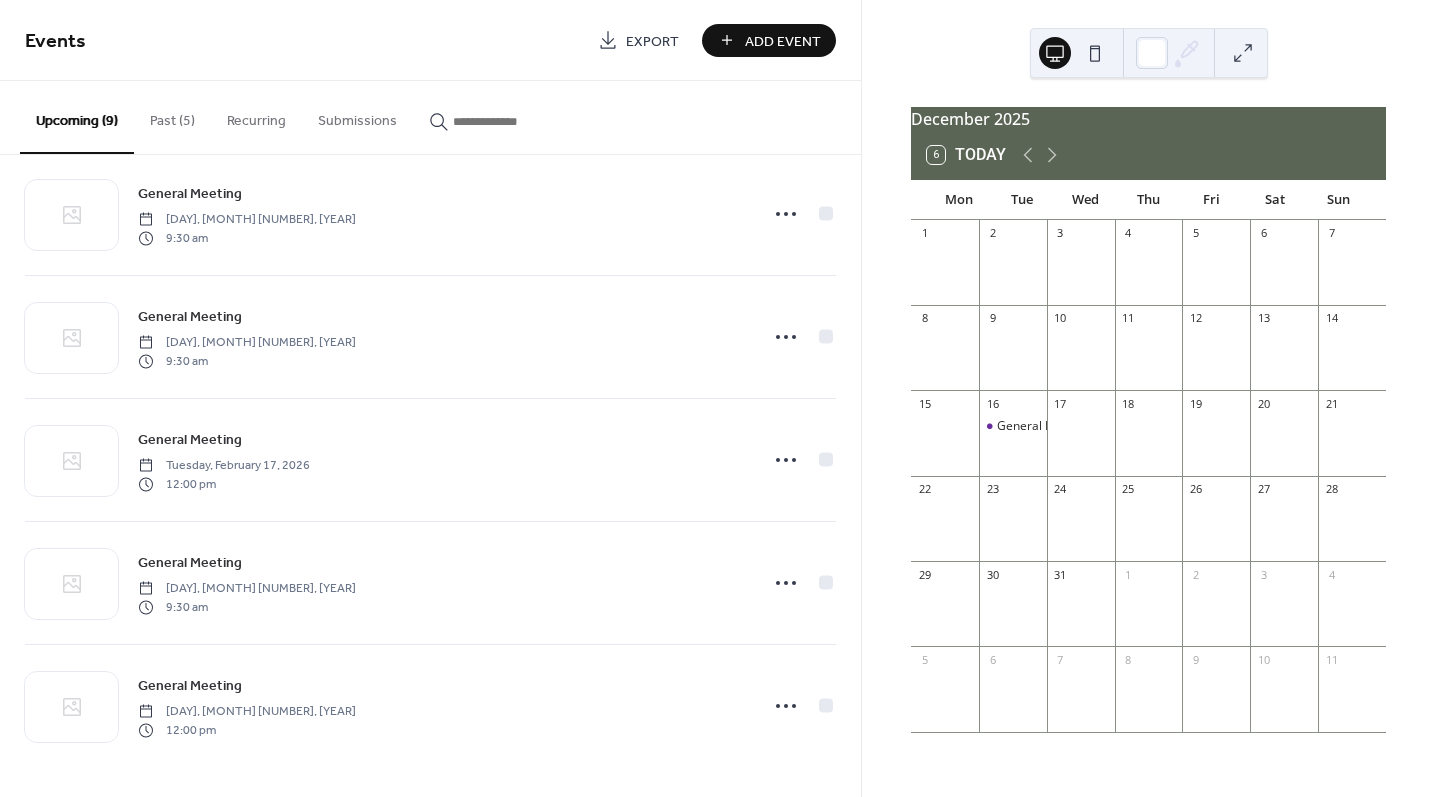 click on "Add Event" at bounding box center (783, 41) 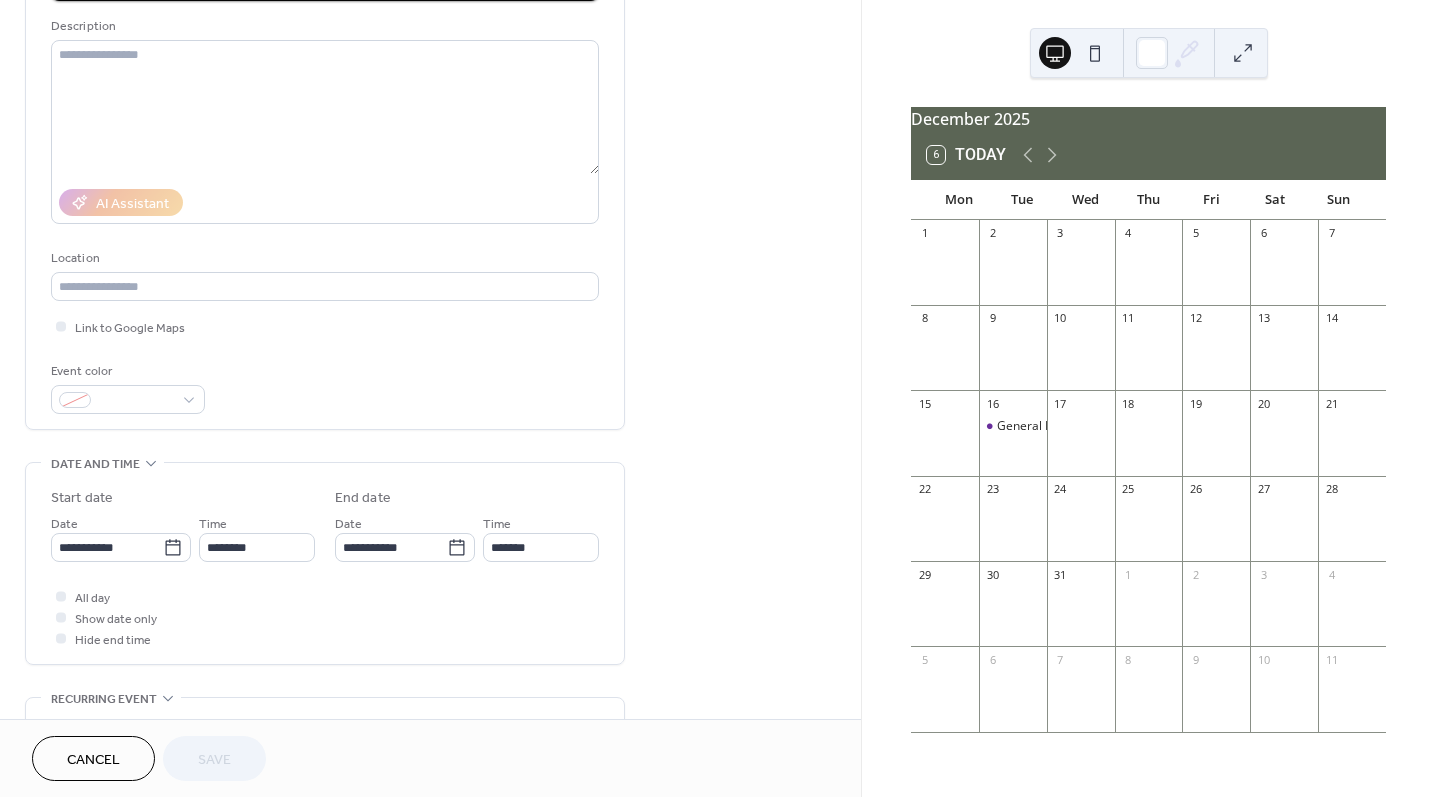 scroll, scrollTop: 190, scrollLeft: 0, axis: vertical 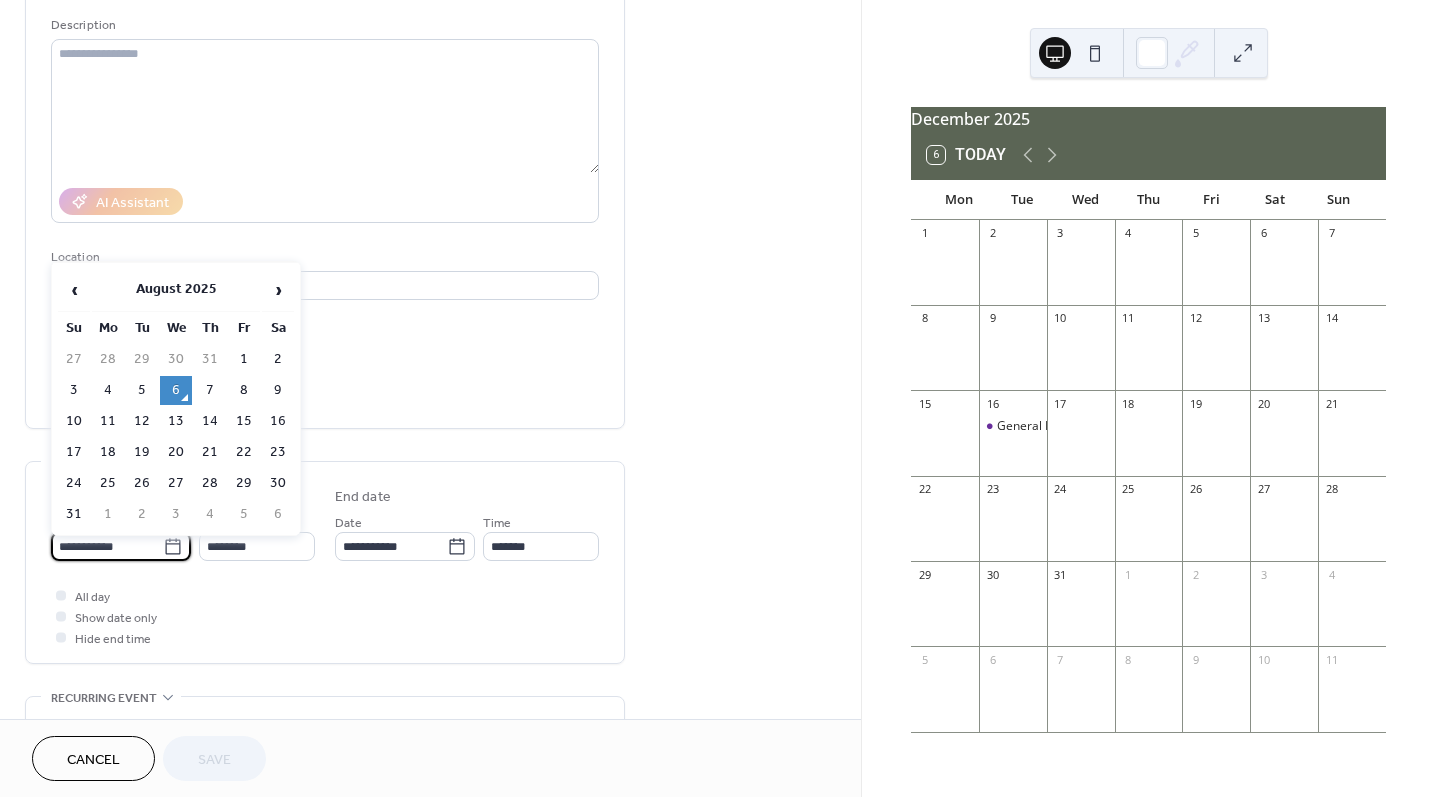 click on "**********" at bounding box center [107, 546] 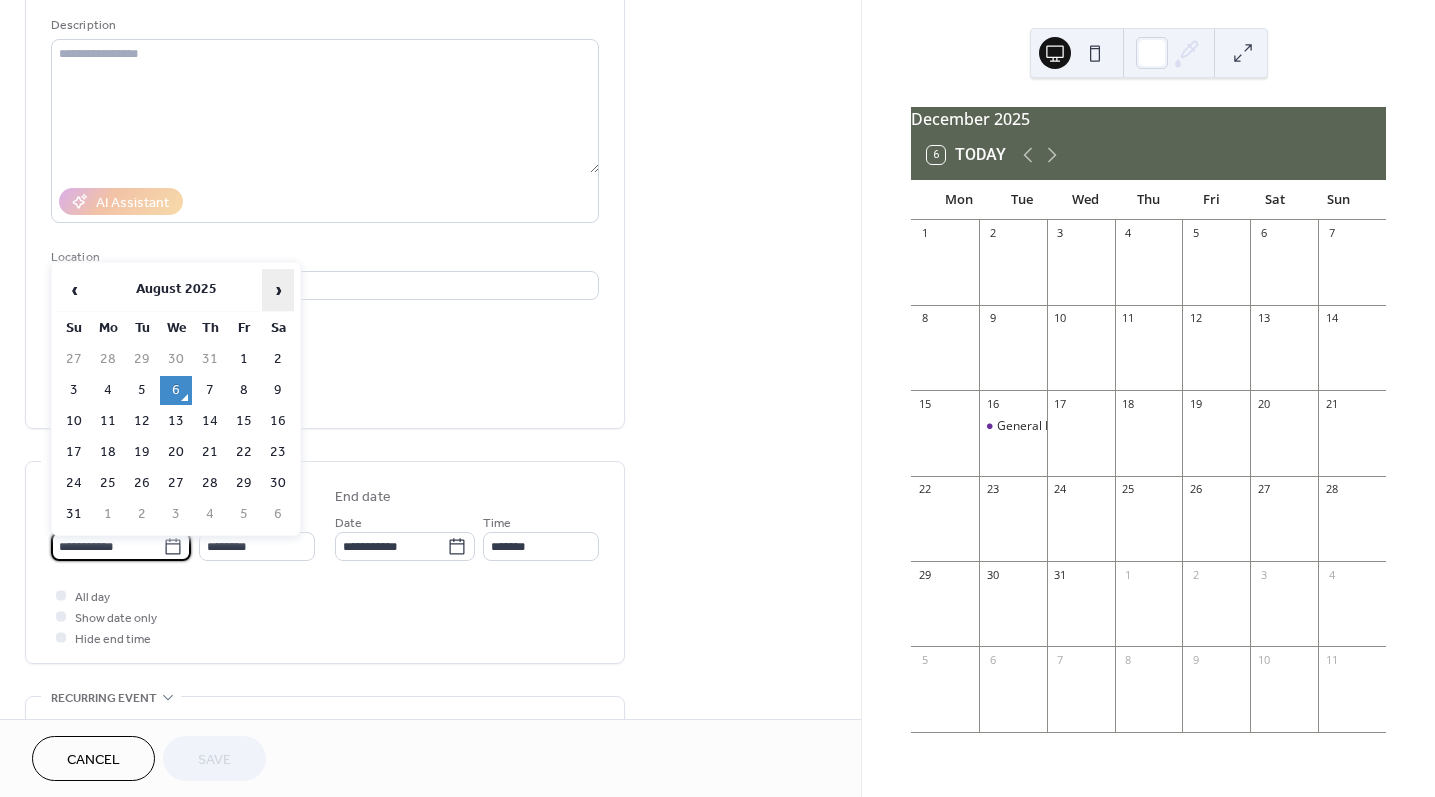 click on "›" at bounding box center (278, 290) 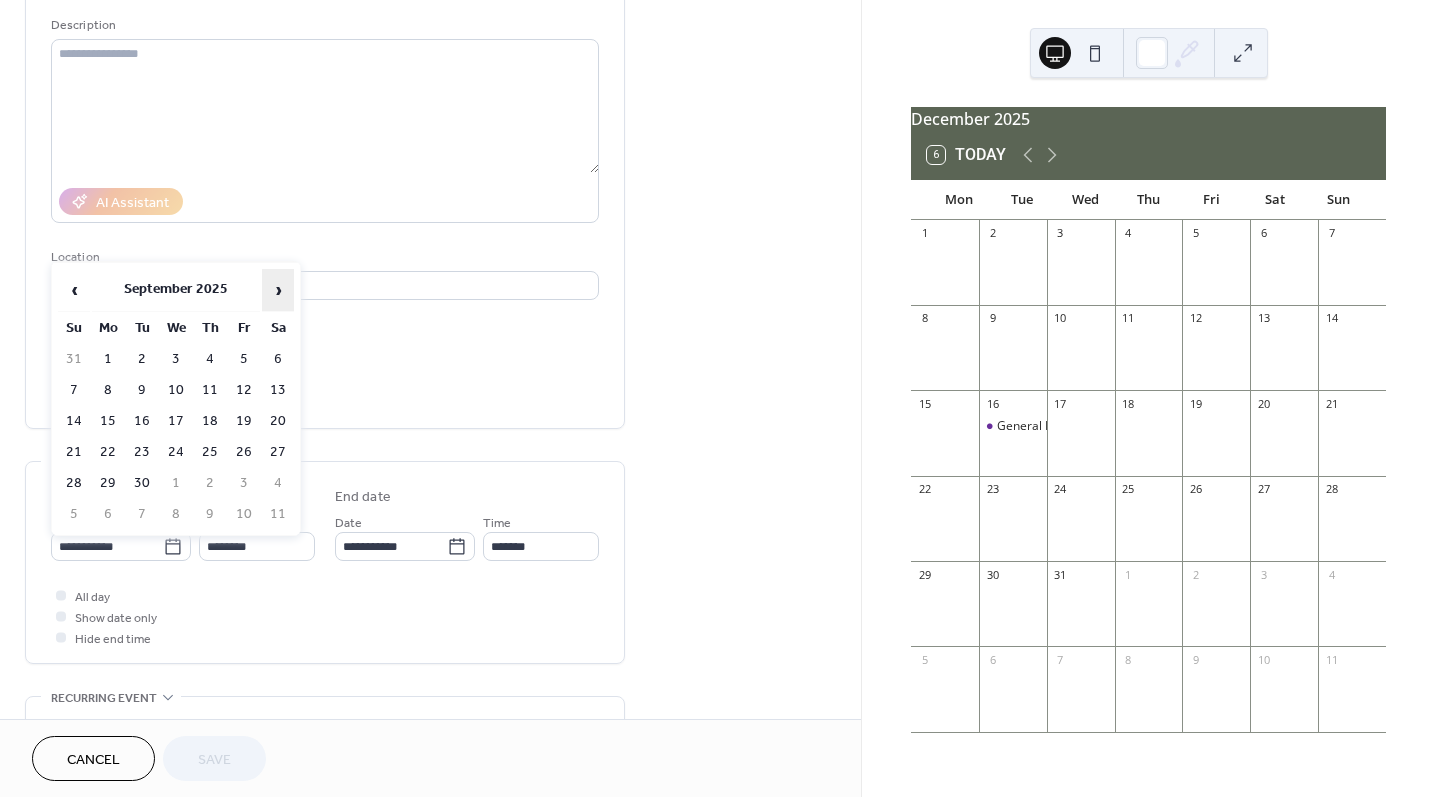 click on "›" at bounding box center [278, 290] 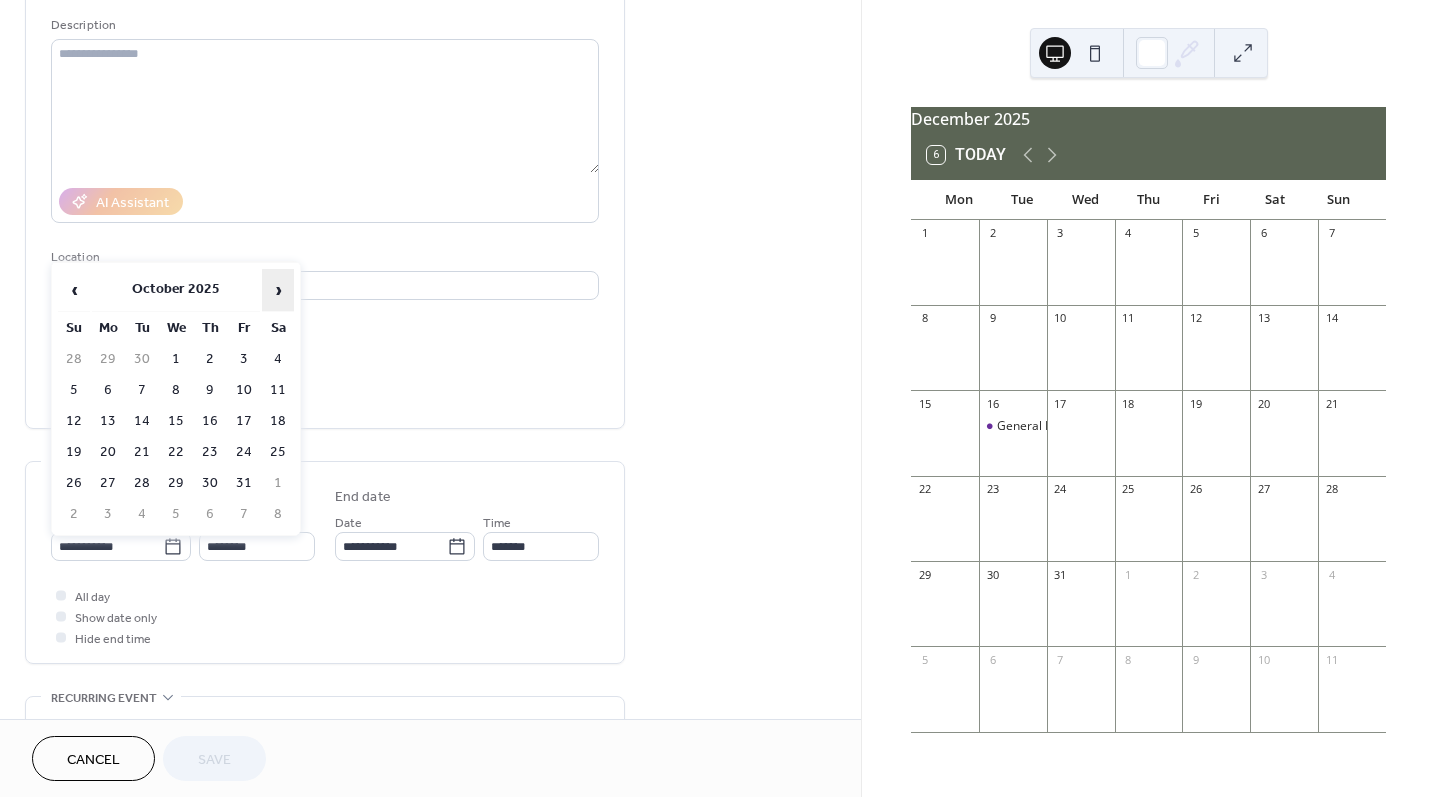 click on "›" at bounding box center (278, 290) 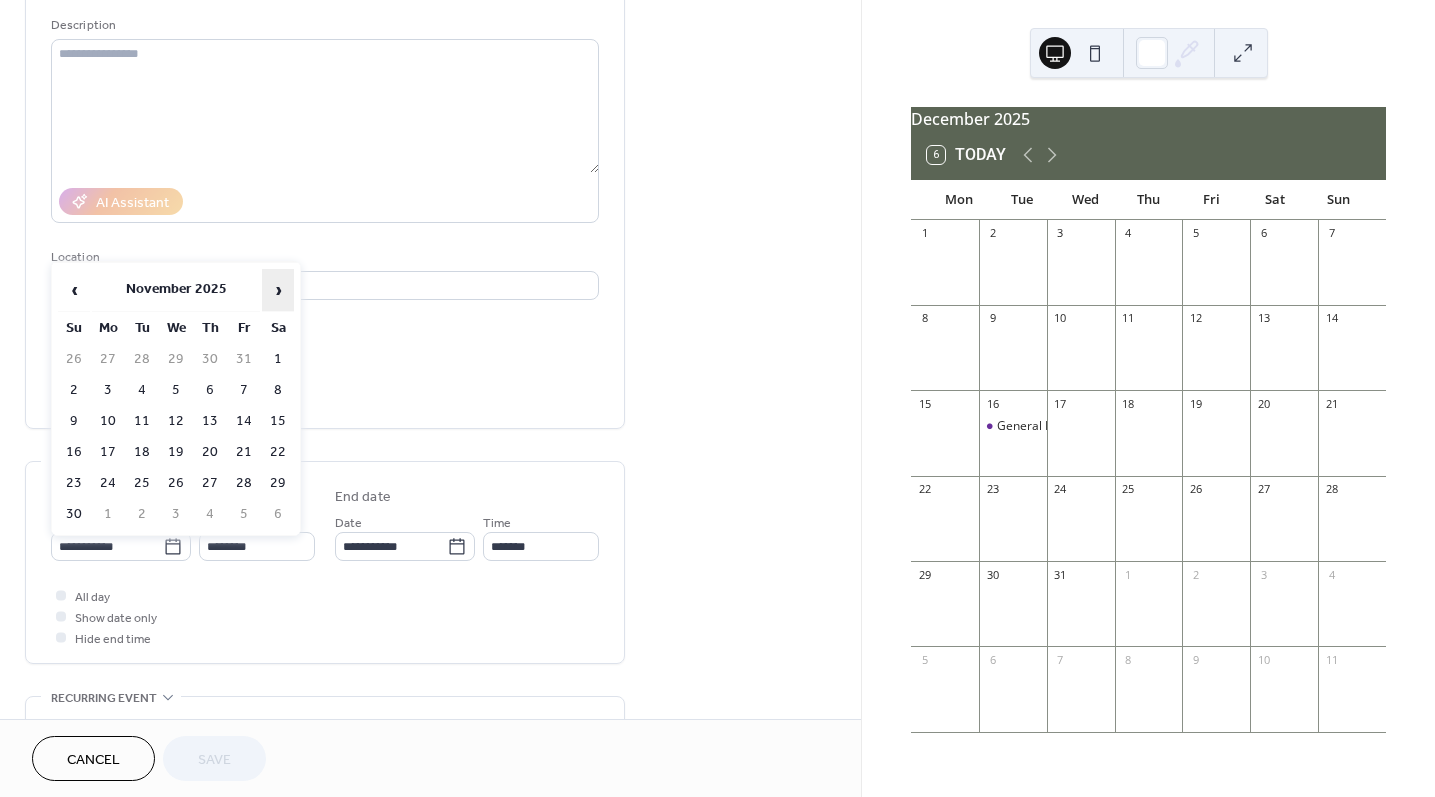click on "›" at bounding box center (278, 290) 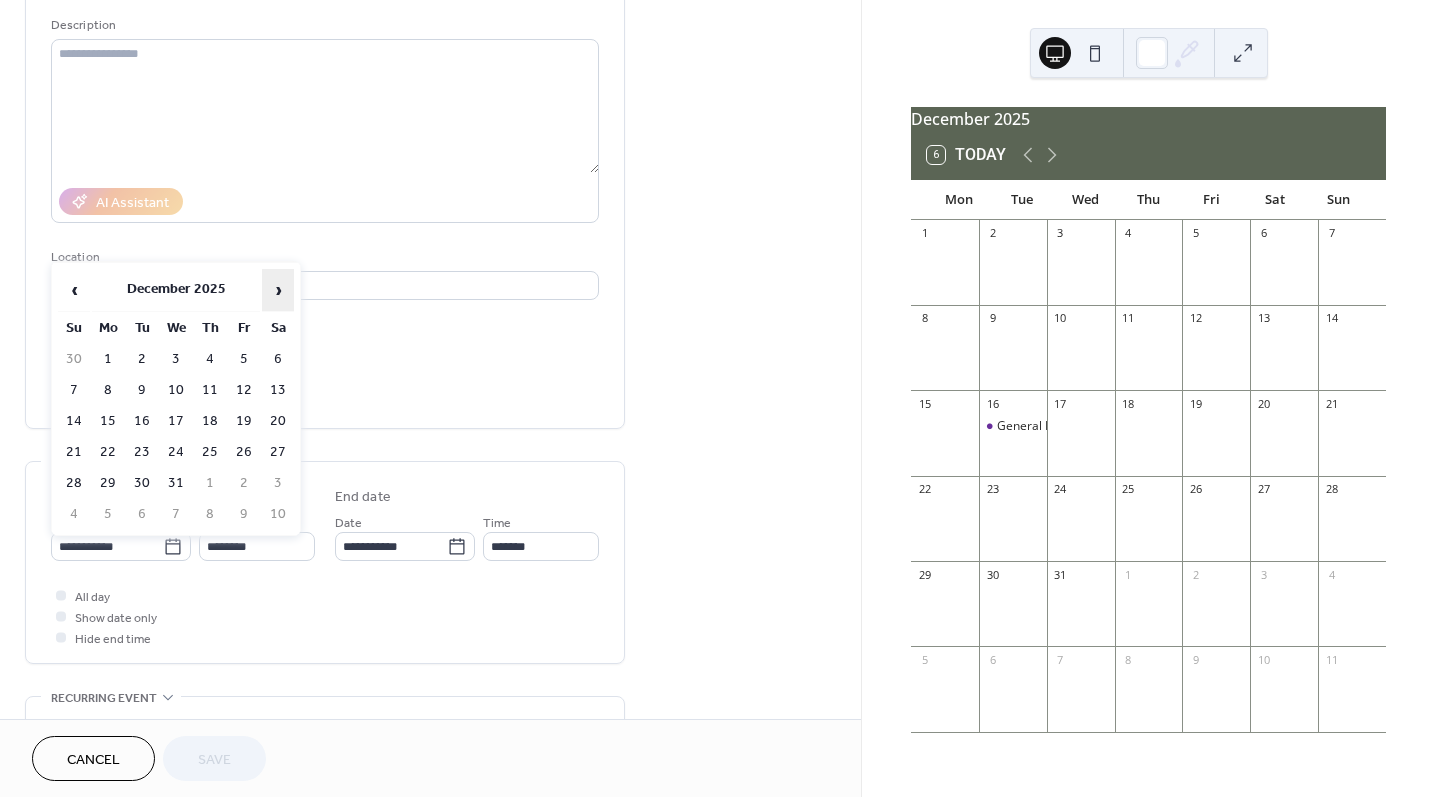 click on "›" at bounding box center [278, 290] 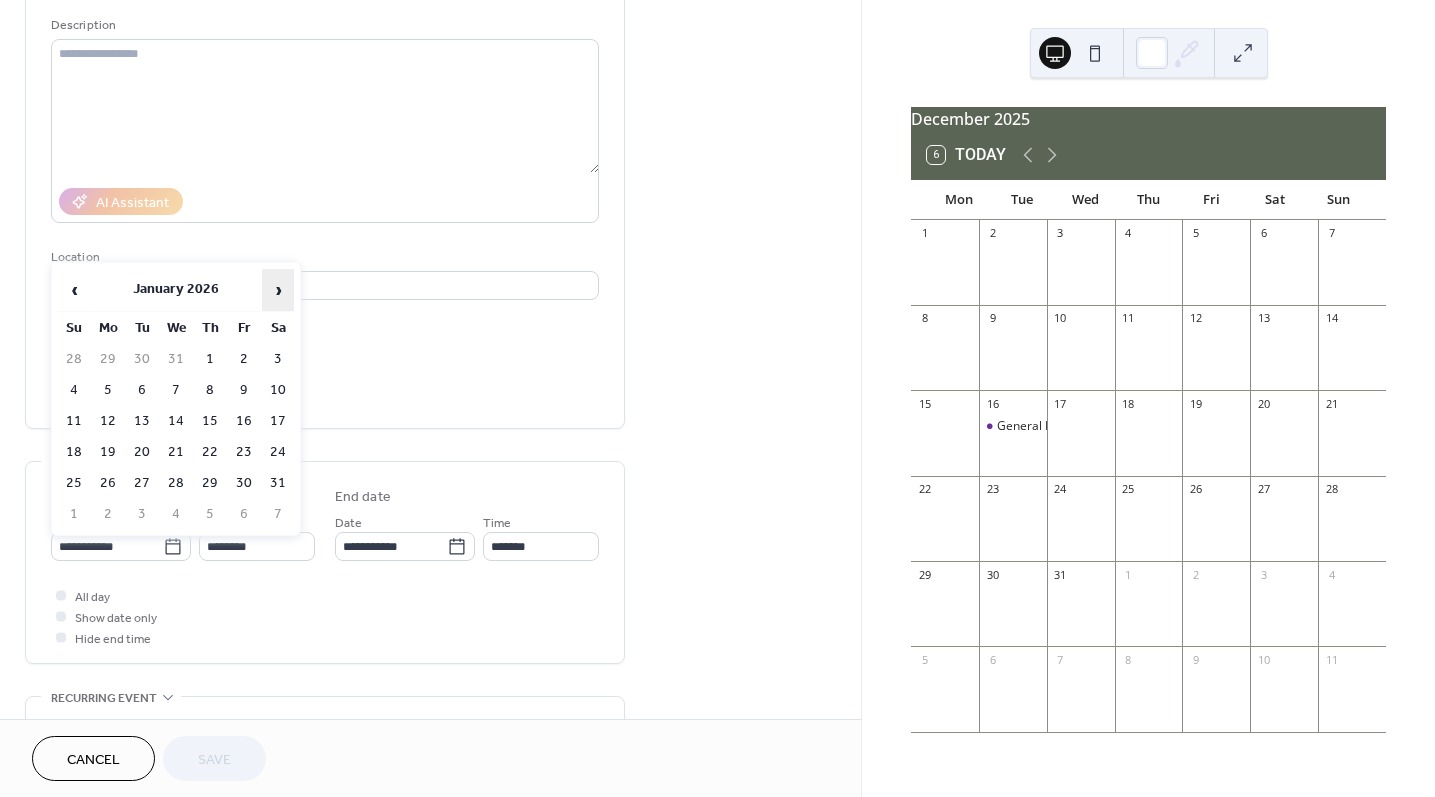click on "›" at bounding box center (278, 290) 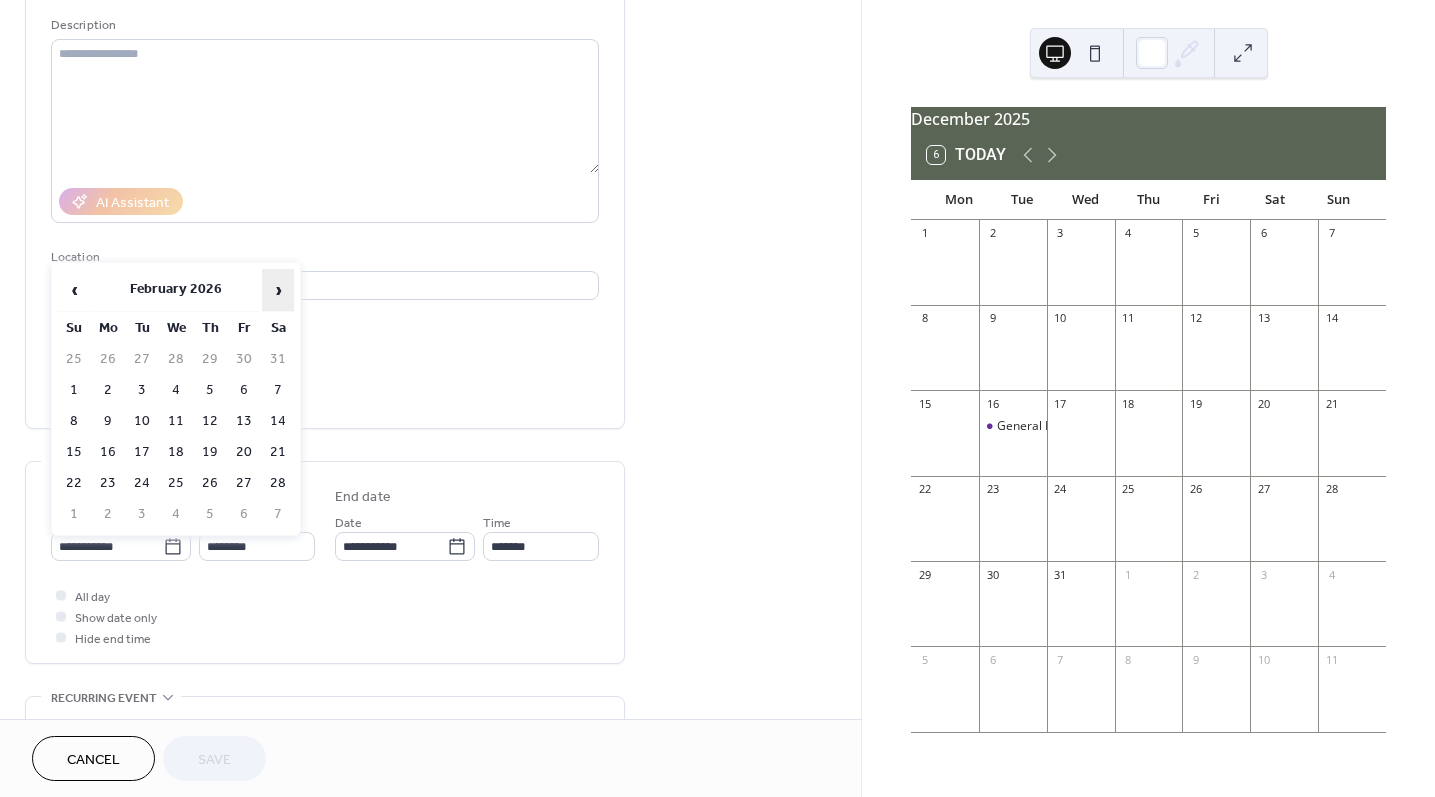 click on "›" at bounding box center [278, 290] 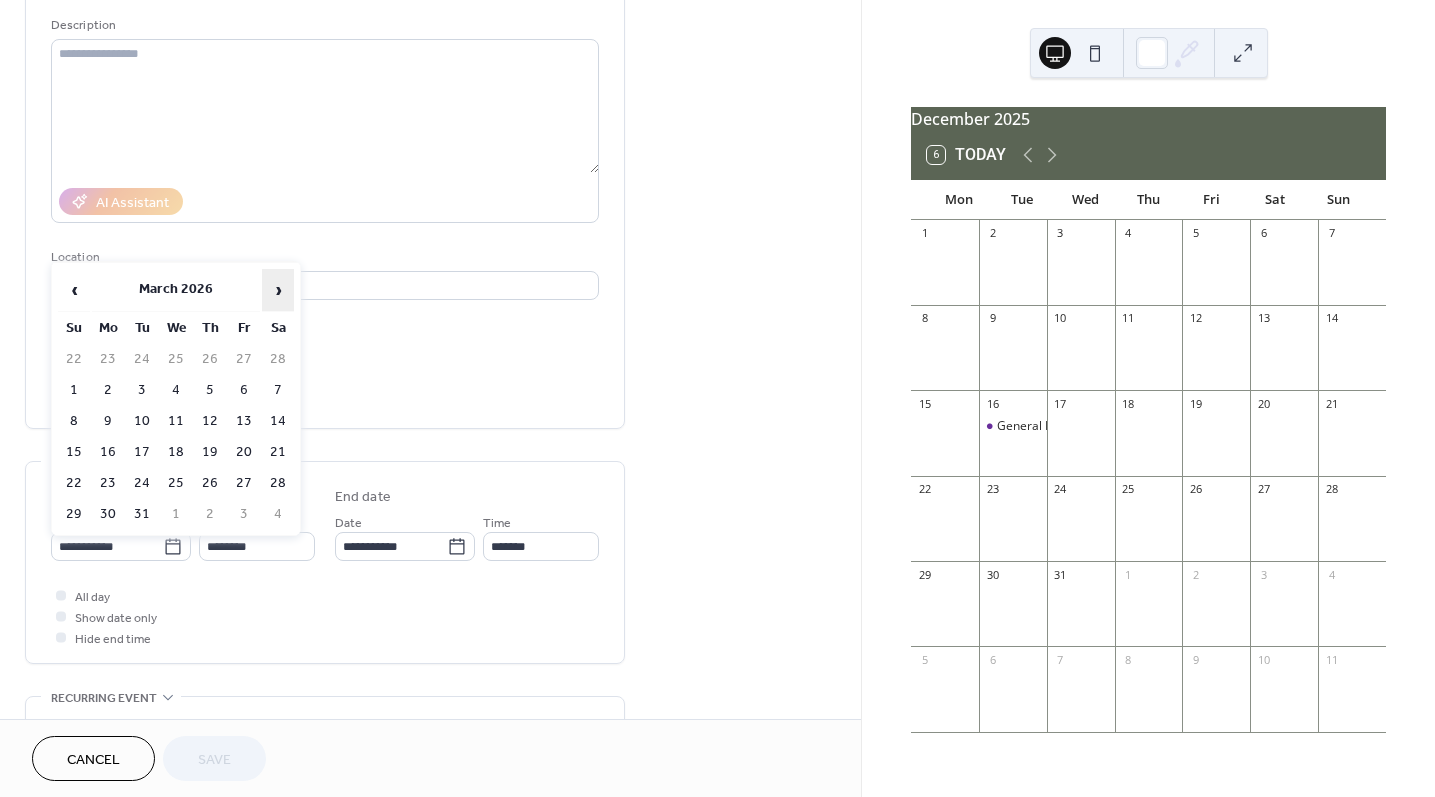 click on "›" at bounding box center (278, 290) 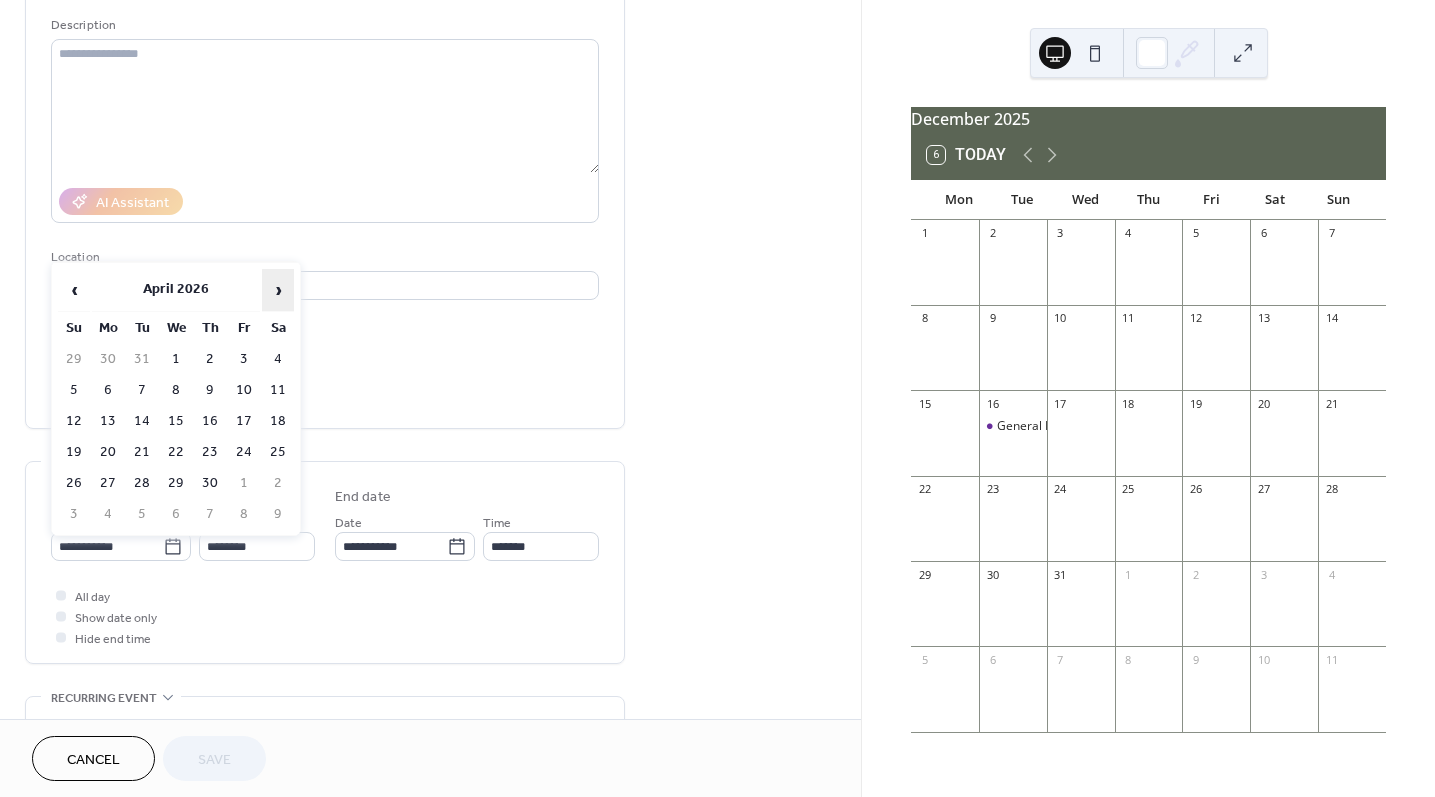 click on "›" at bounding box center (278, 290) 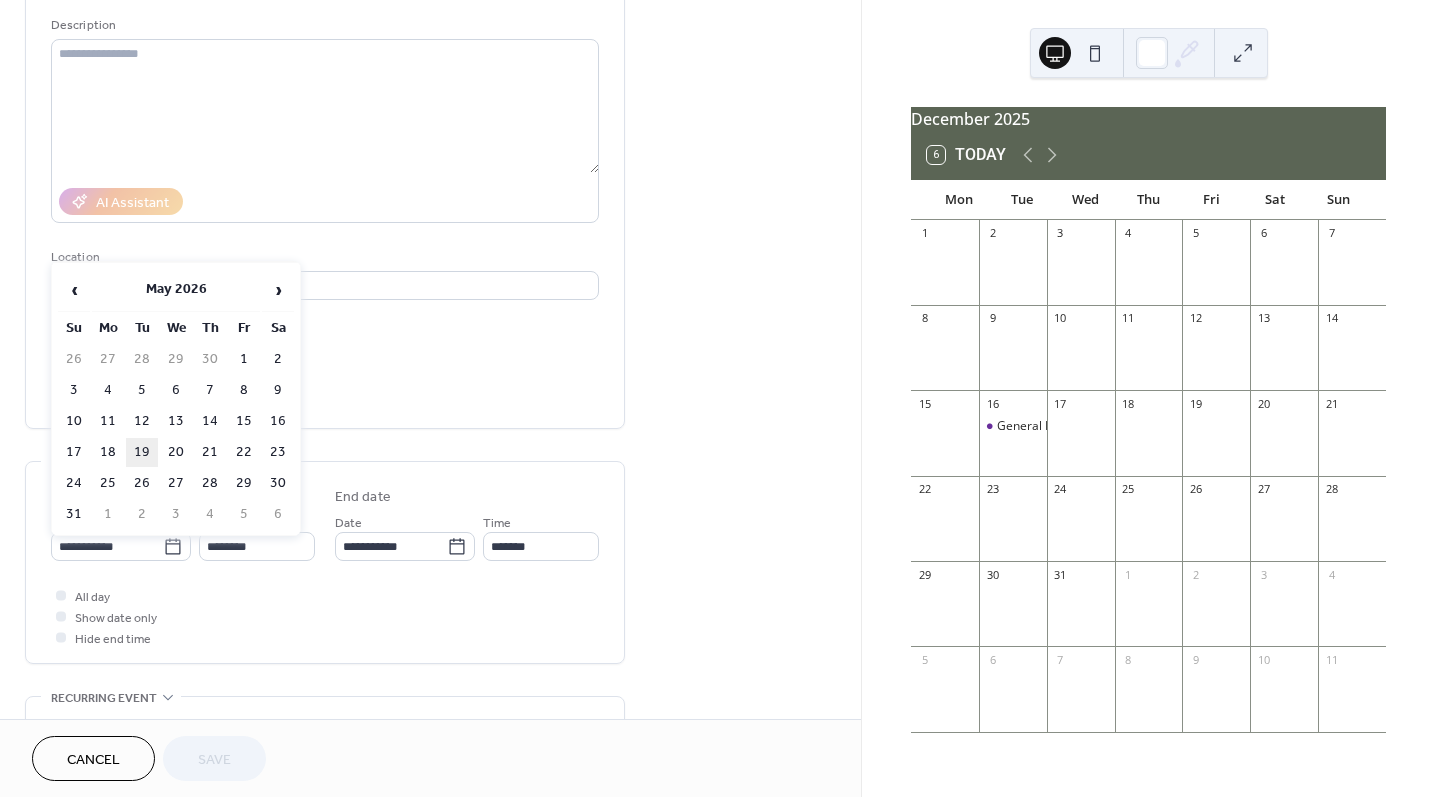 click on "19" at bounding box center (142, 452) 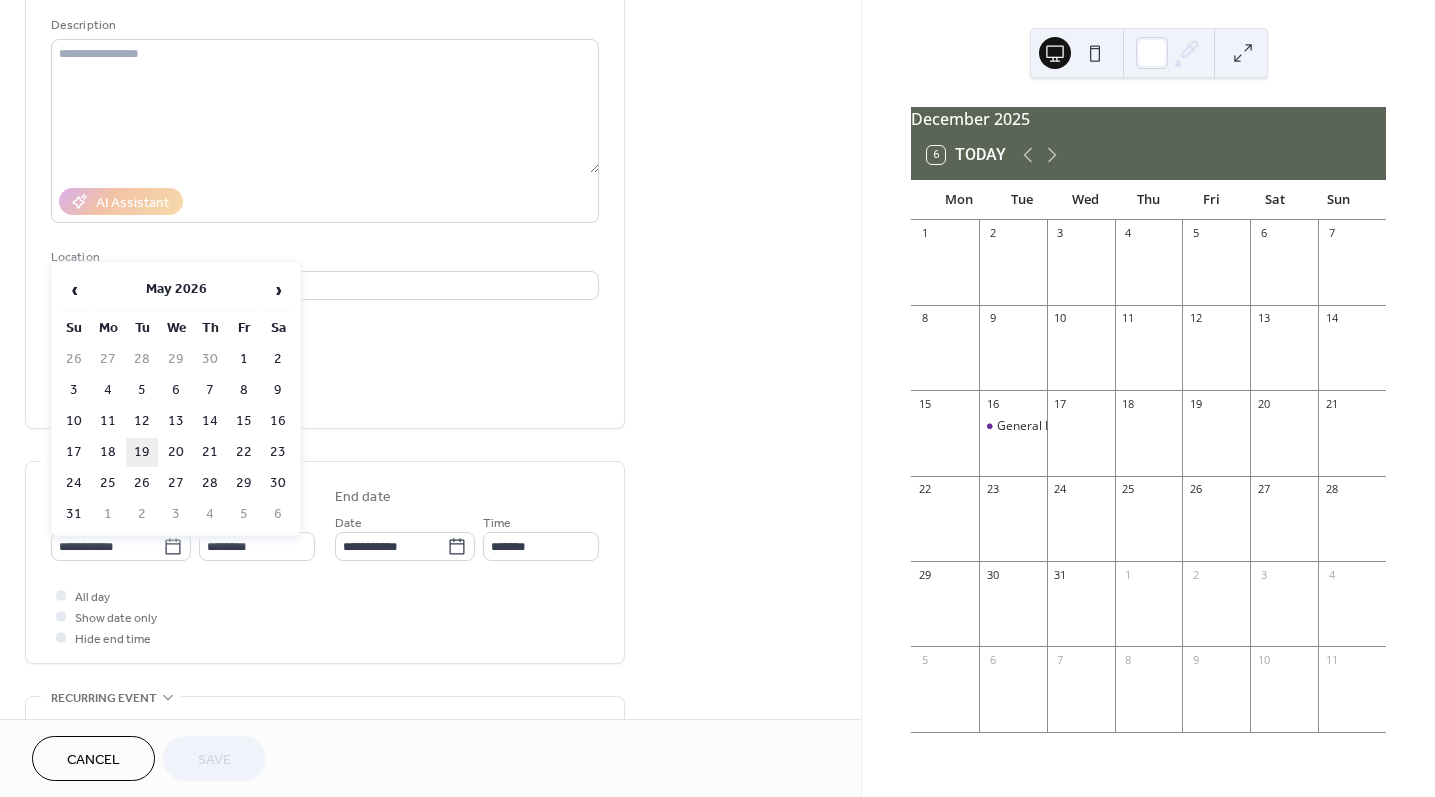 type on "**********" 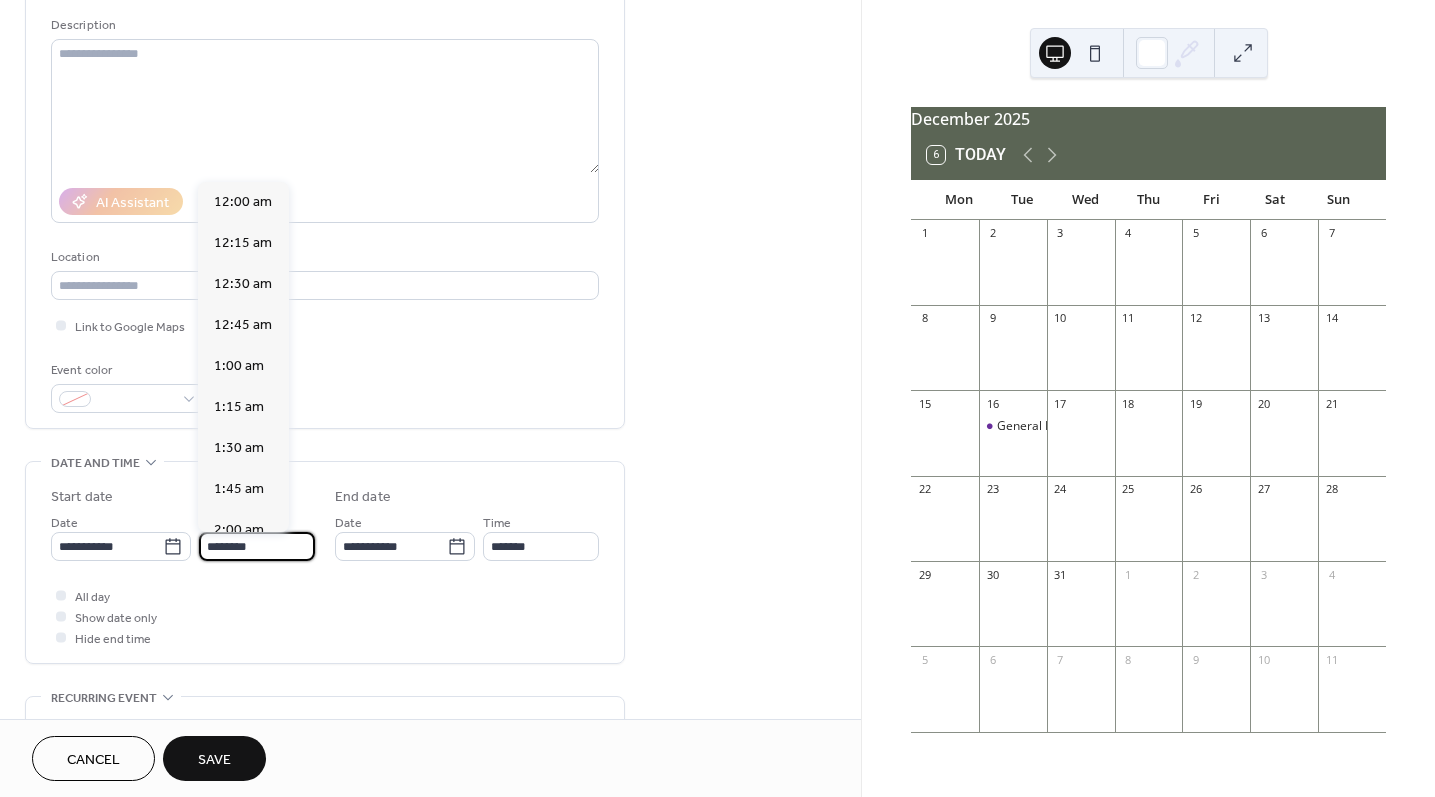 click on "********" at bounding box center (257, 546) 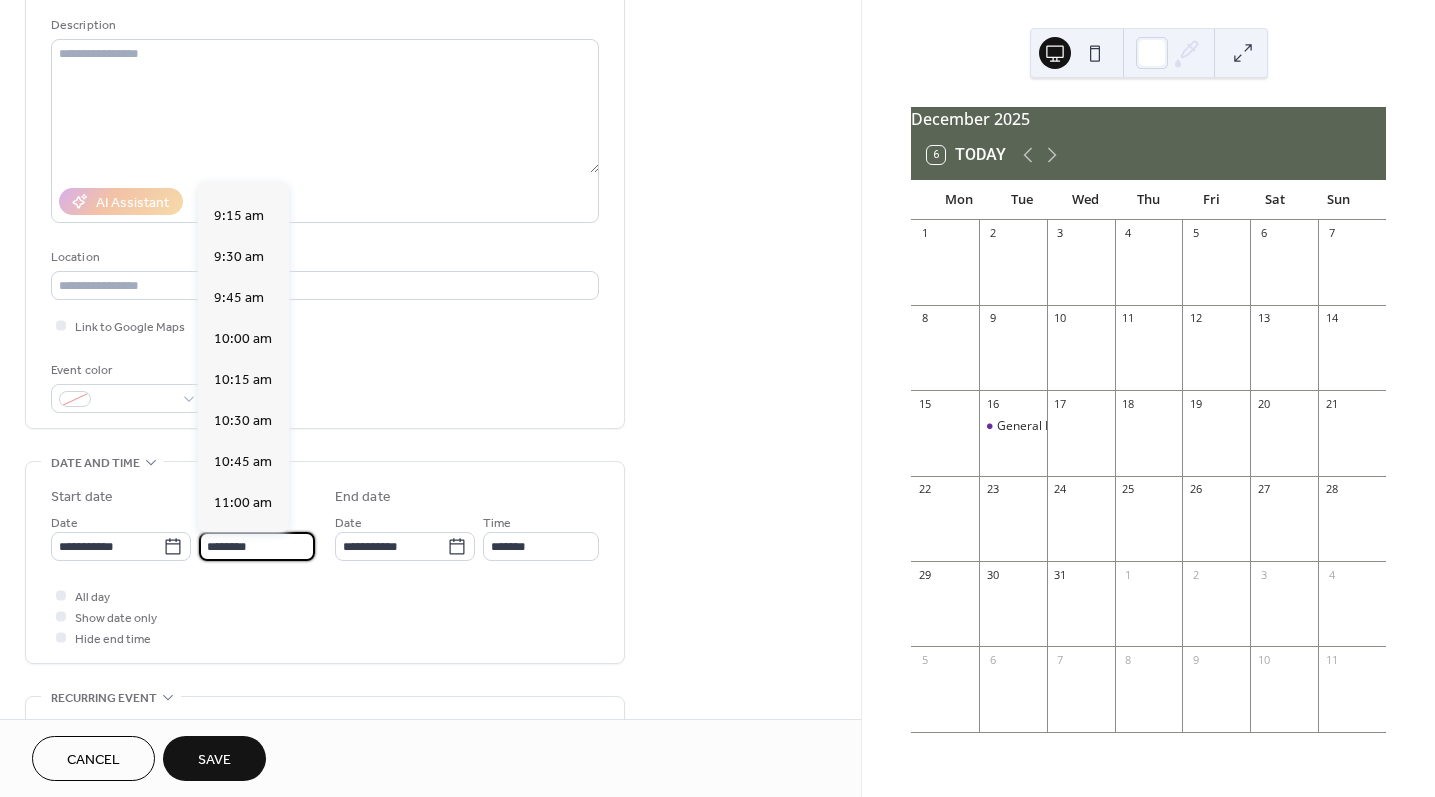 scroll, scrollTop: 1498, scrollLeft: 0, axis: vertical 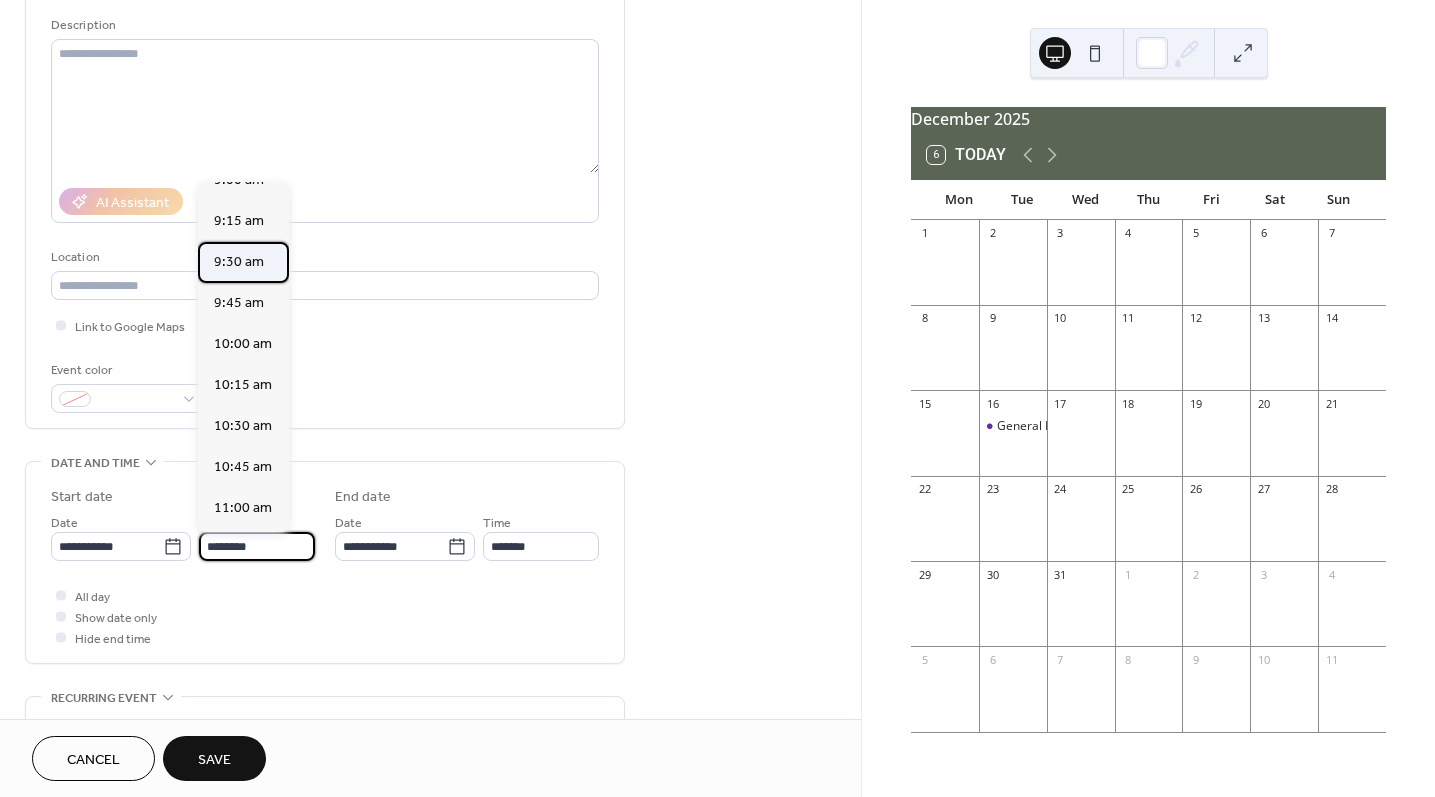 click on "9:30 am" at bounding box center (239, 262) 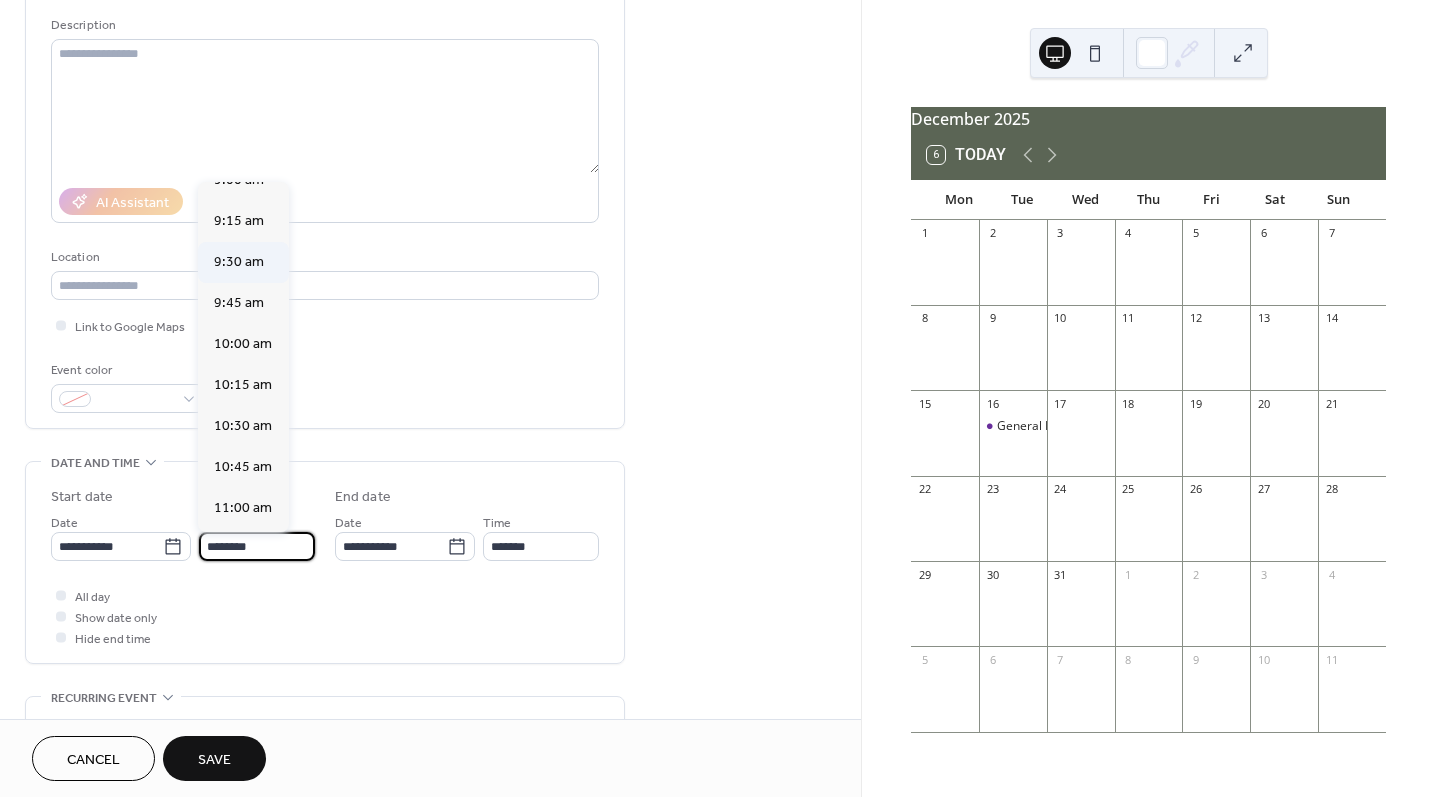 type on "*******" 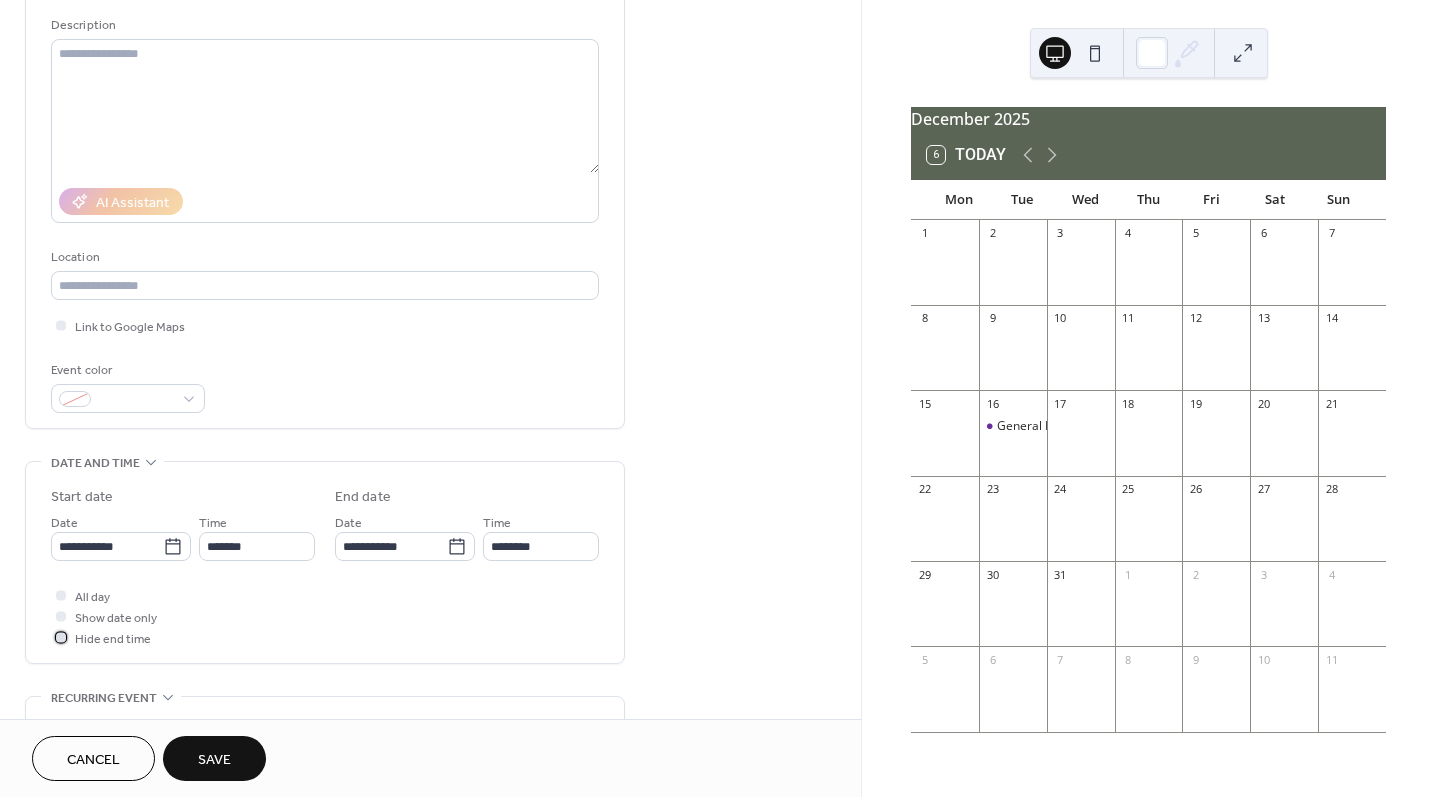 click at bounding box center [61, 637] 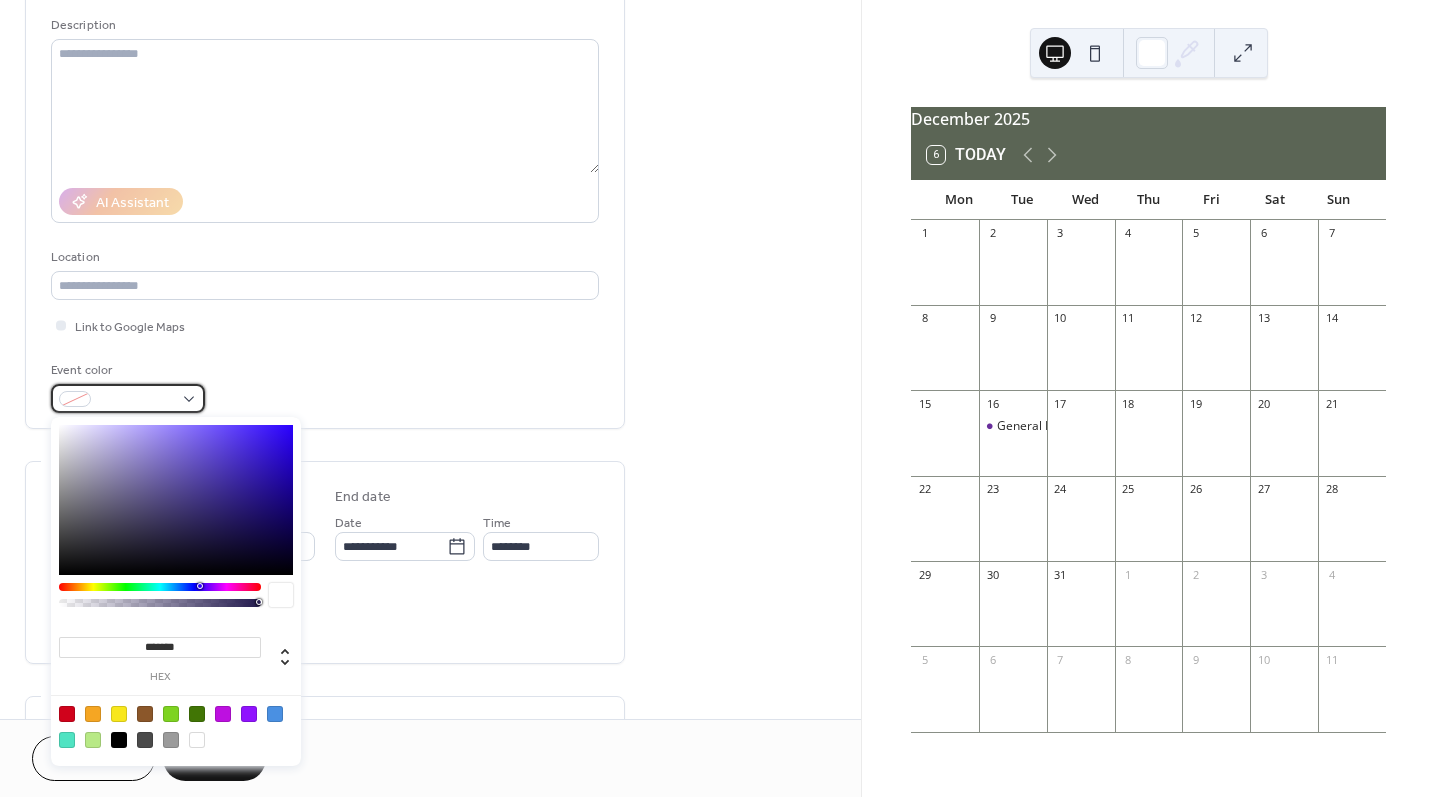 click at bounding box center (136, 400) 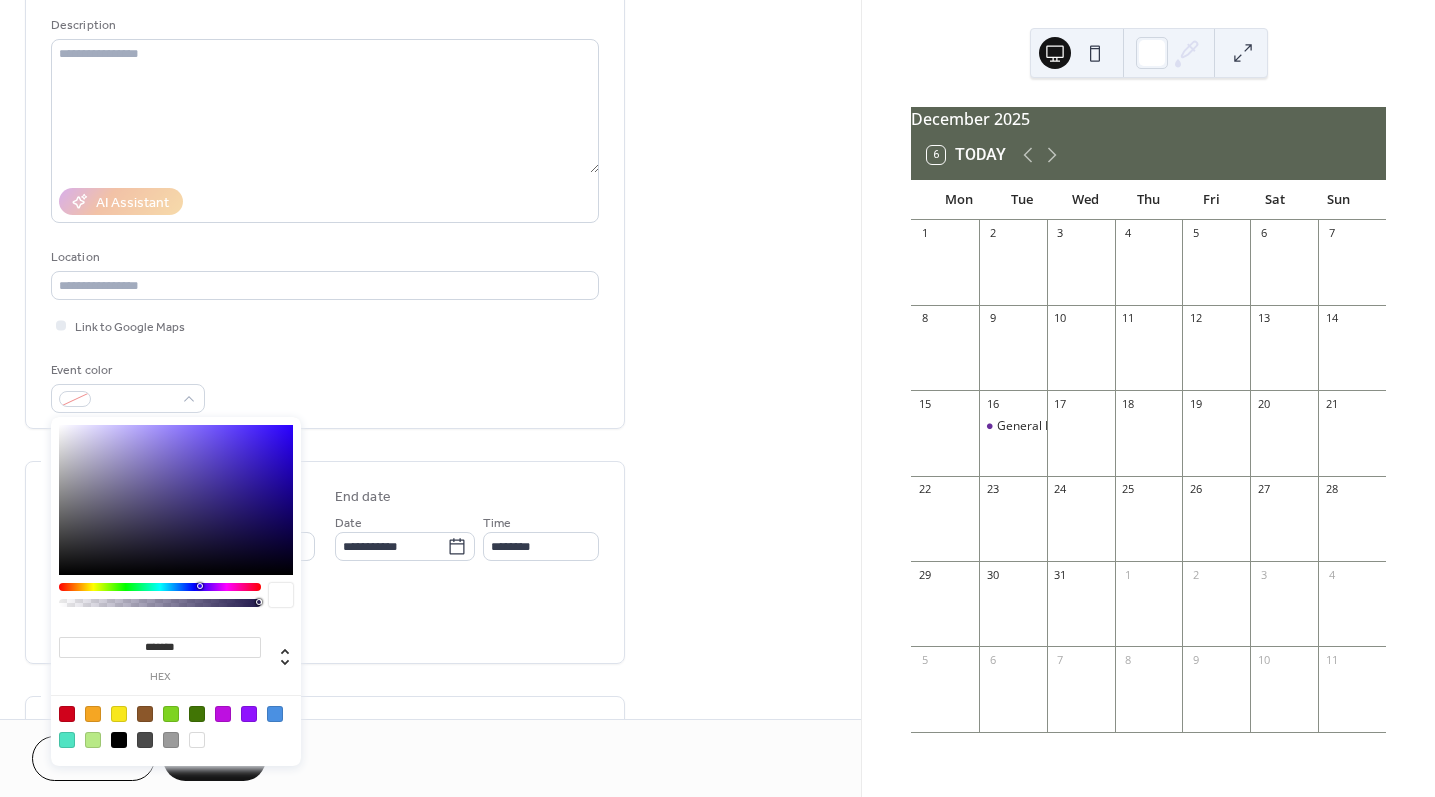 drag, startPoint x: 193, startPoint y: 646, endPoint x: 95, endPoint y: 646, distance: 98 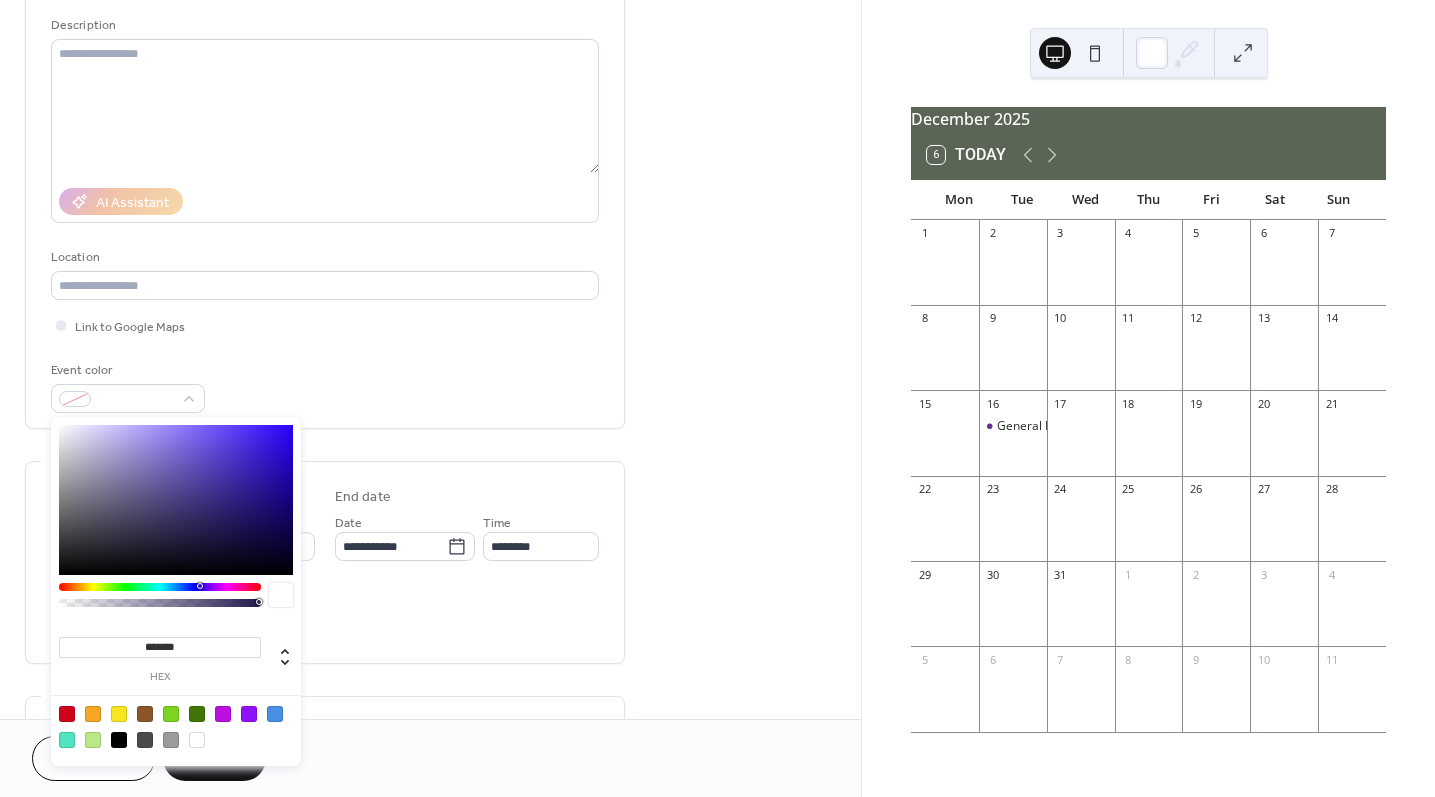 paste 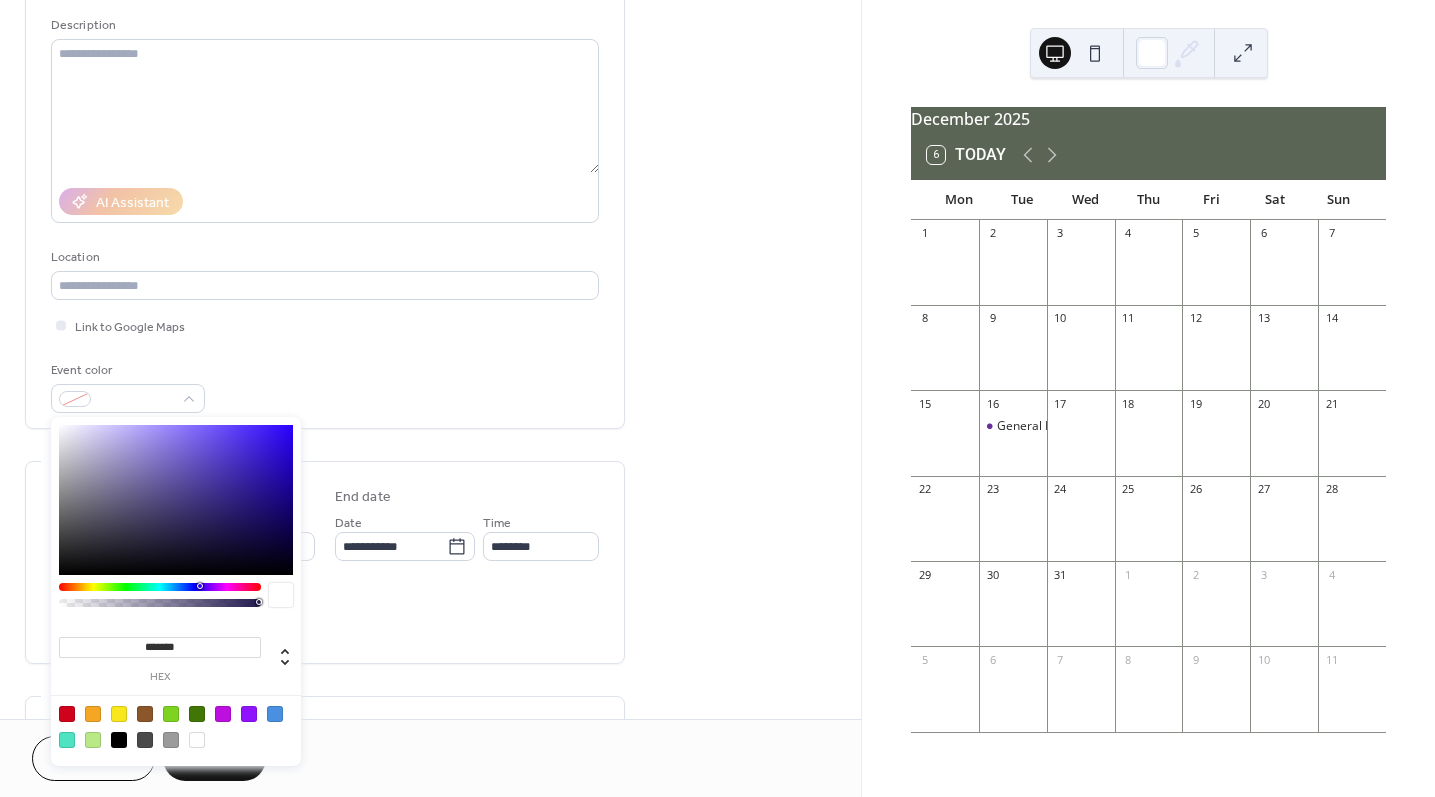 type on "*******" 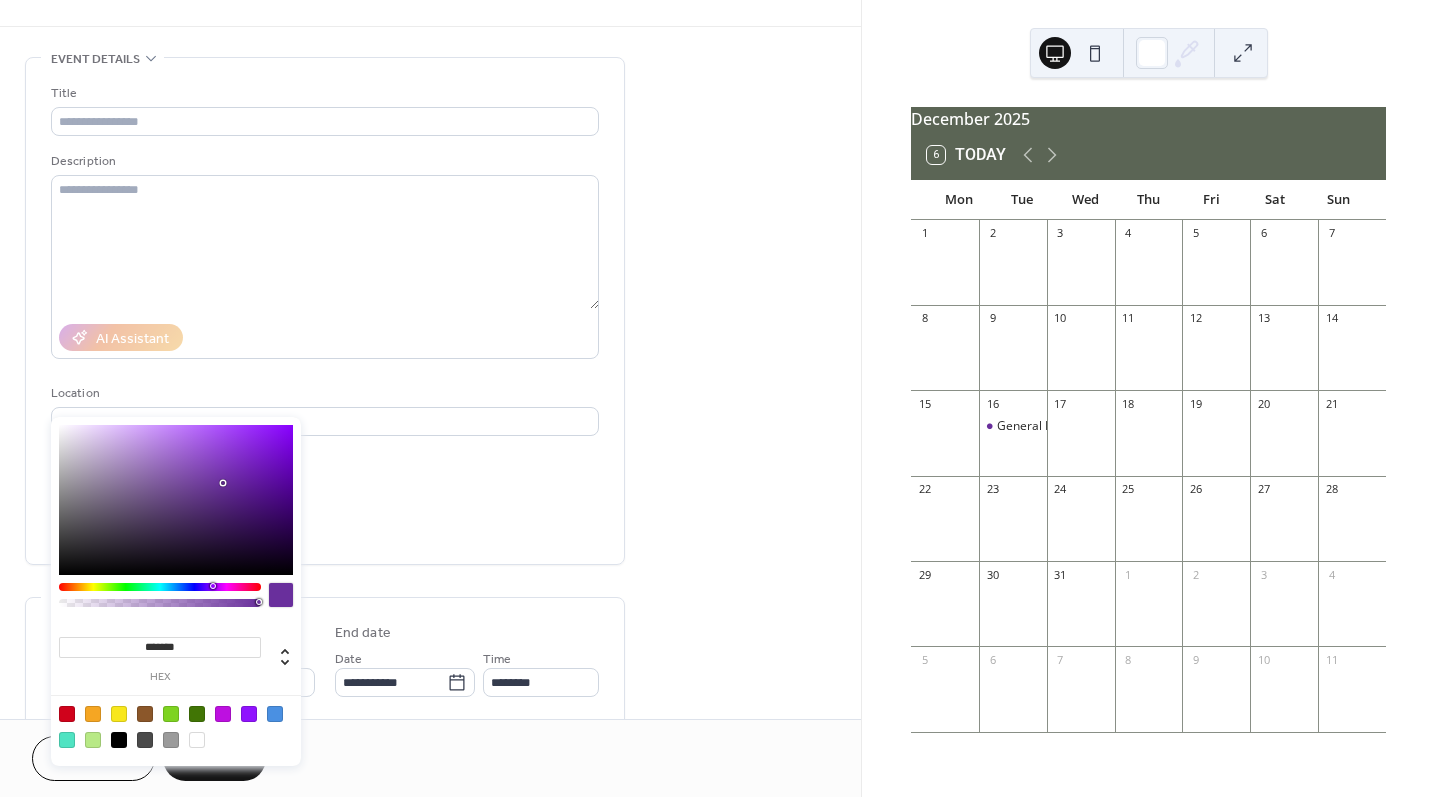 scroll, scrollTop: 0, scrollLeft: 0, axis: both 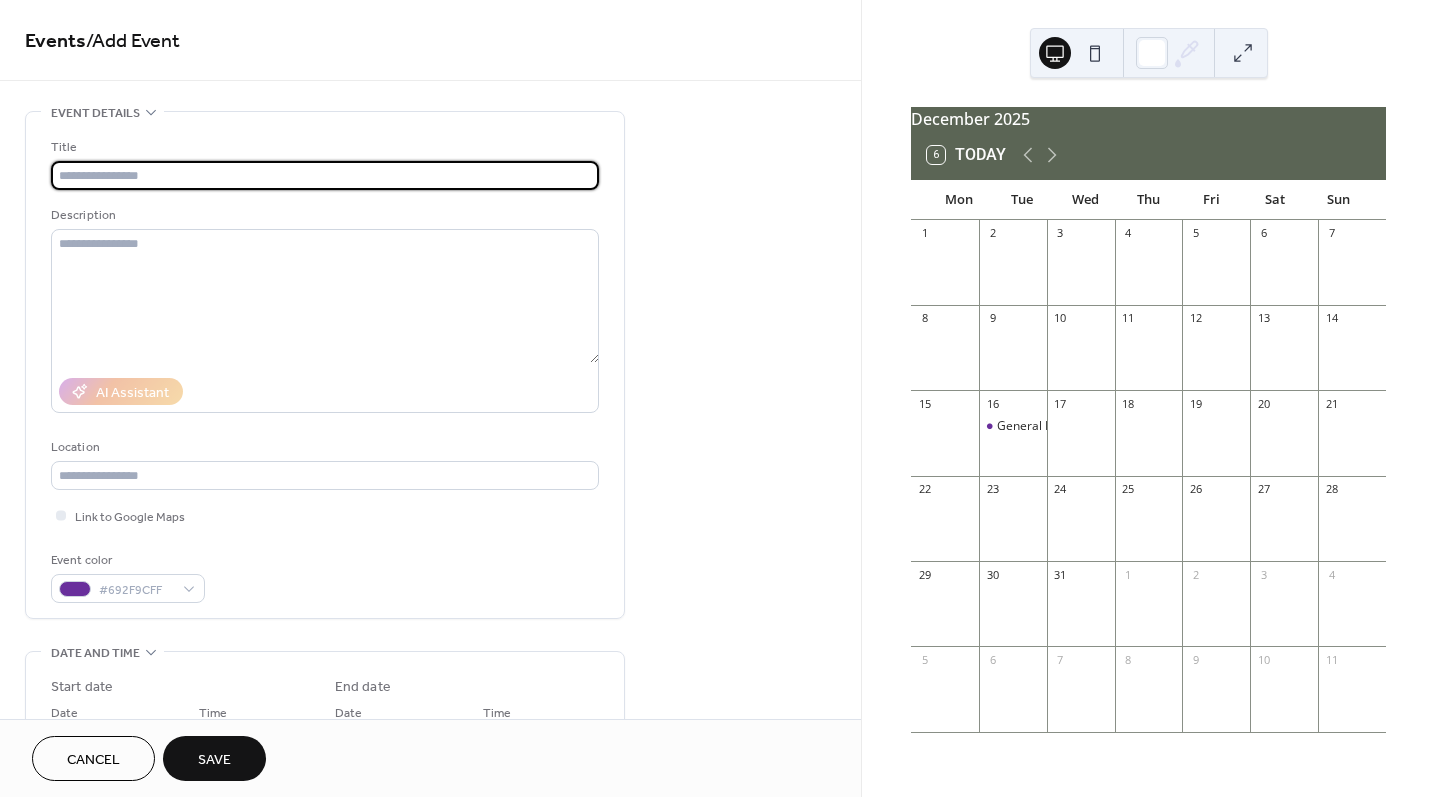 click at bounding box center (325, 175) 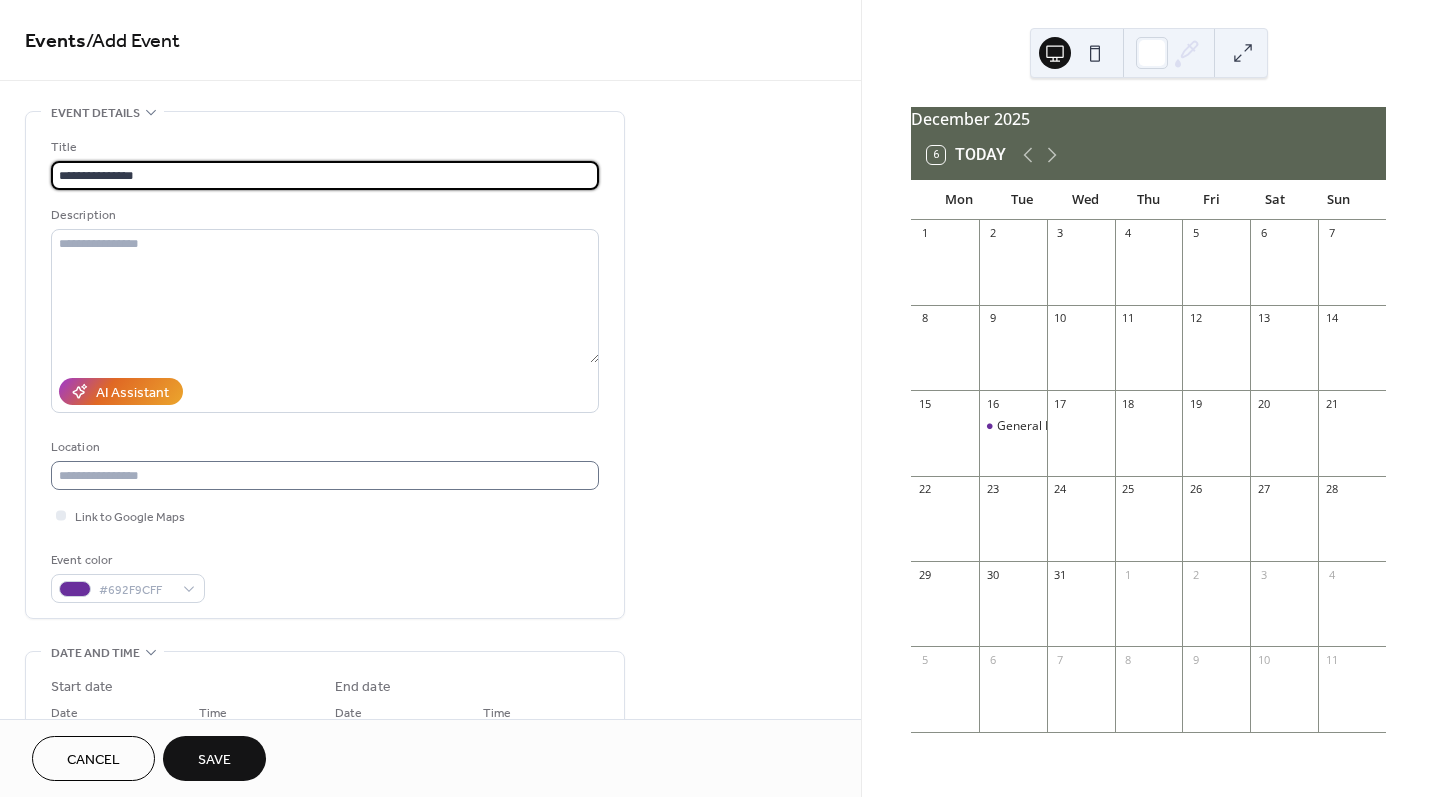 type on "**********" 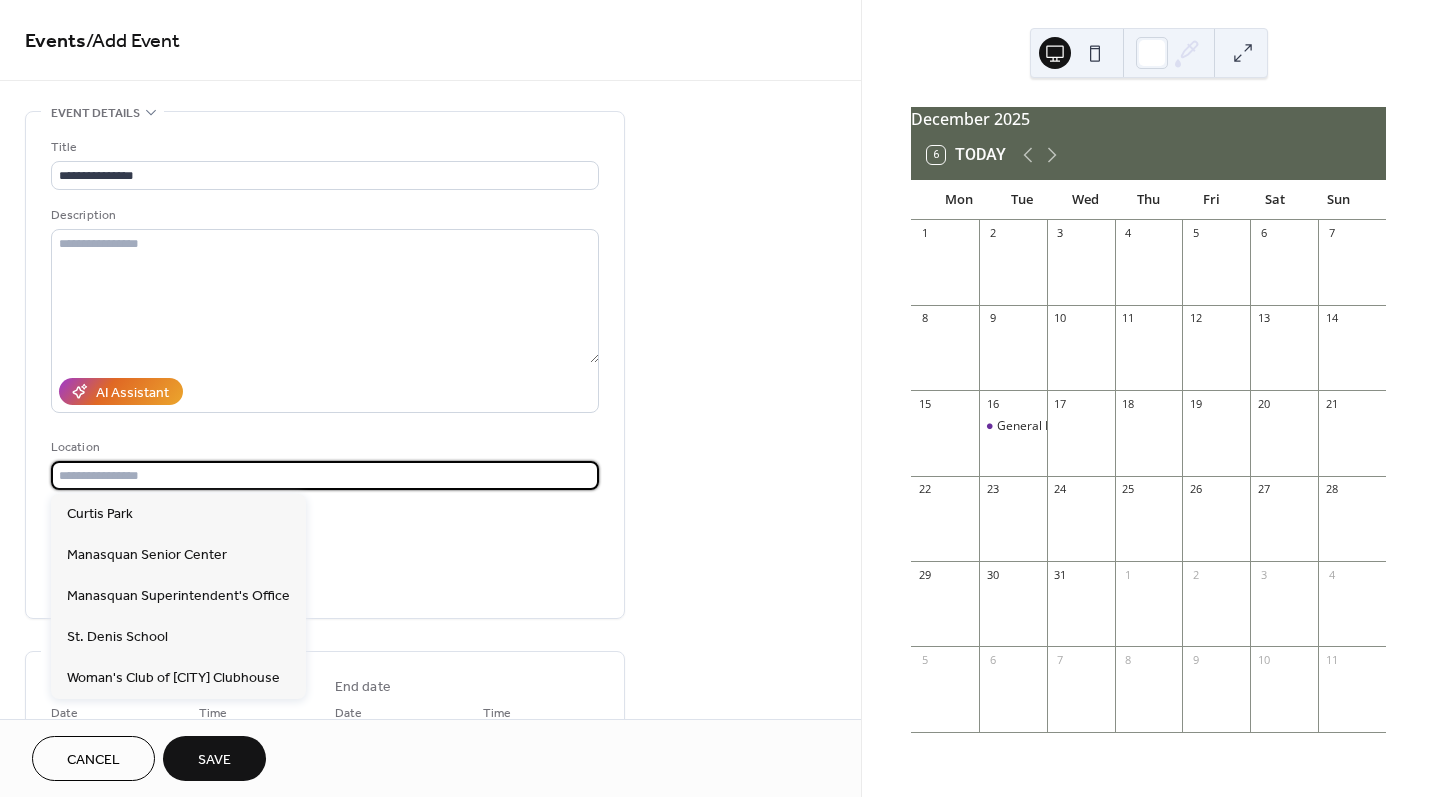 click at bounding box center [325, 475] 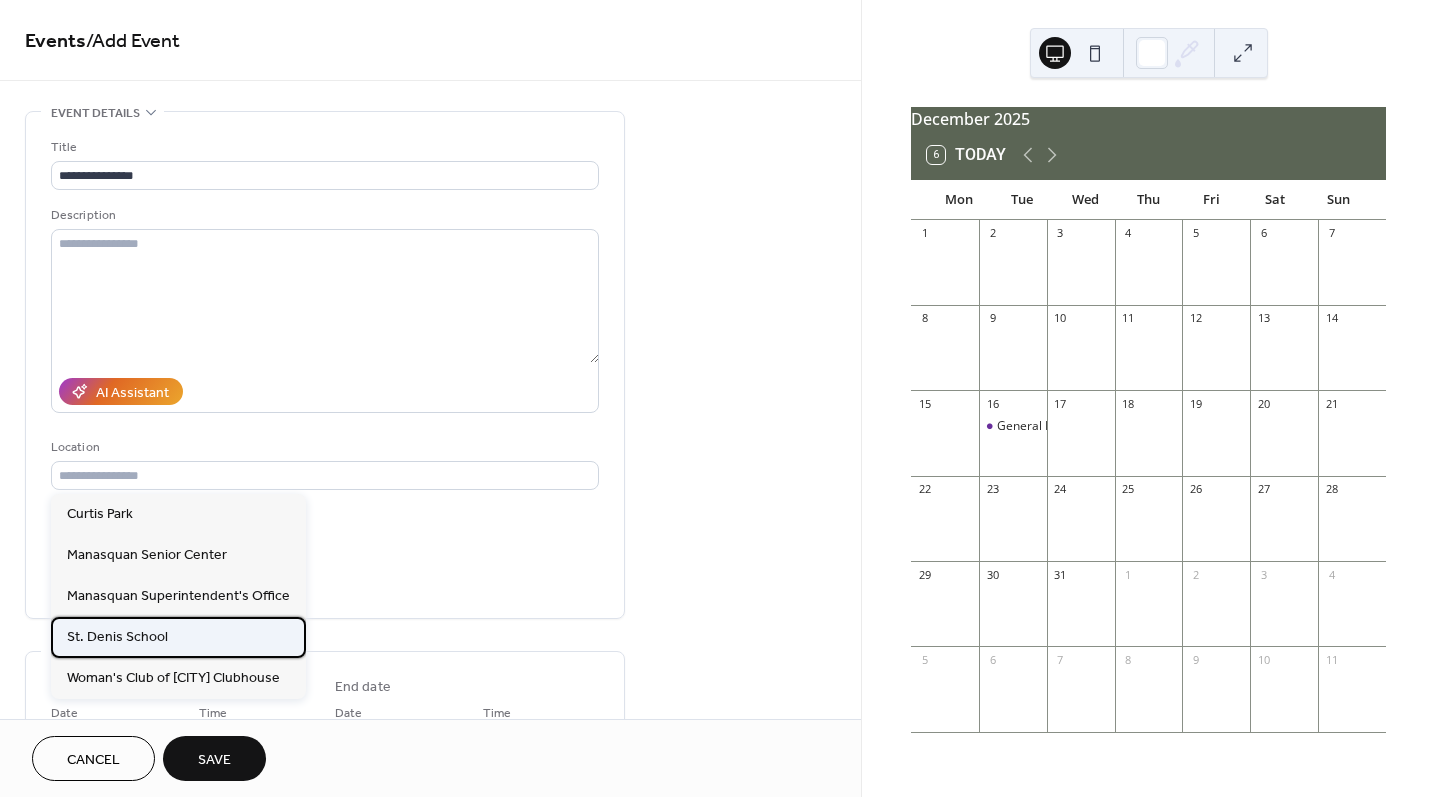 click on "St. Denis School" at bounding box center [117, 637] 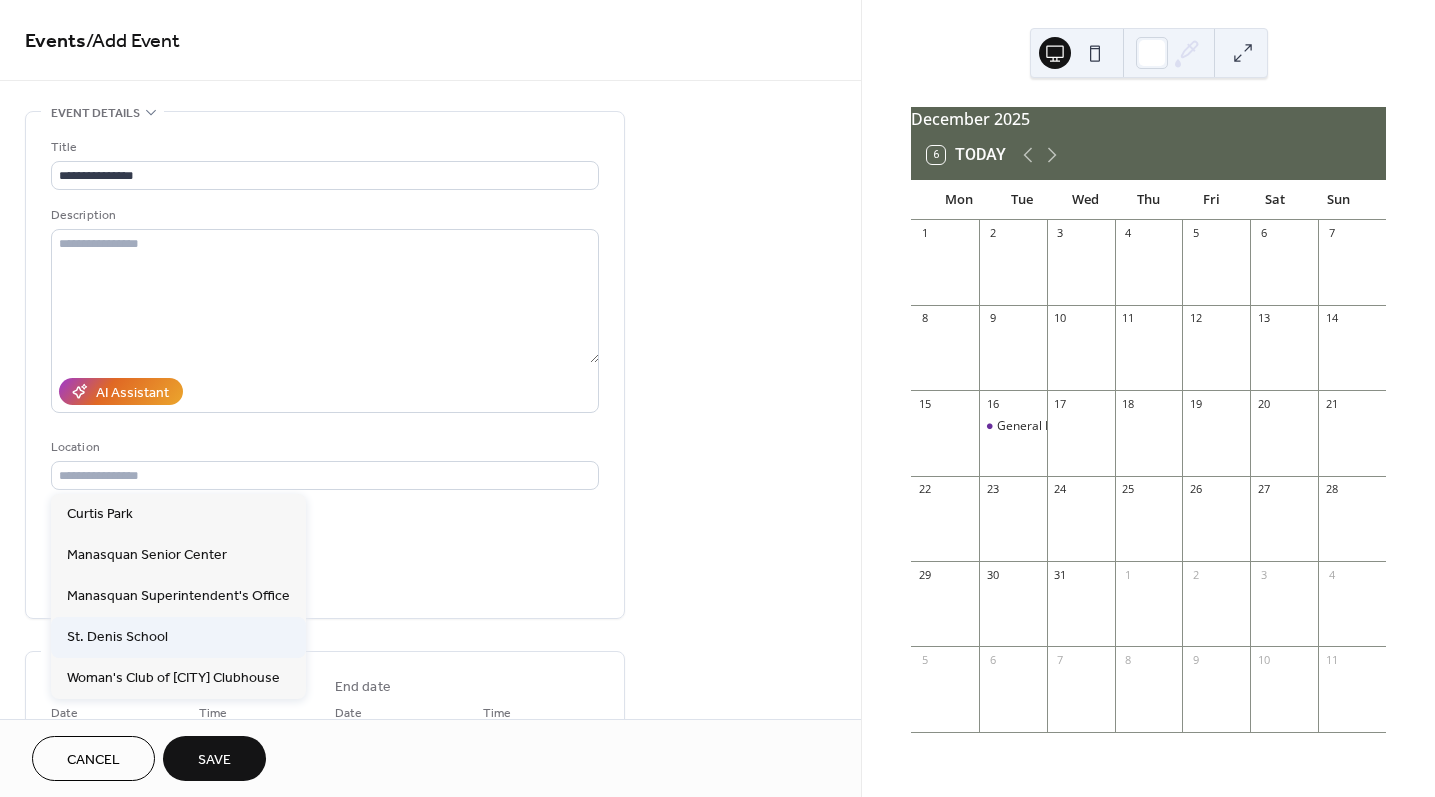 type on "**********" 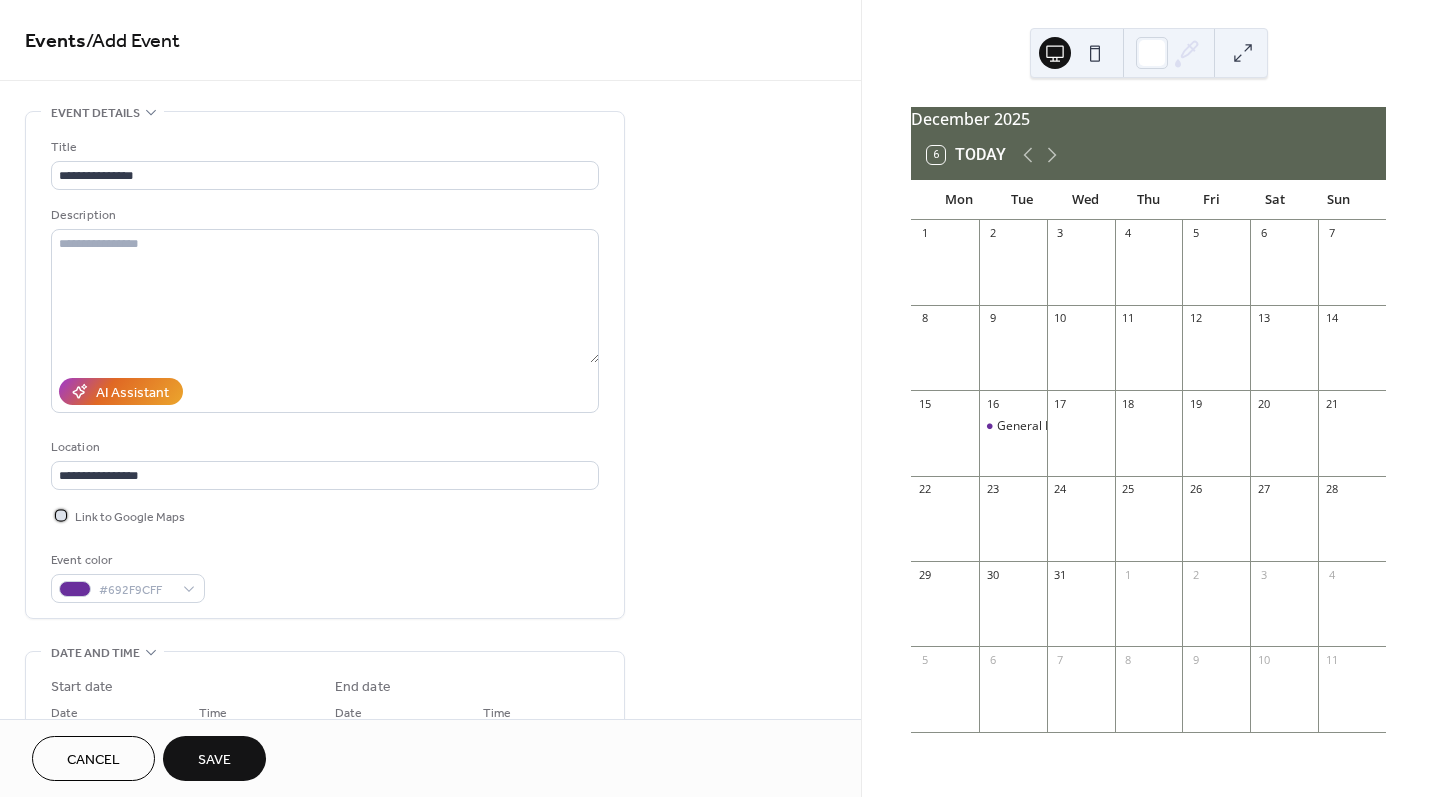 click at bounding box center [61, 515] 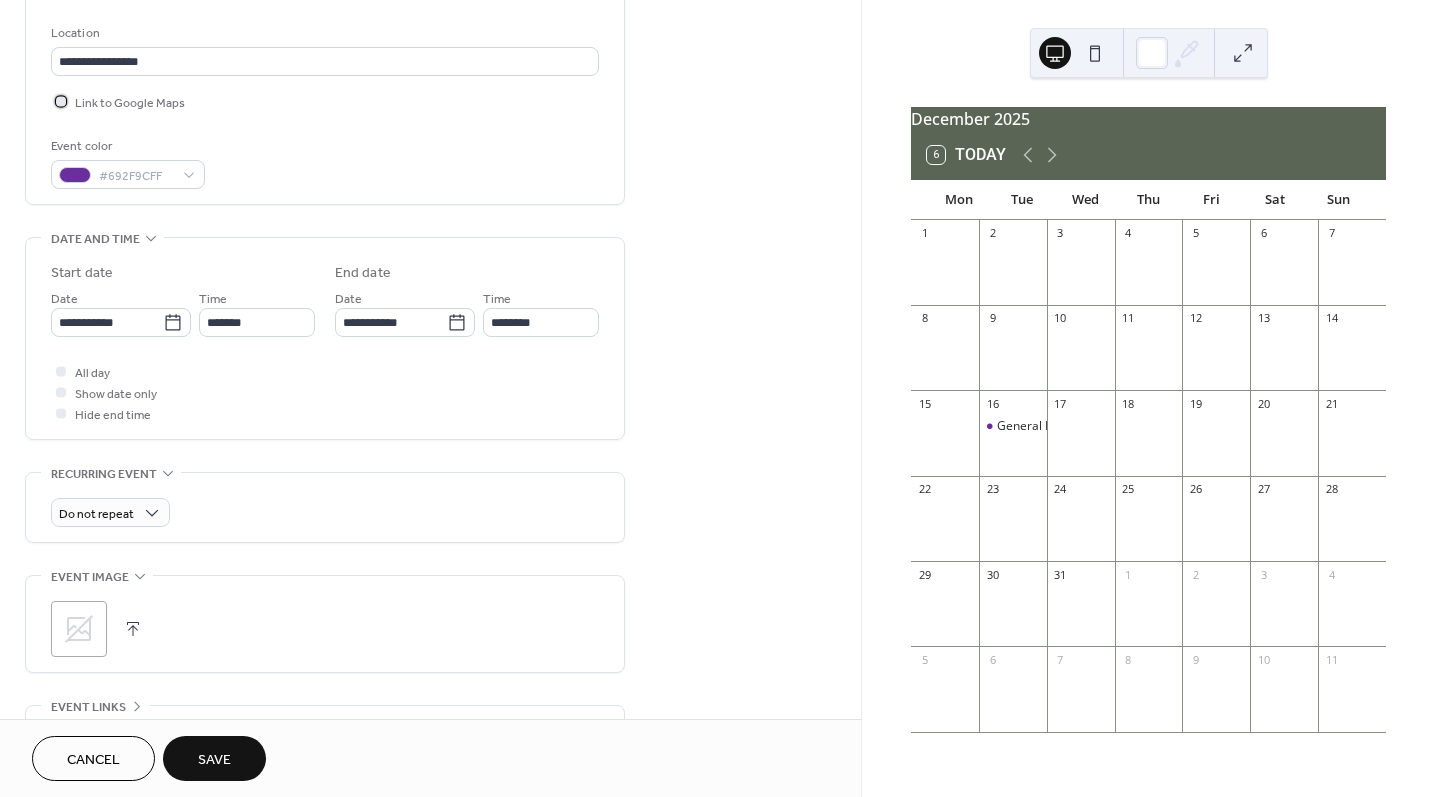 scroll, scrollTop: 358, scrollLeft: 0, axis: vertical 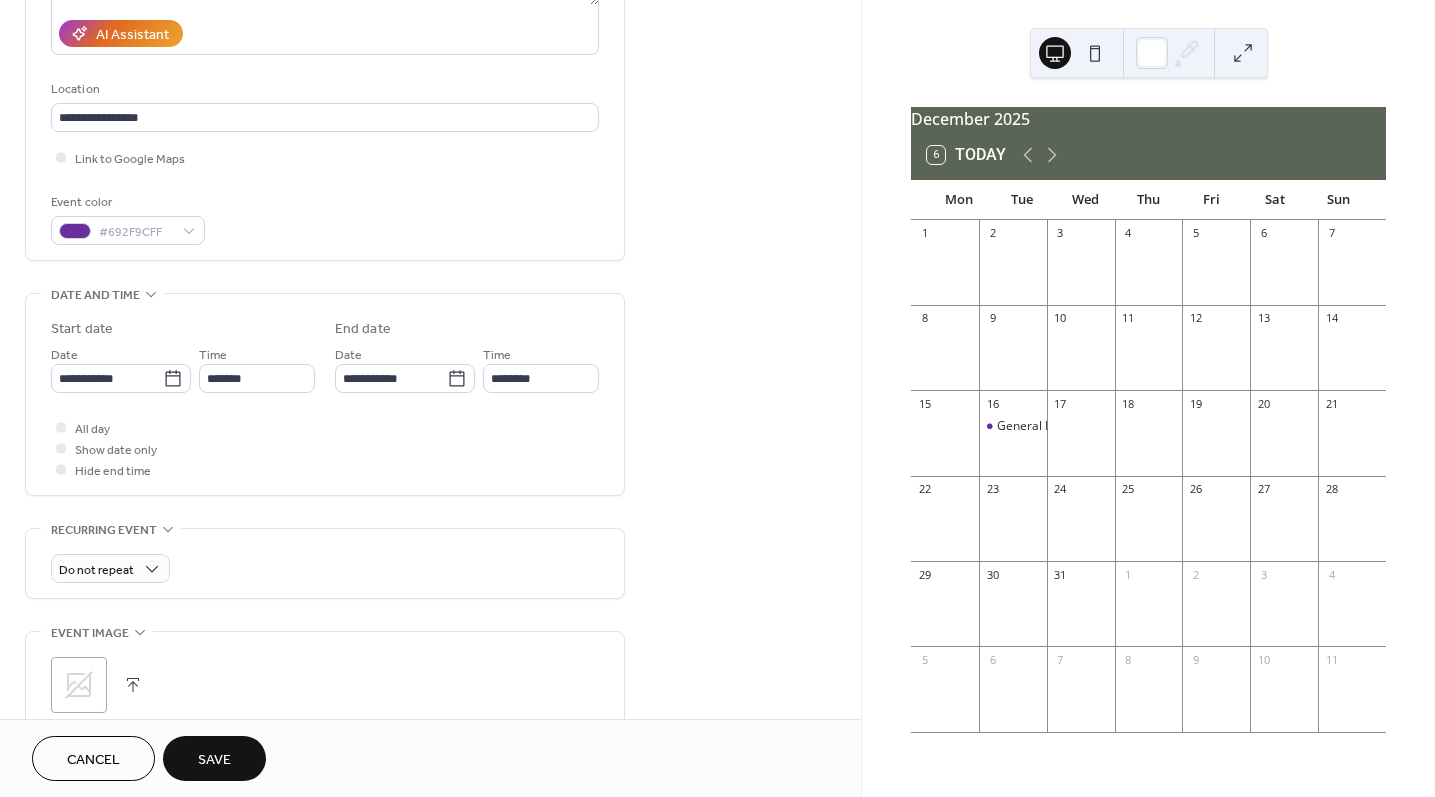 click on "Save" at bounding box center [214, 760] 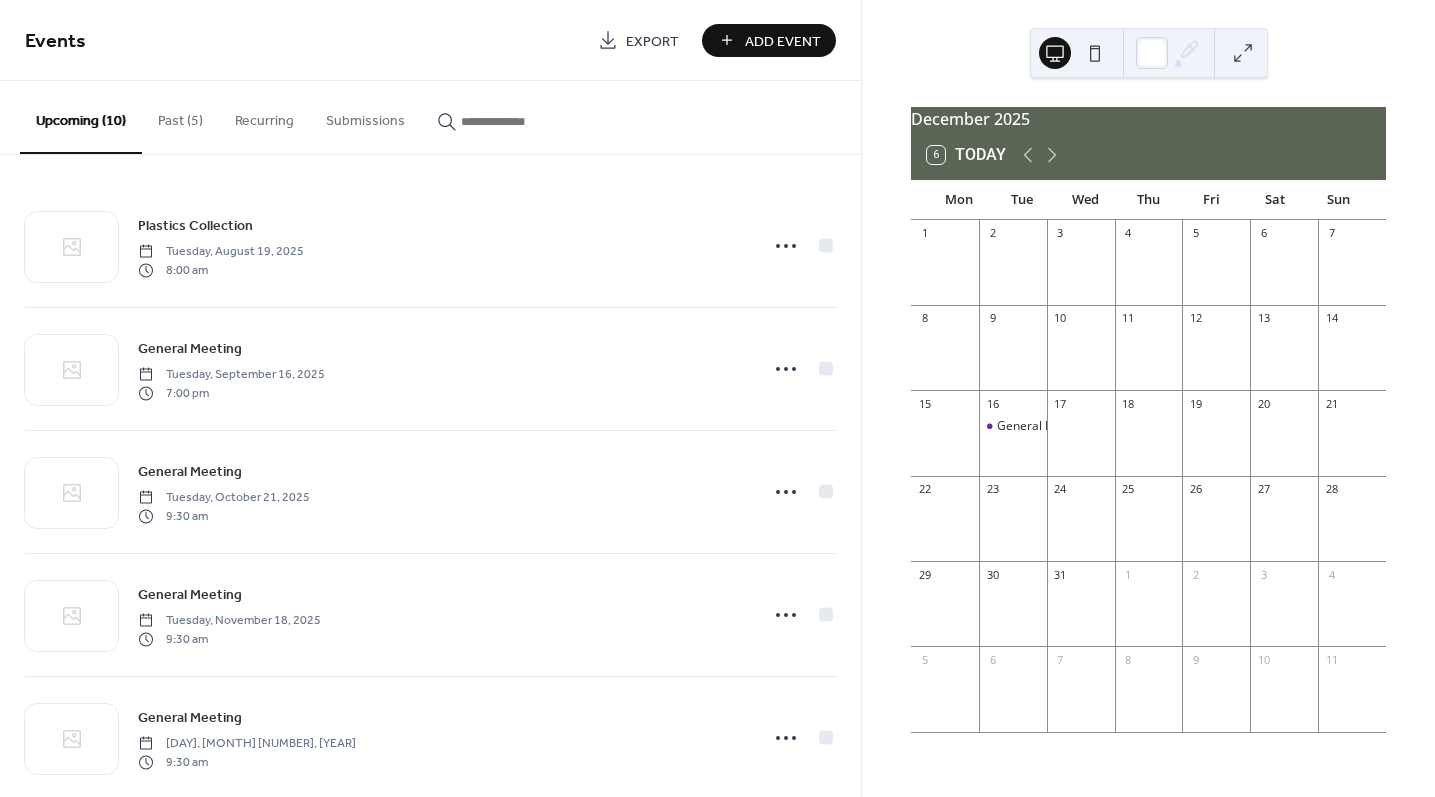 click on "Add Event" at bounding box center (783, 41) 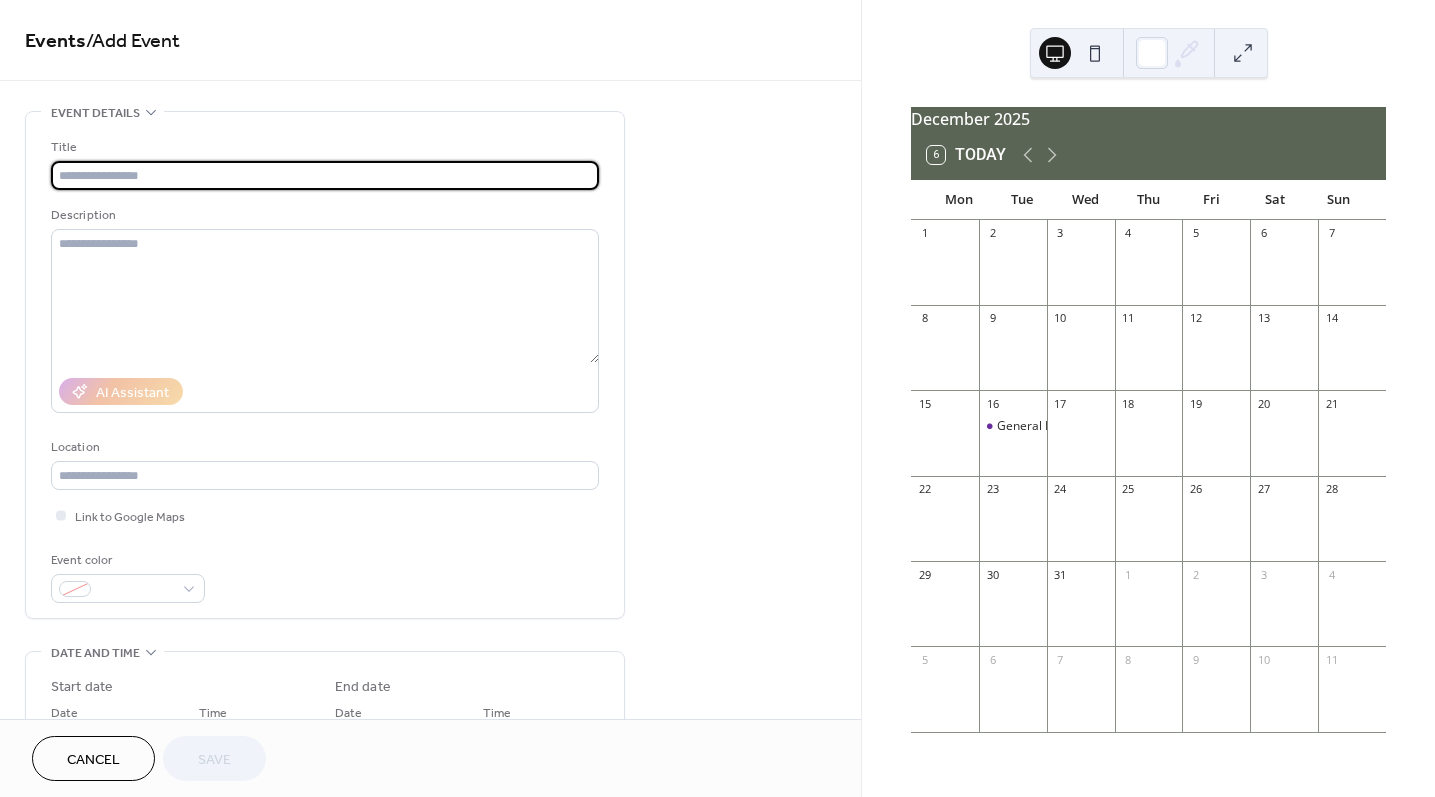 type on "*" 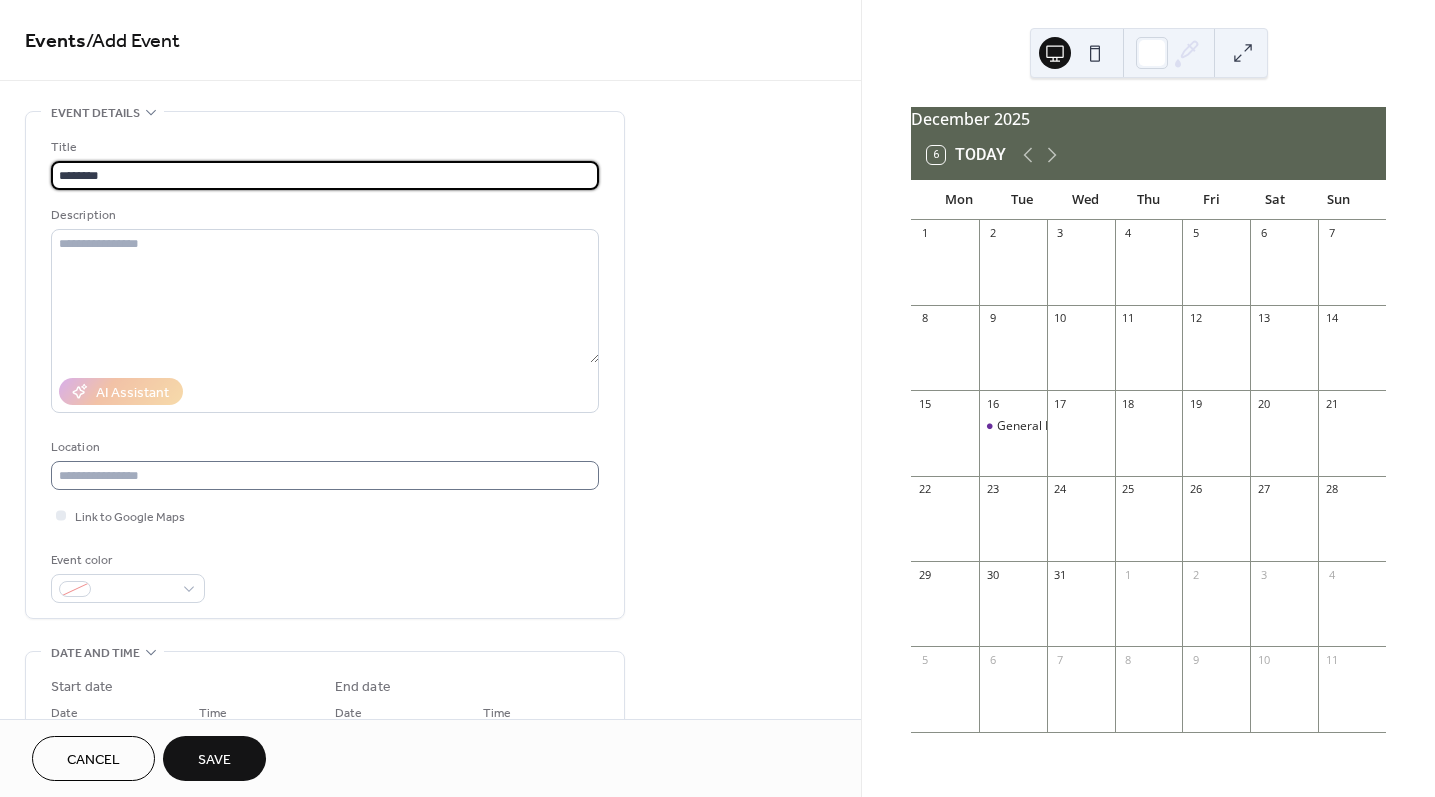 type on "********" 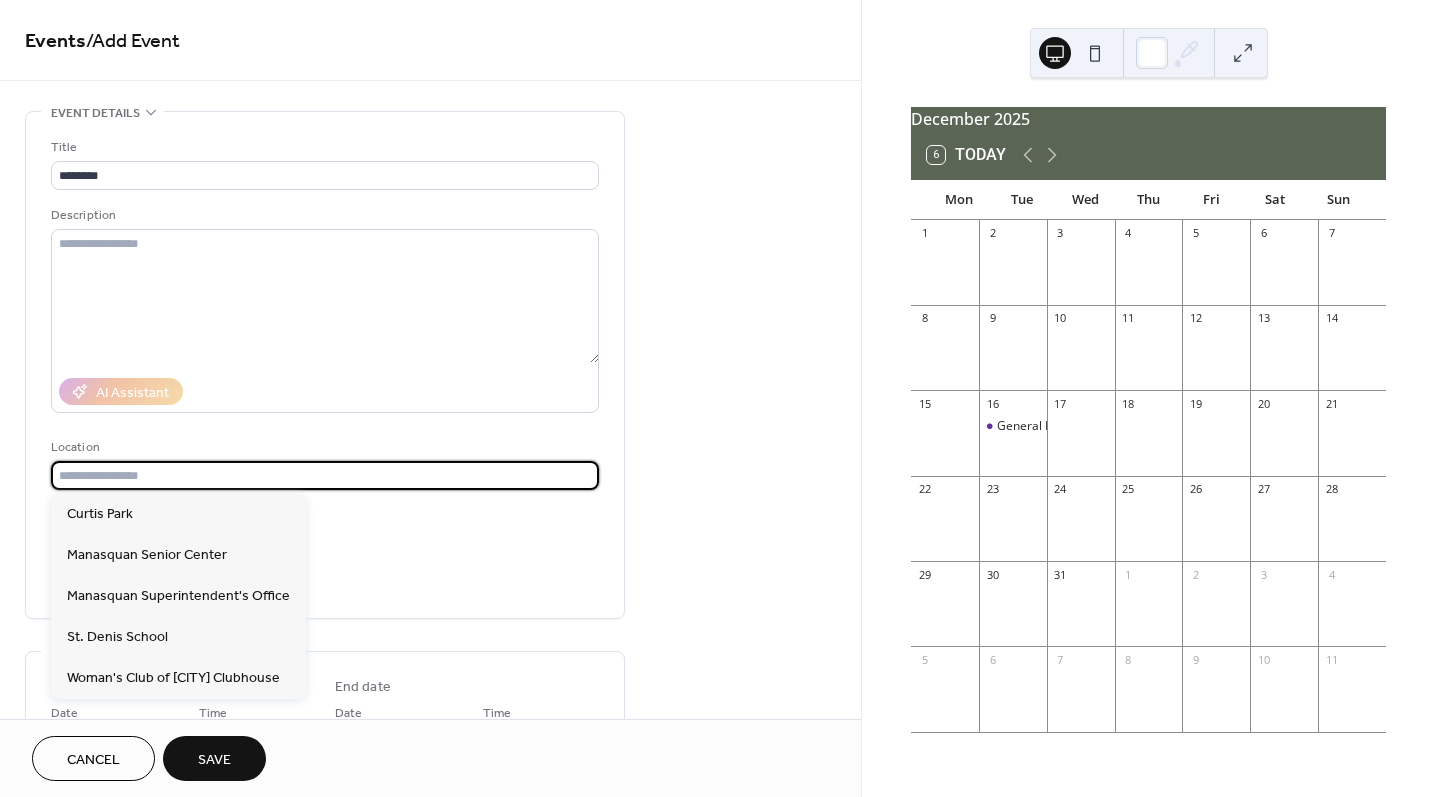 click at bounding box center [325, 475] 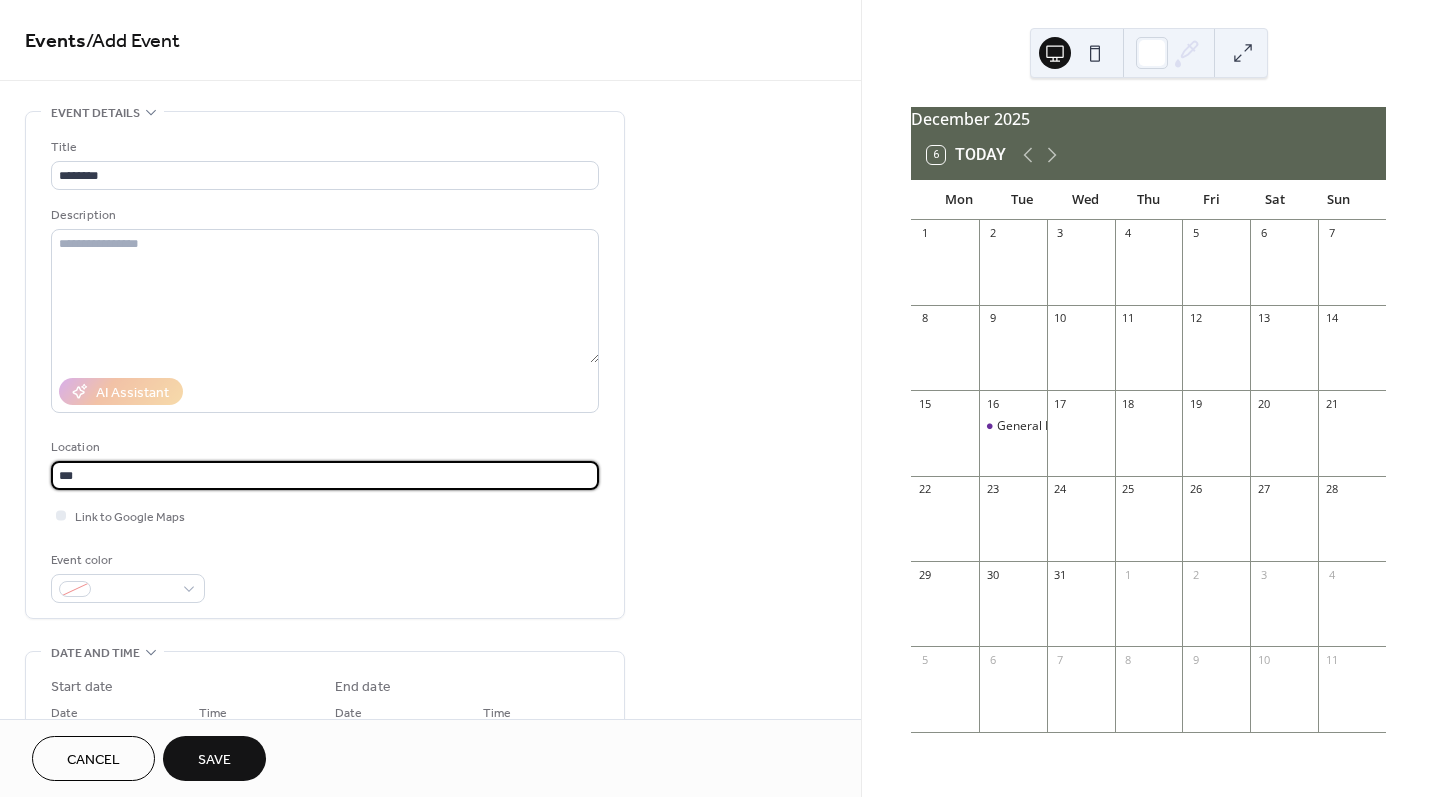 type on "***" 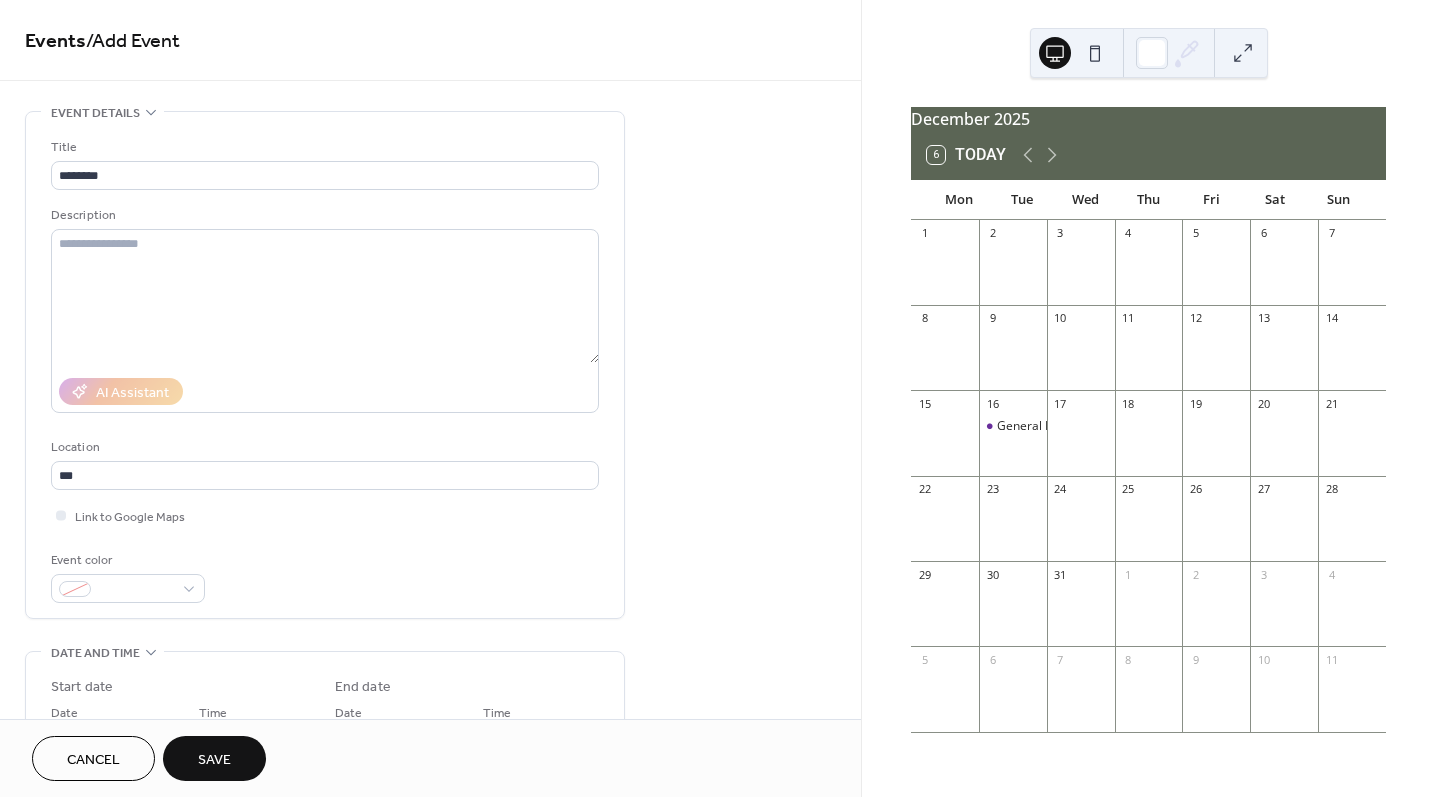 click on "Event color" at bounding box center [325, 576] 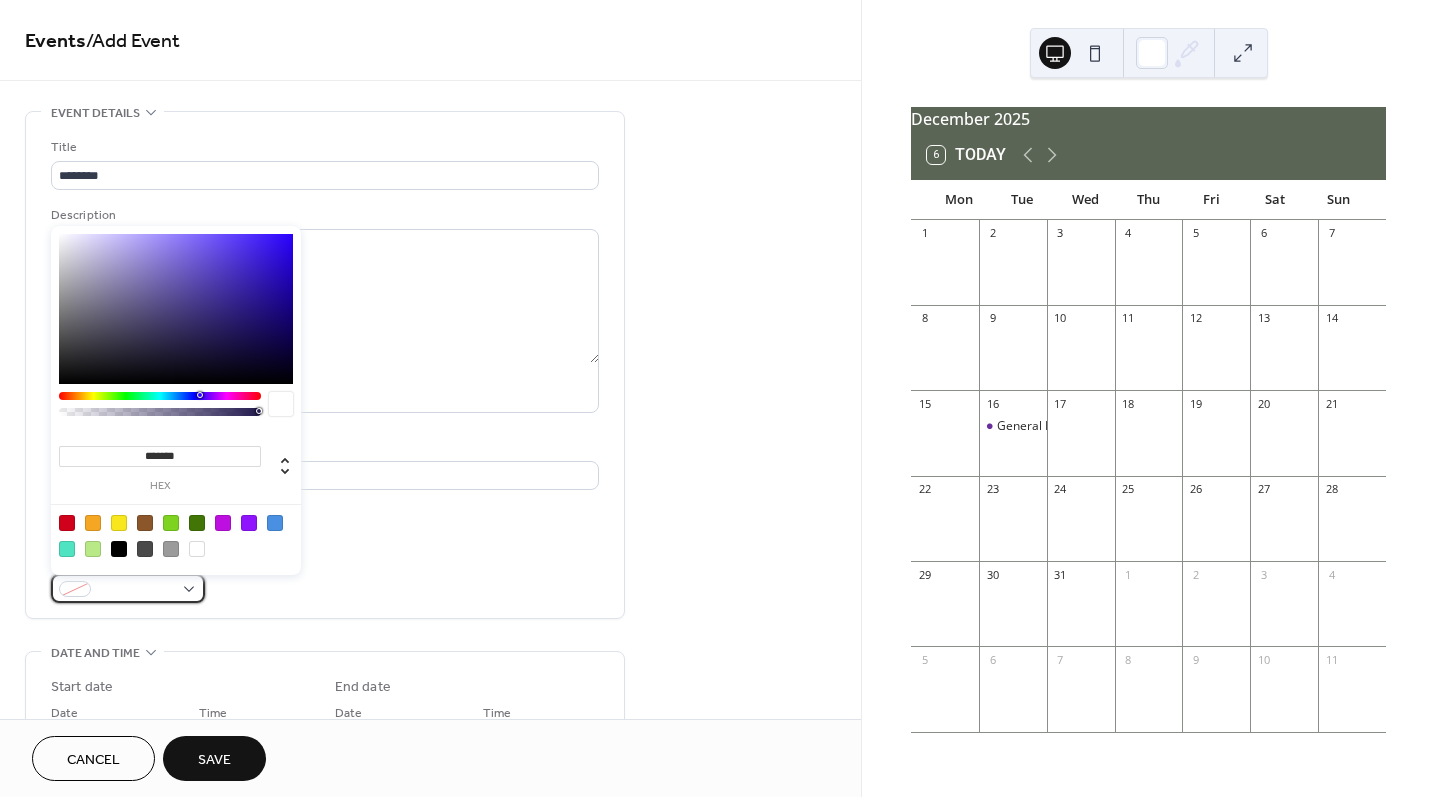 click at bounding box center [128, 588] 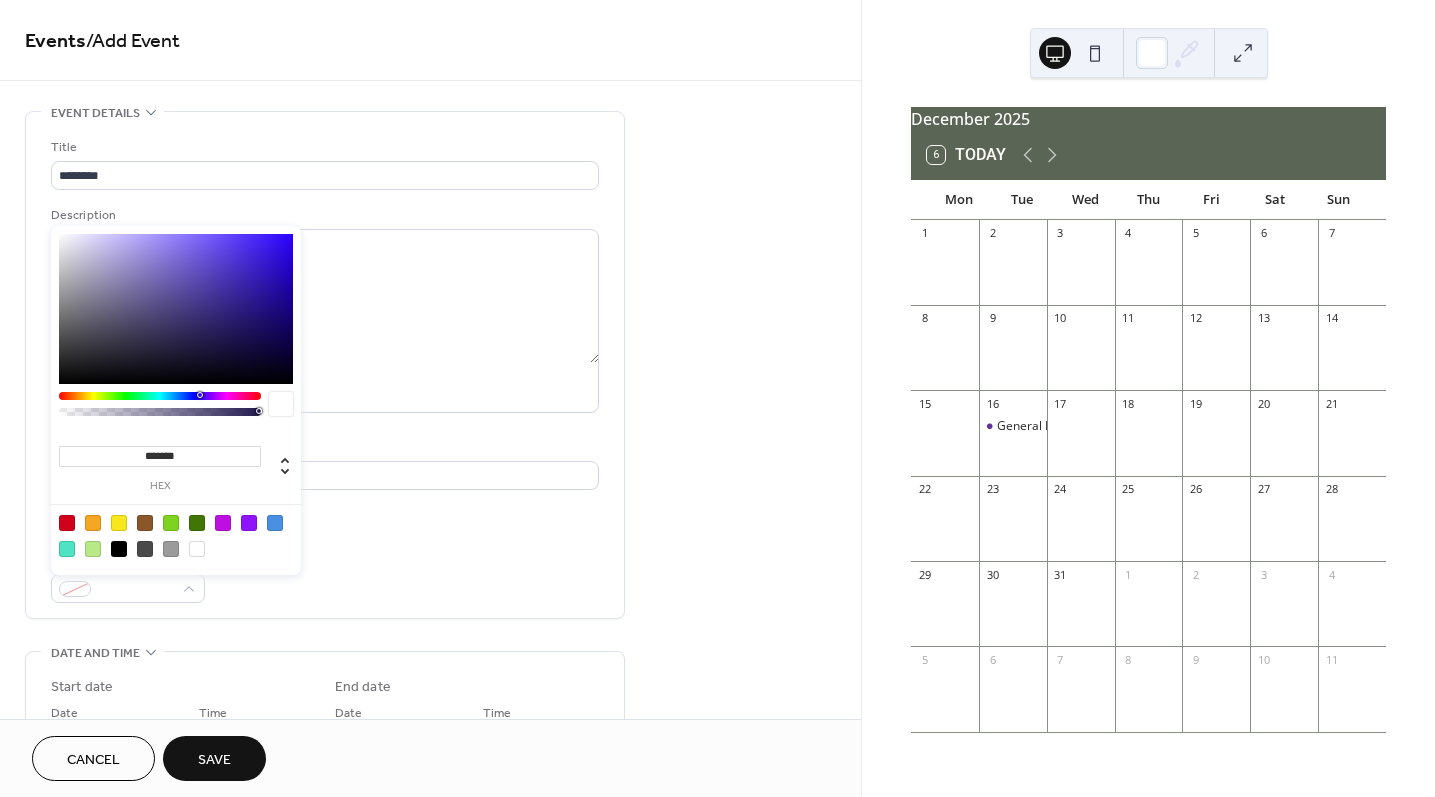 drag, startPoint x: 185, startPoint y: 455, endPoint x: 130, endPoint y: 453, distance: 55.03635 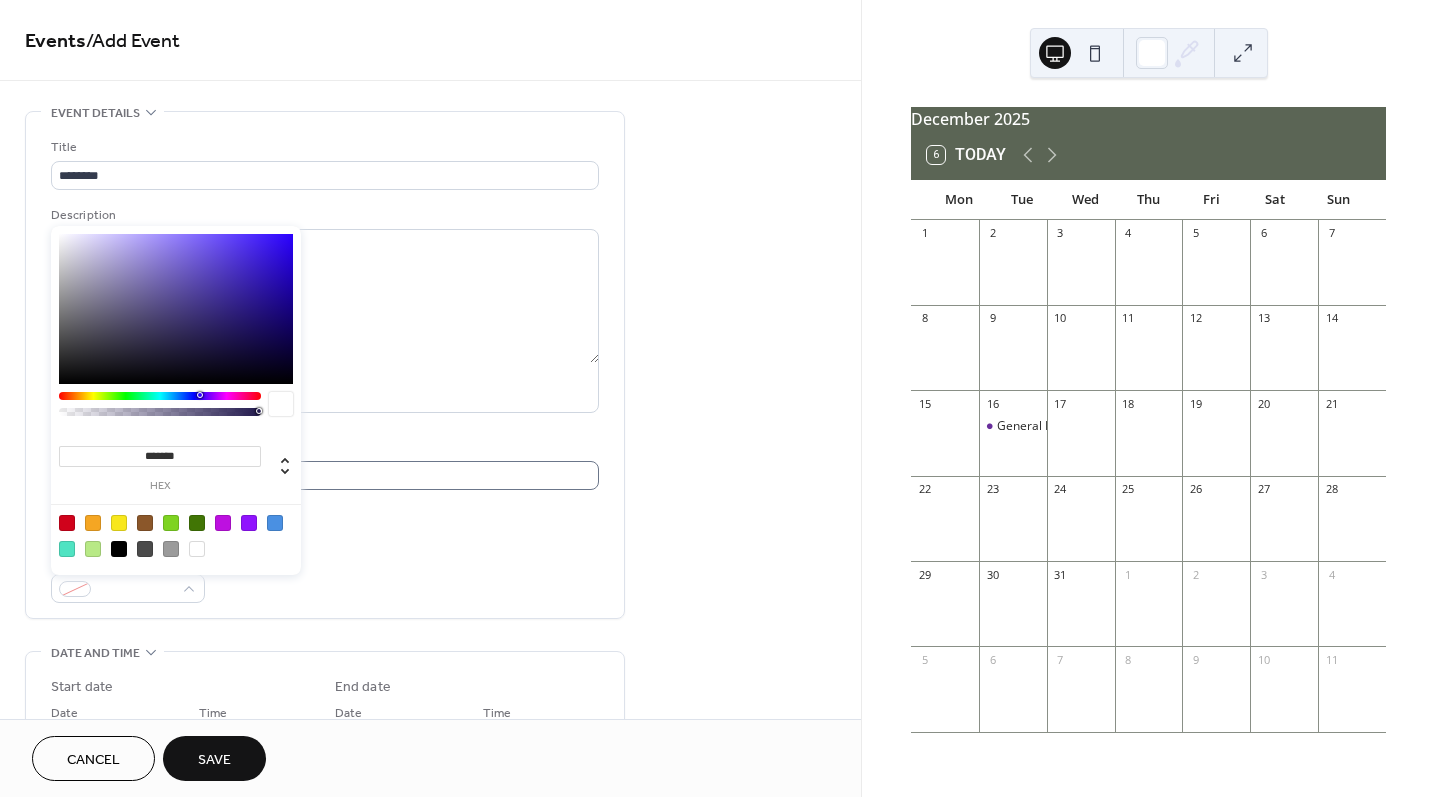 type on "*******" 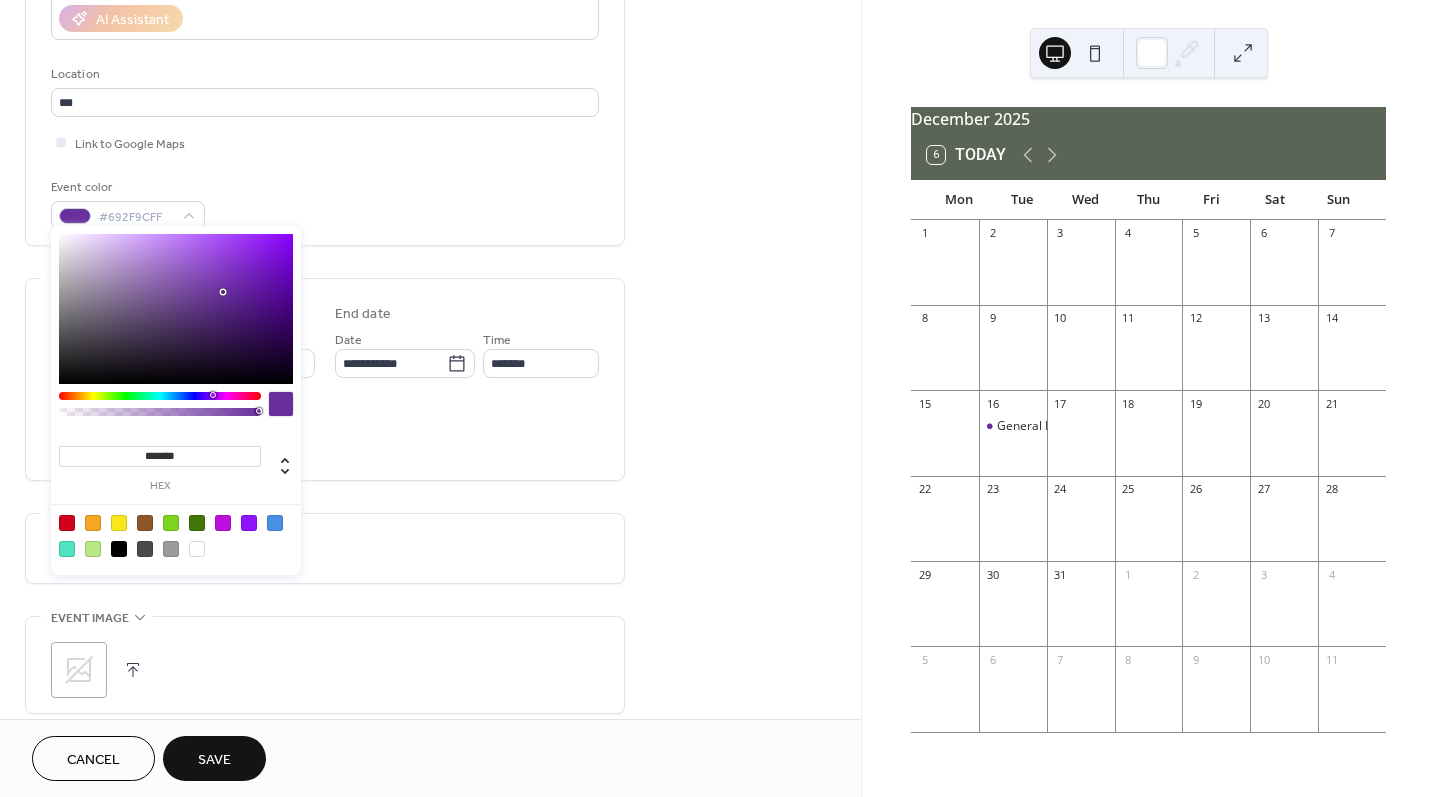 scroll, scrollTop: 412, scrollLeft: 0, axis: vertical 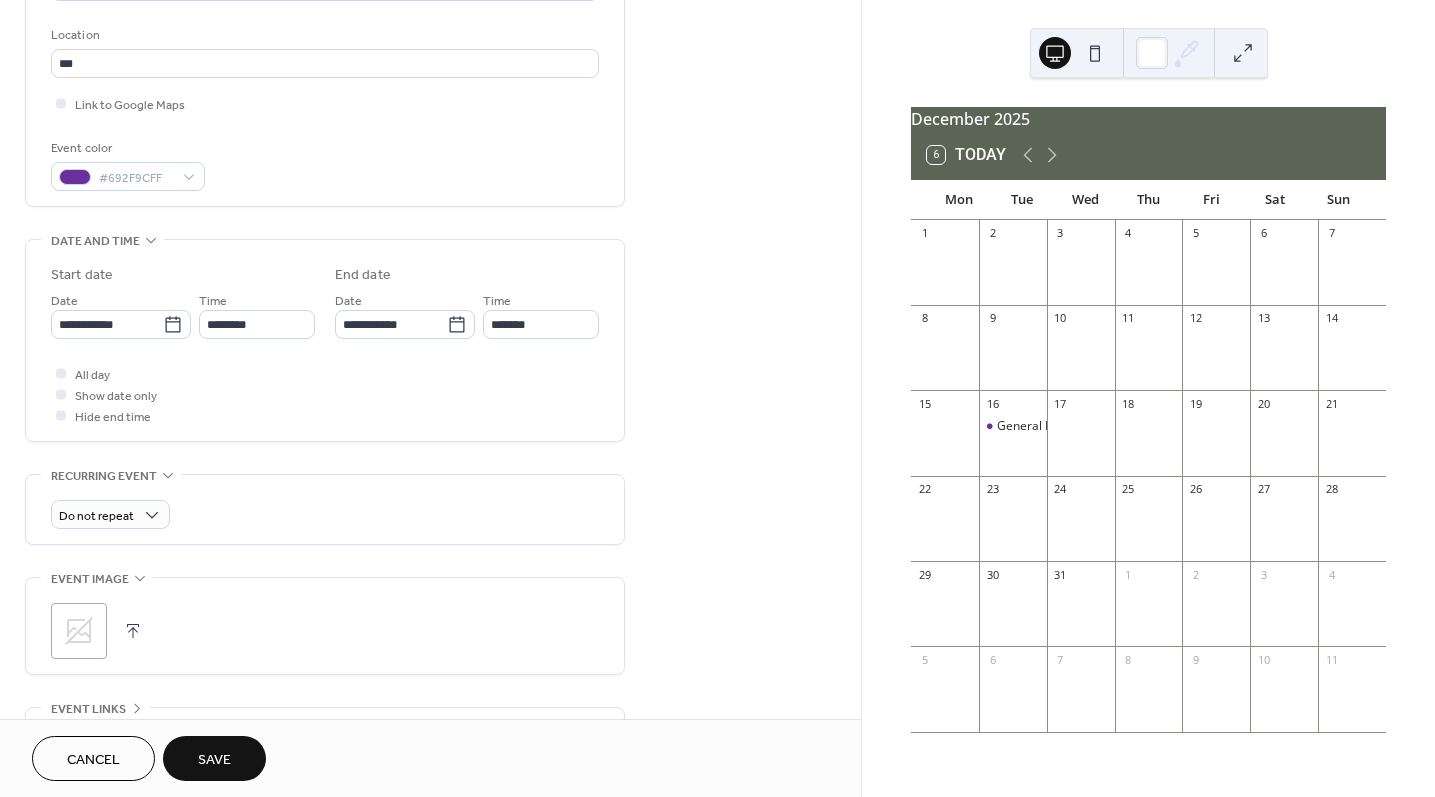 click on "Do not repeat" at bounding box center [325, 509] 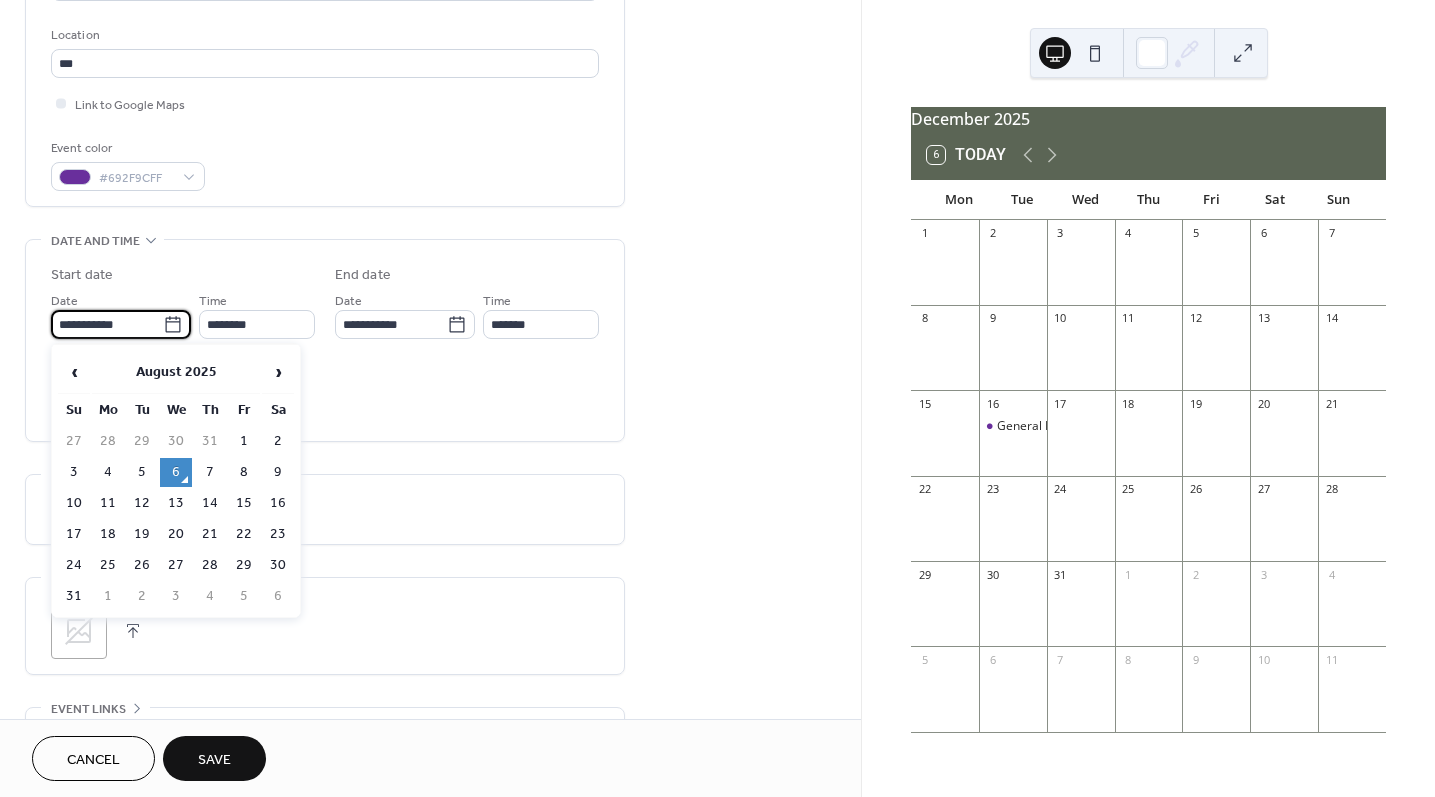 click on "**********" at bounding box center [107, 324] 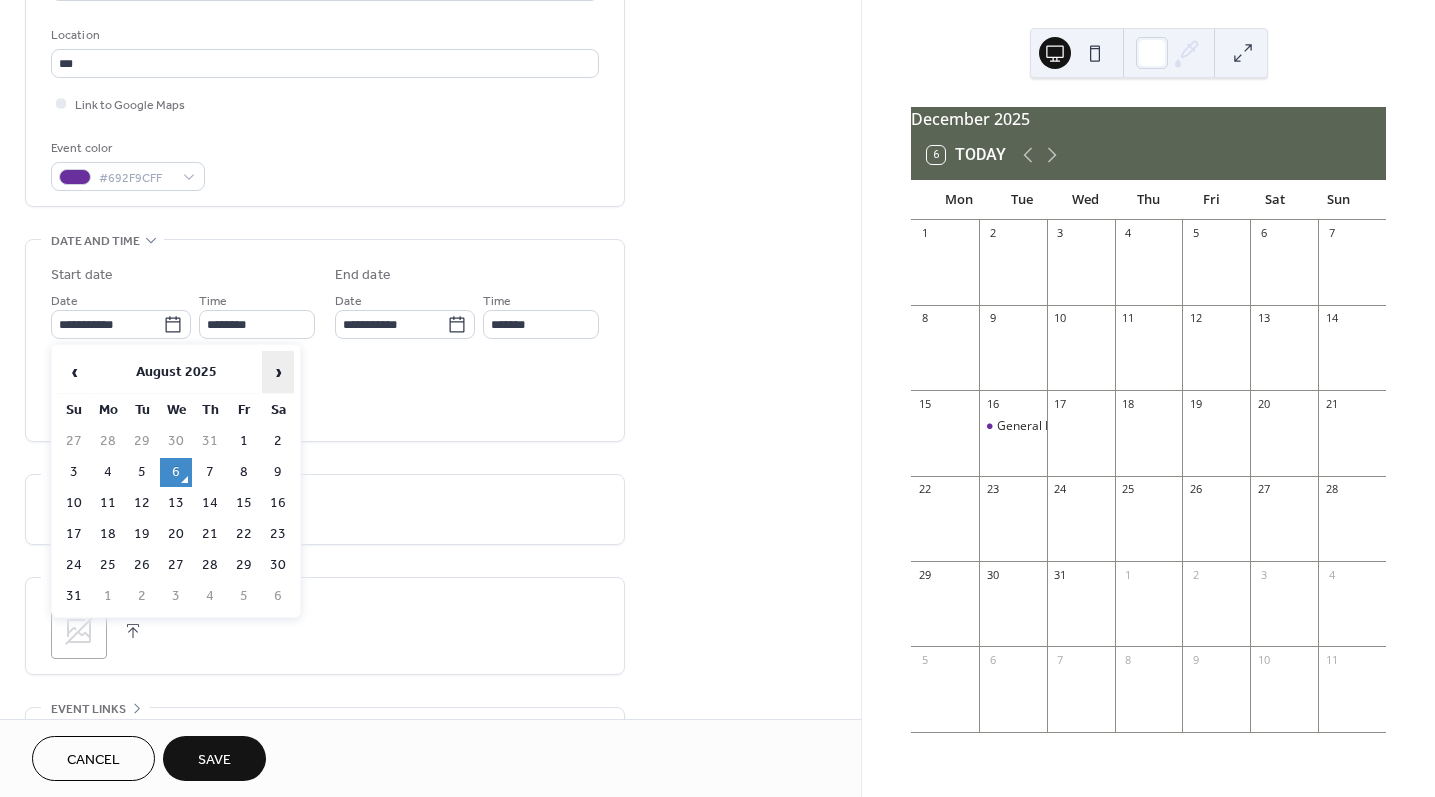 click on "›" at bounding box center [278, 372] 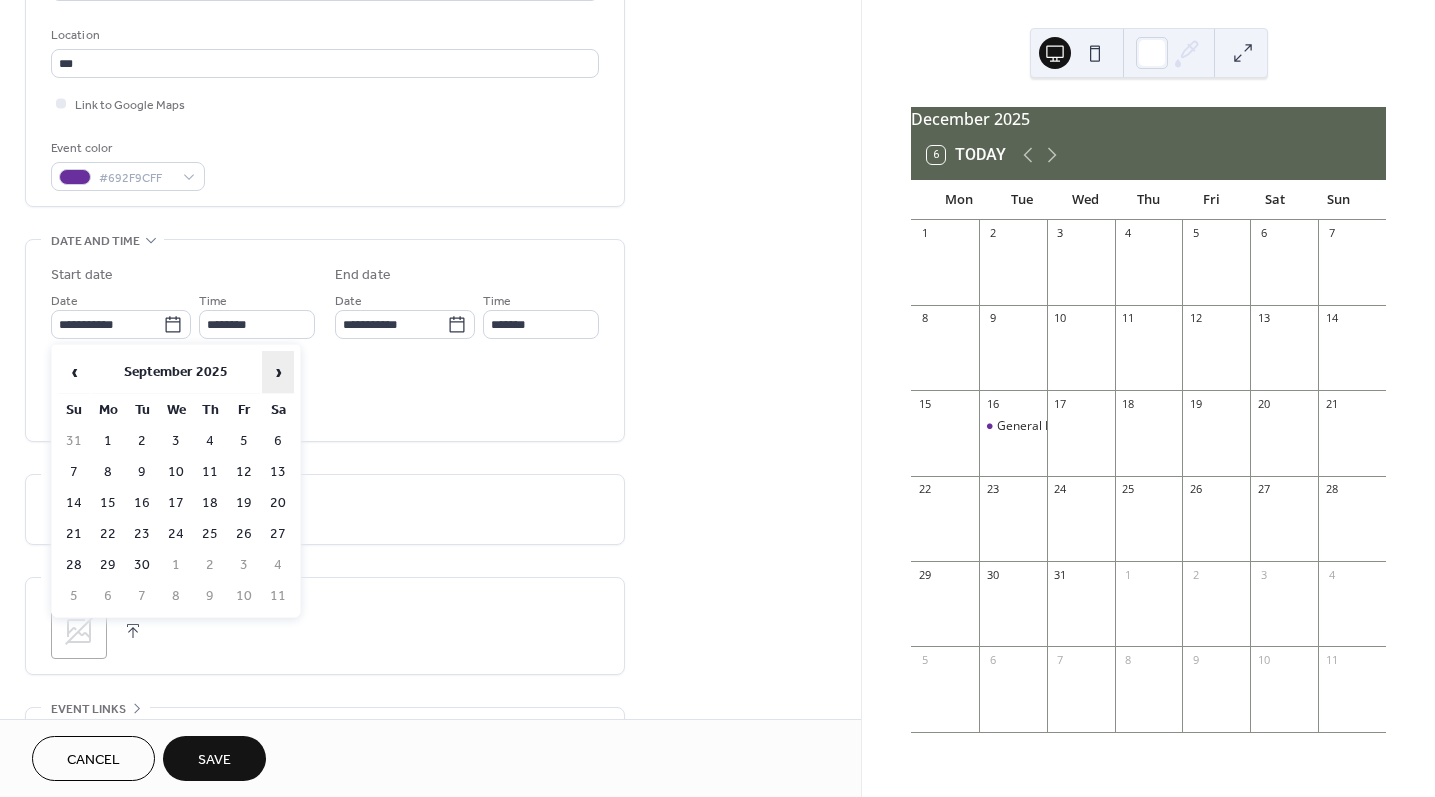 click on "›" at bounding box center [278, 372] 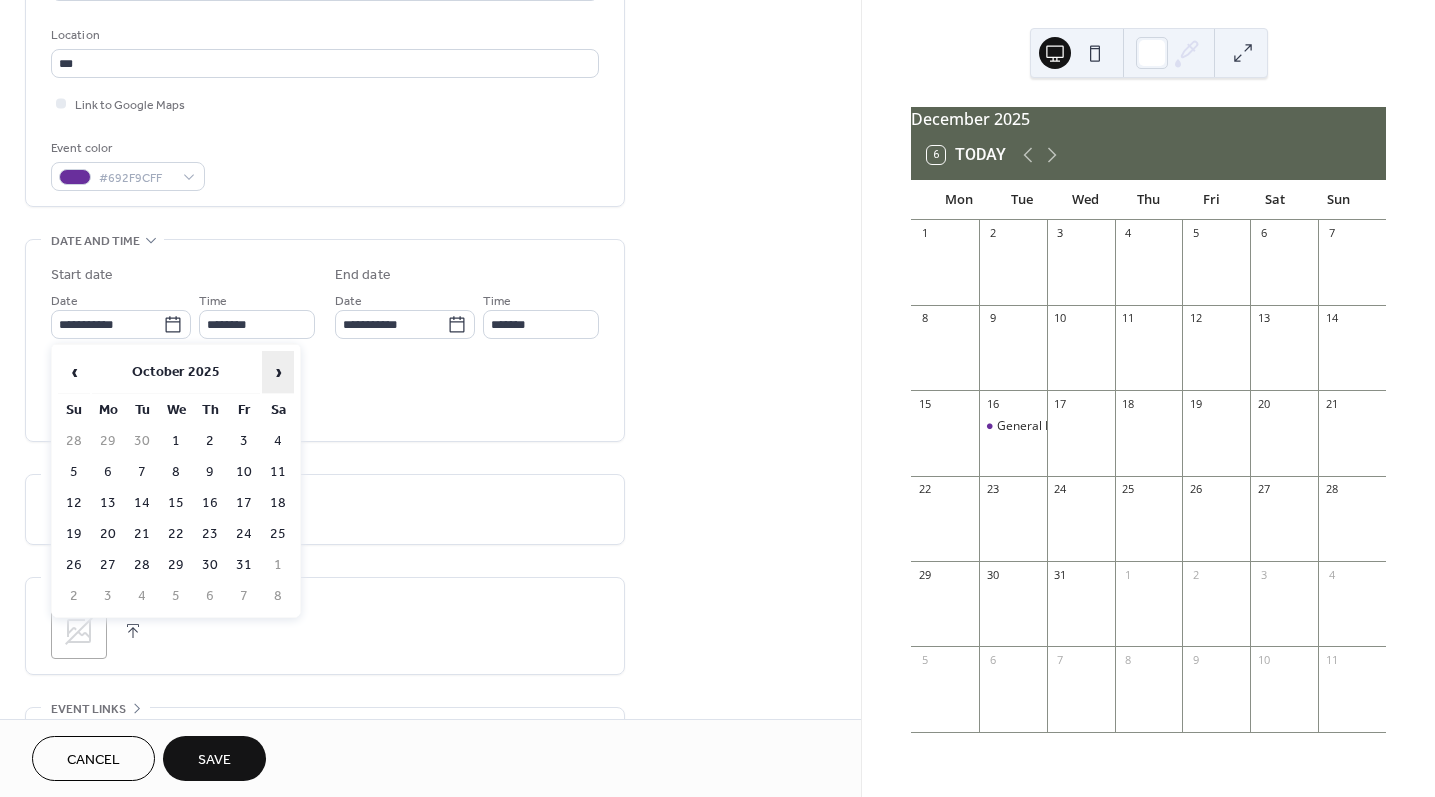 click on "›" at bounding box center [278, 372] 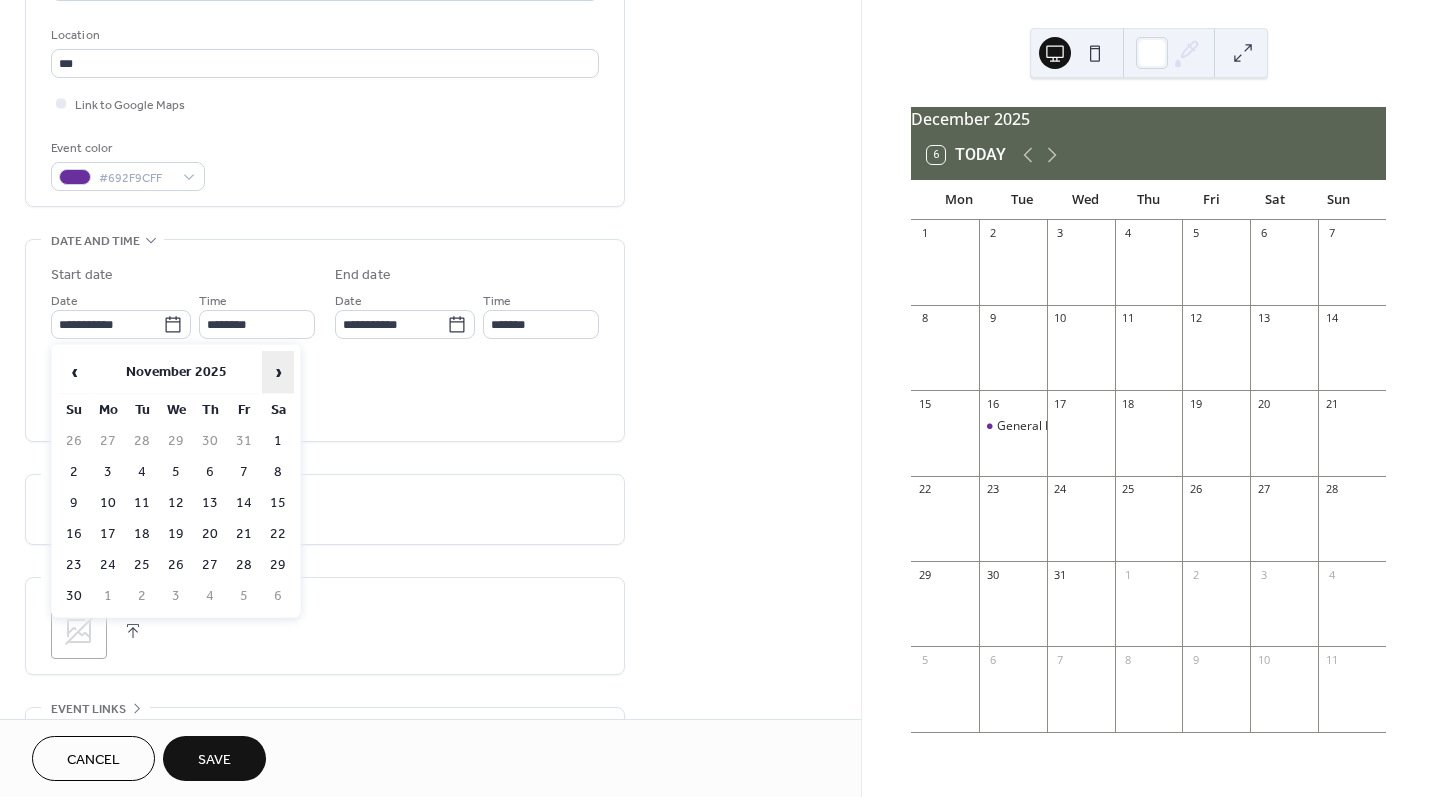 click on "›" at bounding box center [278, 372] 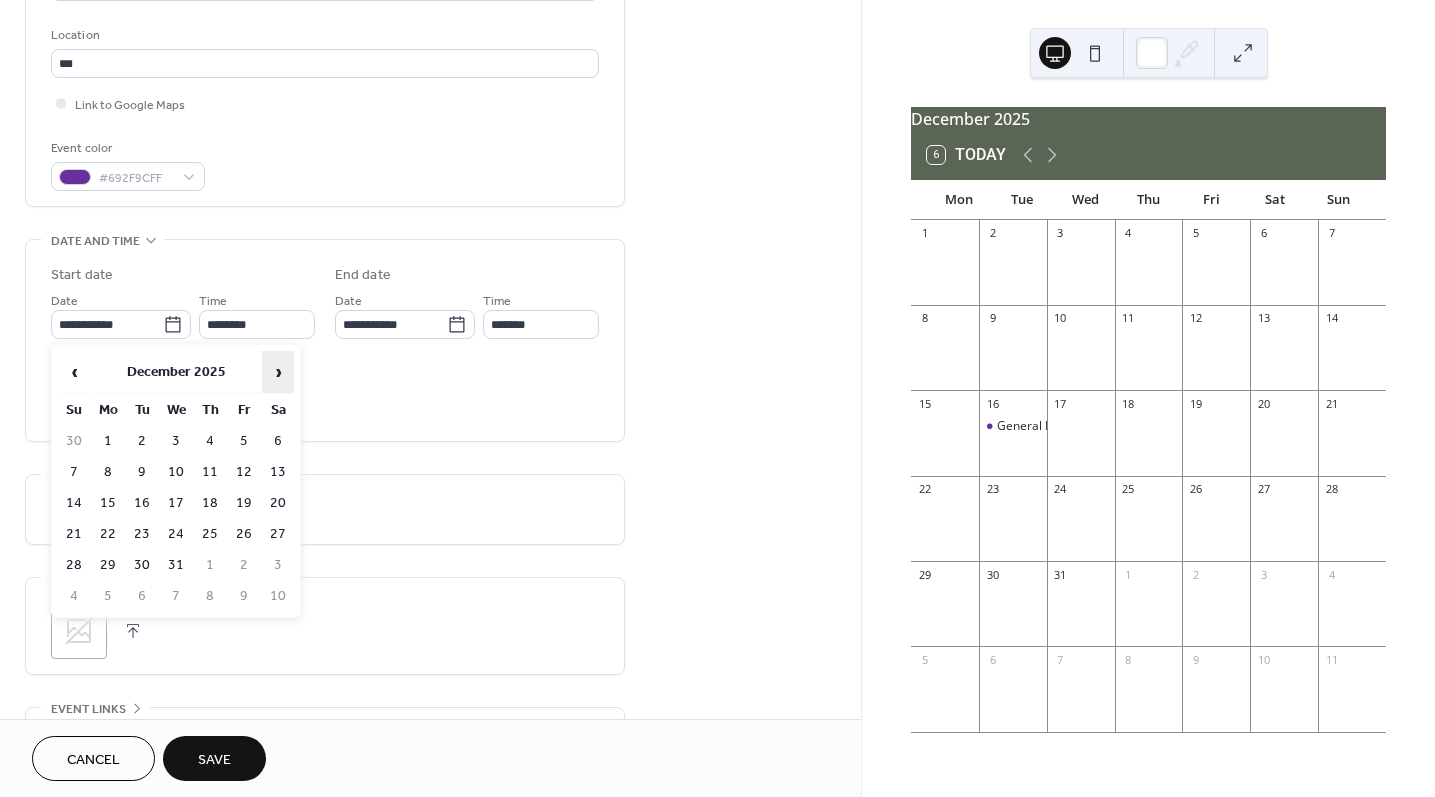 click on "›" at bounding box center [278, 372] 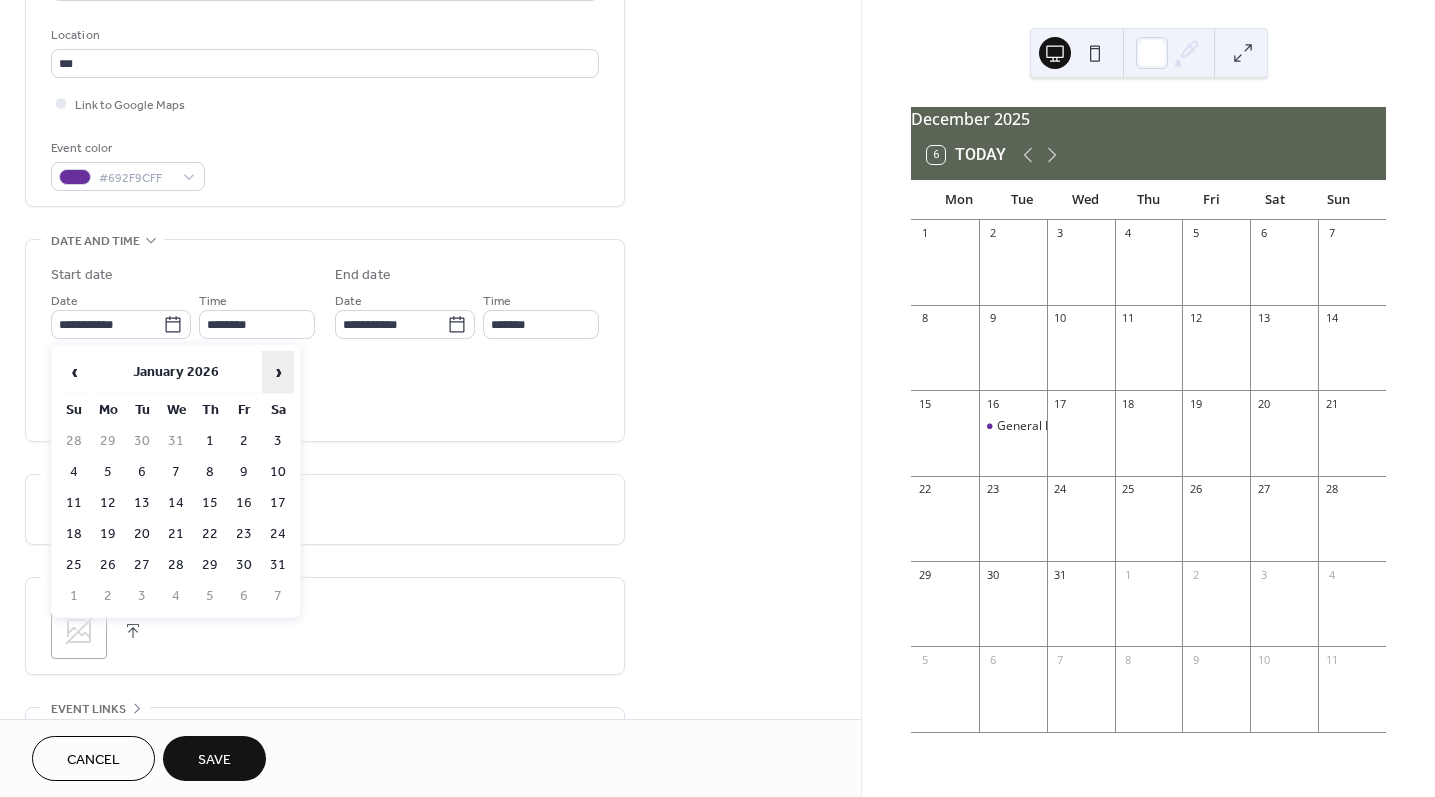 click on "›" at bounding box center (278, 372) 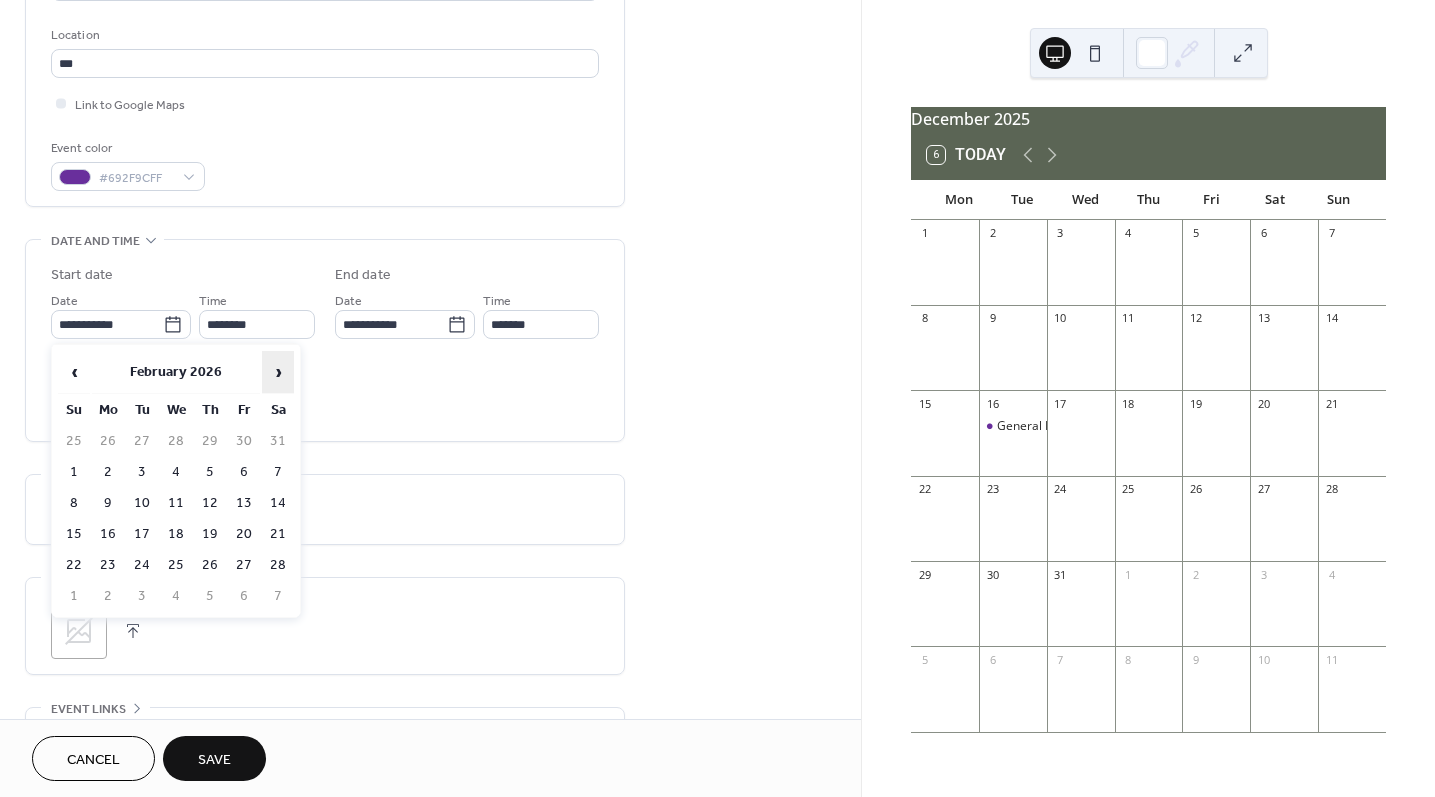 click on "›" at bounding box center (278, 372) 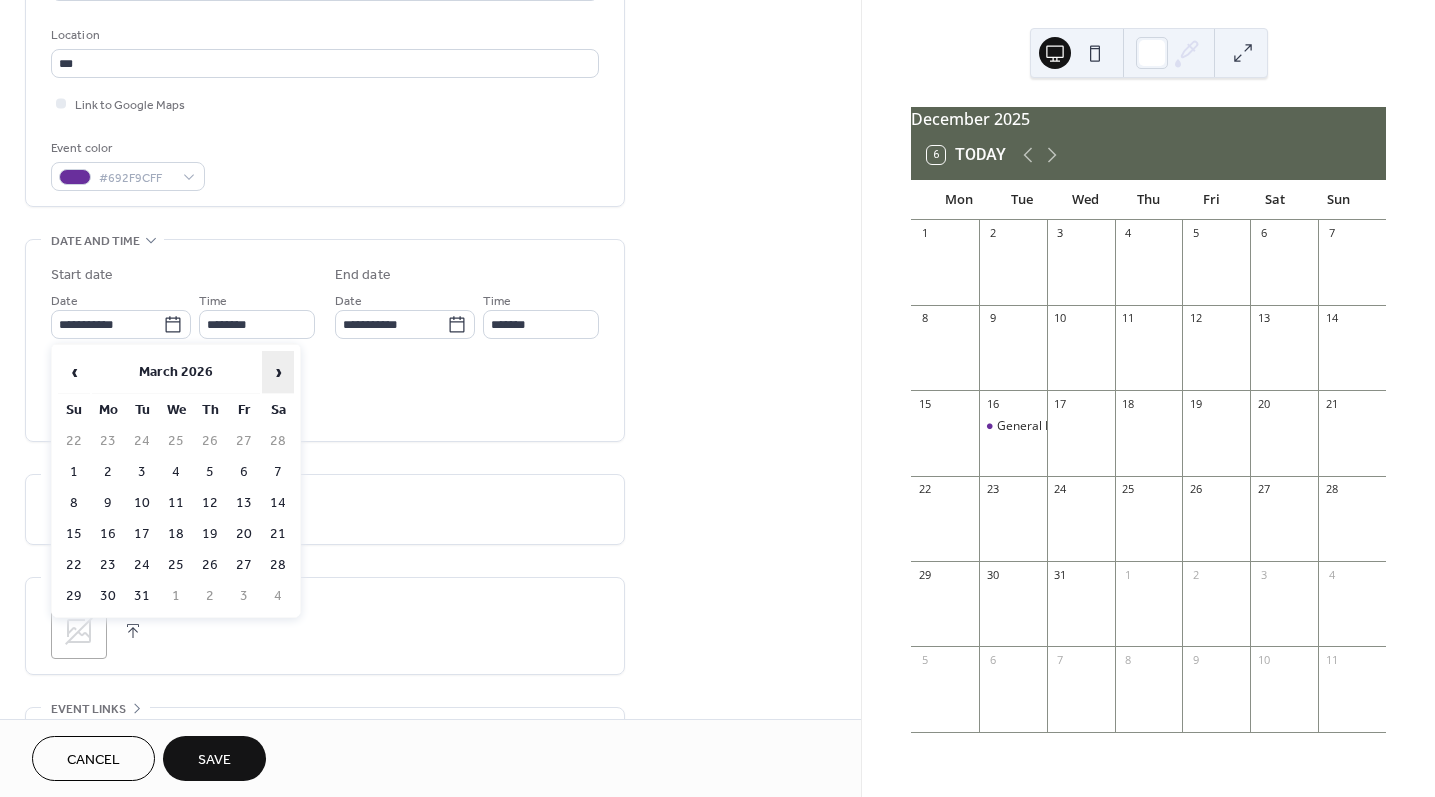 click on "›" at bounding box center [278, 372] 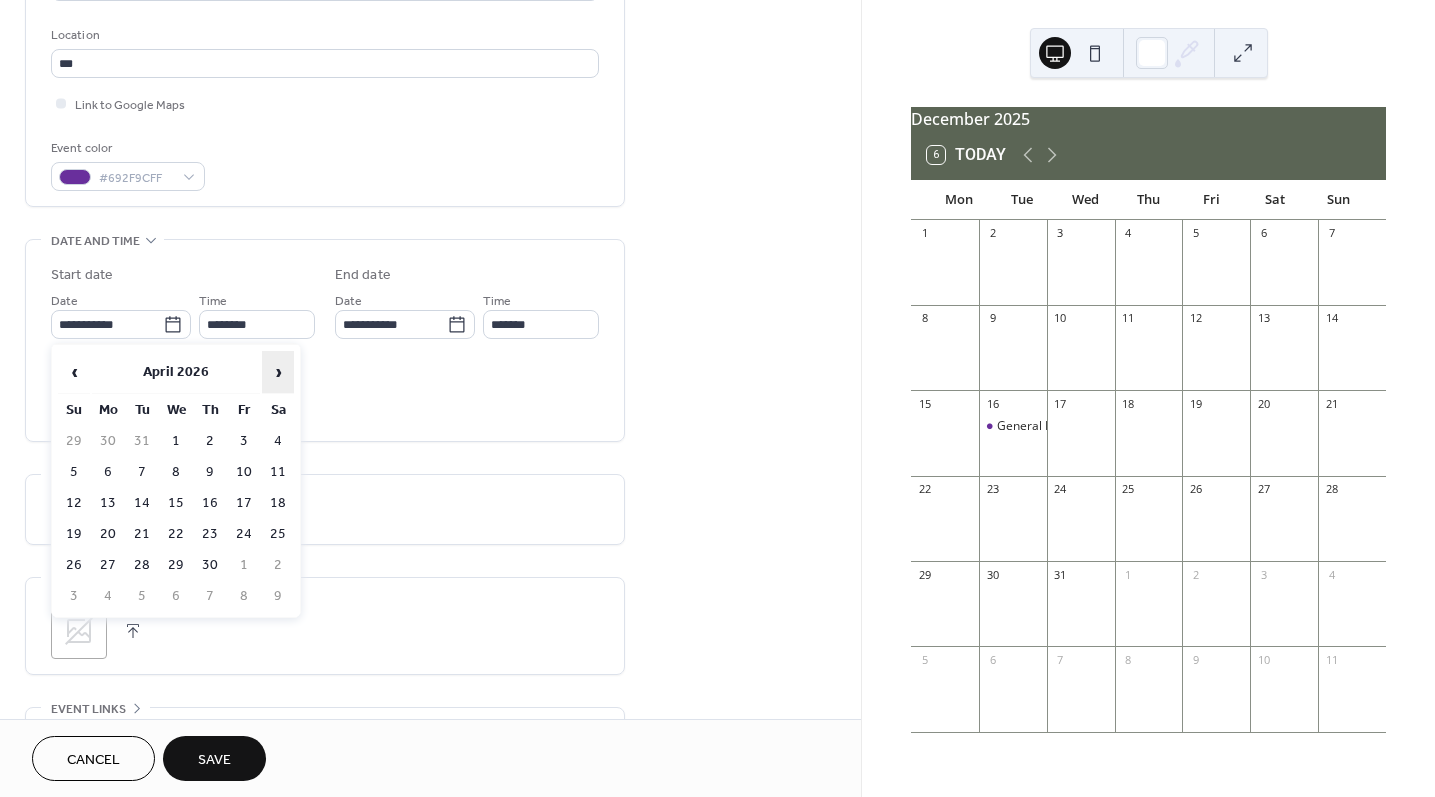 click on "›" at bounding box center [278, 372] 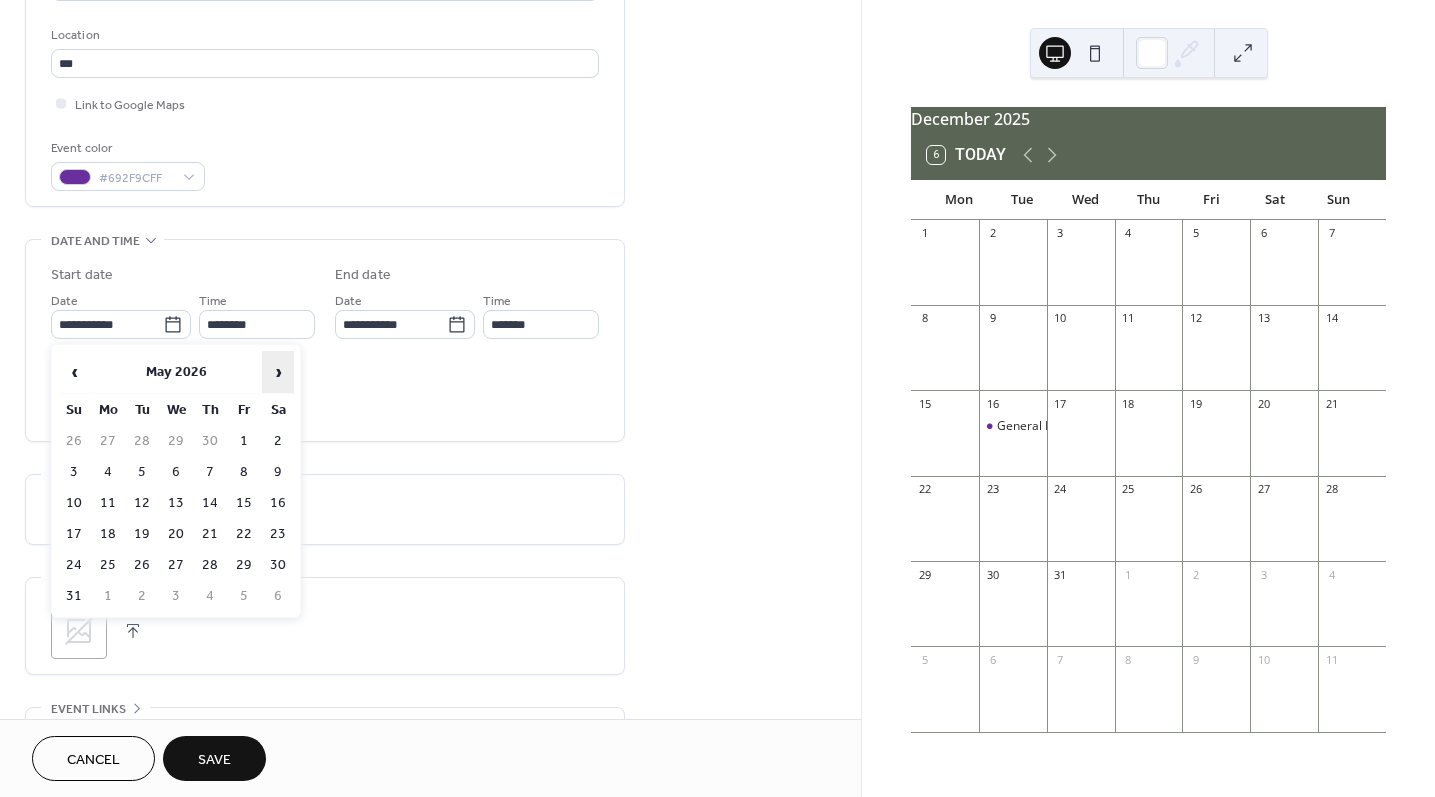 click on "›" at bounding box center [278, 372] 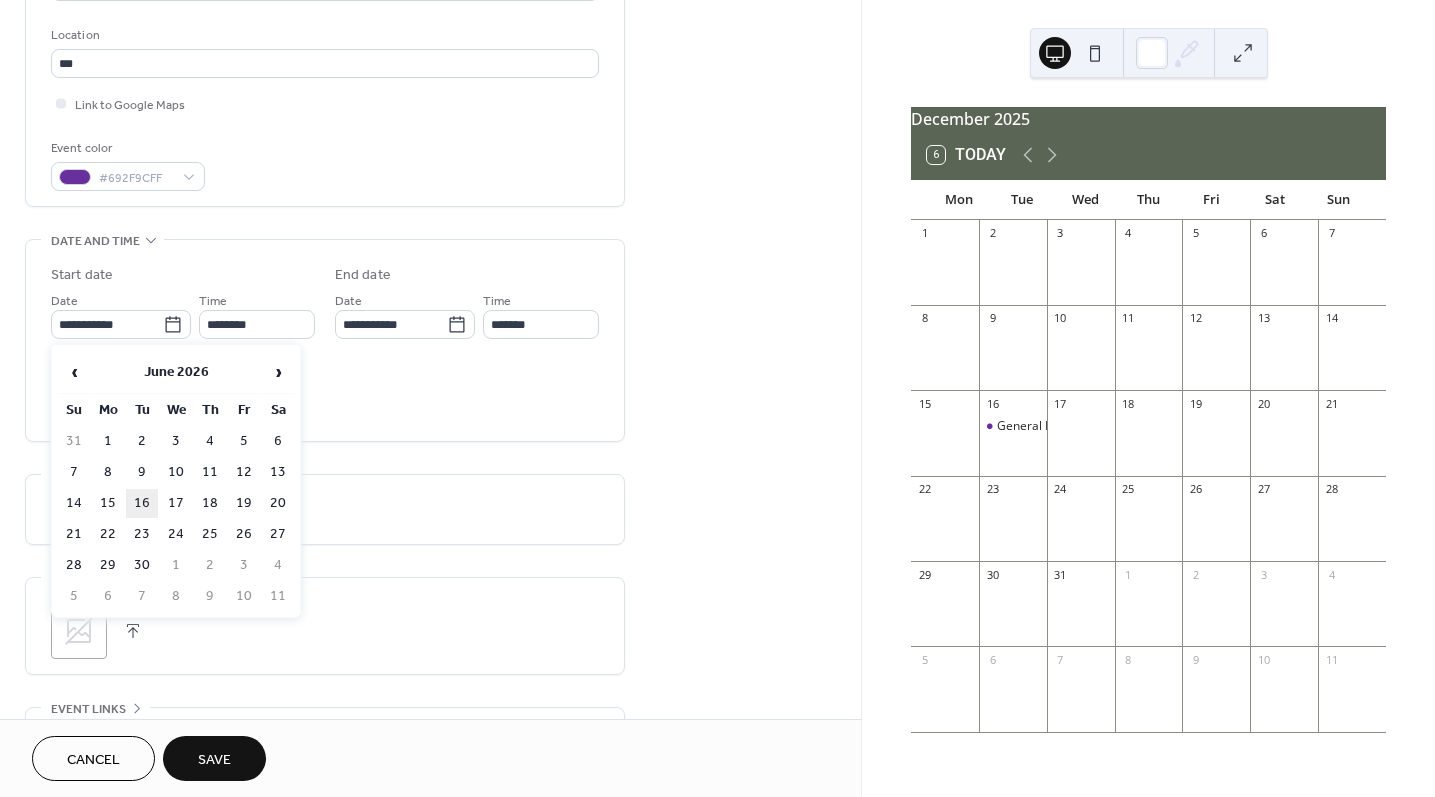 click on "16" at bounding box center [142, 503] 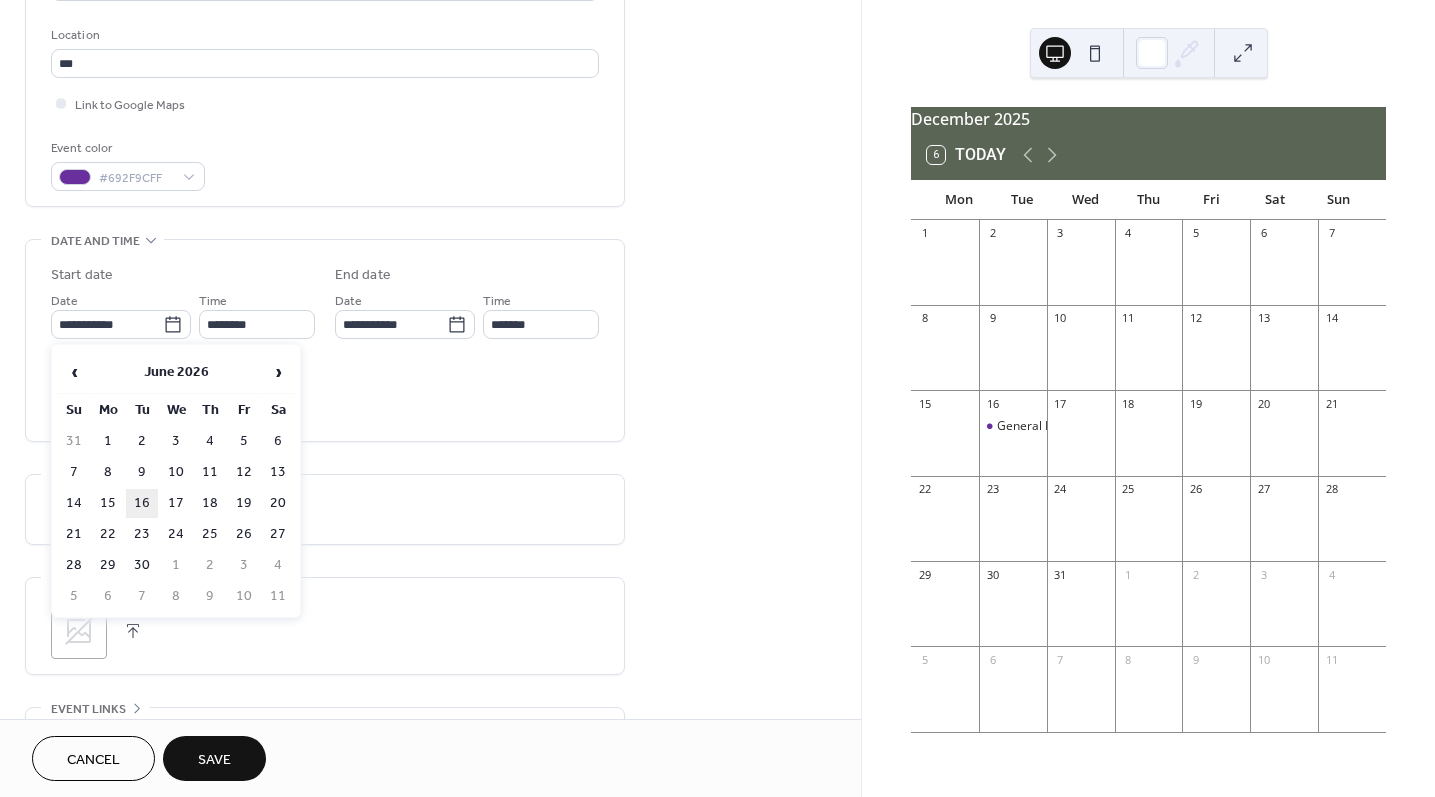 type on "**********" 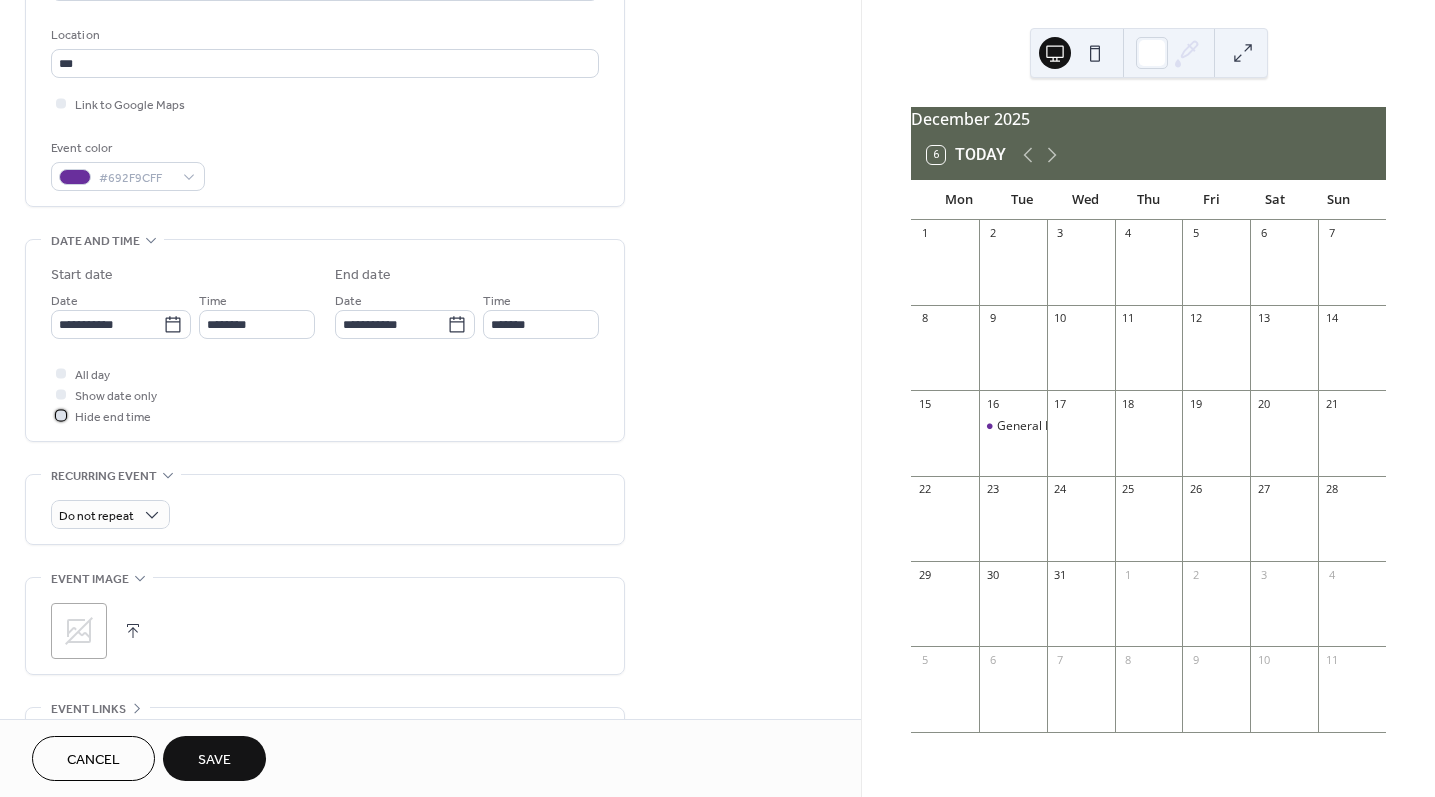 click at bounding box center (61, 415) 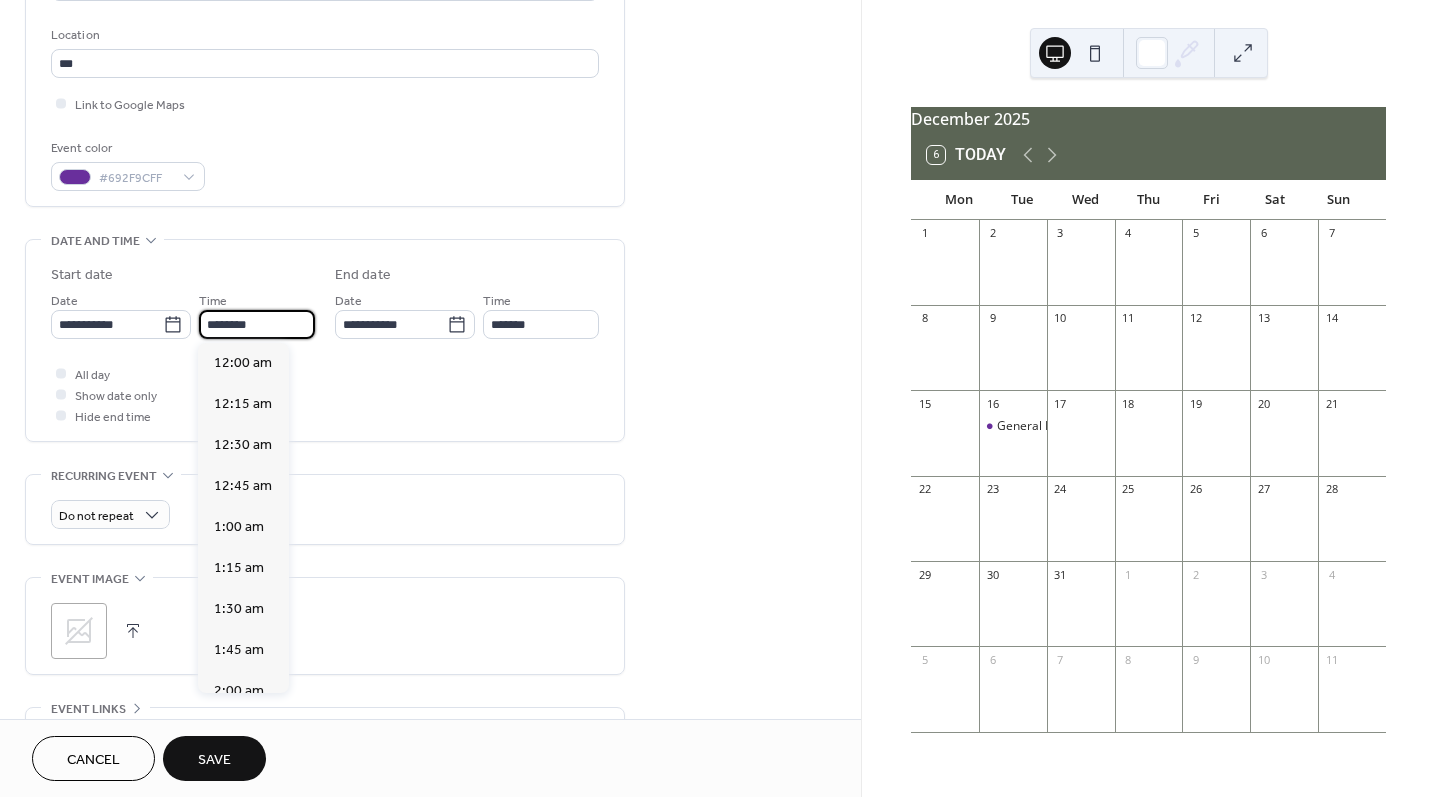 scroll, scrollTop: 1944, scrollLeft: 0, axis: vertical 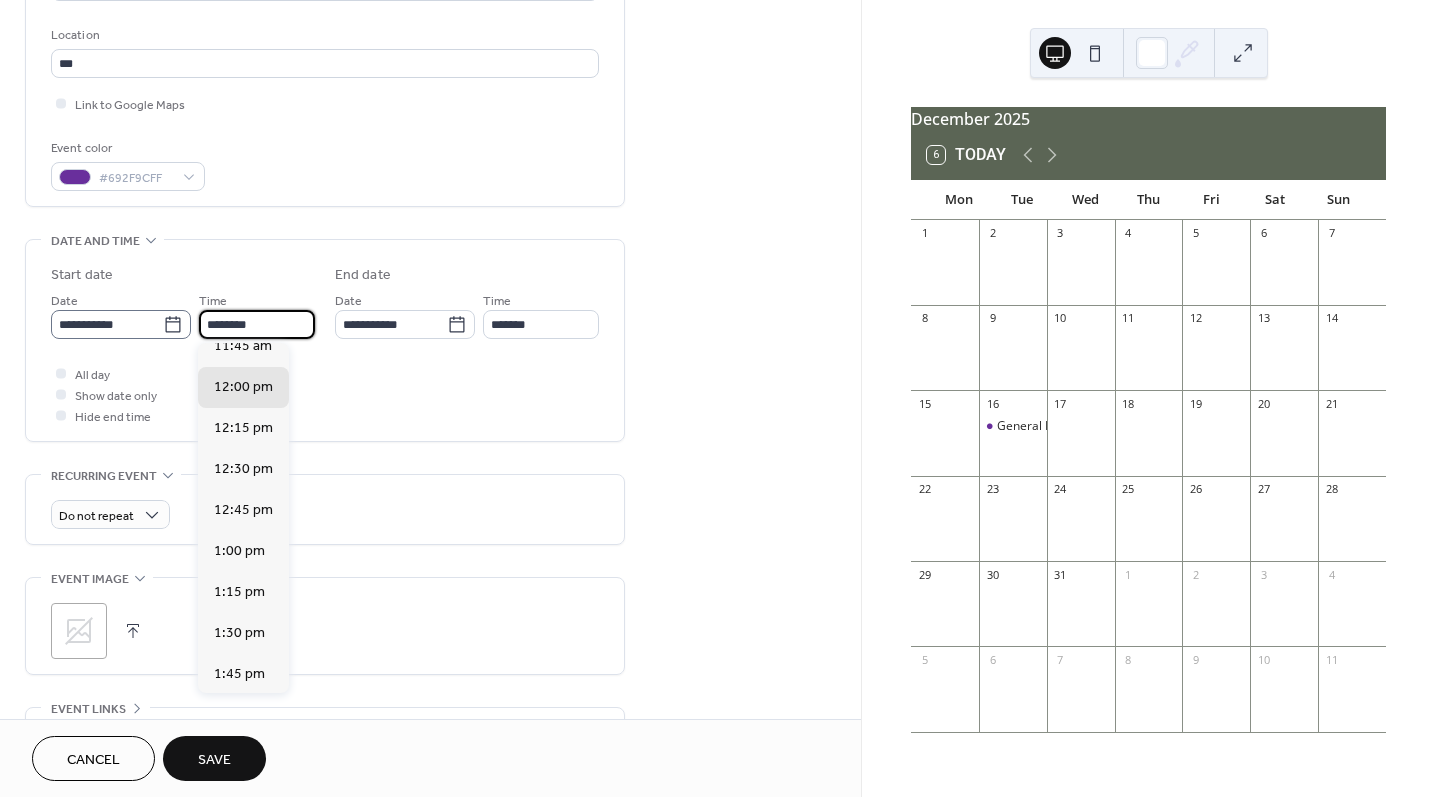 drag, startPoint x: 291, startPoint y: 322, endPoint x: 189, endPoint y: 315, distance: 102.239914 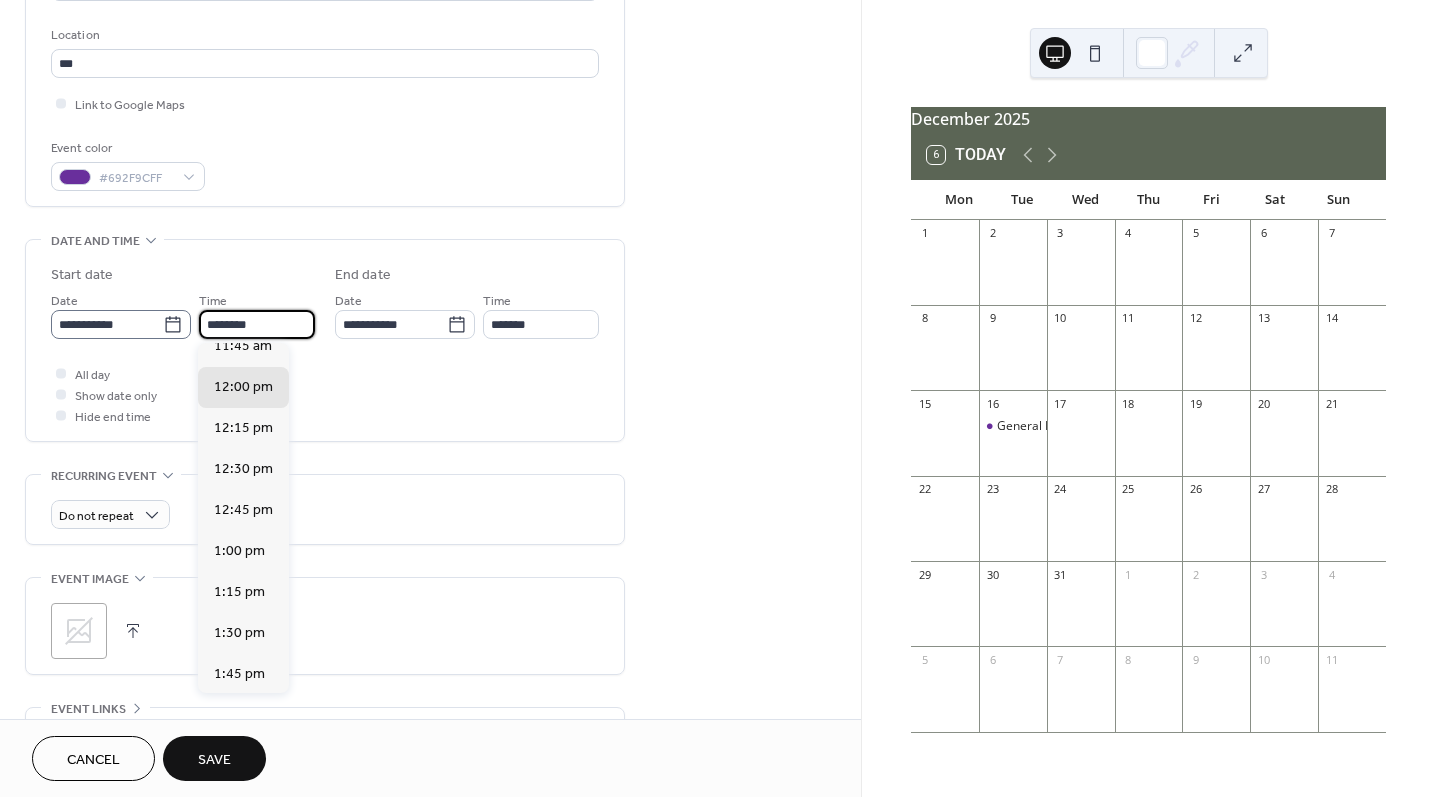 click on "**********" at bounding box center (183, 314) 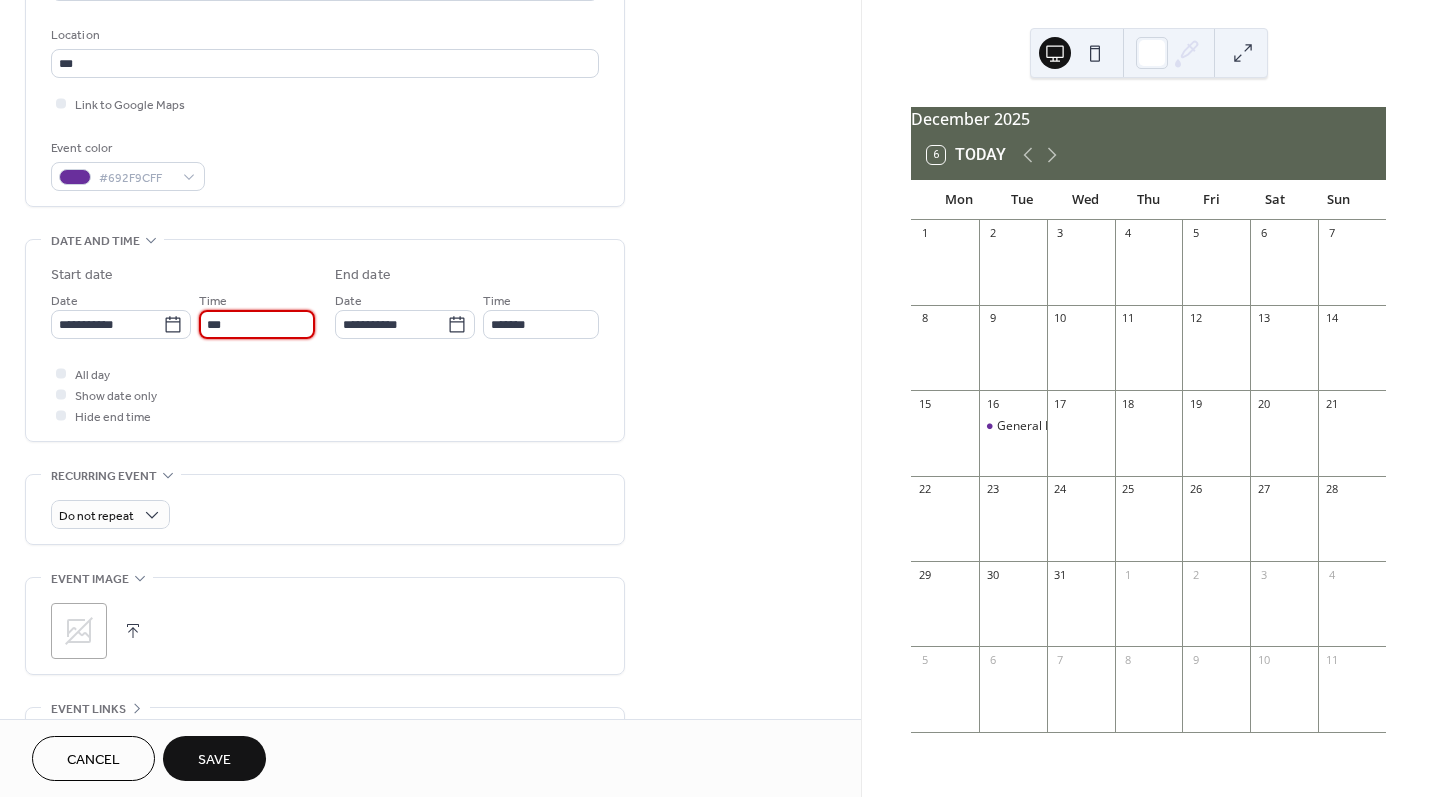 type on "********" 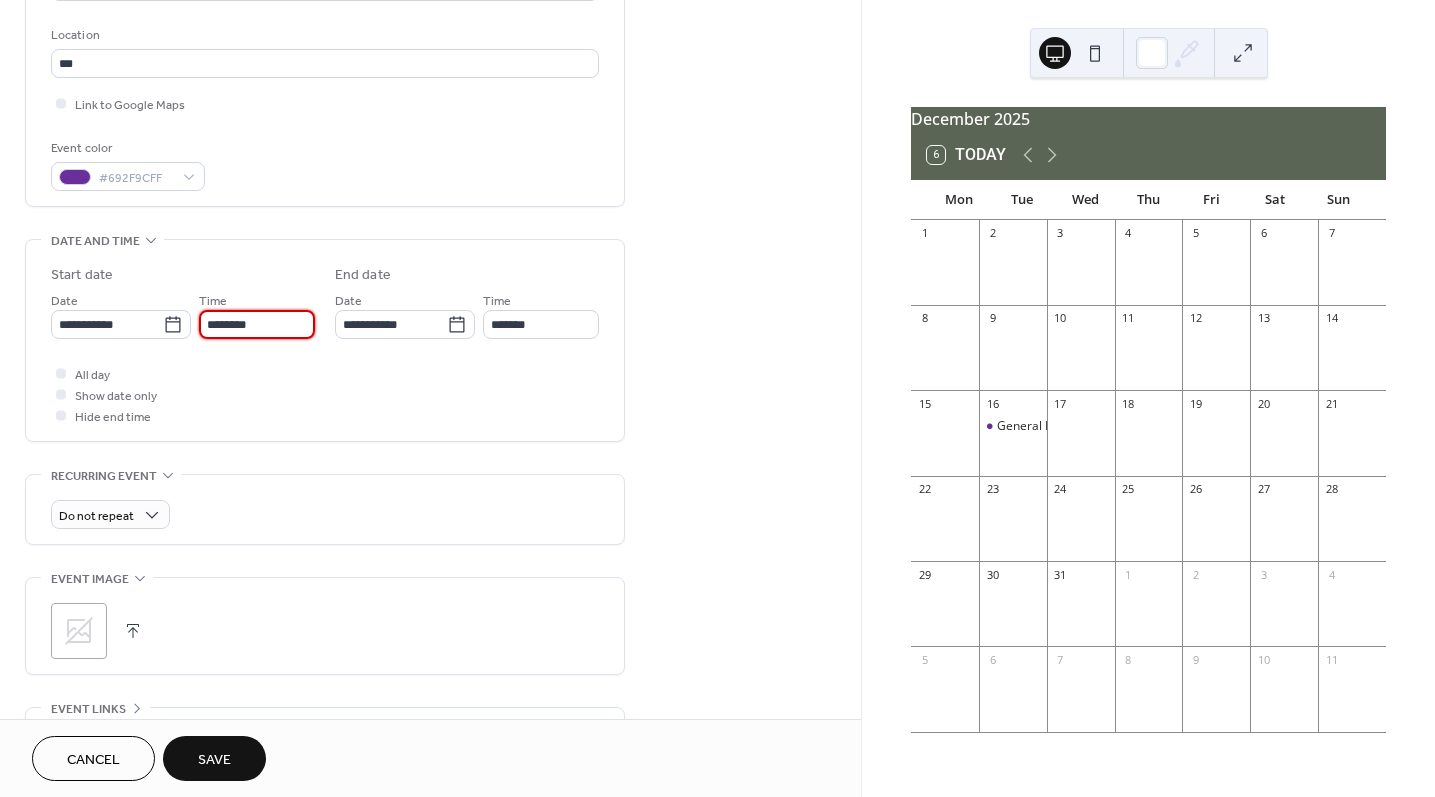 click on "Save" at bounding box center (214, 760) 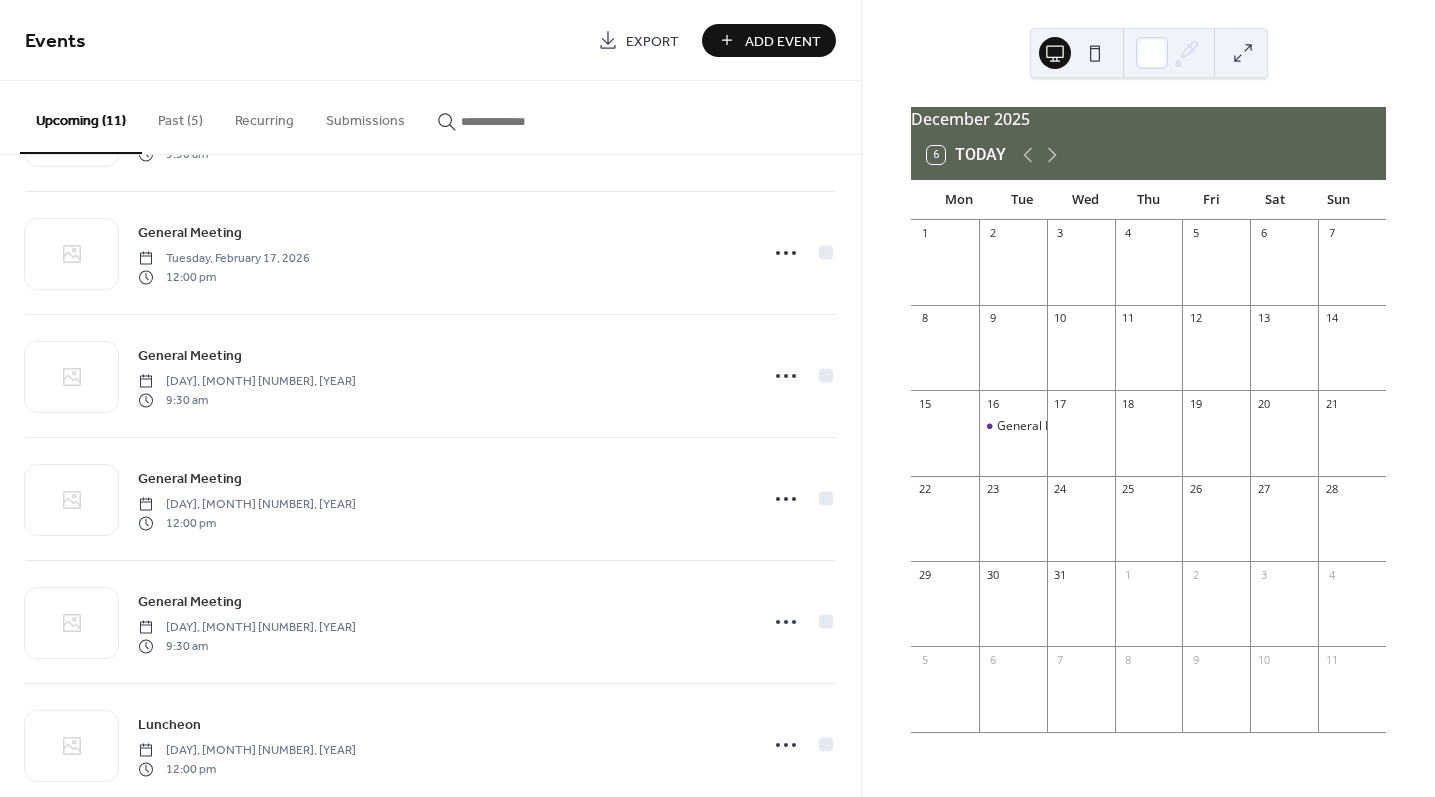 scroll, scrollTop: 770, scrollLeft: 0, axis: vertical 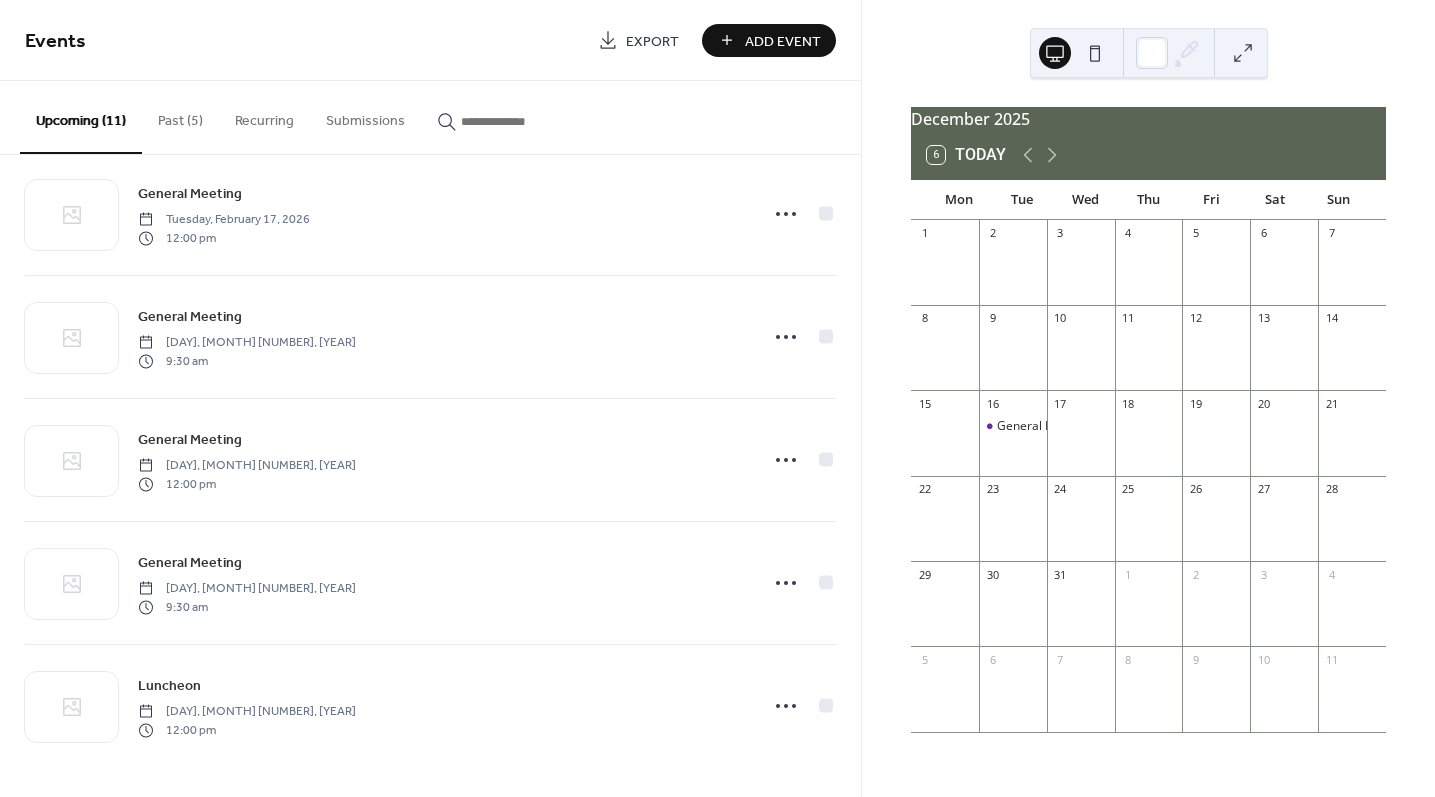 click on "Add Event" at bounding box center [783, 41] 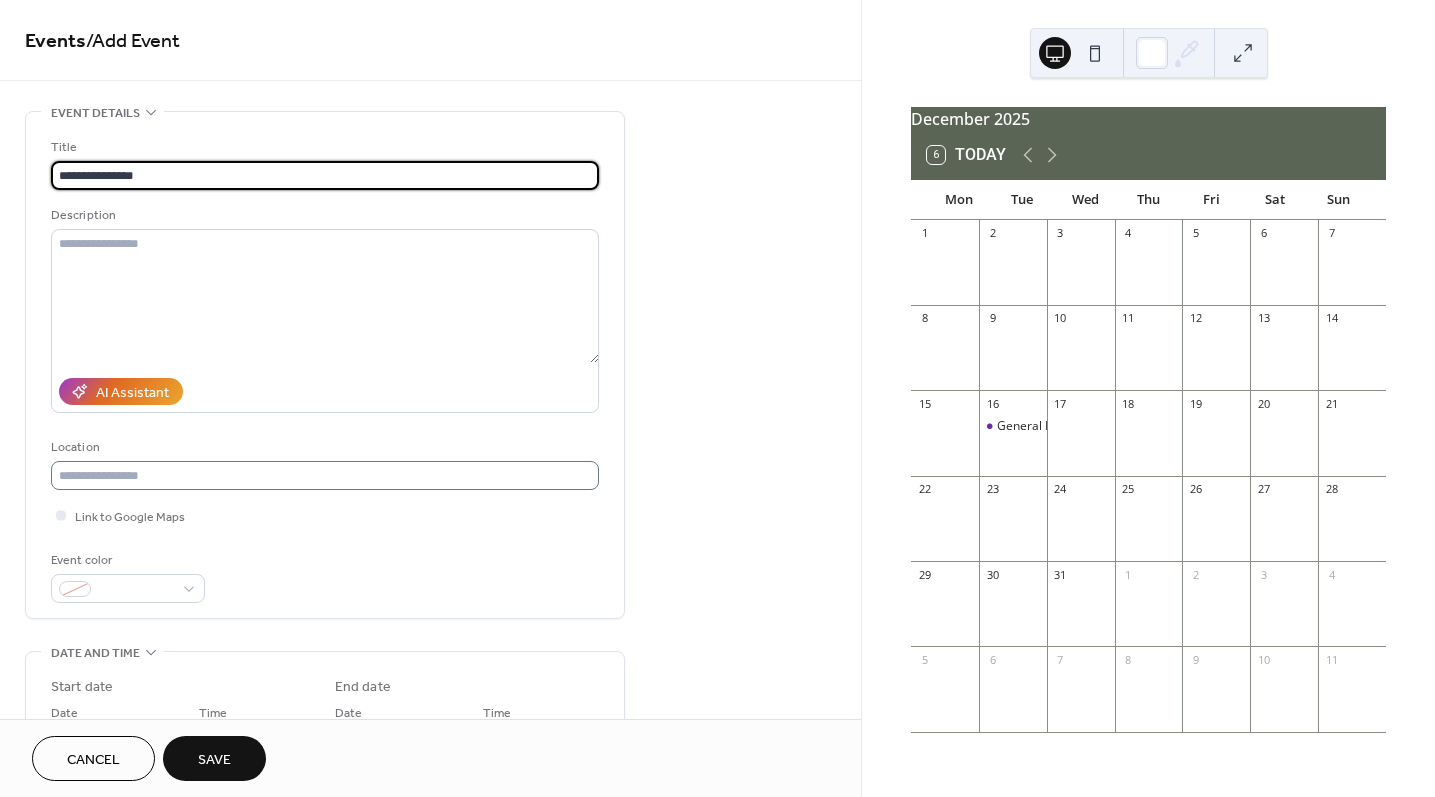 type on "**********" 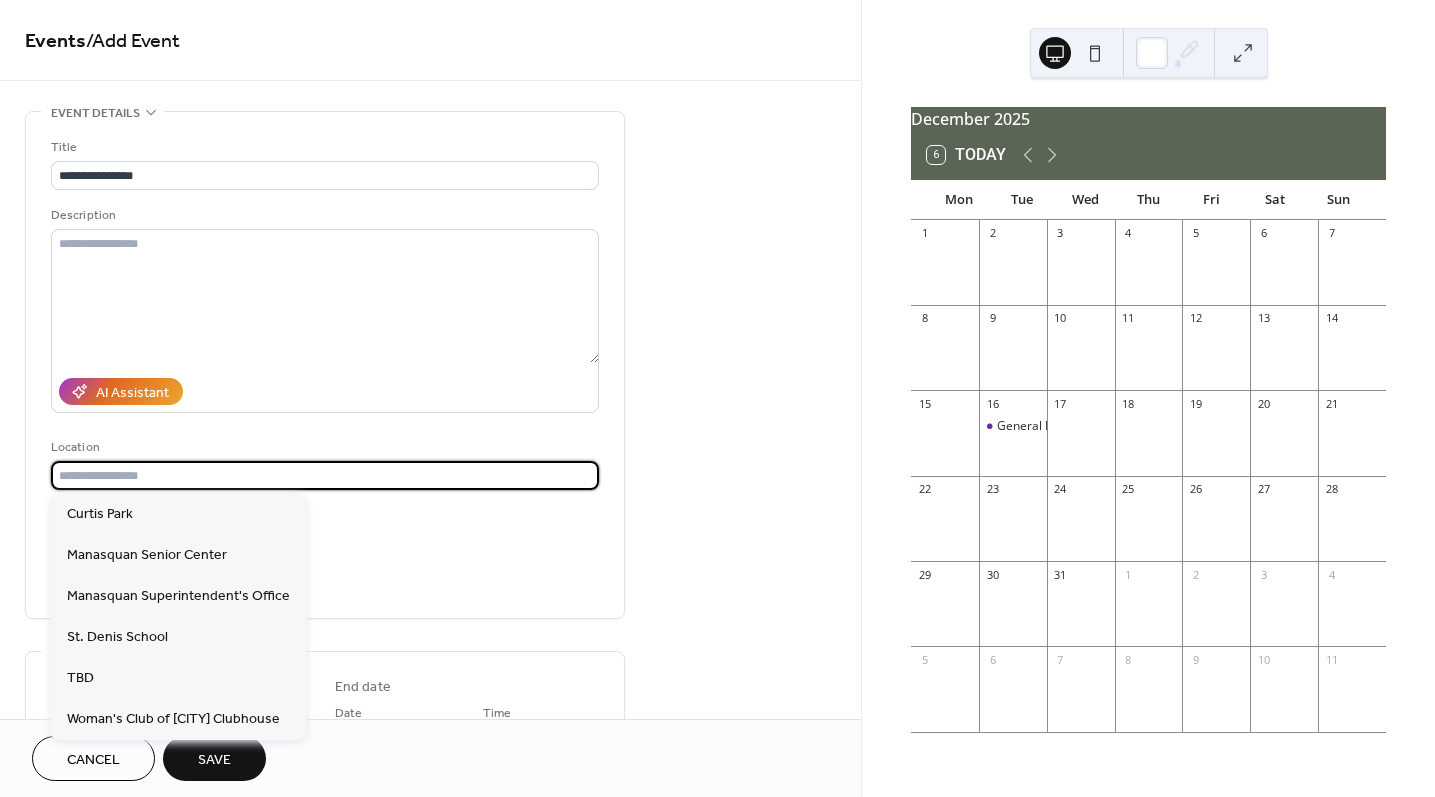 click at bounding box center (325, 475) 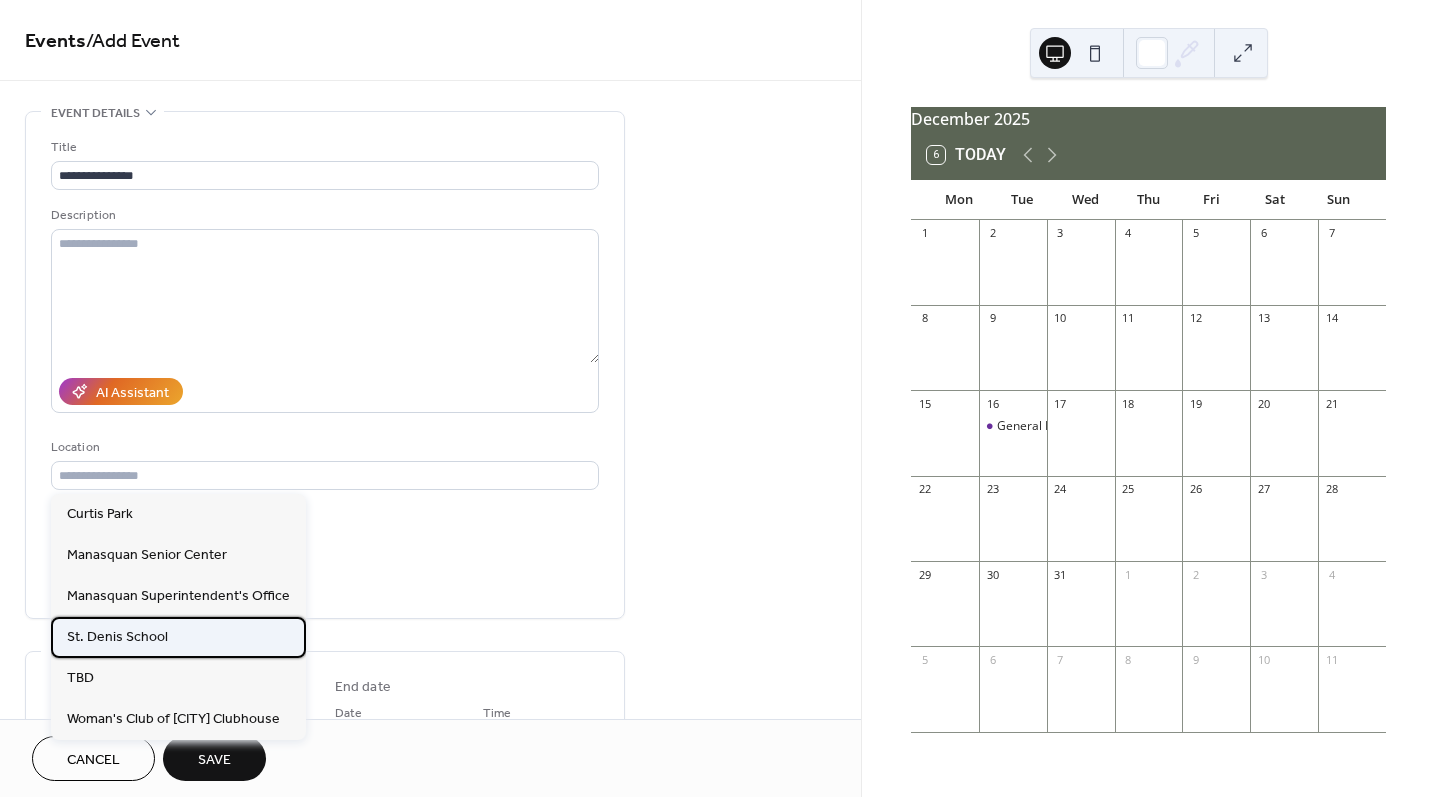 click on "St. Denis School" at bounding box center (117, 637) 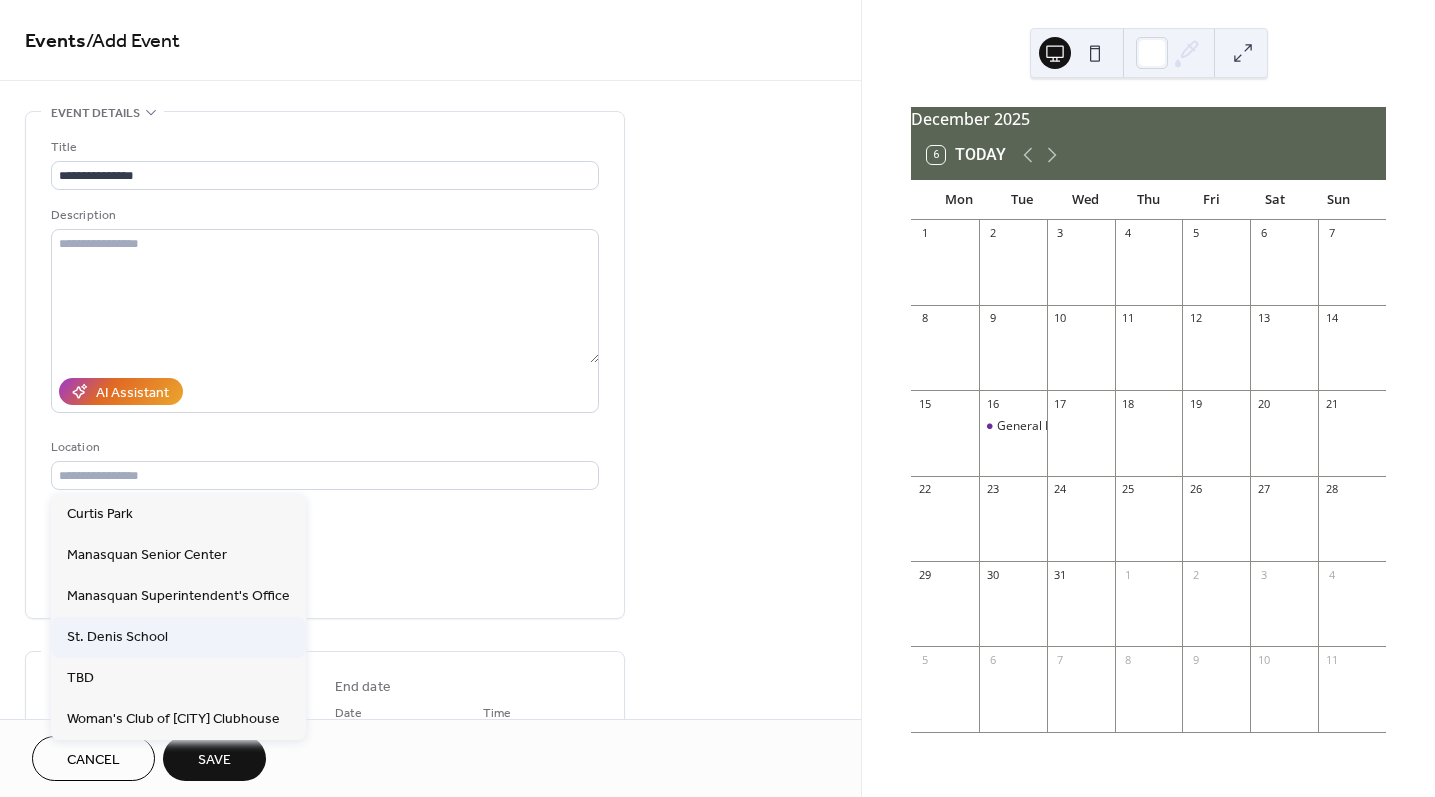 type on "**********" 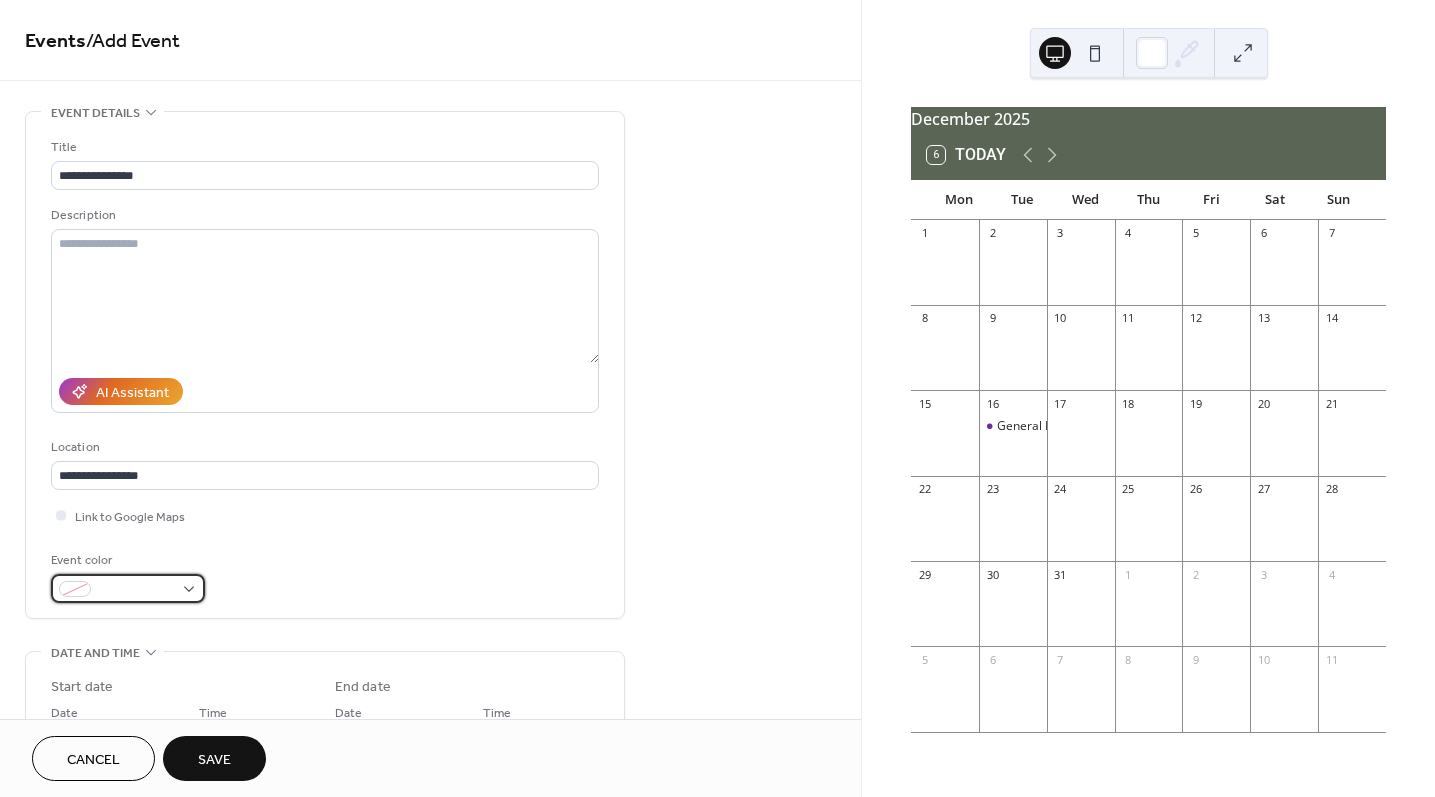 click at bounding box center (136, 590) 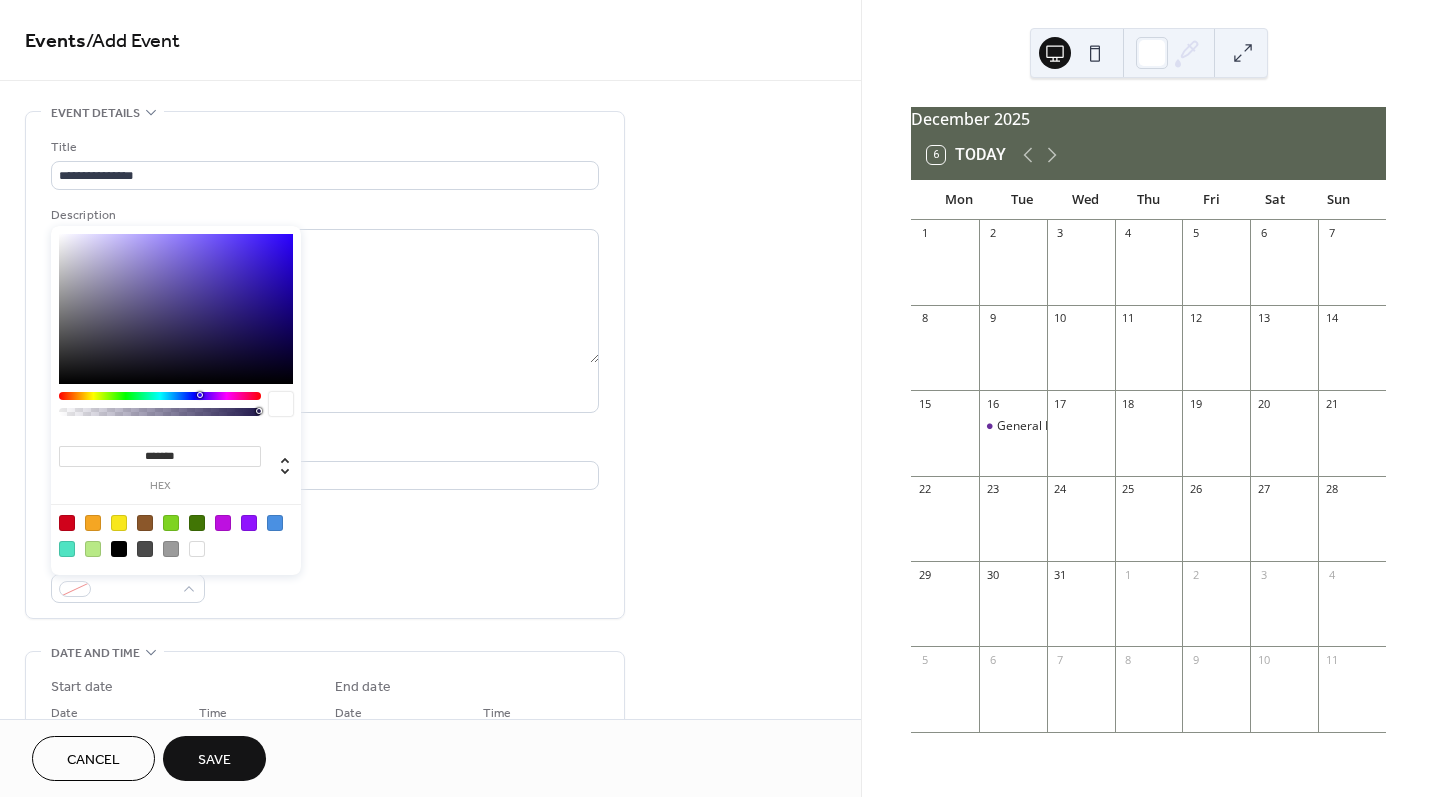 drag, startPoint x: 191, startPoint y: 451, endPoint x: 106, endPoint y: 449, distance: 85.02353 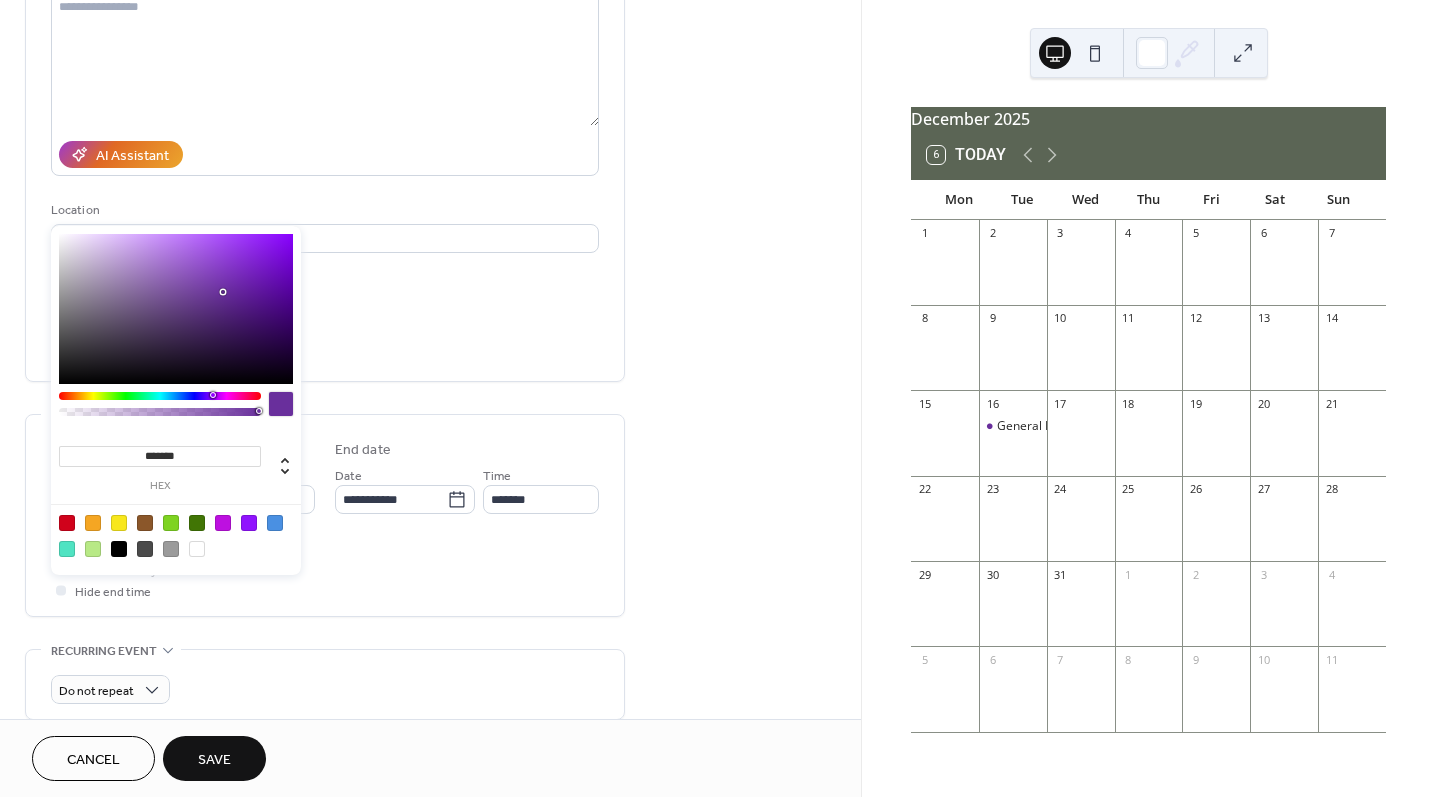 scroll, scrollTop: 275, scrollLeft: 0, axis: vertical 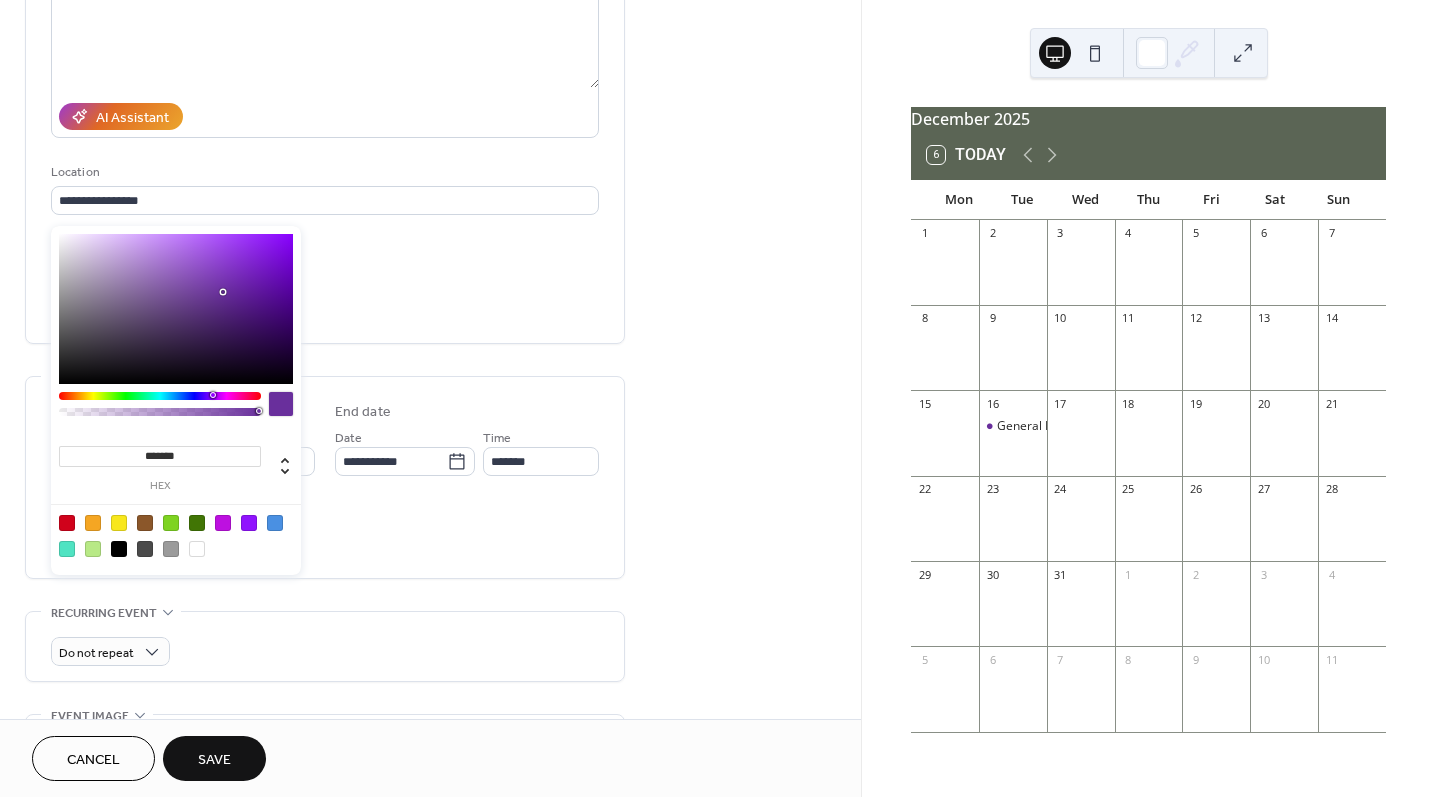 click on "Link to Google Maps" at bounding box center (325, 240) 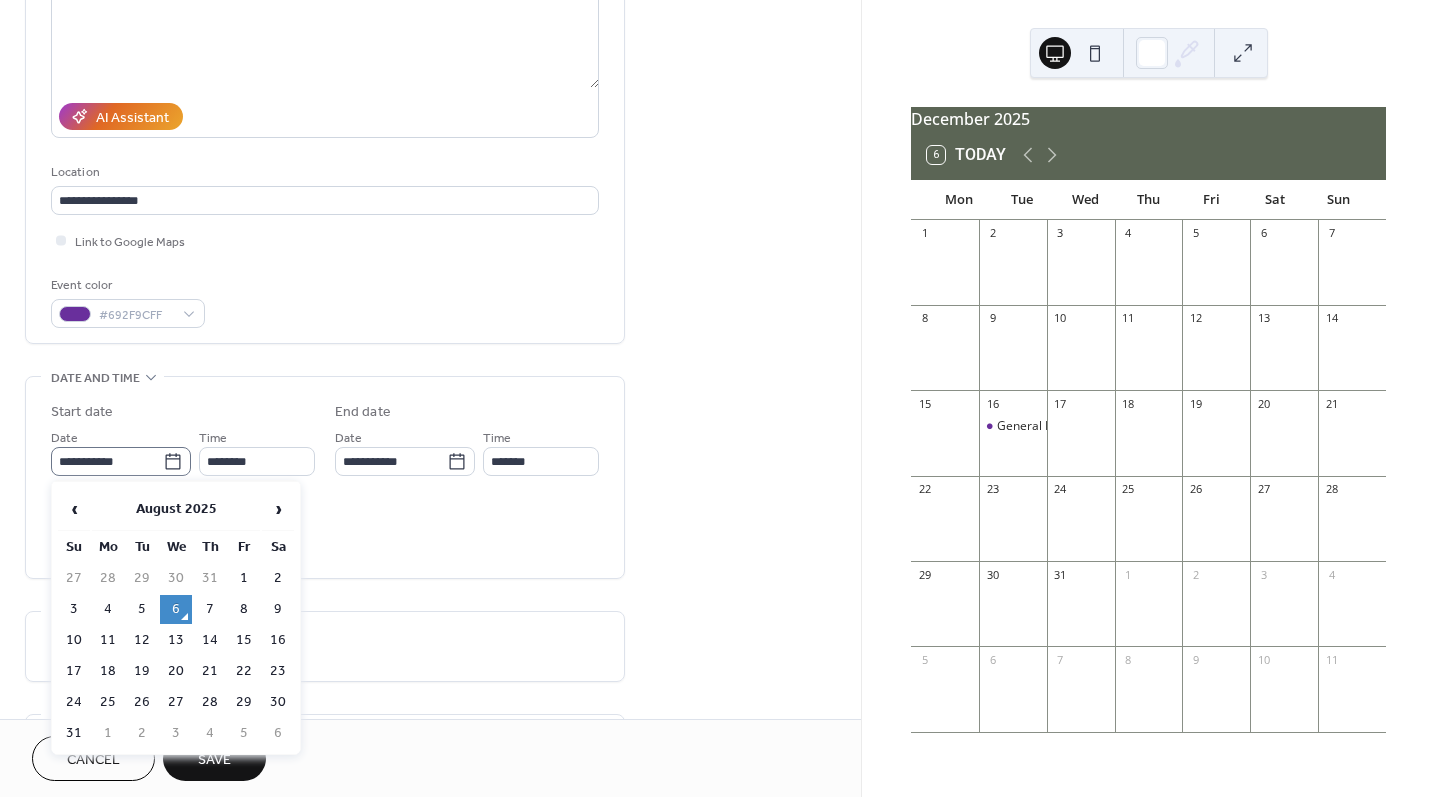 click 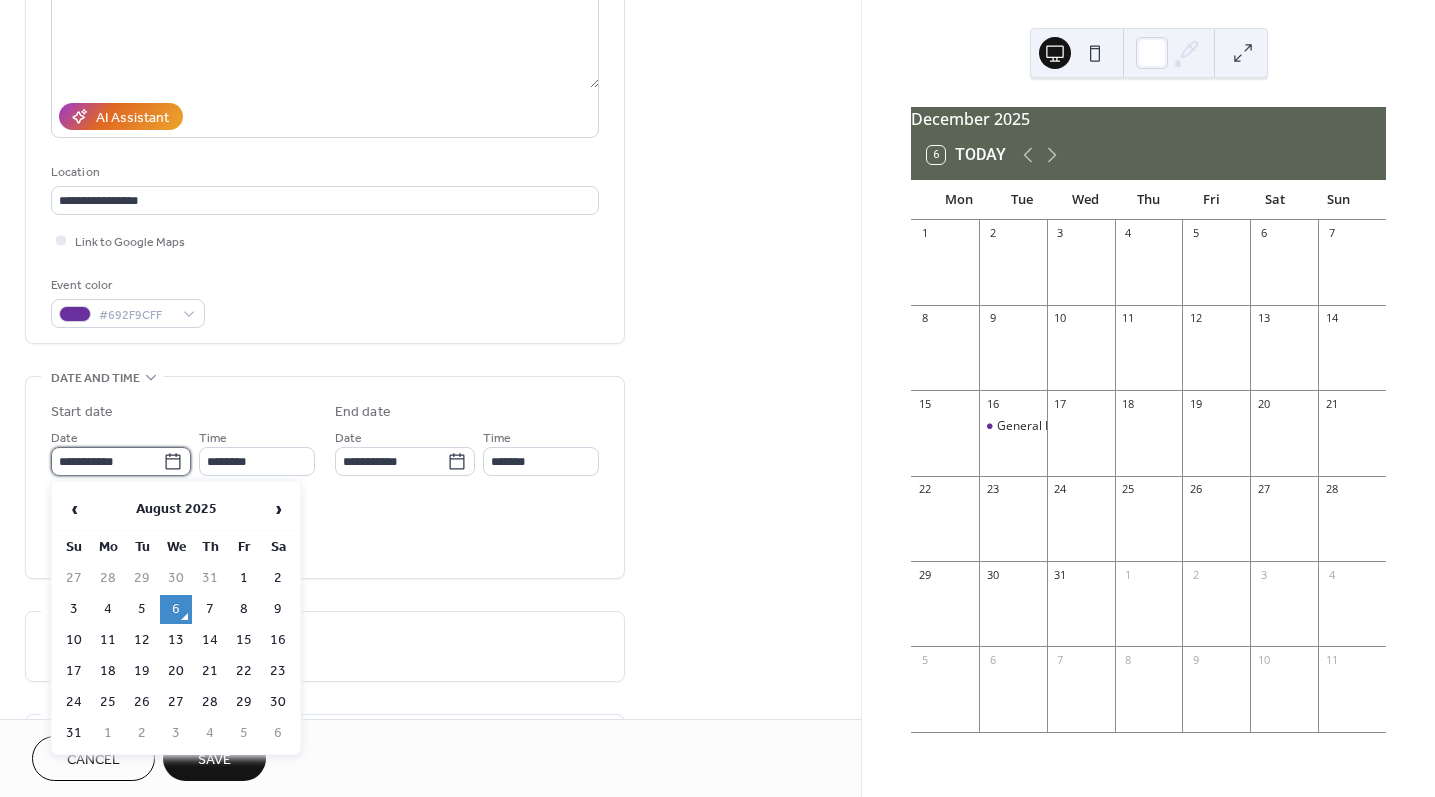 click on "**********" at bounding box center (107, 461) 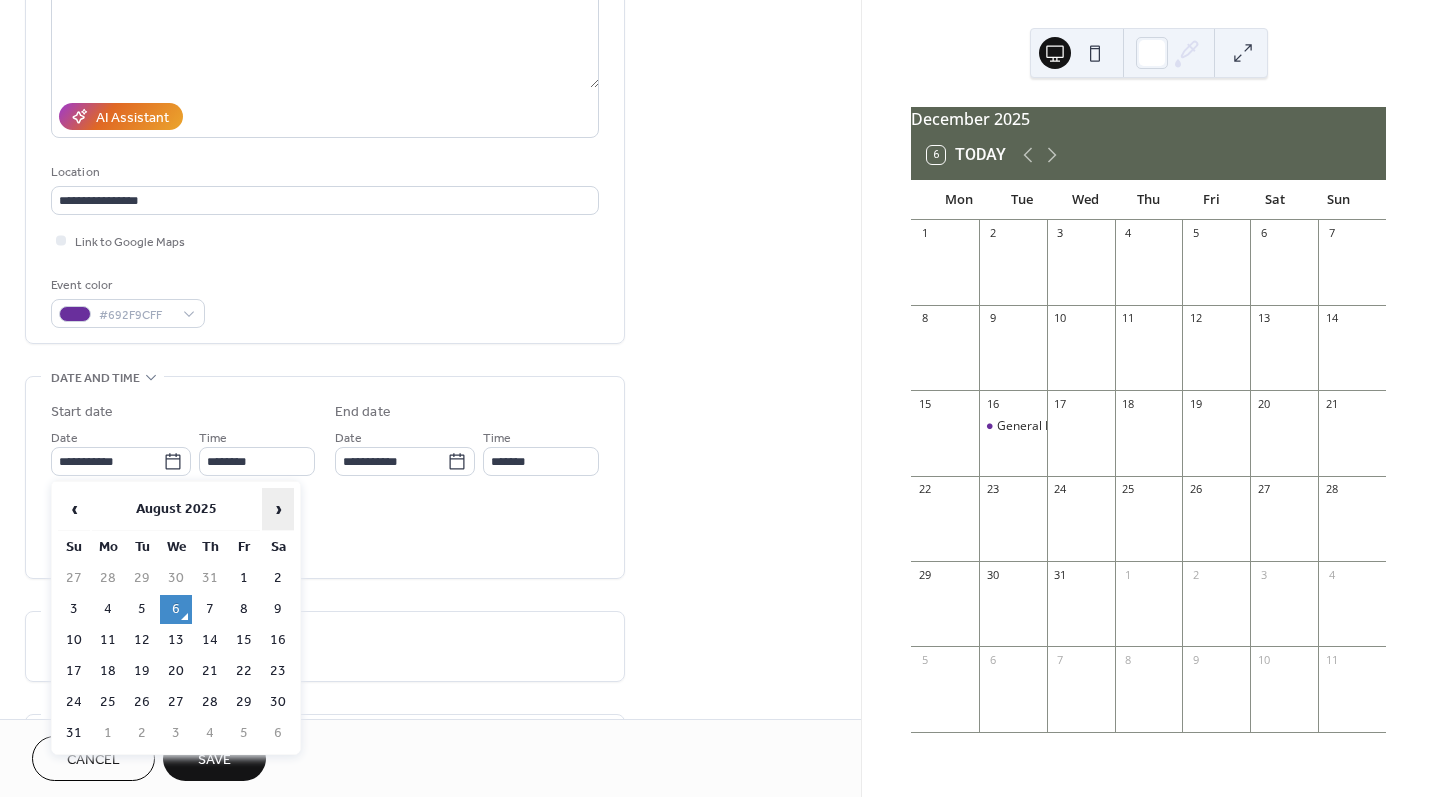 click on "›" at bounding box center [278, 509] 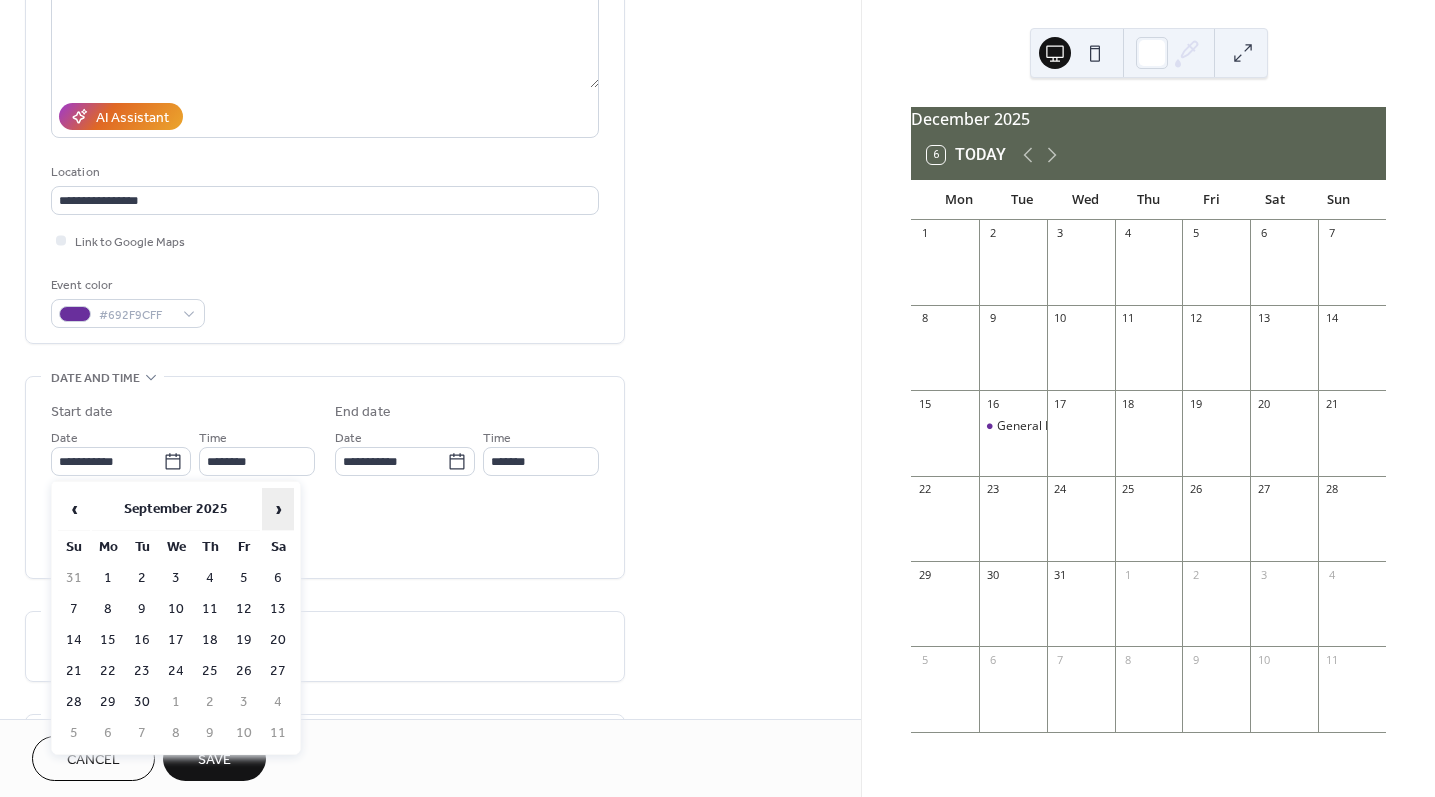 click on "›" at bounding box center [278, 509] 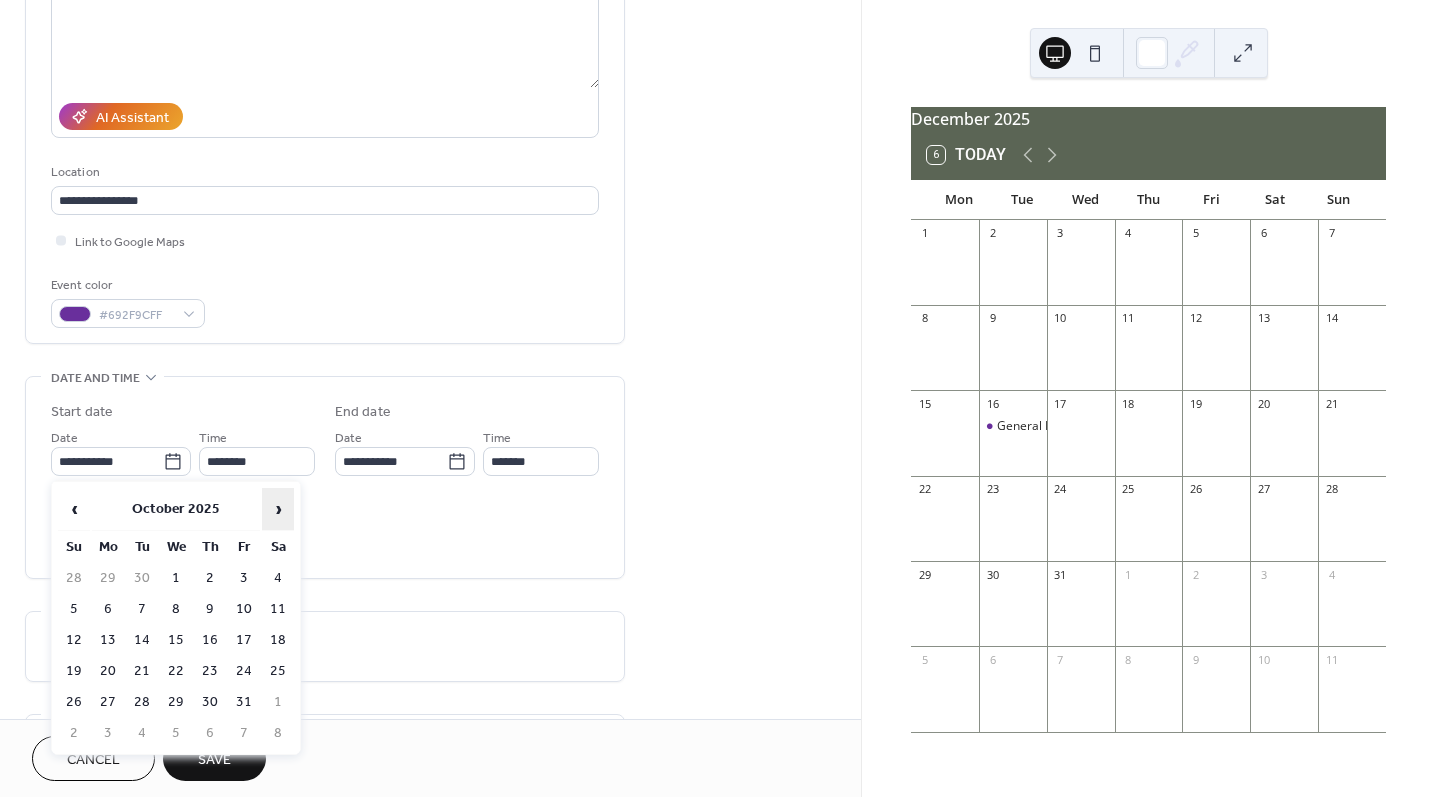 click on "›" at bounding box center [278, 509] 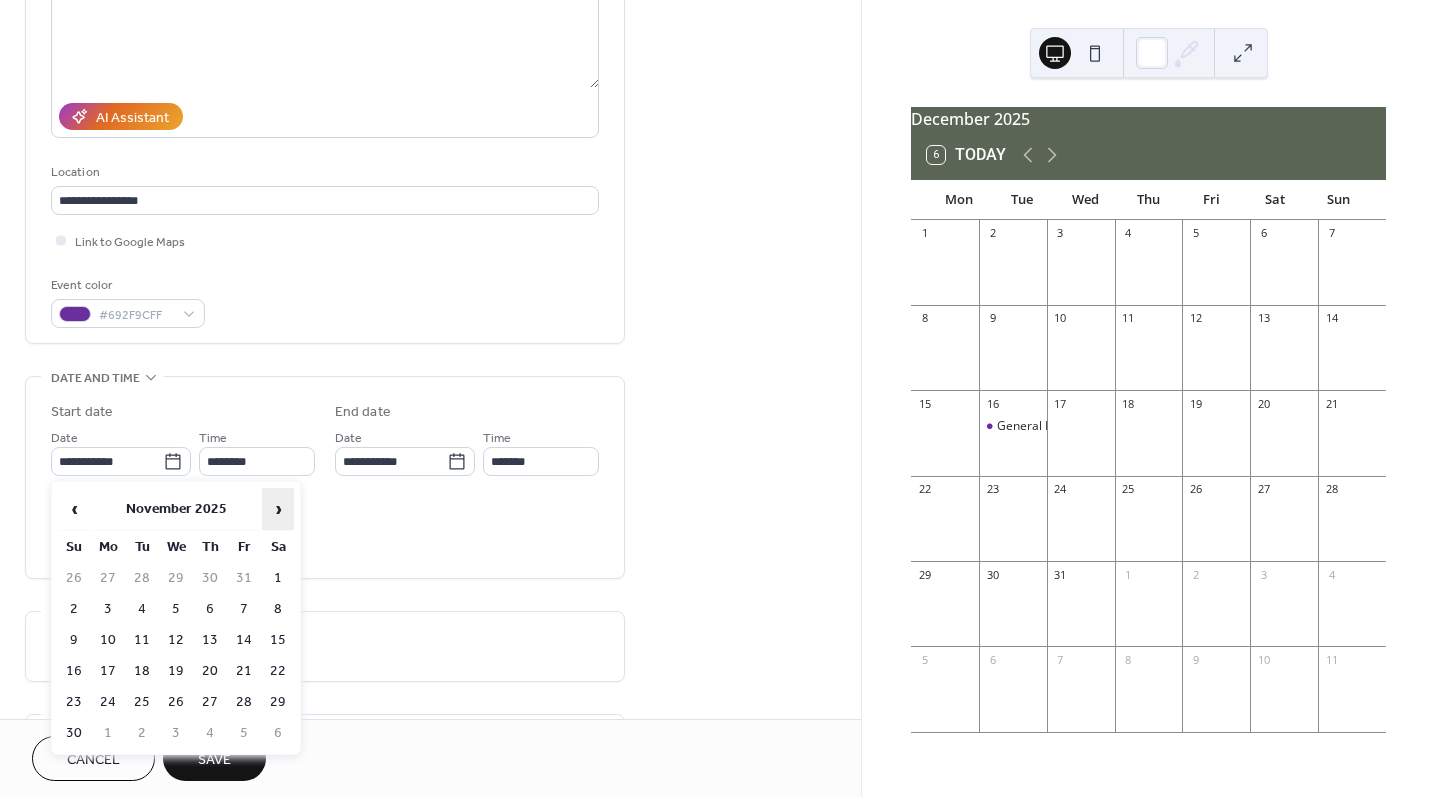 click on "›" at bounding box center [278, 509] 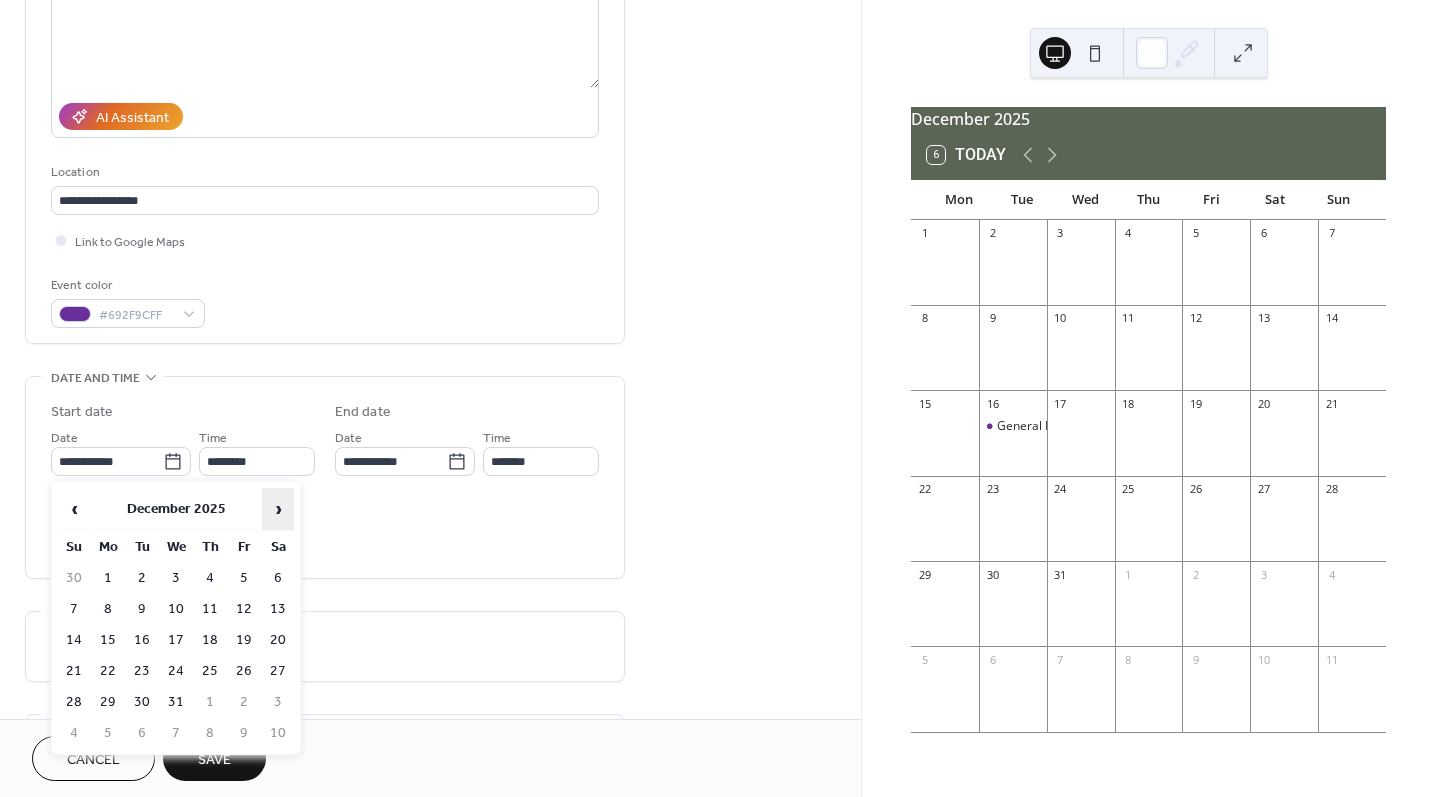 click on "›" at bounding box center (278, 509) 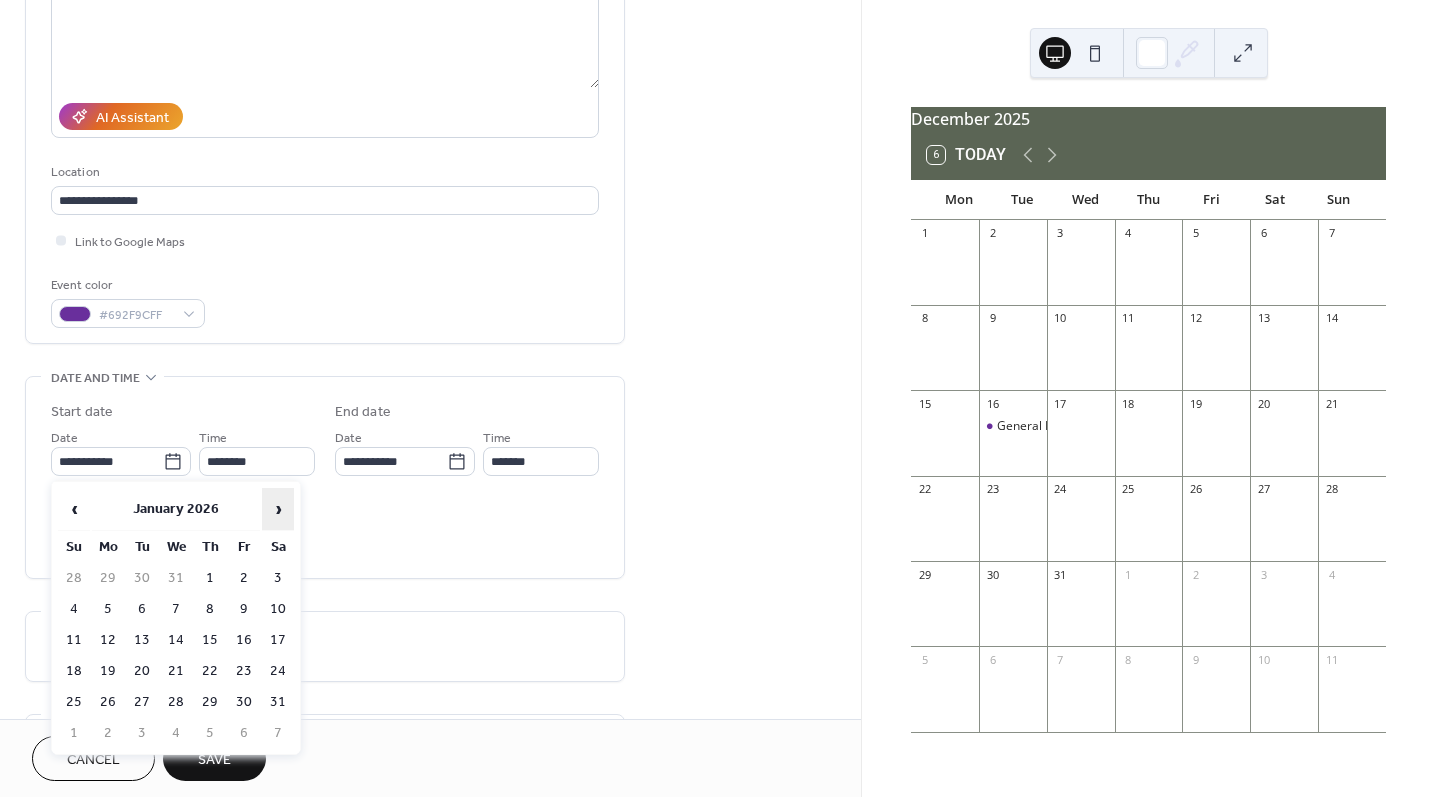 click on "›" at bounding box center [278, 509] 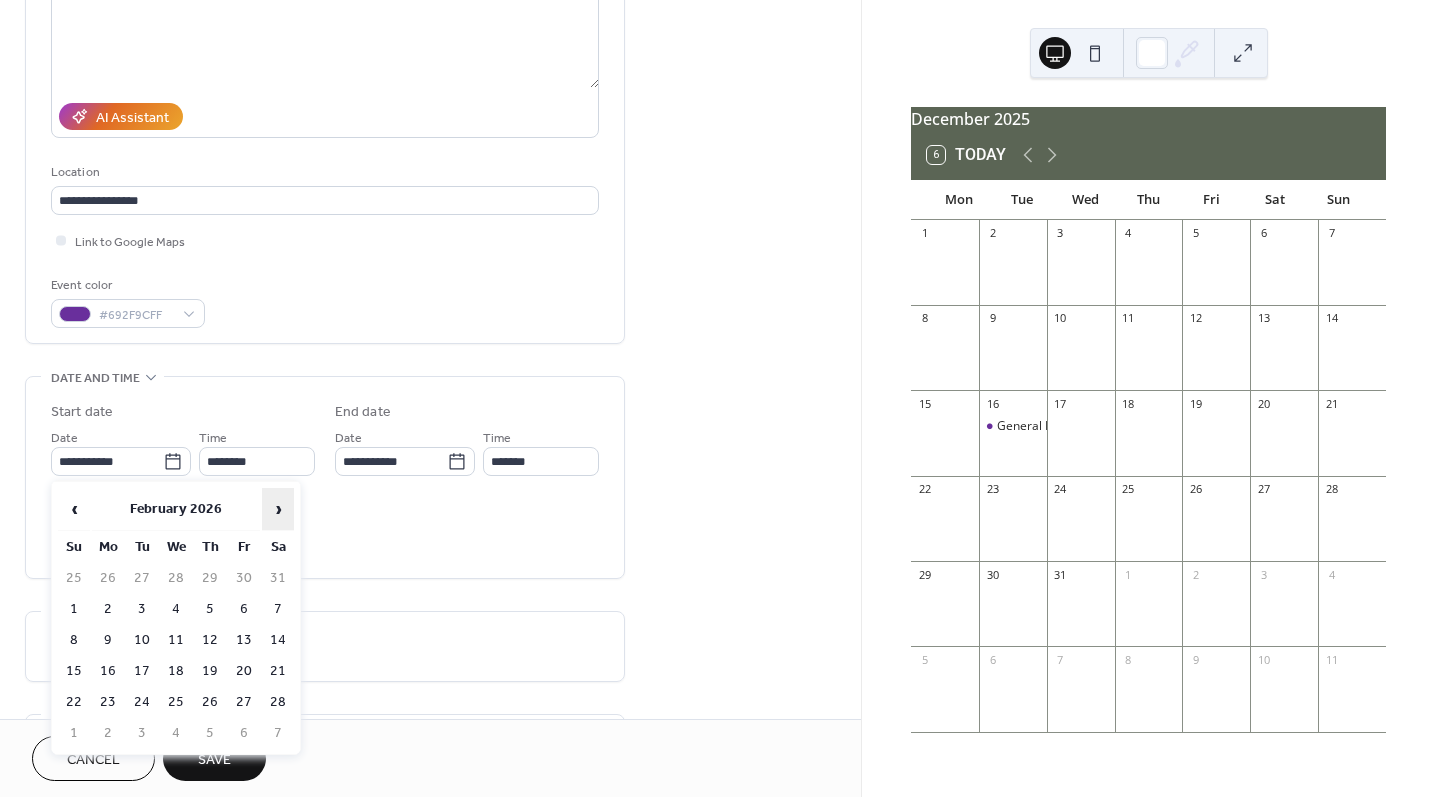 click on "›" at bounding box center [278, 509] 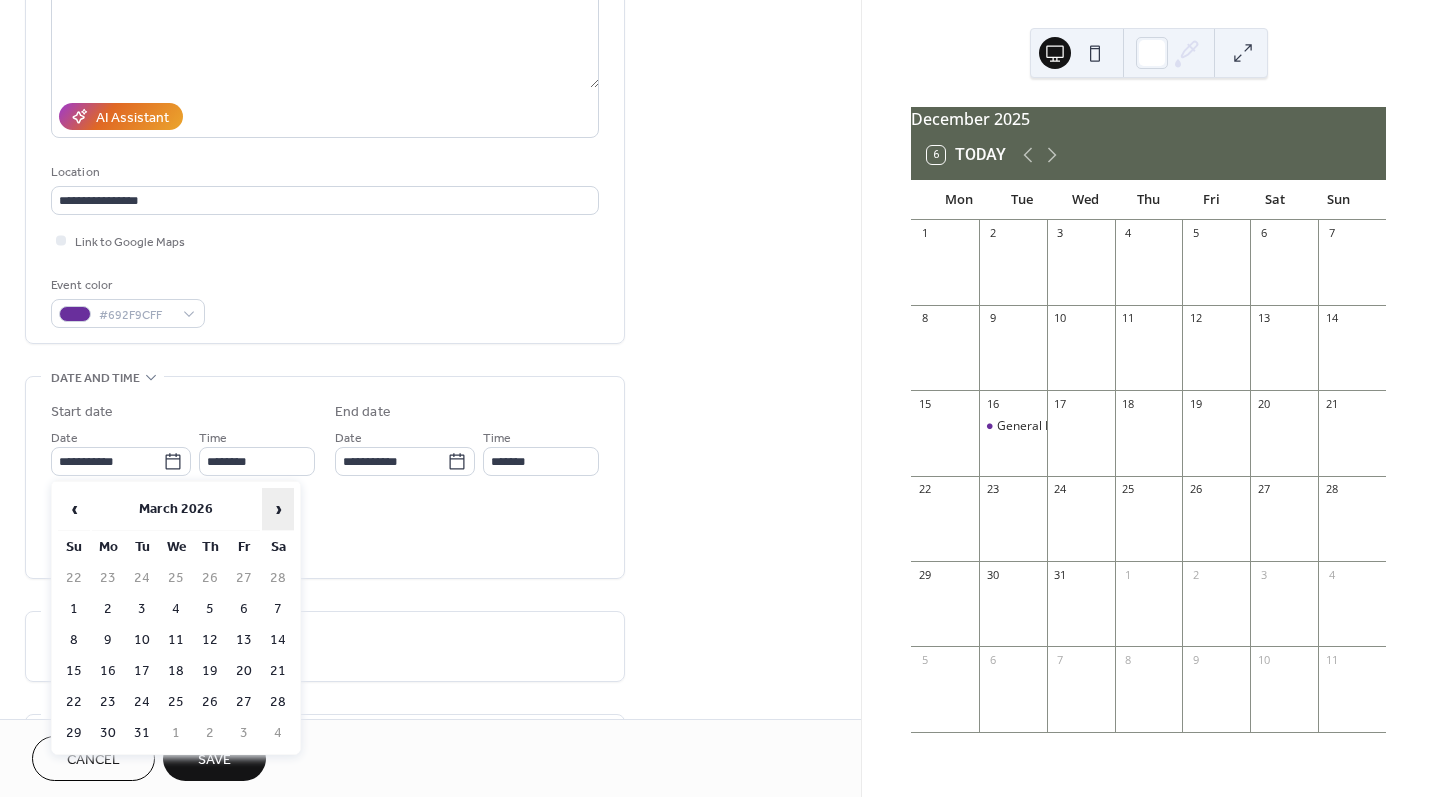 click on "›" at bounding box center (278, 509) 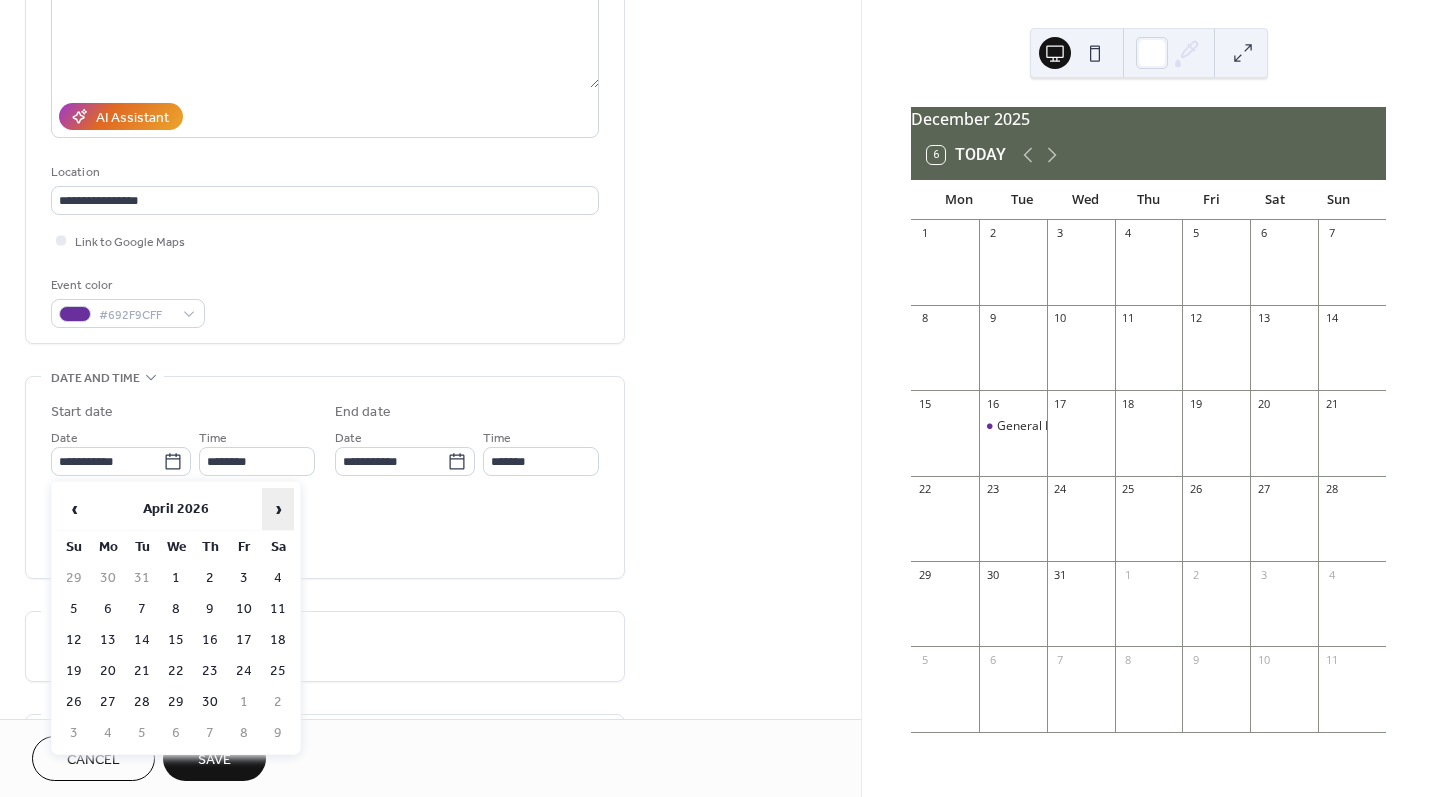 click on "›" at bounding box center (278, 509) 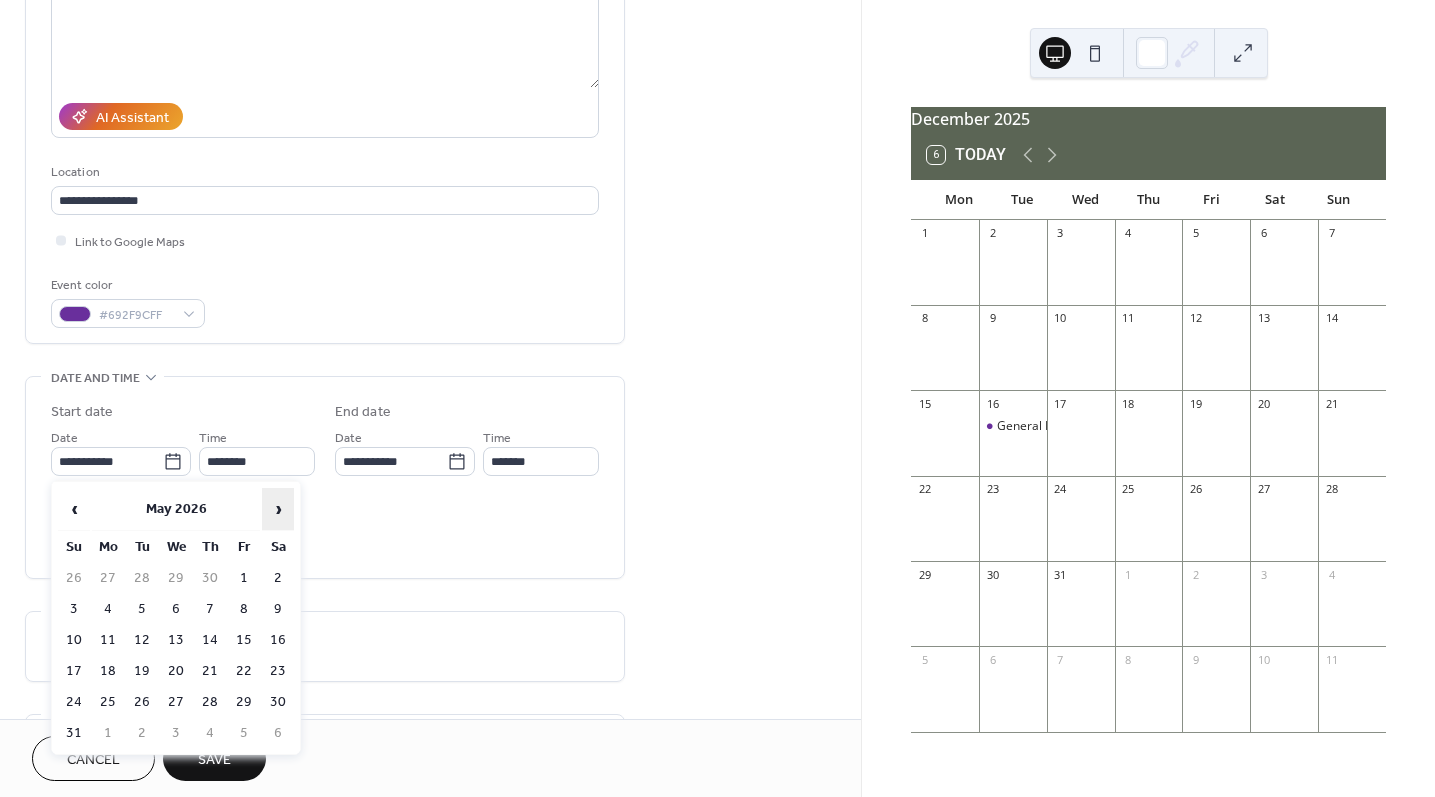 click on "›" at bounding box center [278, 509] 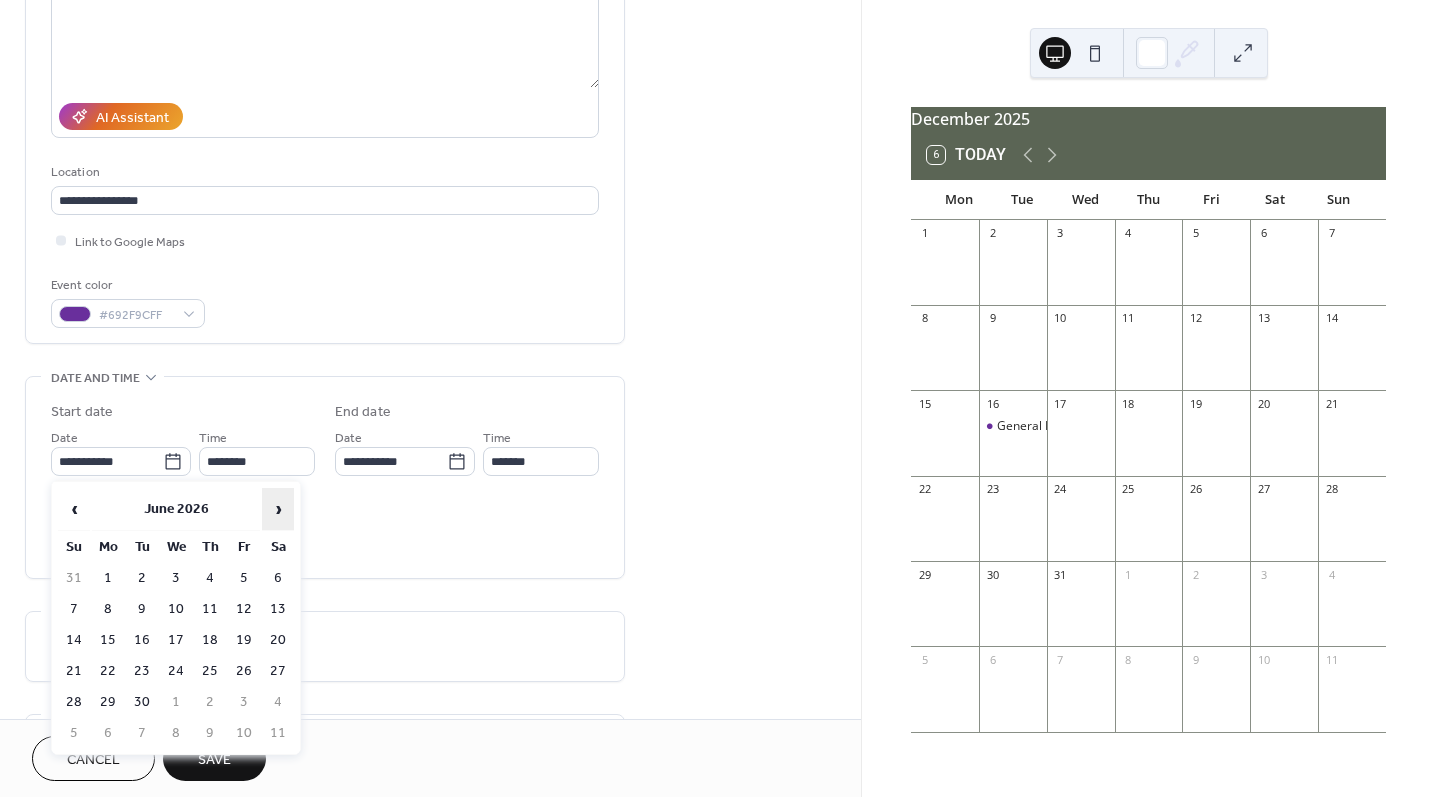 click on "›" at bounding box center (278, 509) 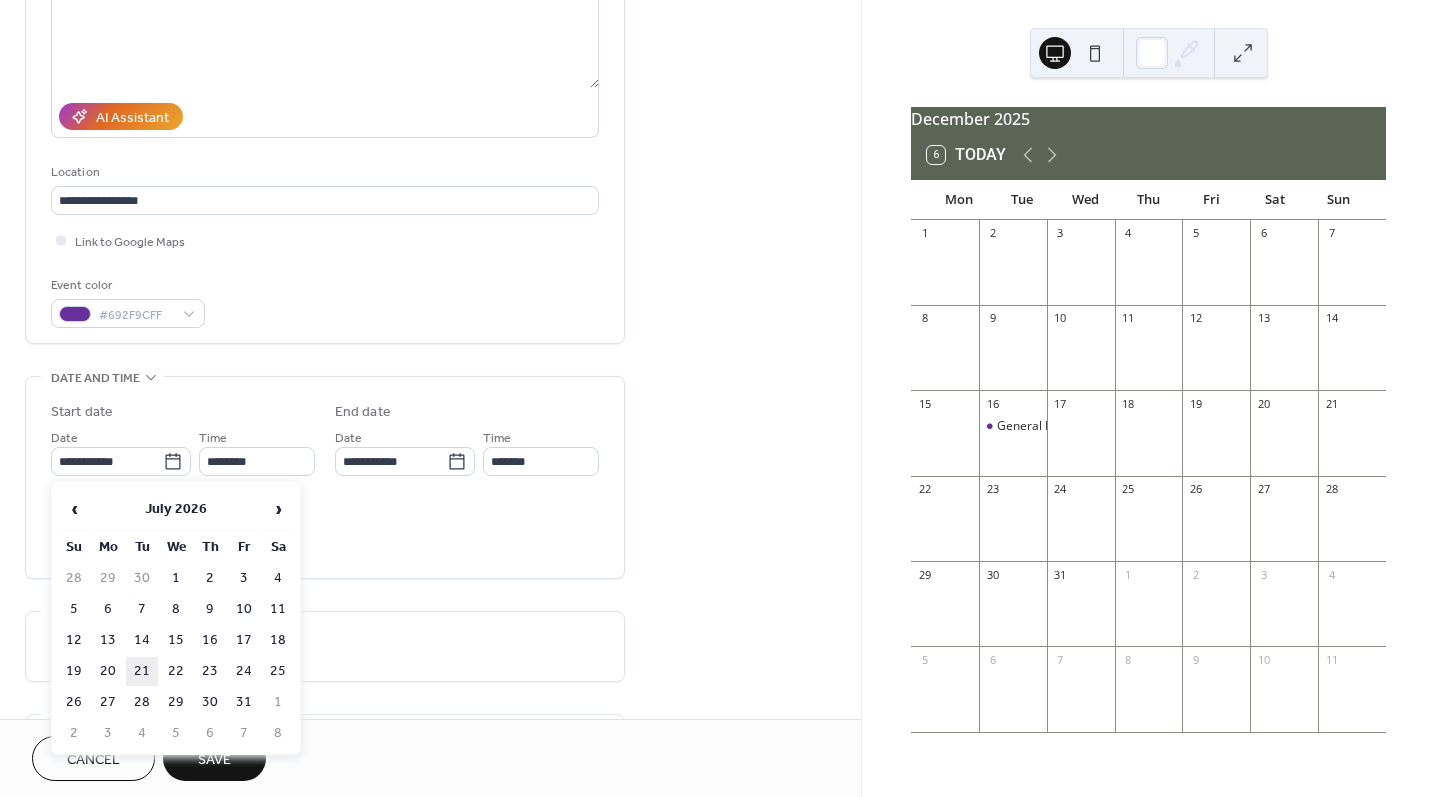 click on "21" at bounding box center (142, 671) 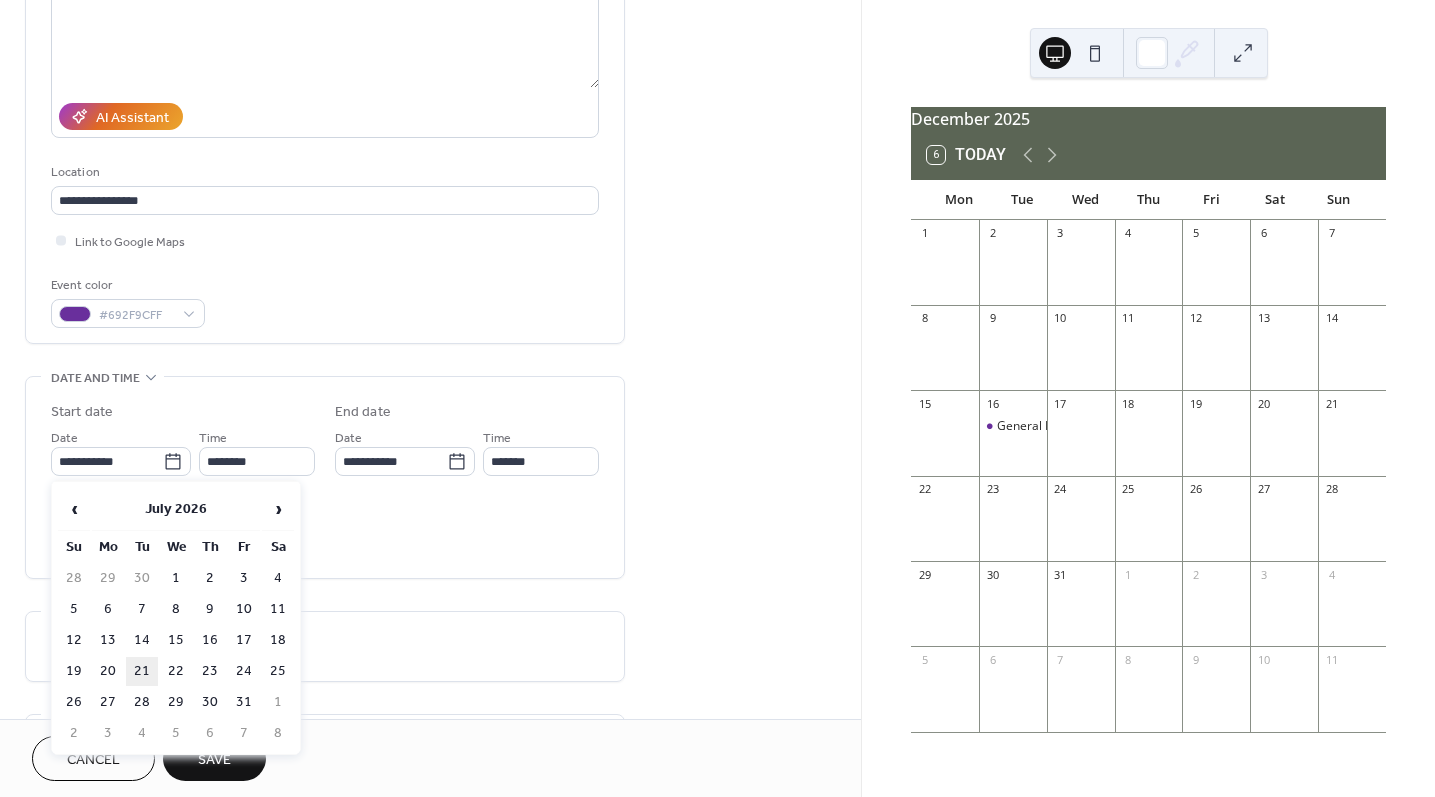 type on "**********" 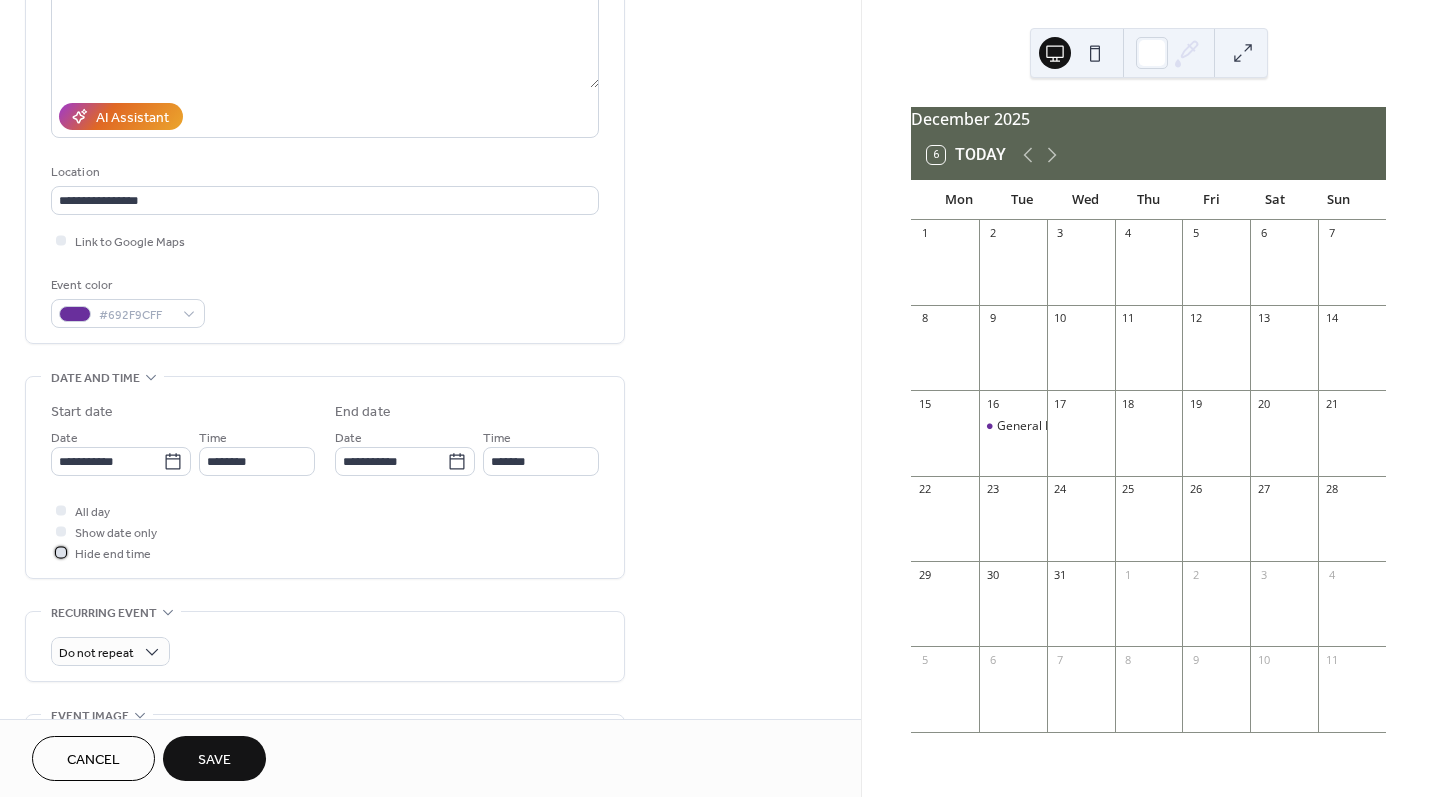 click at bounding box center [61, 552] 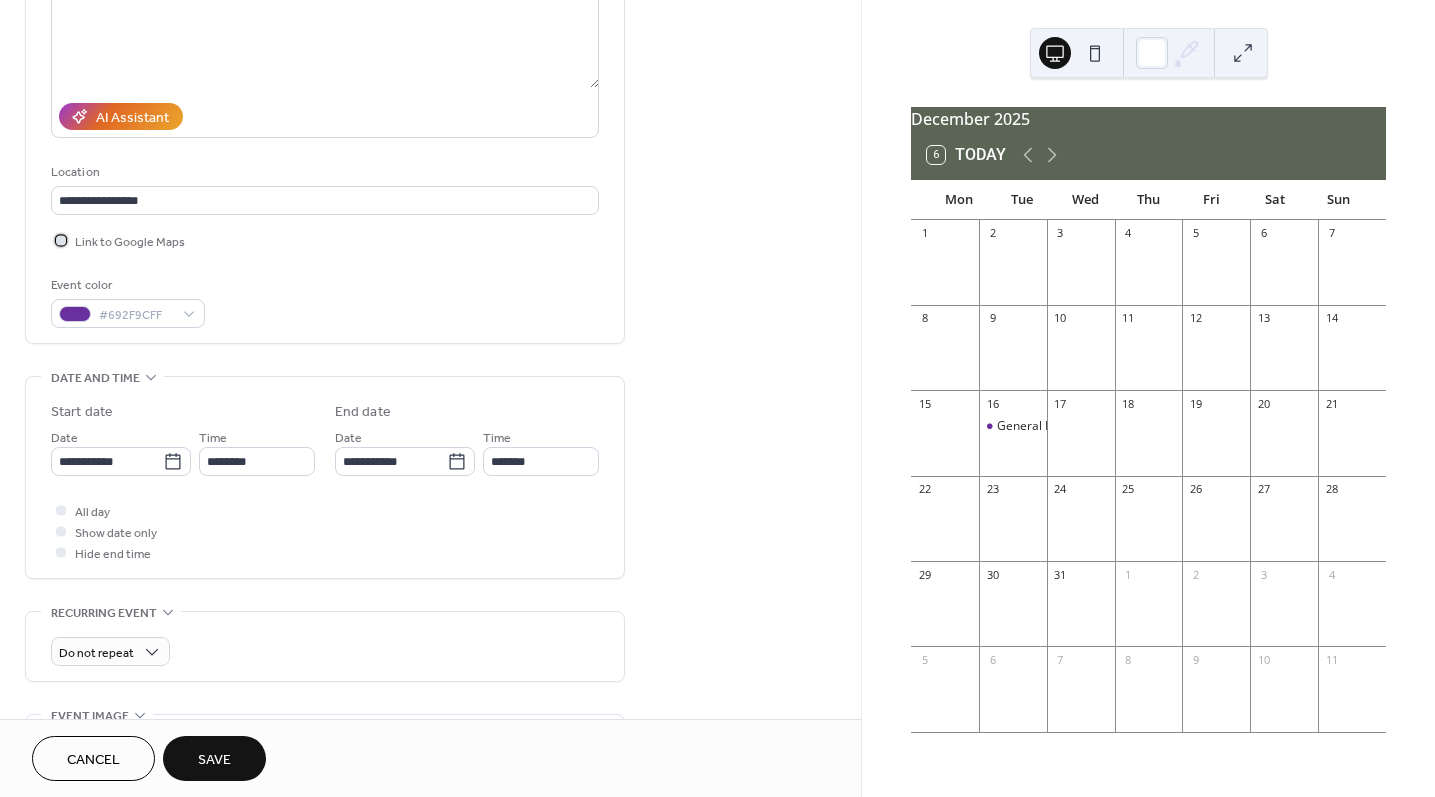 click at bounding box center (61, 240) 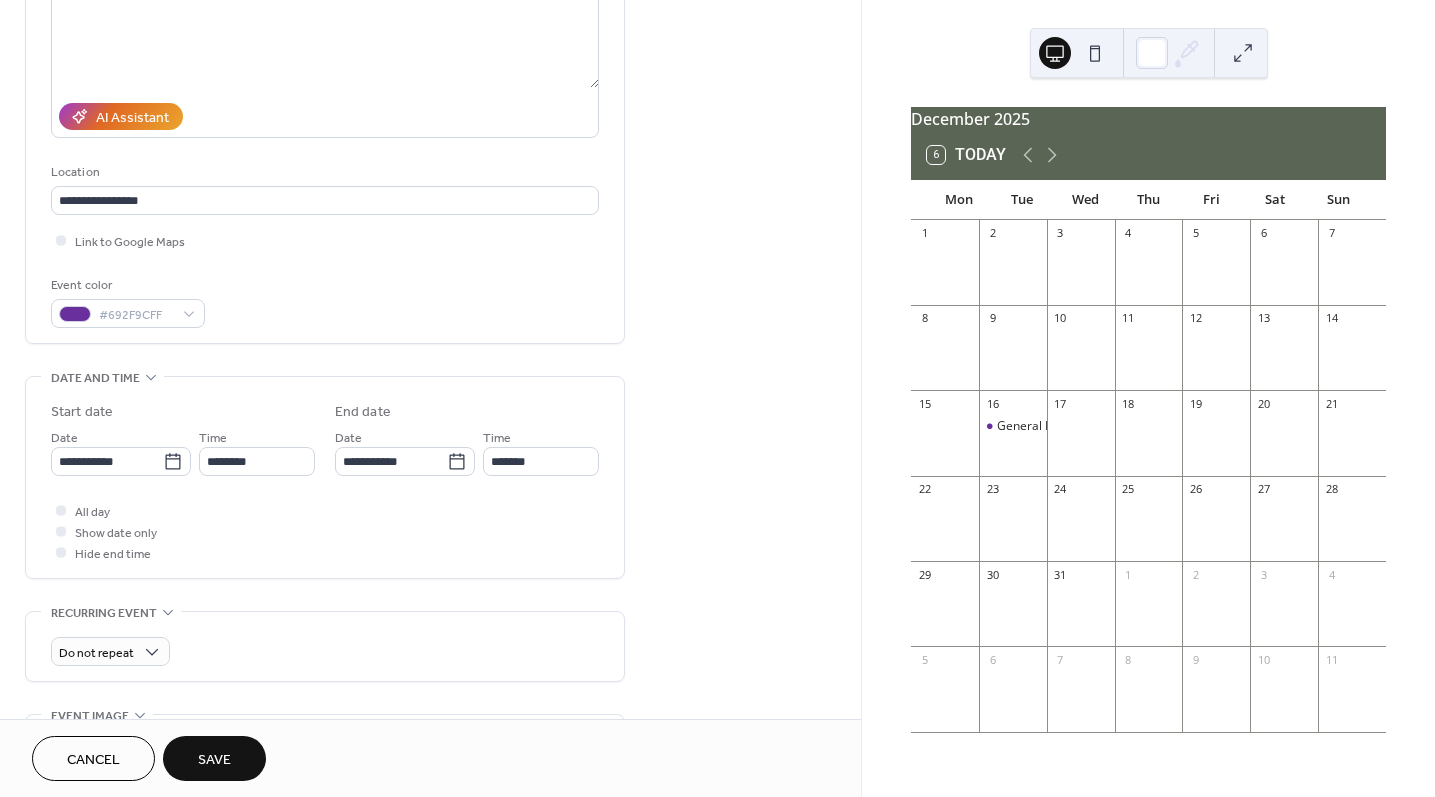 click on "Save" at bounding box center (214, 758) 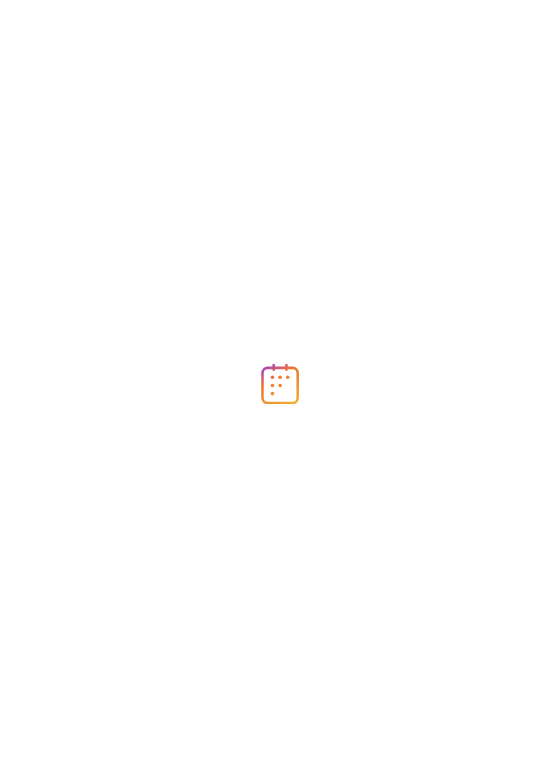 scroll, scrollTop: 0, scrollLeft: 0, axis: both 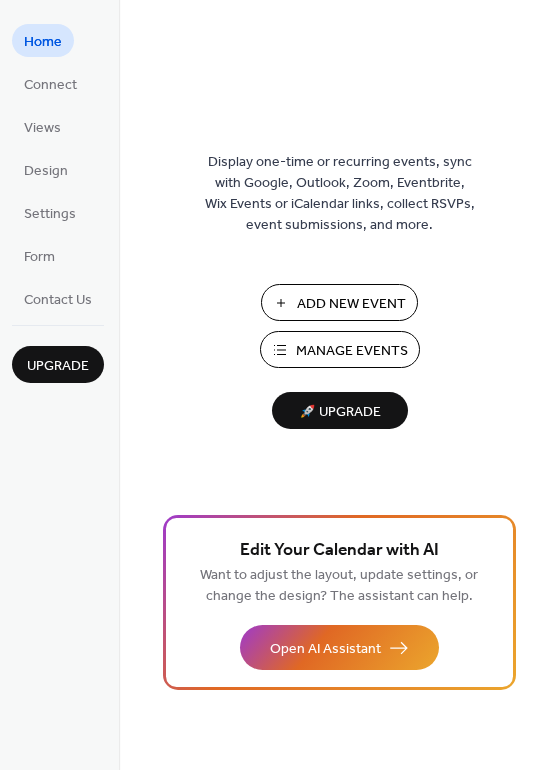click on "Manage Events" at bounding box center [352, 351] 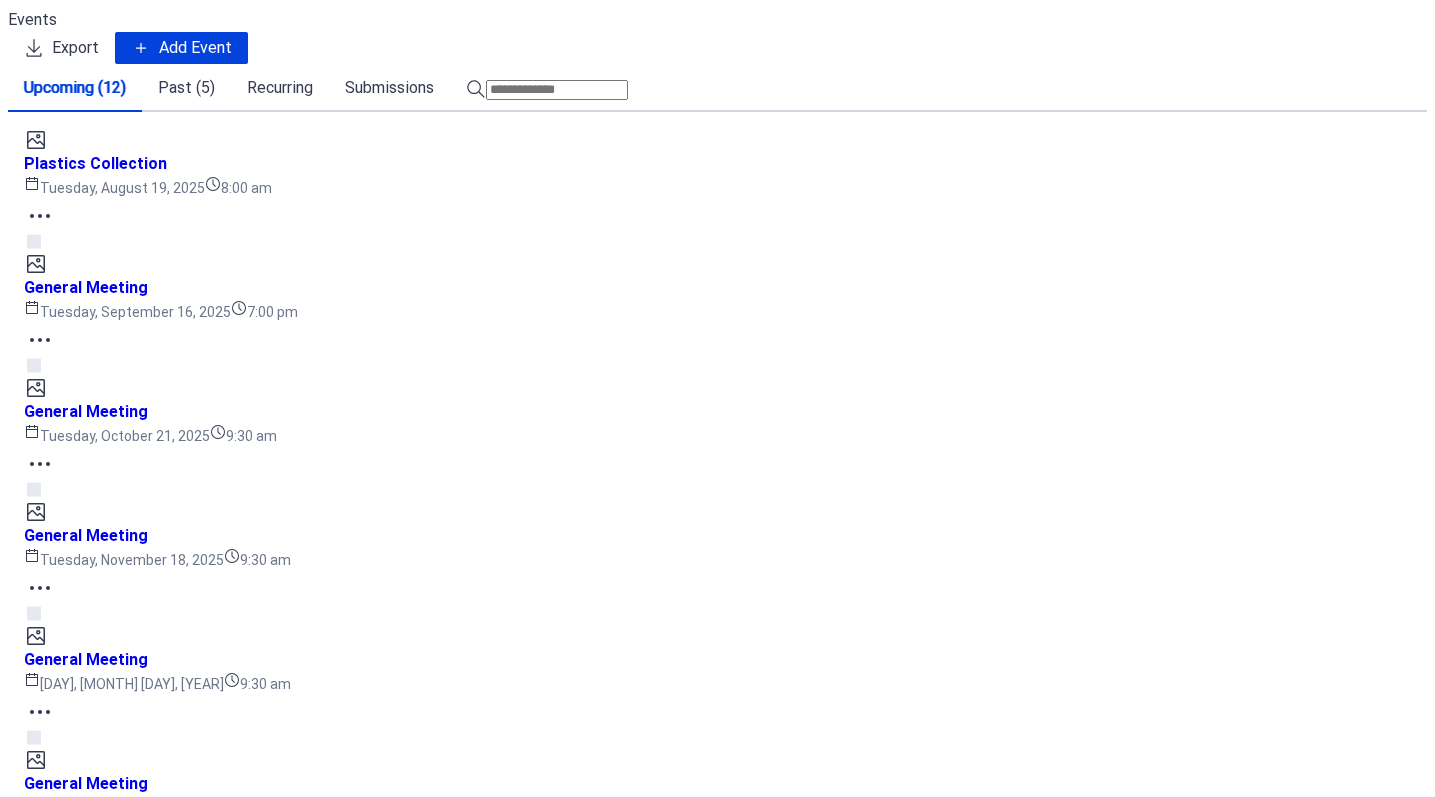 scroll, scrollTop: 0, scrollLeft: 0, axis: both 